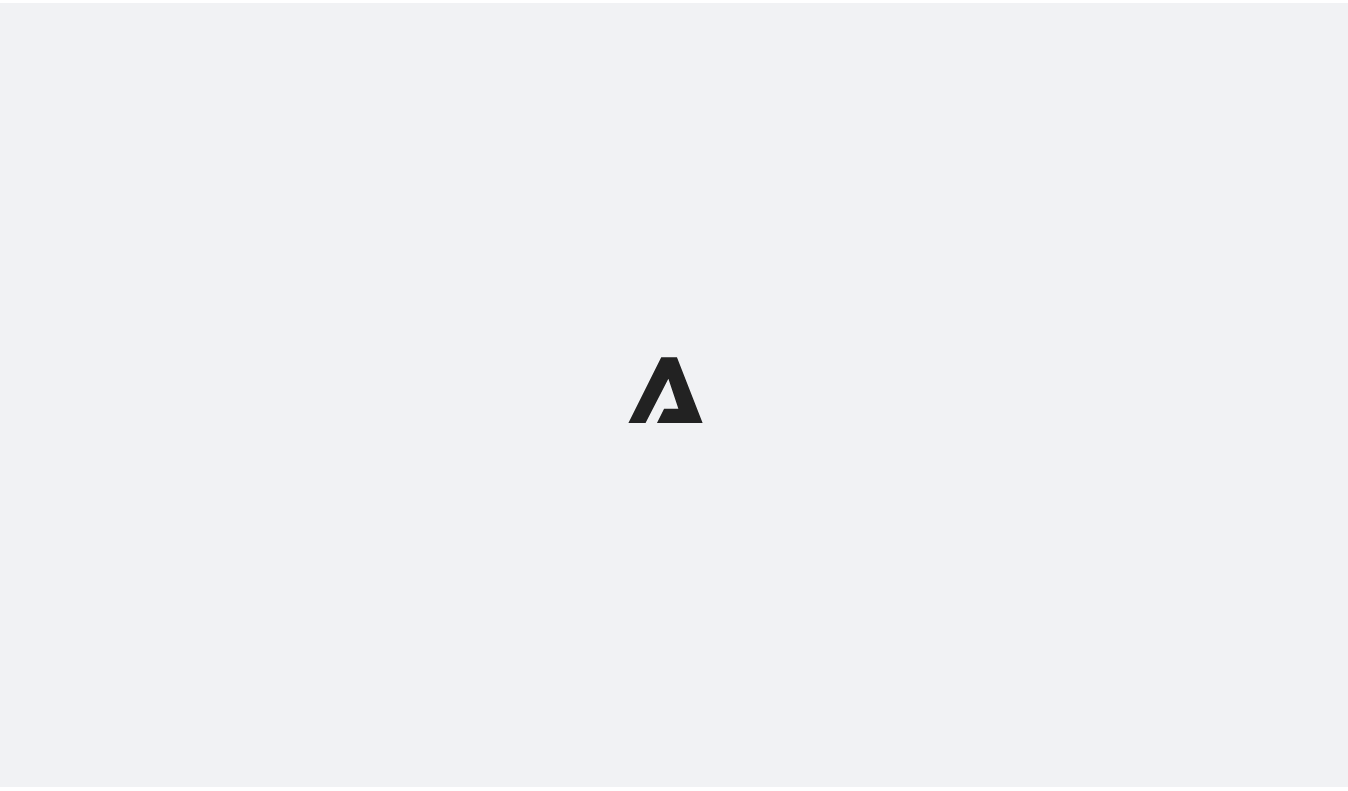 scroll, scrollTop: 0, scrollLeft: 0, axis: both 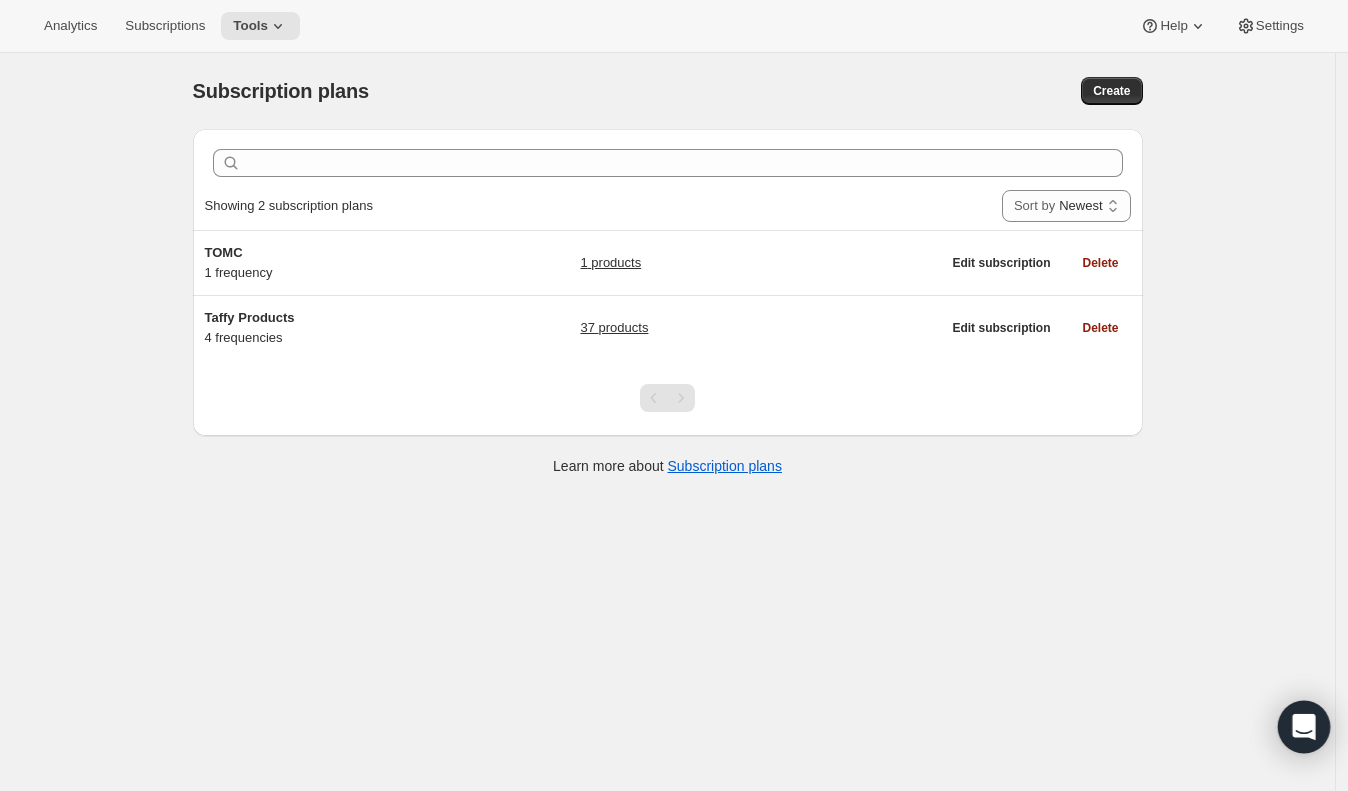 click at bounding box center (1304, 727) 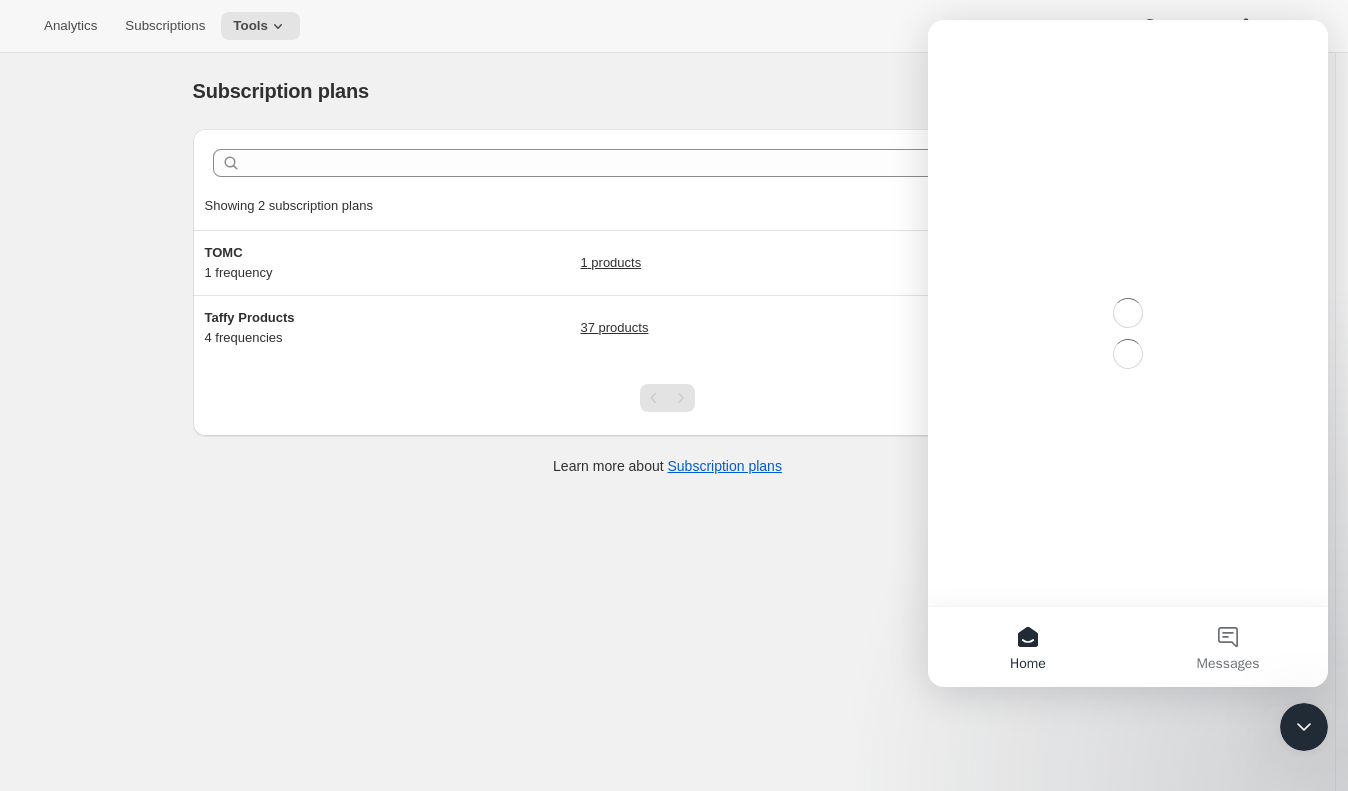 scroll, scrollTop: 0, scrollLeft: 0, axis: both 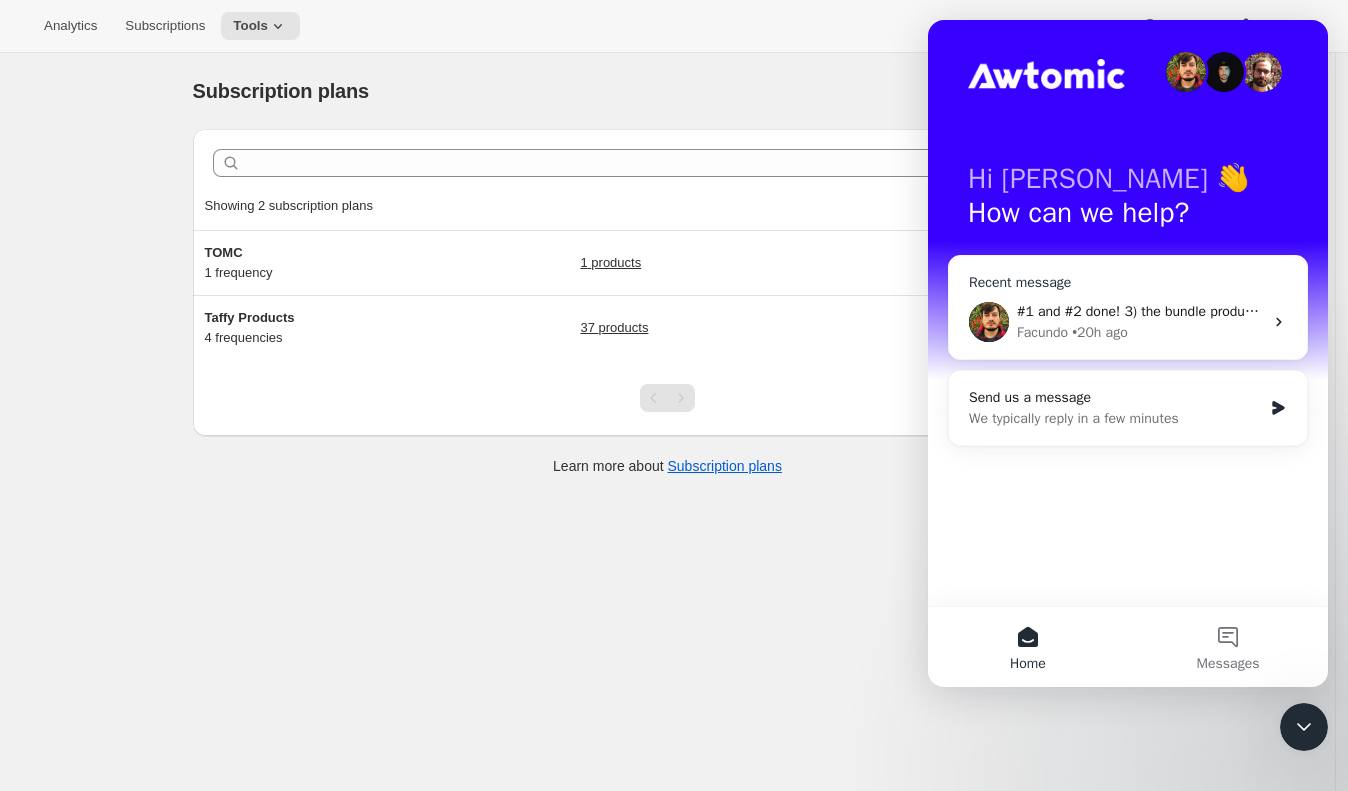 click on "Facundo •  20h ago" at bounding box center (1140, 332) 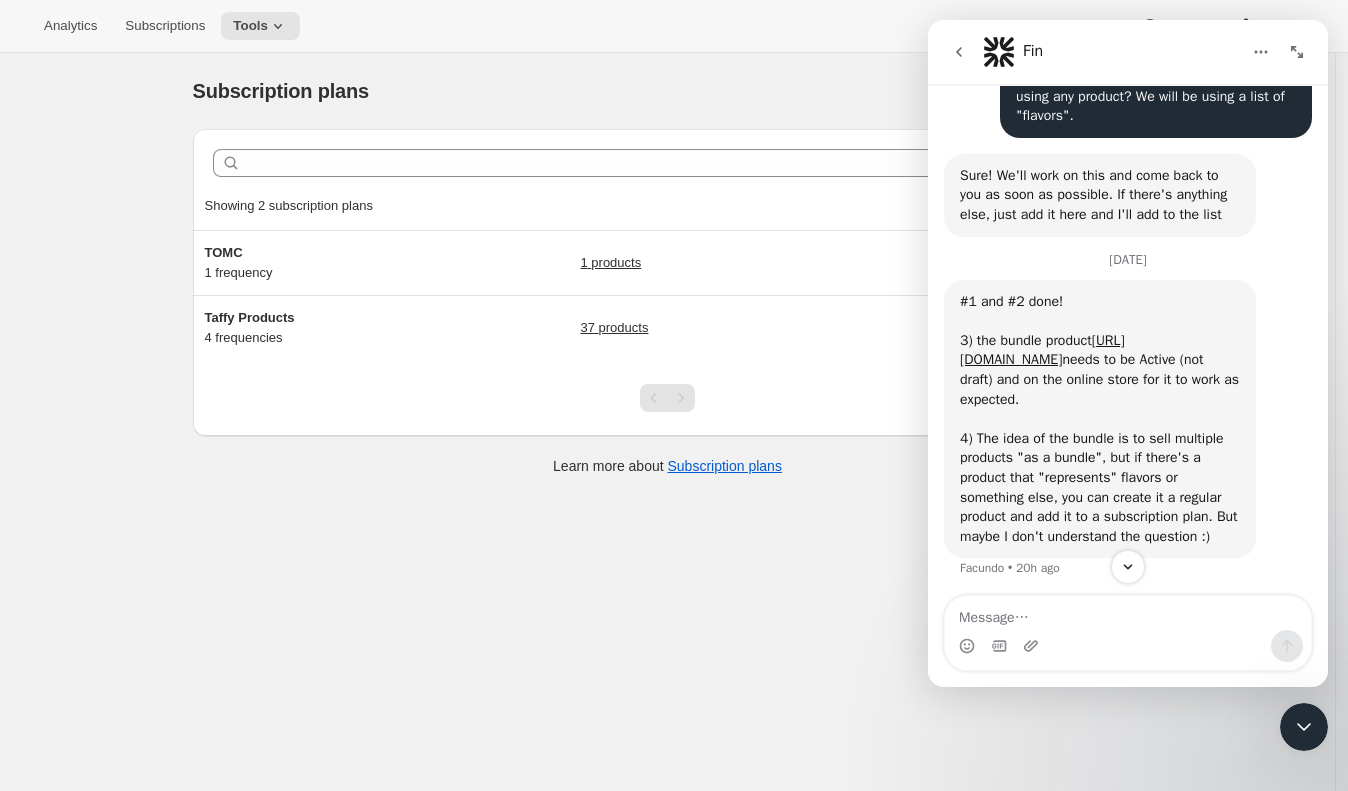scroll, scrollTop: 5021, scrollLeft: 0, axis: vertical 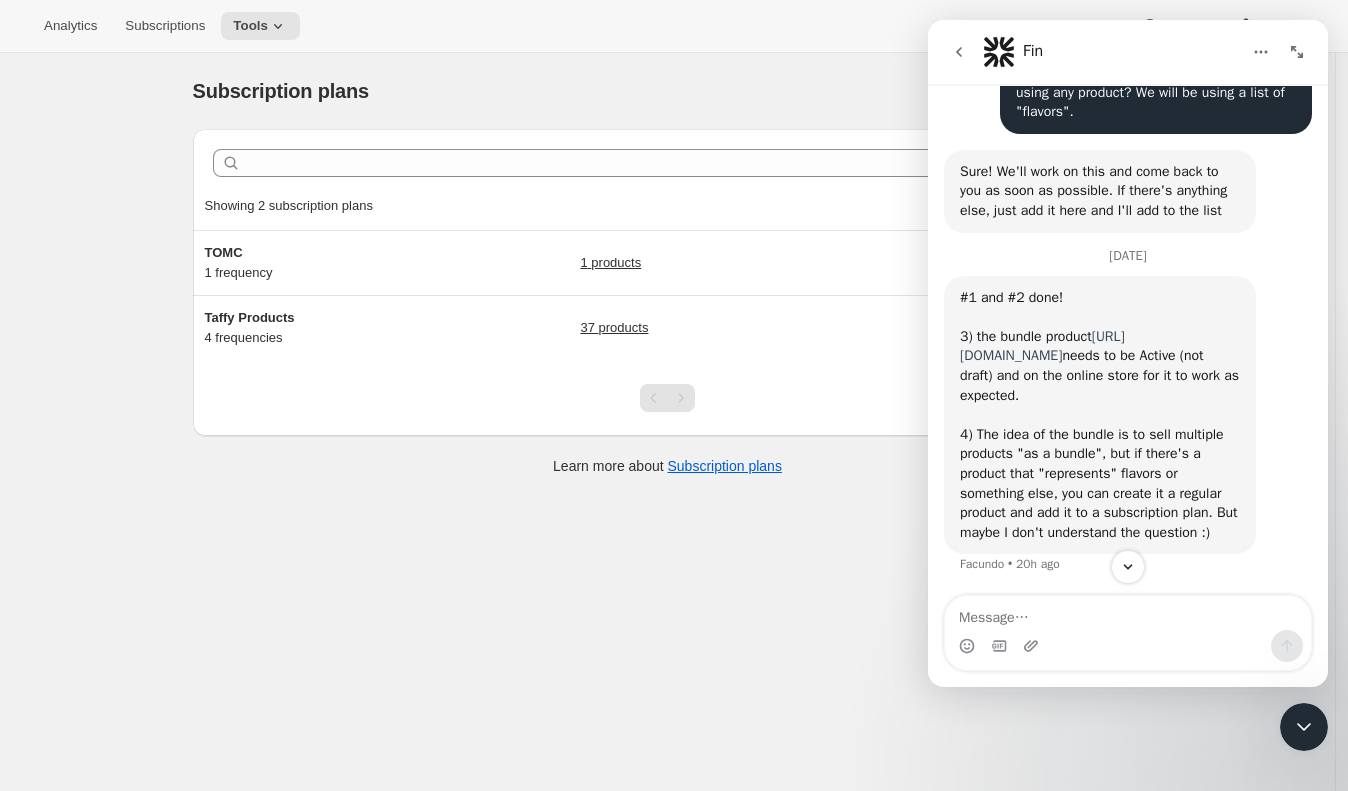 click on "https://admin.shopify.com/store/taffyshop1/products/9355569168614" at bounding box center [1042, 346] 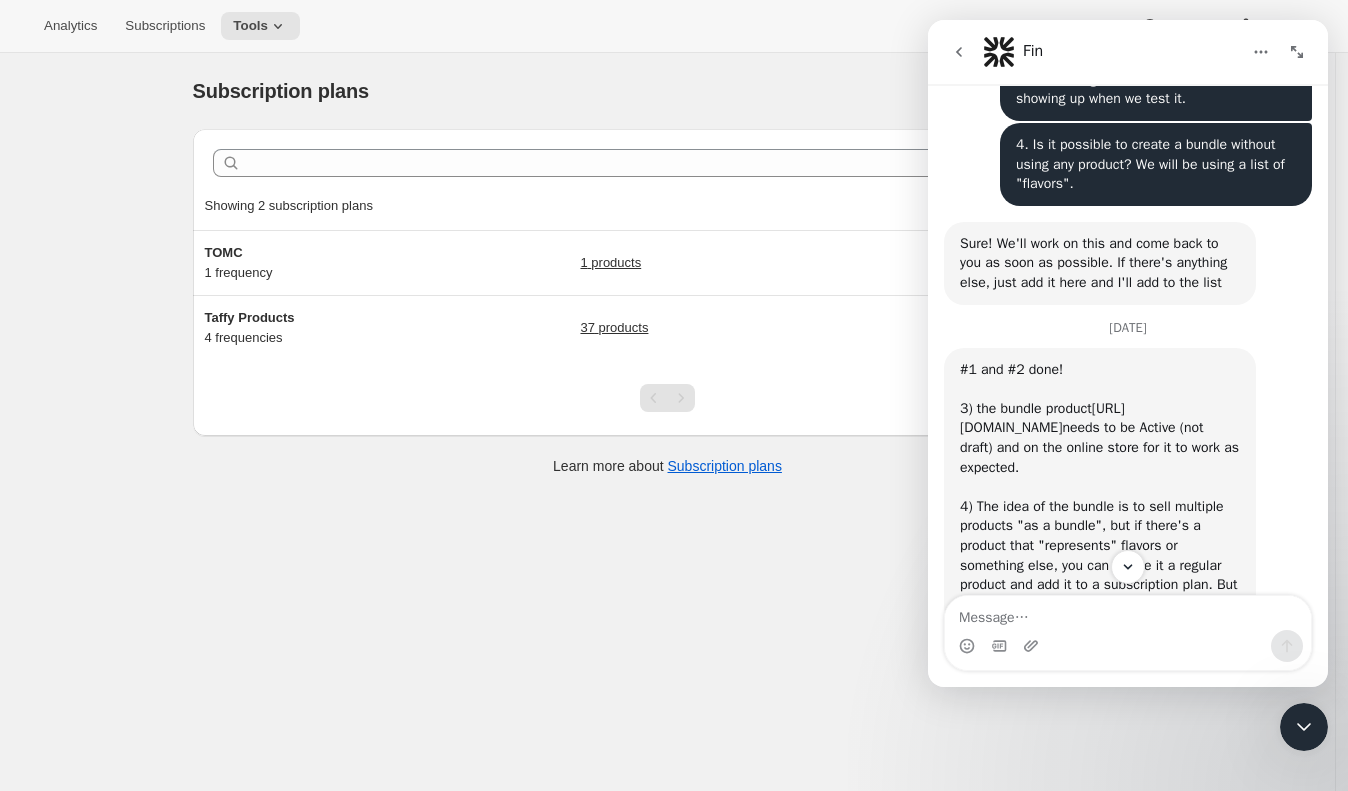 scroll, scrollTop: 5142, scrollLeft: 0, axis: vertical 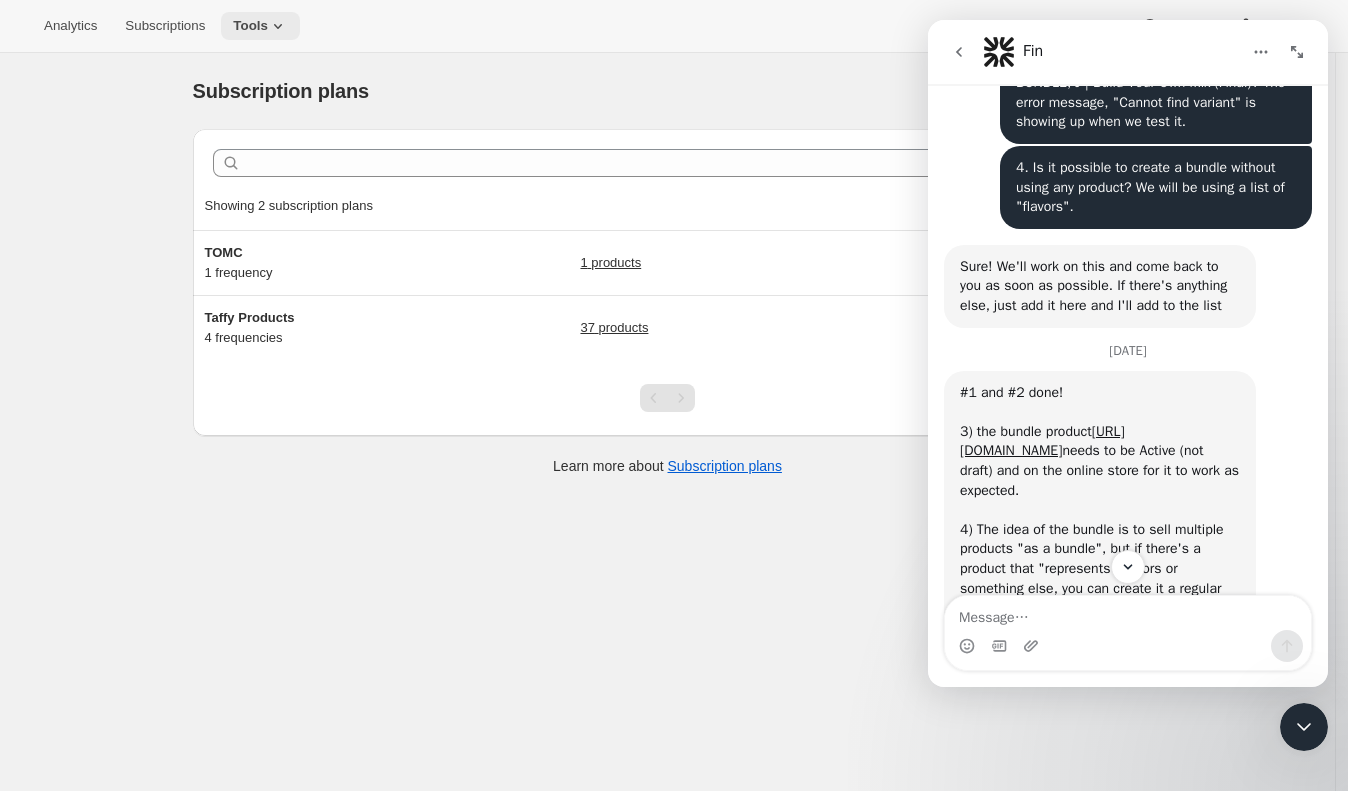 click on "Tools" at bounding box center (260, 26) 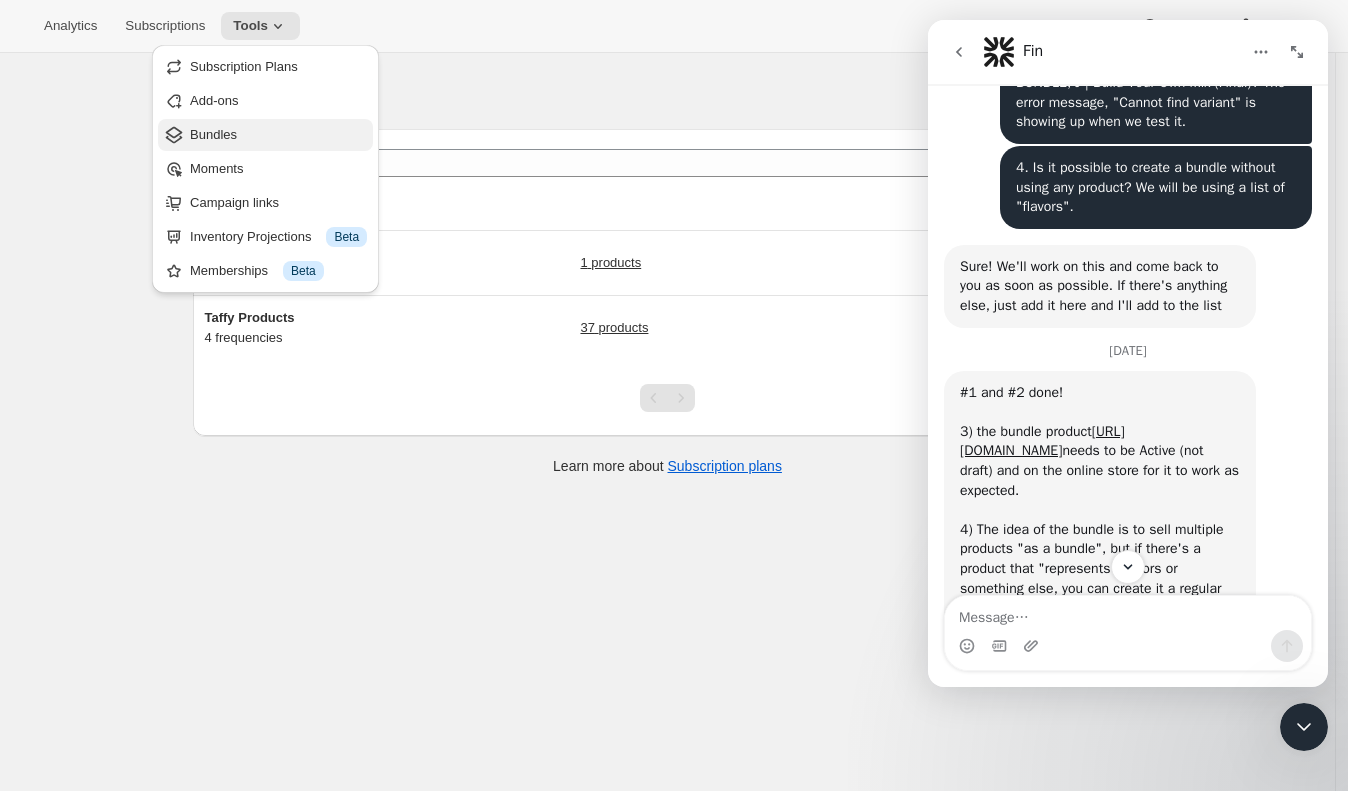 click on "Bundles" at bounding box center (278, 135) 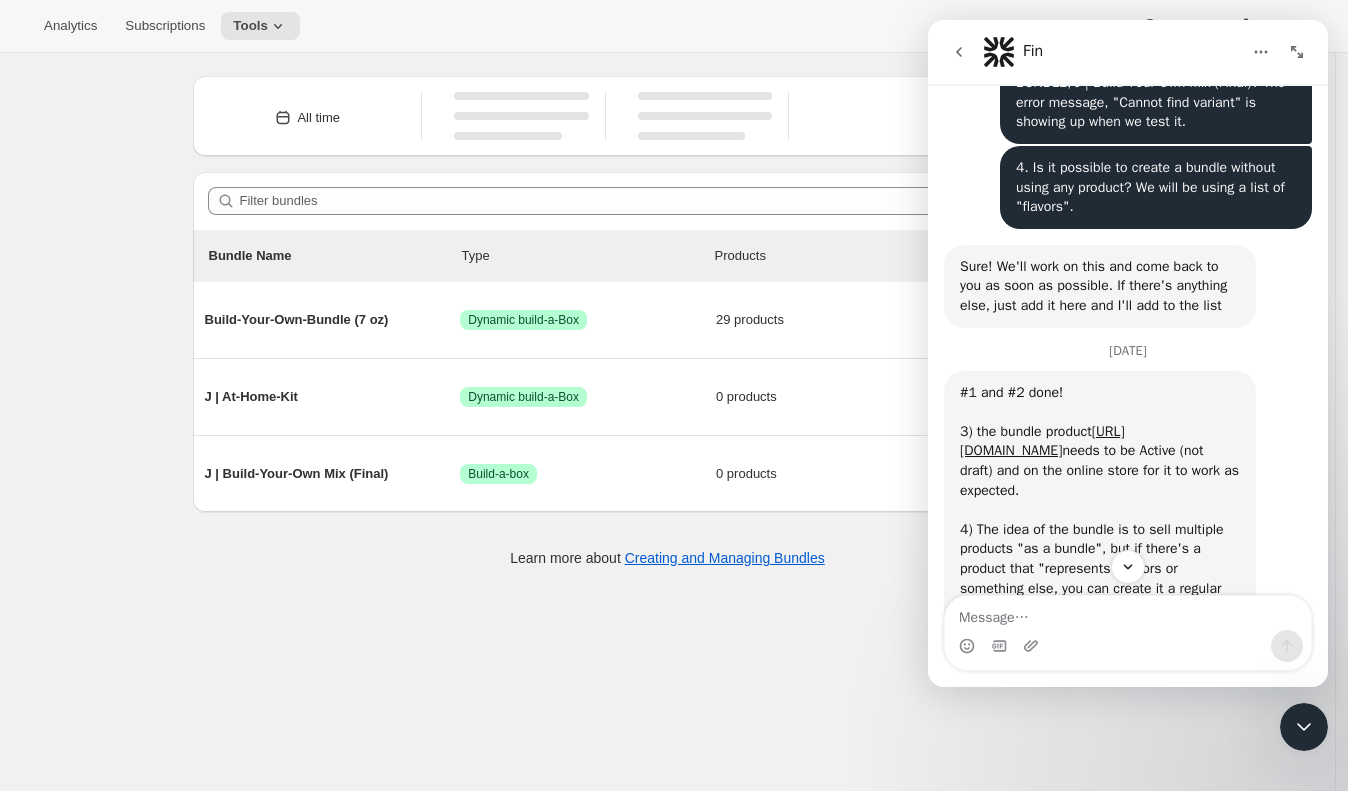 scroll, scrollTop: 52, scrollLeft: 0, axis: vertical 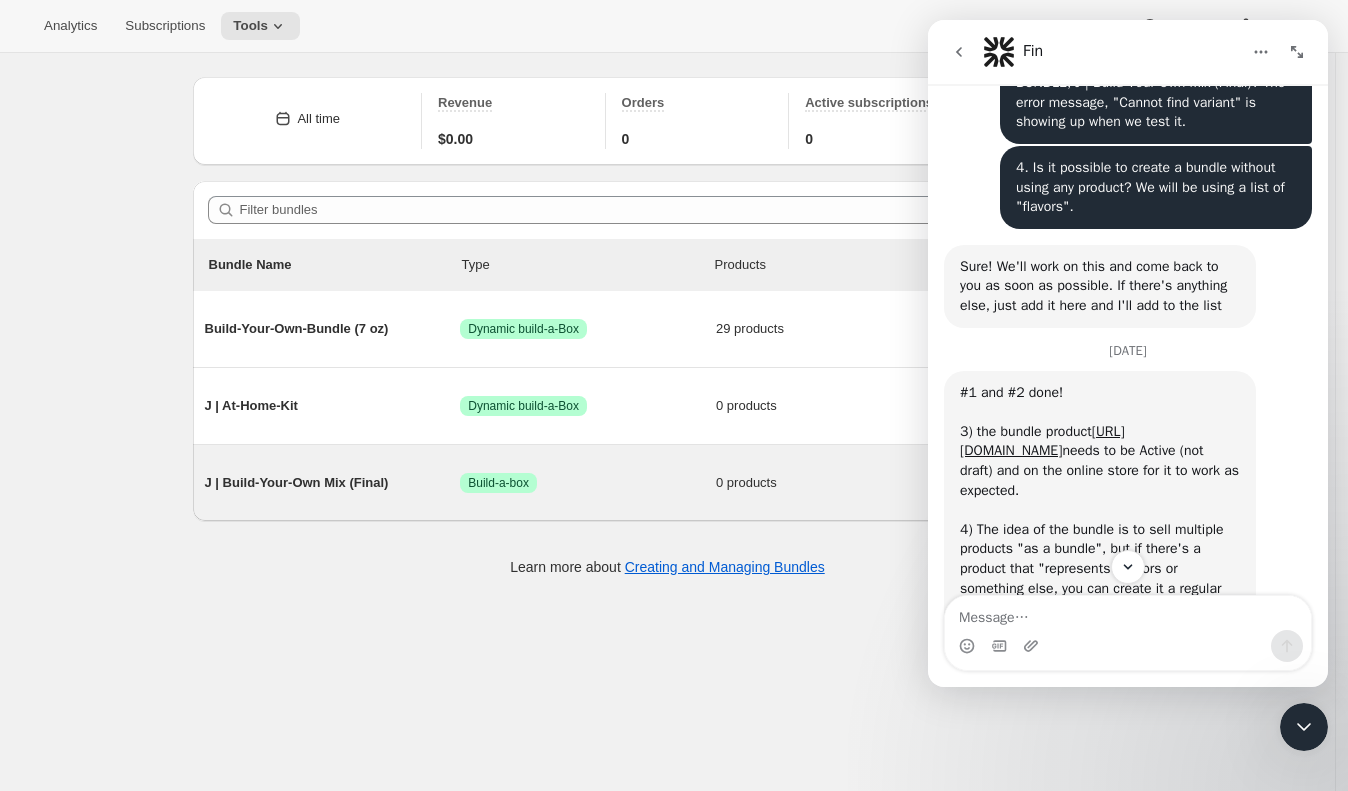 click on "J | Build-Your-Own Mix (Final)" at bounding box center (333, 483) 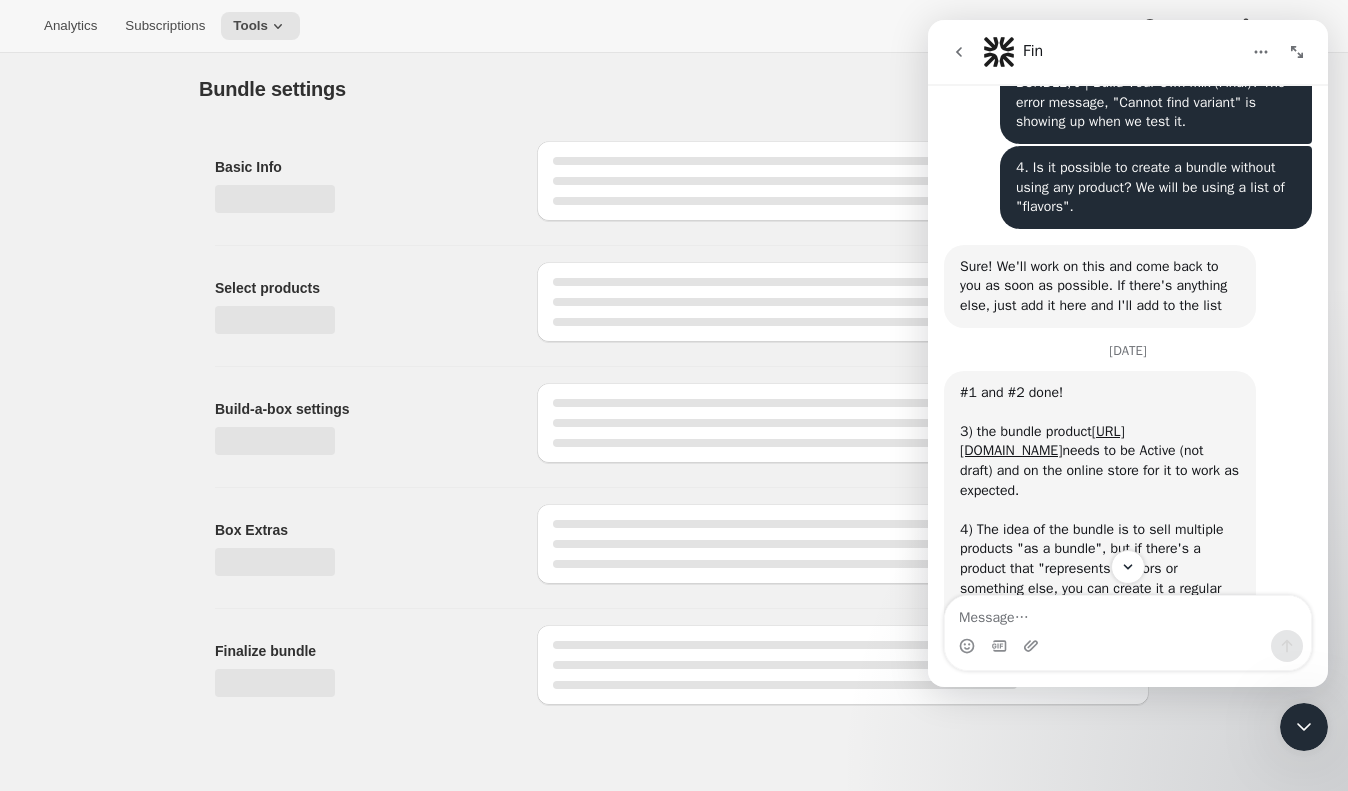 scroll, scrollTop: 0, scrollLeft: 0, axis: both 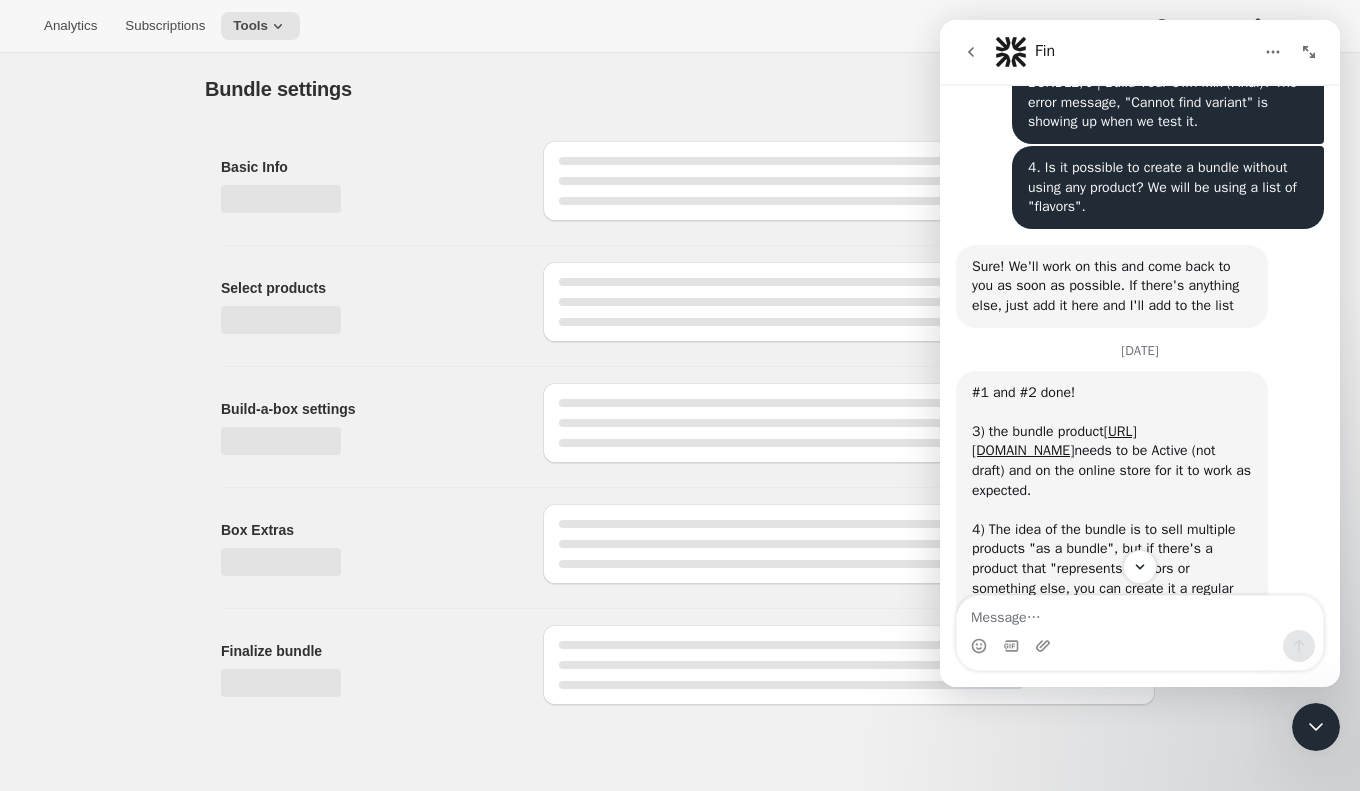 type on "J | Build-Your-Own Mix (Final)" 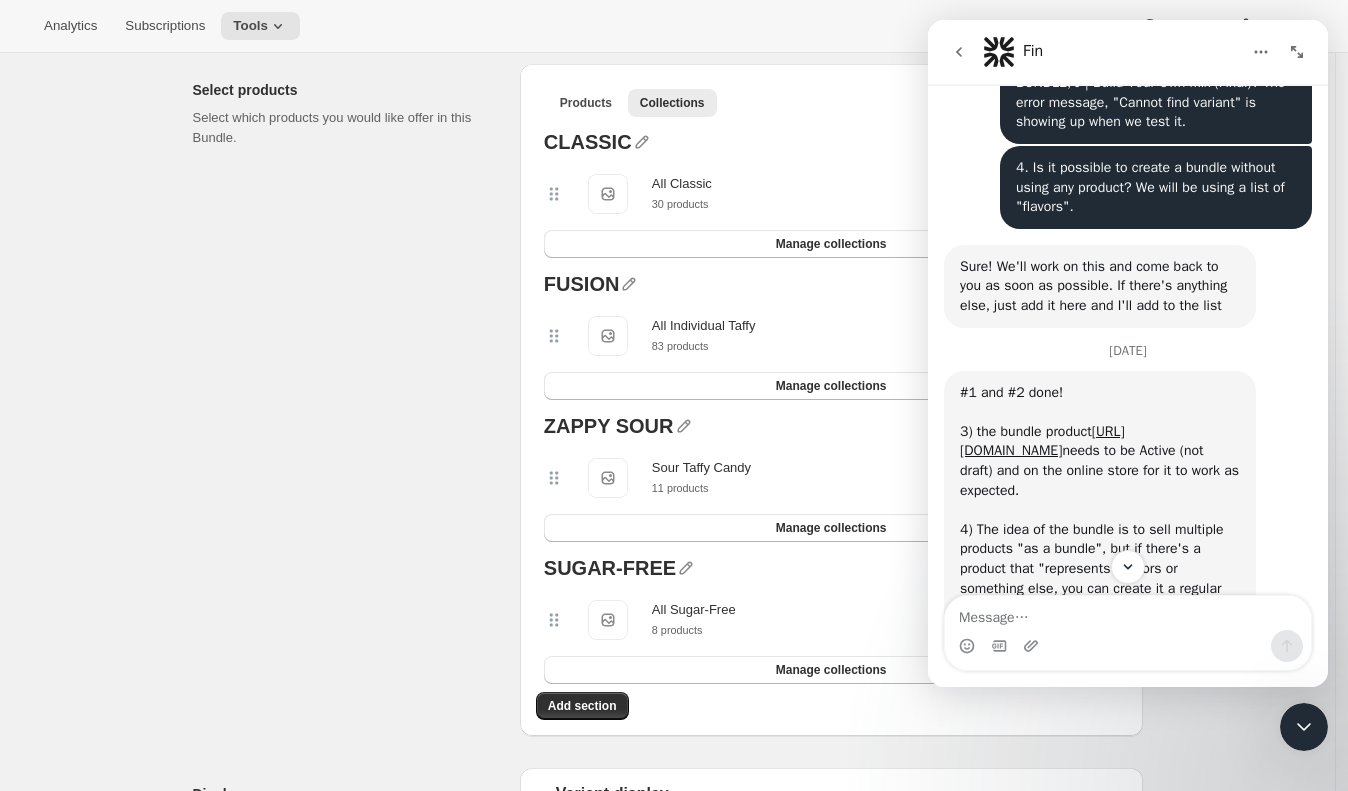 scroll, scrollTop: 462, scrollLeft: 0, axis: vertical 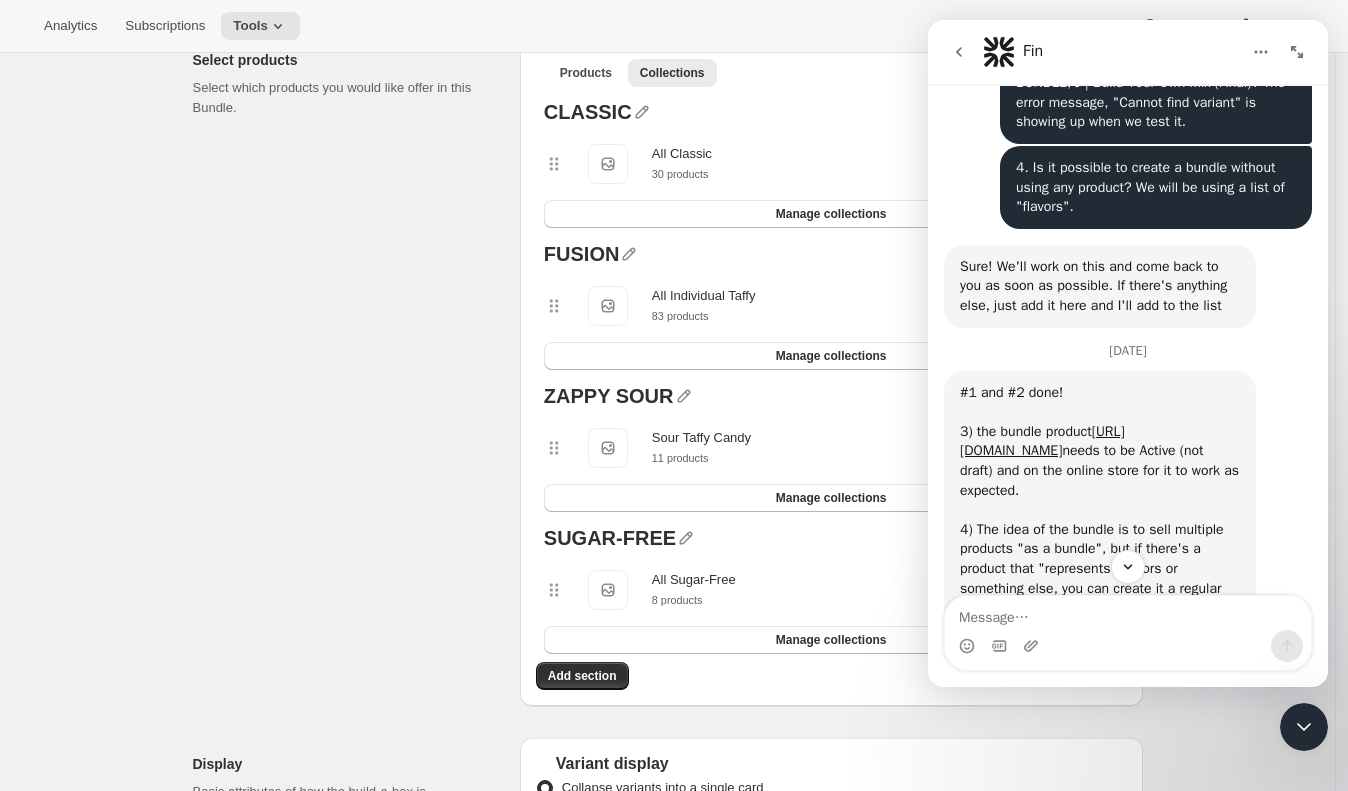 click at bounding box center (1304, 727) 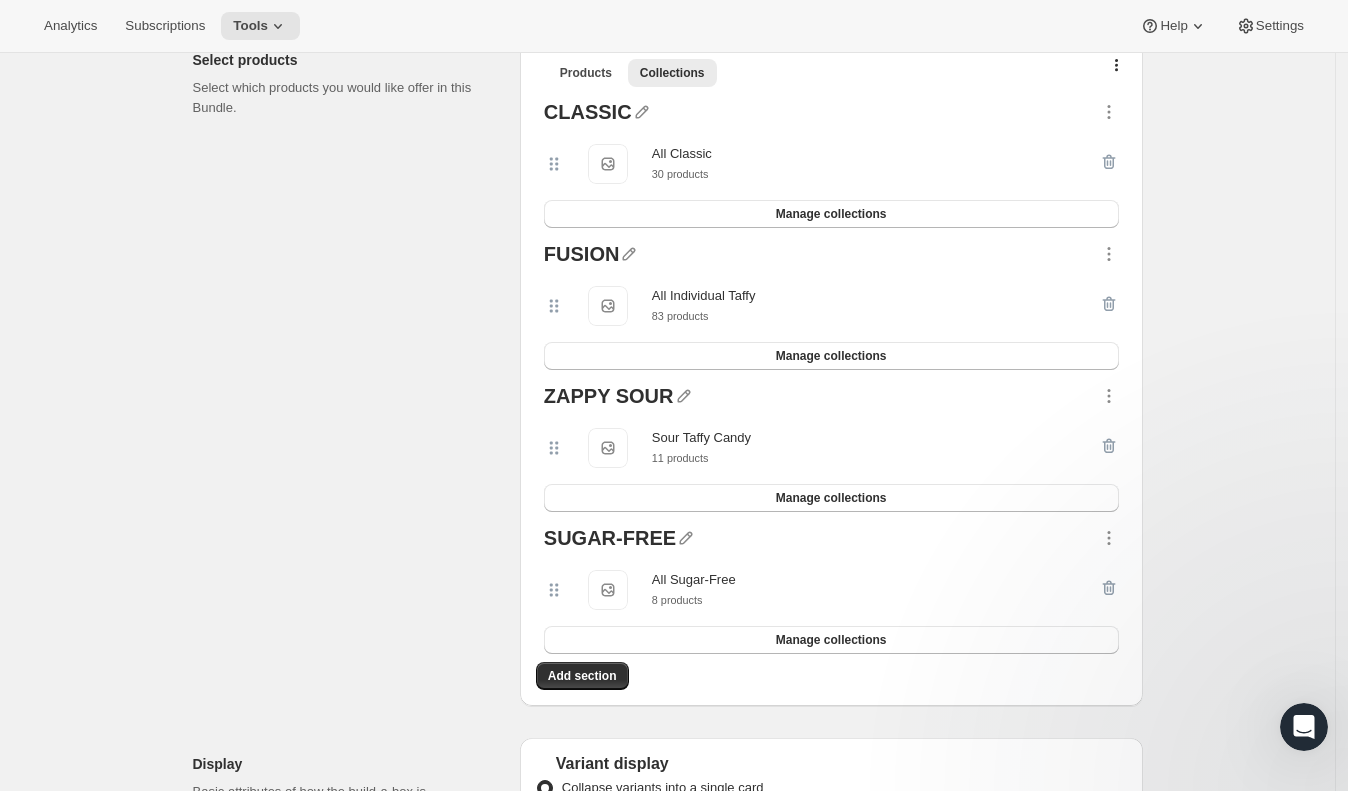 scroll, scrollTop: 0, scrollLeft: 0, axis: both 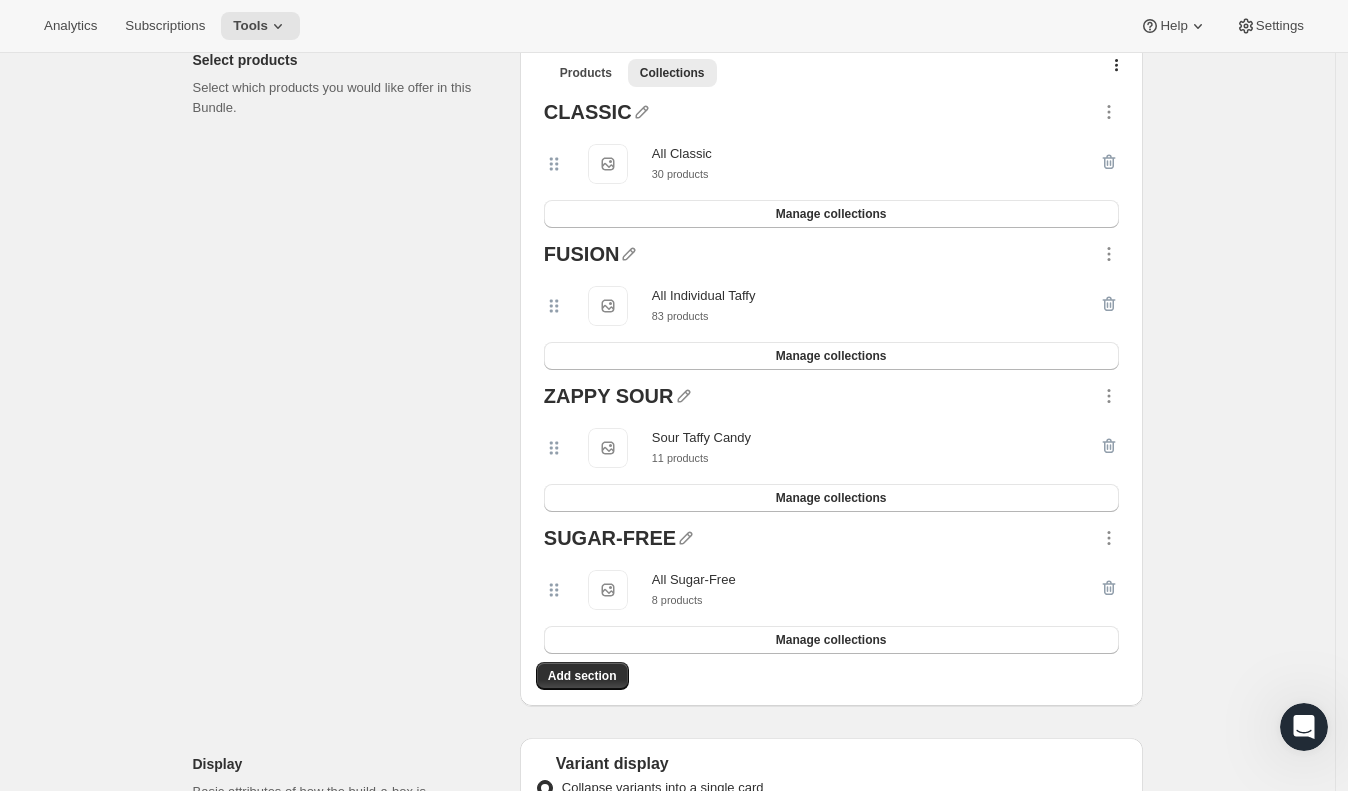 click on "Products Collections More views Products Collections More views CLASSIC All Classic All Classic 30 products Manage collections FUSION All Individual Taffy All Individual Taffy 83 products Manage collections ZAPPY SOUR Sour Taffy Candy Sour Taffy Candy 11 products Manage collections SUGAR-FREE All Sugar-Free All Sugar-Free 8 products Manage collections Add section" at bounding box center [831, 370] 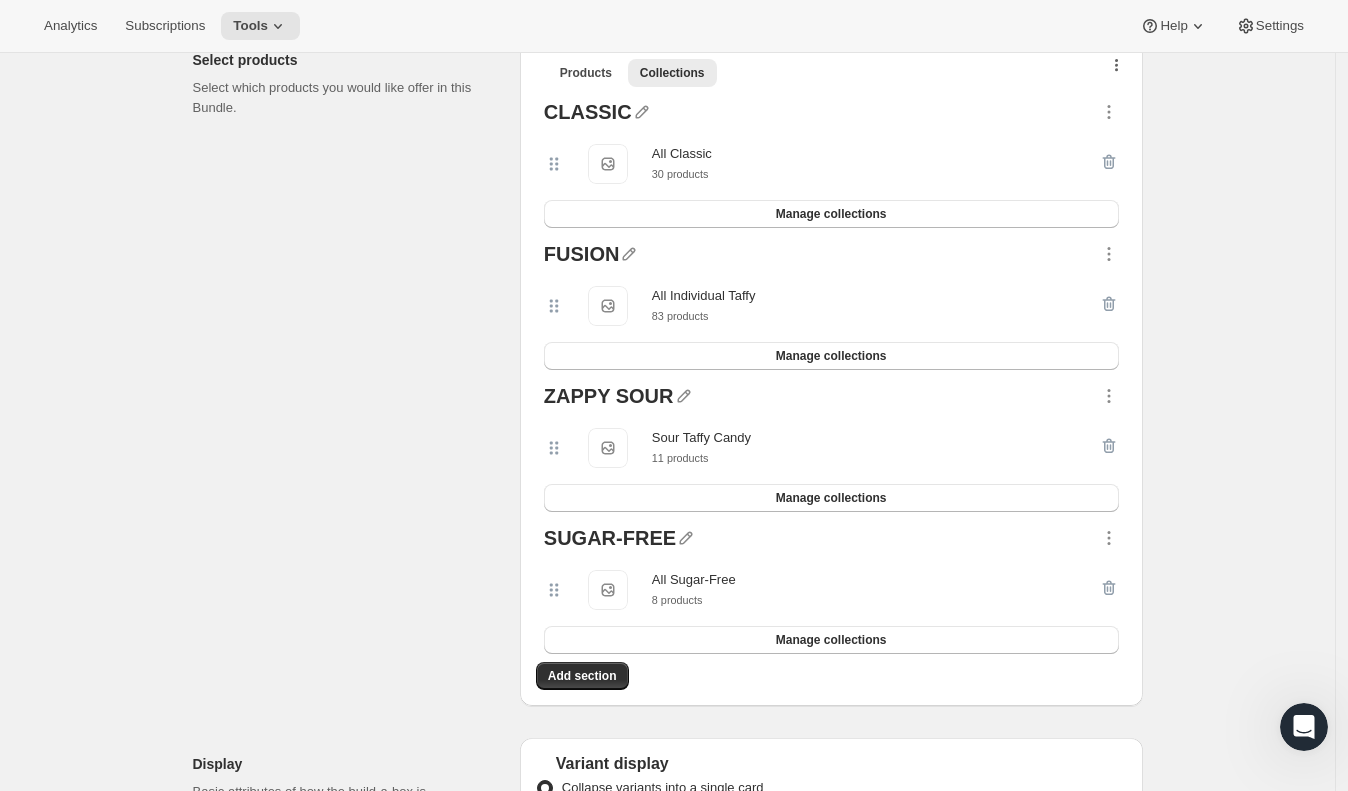 click 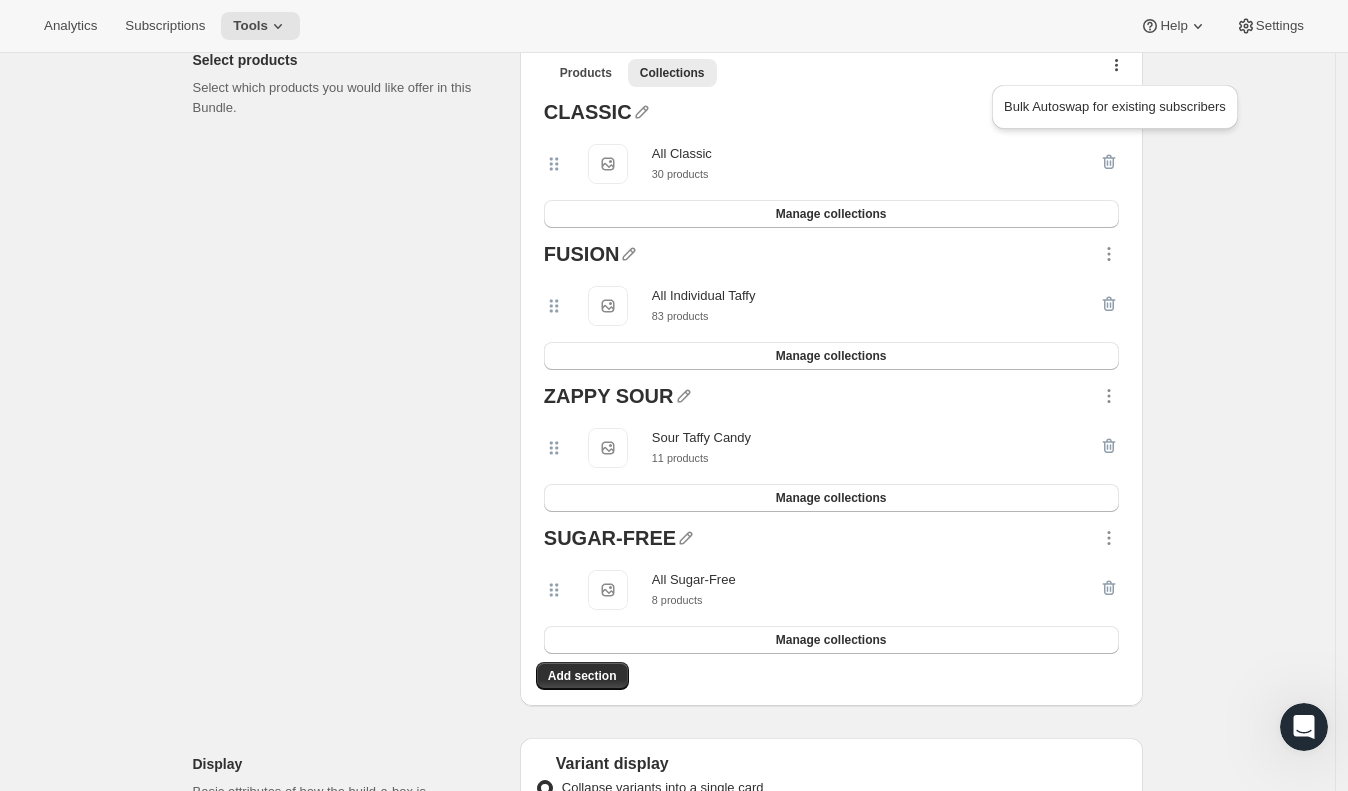 click on "Edit Bundle. This page is ready Edit Bundle Analytics Open Build-a-box More actions Analytics Open Build-a-box All time Revenue $0.00 Orders 0 Active subscriptions 0 Initial setup Basic Info Name your bundle and choose how you want to set it up. Bundle name J | Build-Your-Own Mix (Final) We will use this to create a product page on your online store Box settings Select products Select which products you would like offer in this Bundle. Products Collections More views Products Collections More views CLASSIC All Classic All Classic 30 products Manage collections FUSION All Individual Taffy All Individual Taffy 83 products Manage collections ZAPPY SOUR Sour Taffy Candy Sour Taffy Candy 11 products Manage collections SUGAR-FREE All Sugar-Free All Sugar-Free 8 products Manage collections Add section Display Basic attributes of how the build-a-box is presented. Variant display Collapse variants into a single card Split variants into separate cards All options will be displayed as separate product cards Fixed size 6" at bounding box center [667, 1100] 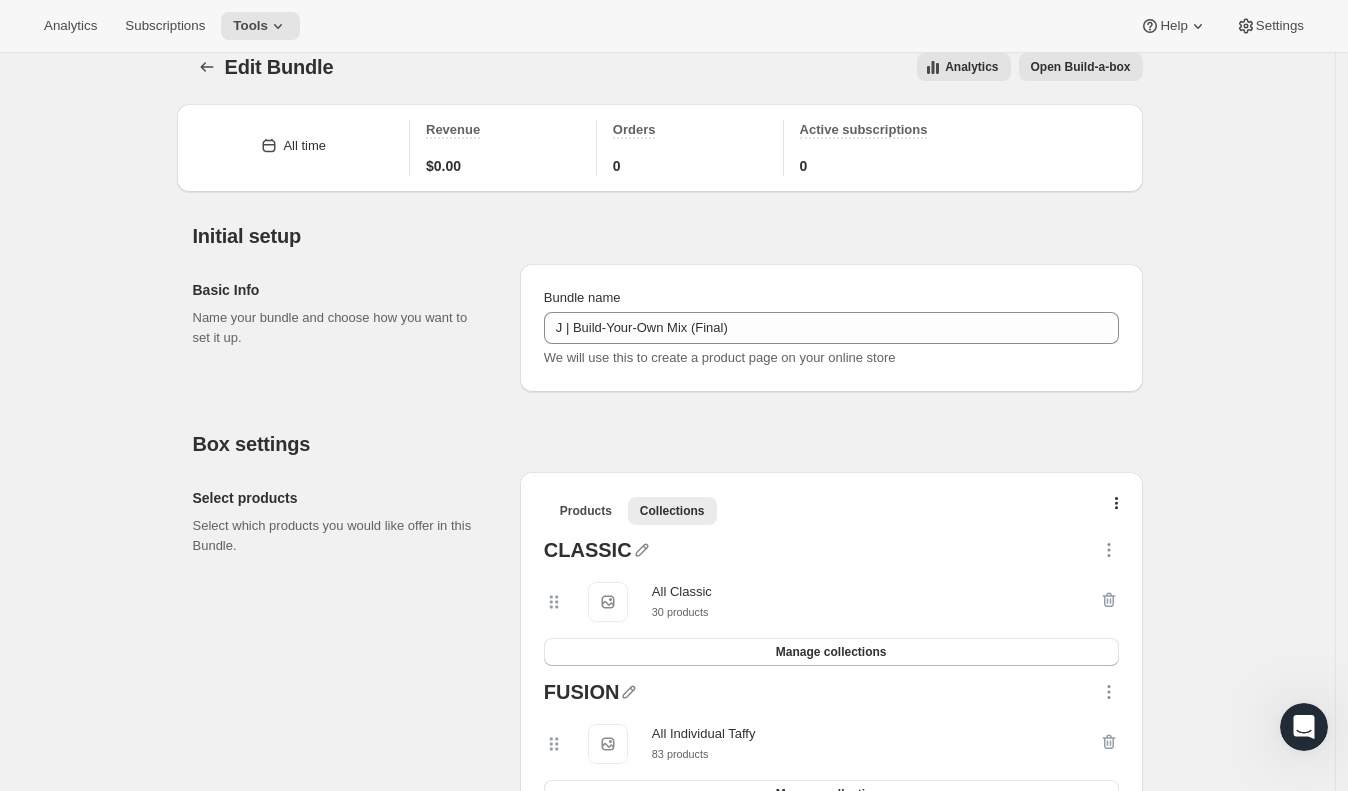 scroll, scrollTop: 0, scrollLeft: 0, axis: both 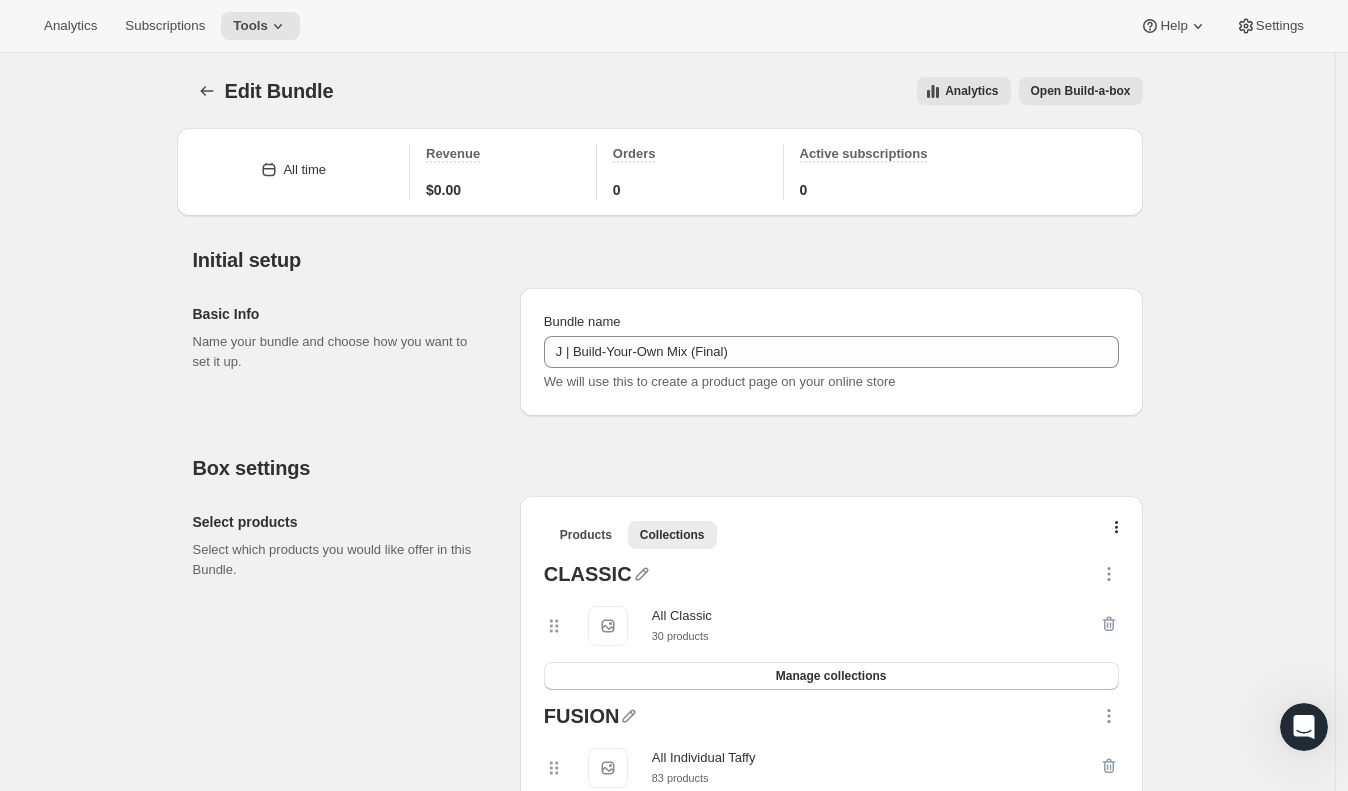 click on "Open Build-a-box" at bounding box center (1081, 91) 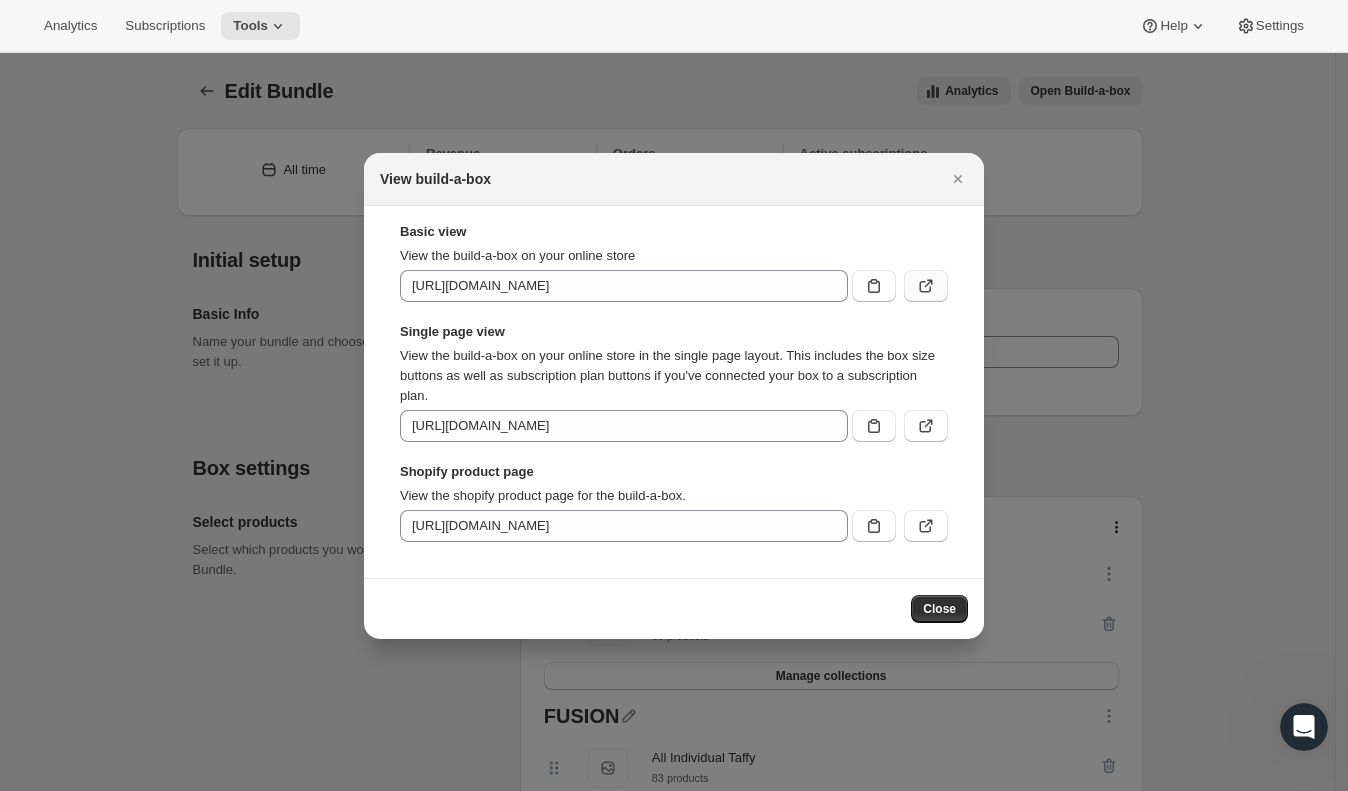 click 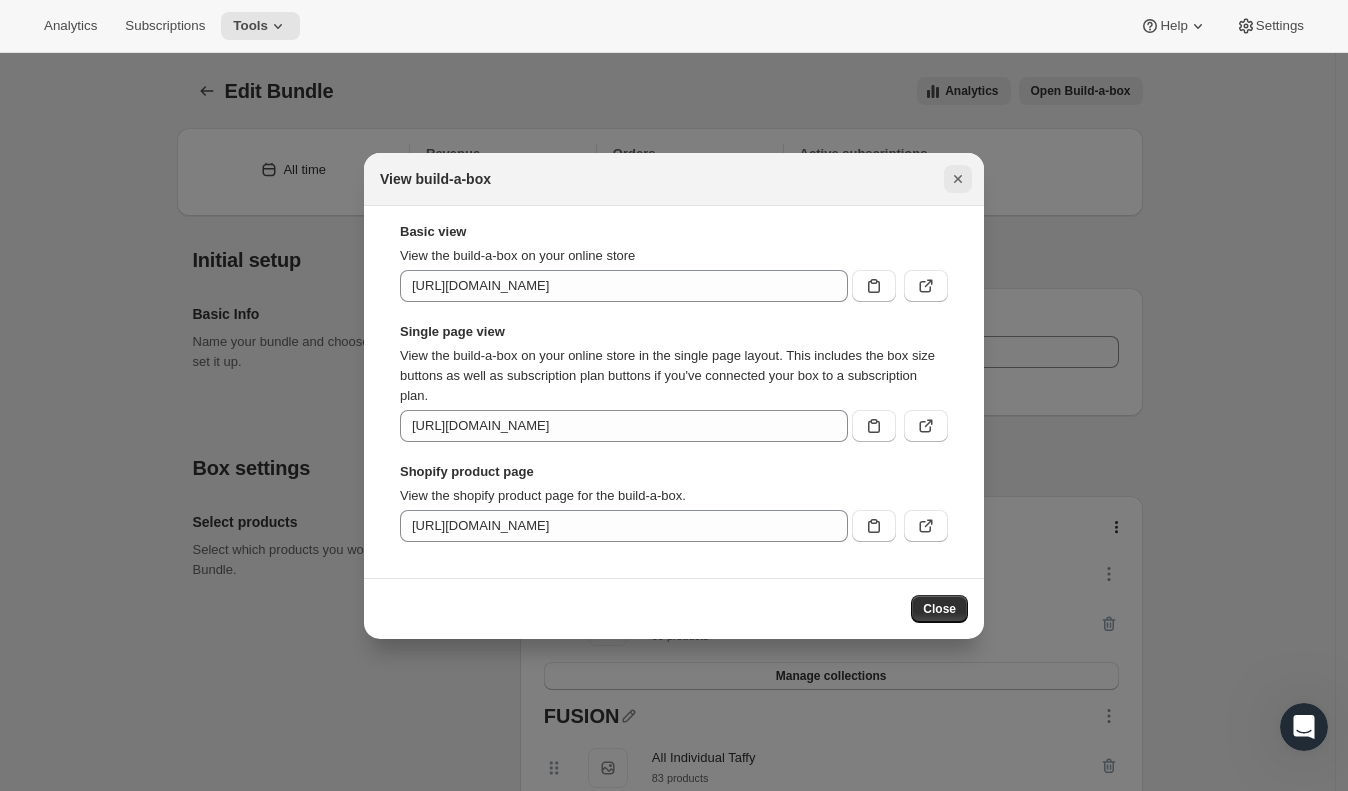 click 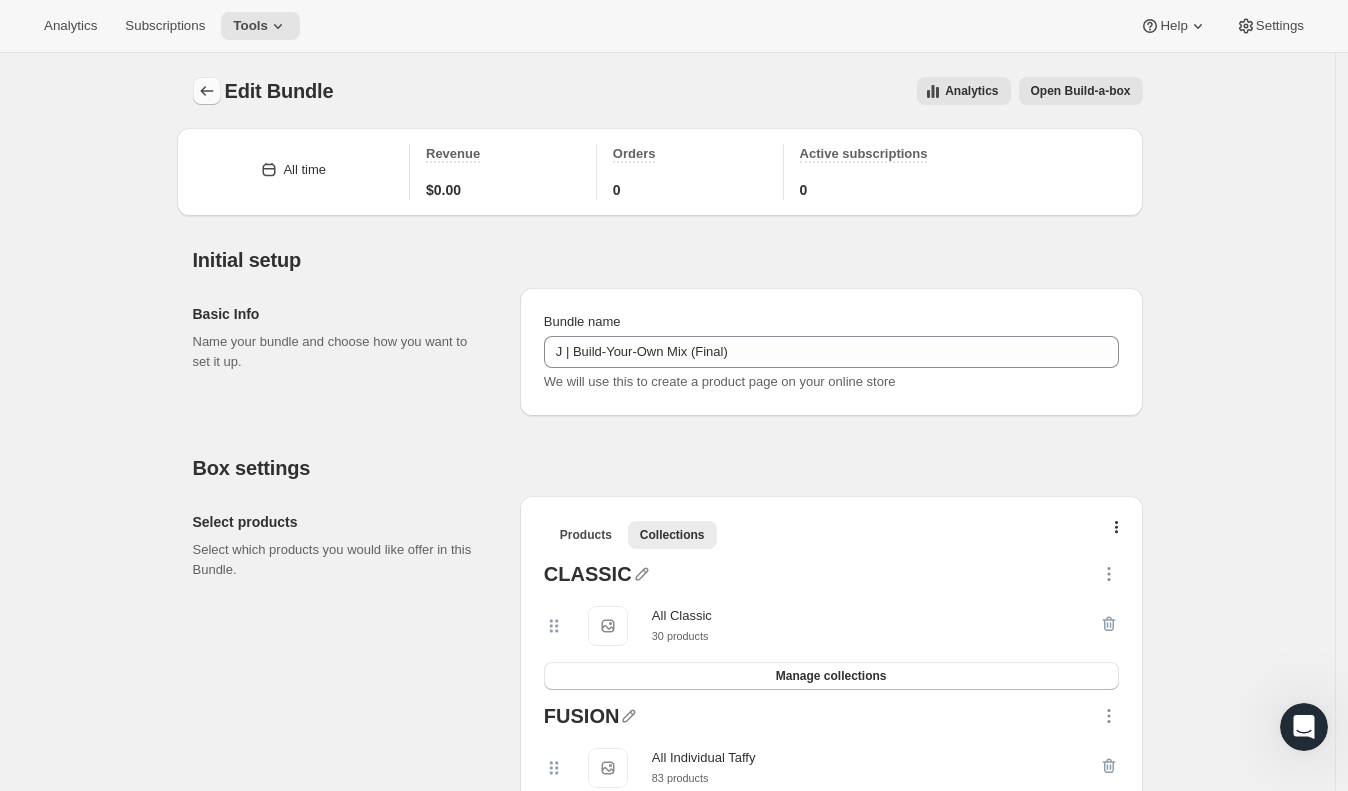 click 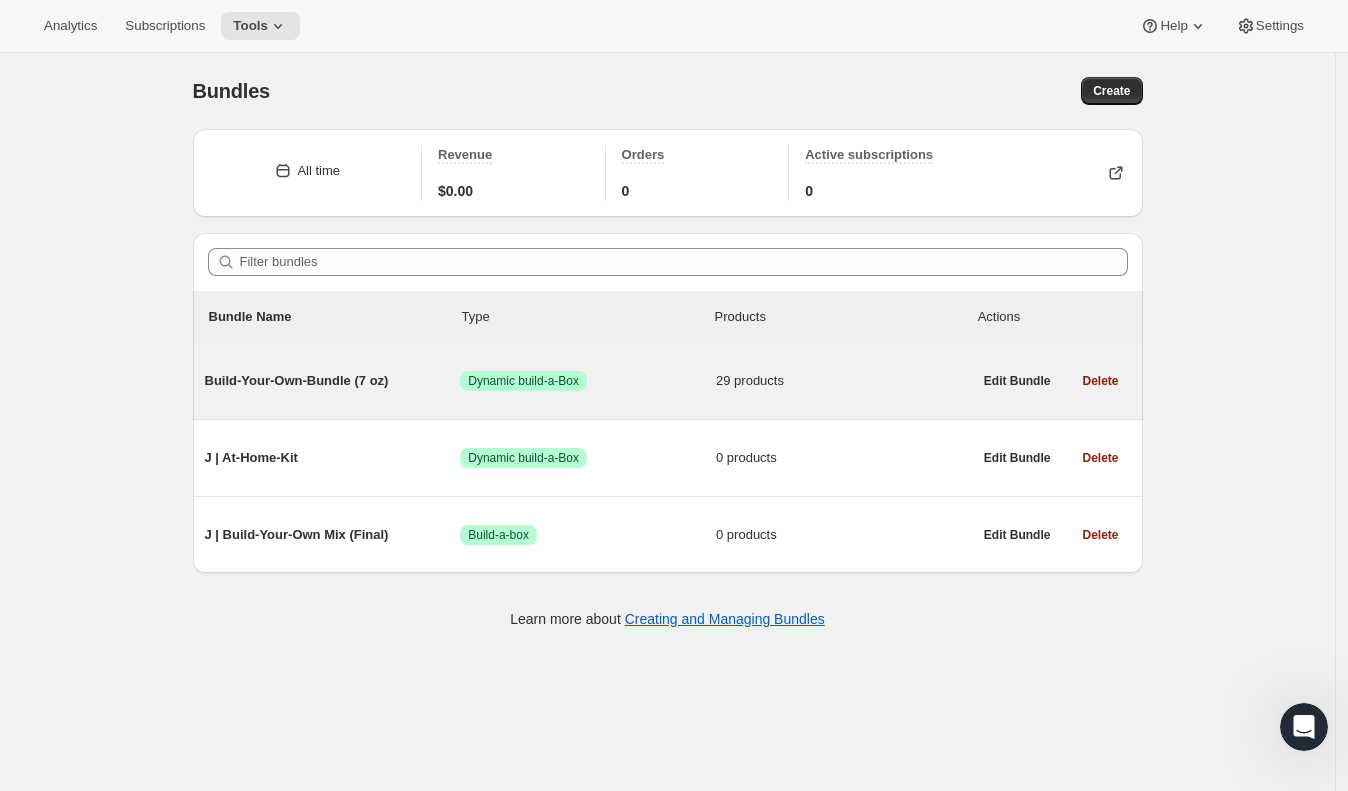 click on "Build-Your-Own-Bundle (7 oz)" at bounding box center [333, 381] 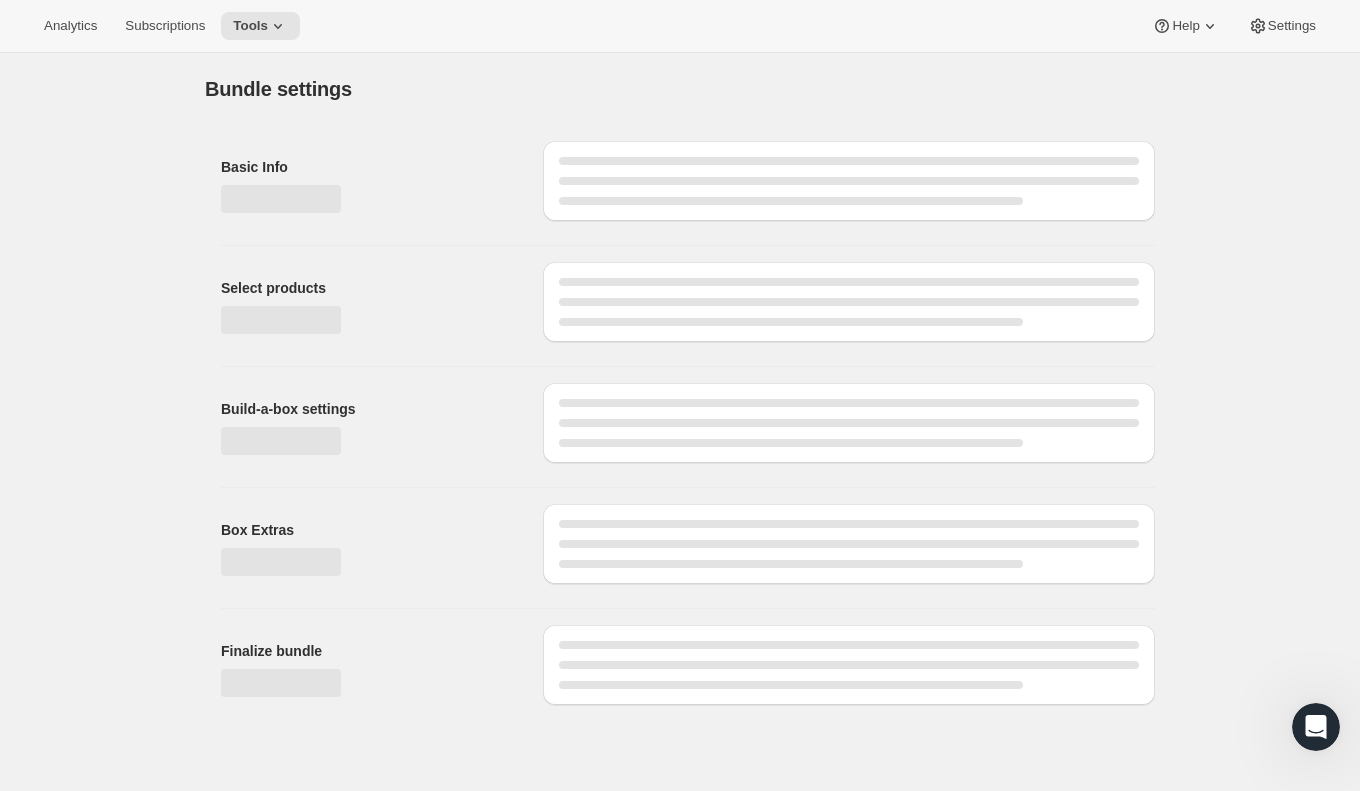 type on "Build-Your-Own-Bundle (7 oz)" 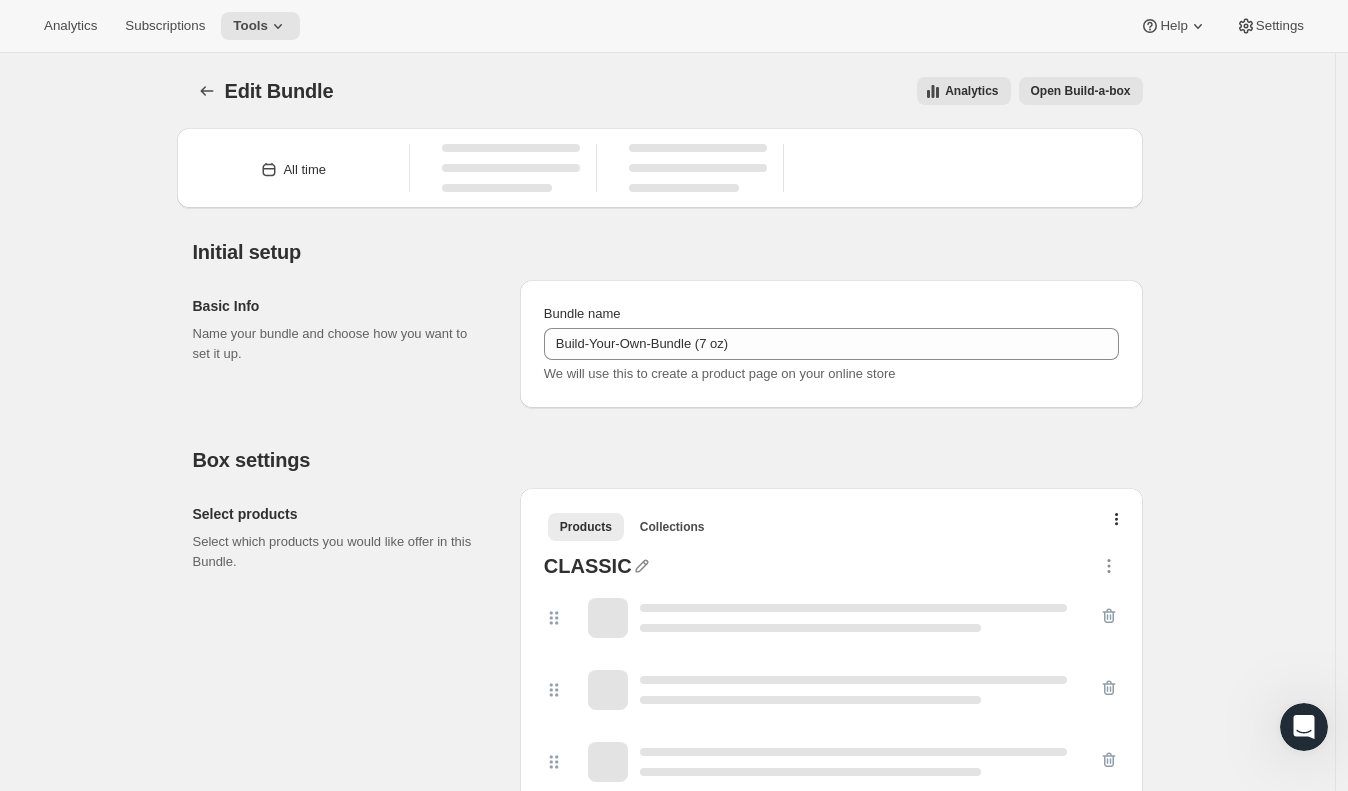click on "Open Build-a-box" at bounding box center (1081, 91) 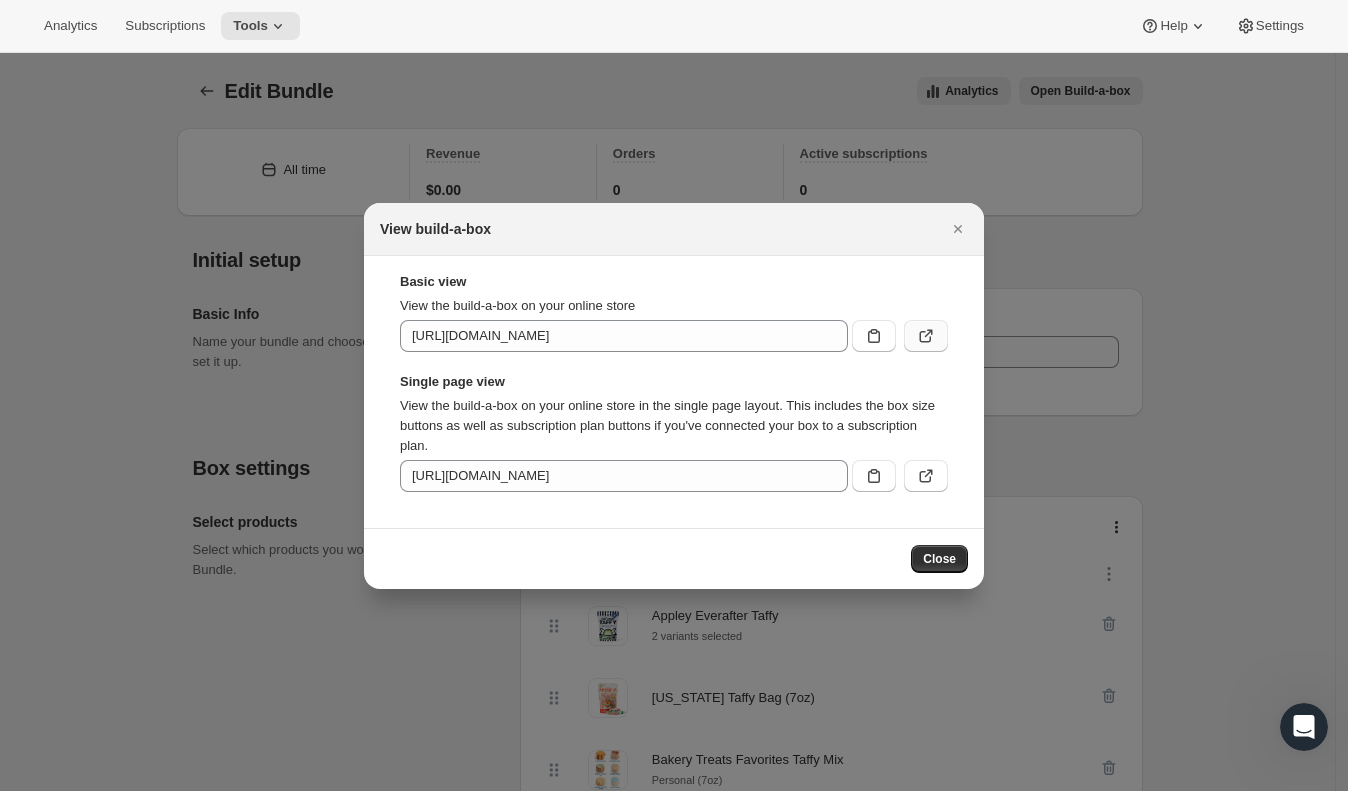 click 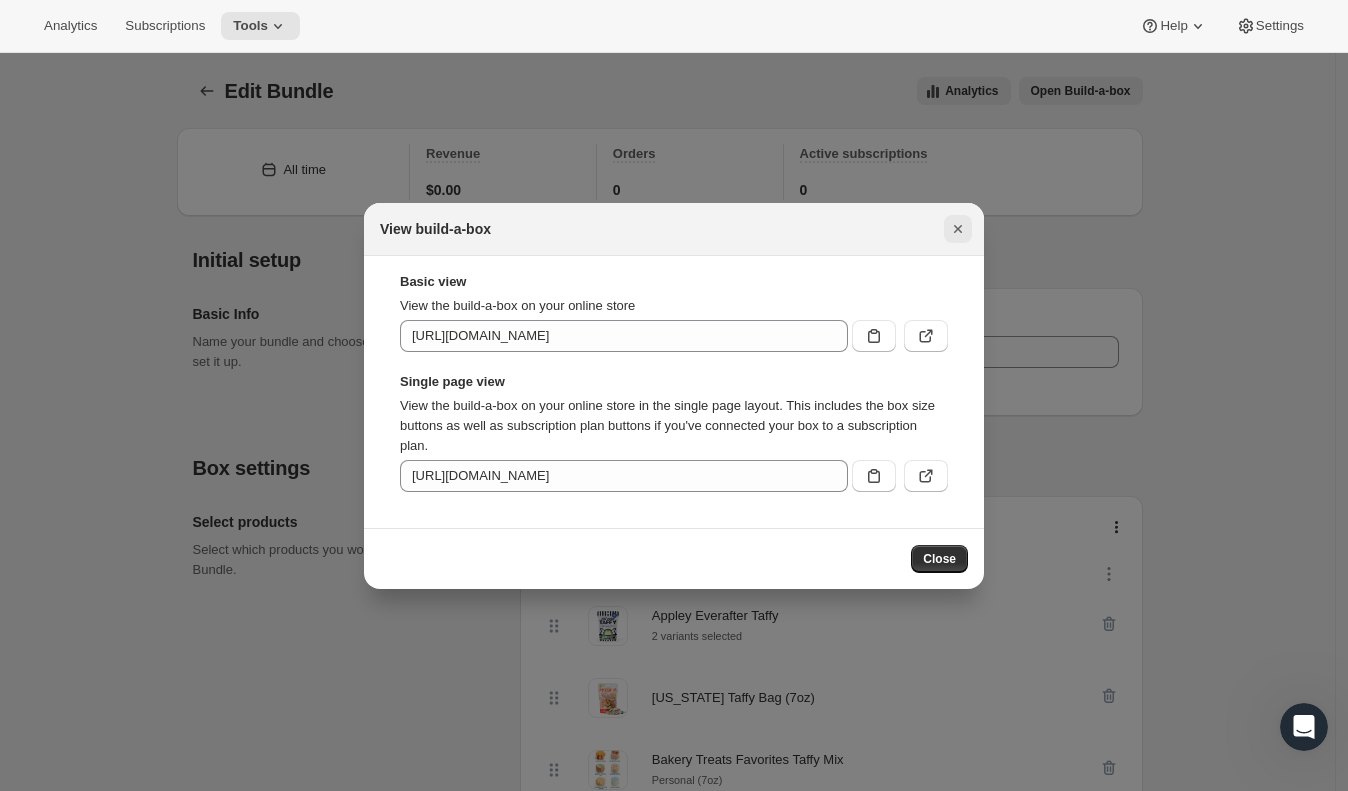 click 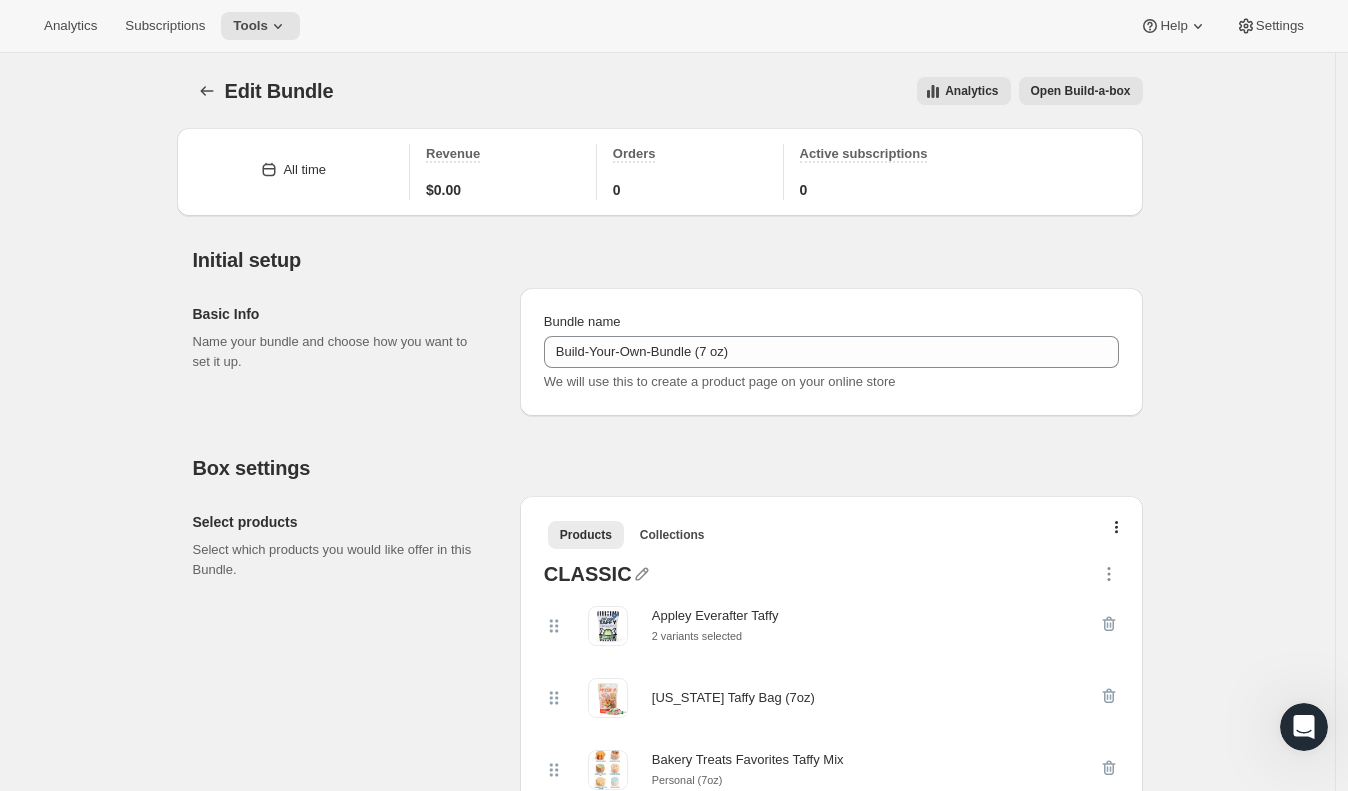 click 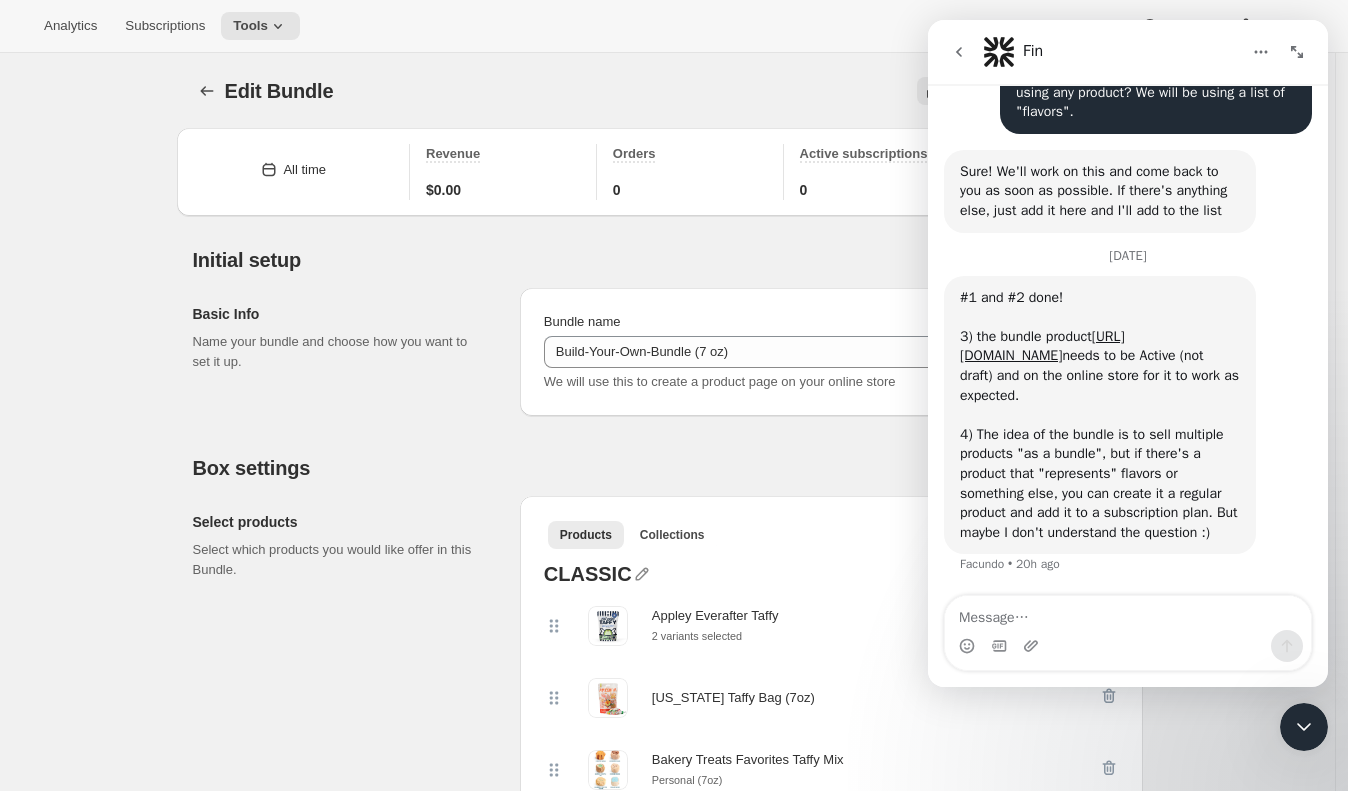 scroll, scrollTop: 5142, scrollLeft: 0, axis: vertical 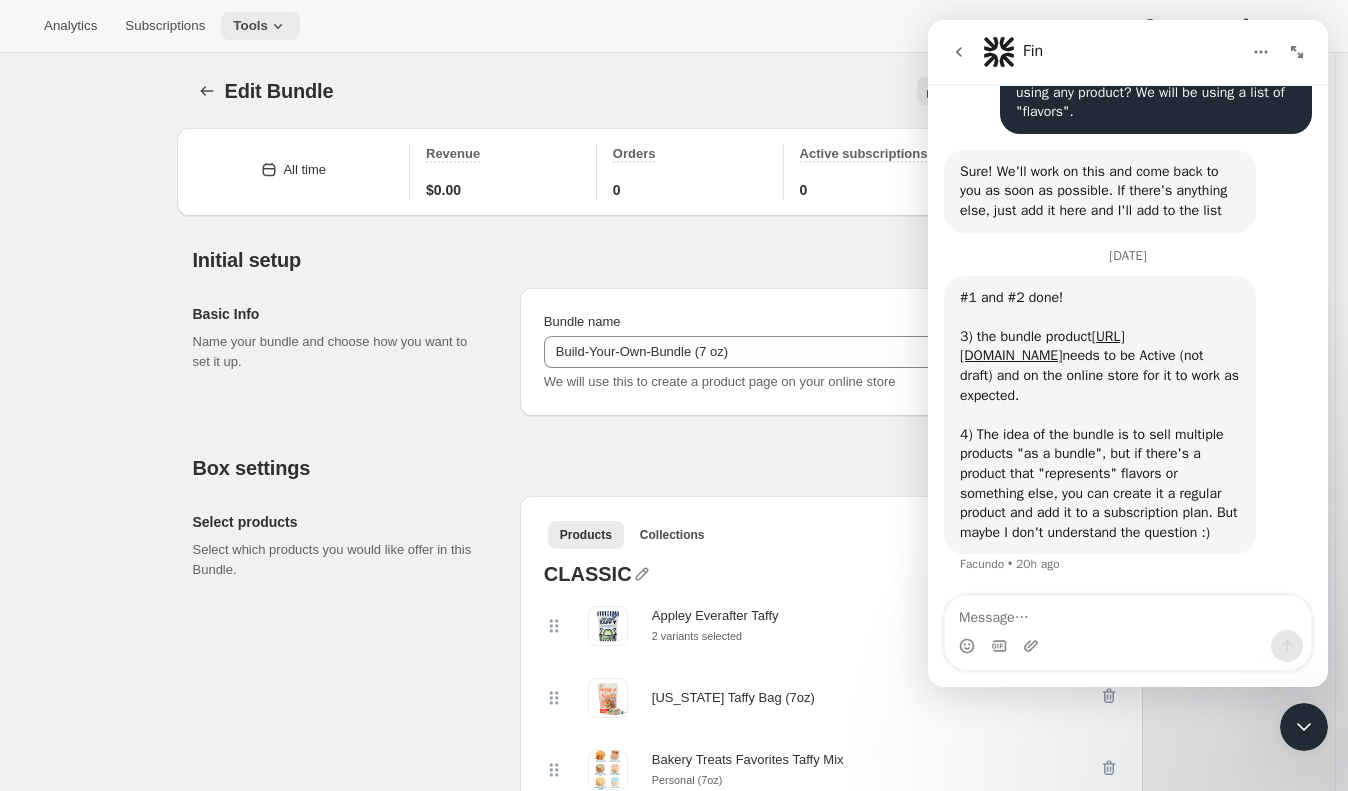 click 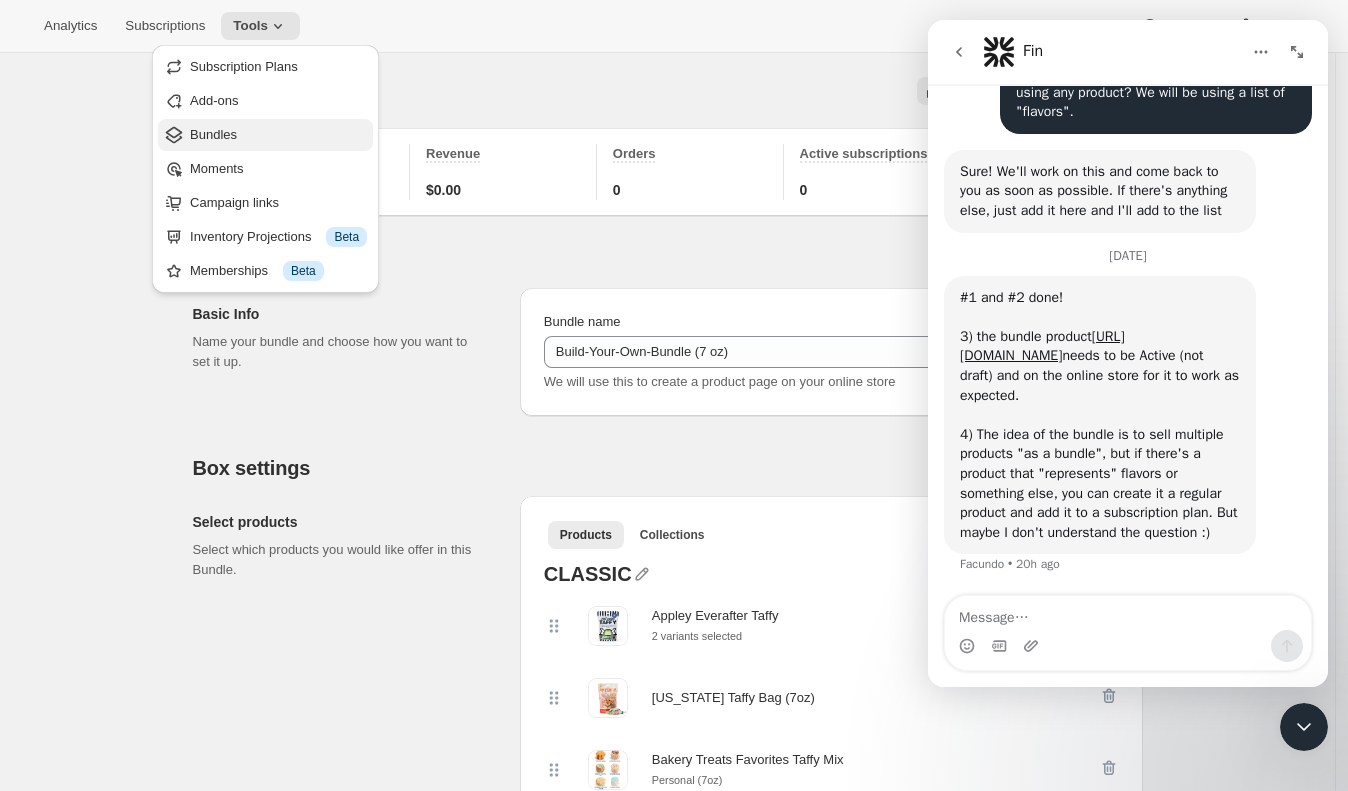click on "Bundles" at bounding box center [278, 135] 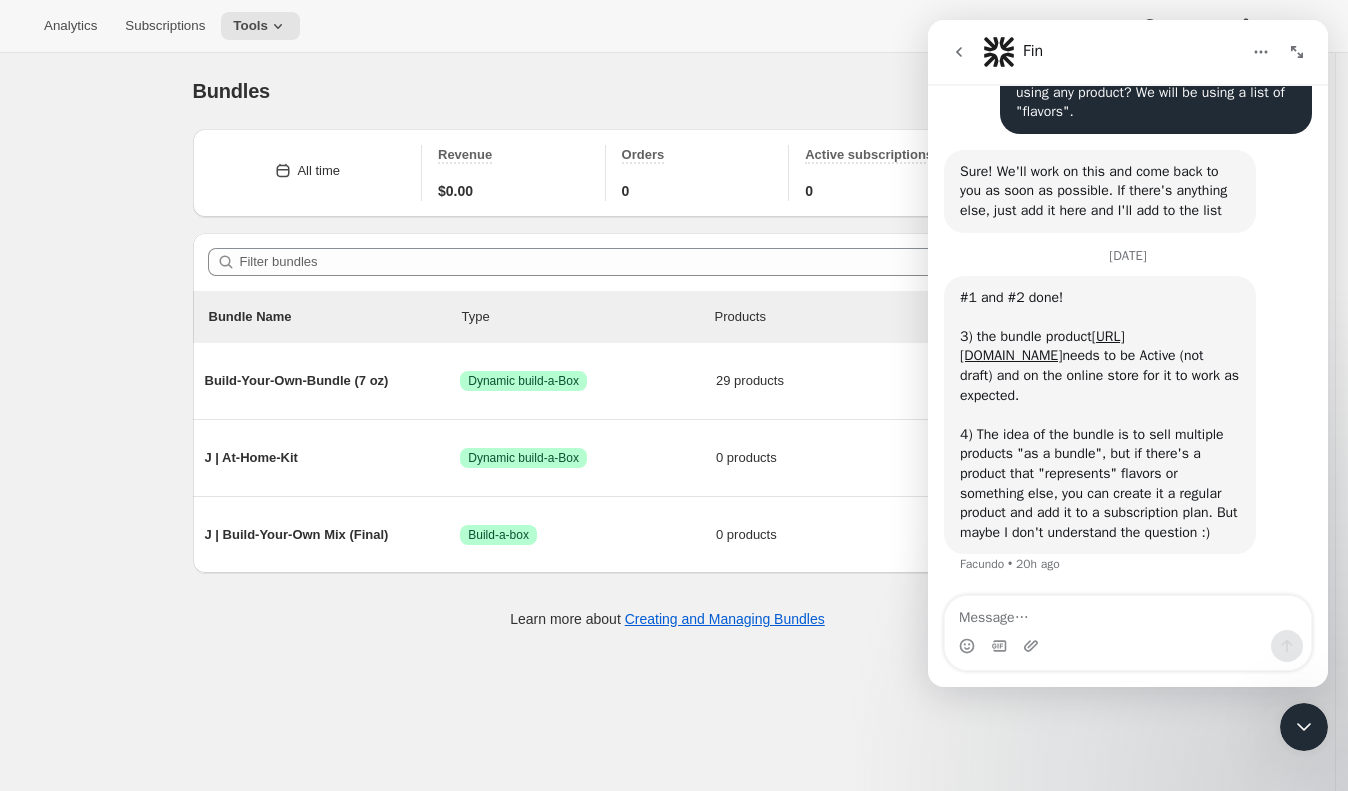 click 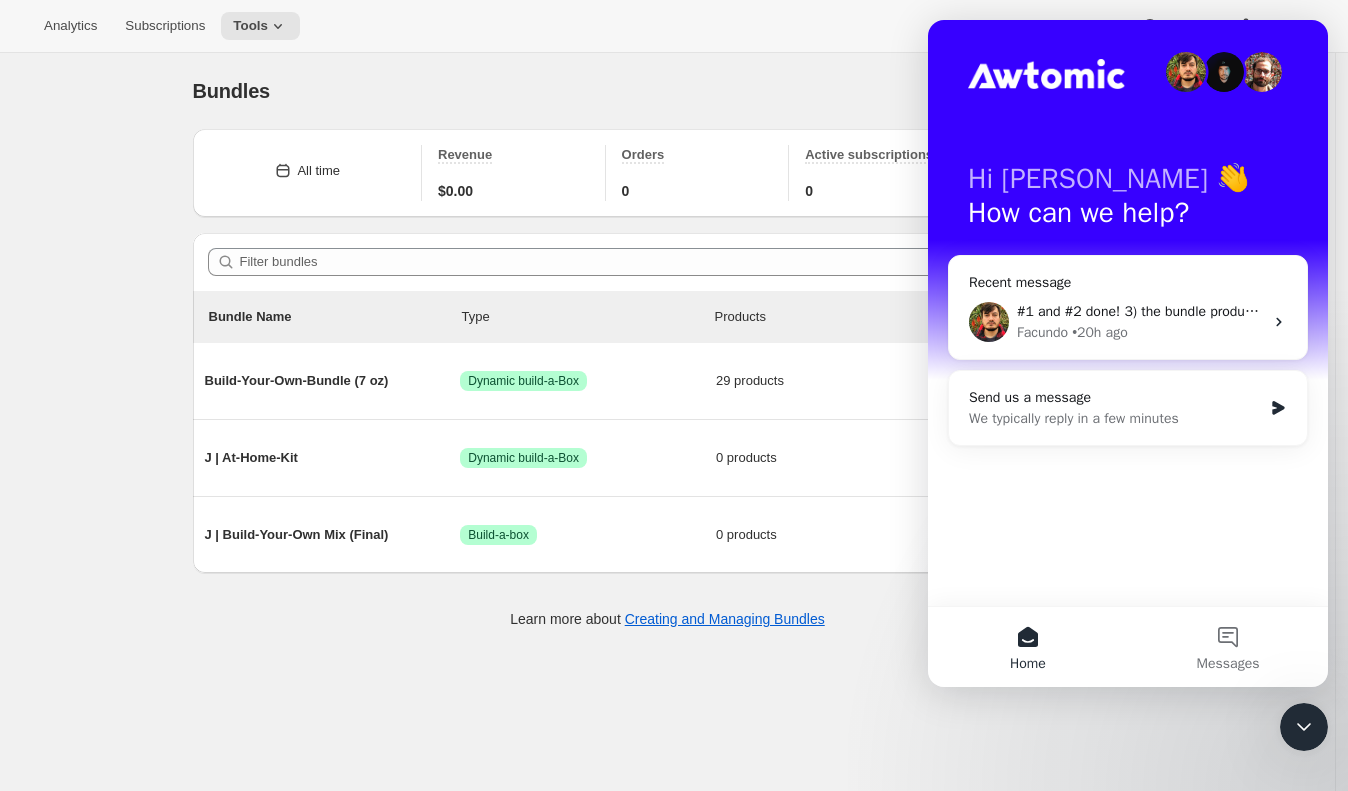 click at bounding box center [1304, 727] 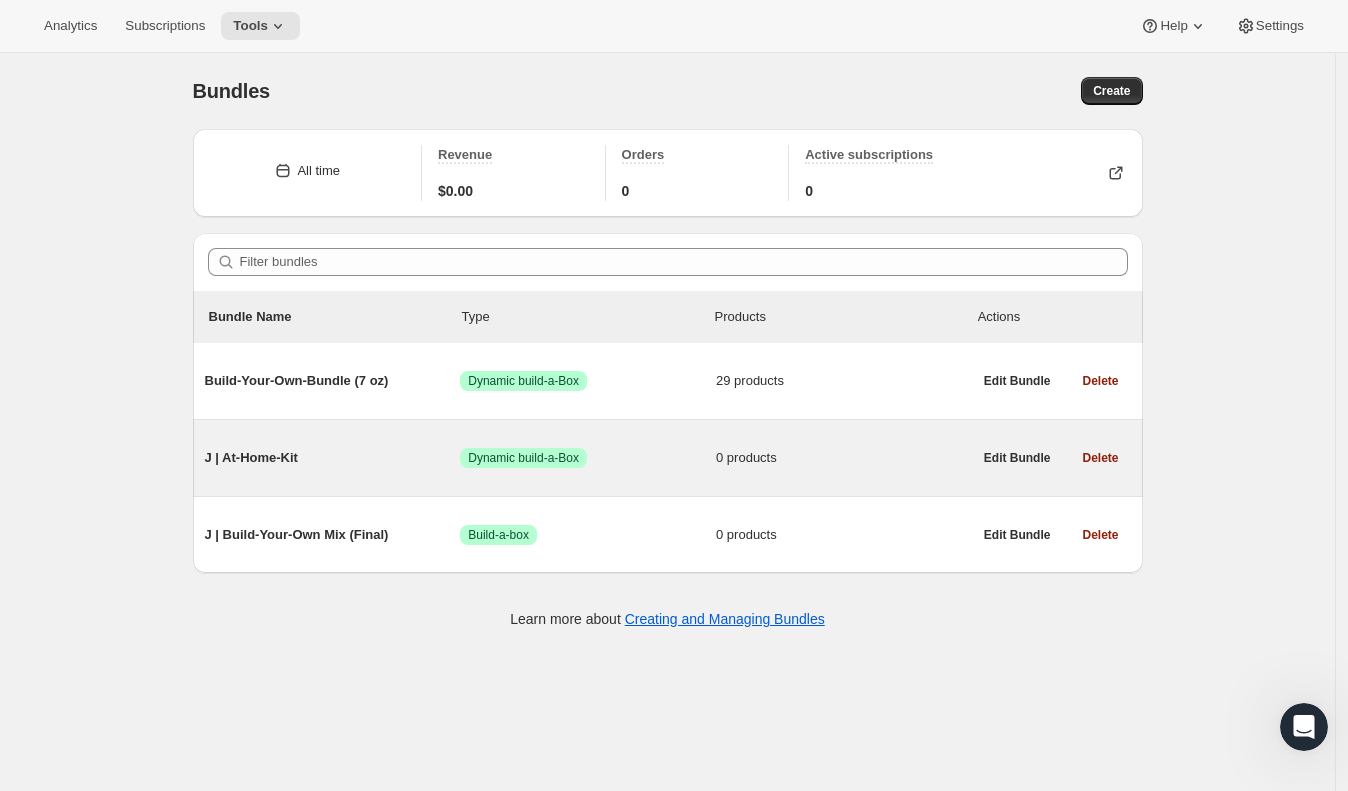 click on "J | At-Home-Kit" at bounding box center [333, 458] 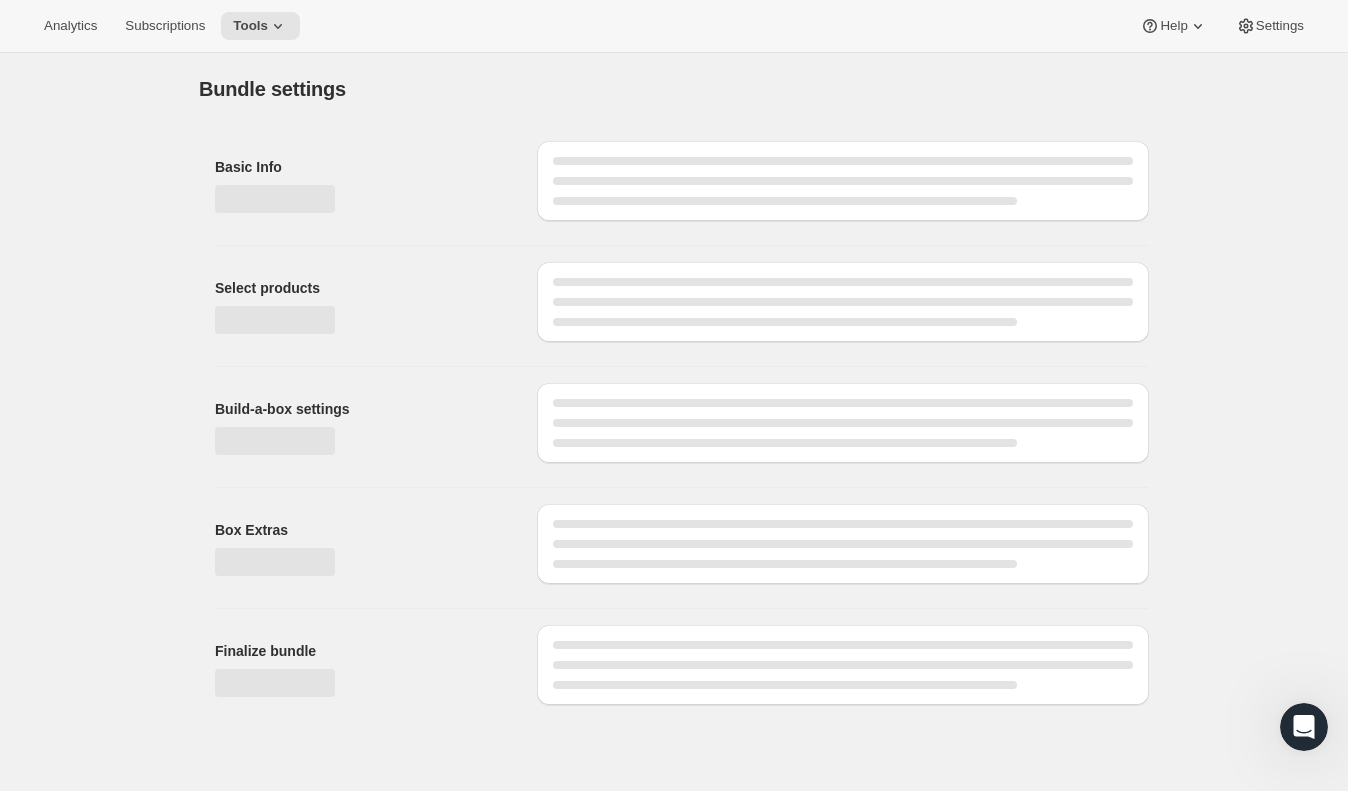 type on "J | At-Home-Kit" 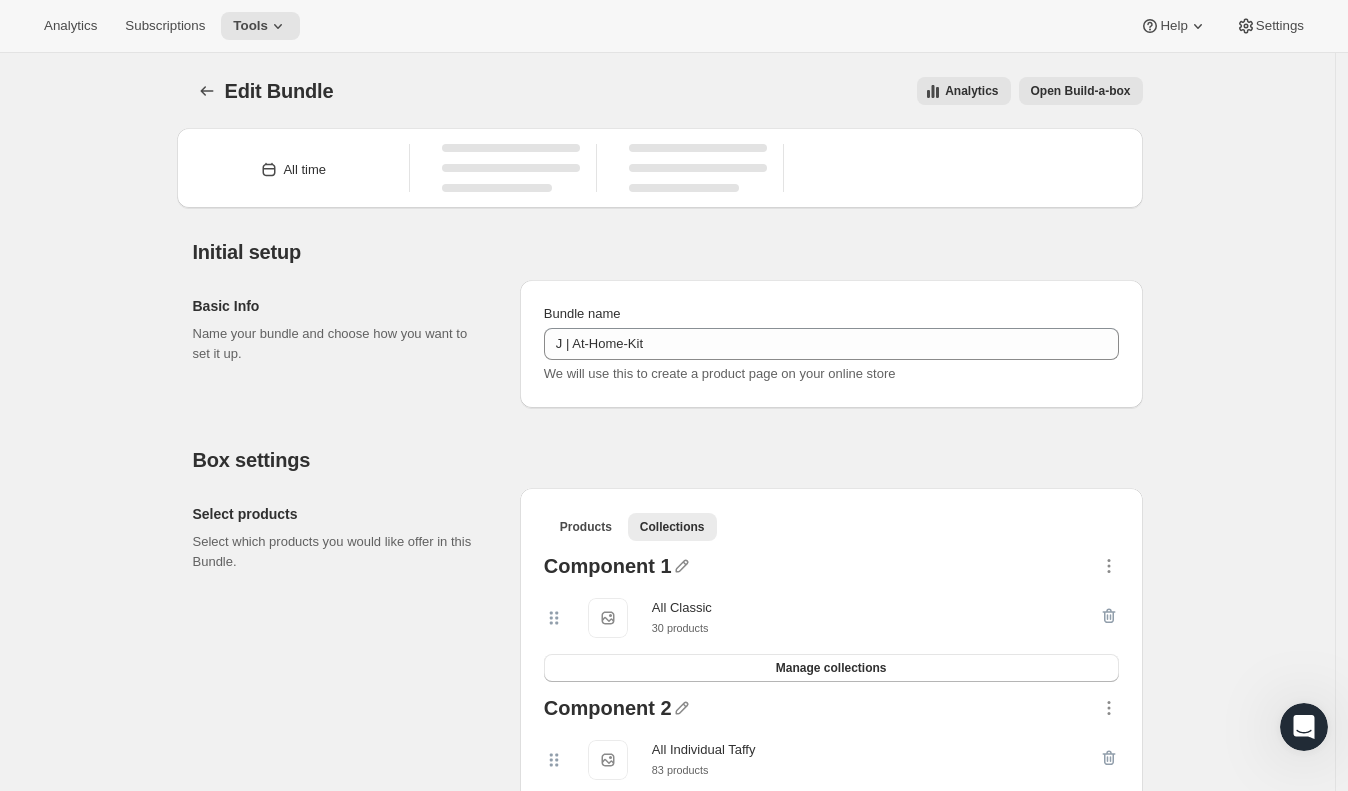 click on "Open Build-a-box" at bounding box center [1081, 91] 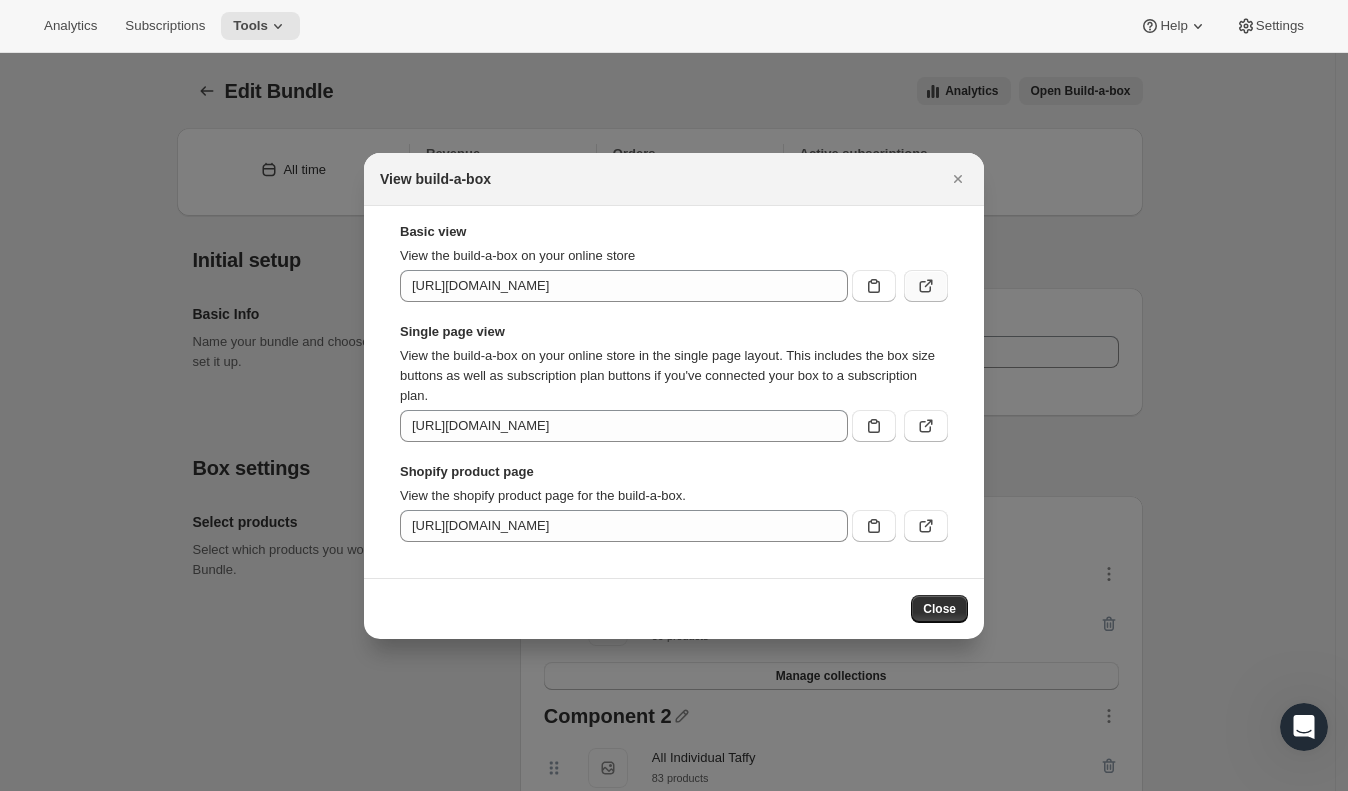 click 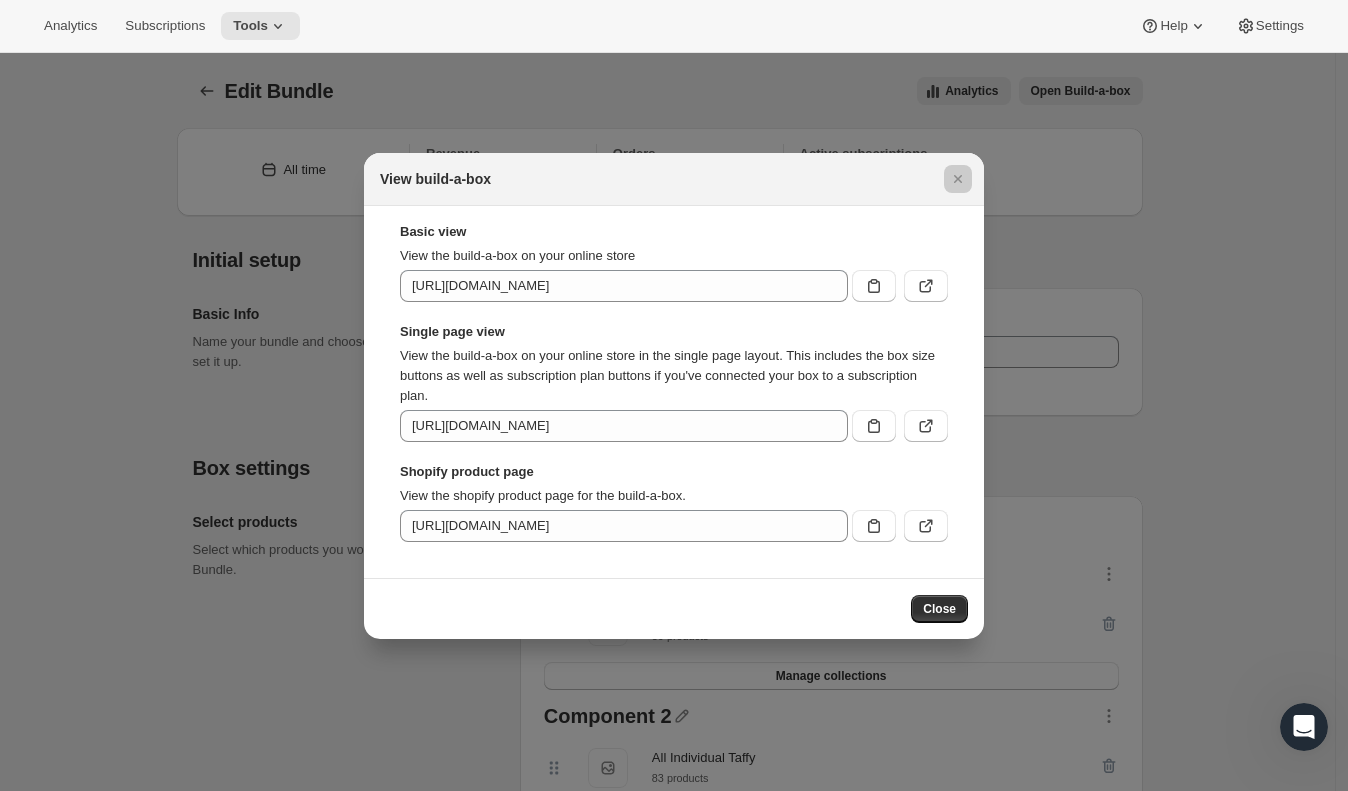 click at bounding box center (674, 395) 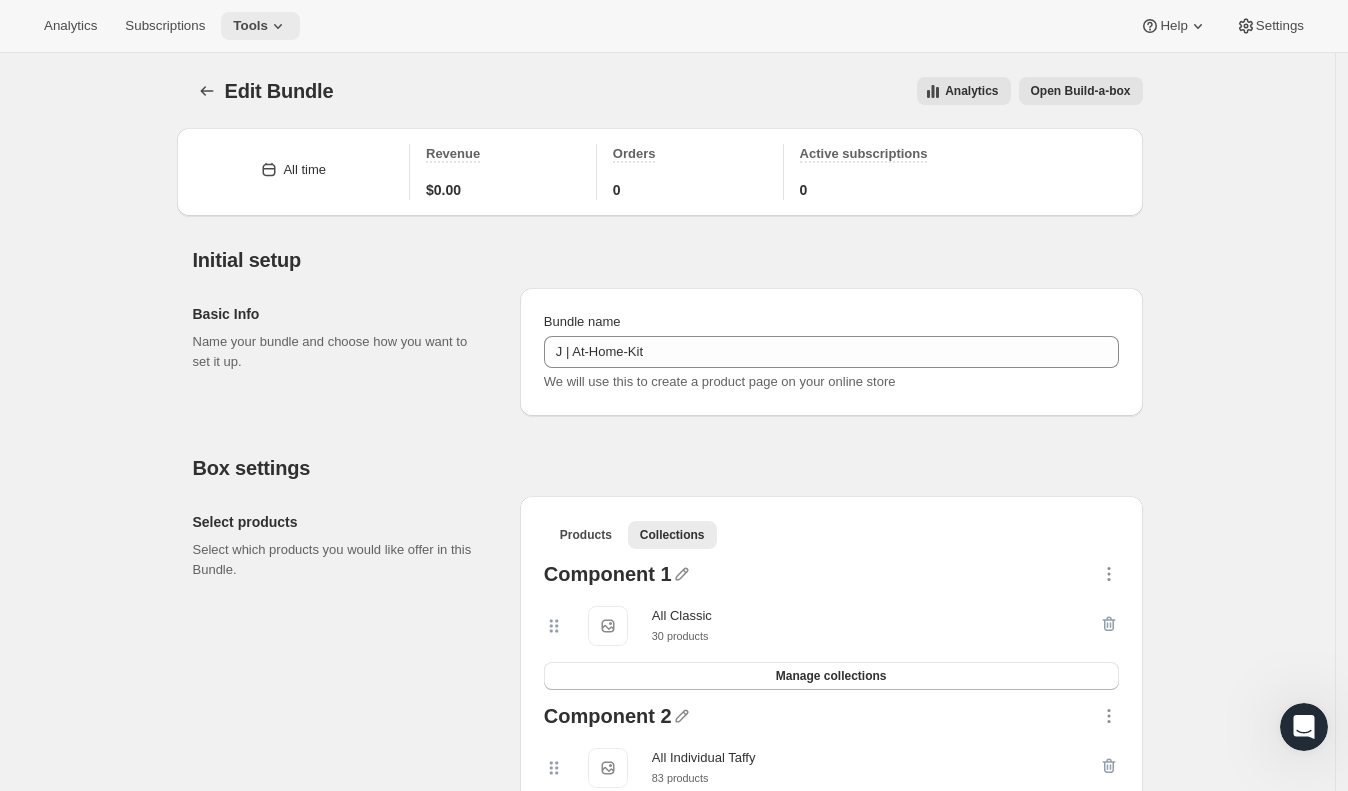 click on "Tools" at bounding box center [250, 26] 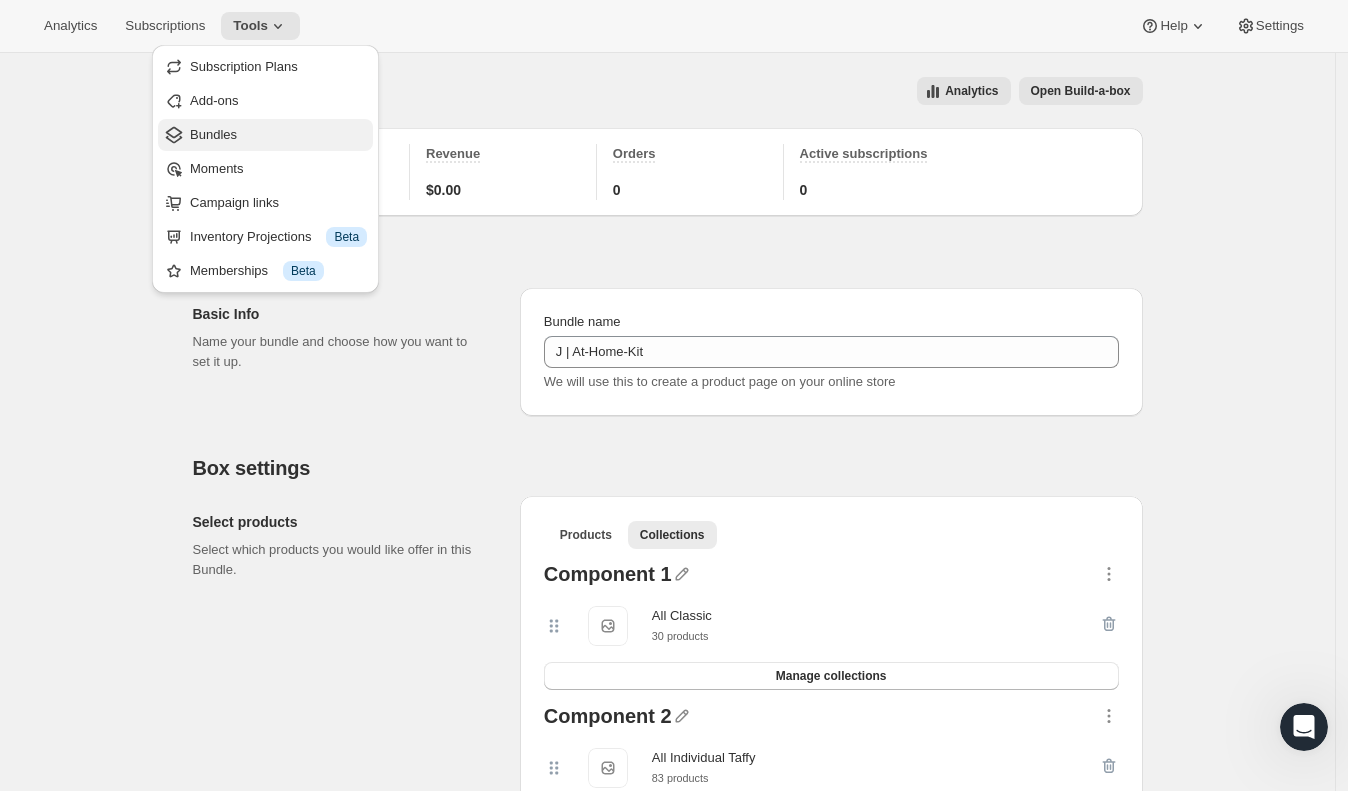 click on "Bundles" at bounding box center [278, 135] 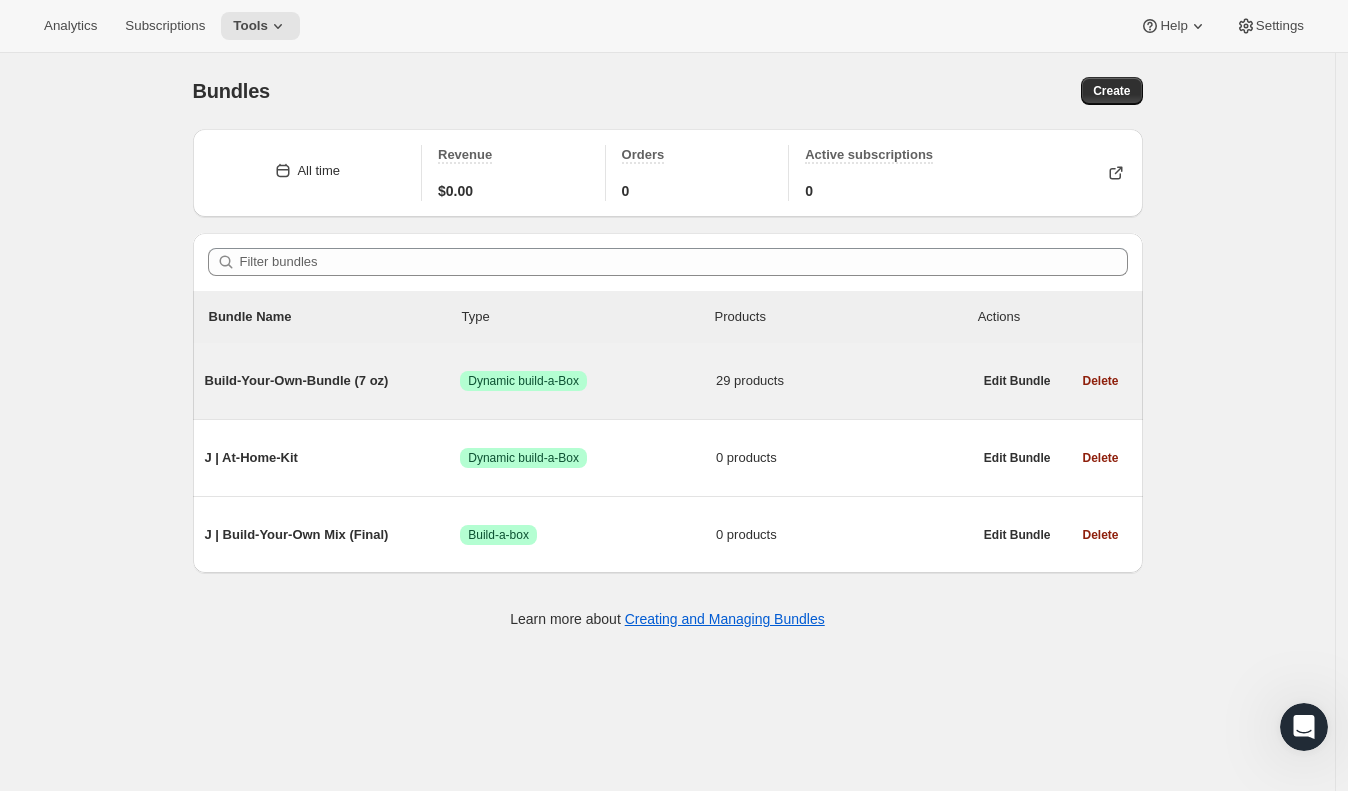 click on "Build-Your-Own-Bundle (7 oz)" at bounding box center (333, 381) 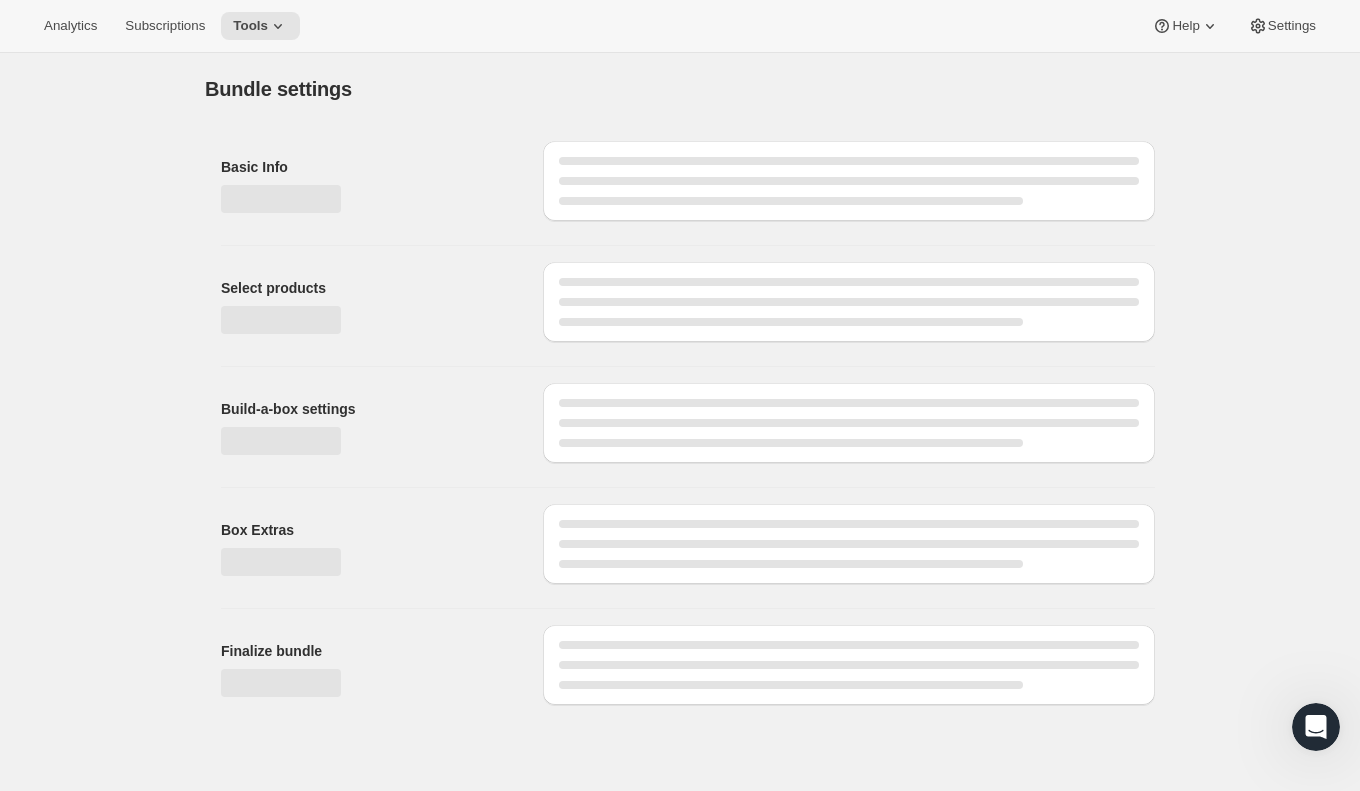 type on "Build-Your-Own-Bundle (7 oz)" 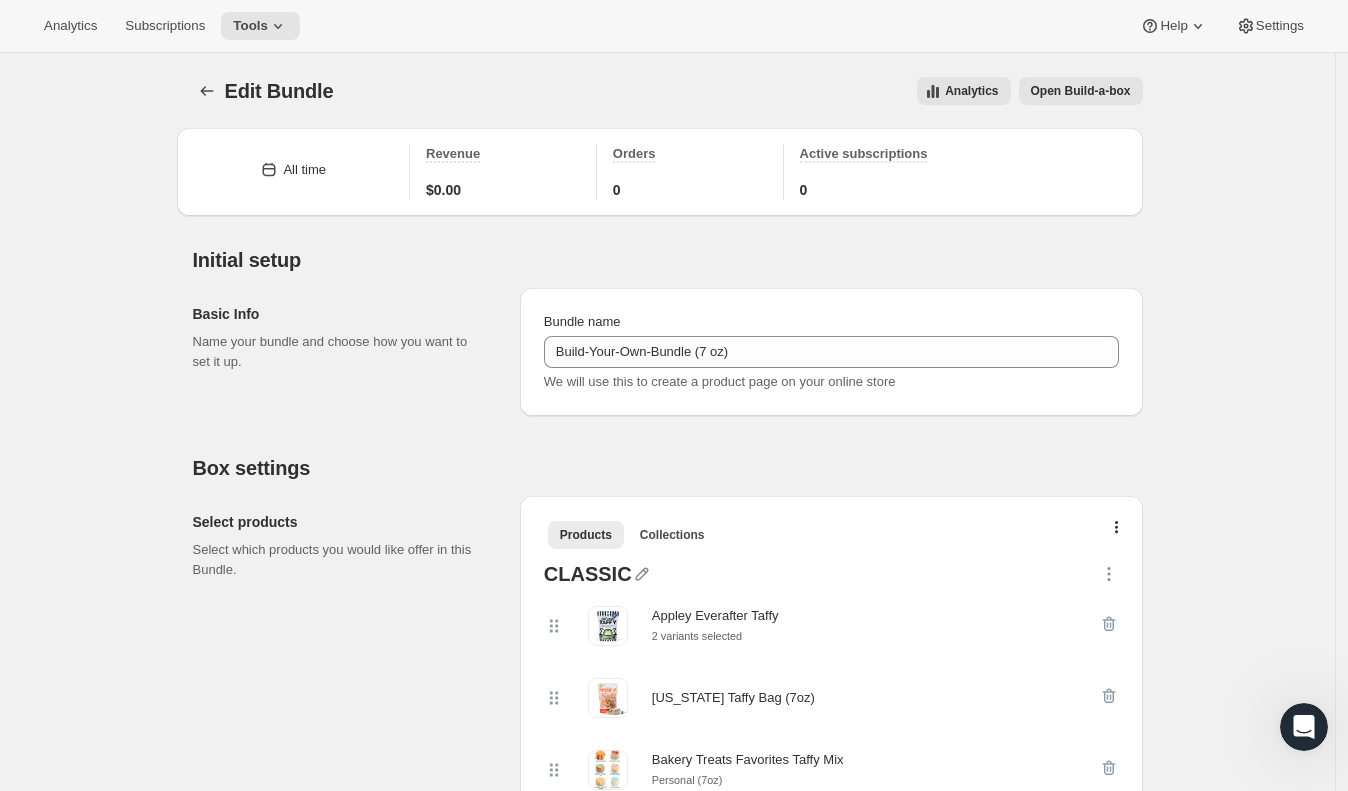 click on "Open Build-a-box" at bounding box center (1081, 91) 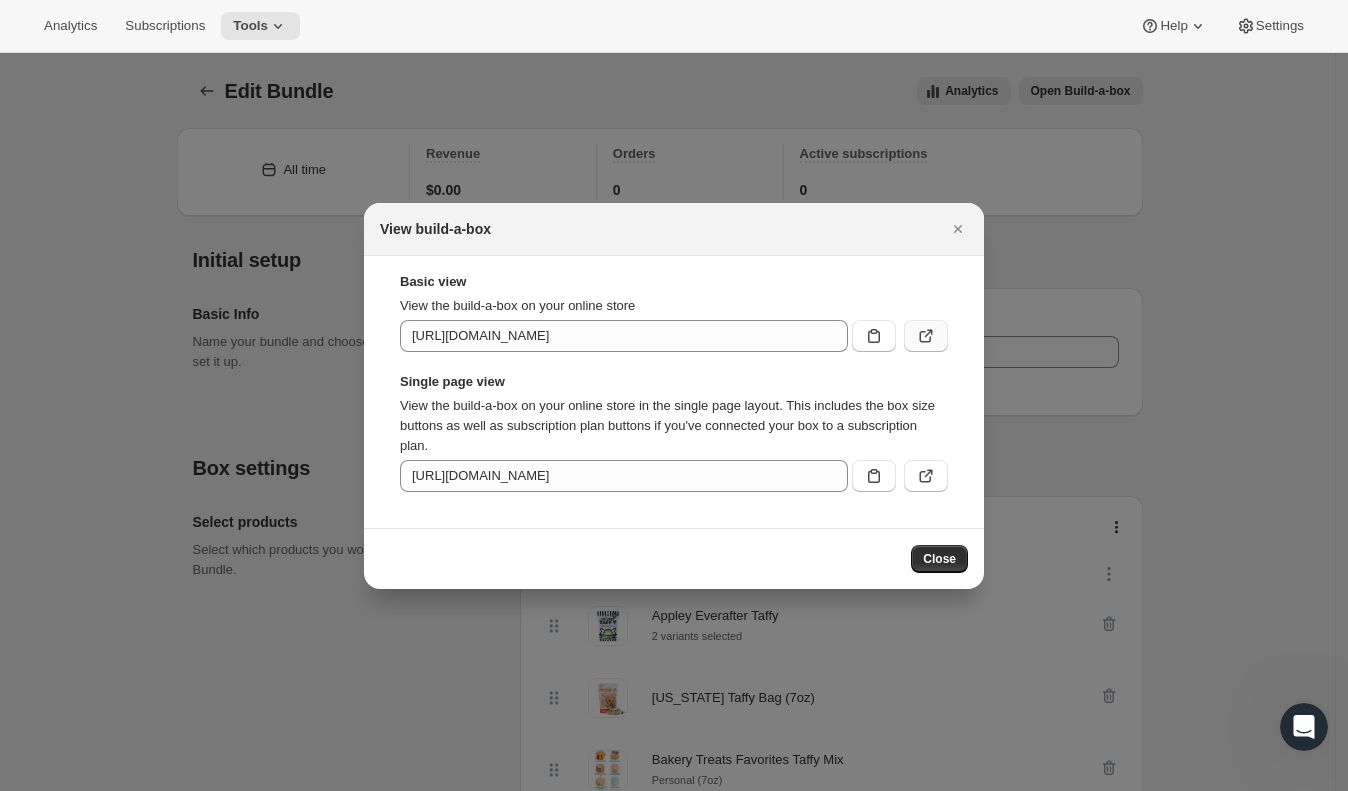 click 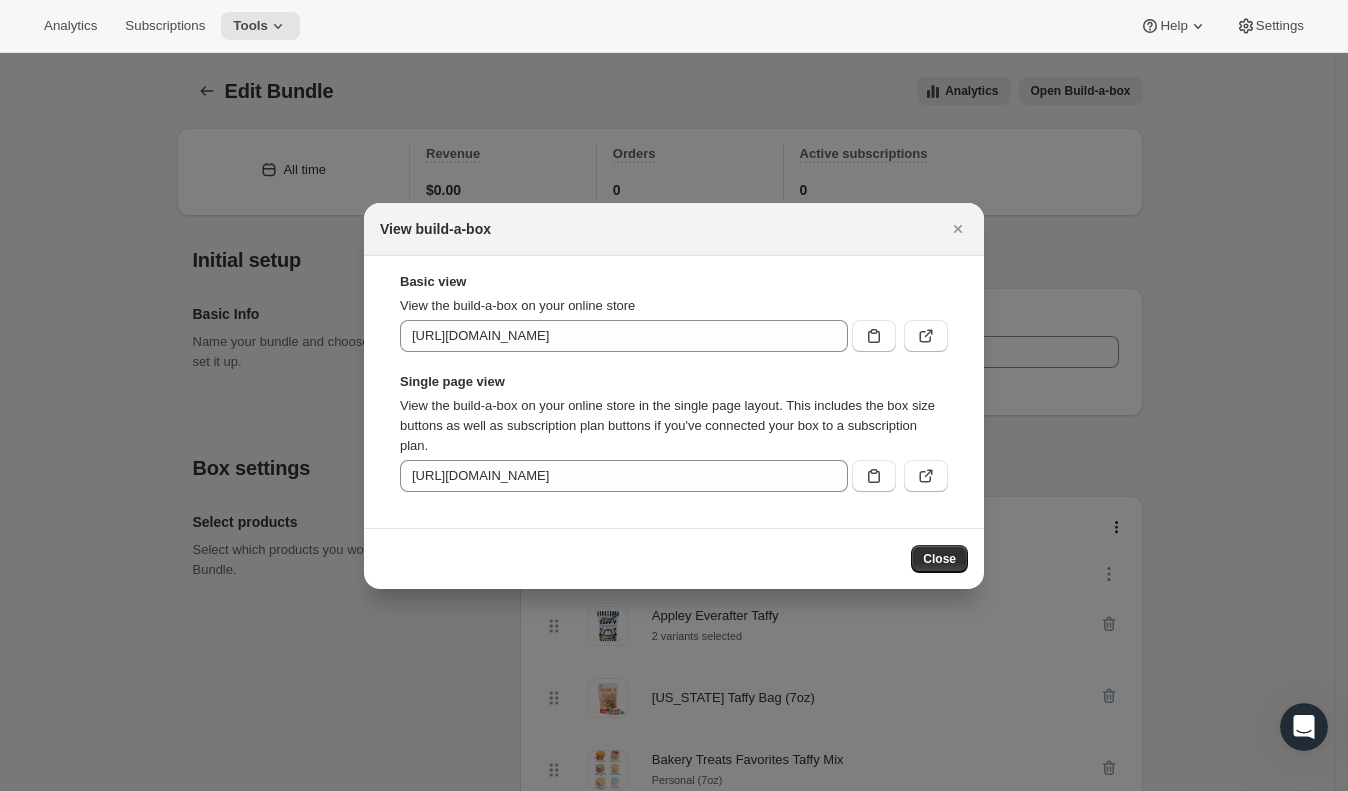 click on "View build-a-box" at bounding box center (674, 229) 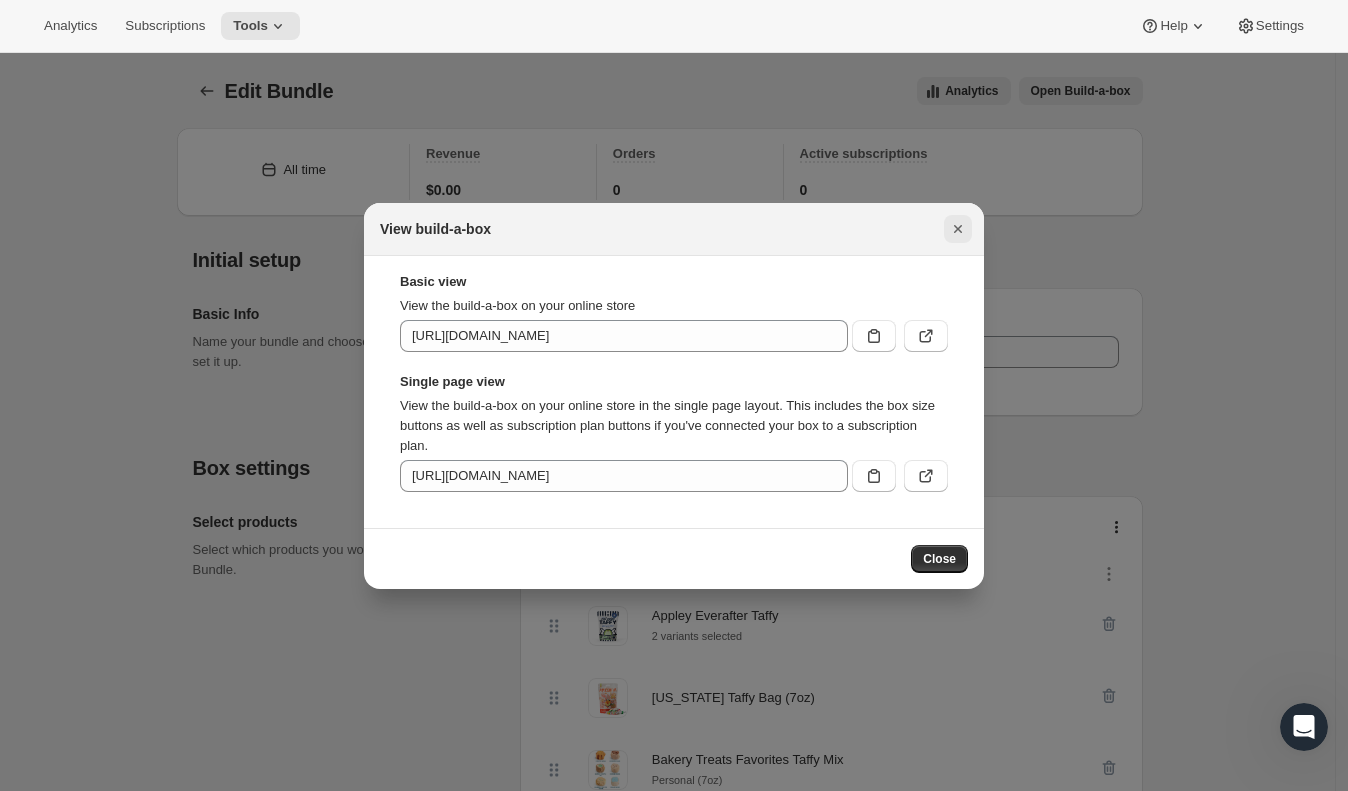 click at bounding box center (958, 229) 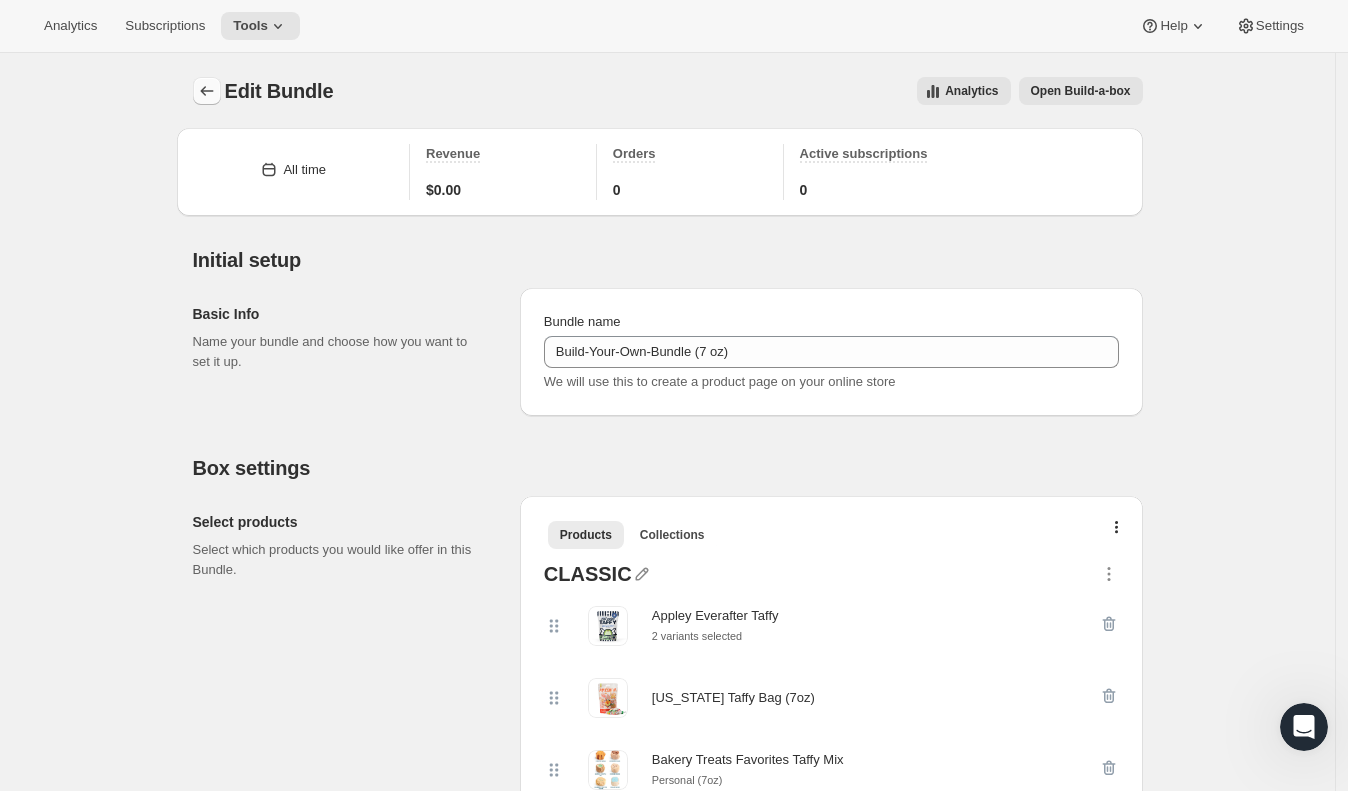 click 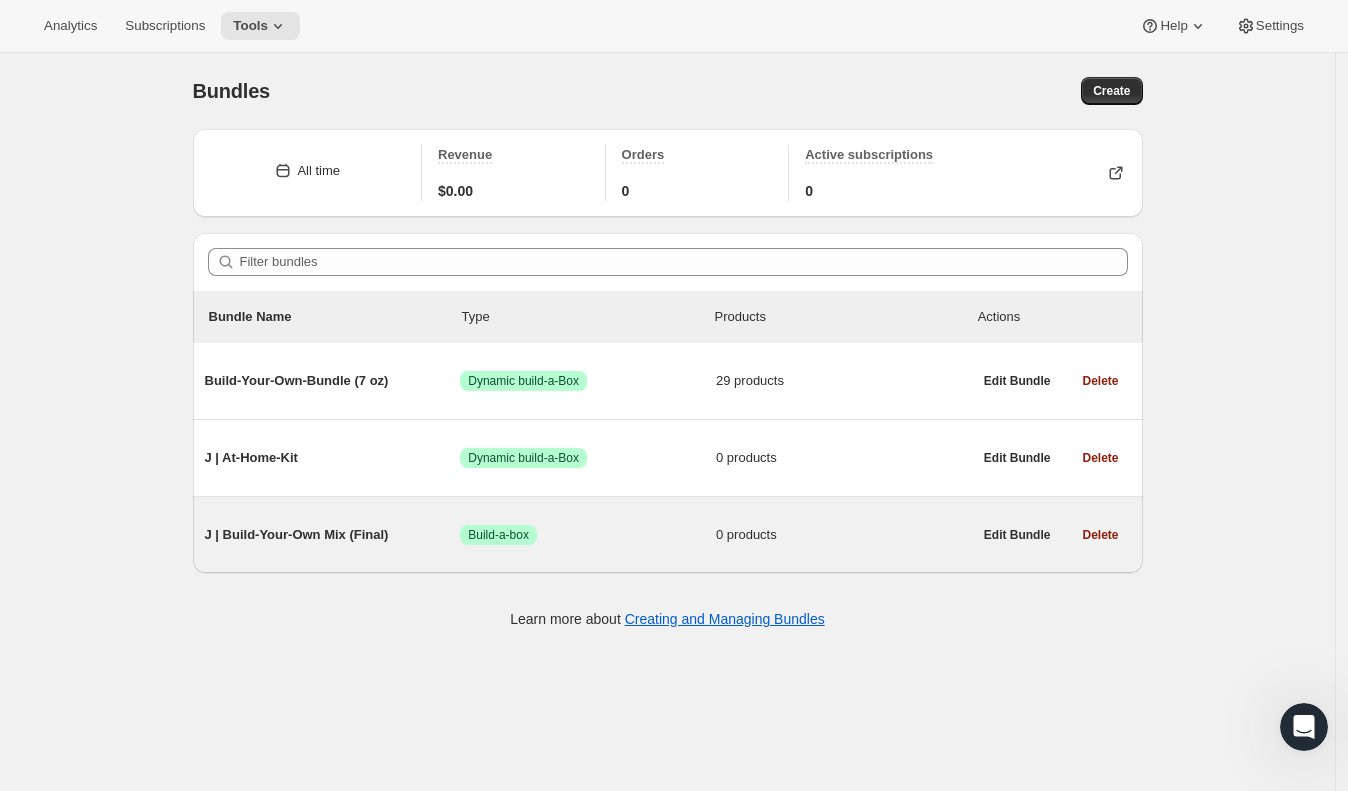click on "J | Build-Your-Own Mix (Final)" at bounding box center [333, 535] 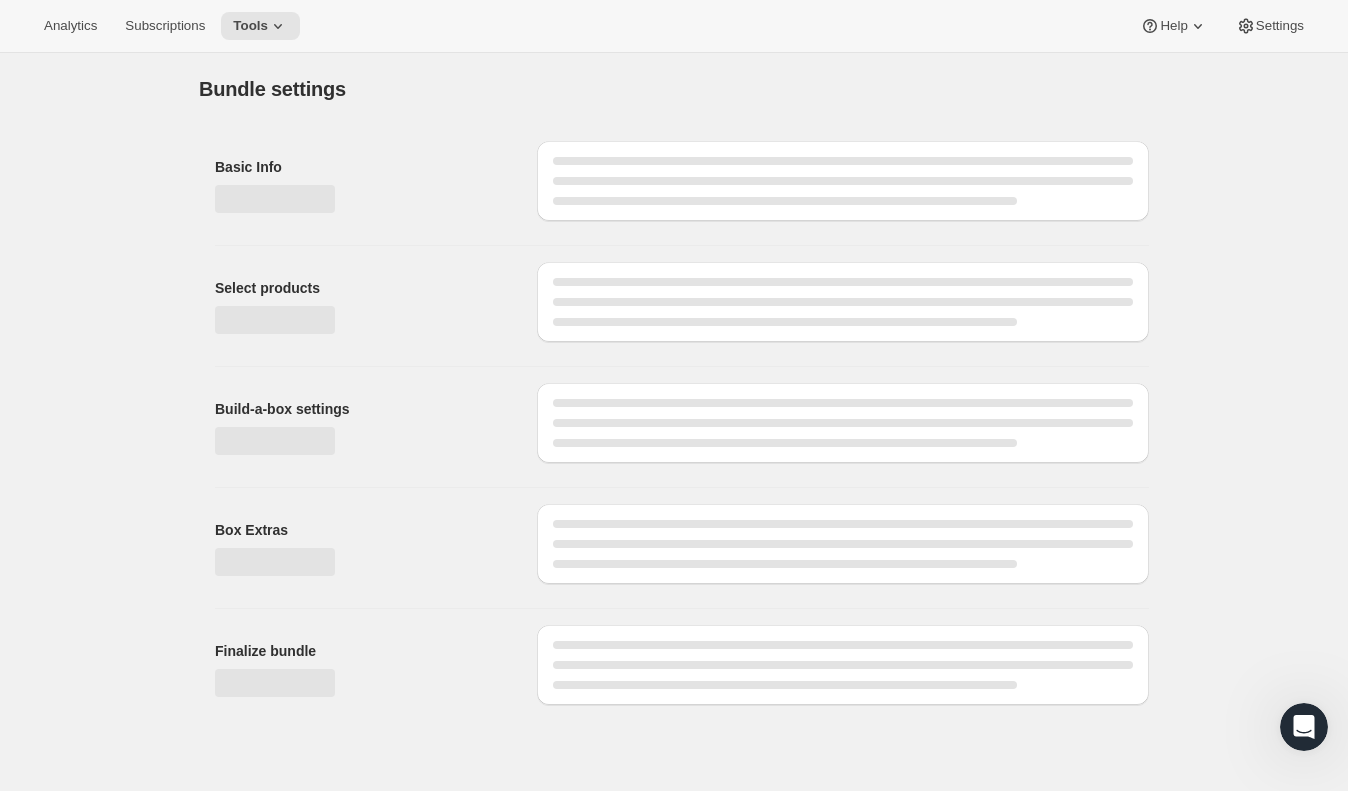 type on "J | Build-Your-Own Mix (Final)" 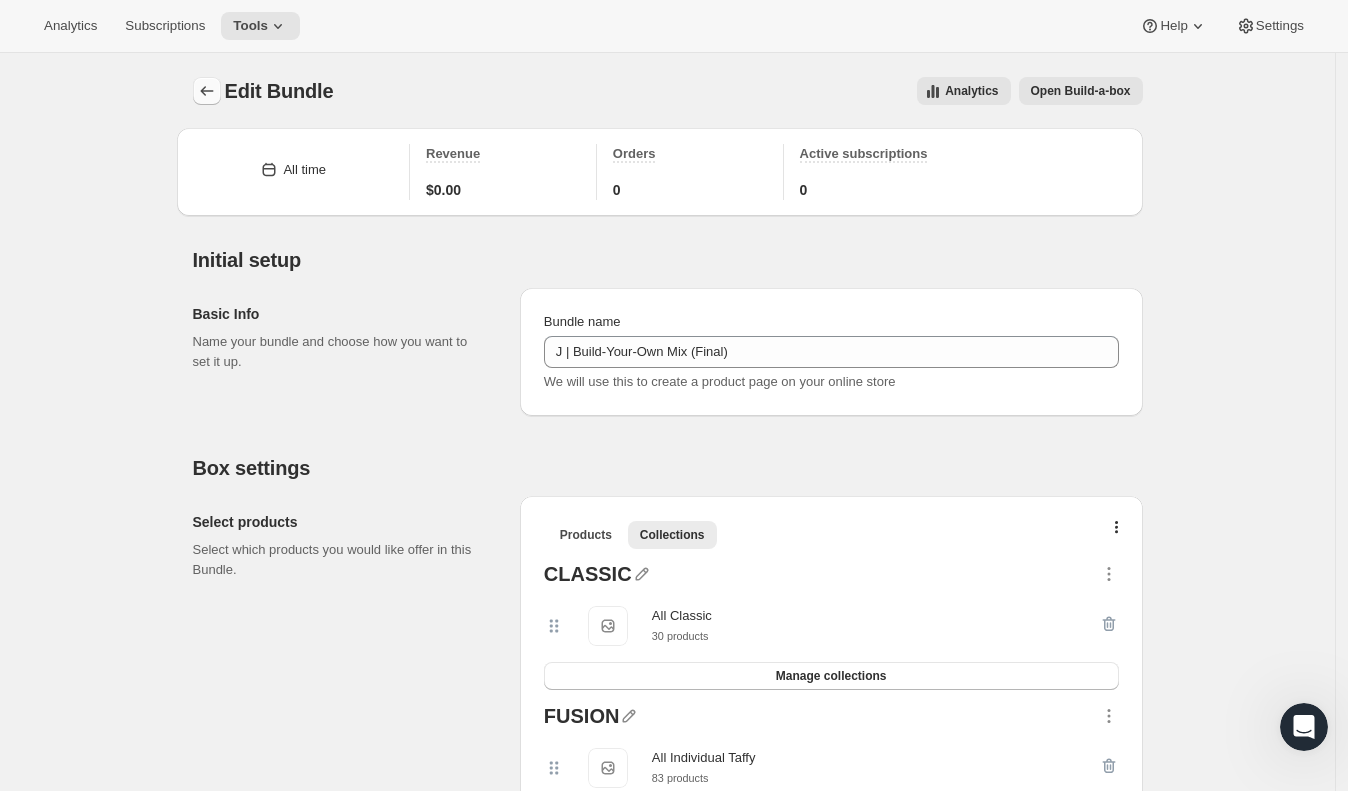 click at bounding box center (207, 91) 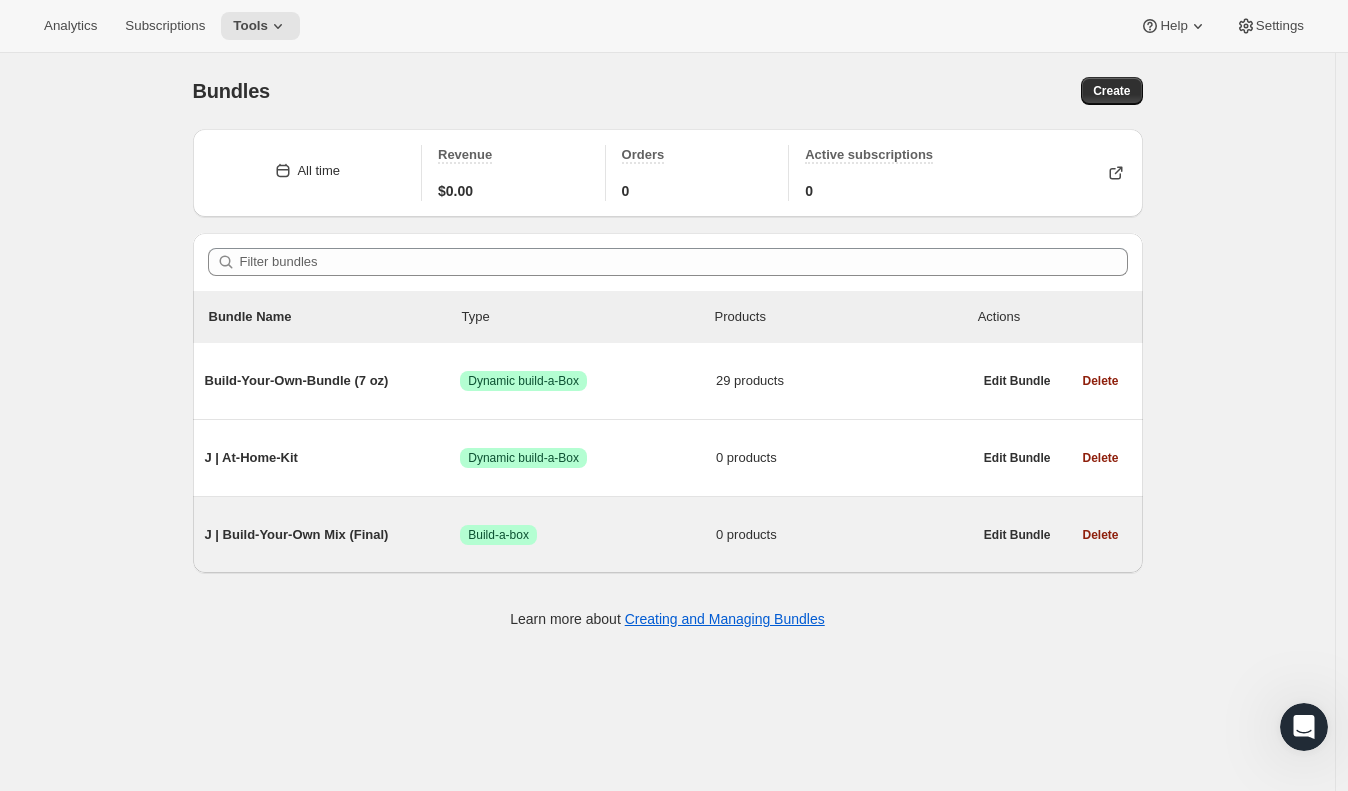 click on "J | Build-Your-Own Mix (Final)" at bounding box center (333, 535) 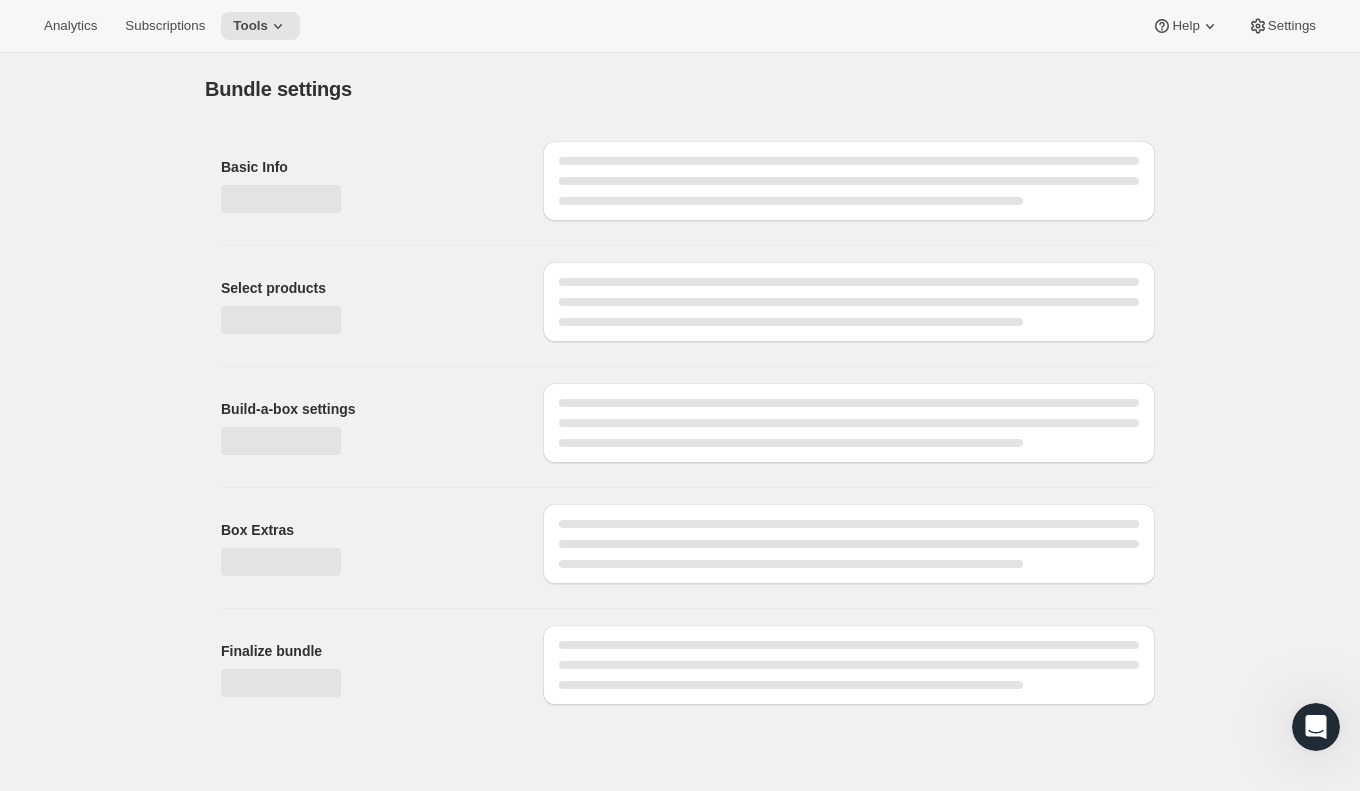 type on "J | Build-Your-Own Mix (Final)" 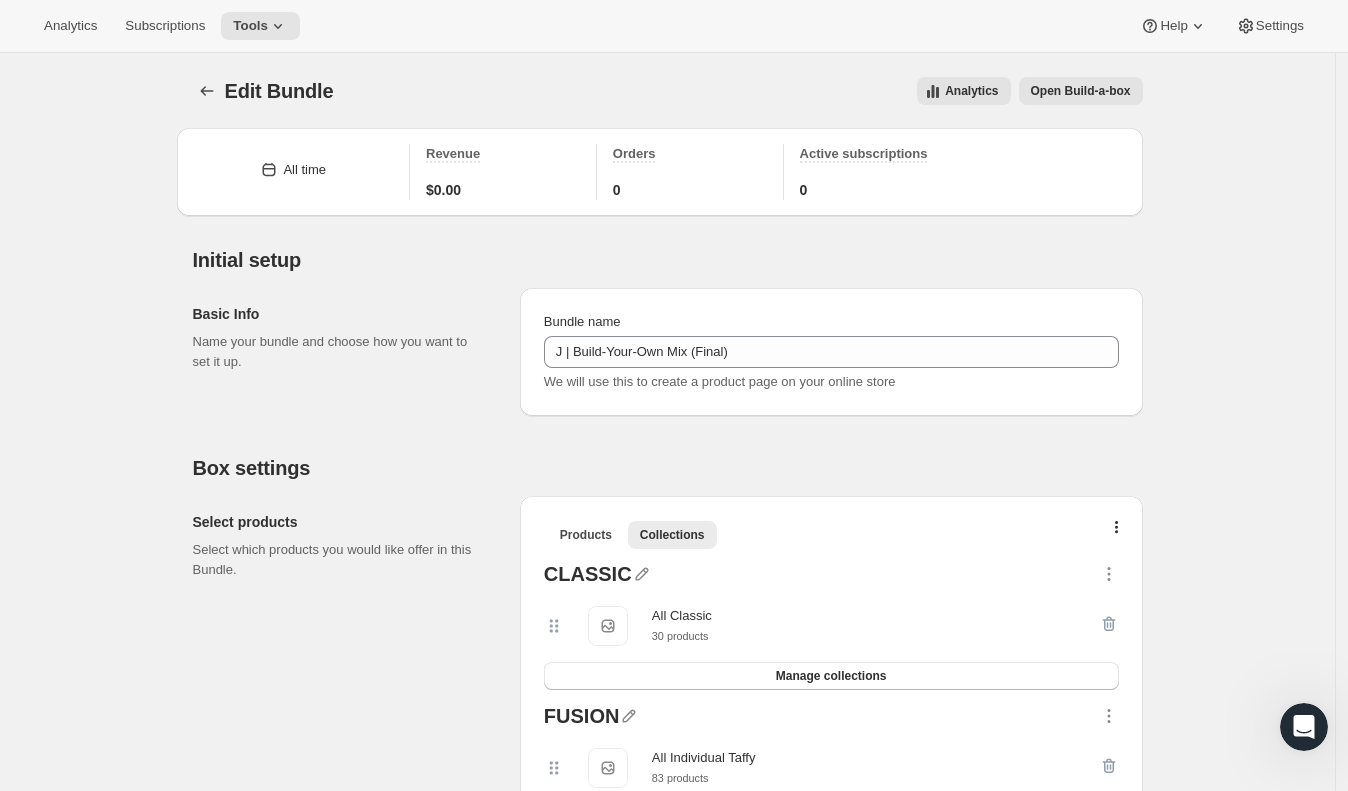 click on "Open Build-a-box" at bounding box center (1081, 91) 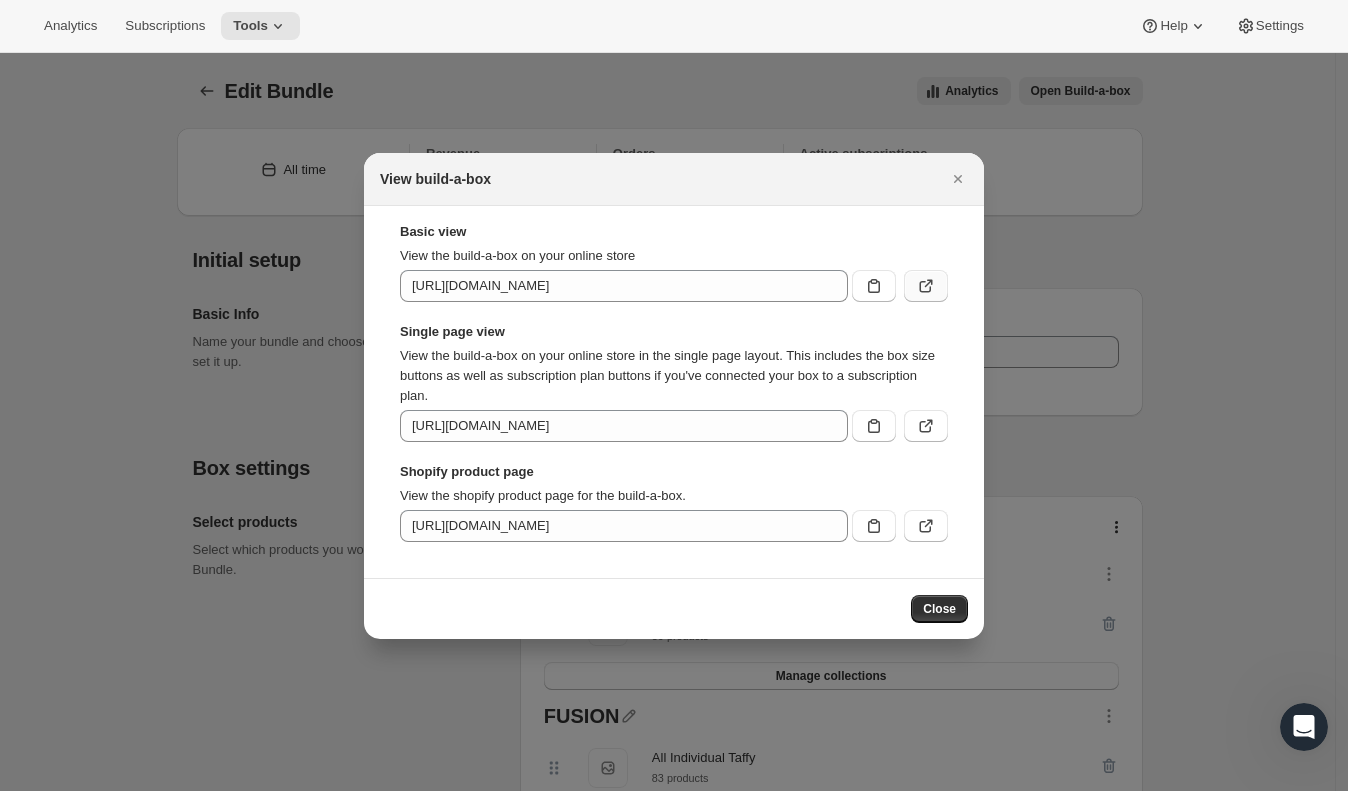 click at bounding box center [926, 286] 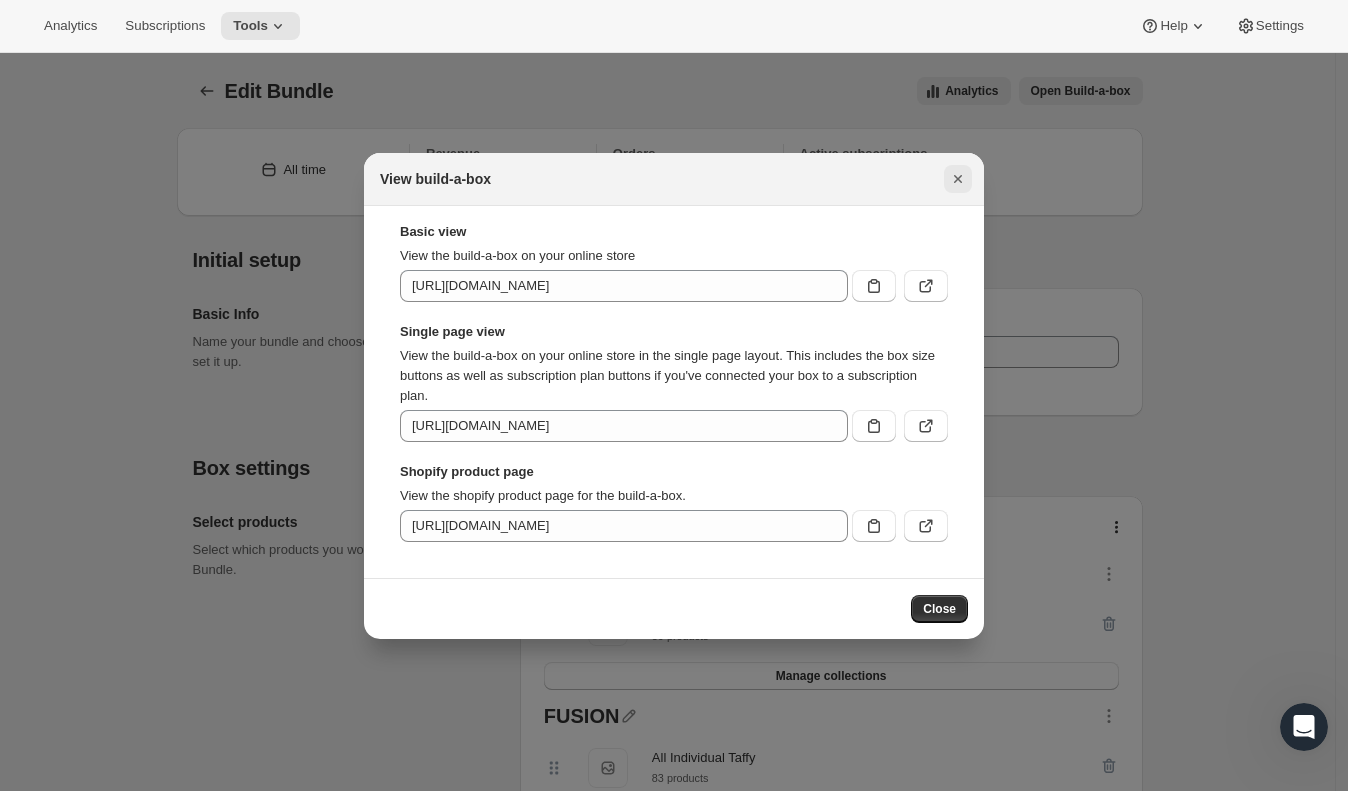 click 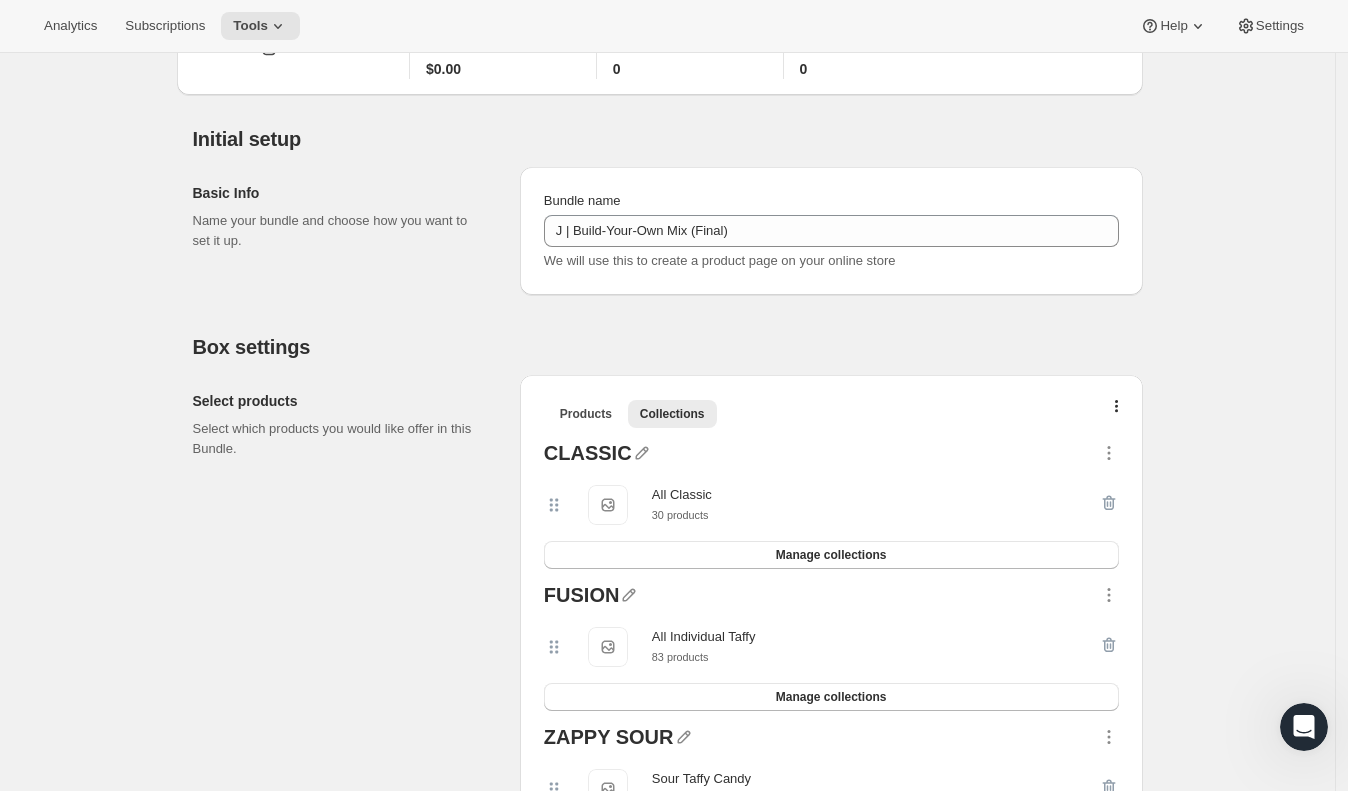 scroll, scrollTop: 0, scrollLeft: 0, axis: both 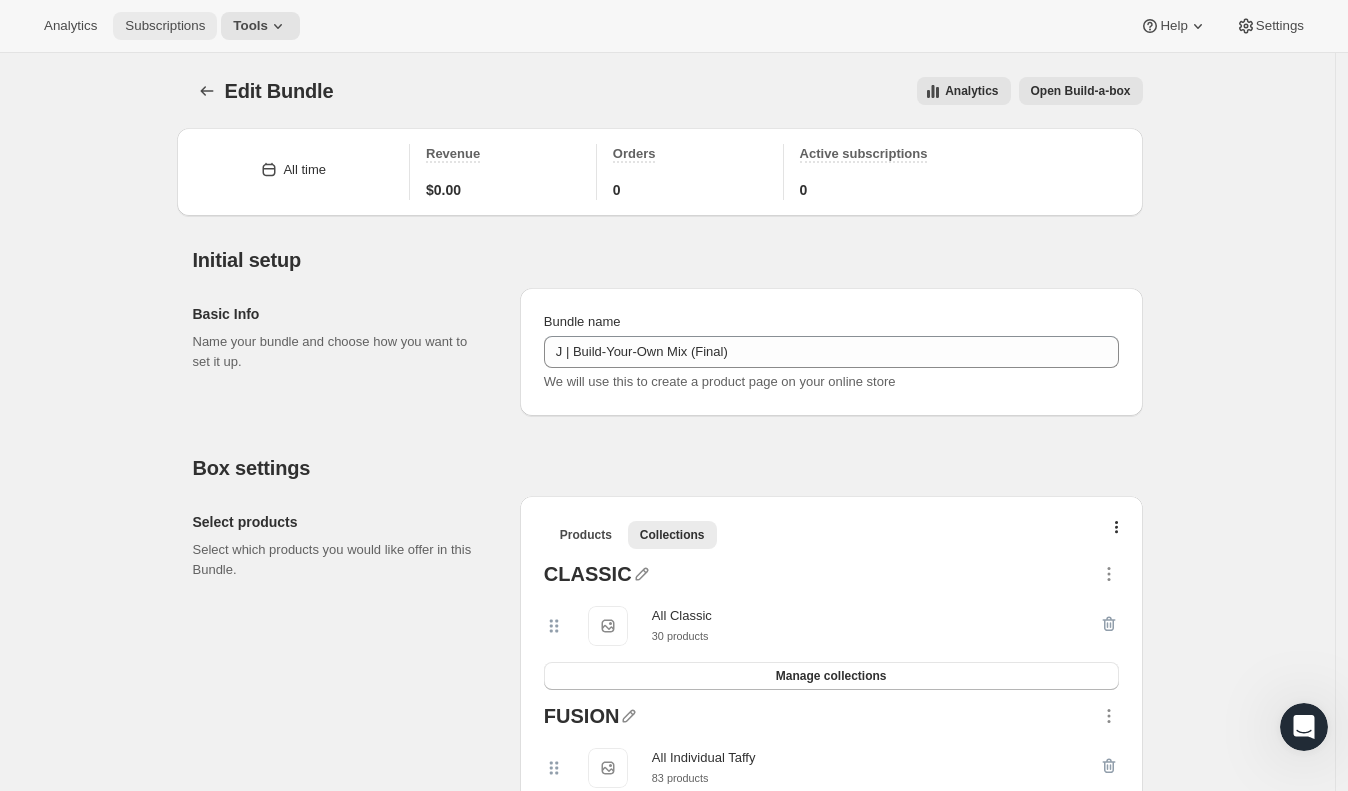 click on "Subscriptions" at bounding box center [165, 26] 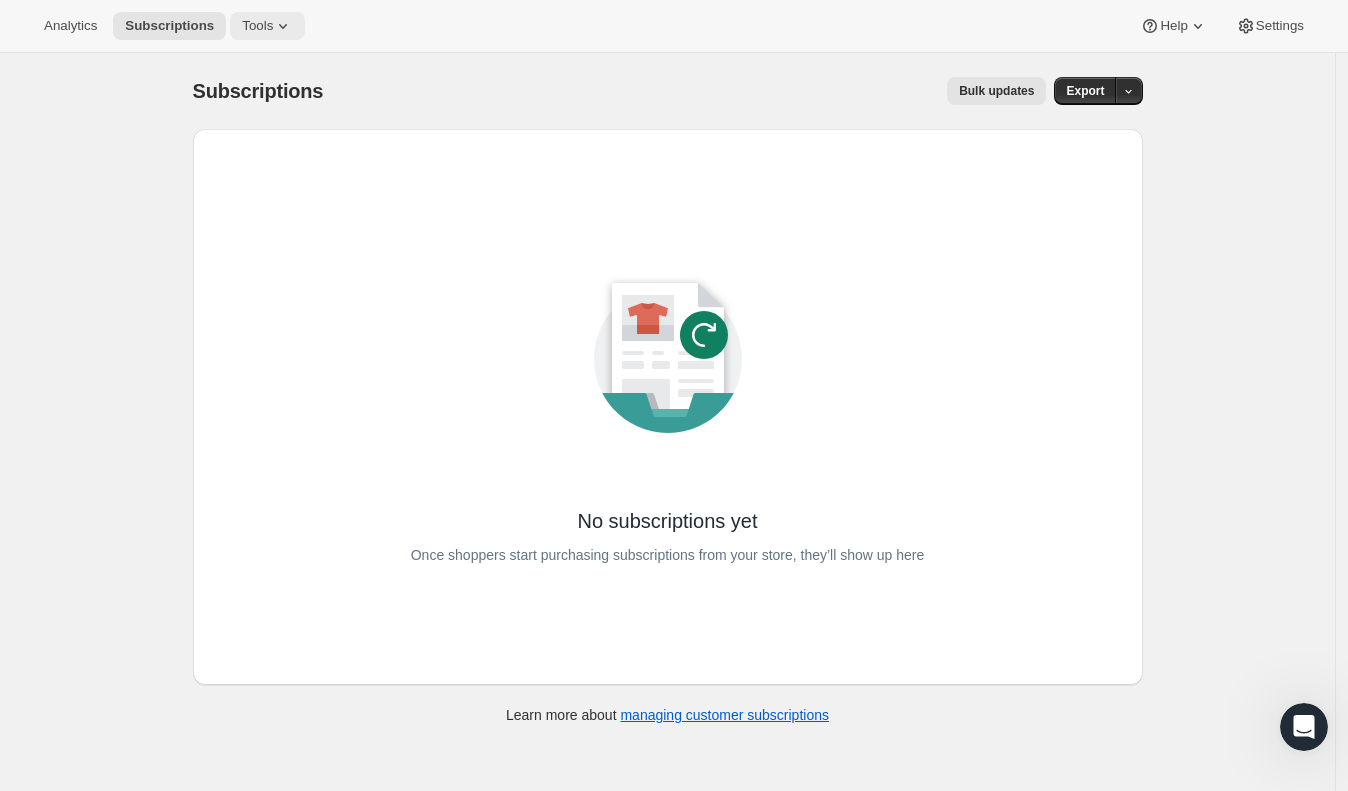 click on "Tools" at bounding box center [267, 26] 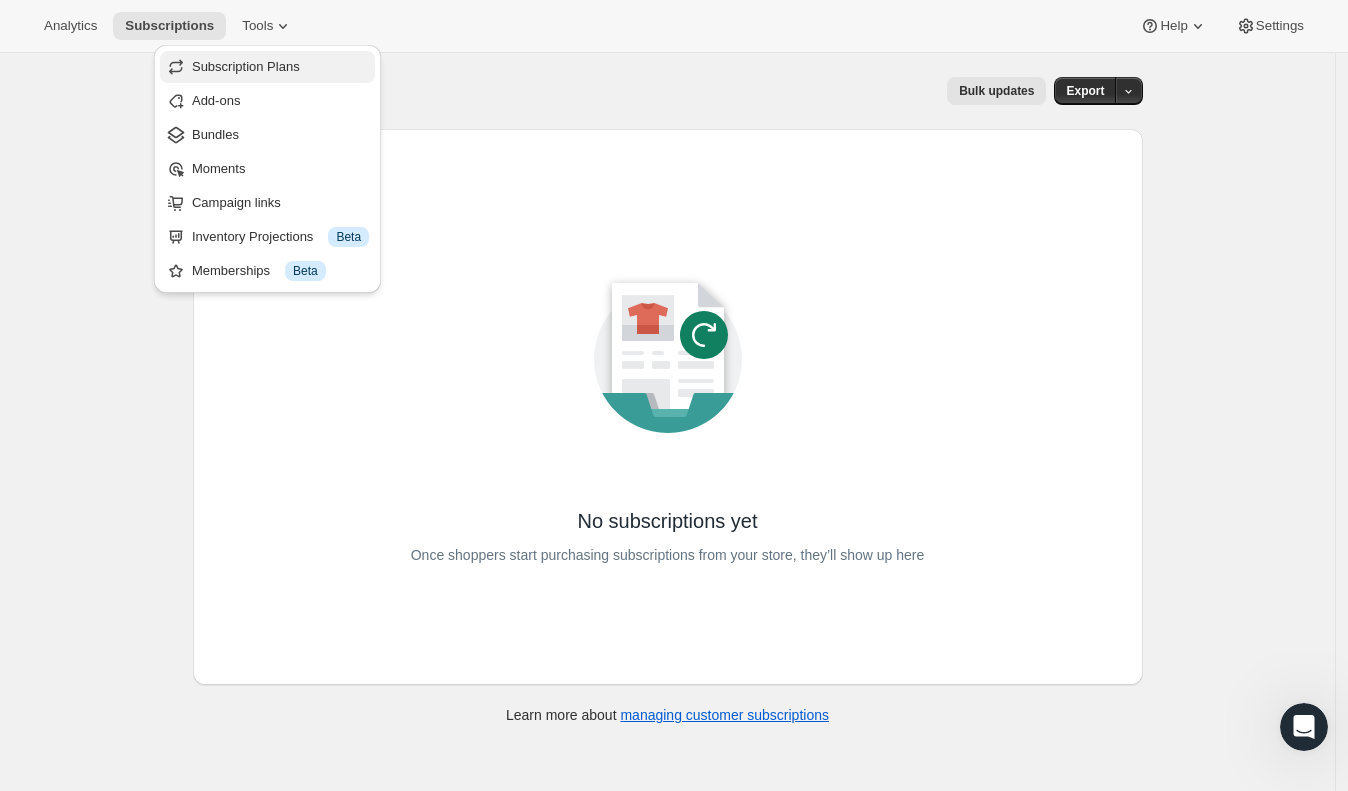 click on "Subscription Plans" at bounding box center (246, 66) 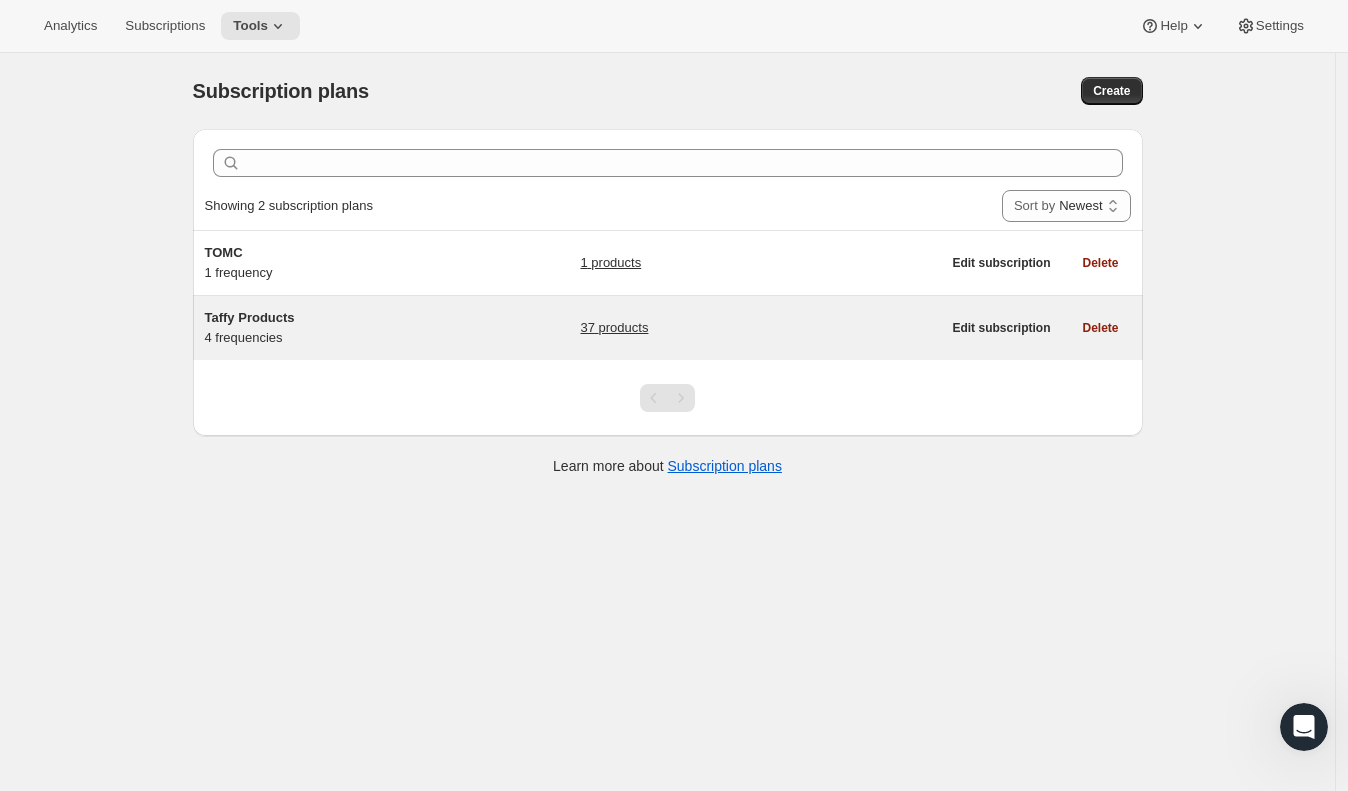 click on "Taffy Products" at bounding box center [250, 317] 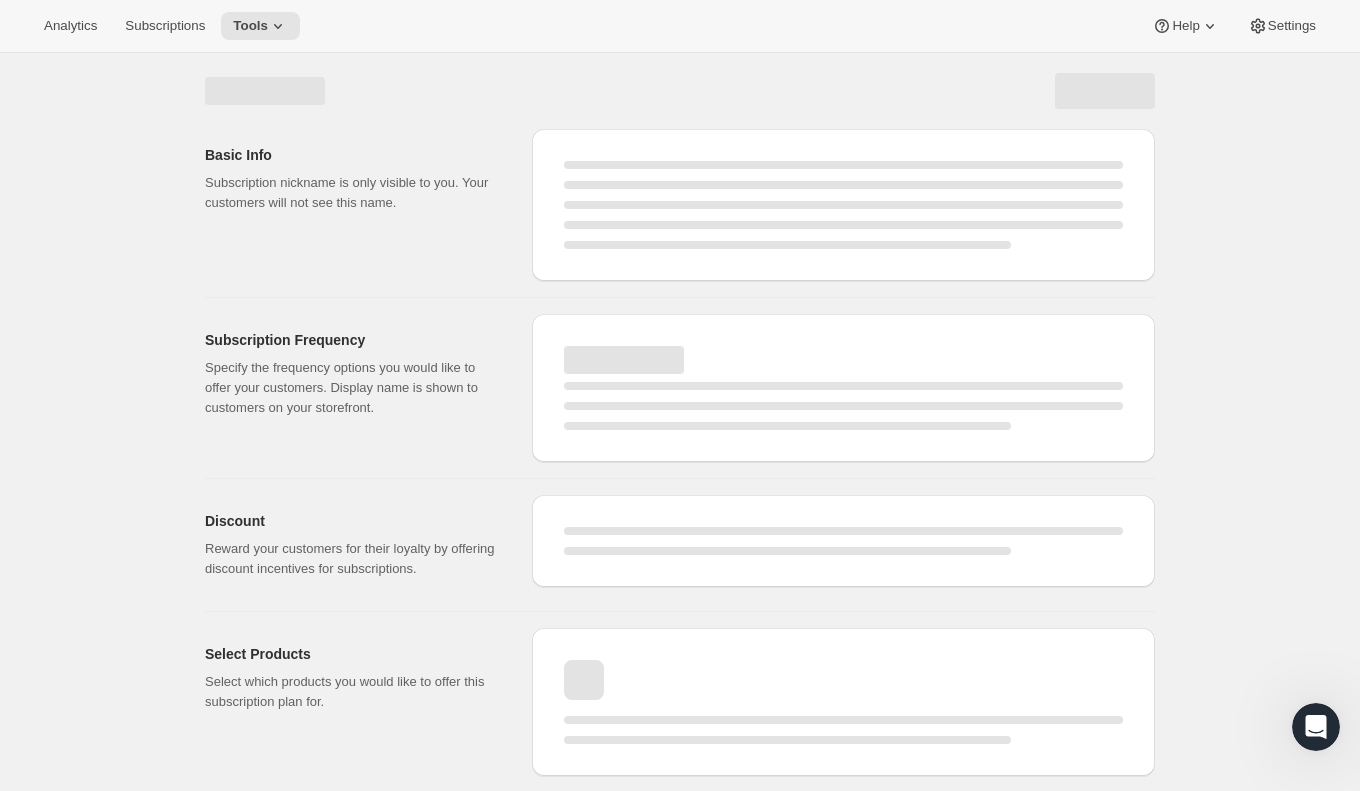 select on "WEEK" 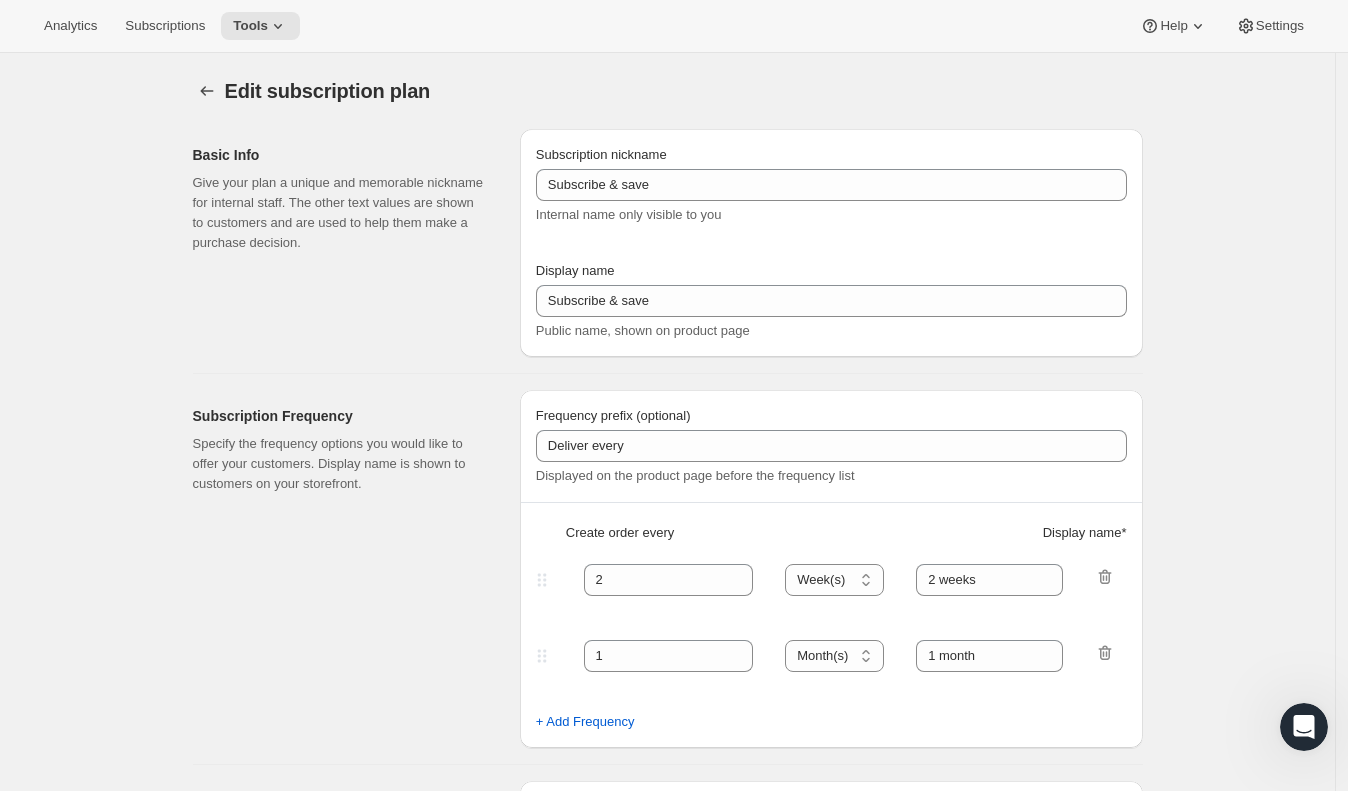 type on "Taffy Products" 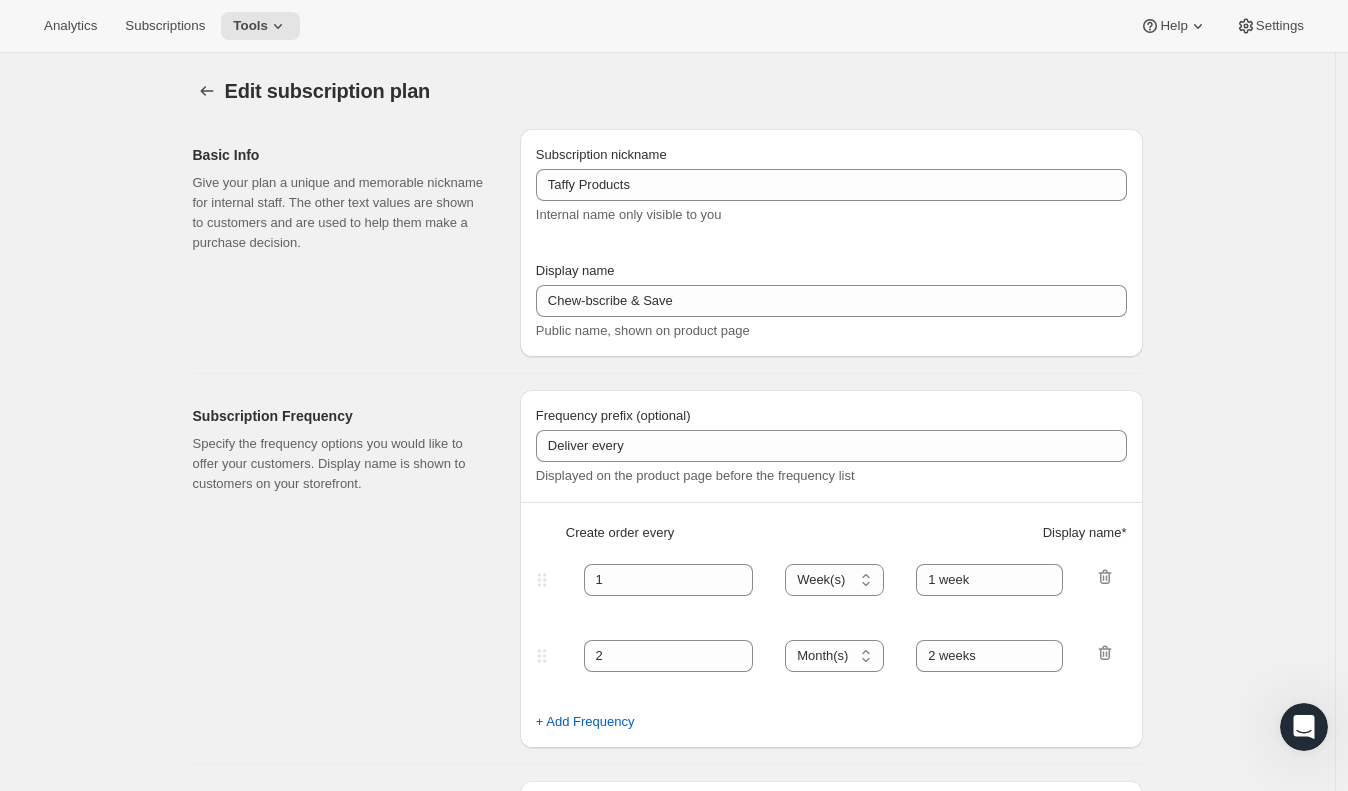select on "WEEK" 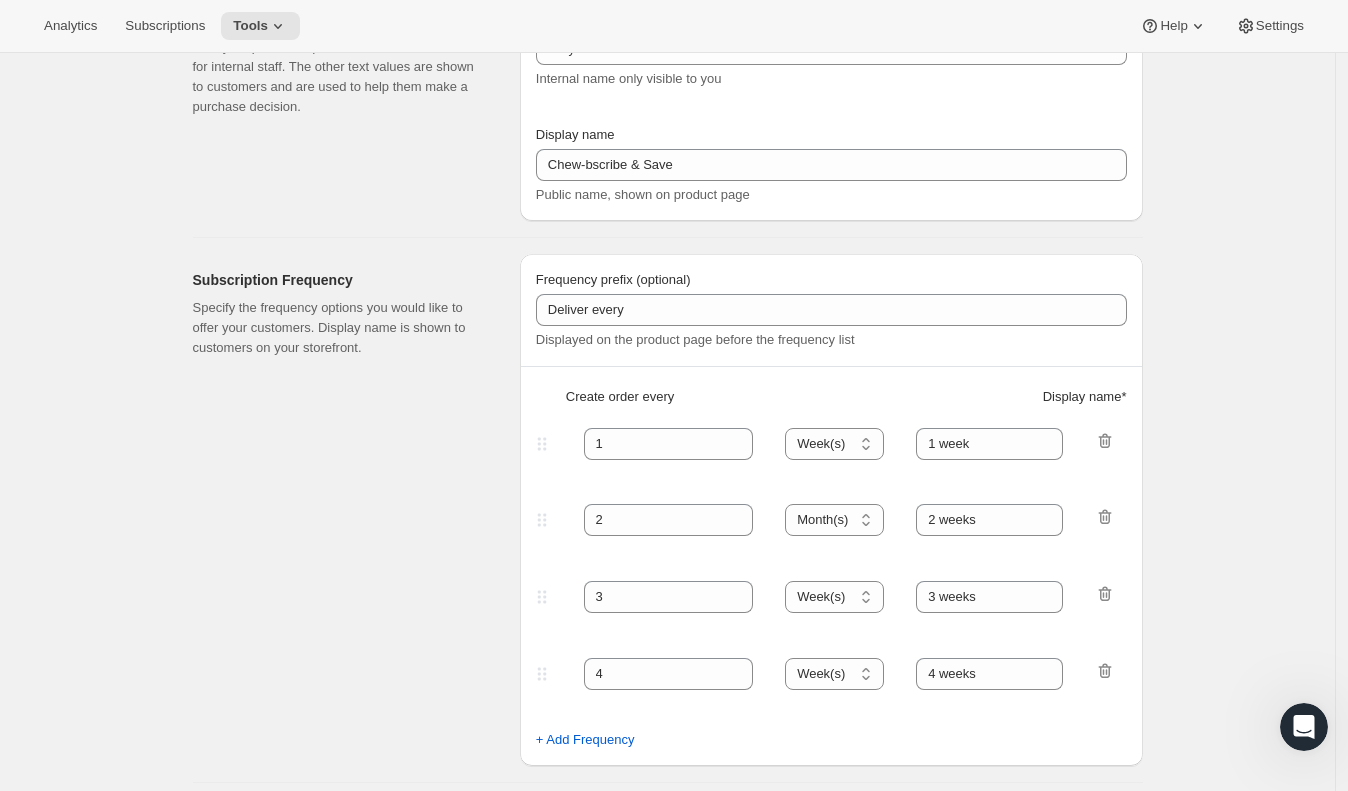 scroll, scrollTop: 0, scrollLeft: 0, axis: both 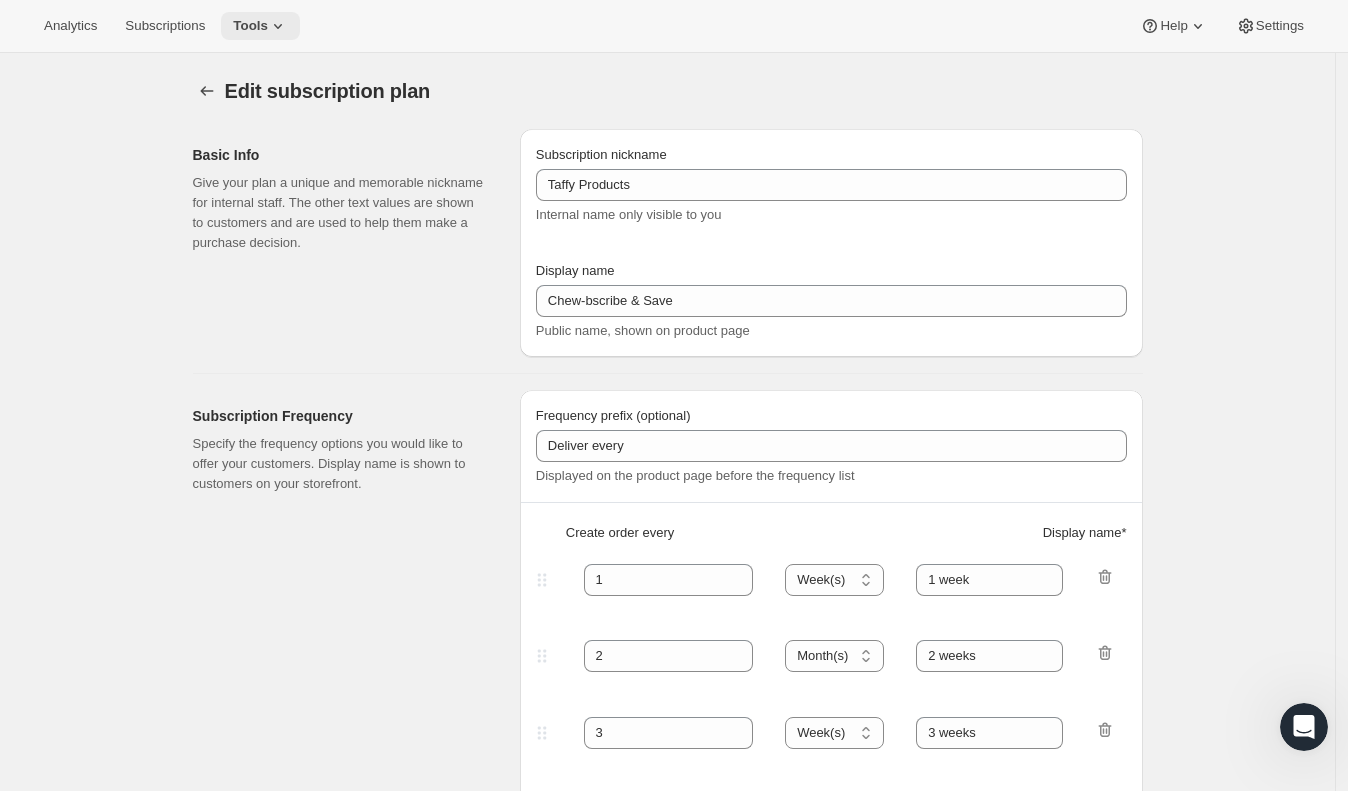 click on "Tools" at bounding box center (250, 26) 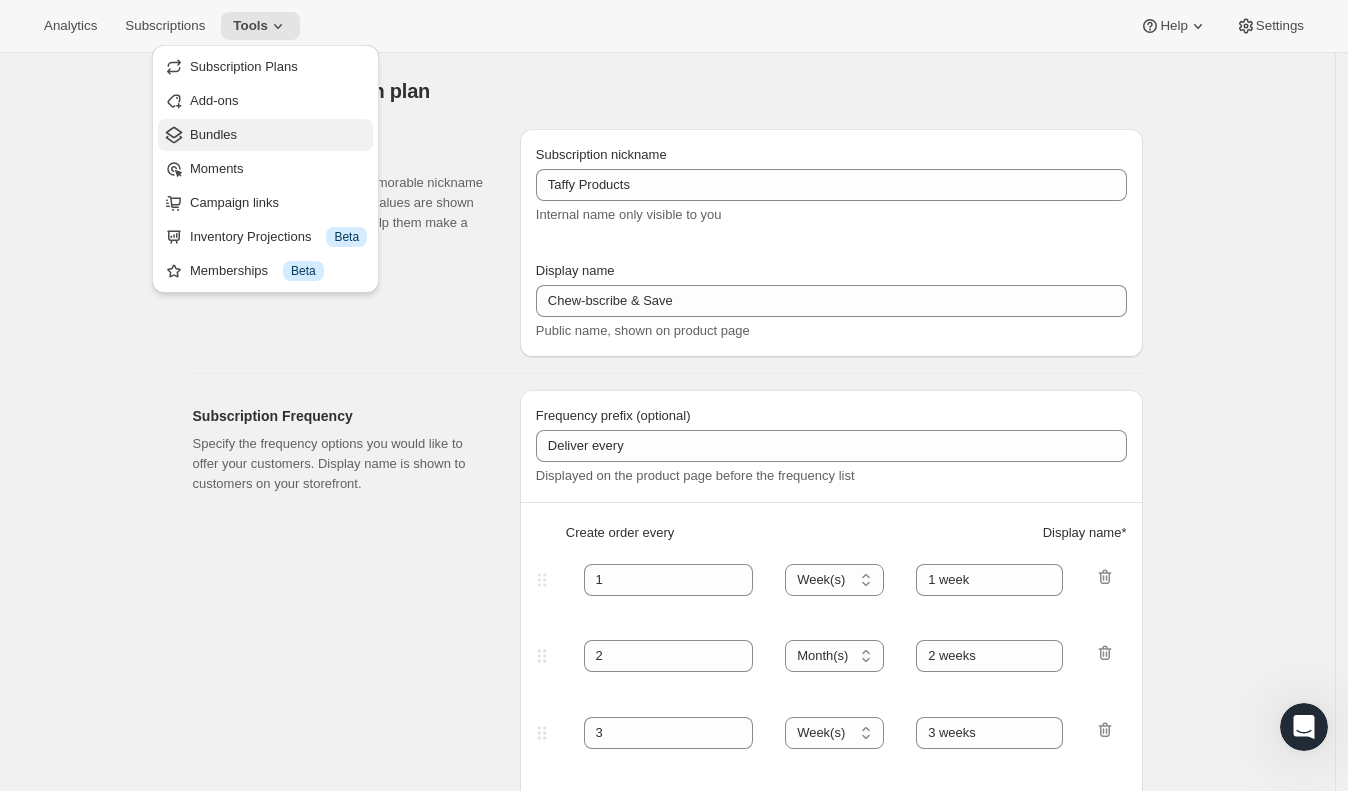 click on "Bundles" at bounding box center [278, 135] 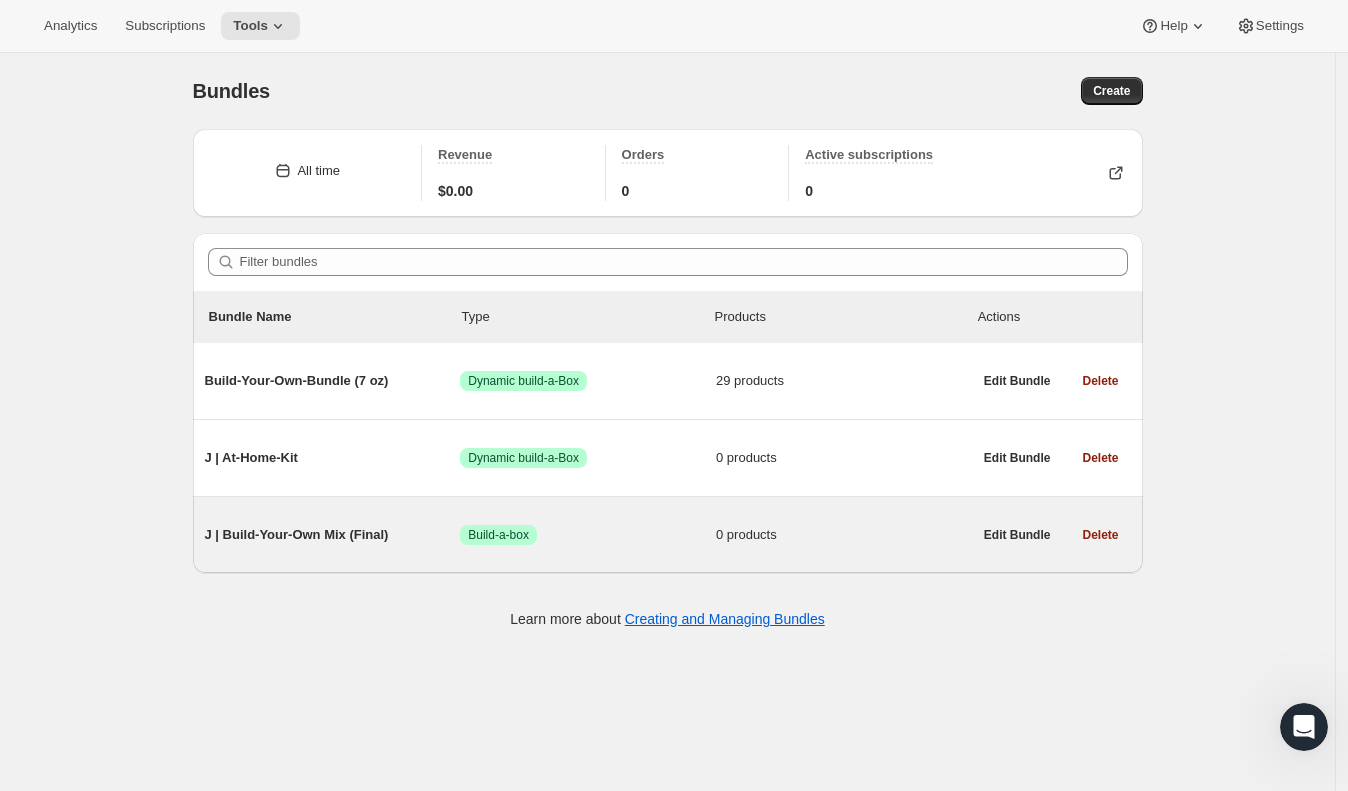 click on "J | Build-Your-Own Mix (Final)" at bounding box center (333, 535) 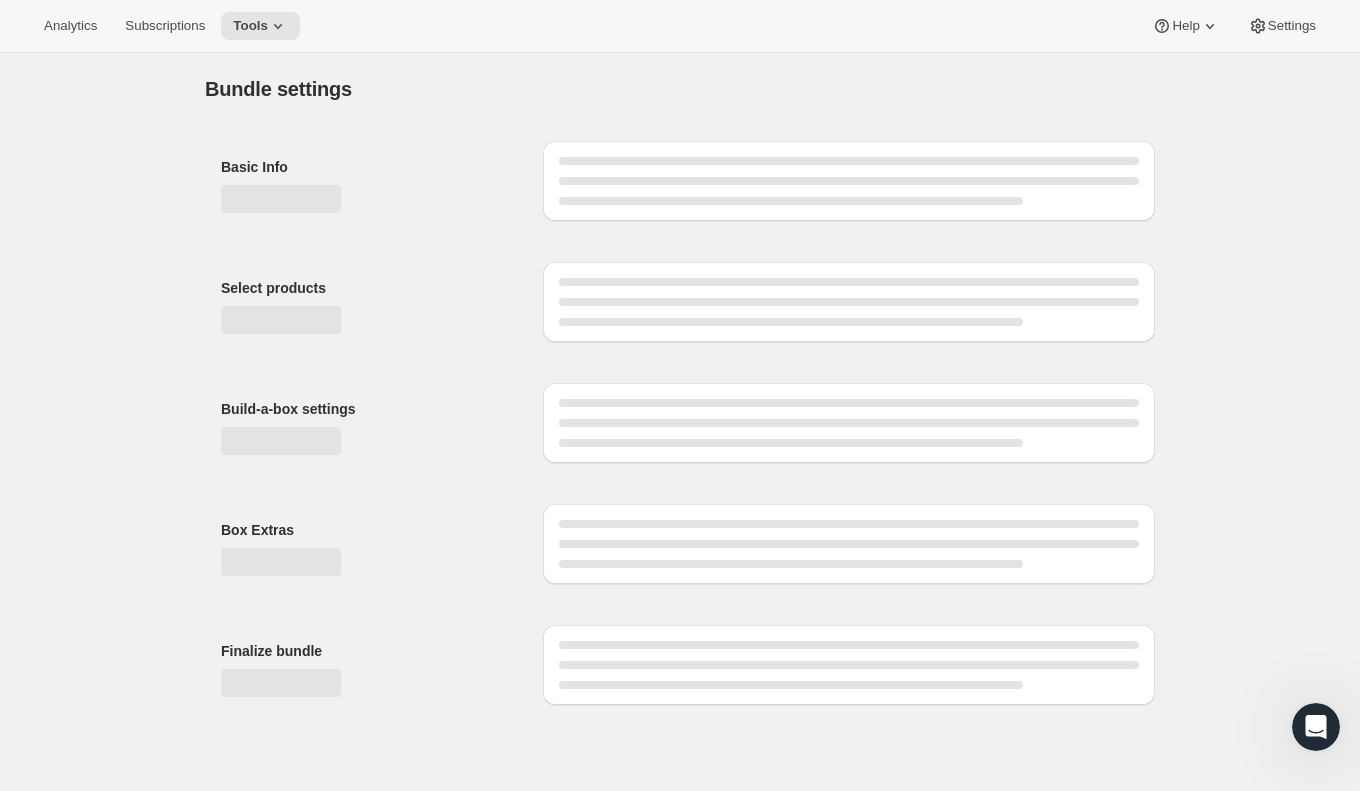 type on "J | Build-Your-Own Mix (Final)" 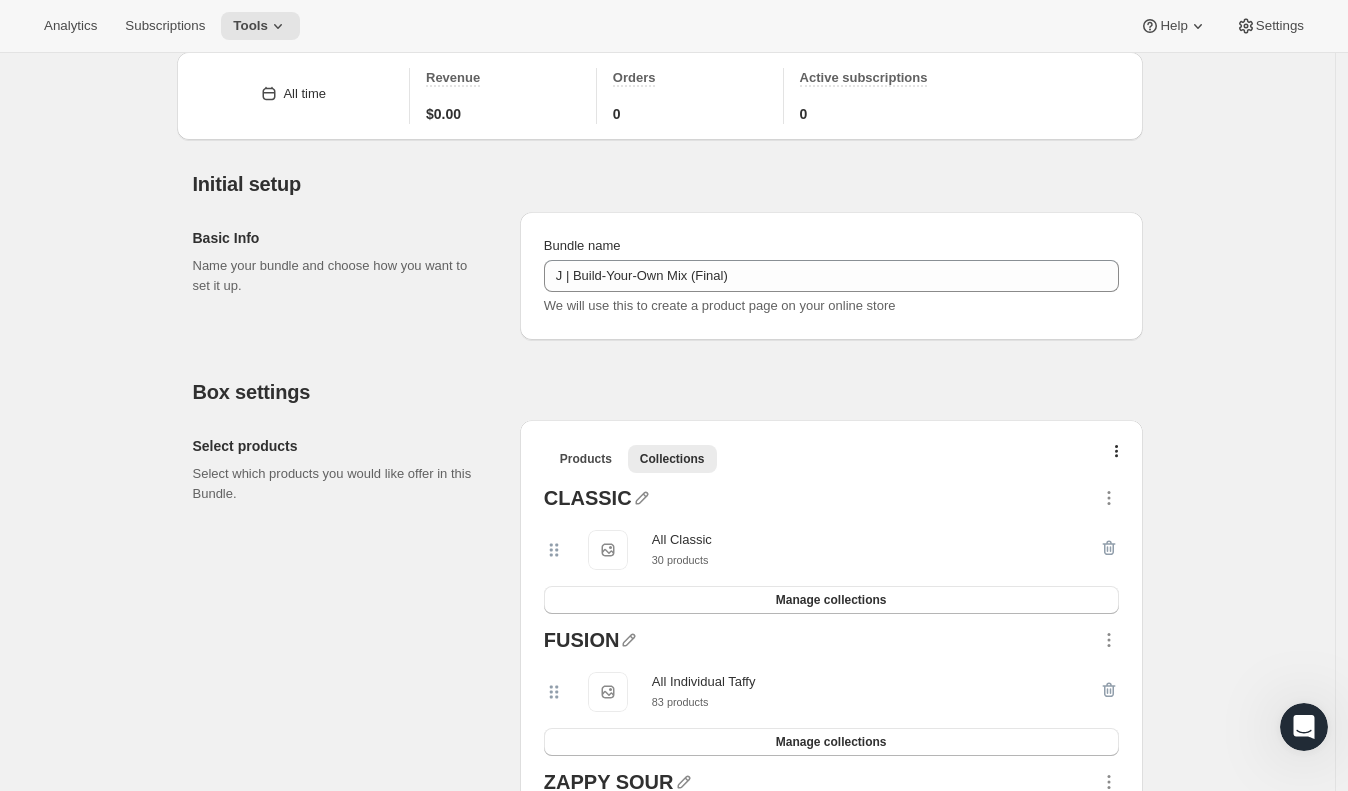 scroll, scrollTop: 0, scrollLeft: 0, axis: both 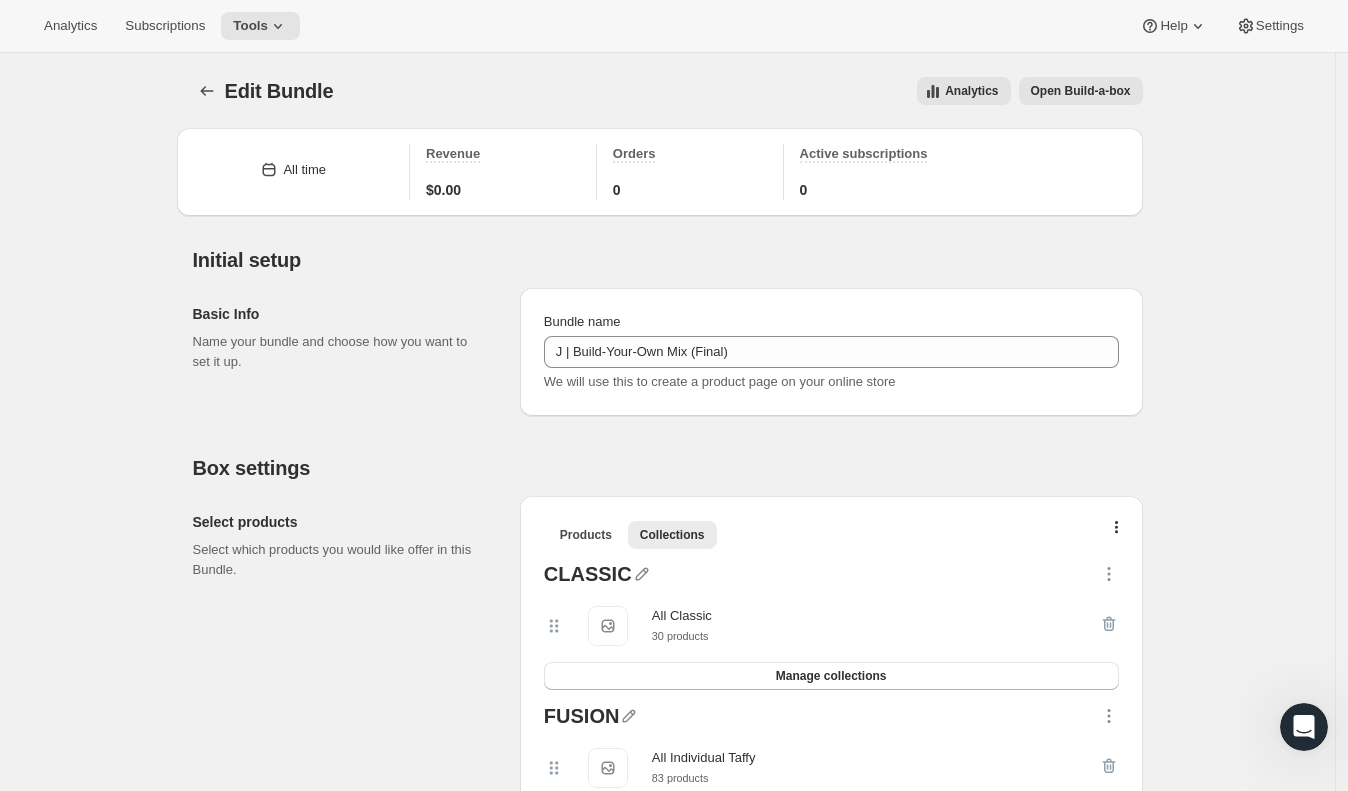 click on "Open Build-a-box" at bounding box center [1081, 91] 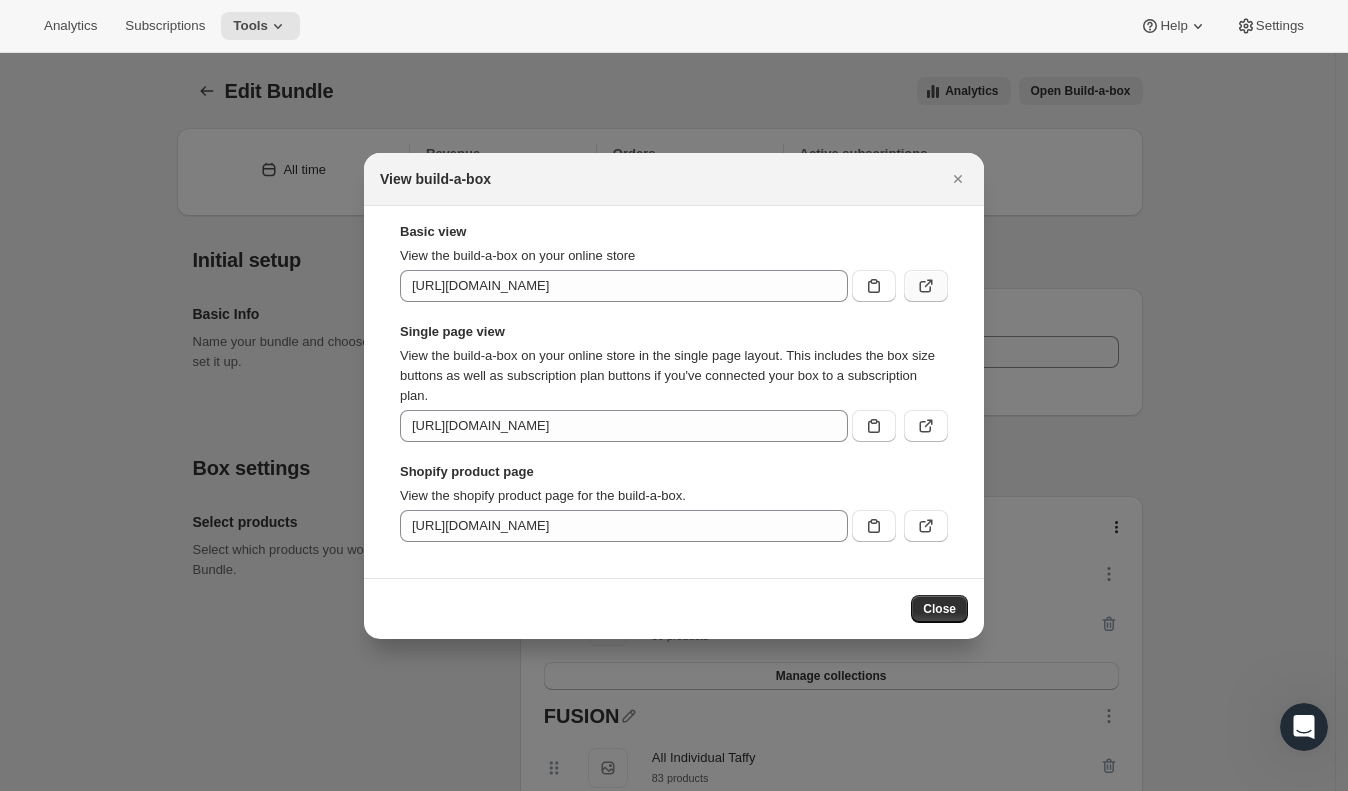 click at bounding box center [926, 286] 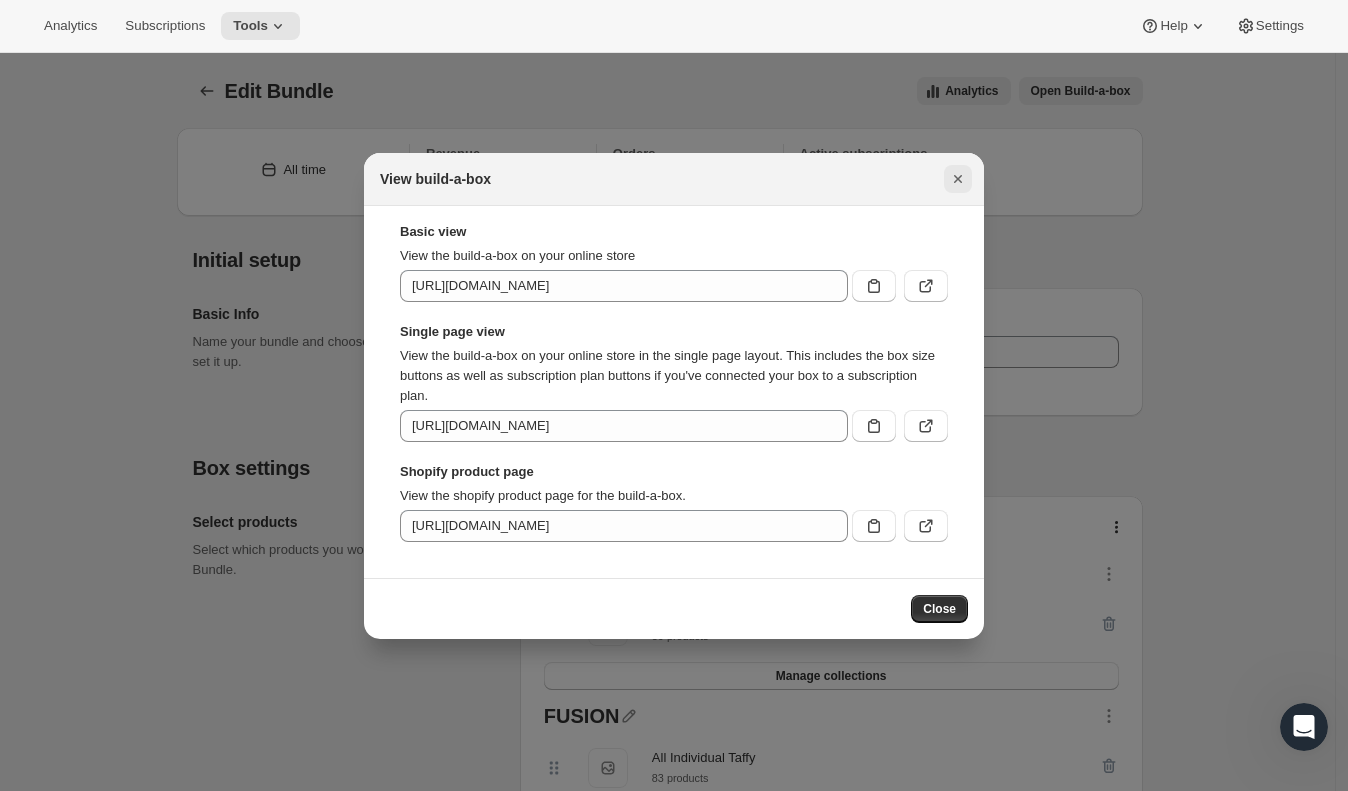 click 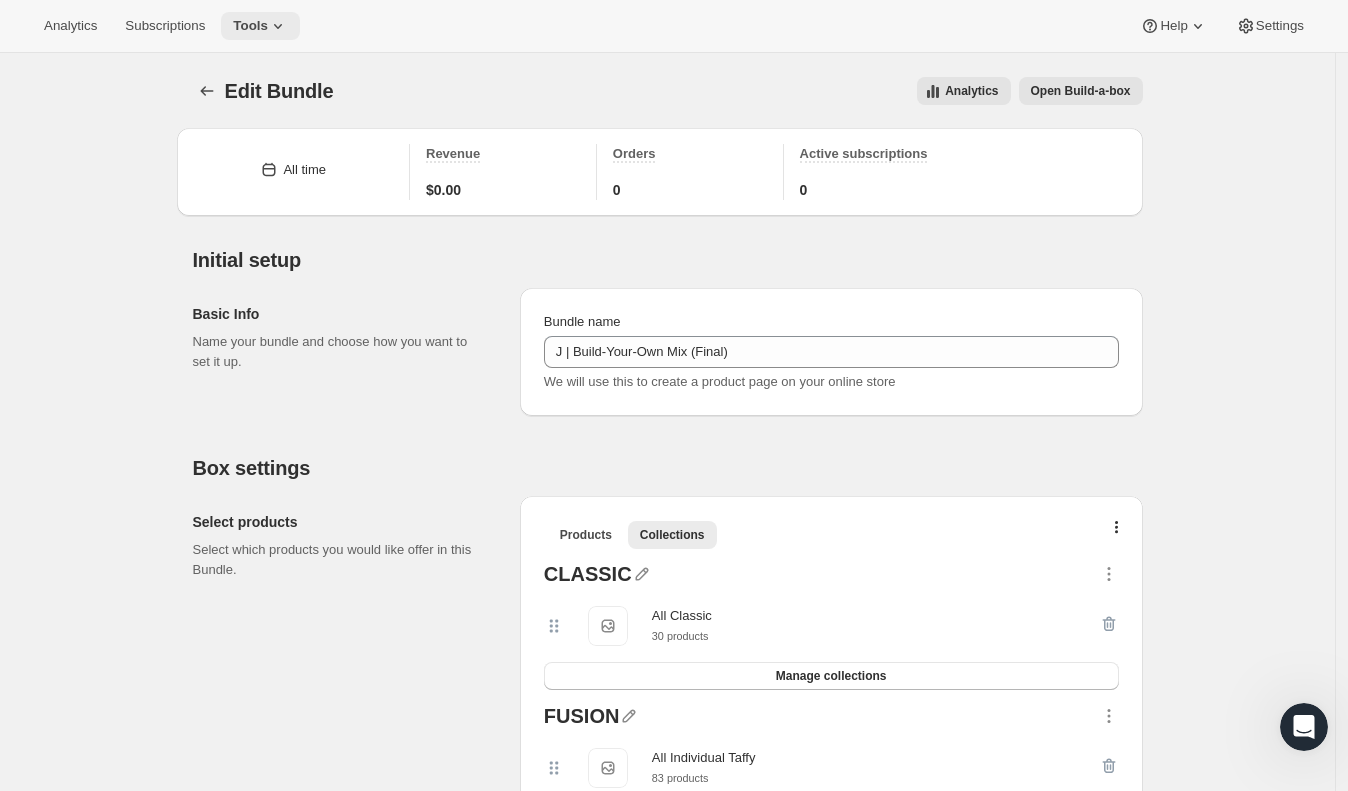 click on "Tools" at bounding box center [250, 26] 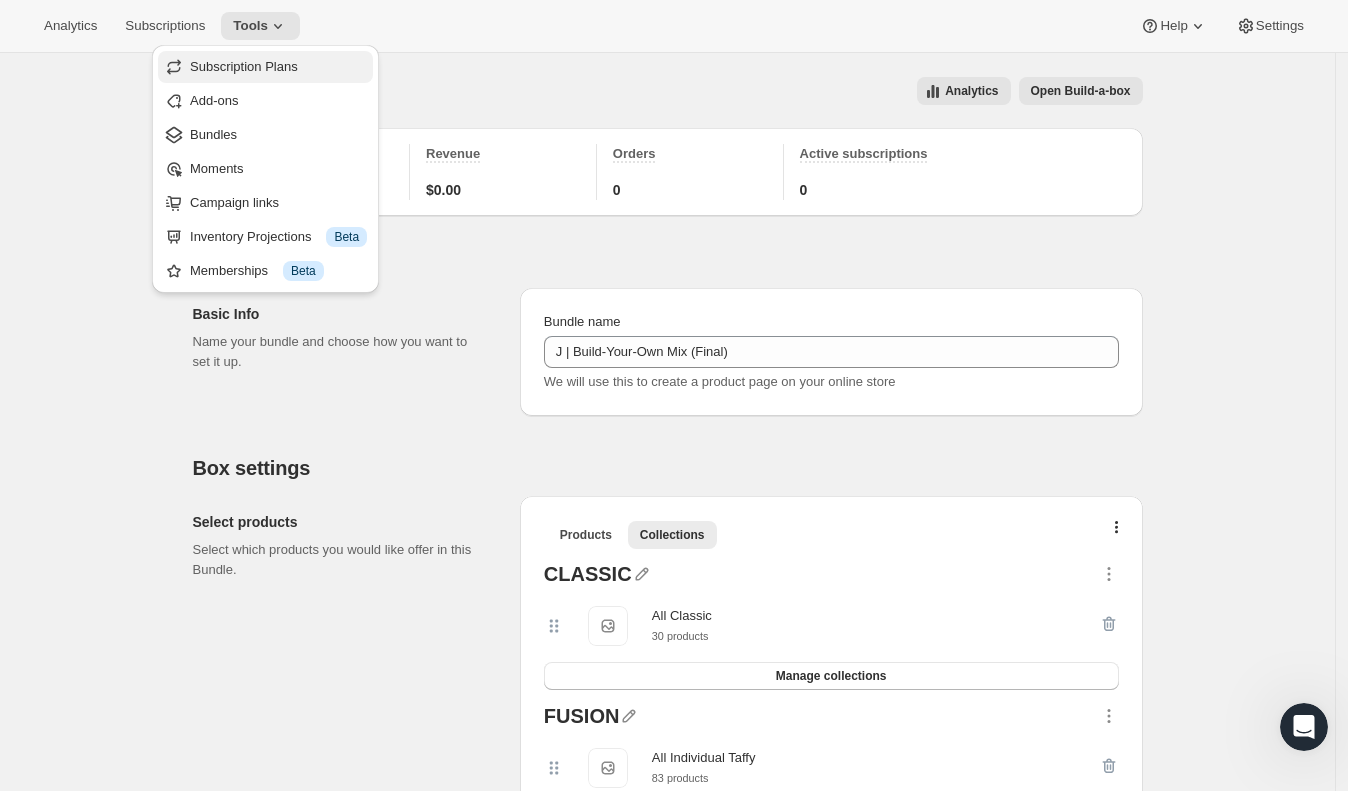 click on "Subscription Plans" at bounding box center (244, 66) 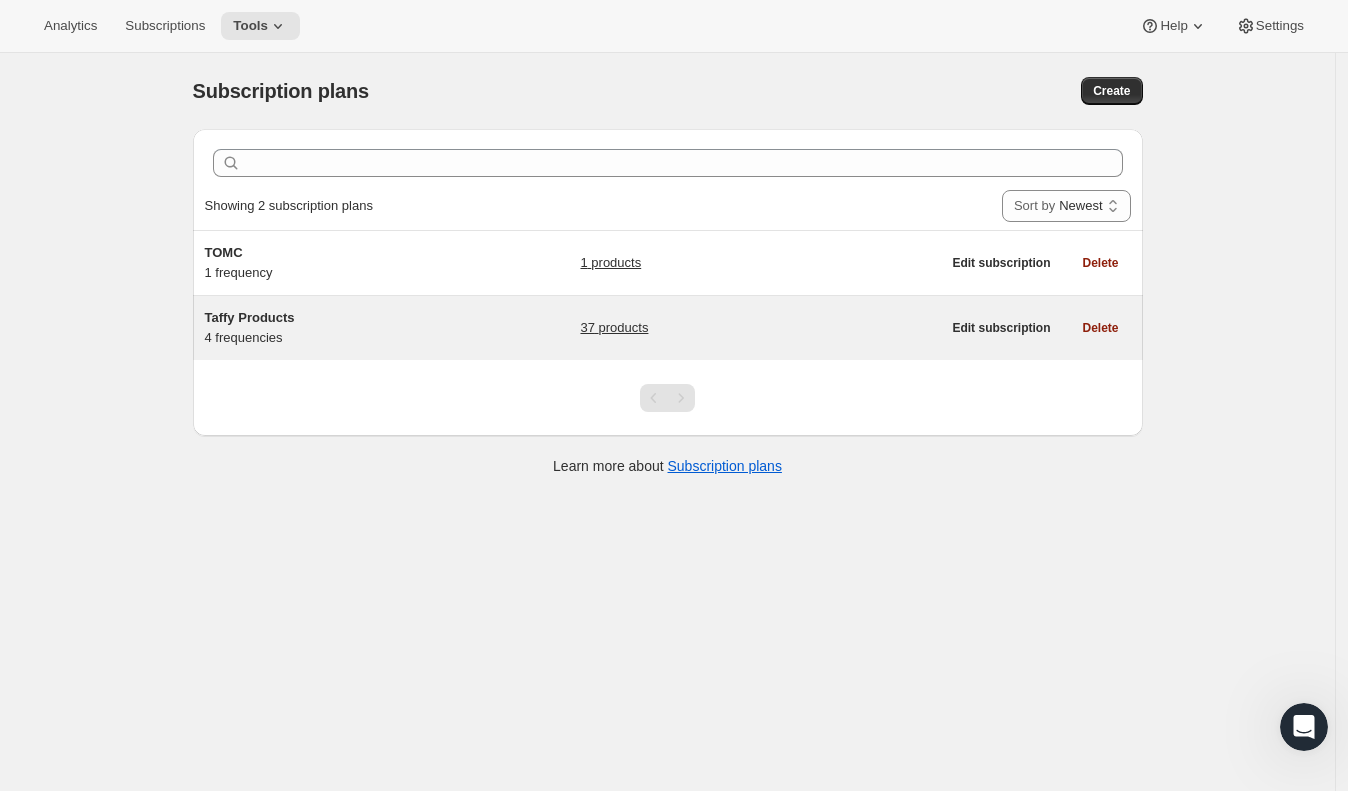 click on "Taffy Products" at bounding box center (250, 317) 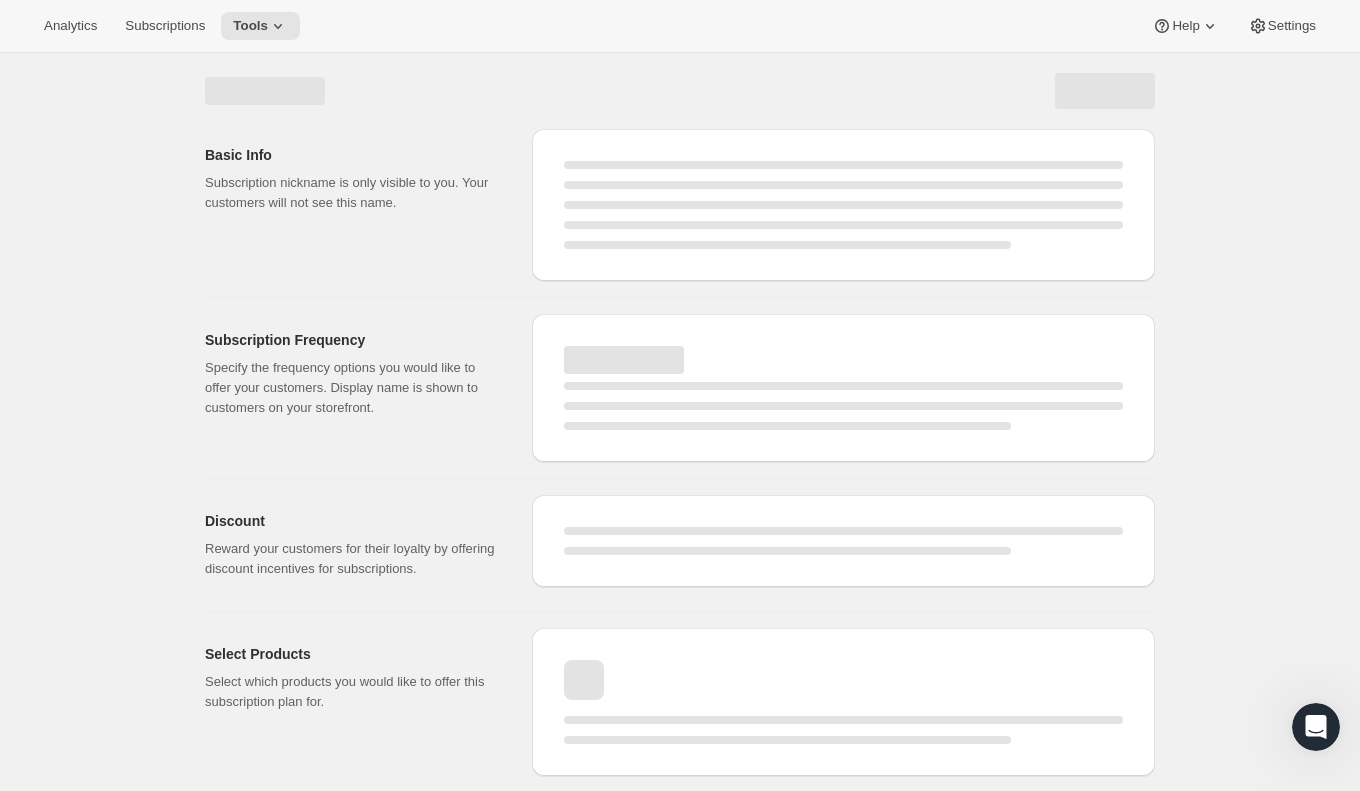 select on "WEEK" 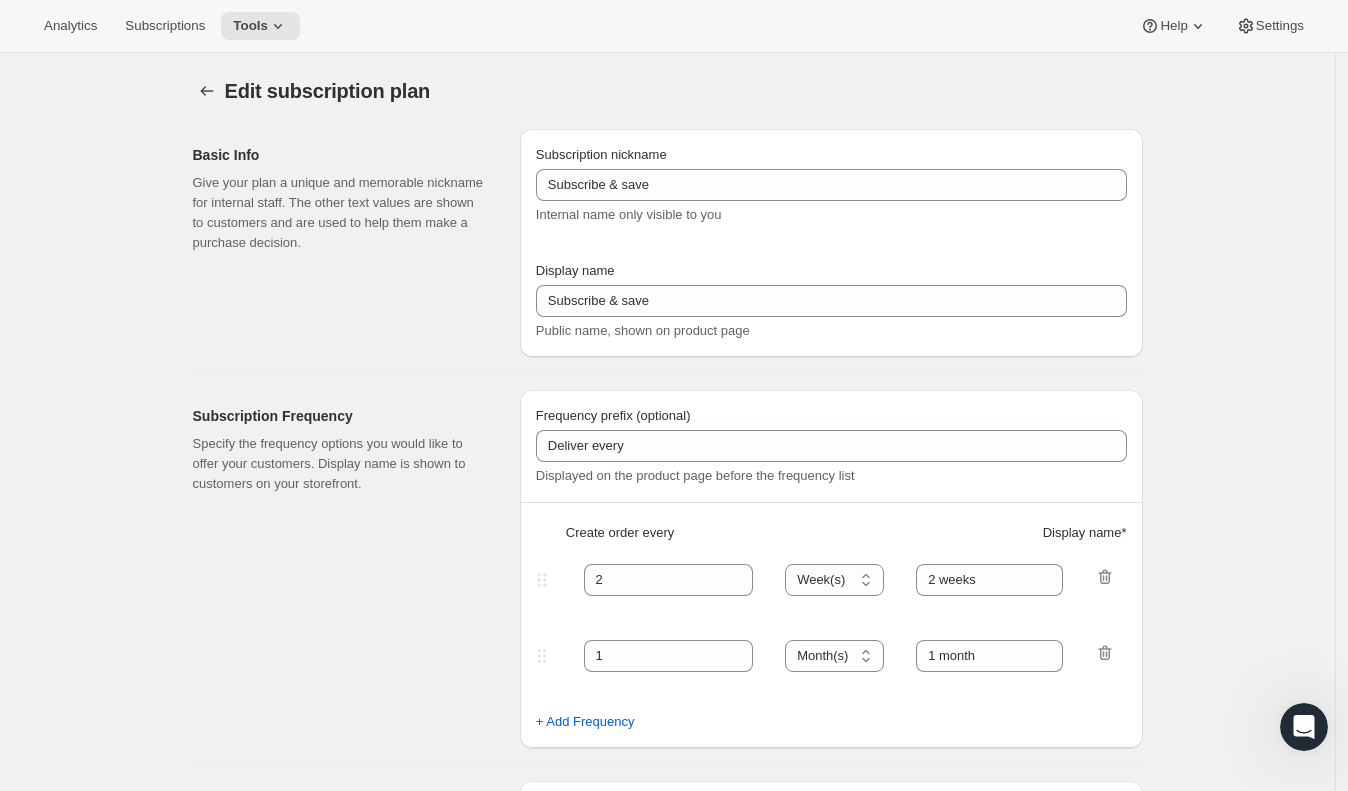 type on "Taffy Products" 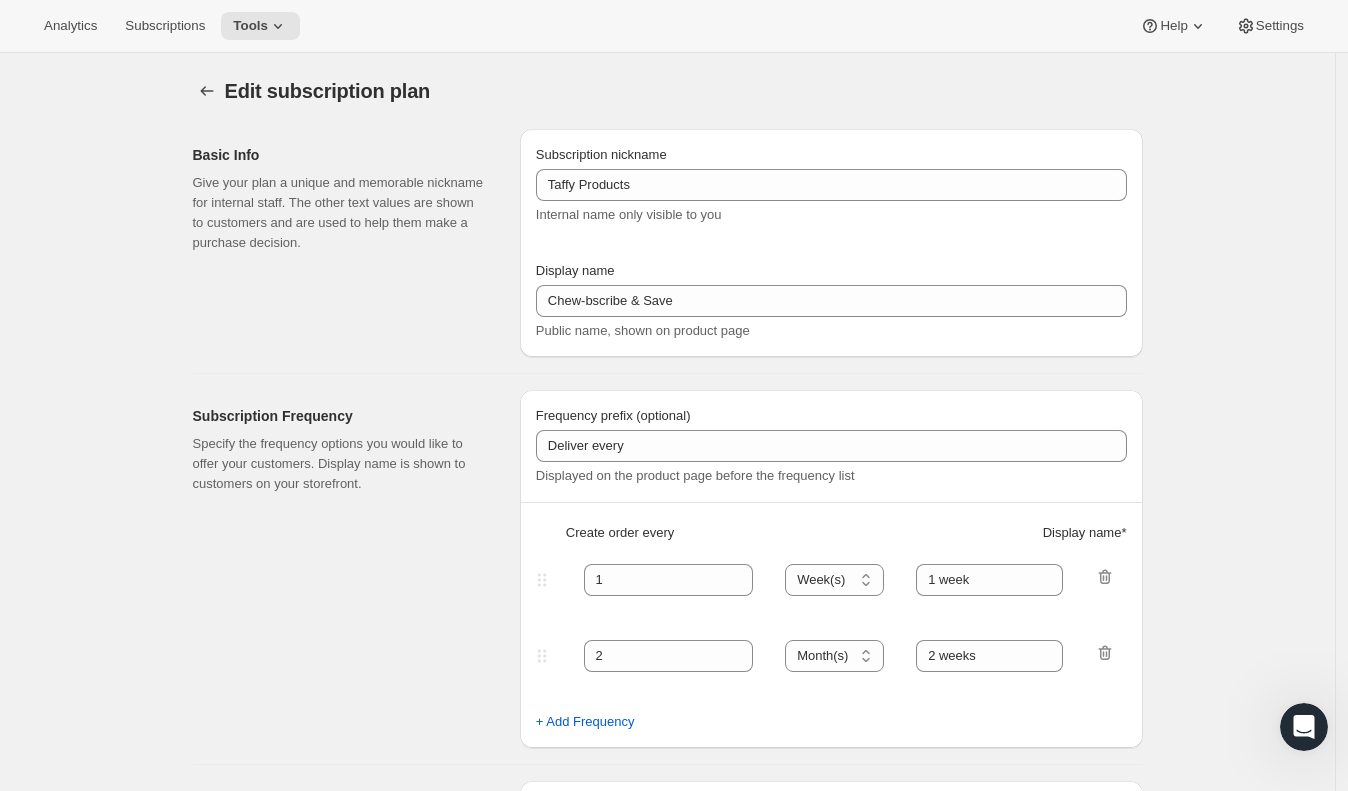 select on "WEEK" 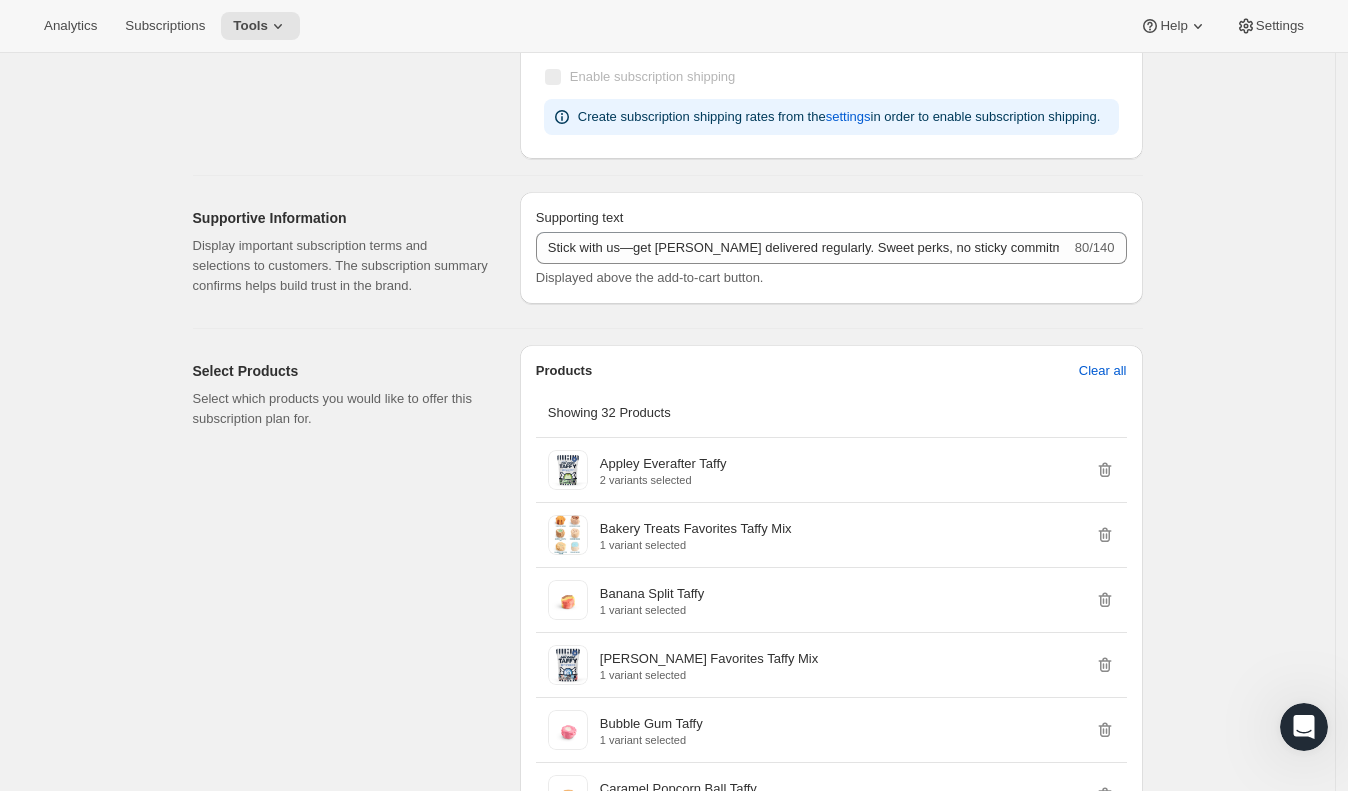 scroll, scrollTop: 1320, scrollLeft: 0, axis: vertical 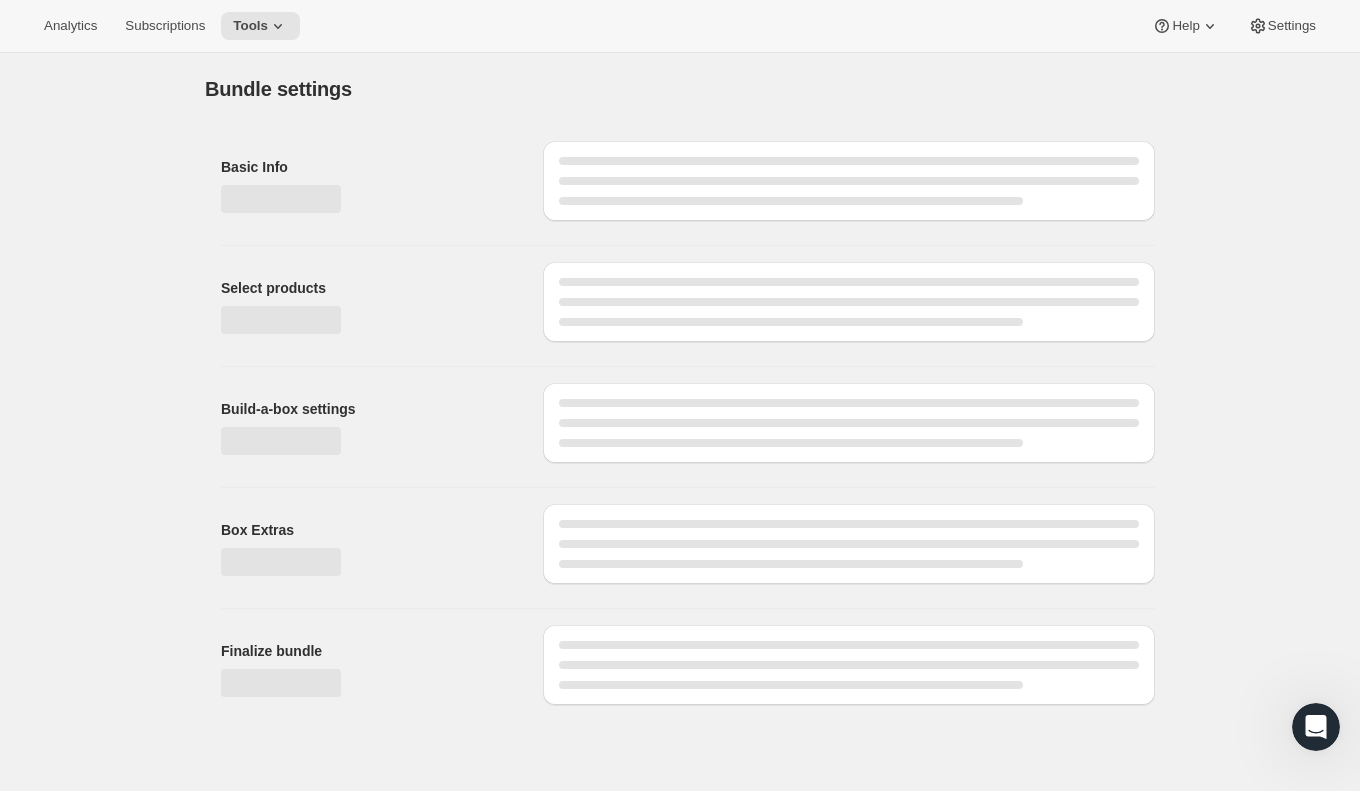 type on "J | Build-Your-Own Mix (Final)" 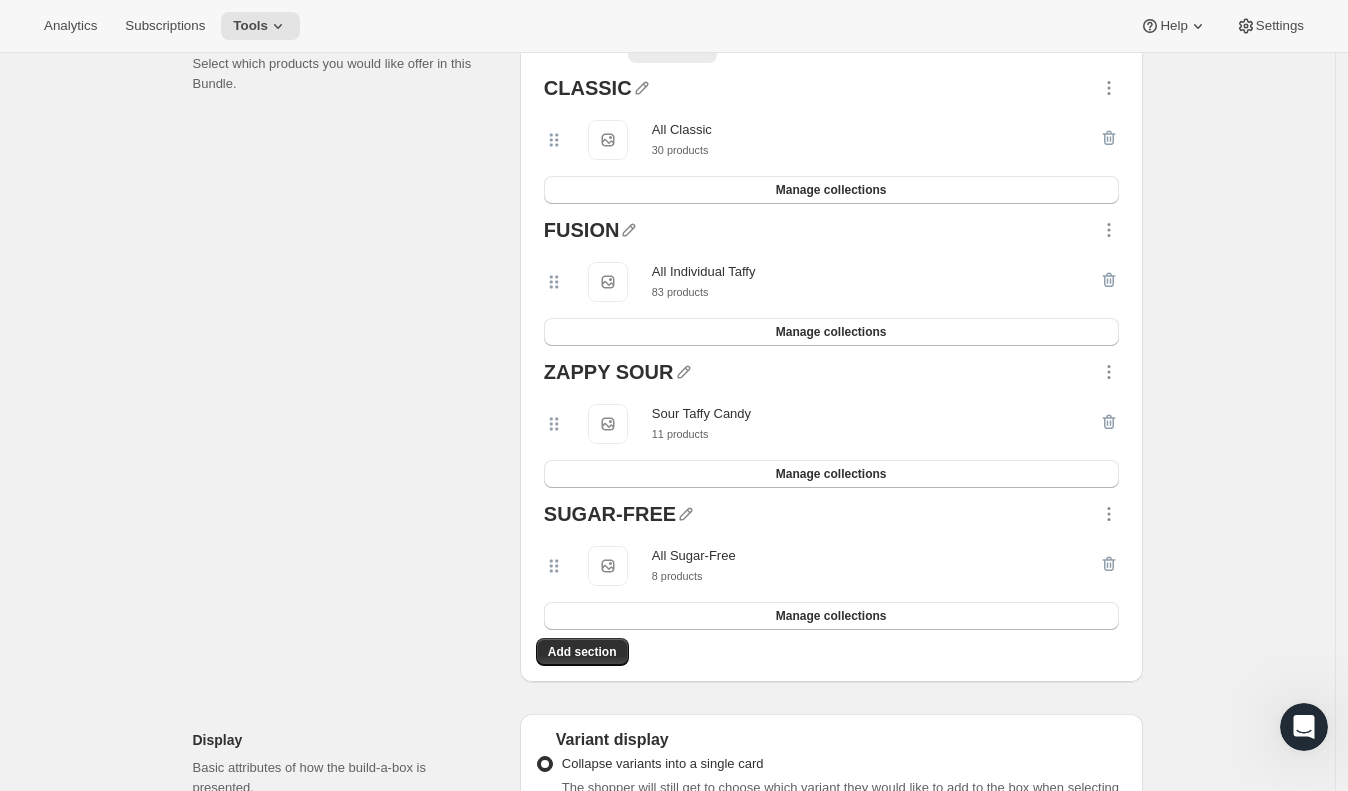 scroll, scrollTop: 205, scrollLeft: 0, axis: vertical 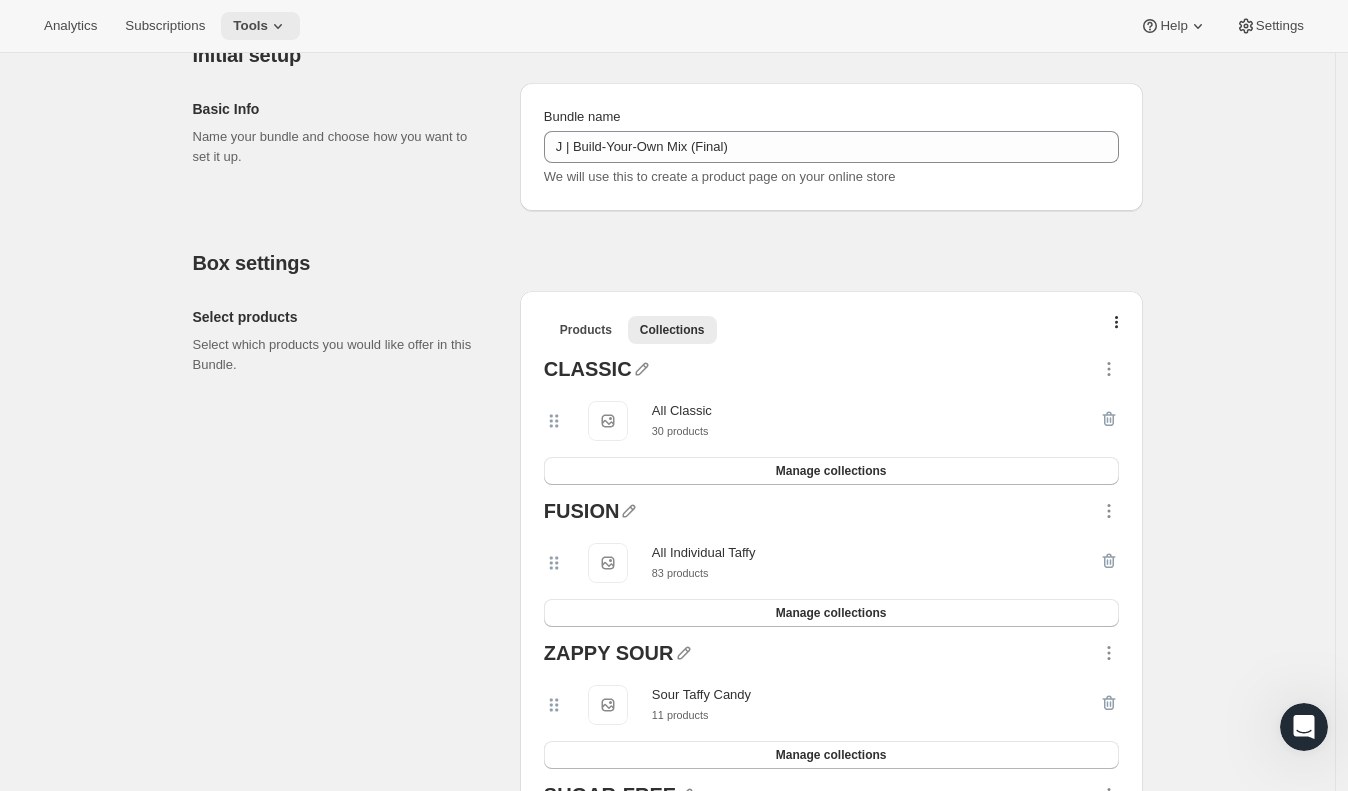 click on "Tools" at bounding box center (250, 26) 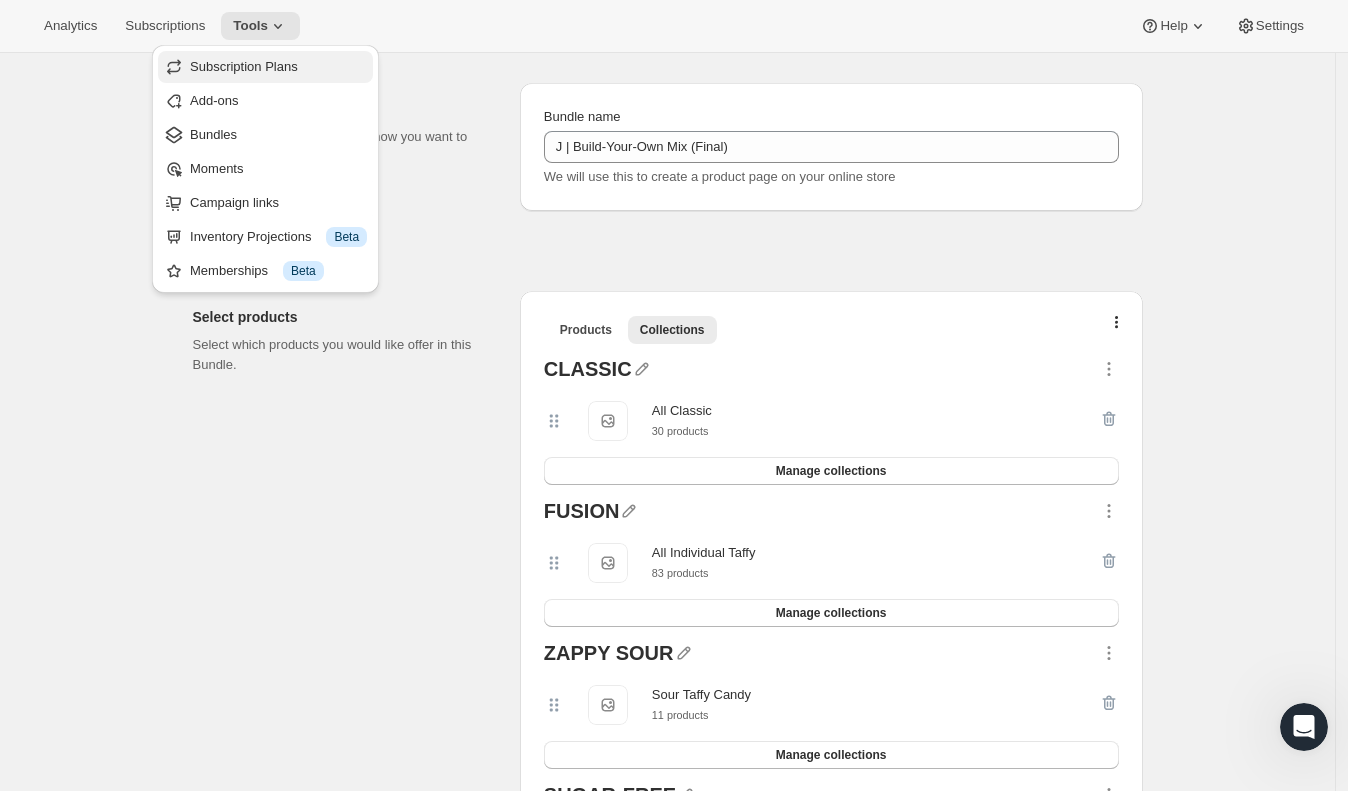 click on "Subscription Plans" at bounding box center (278, 67) 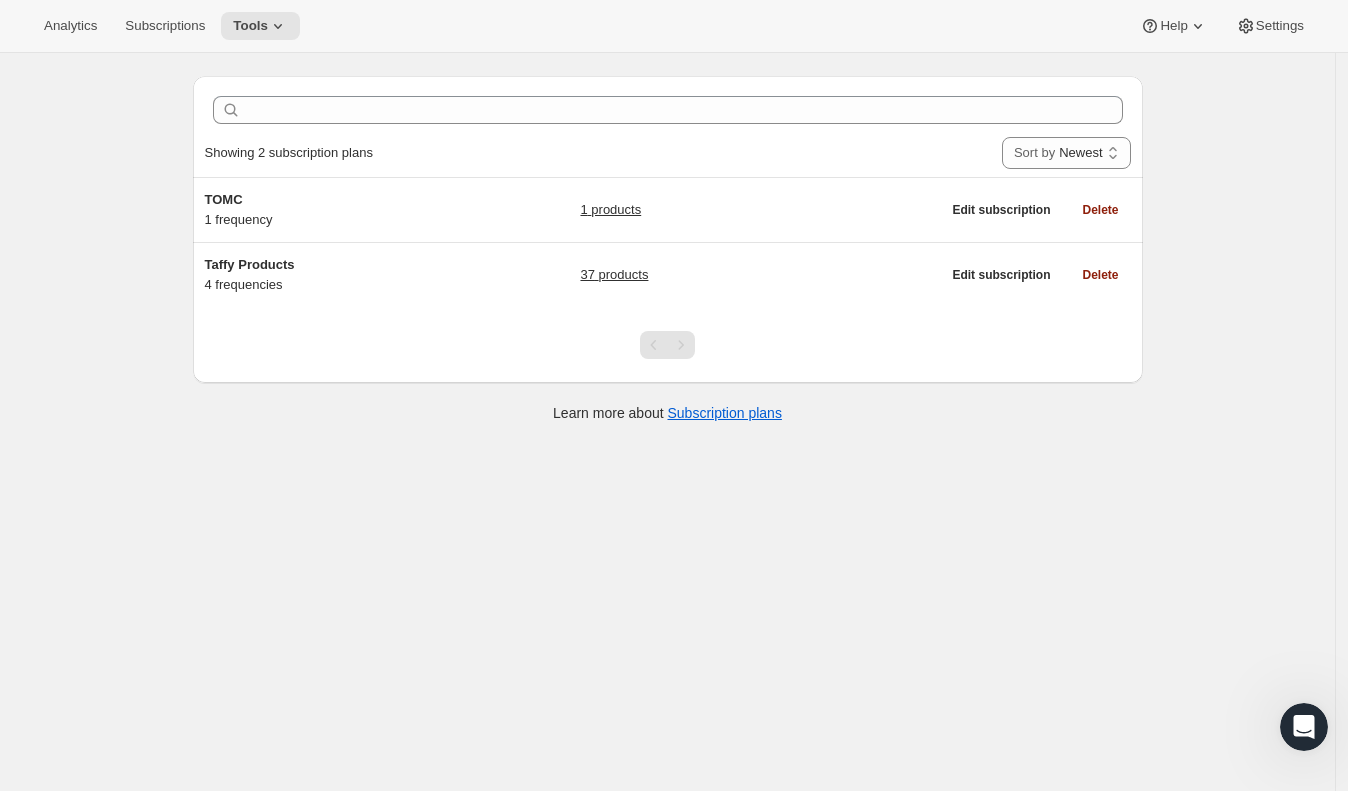 scroll, scrollTop: 0, scrollLeft: 0, axis: both 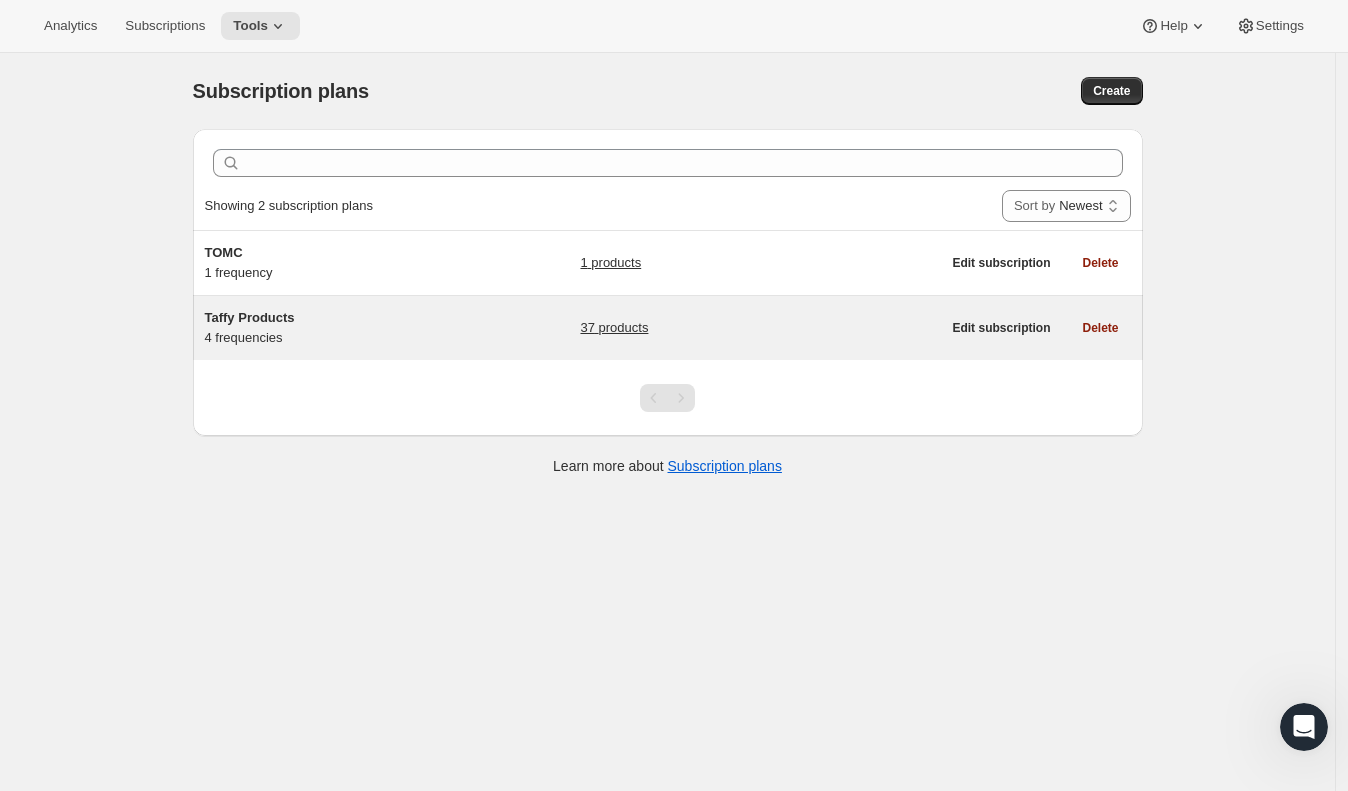 click on "Taffy Products" at bounding box center (330, 318) 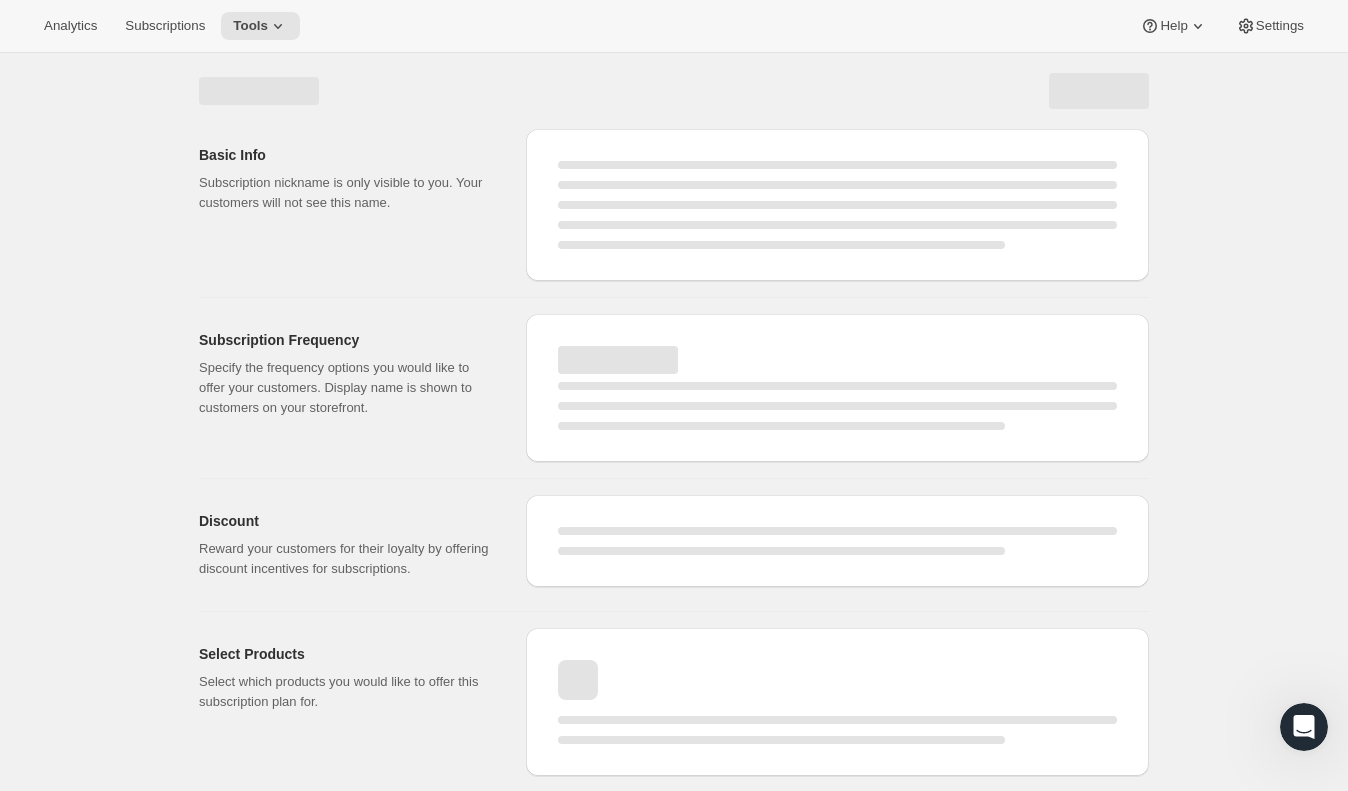 select on "WEEK" 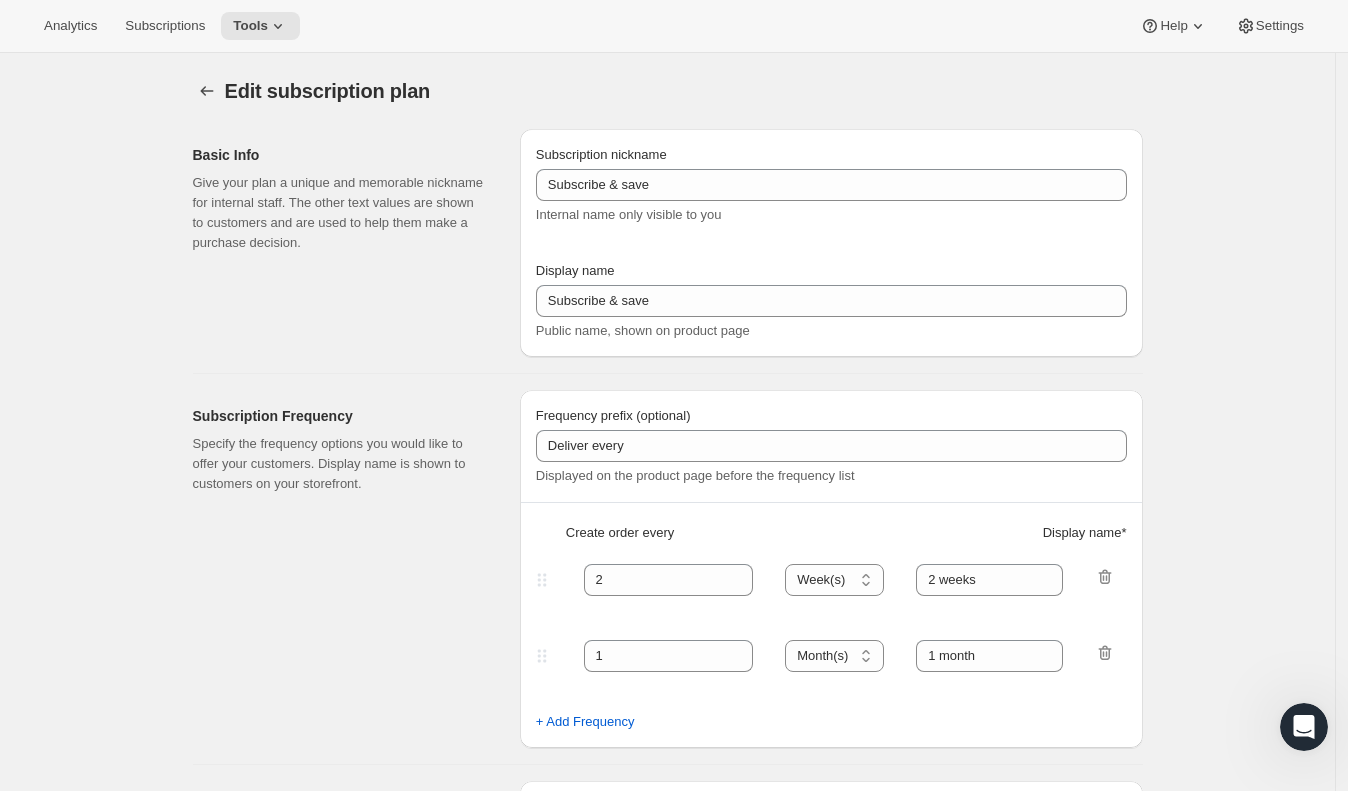 type on "Taffy Products" 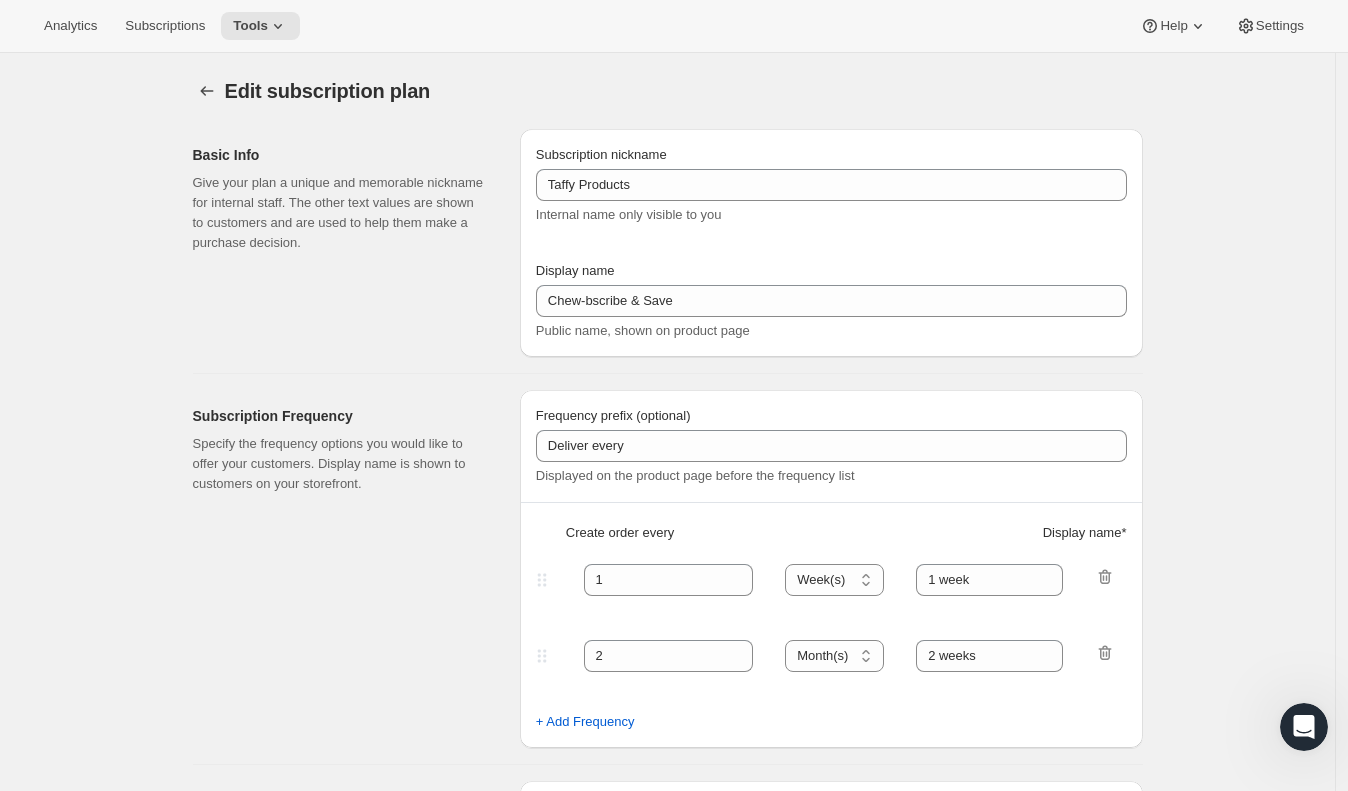 select on "WEEK" 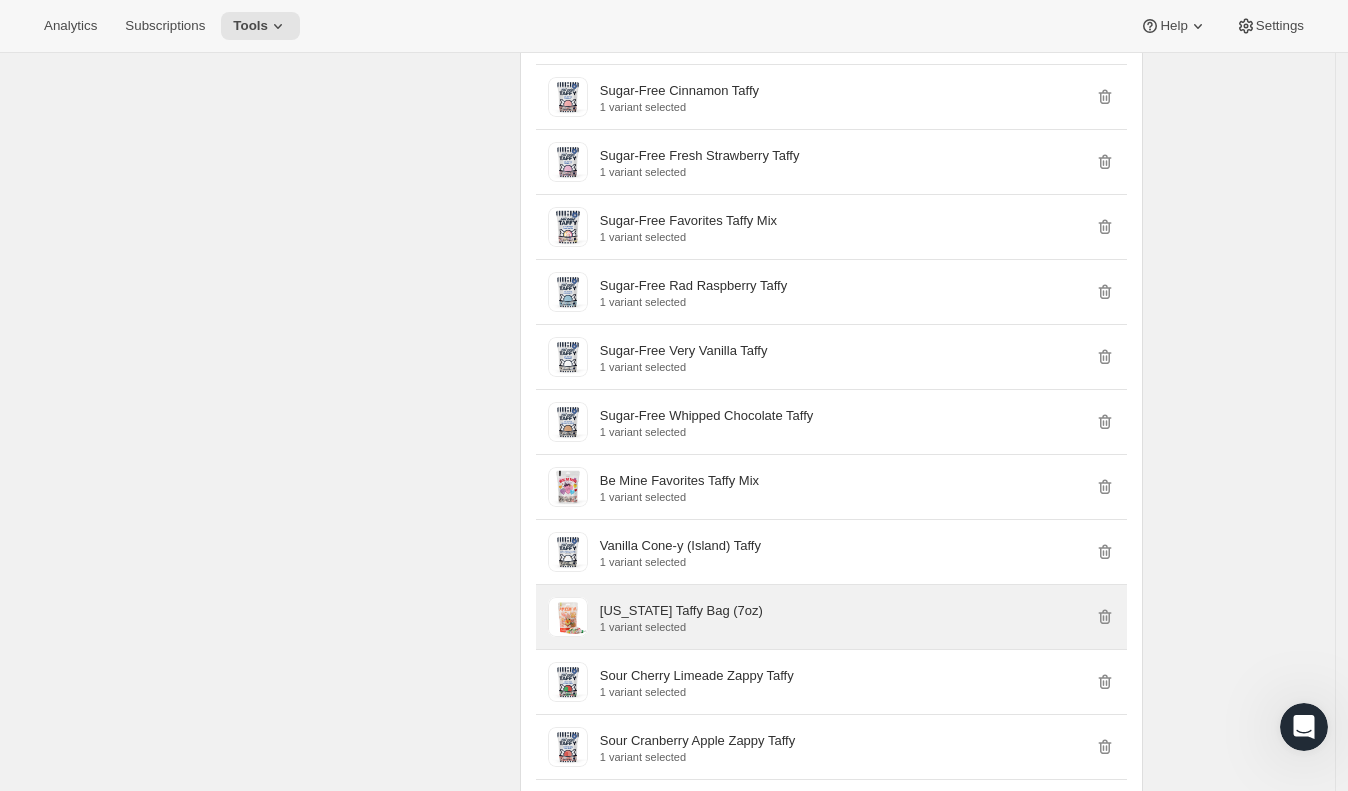 scroll, scrollTop: 2047, scrollLeft: 0, axis: vertical 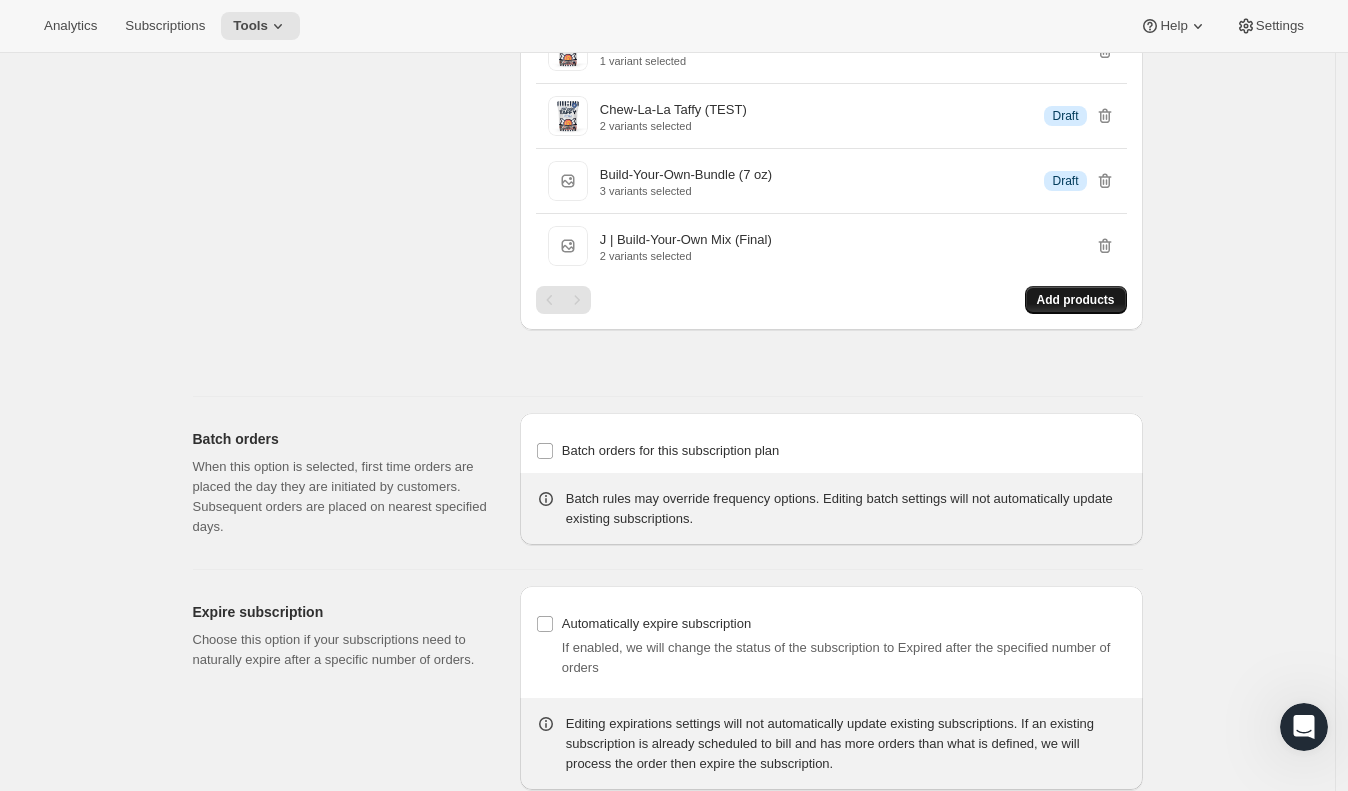 click on "Add products" at bounding box center (1076, 300) 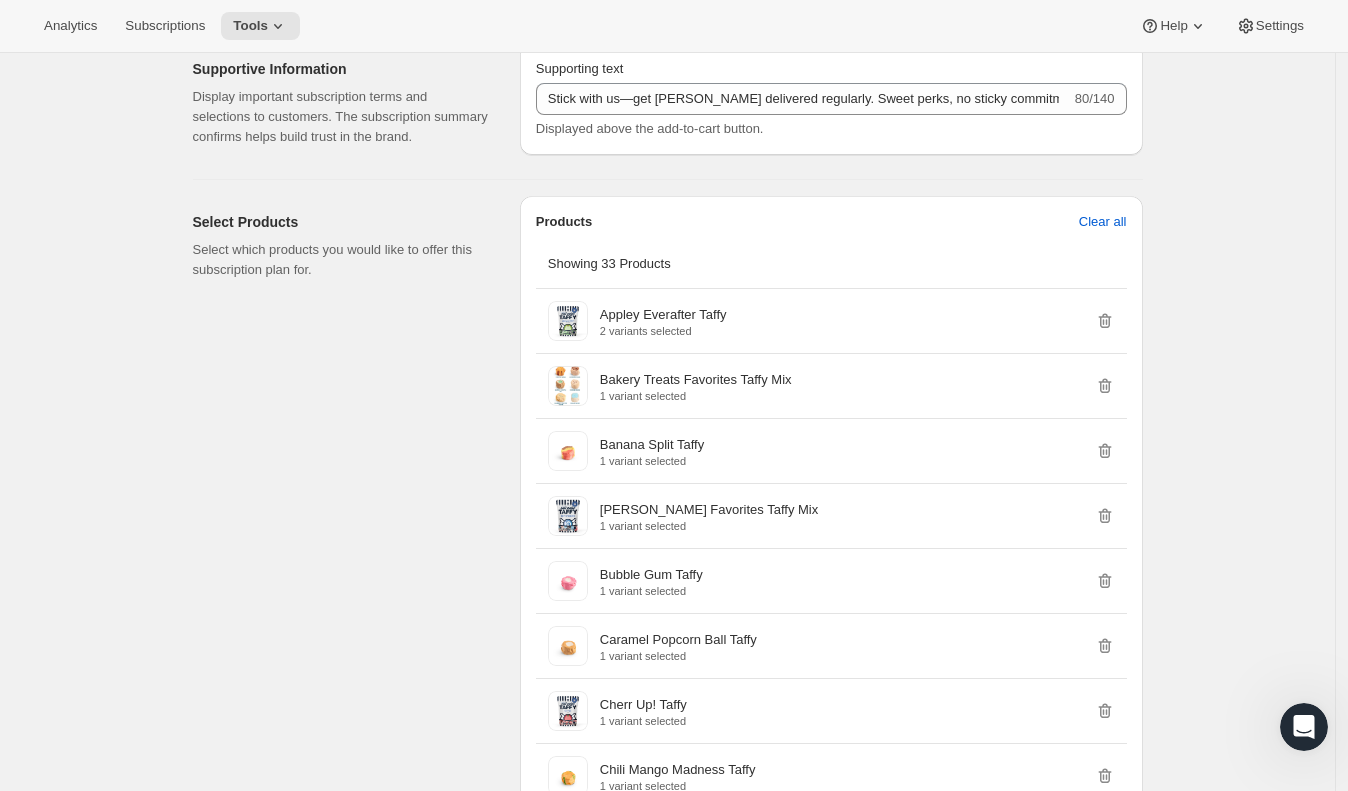 scroll, scrollTop: 0, scrollLeft: 0, axis: both 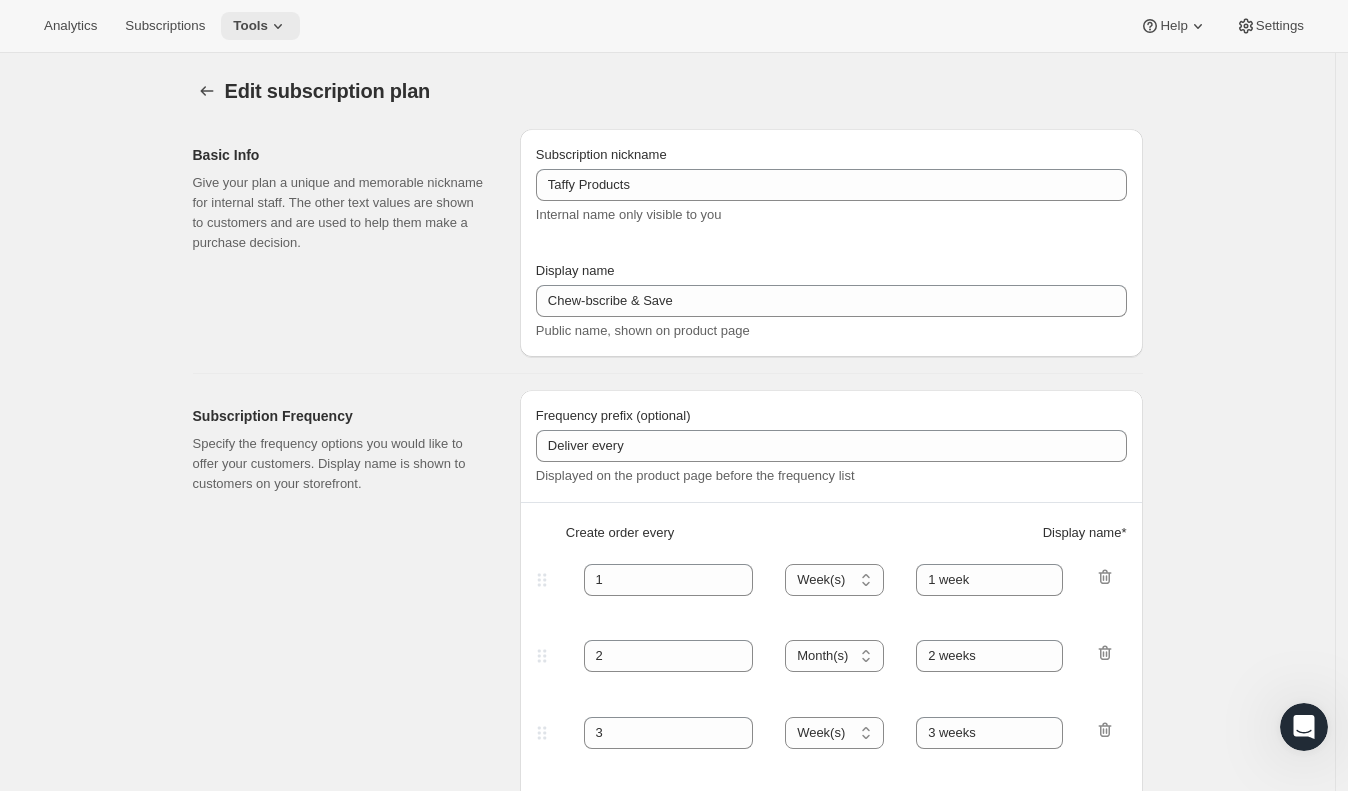 click 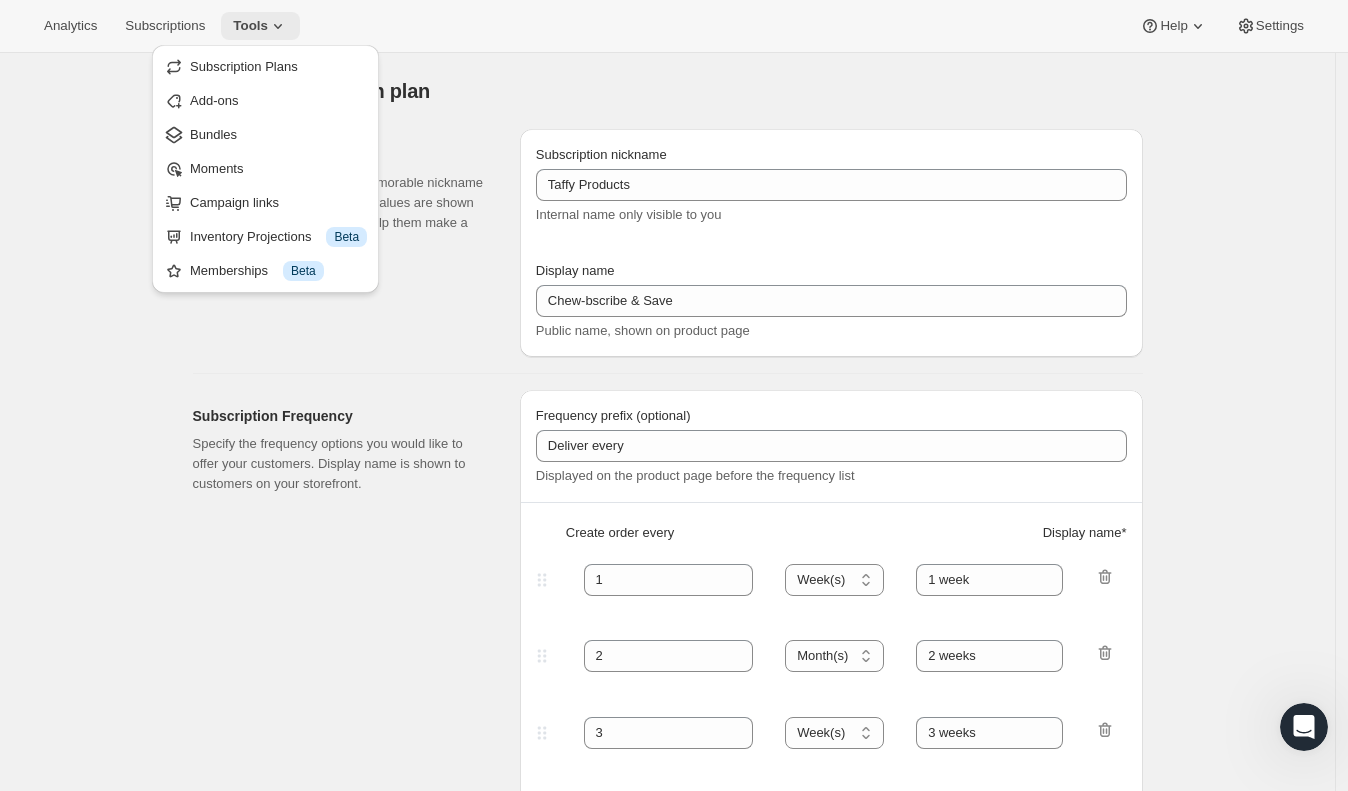 click 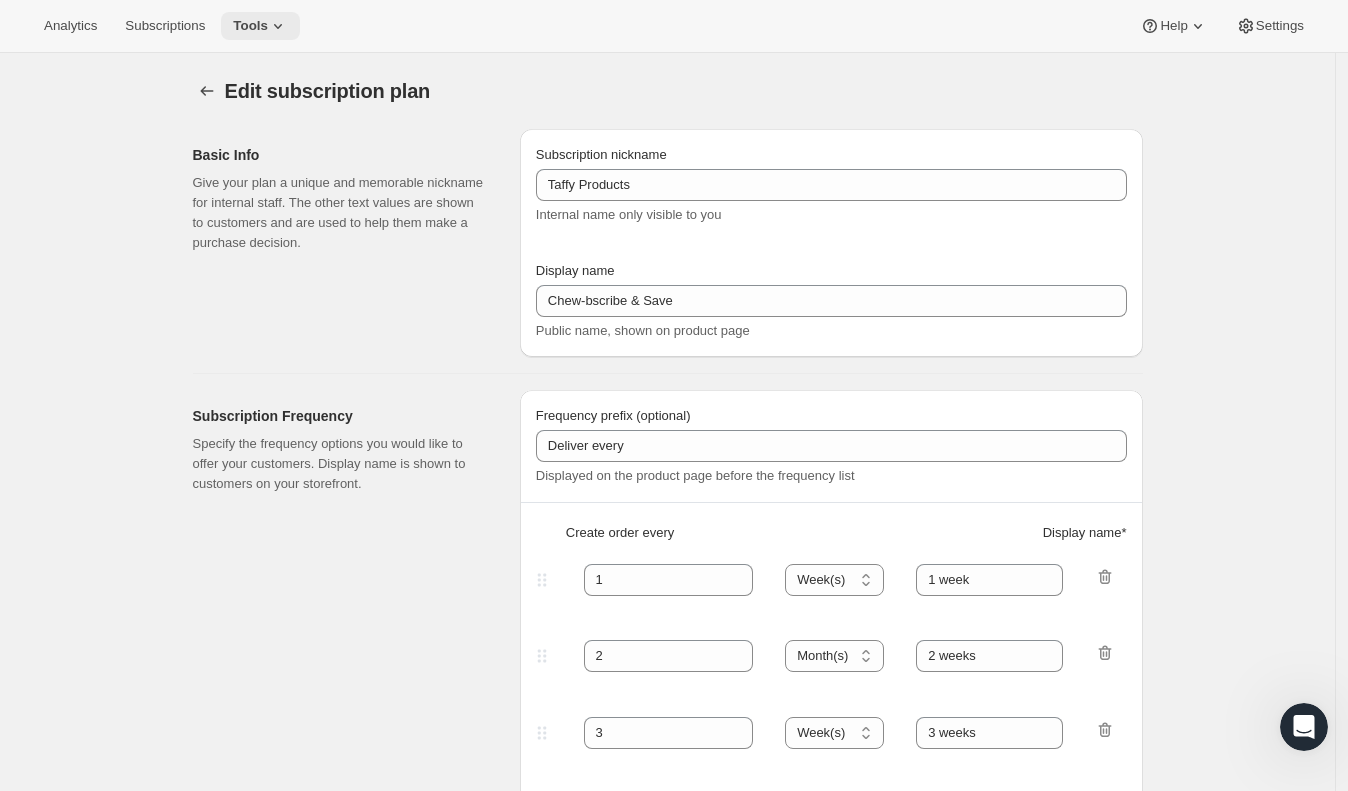 click on "Tools" at bounding box center [250, 26] 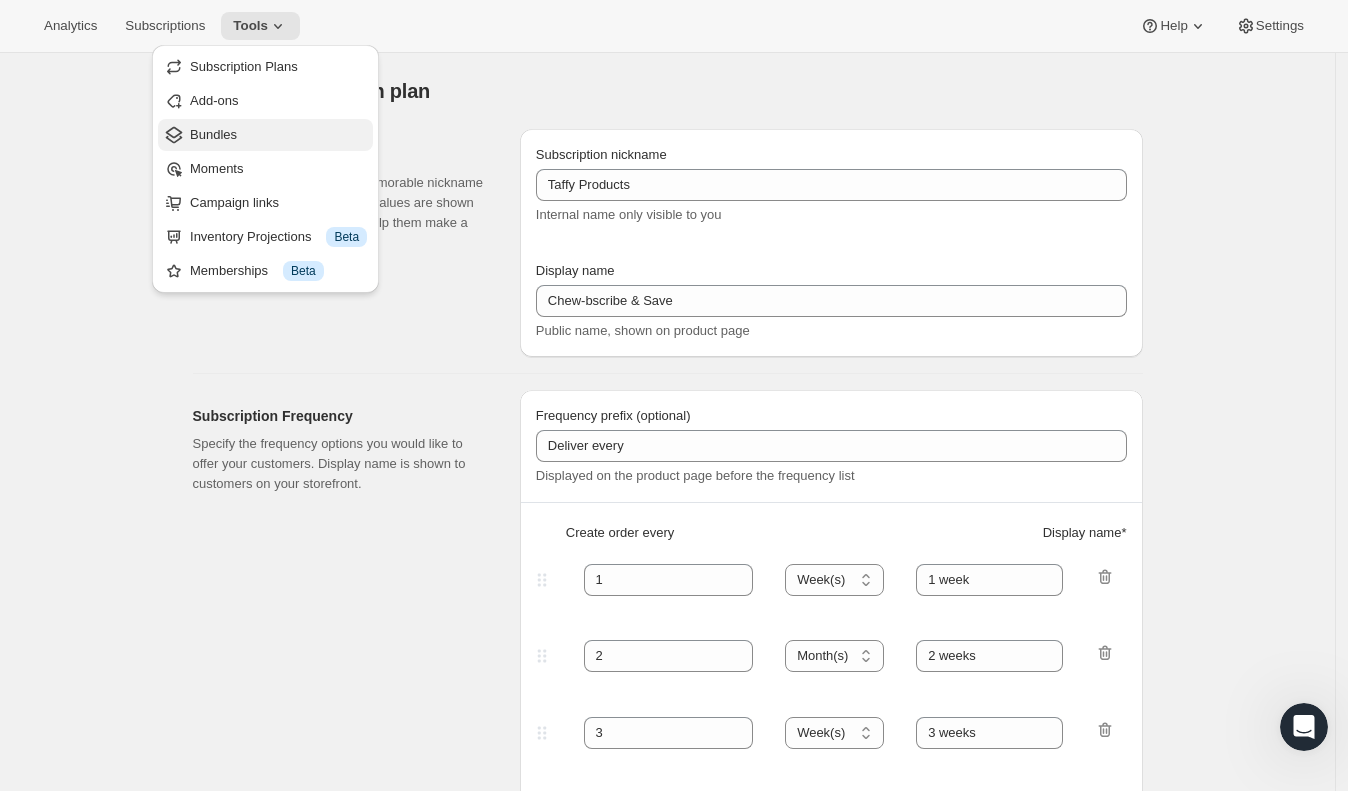 click on "Bundles" at bounding box center [278, 135] 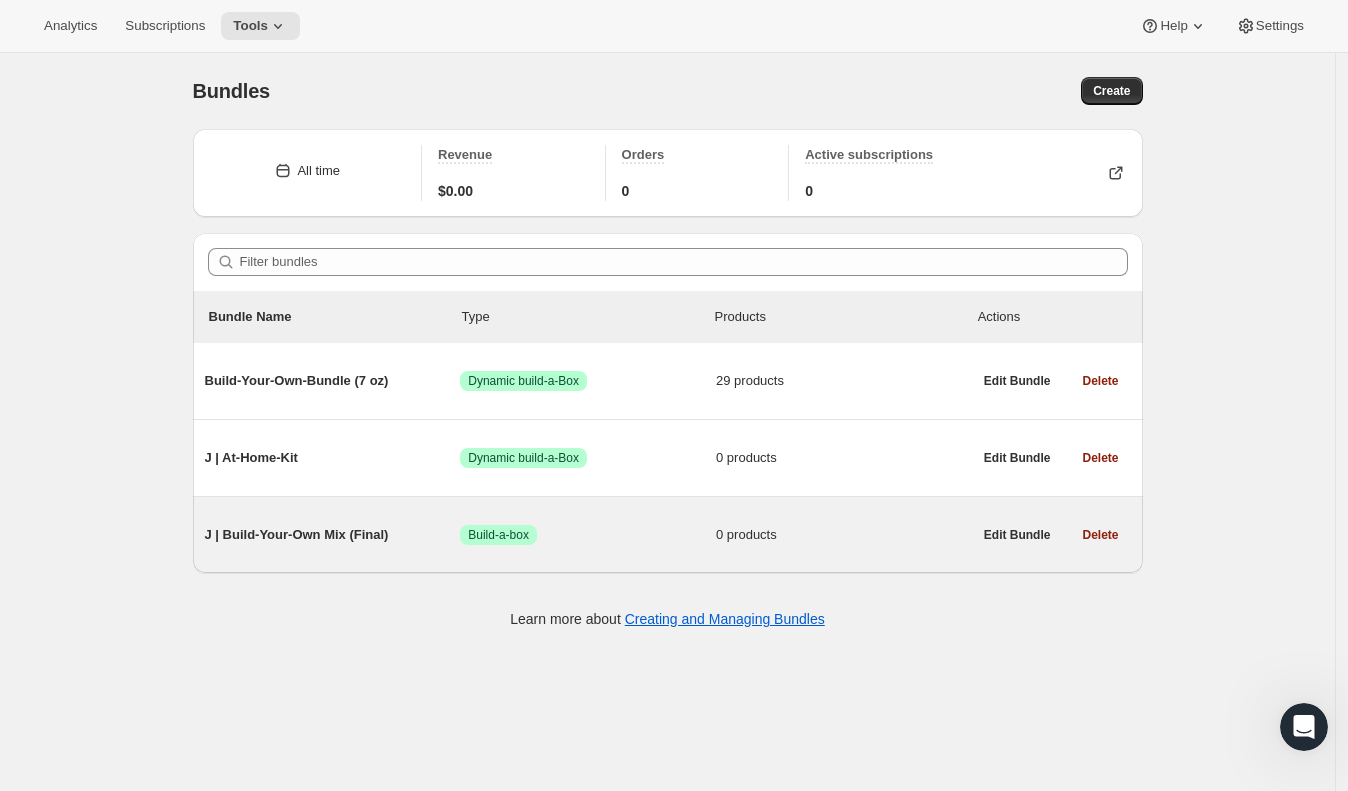 click on "J | Build-Your-Own Mix (Final) Success Build-a-box 0 products" at bounding box center [588, 535] 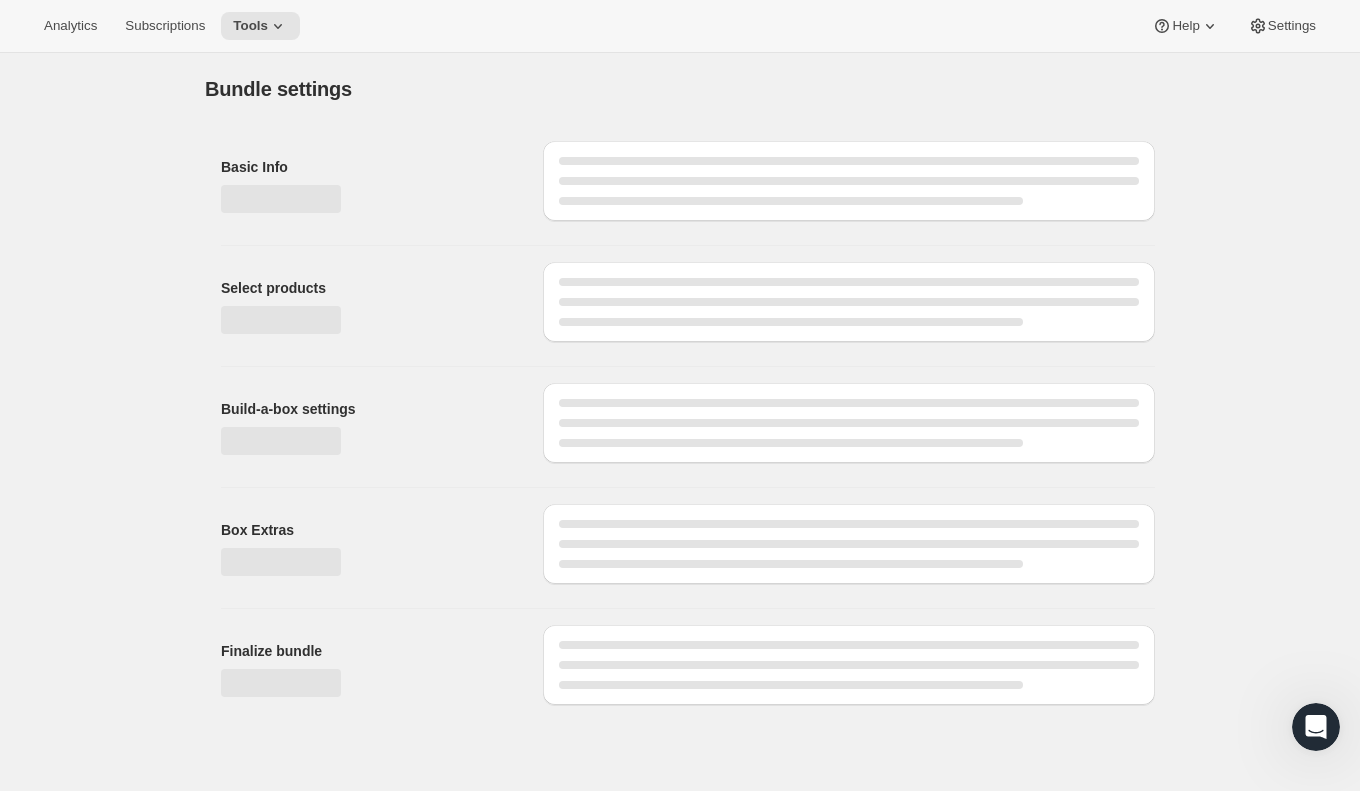 type on "J | Build-Your-Own Mix (Final)" 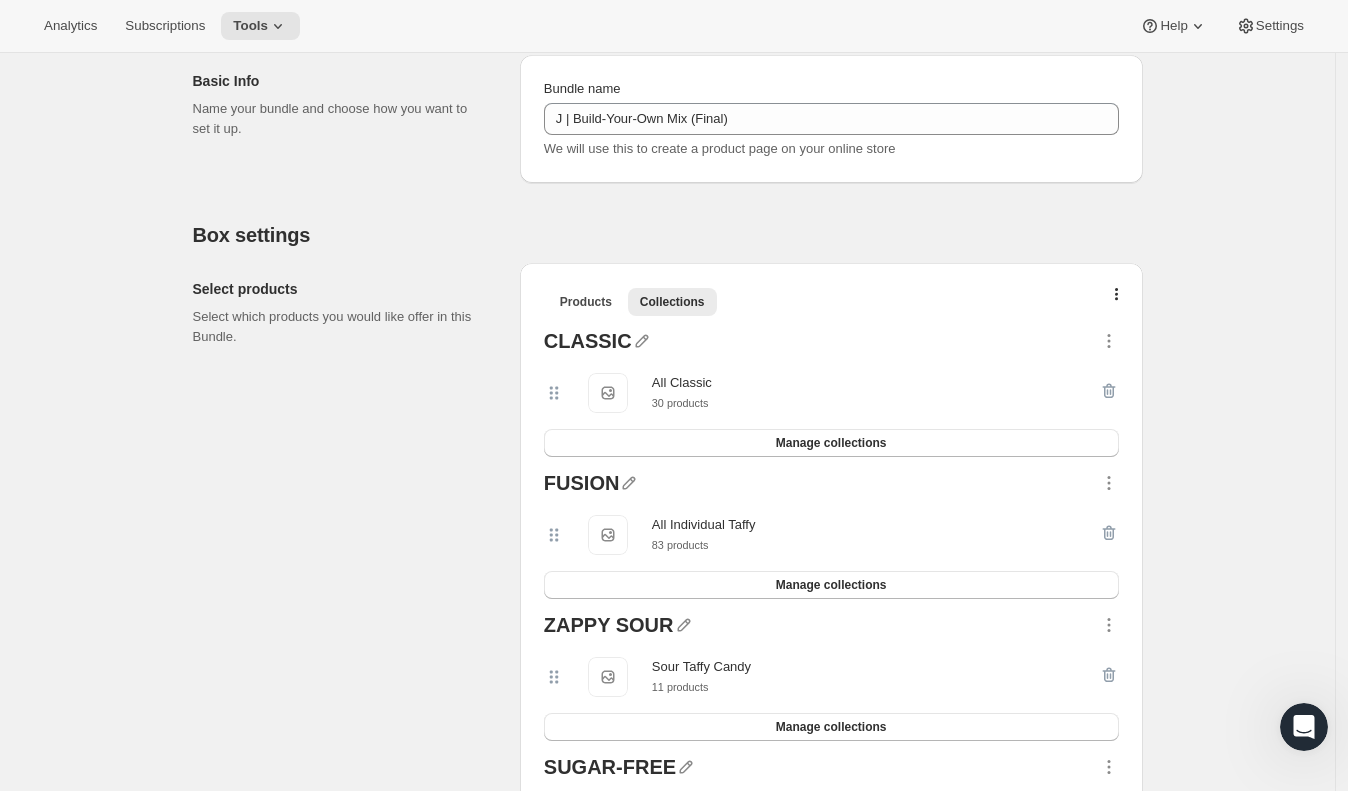scroll, scrollTop: 234, scrollLeft: 0, axis: vertical 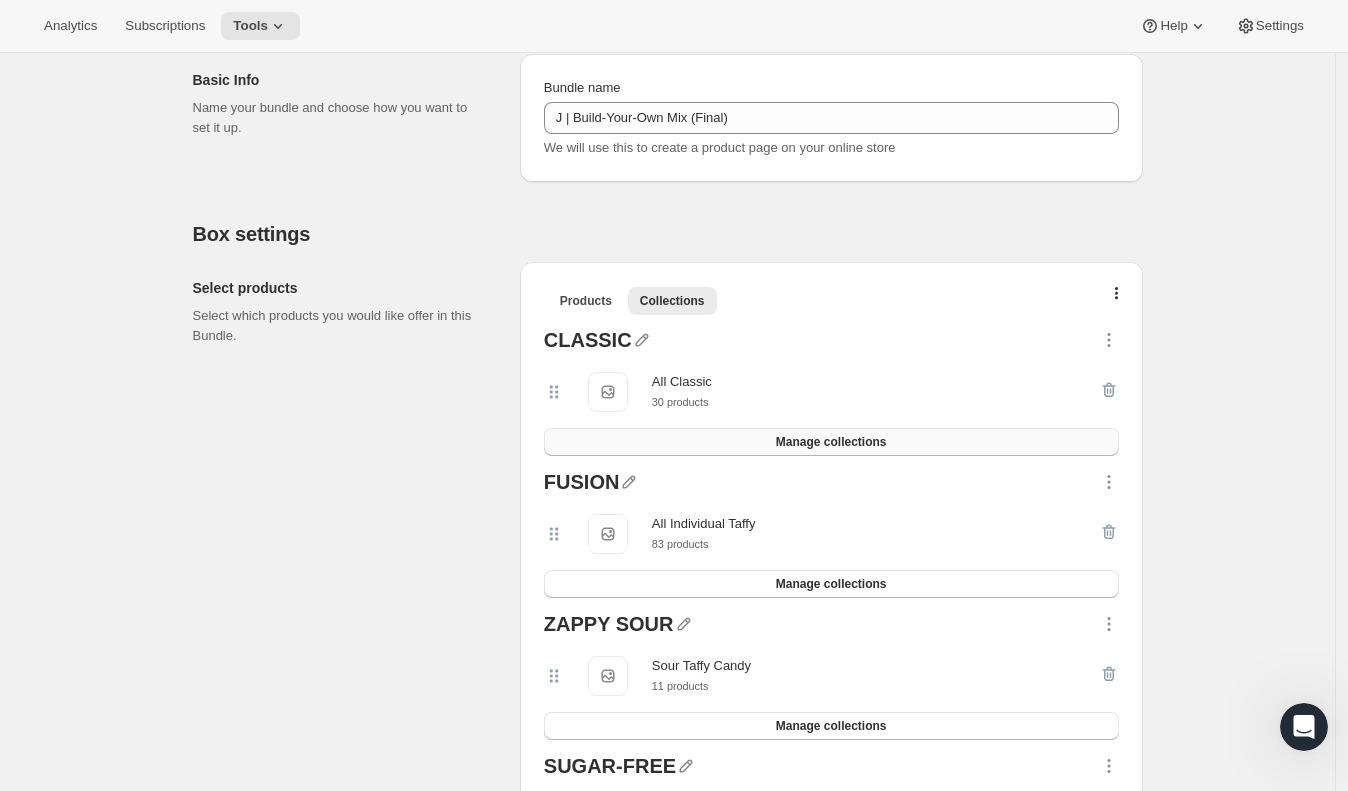 click on "Manage collections" at bounding box center [831, 442] 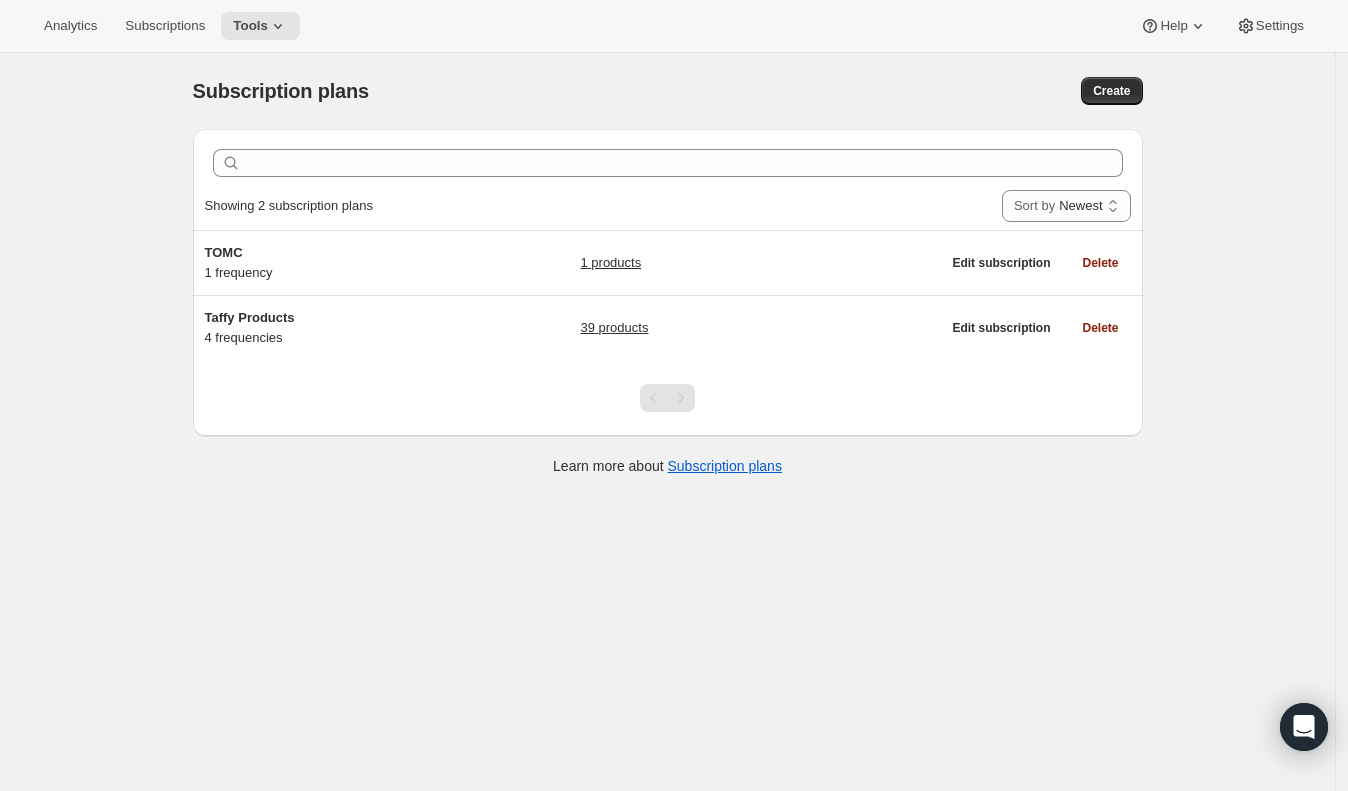scroll, scrollTop: 0, scrollLeft: 0, axis: both 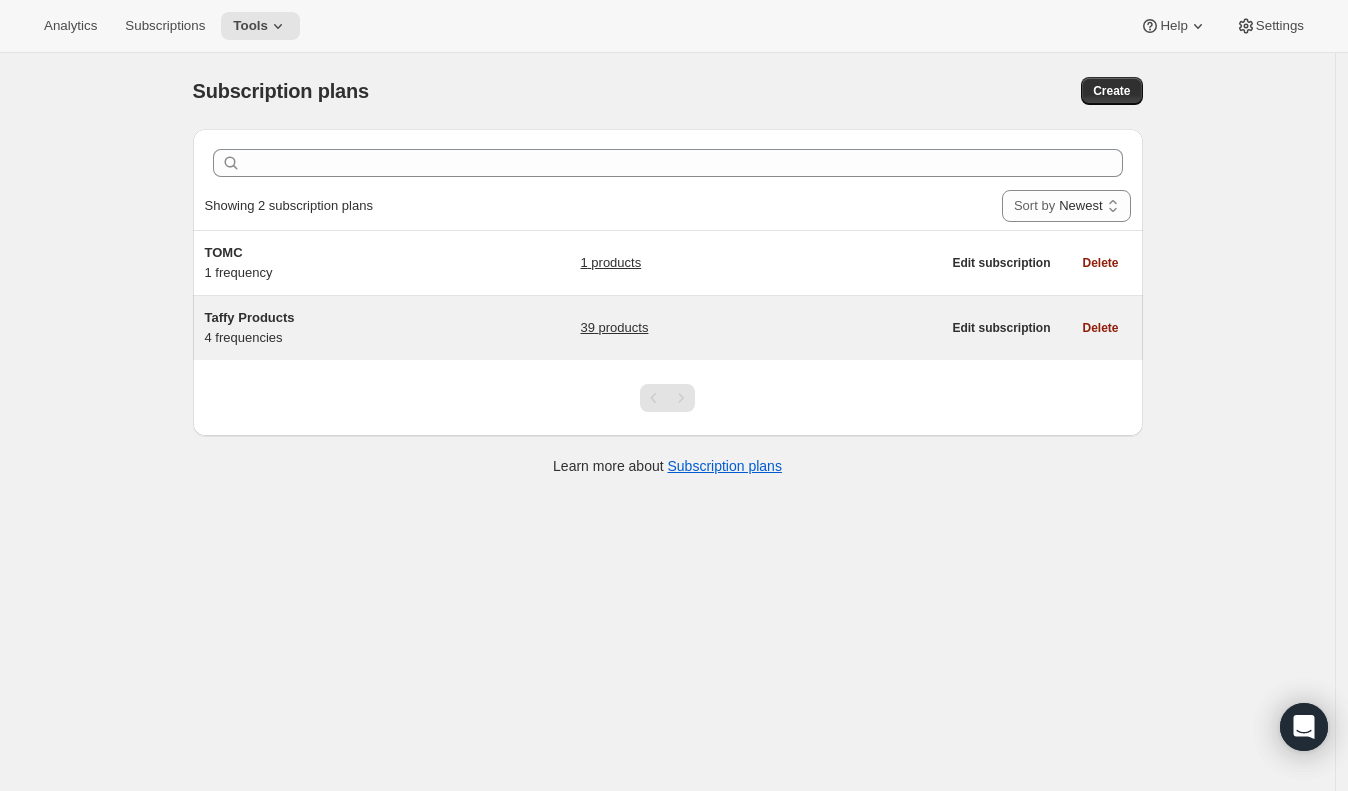 click on "Taffy Products 4 frequencies" at bounding box center [330, 328] 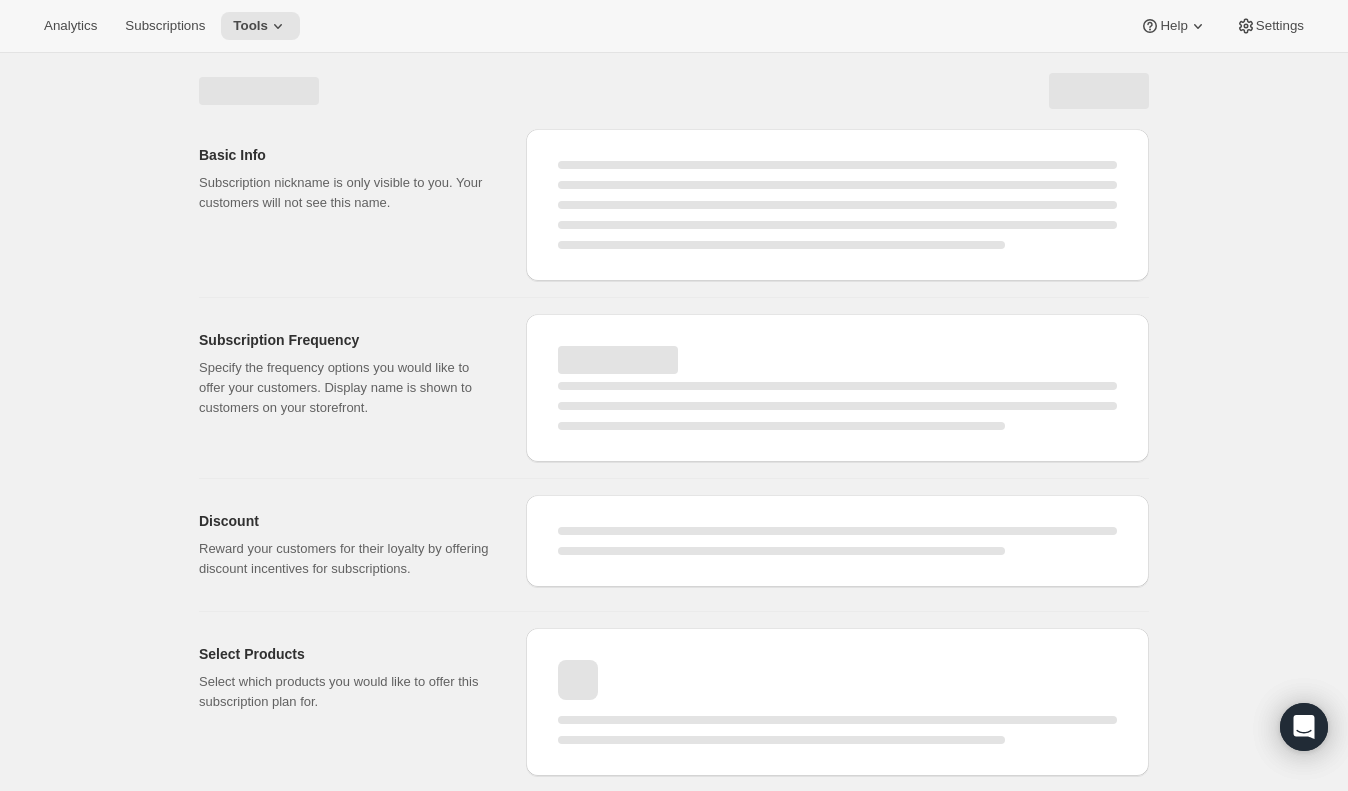 select on "WEEK" 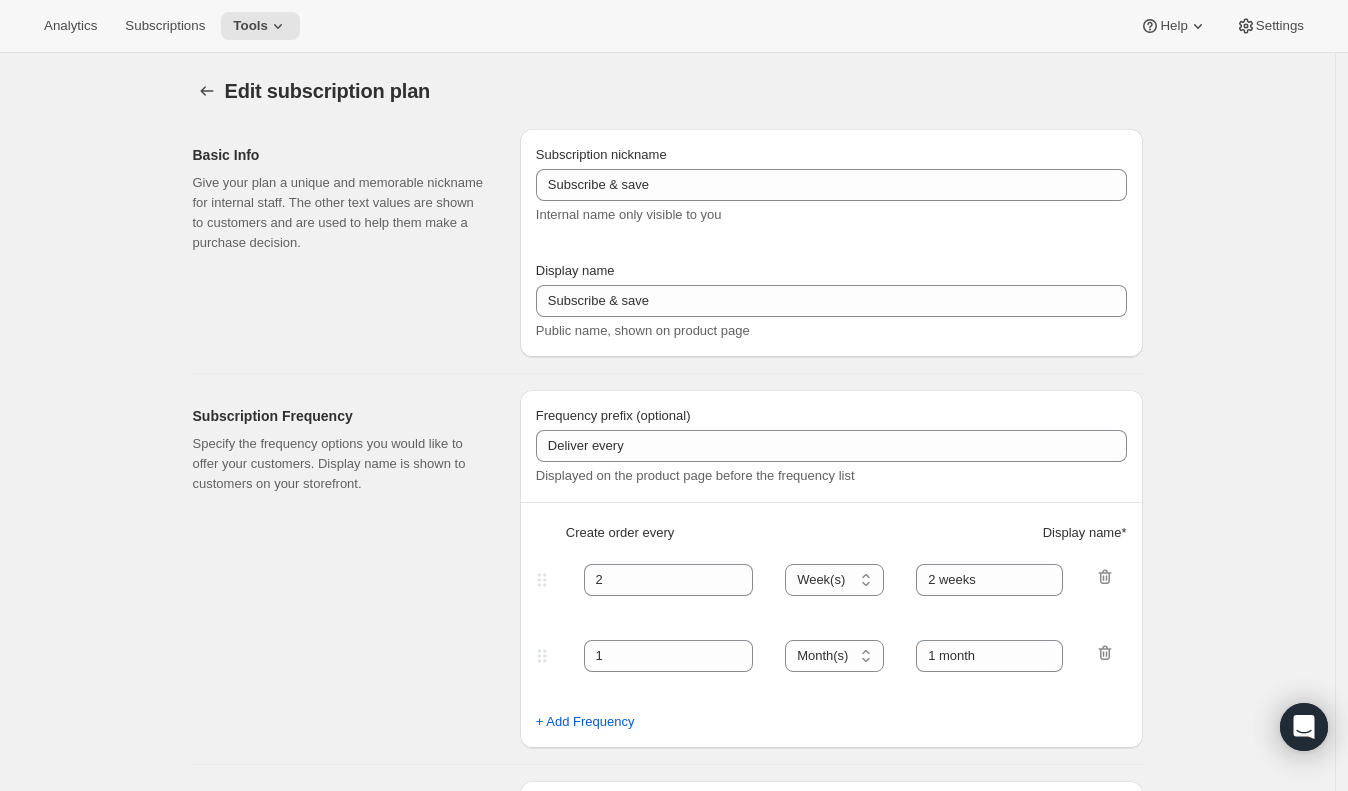 type on "Taffy Products" 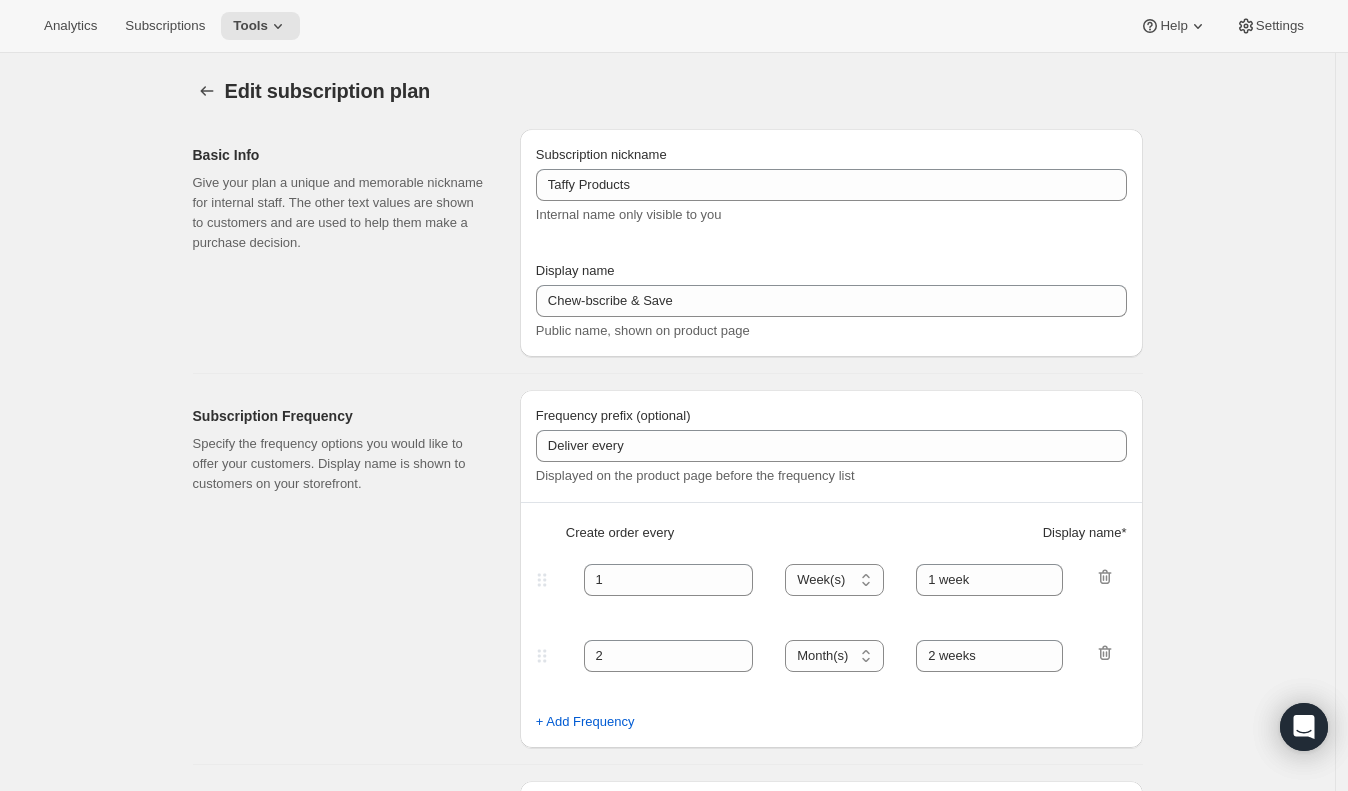 select on "WEEK" 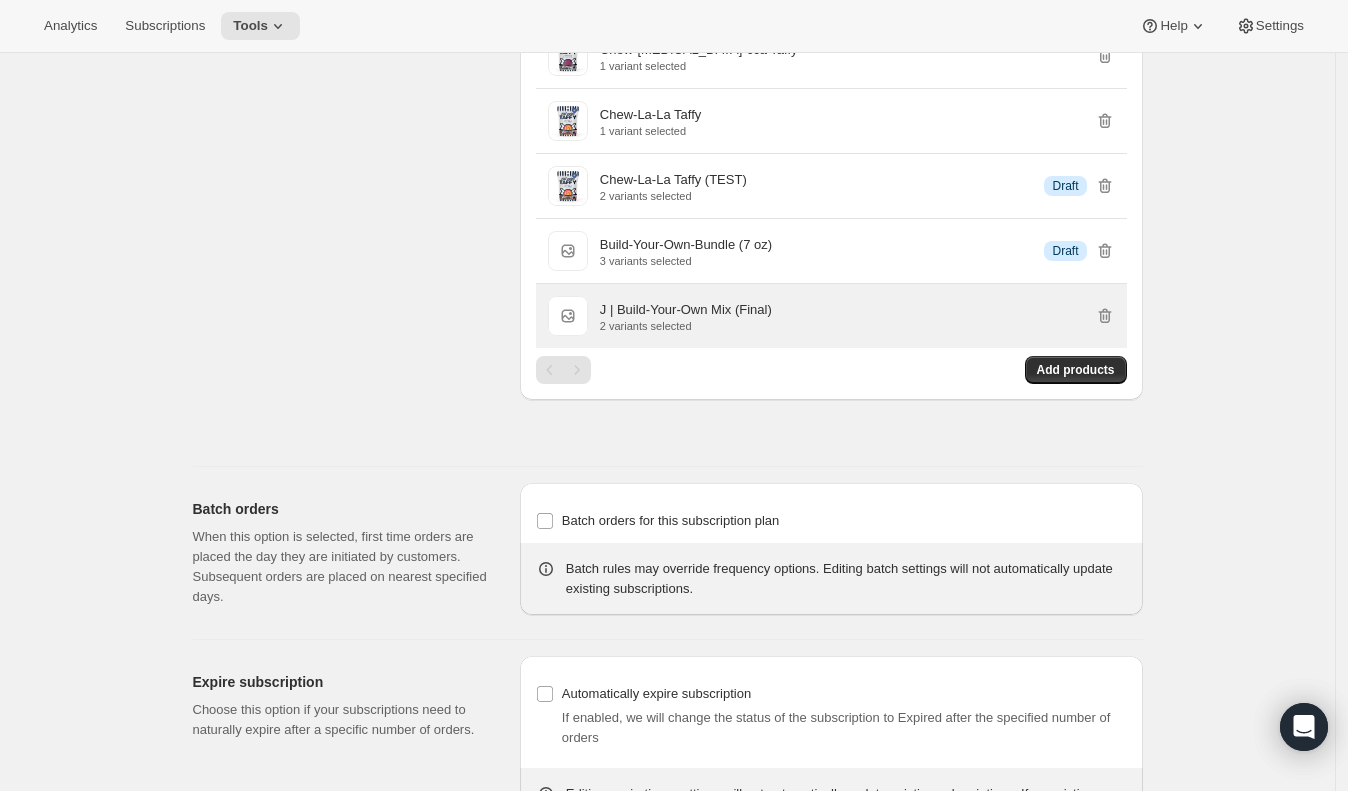 scroll, scrollTop: 3525, scrollLeft: 0, axis: vertical 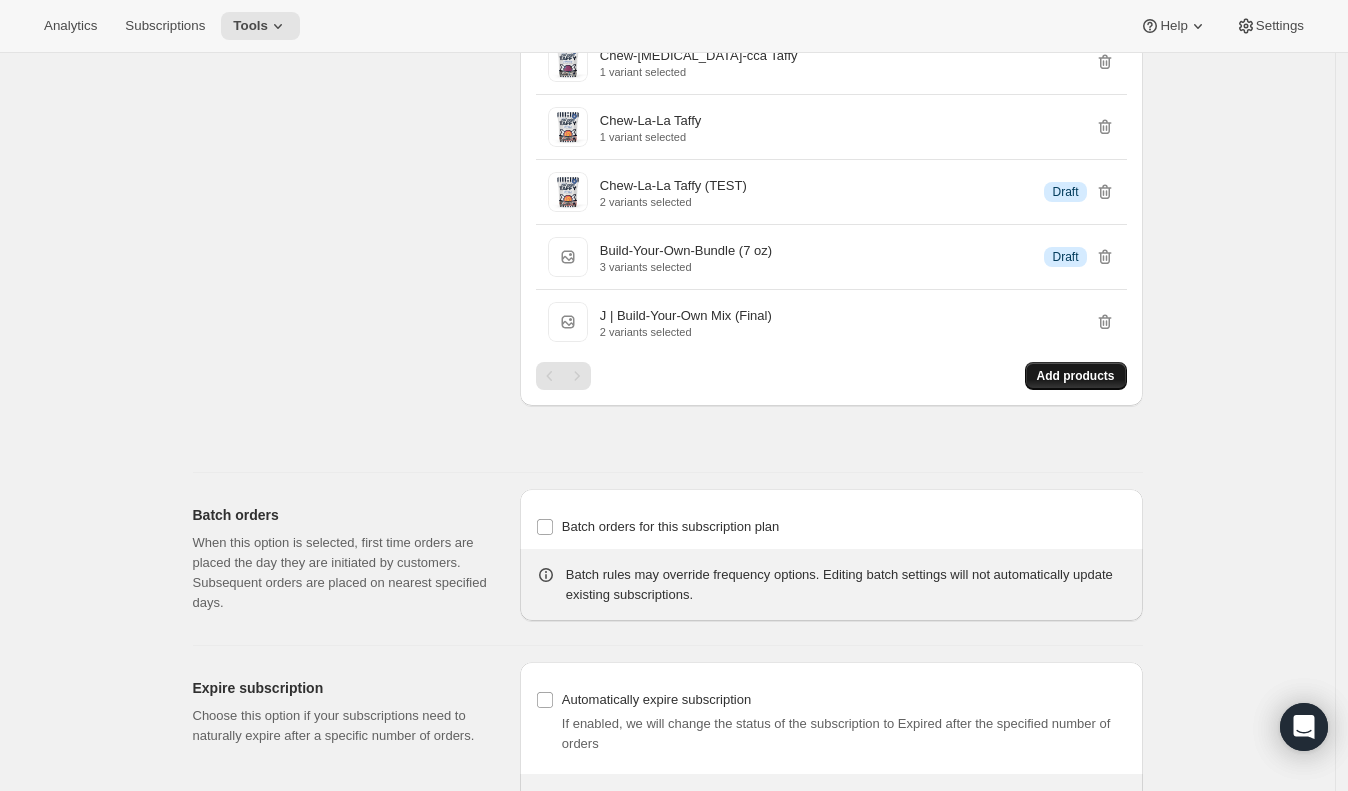 click on "Add products" at bounding box center [1076, 376] 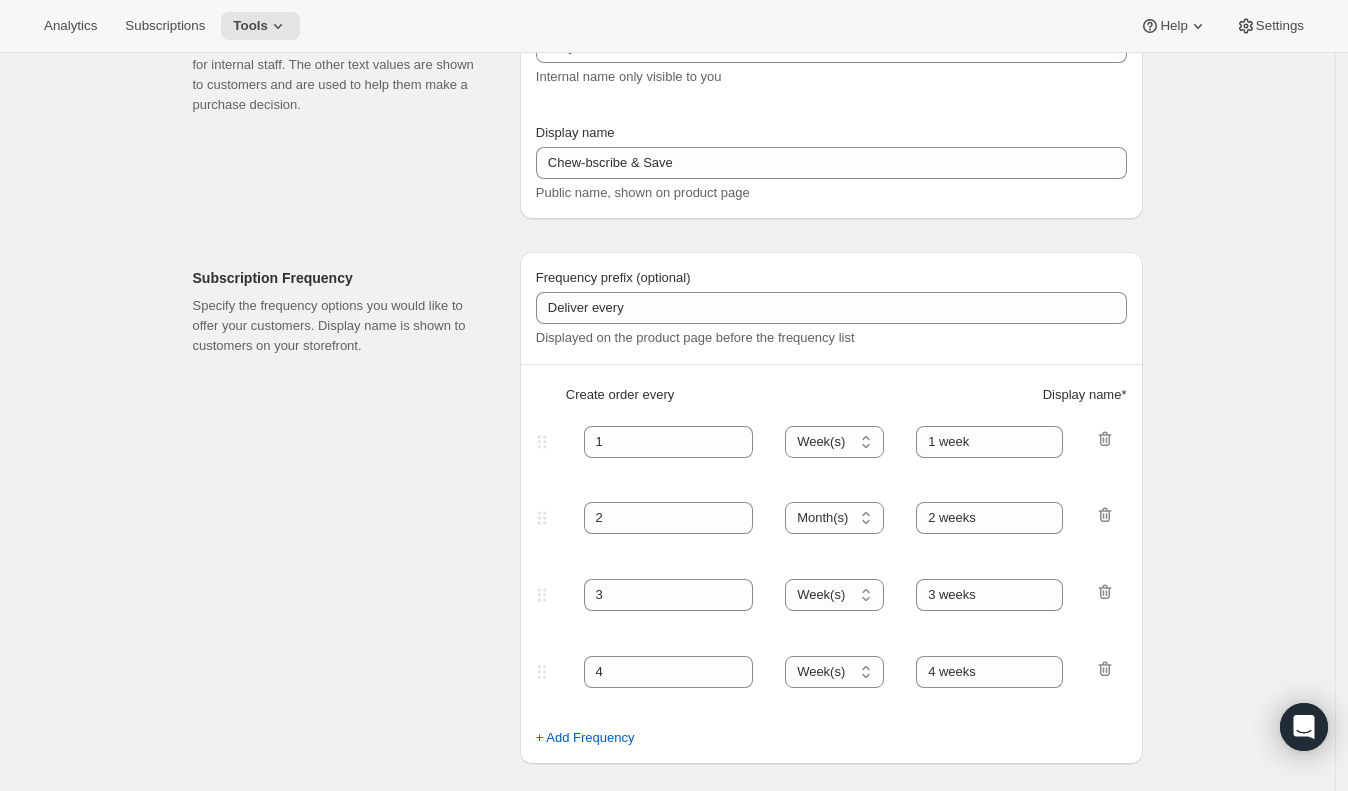 scroll, scrollTop: 0, scrollLeft: 0, axis: both 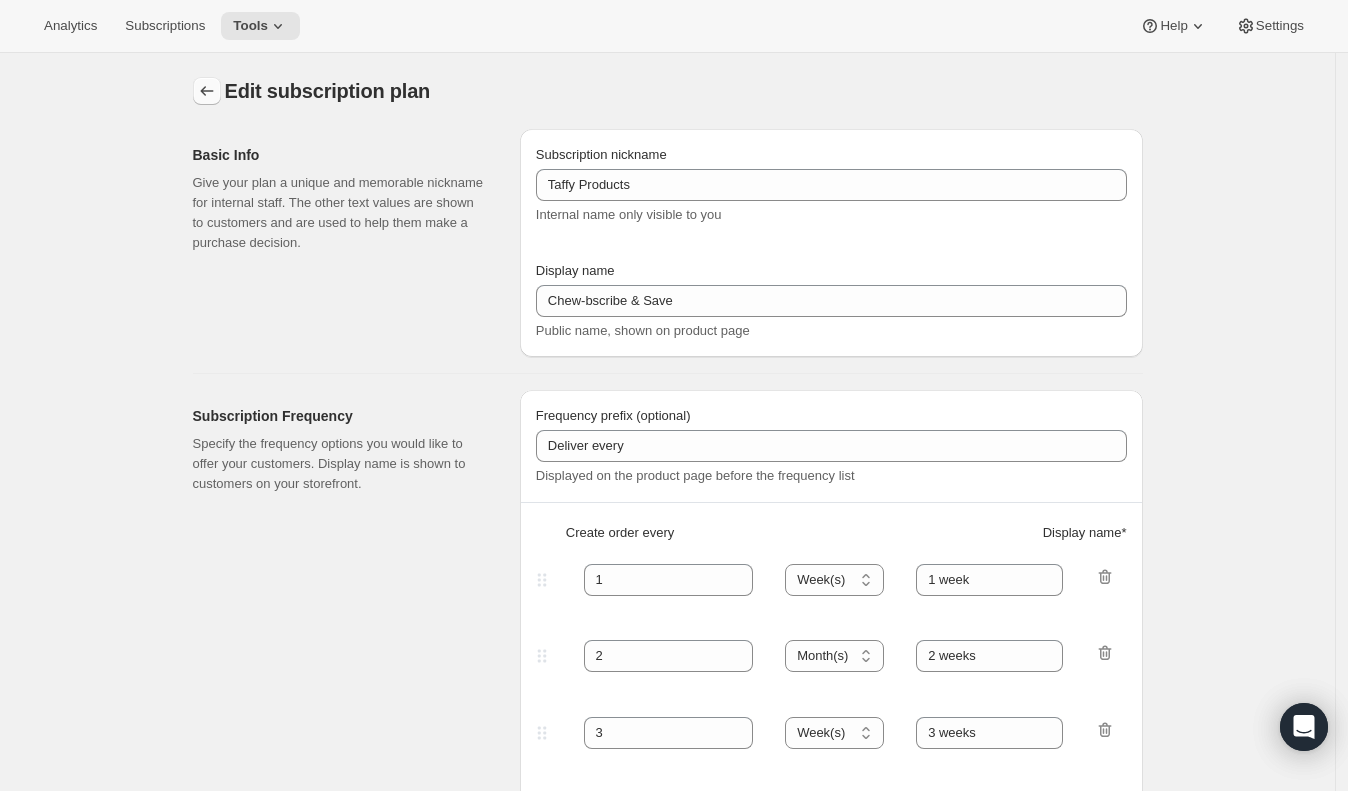 click 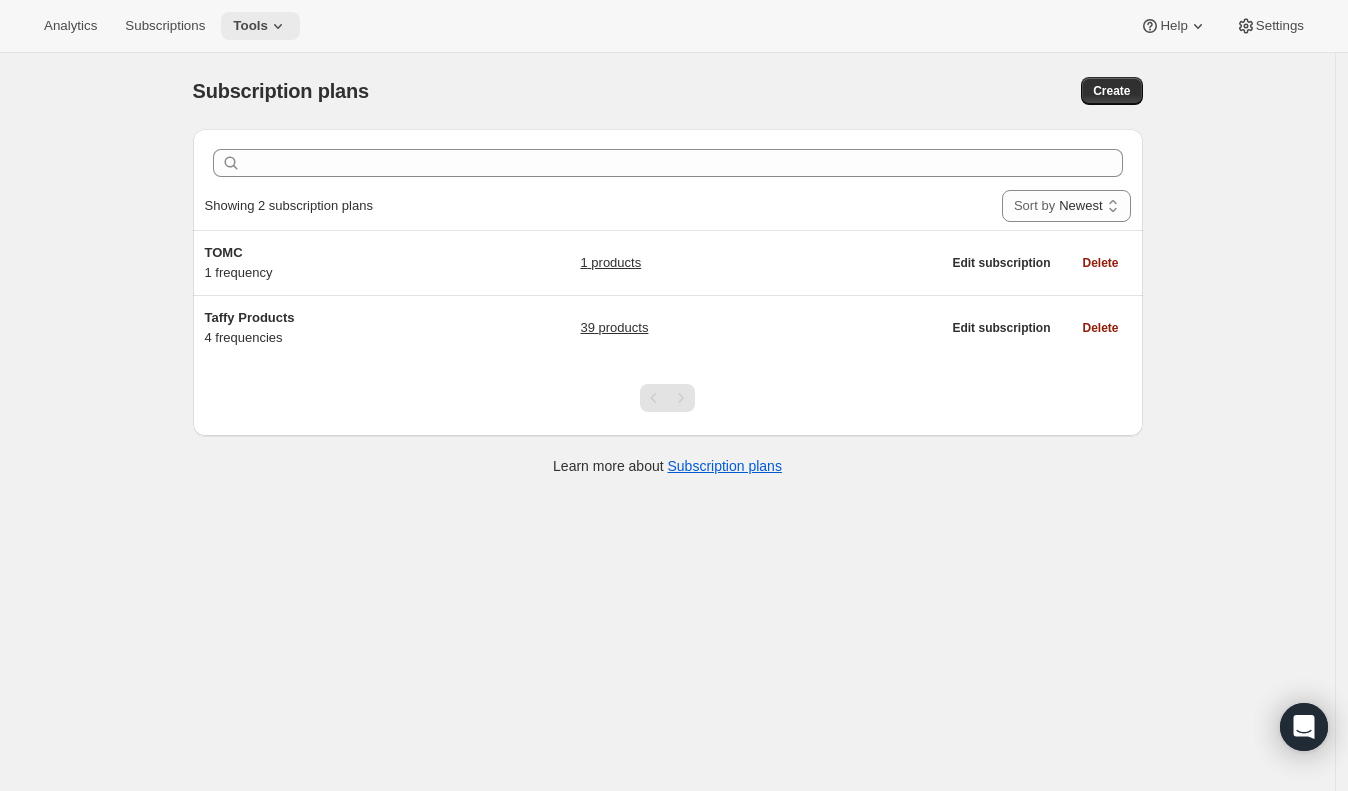 click on "Tools" at bounding box center [250, 26] 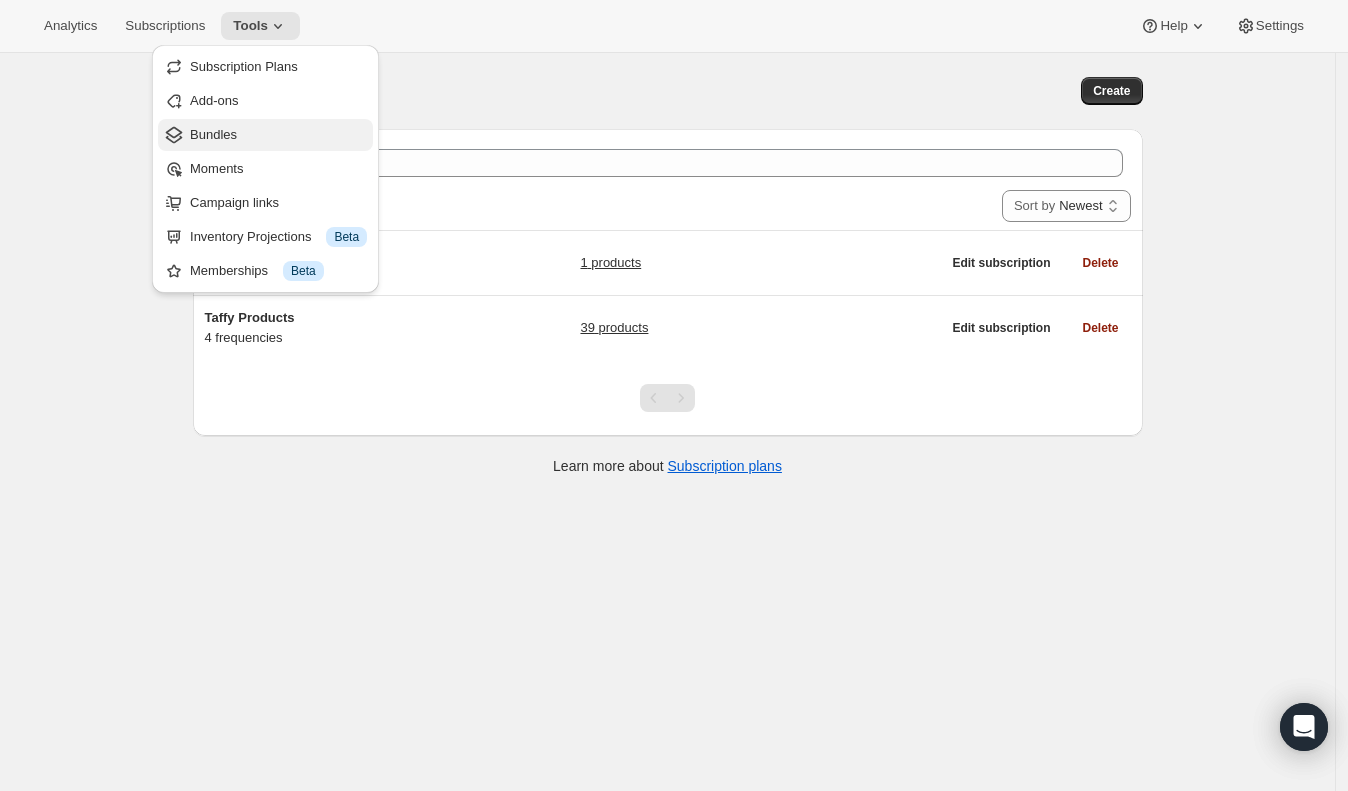click on "Bundles" at bounding box center [278, 135] 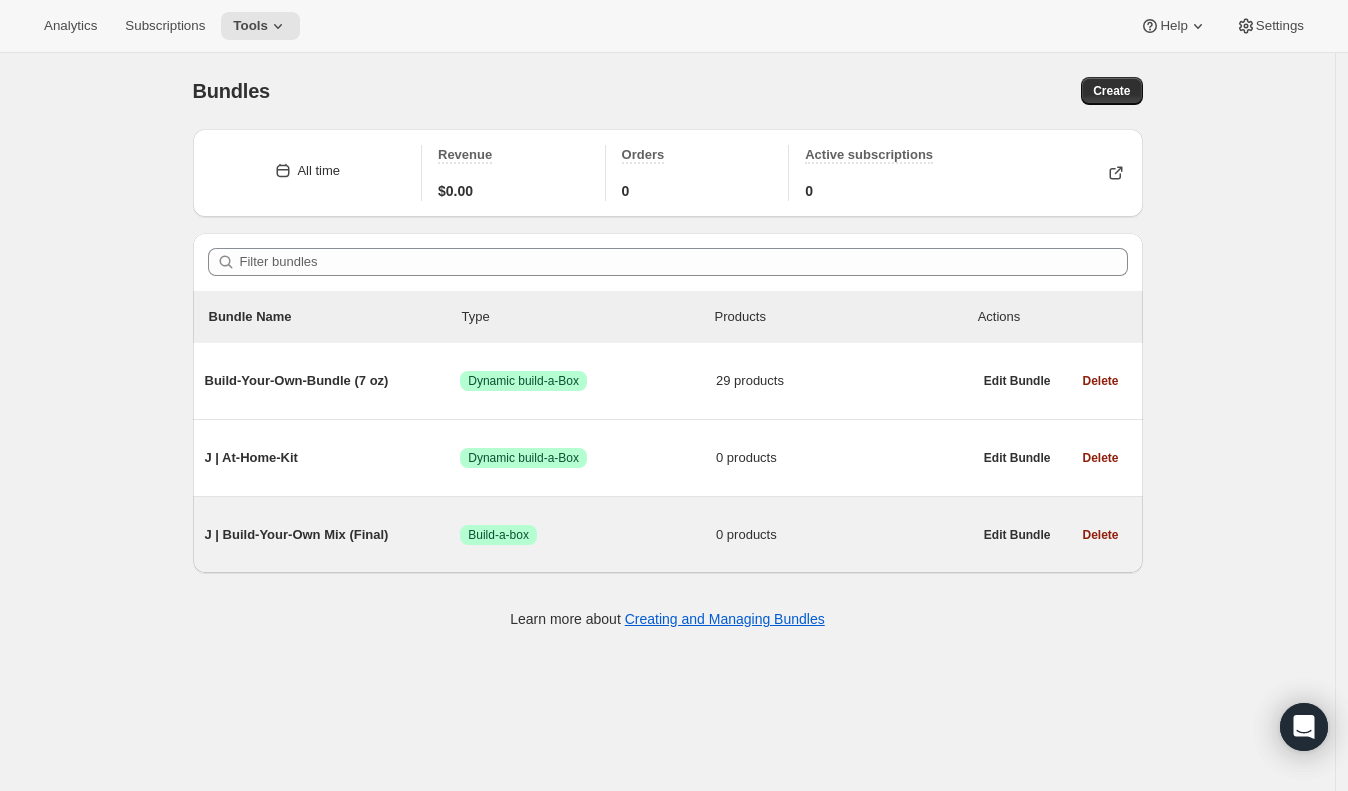 click on "J | Build-Your-Own Mix (Final)" at bounding box center (333, 535) 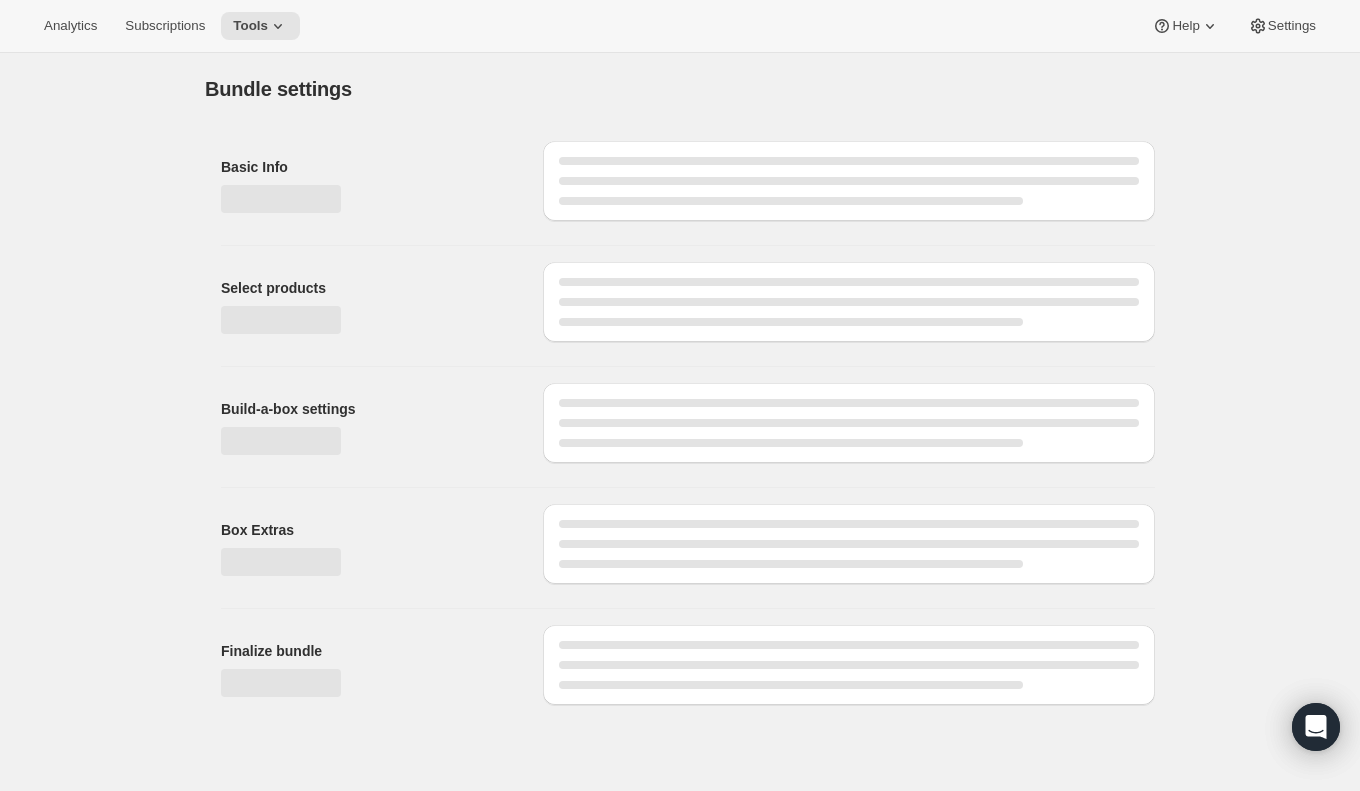 type on "J | Build-Your-Own Mix (Final)" 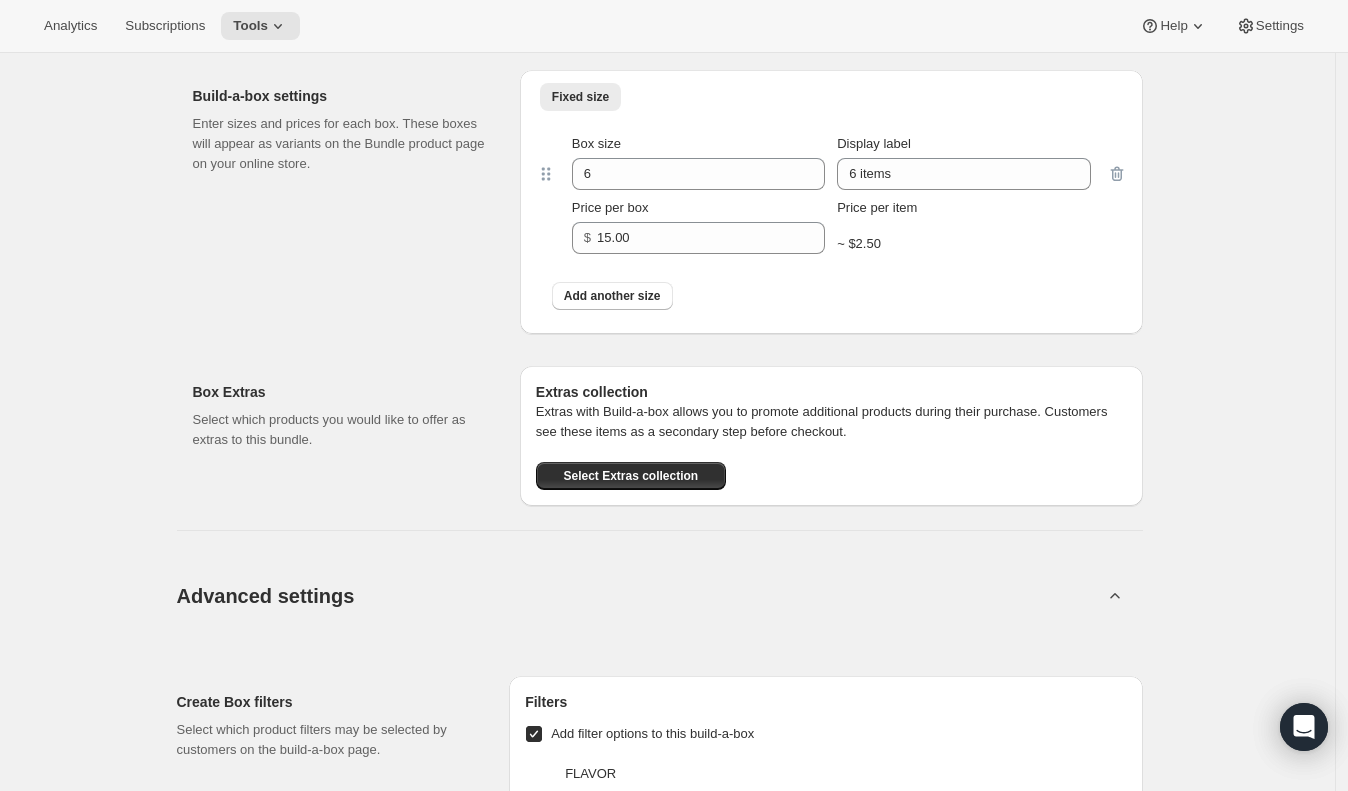scroll, scrollTop: 2365, scrollLeft: 0, axis: vertical 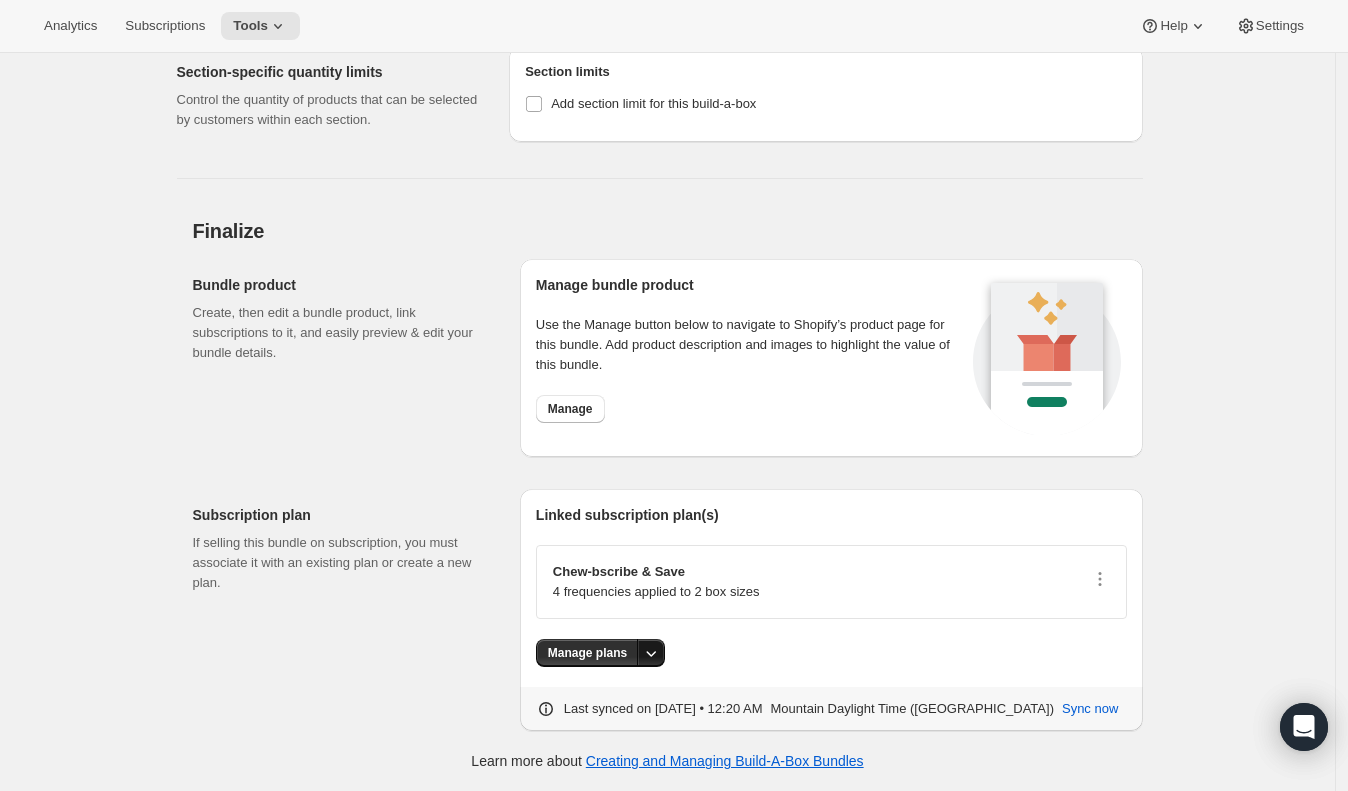 click at bounding box center (651, 653) 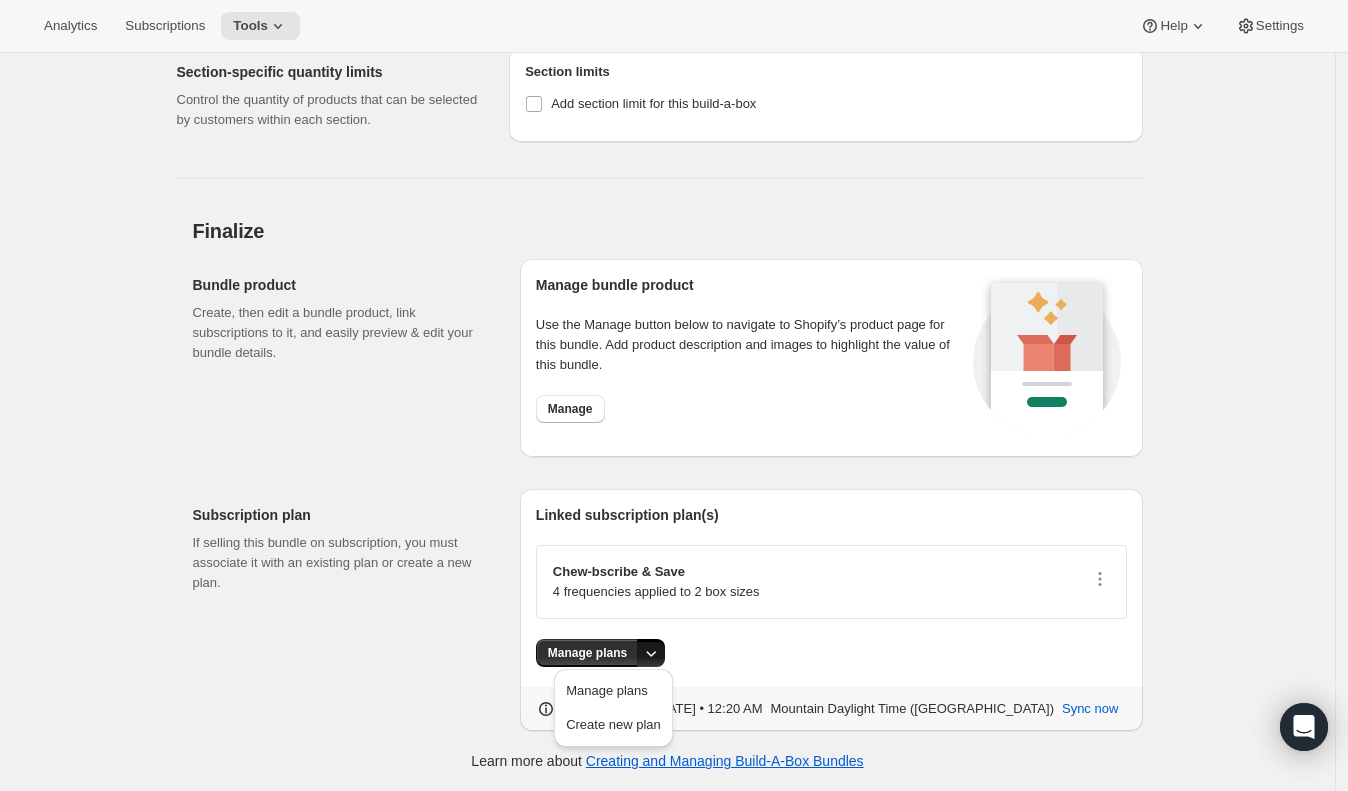 click on "Chew-bscribe & Save 4 frequencies applied to 2 box sizes" at bounding box center [831, 582] 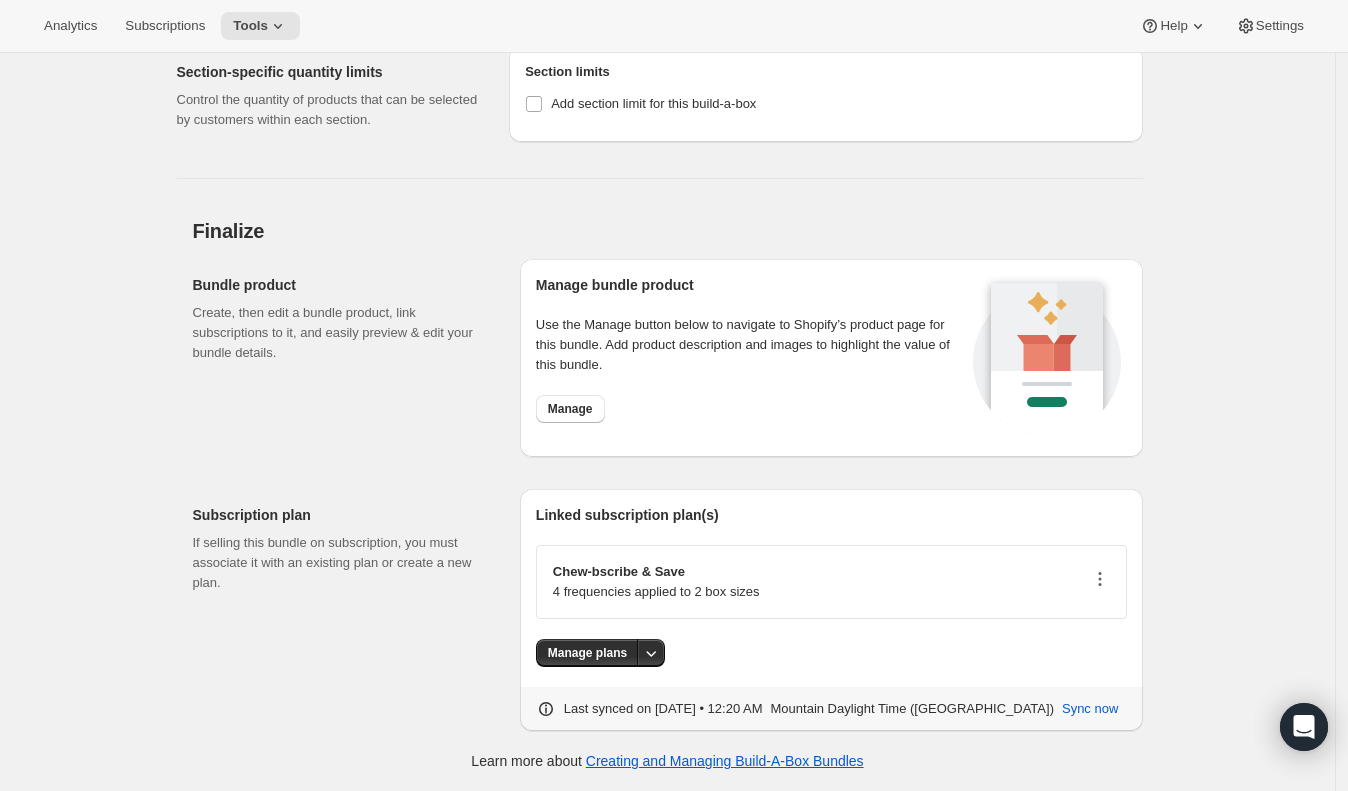 click 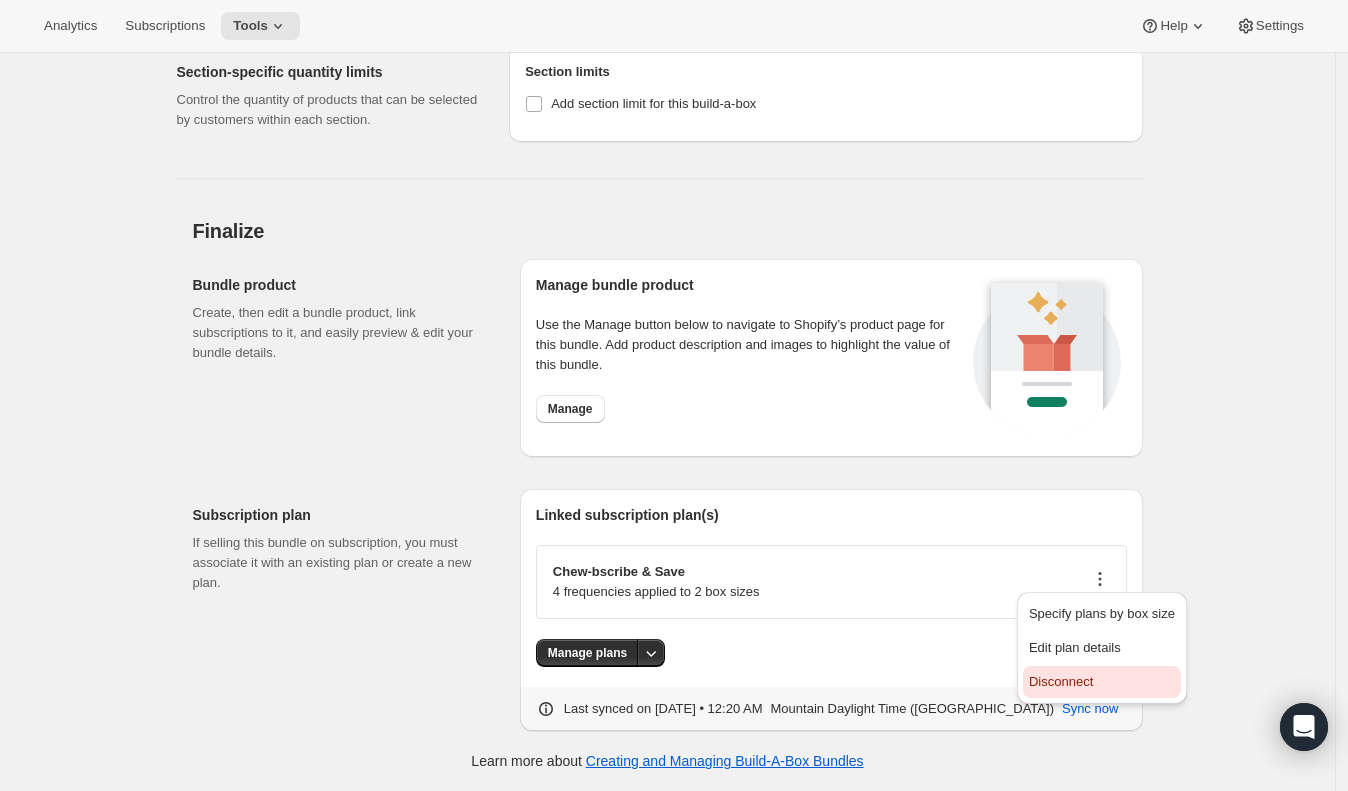 click on "Disconnect" at bounding box center (1102, 682) 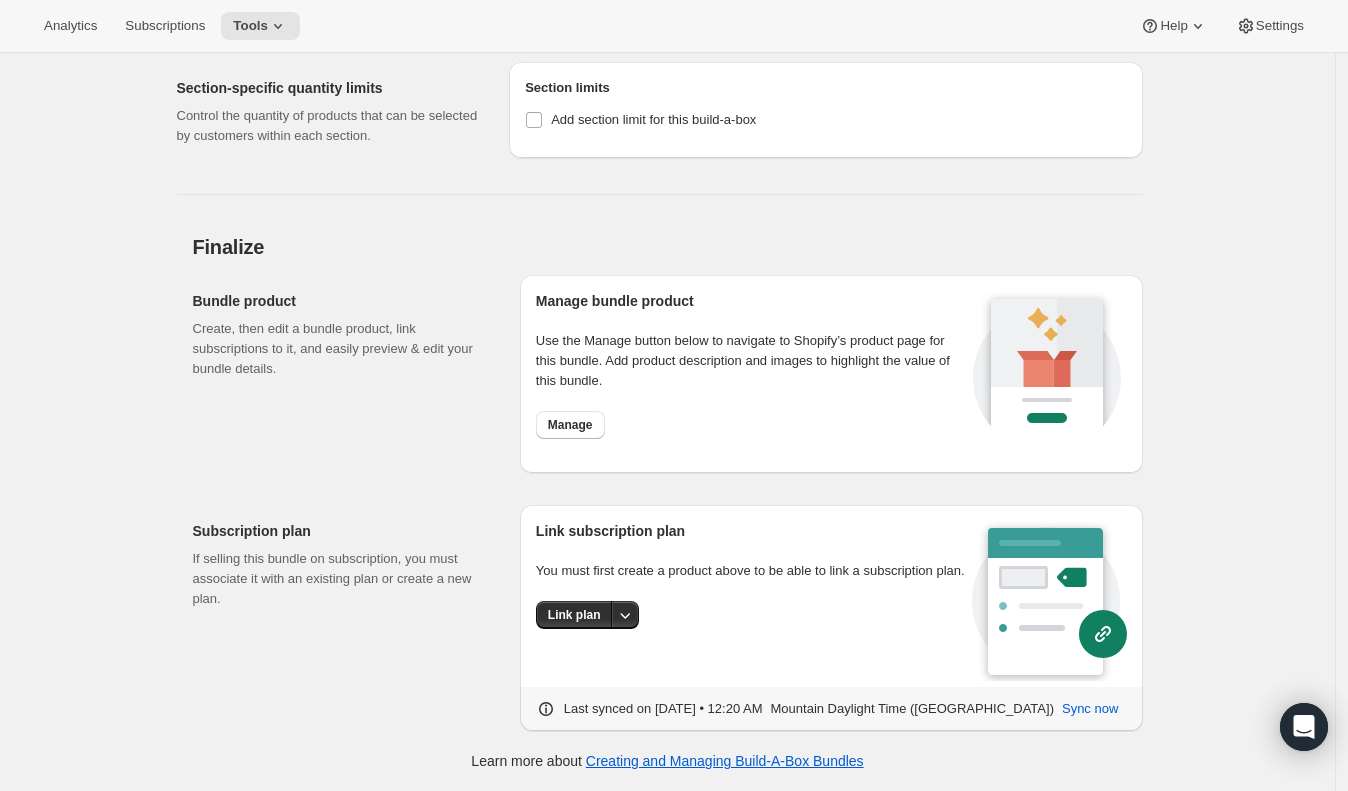 scroll, scrollTop: 2348, scrollLeft: 0, axis: vertical 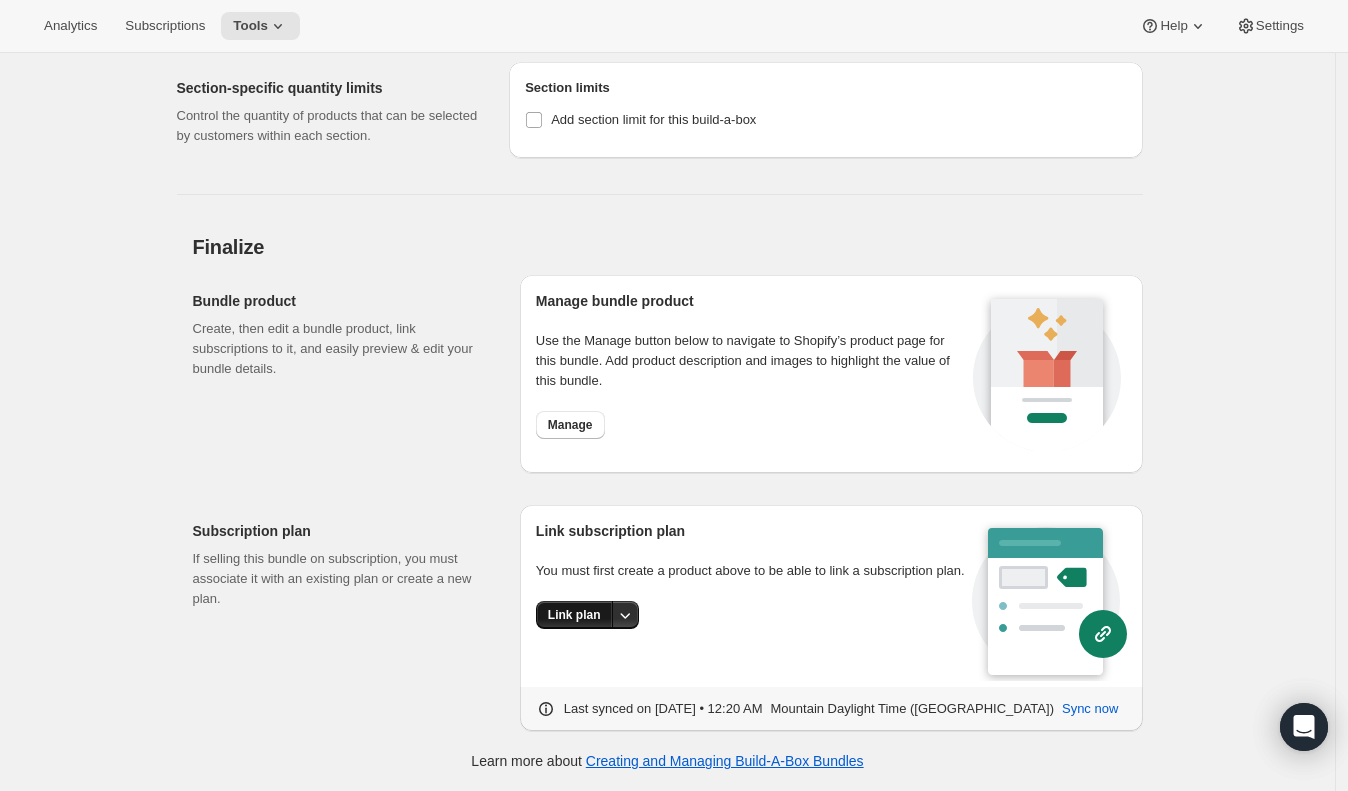 click on "Link plan" at bounding box center [574, 615] 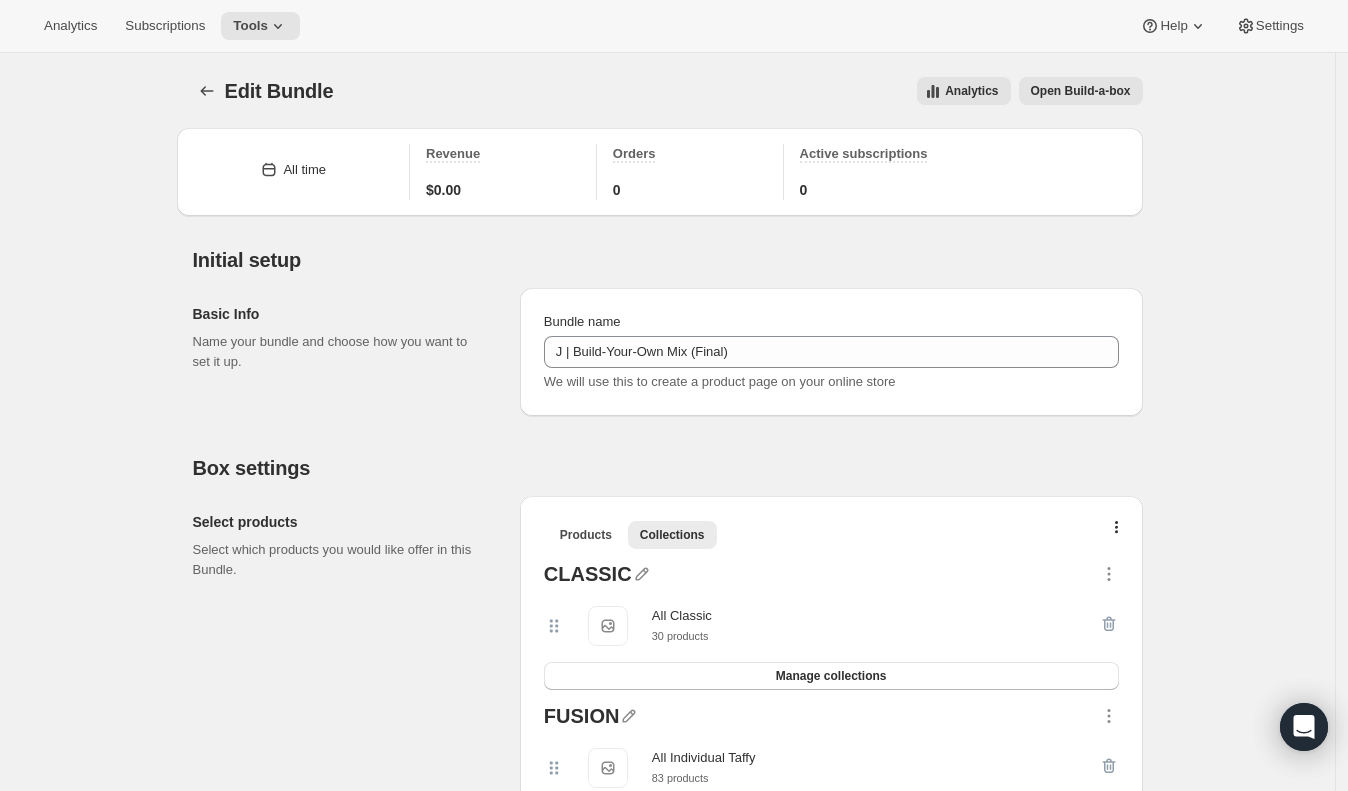 scroll, scrollTop: 2348, scrollLeft: 0, axis: vertical 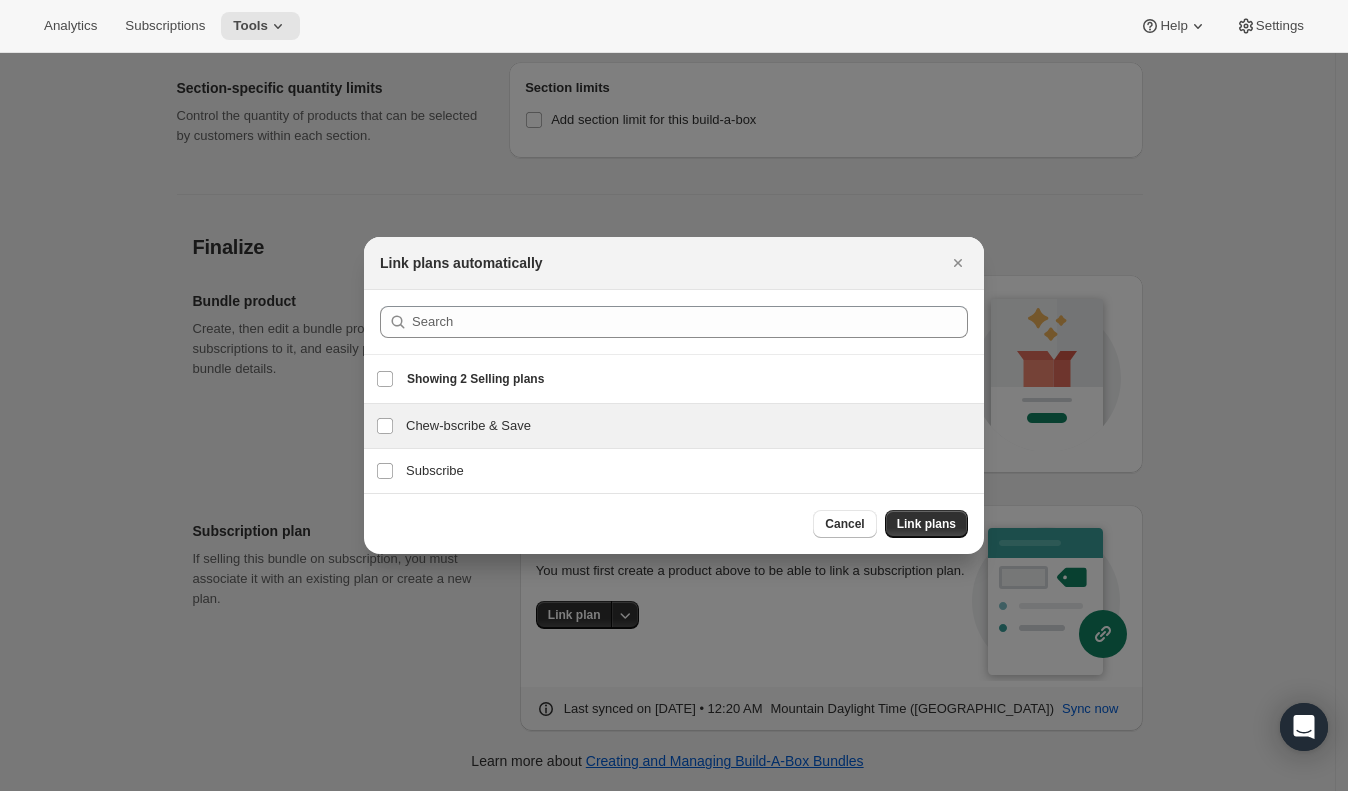 click on "Chew-bscribe & Save Chew-bscribe & Save" at bounding box center (674, 426) 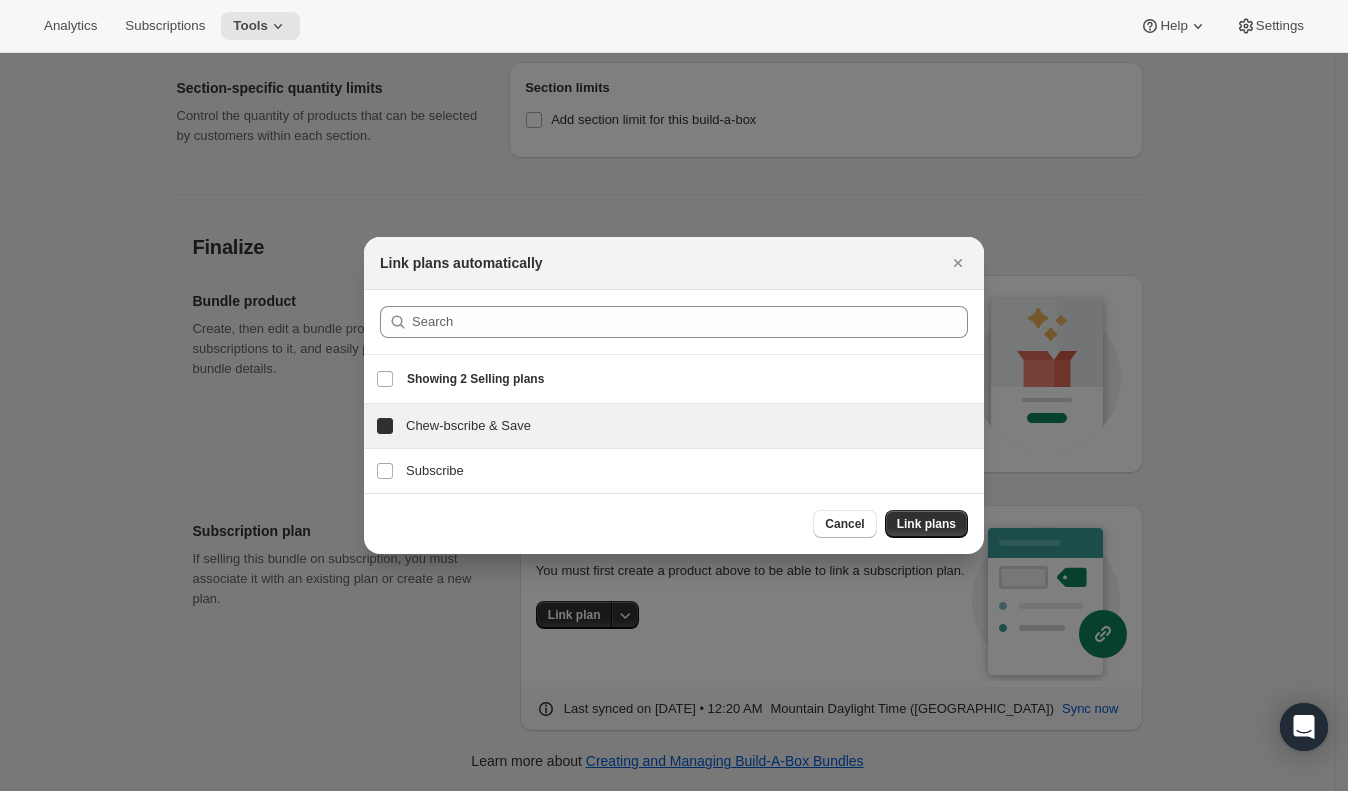 checkbox on "true" 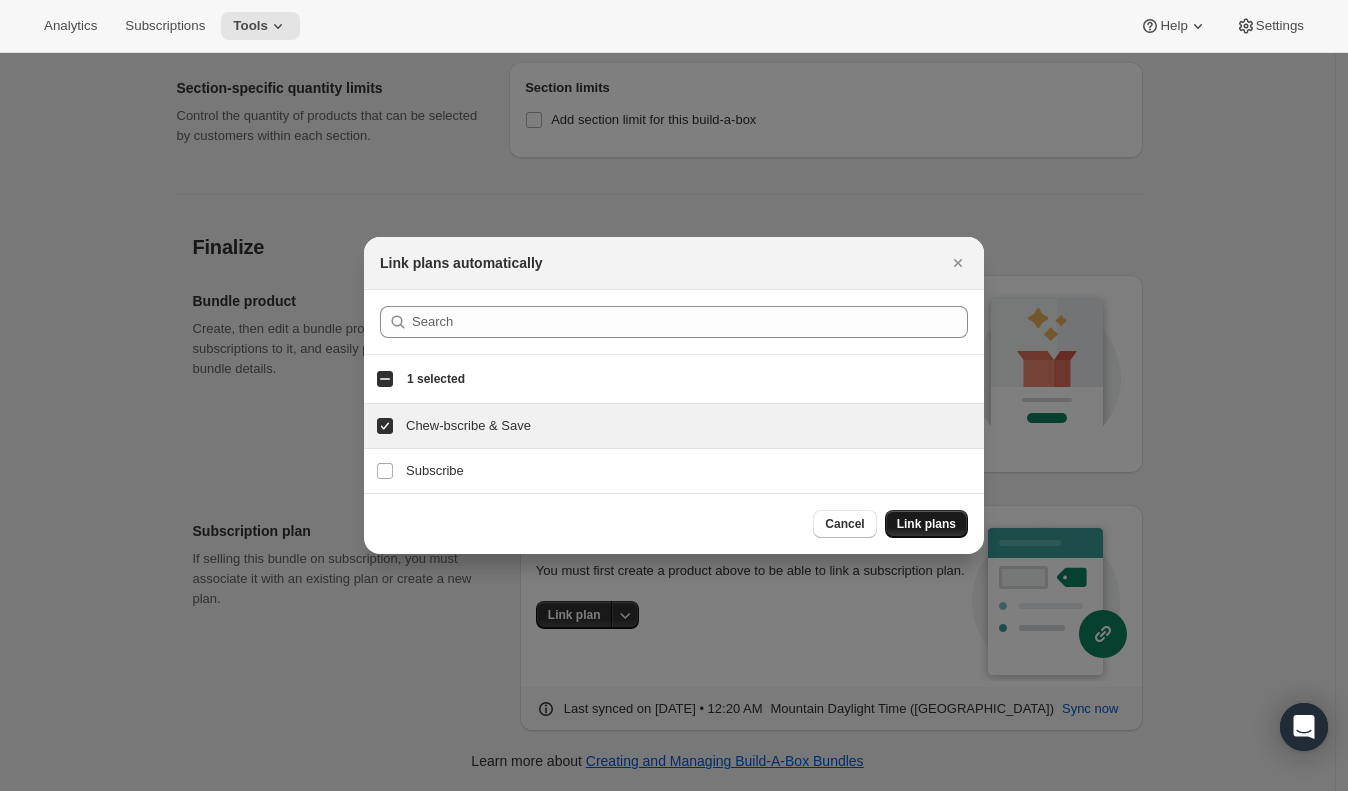 click on "Link plans" at bounding box center (926, 524) 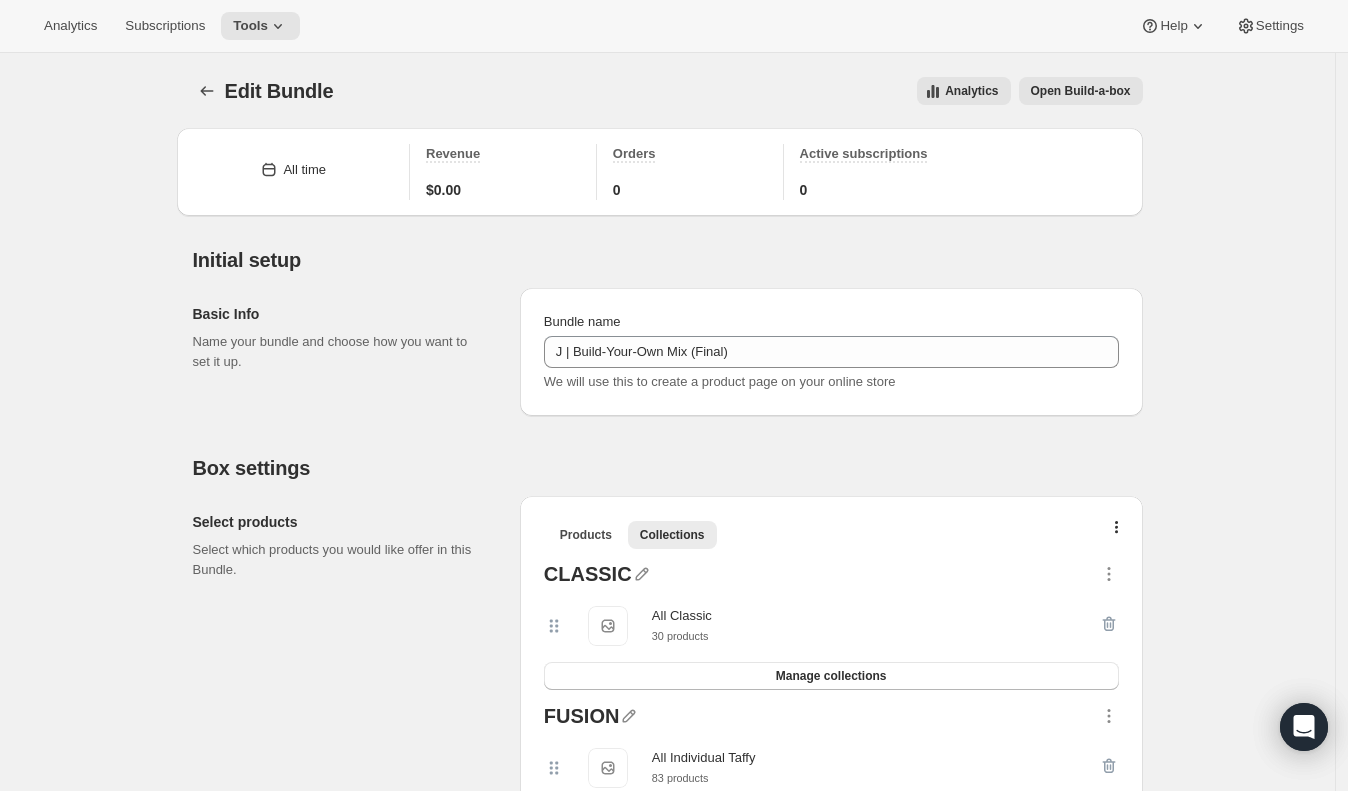 scroll, scrollTop: 2348, scrollLeft: 0, axis: vertical 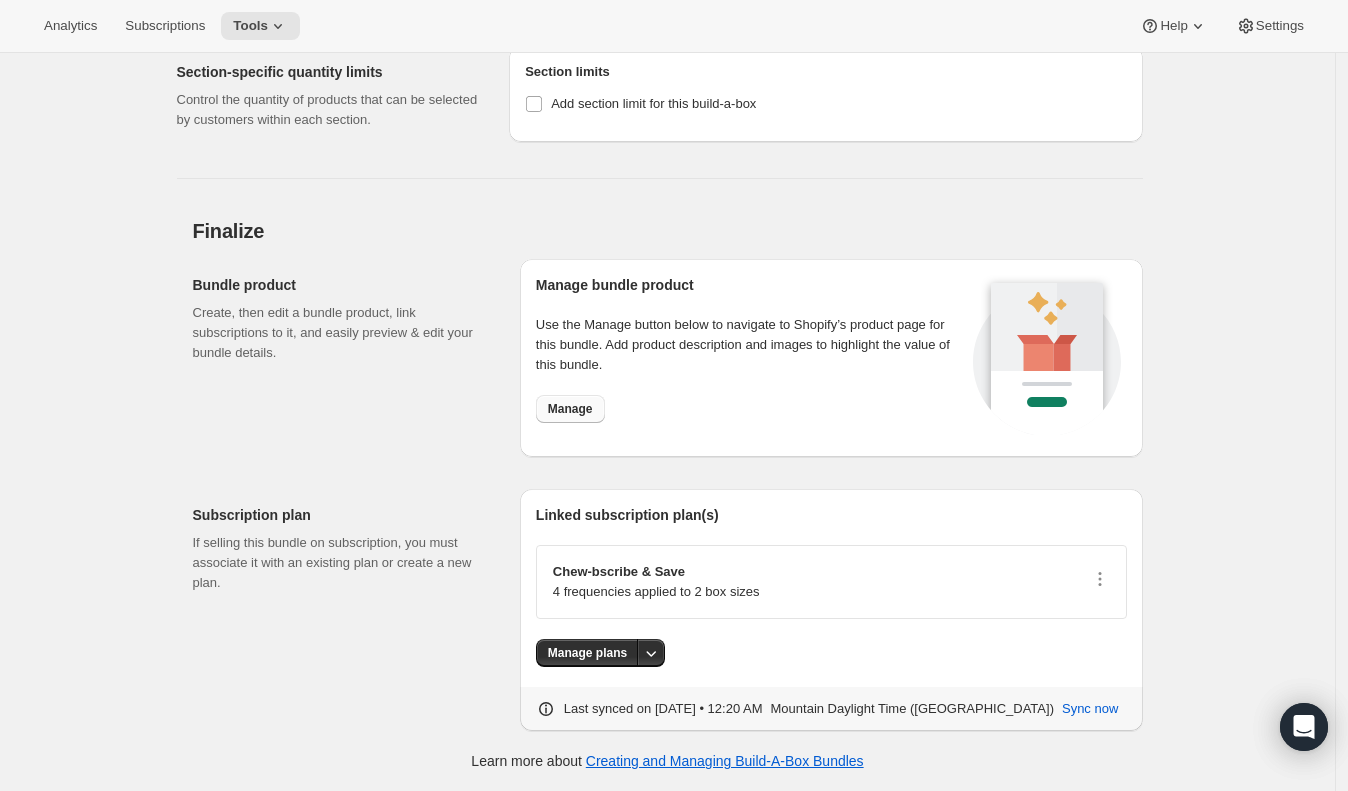 click on "Manage" at bounding box center (570, 409) 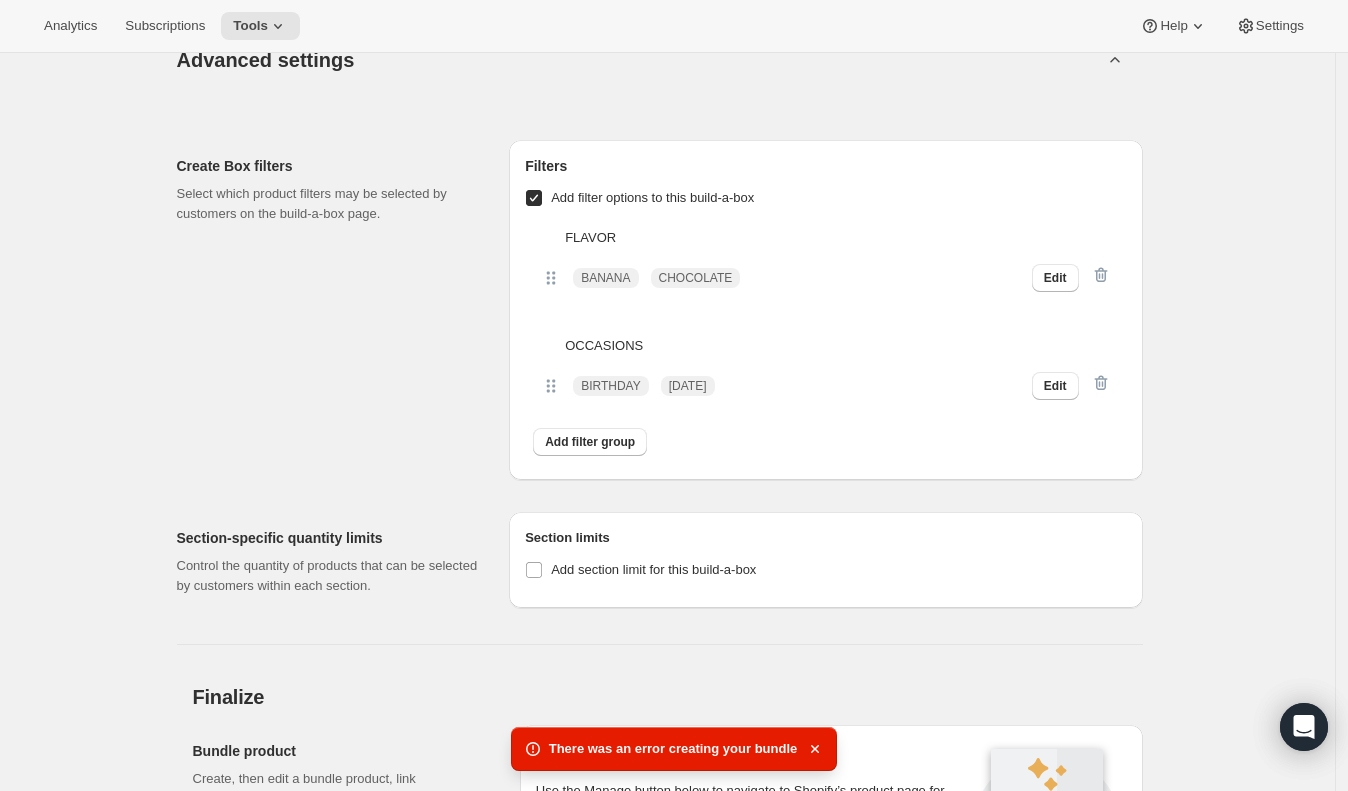 scroll, scrollTop: 2365, scrollLeft: 0, axis: vertical 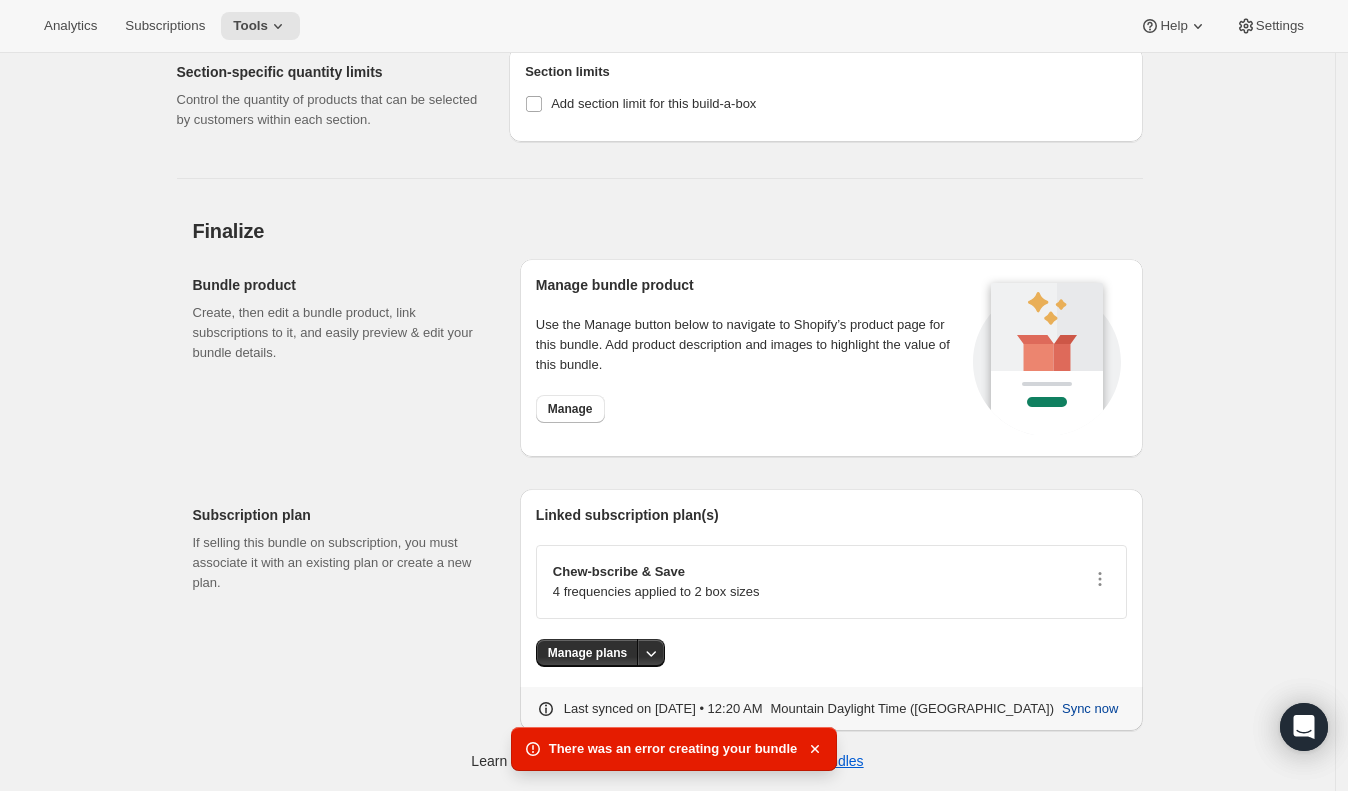 click on "Sync now" at bounding box center (1090, 709) 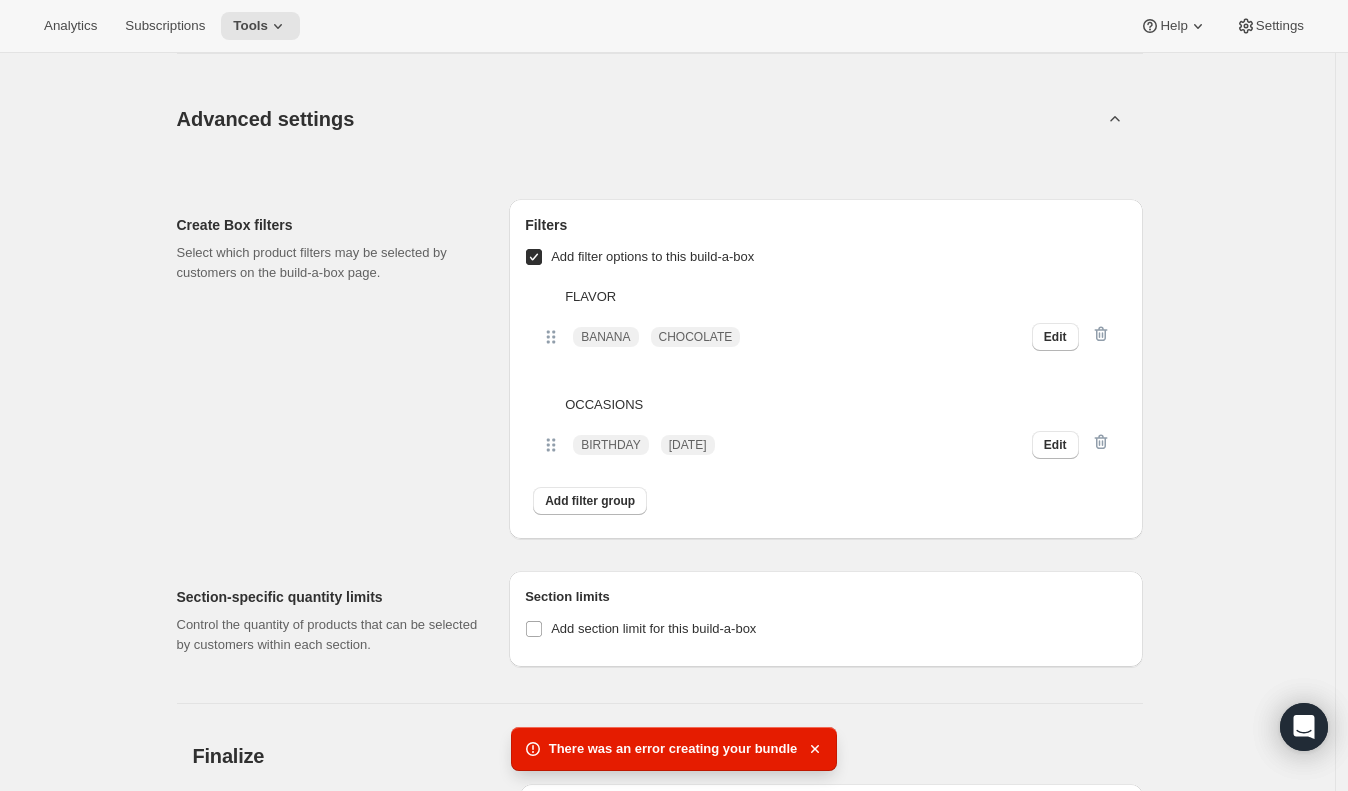 scroll, scrollTop: 2365, scrollLeft: 0, axis: vertical 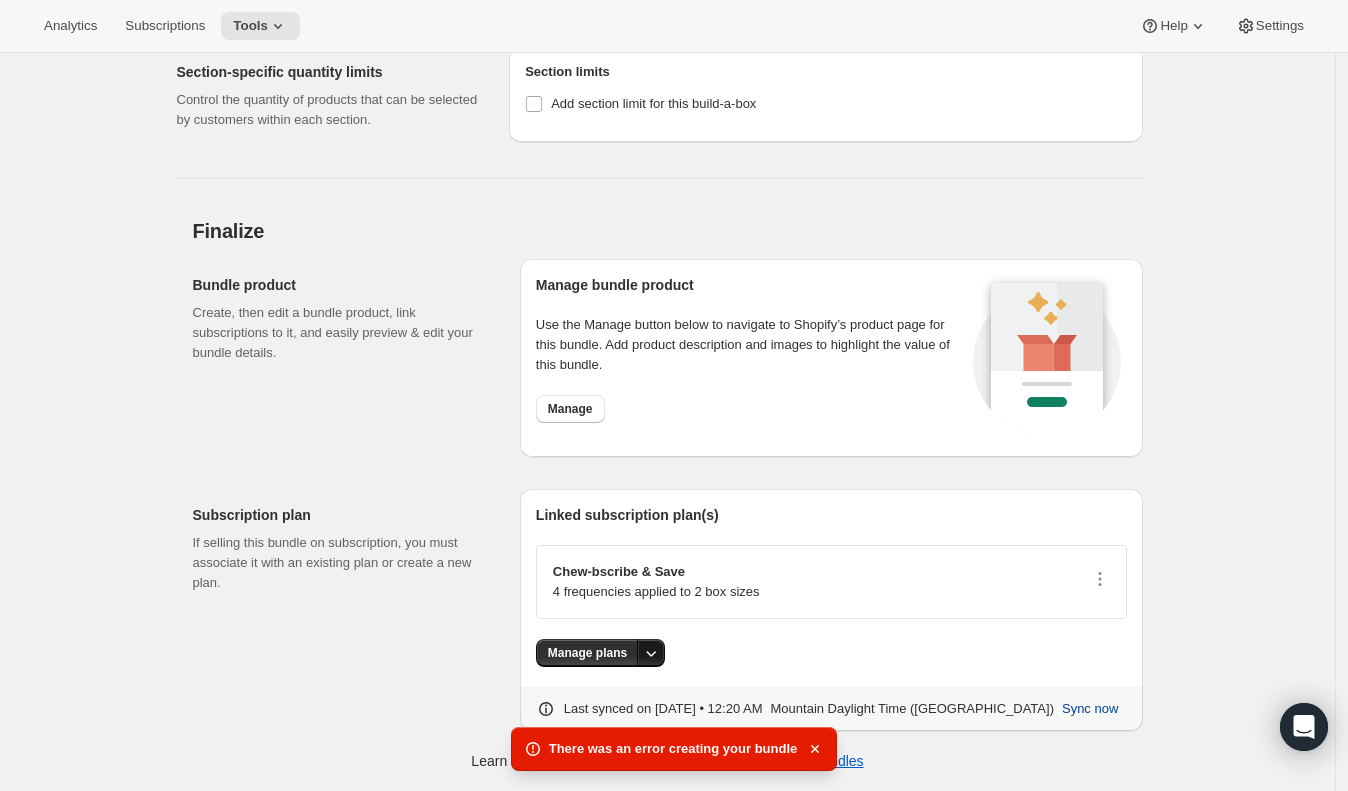click 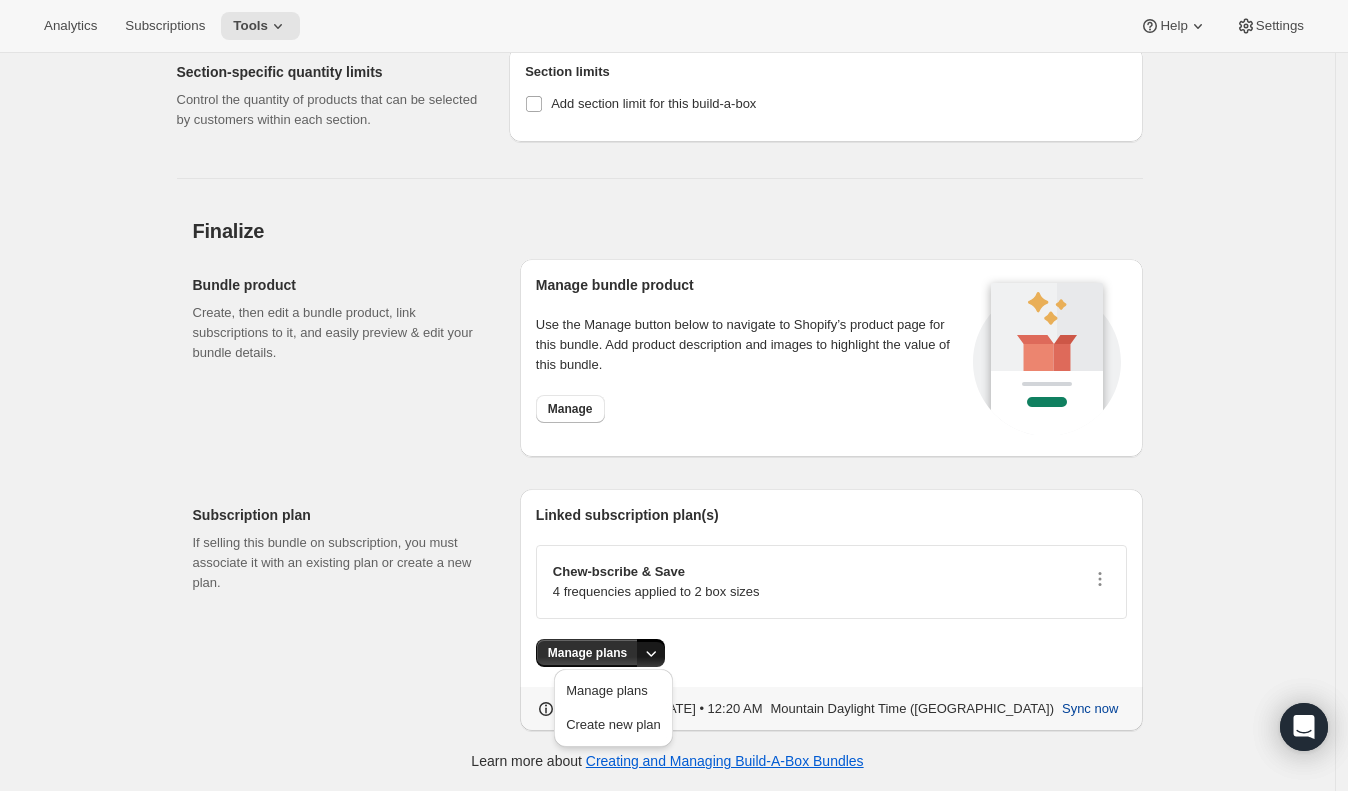 click on "Manage plans" at bounding box center (831, 653) 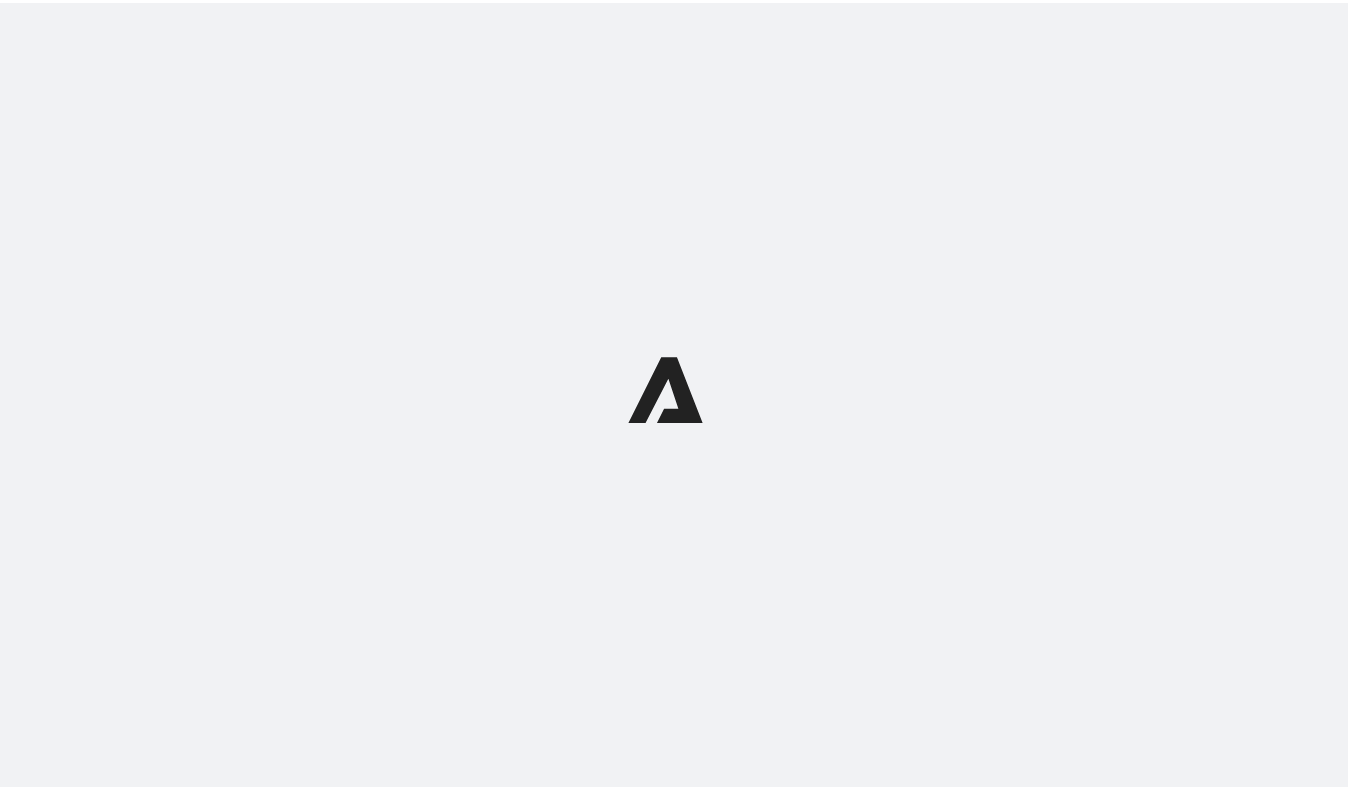scroll, scrollTop: 0, scrollLeft: 0, axis: both 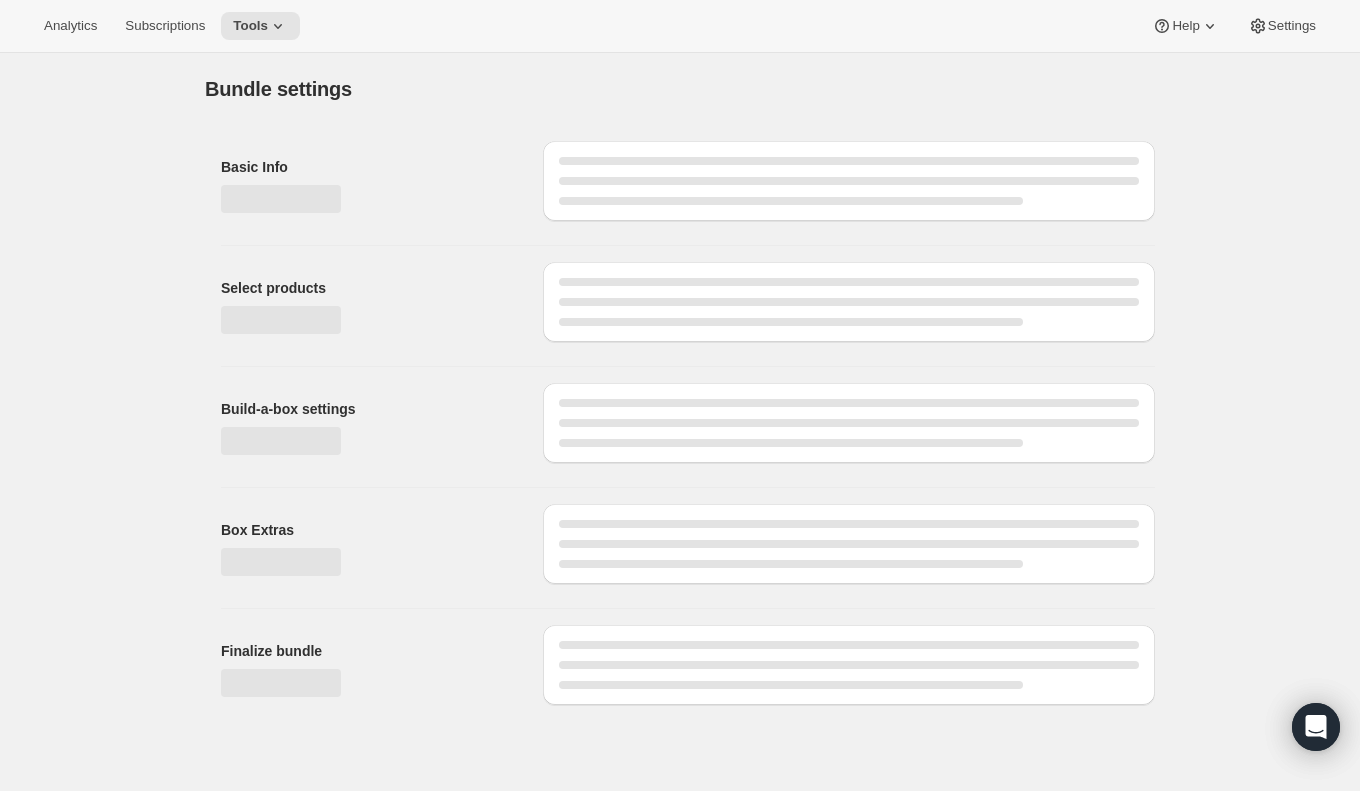 type on "J | Build-Your-Own Mix (Final)" 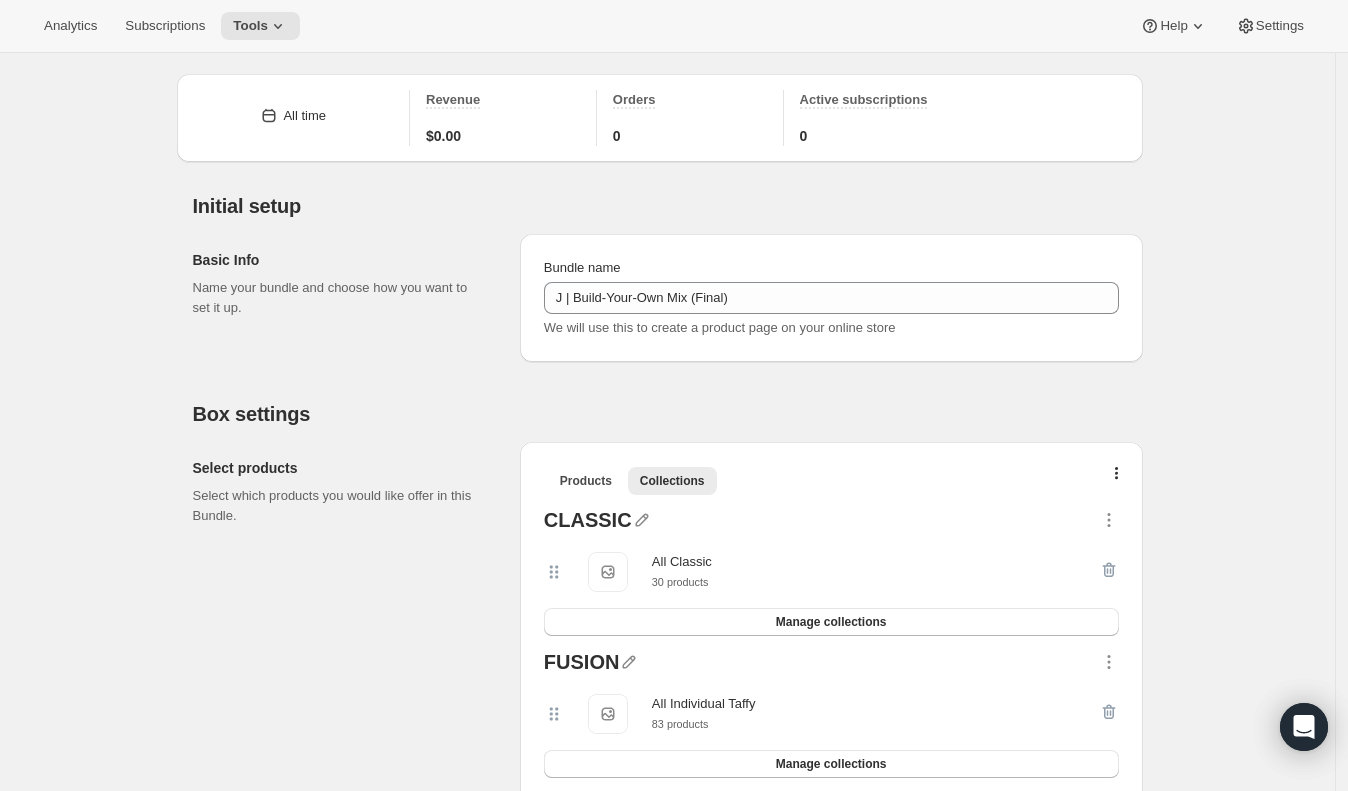 scroll, scrollTop: 0, scrollLeft: 0, axis: both 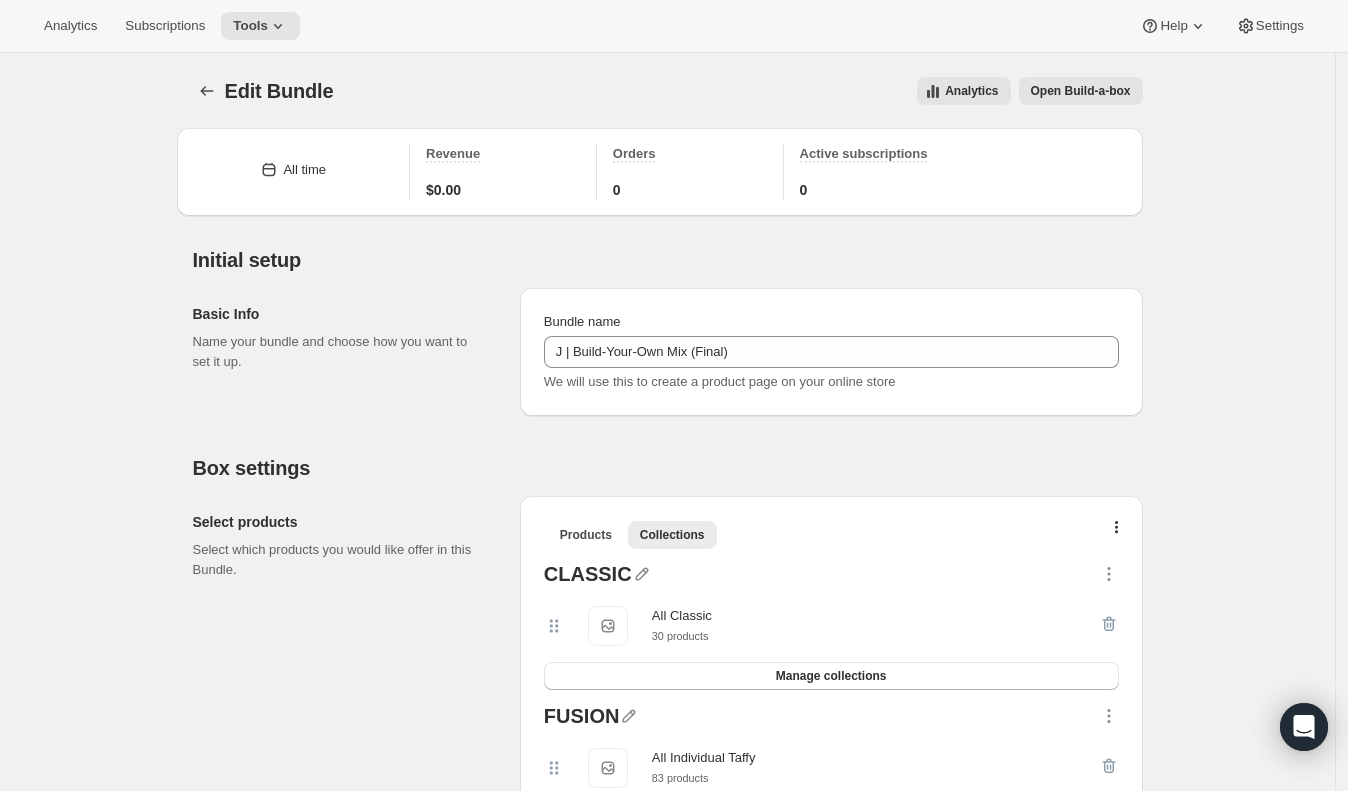 click on "Open Build-a-box" 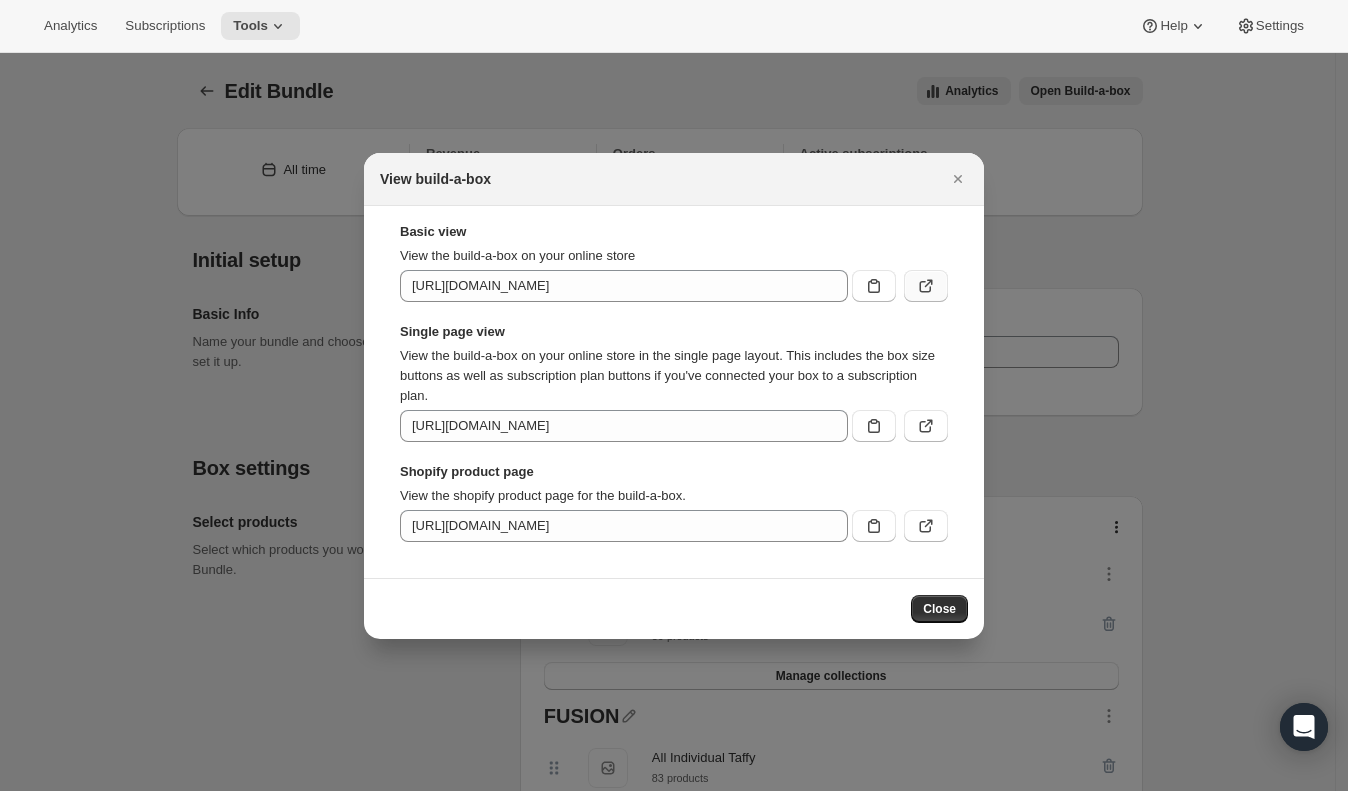 click 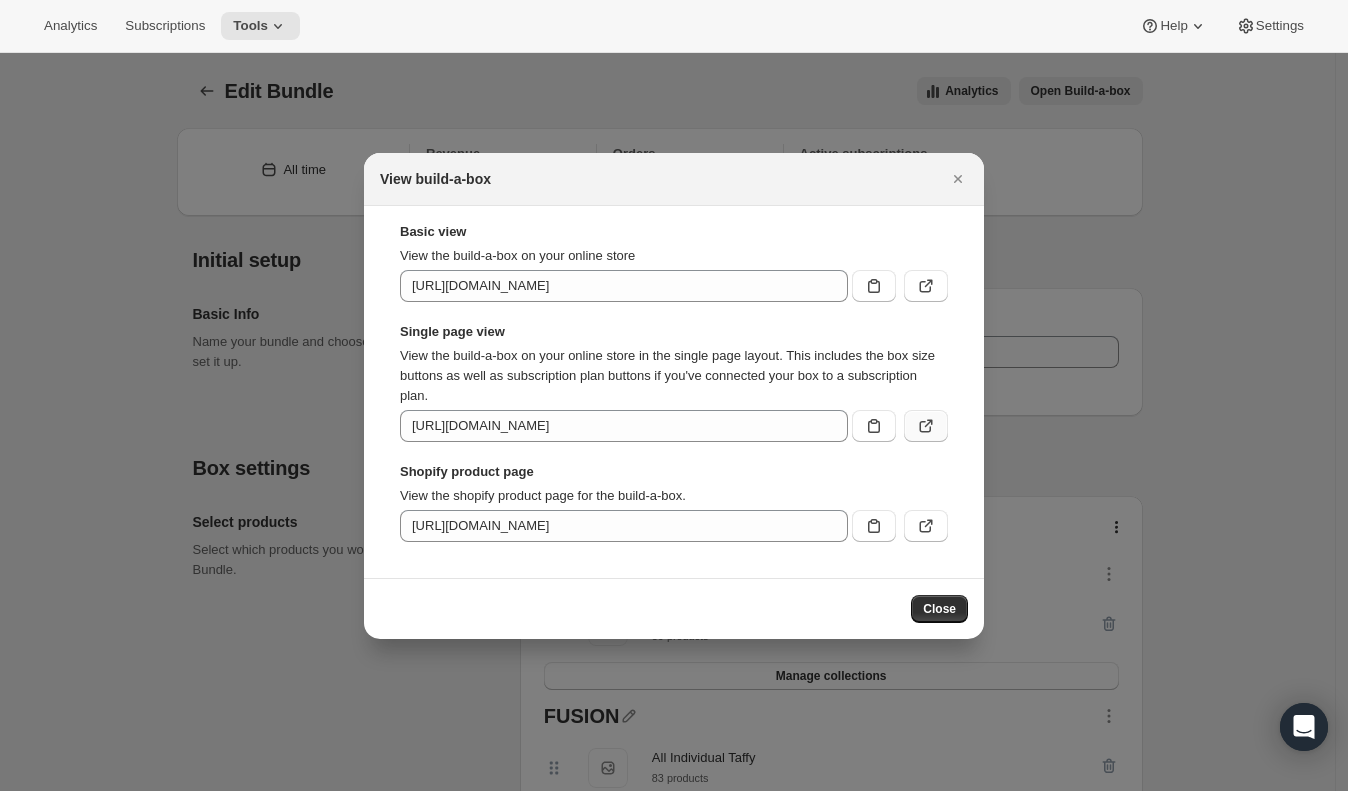 click 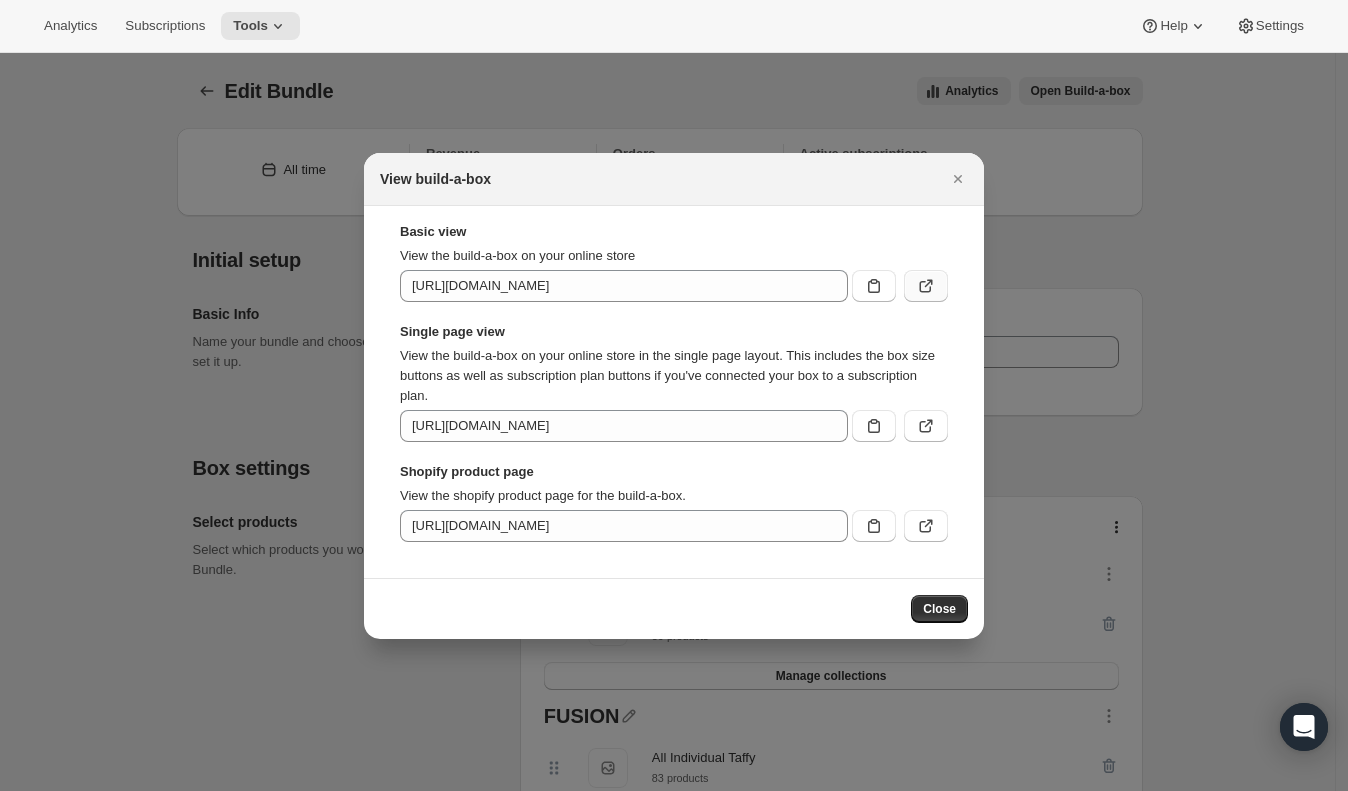 click 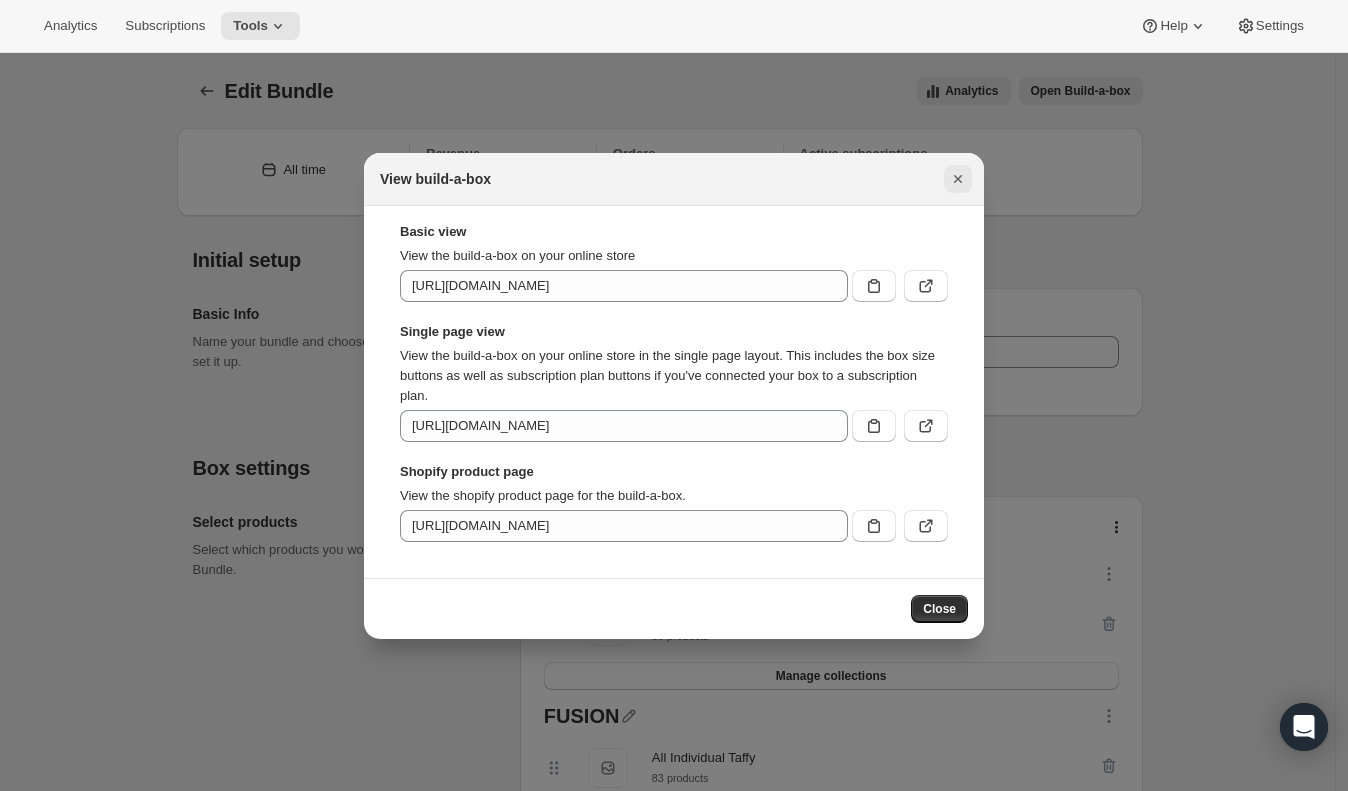 click 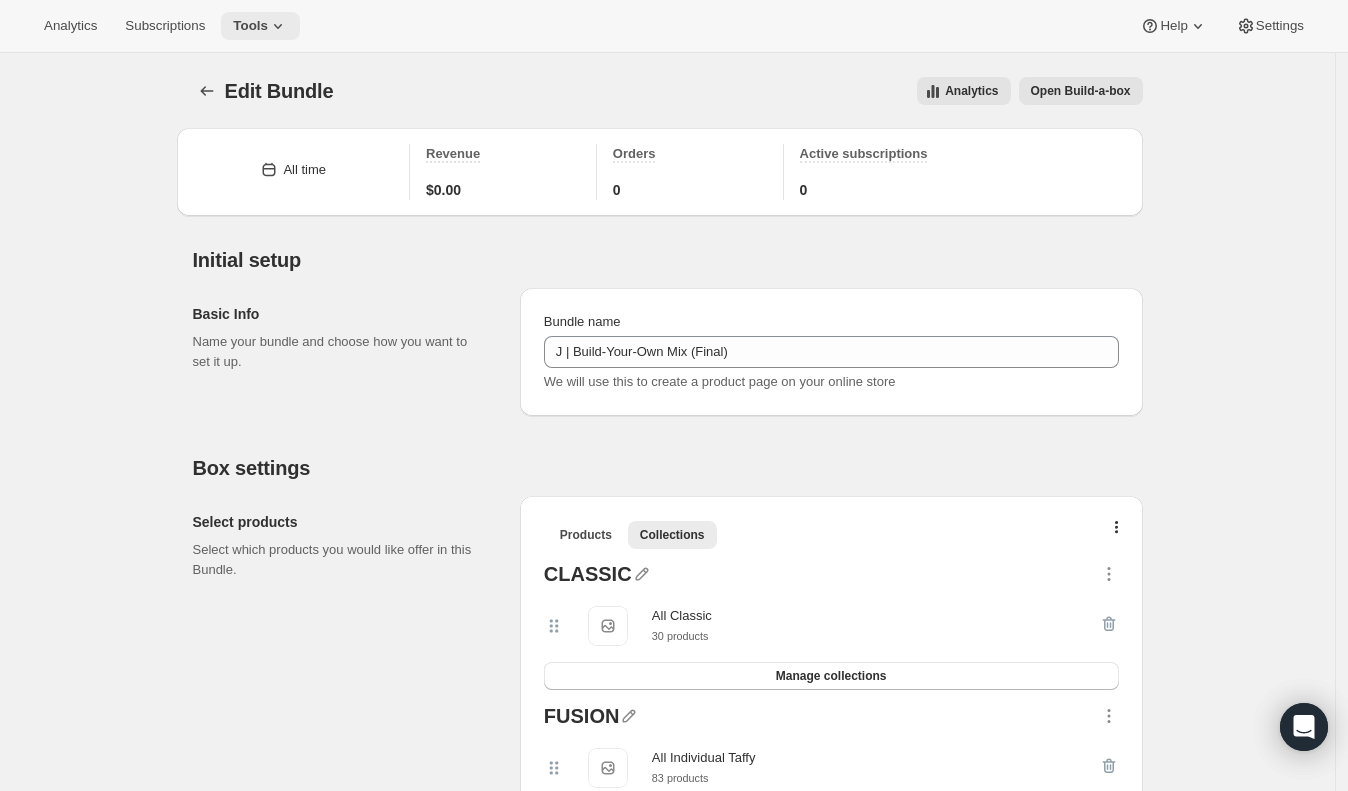 click on "Tools" 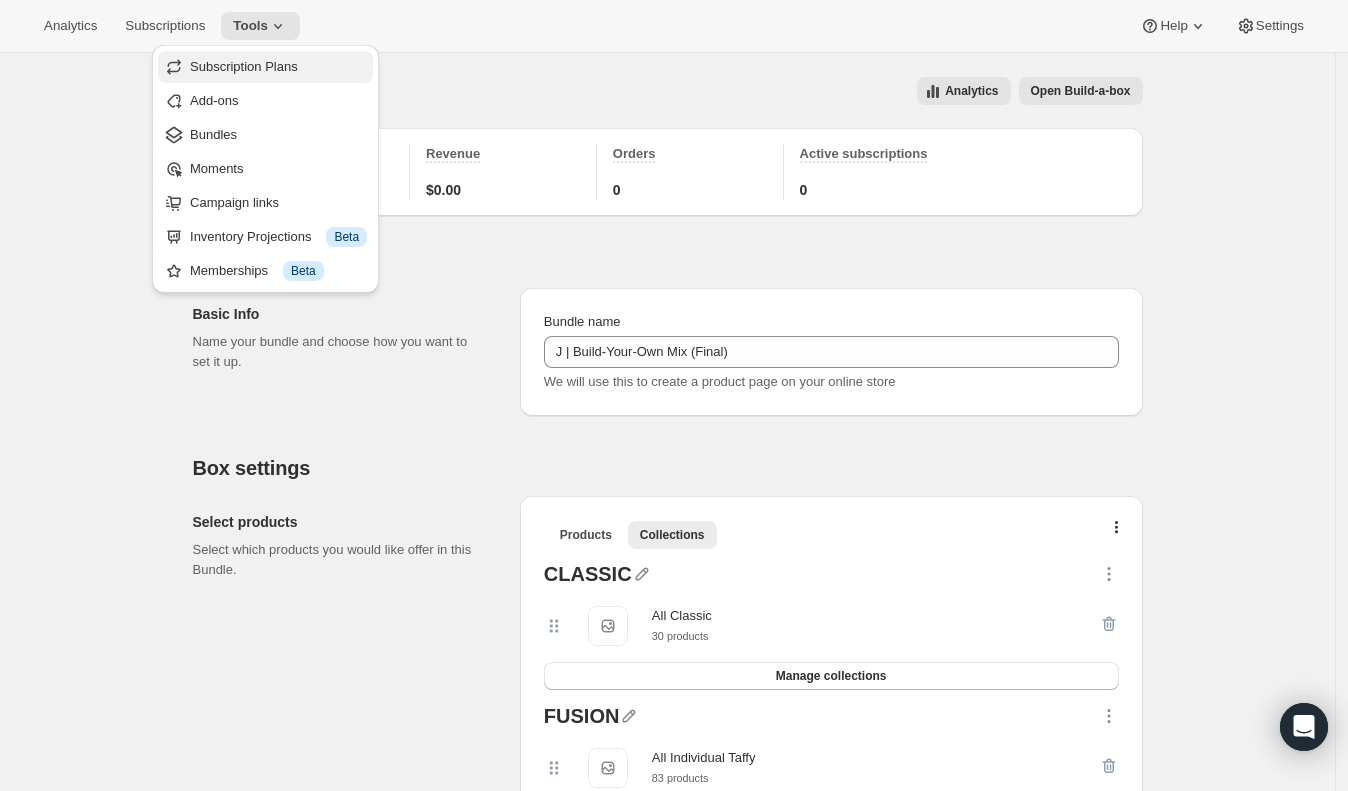 click on "Subscription Plans" 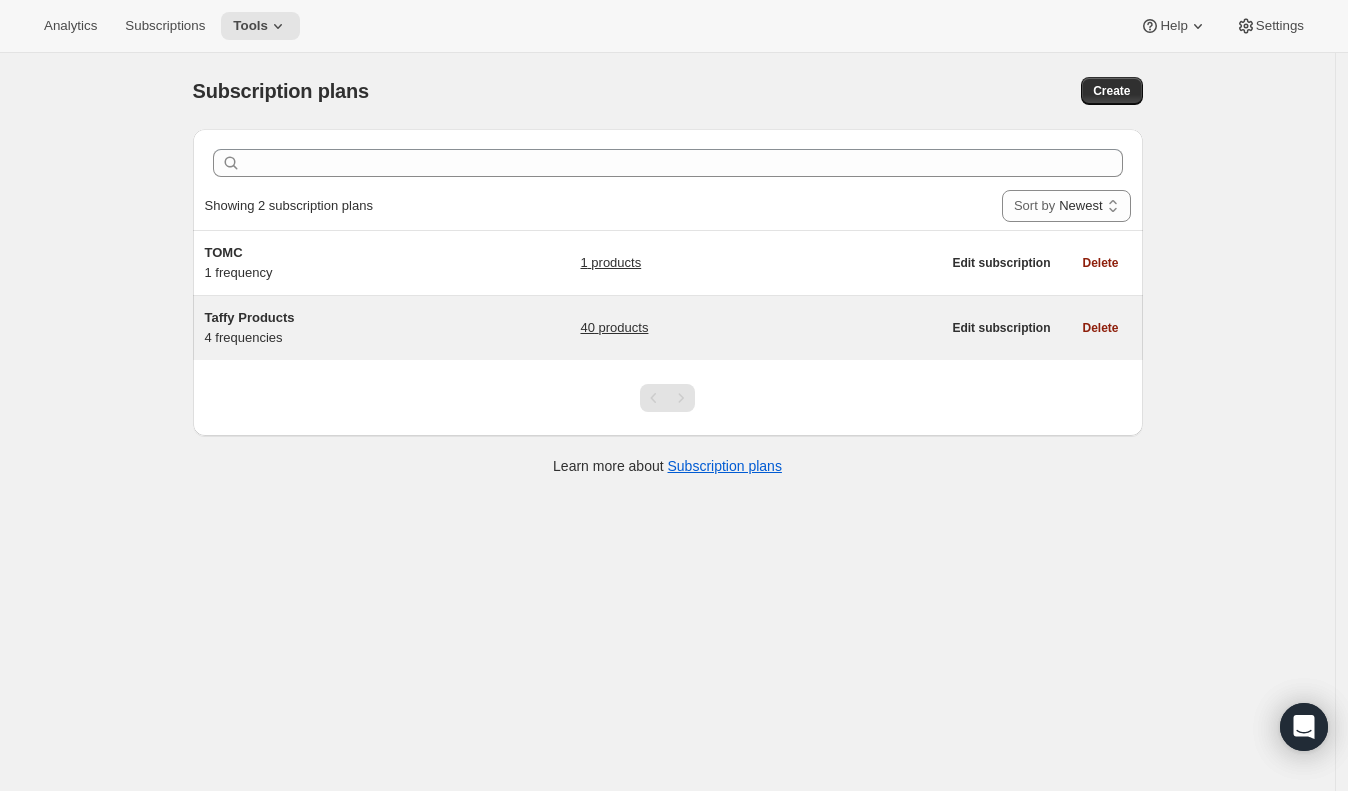 click on "Taffy Products" 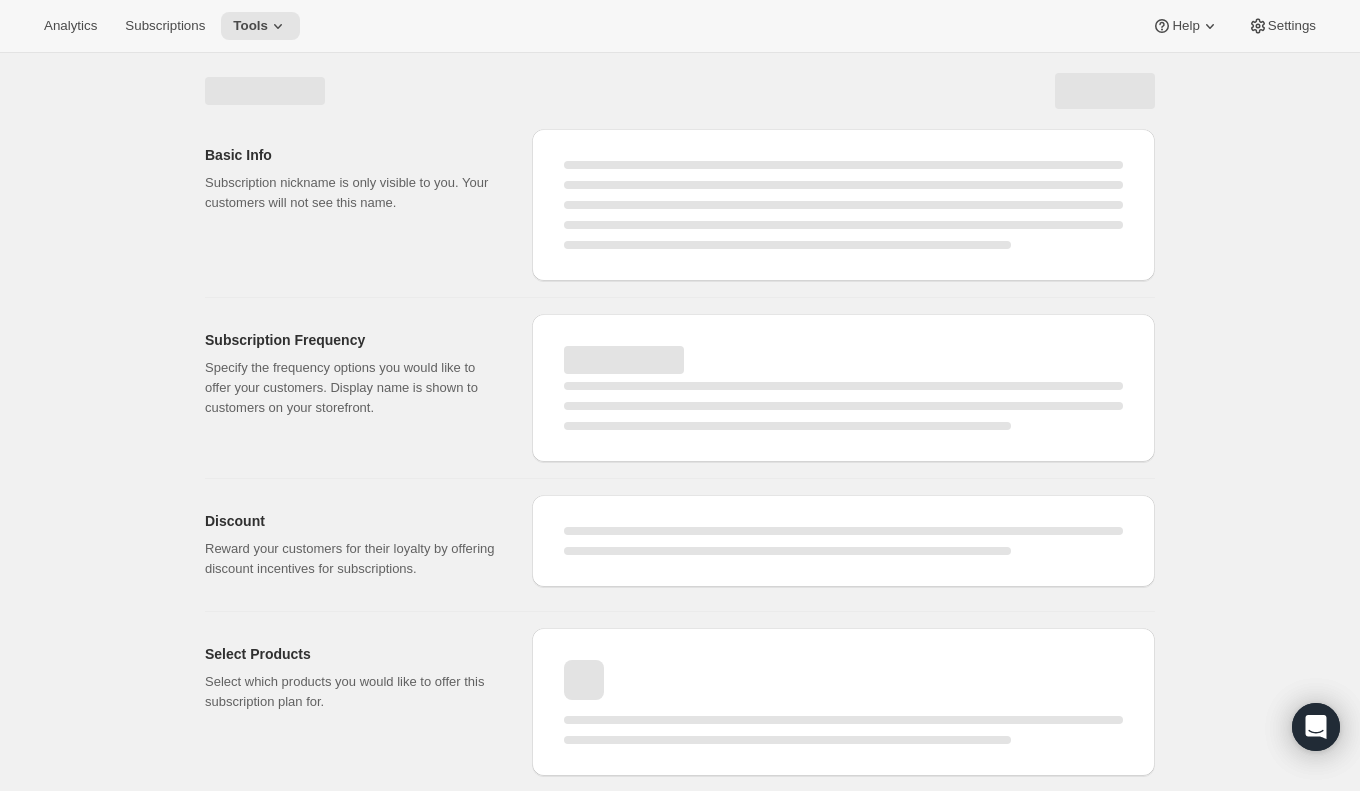 select on "WEEK" 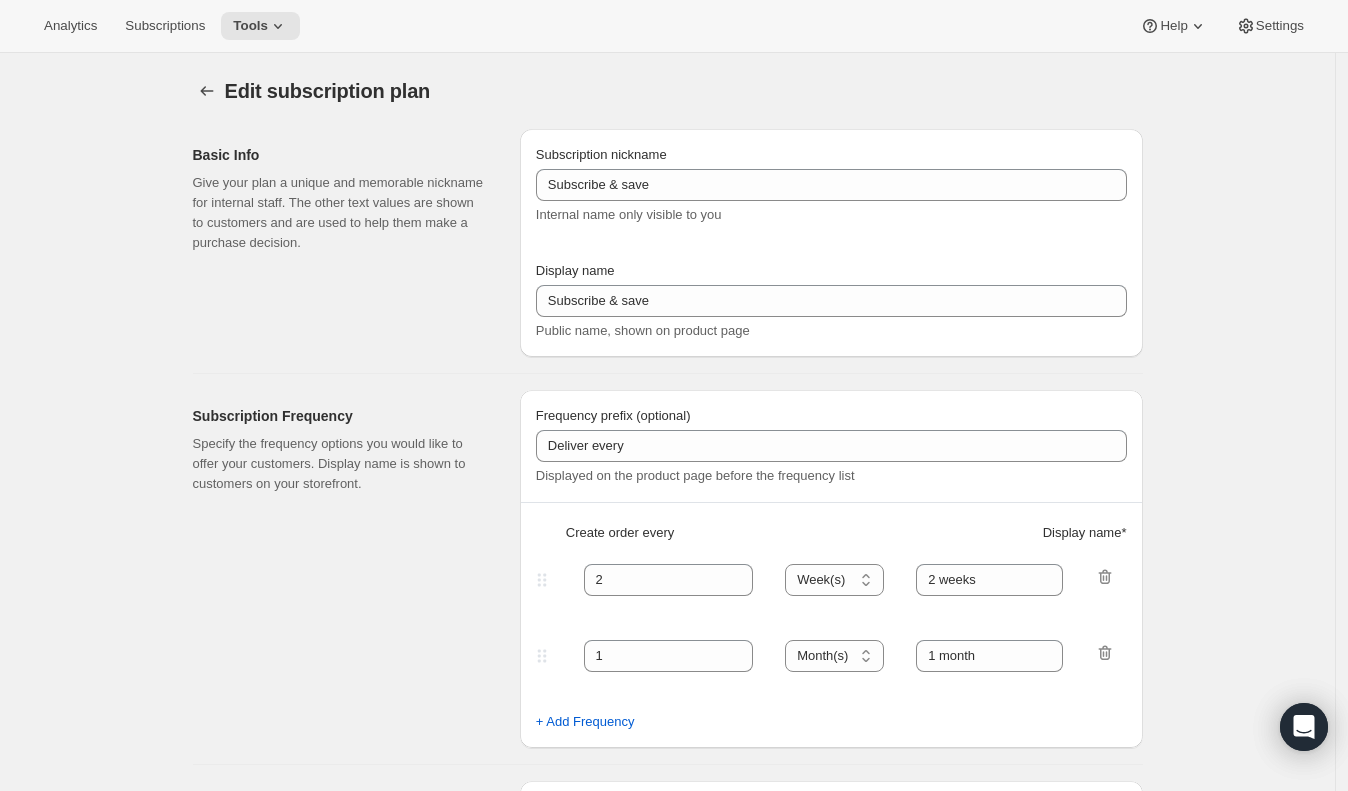 type on "Taffy Products" 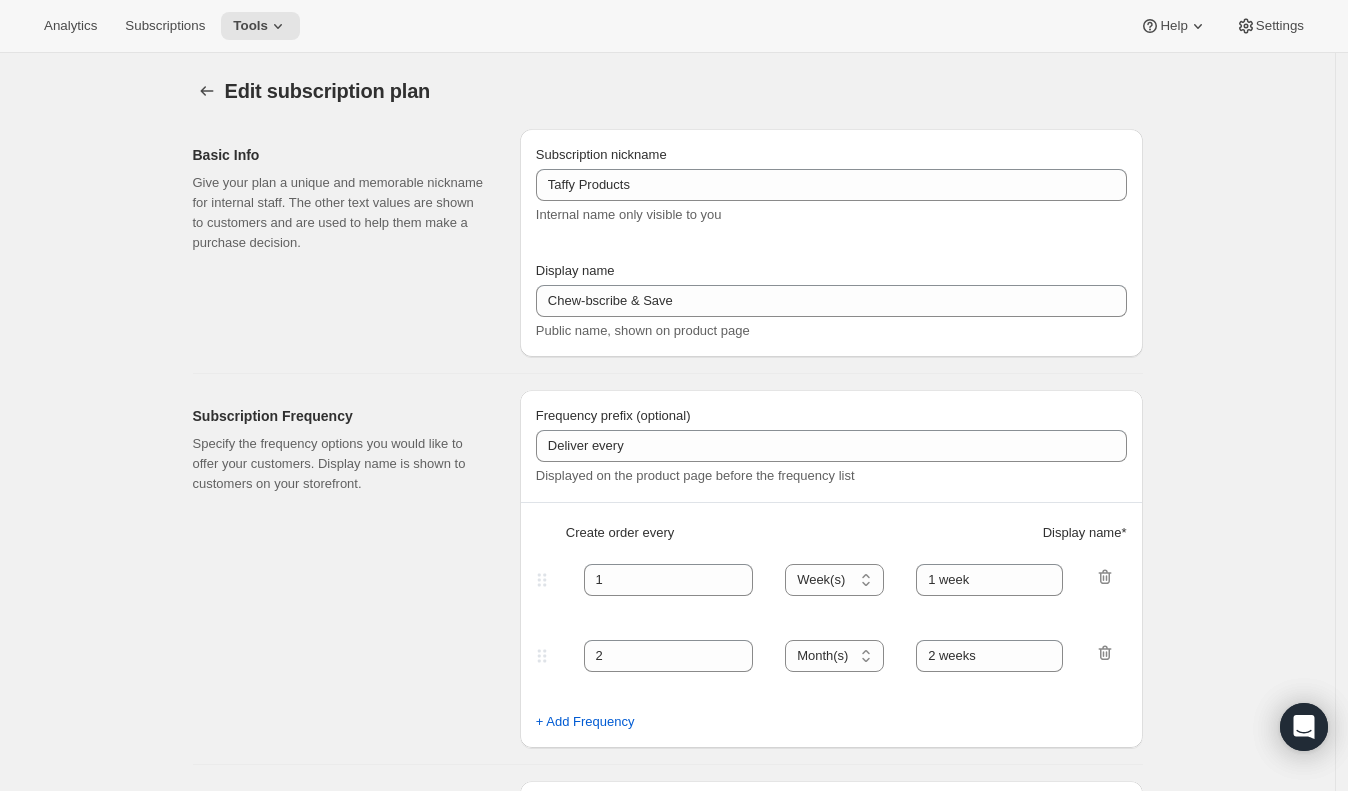select on "WEEK" 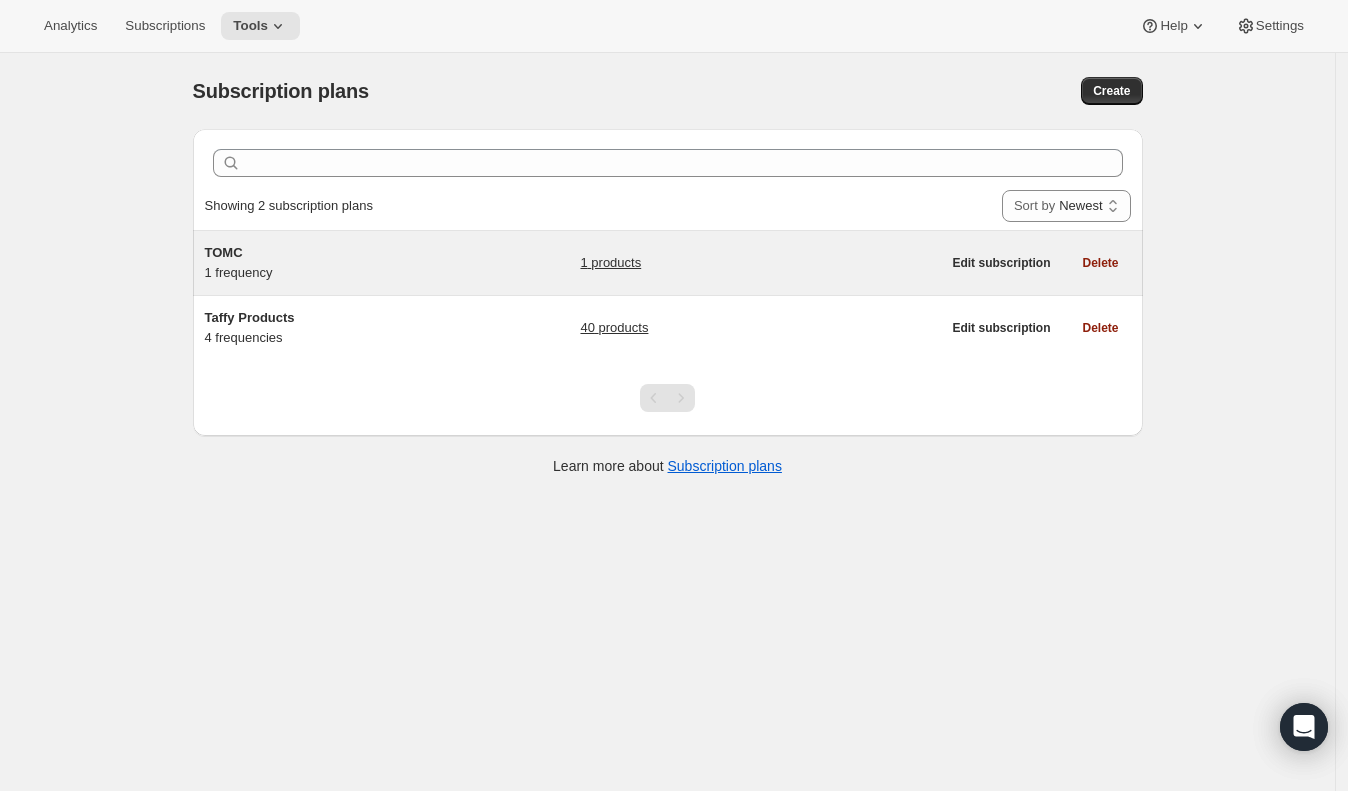 click on "TOMC 1 frequency" 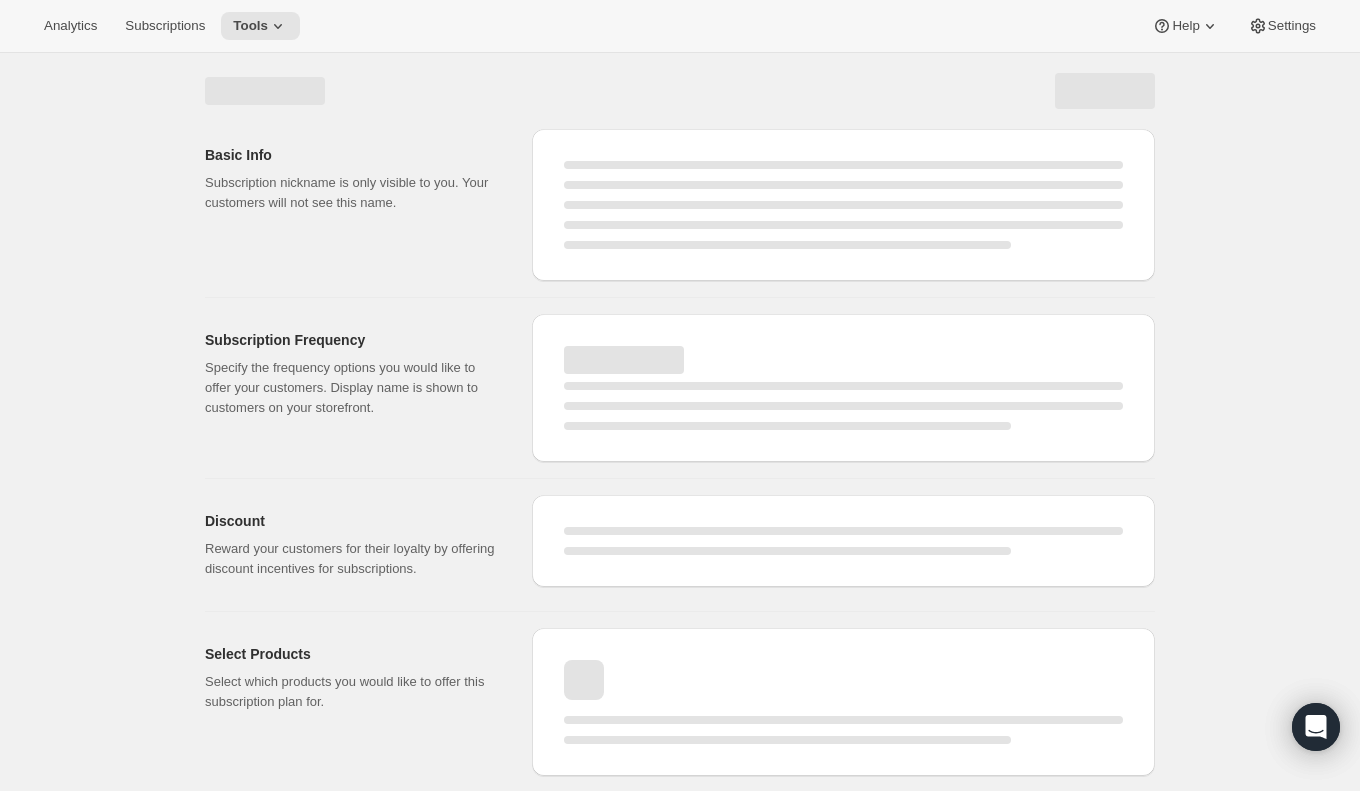 select on "WEEK" 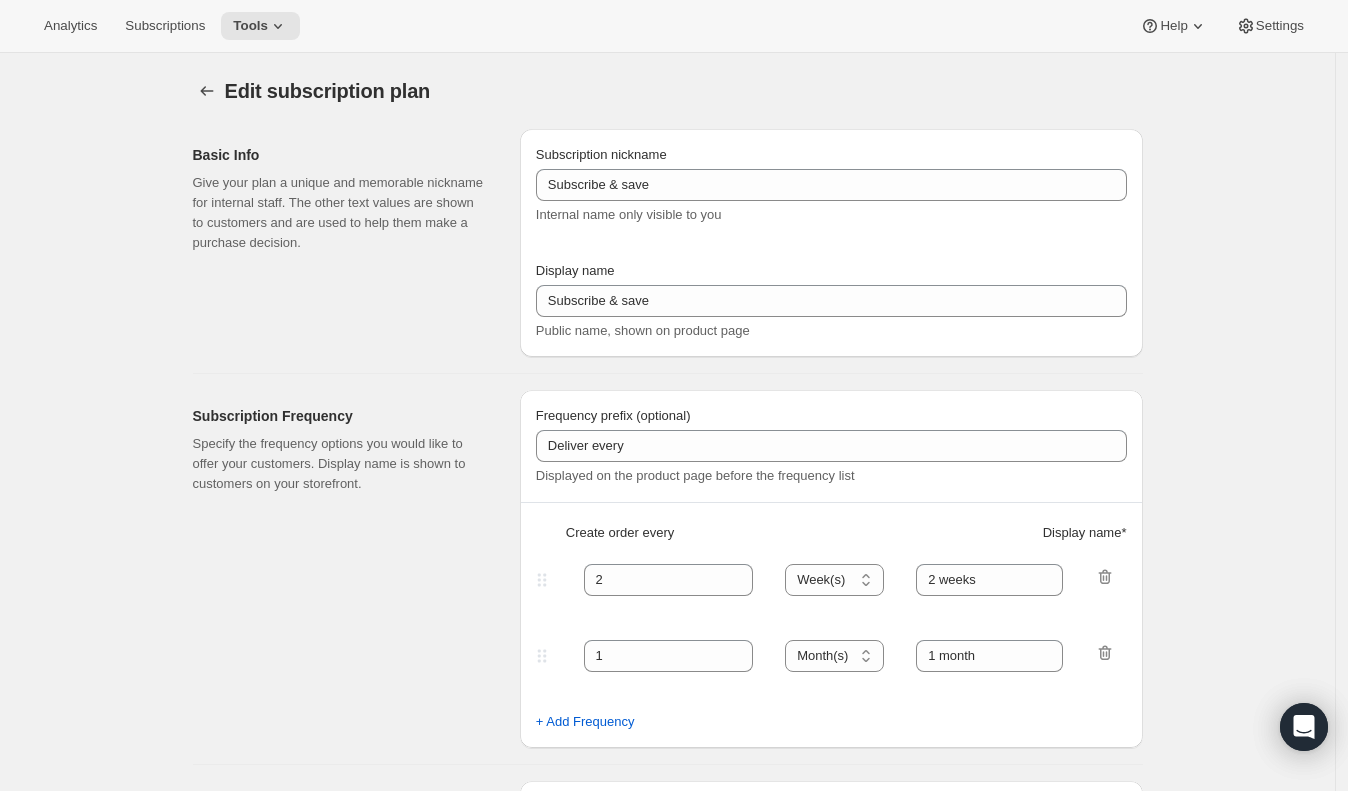 type on "TOMC" 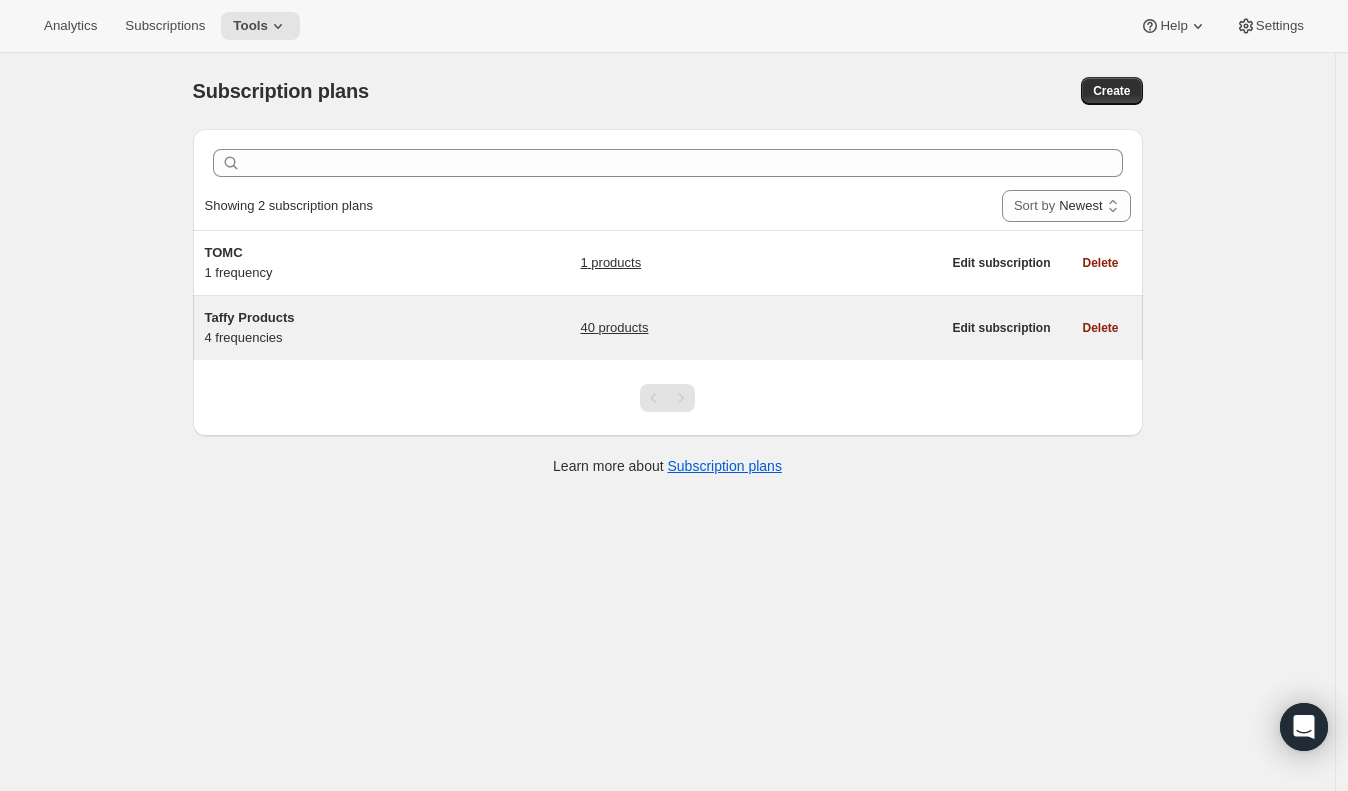 click on "Taffy Products 4 frequencies" 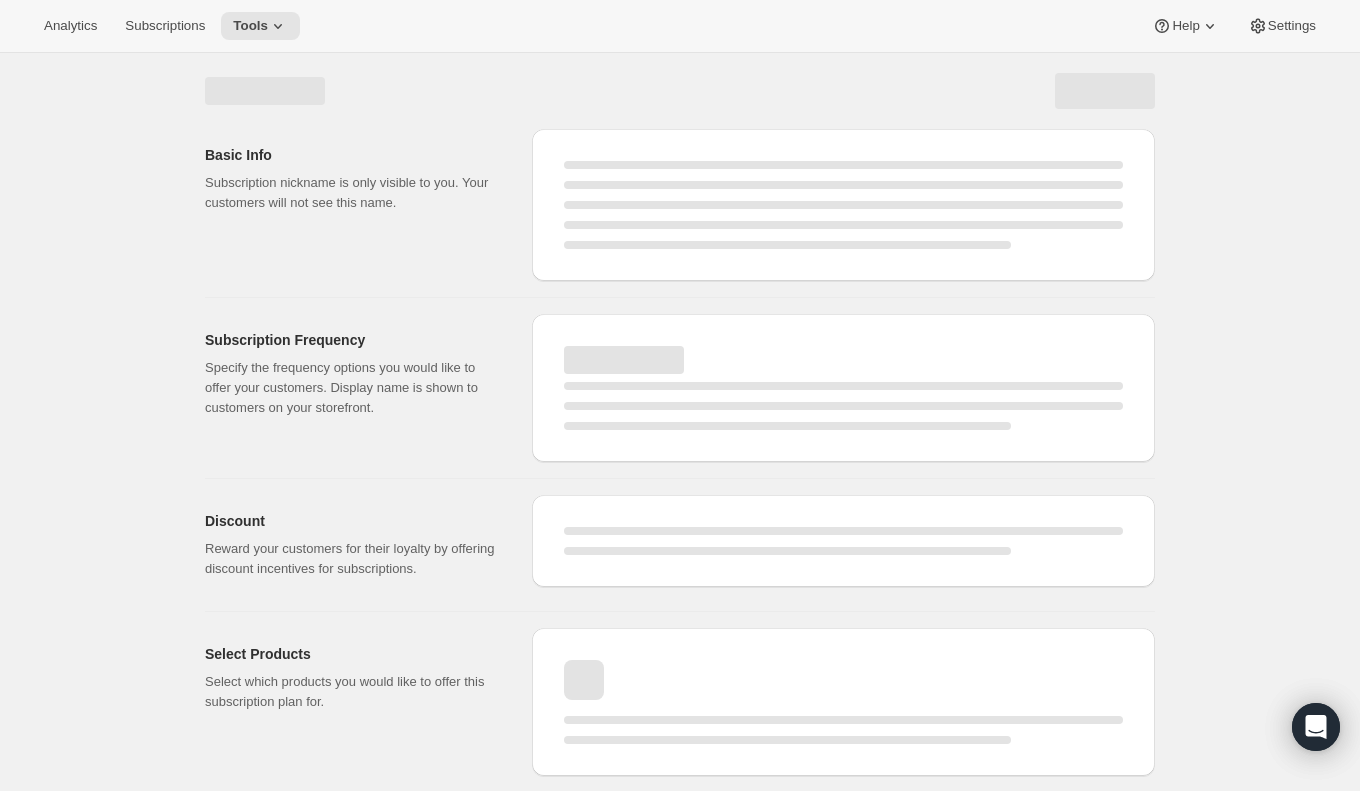 select on "WEEK" 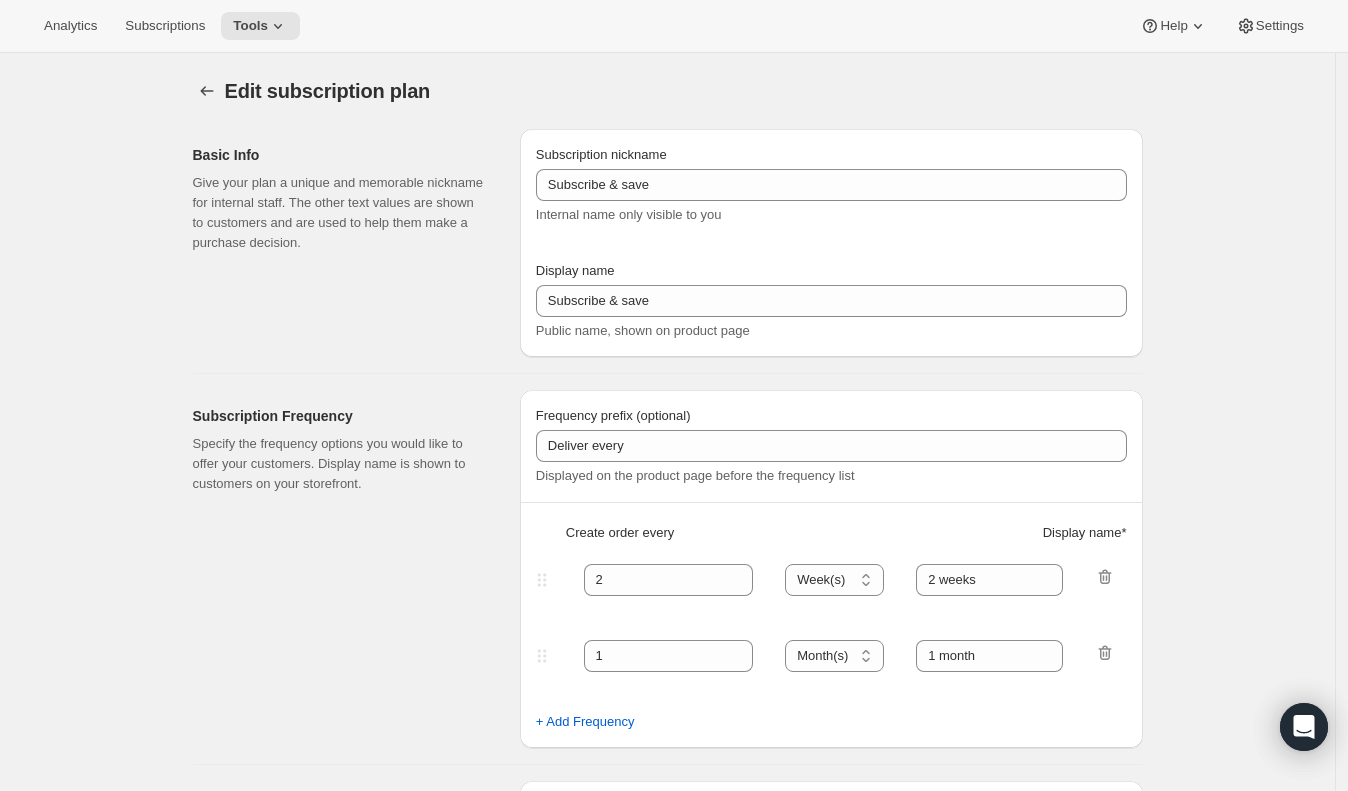 type on "Taffy Products" 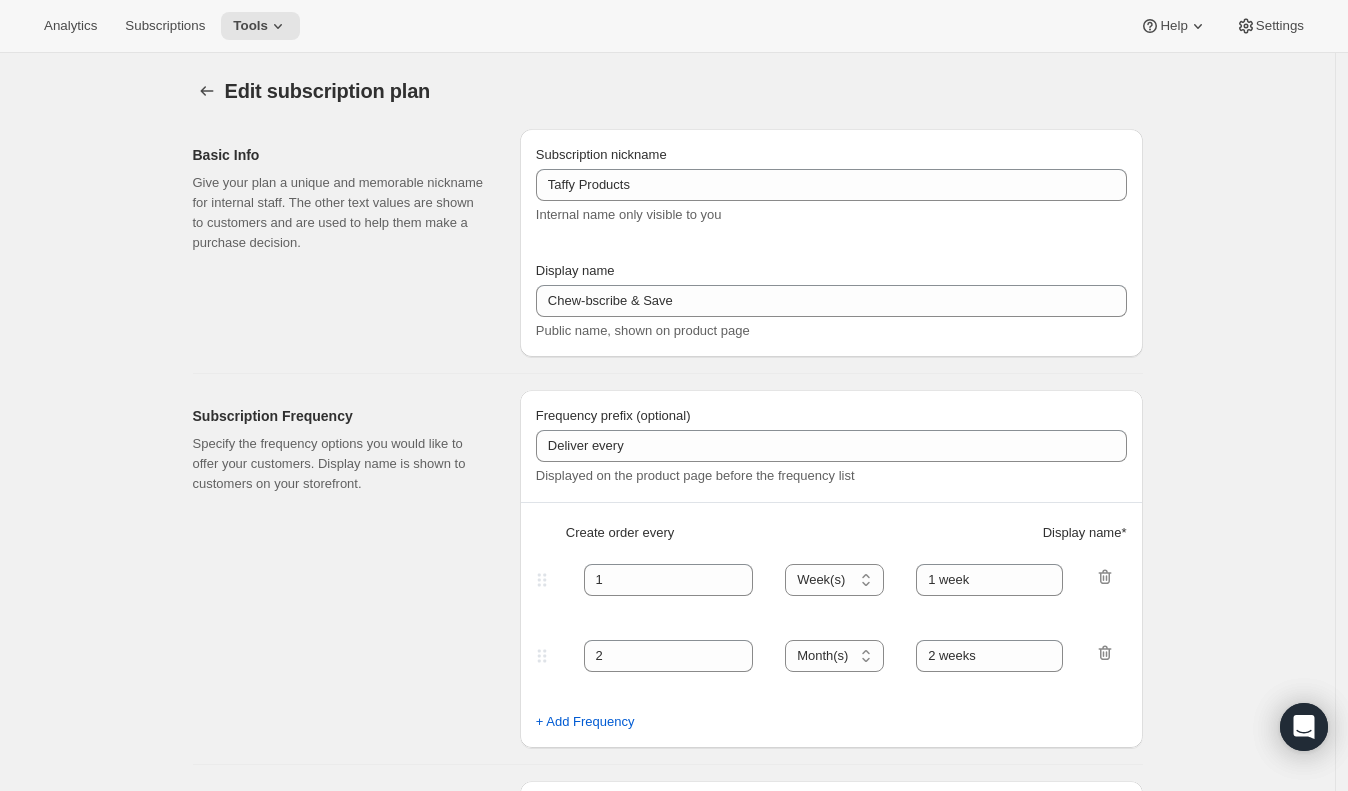 select on "WEEK" 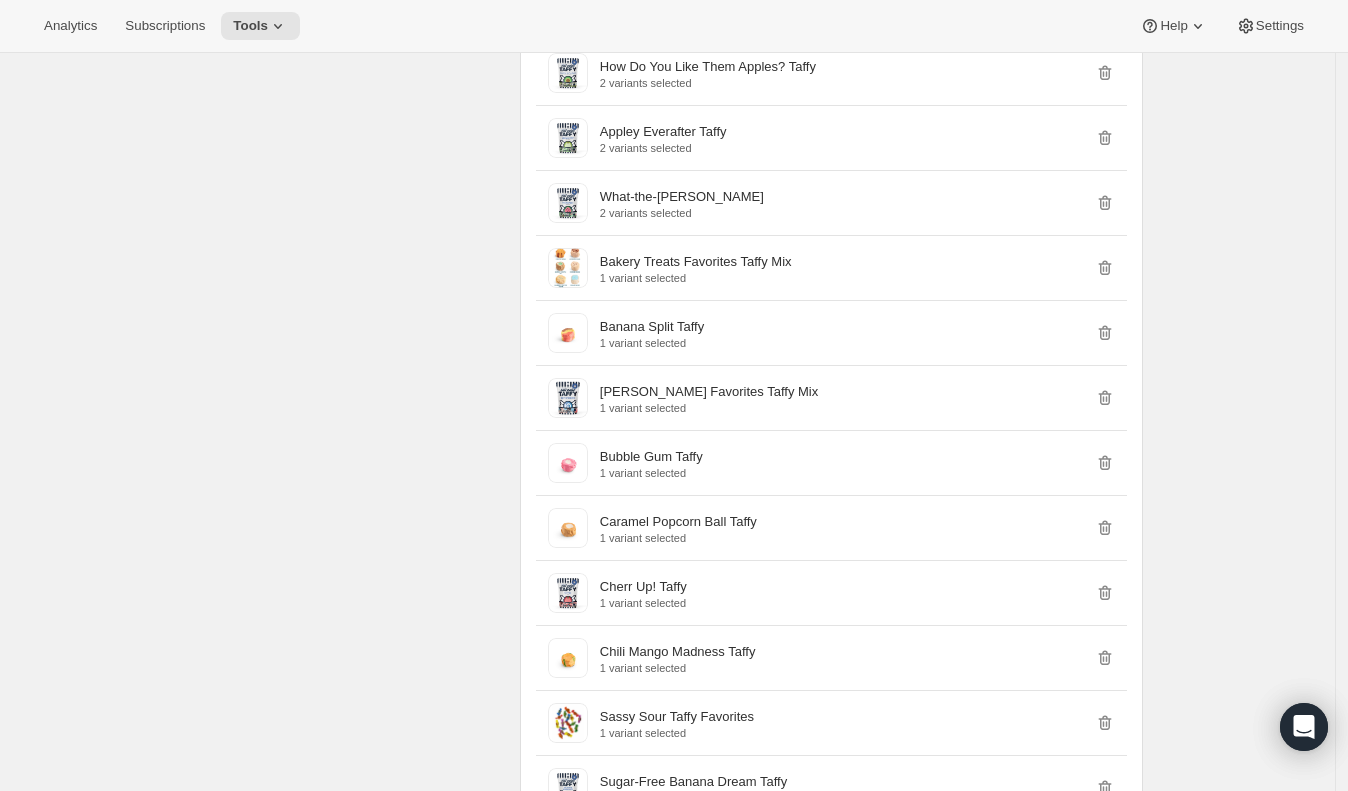 scroll, scrollTop: 2482, scrollLeft: 0, axis: vertical 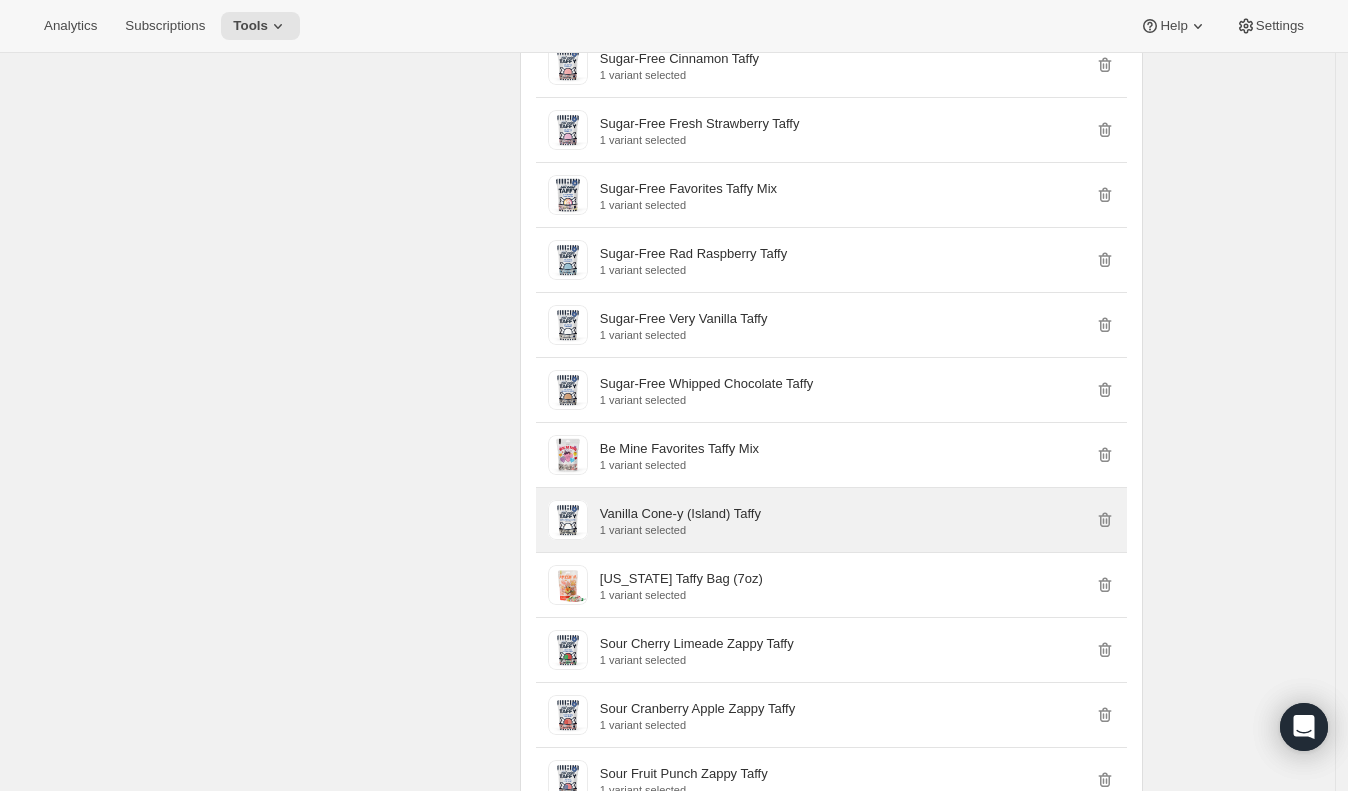 click on "Vanilla Cone-y (Island) Taffy" 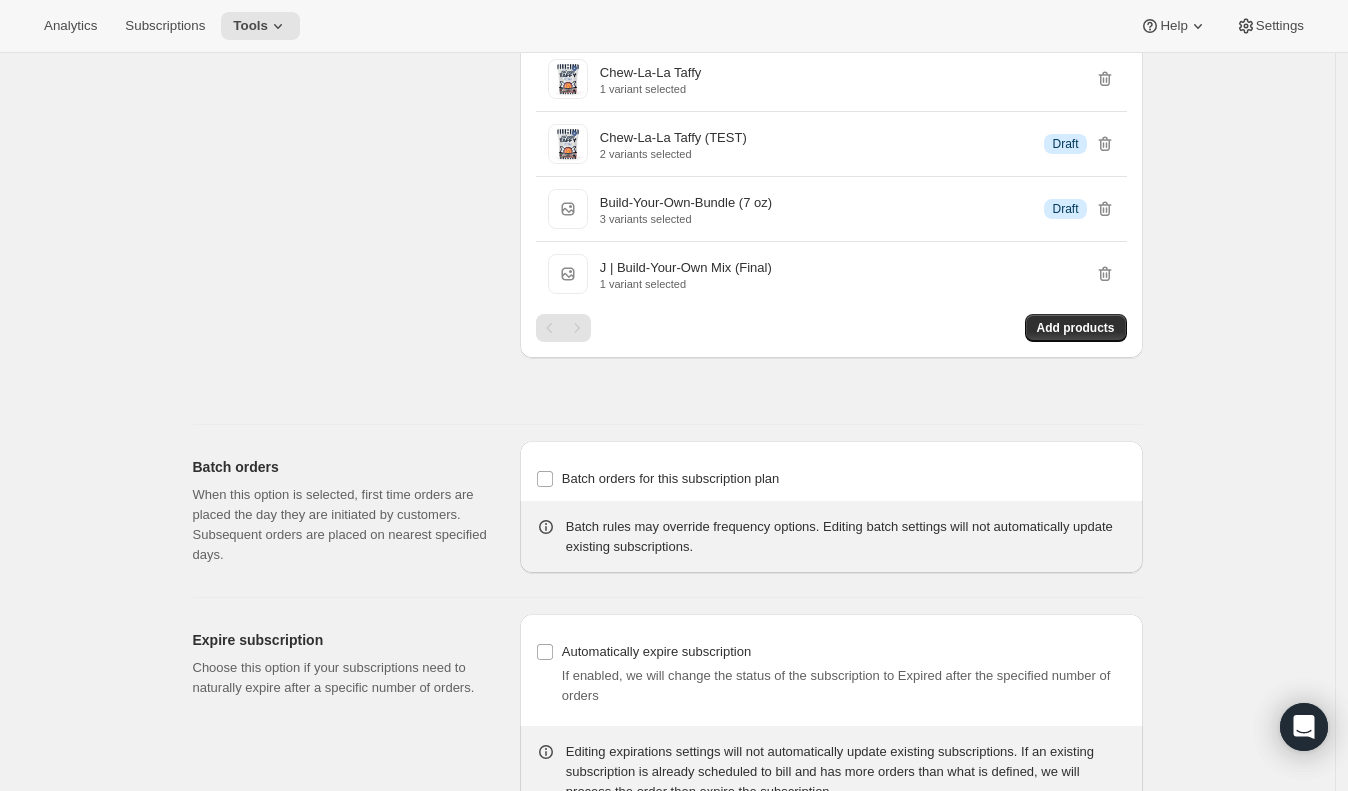 scroll, scrollTop: 3745, scrollLeft: 0, axis: vertical 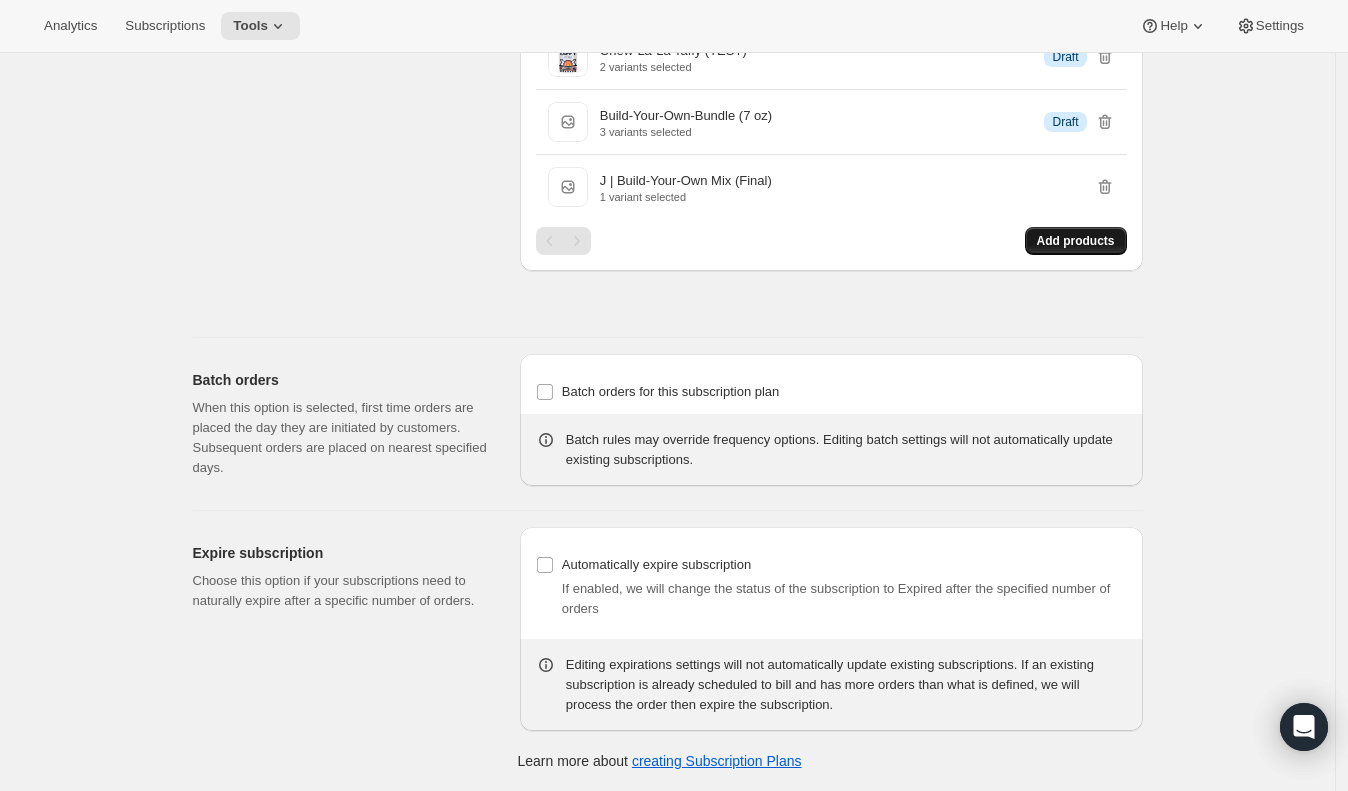 click on "Add products" 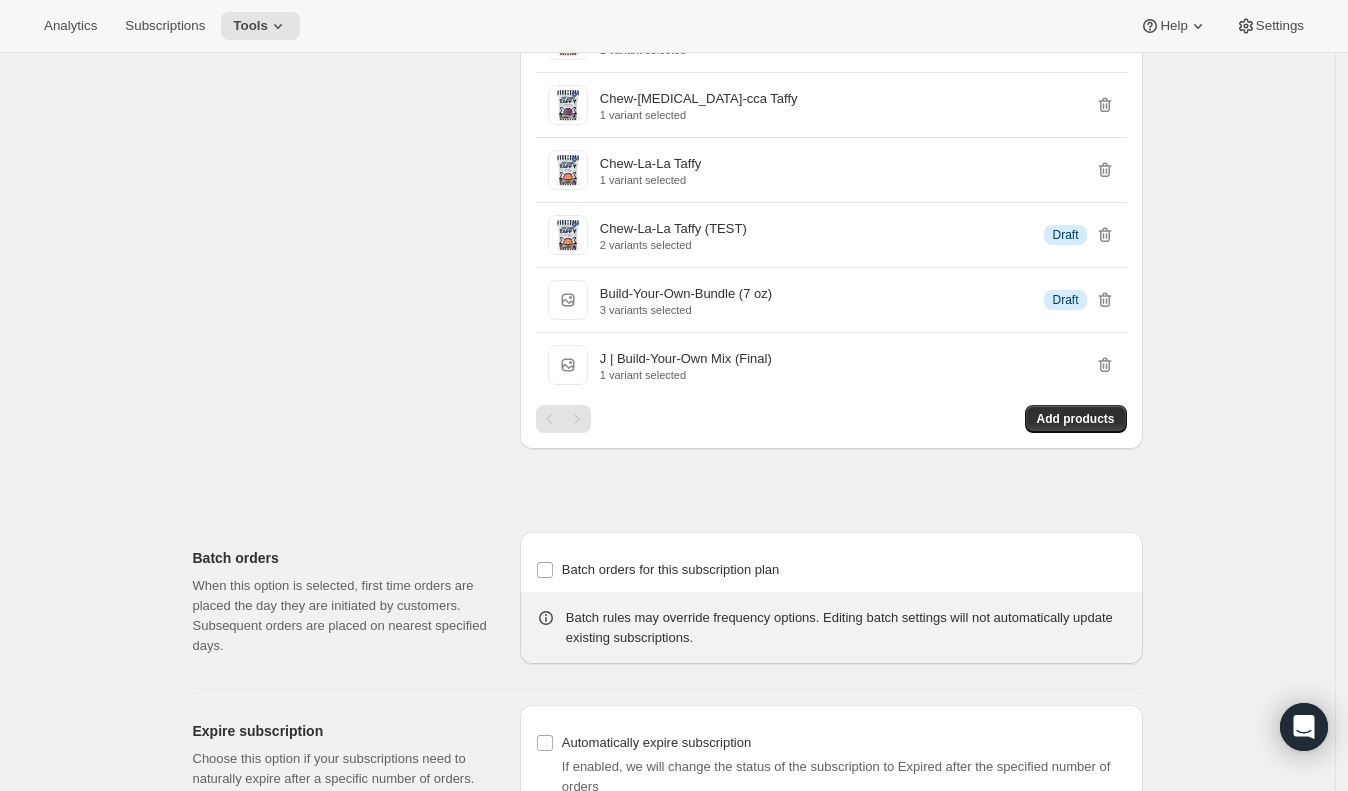 scroll, scrollTop: 3745, scrollLeft: 0, axis: vertical 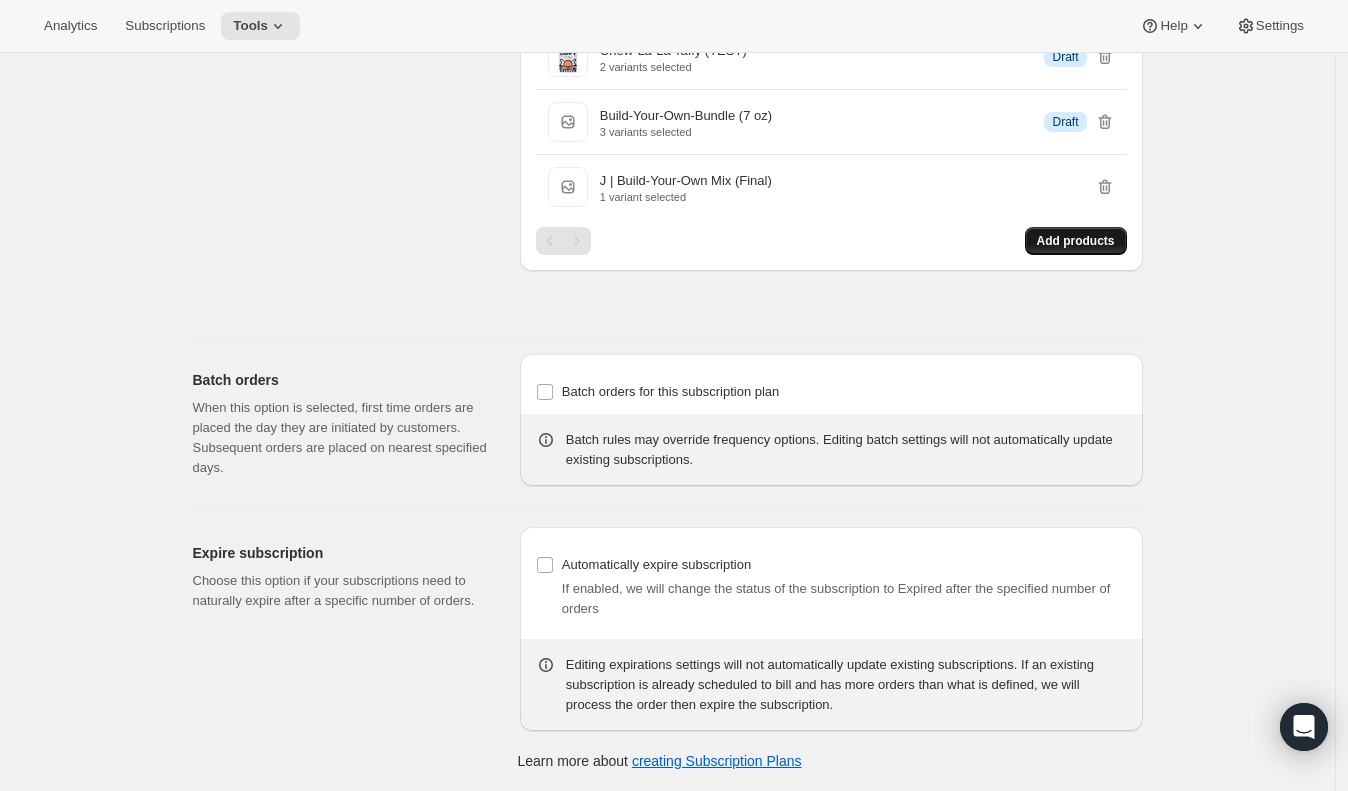 click on "Add products" 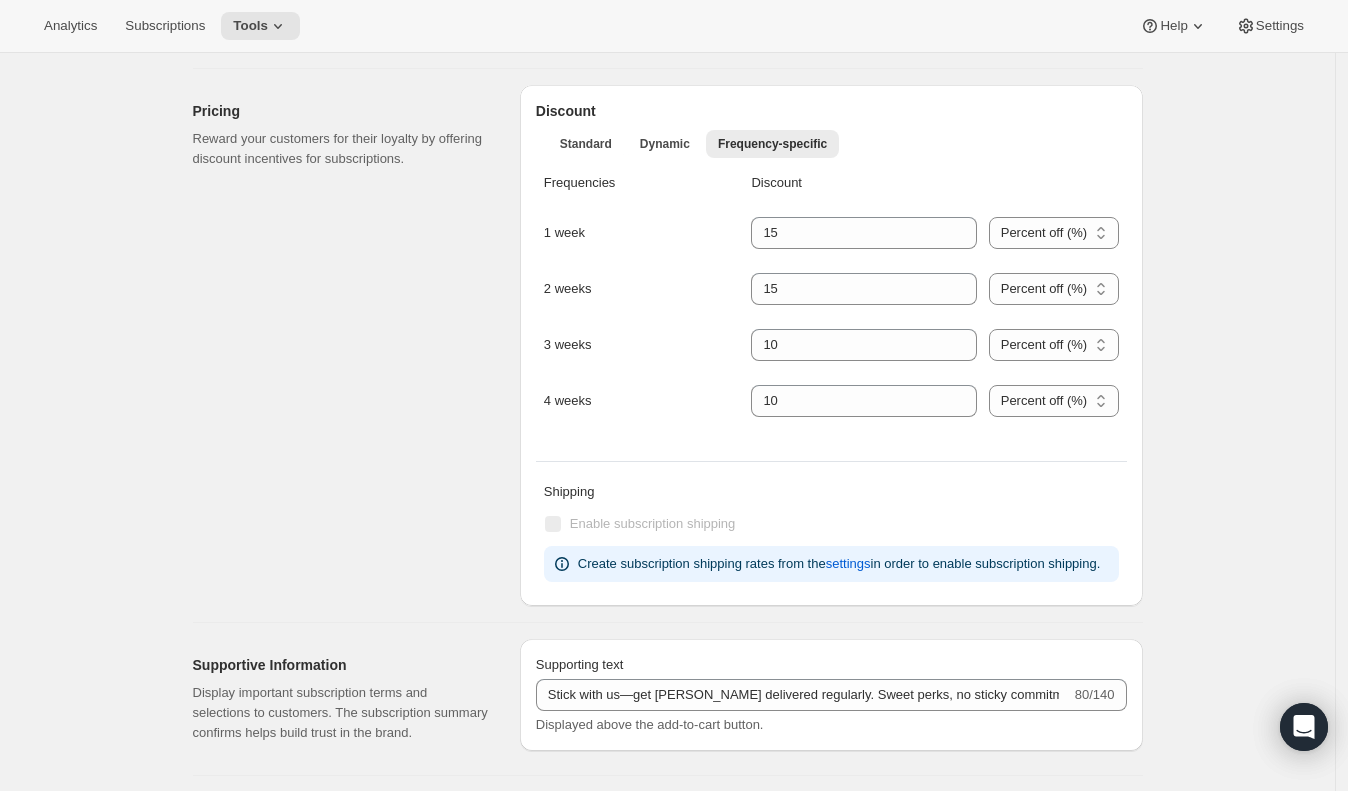 scroll, scrollTop: 0, scrollLeft: 0, axis: both 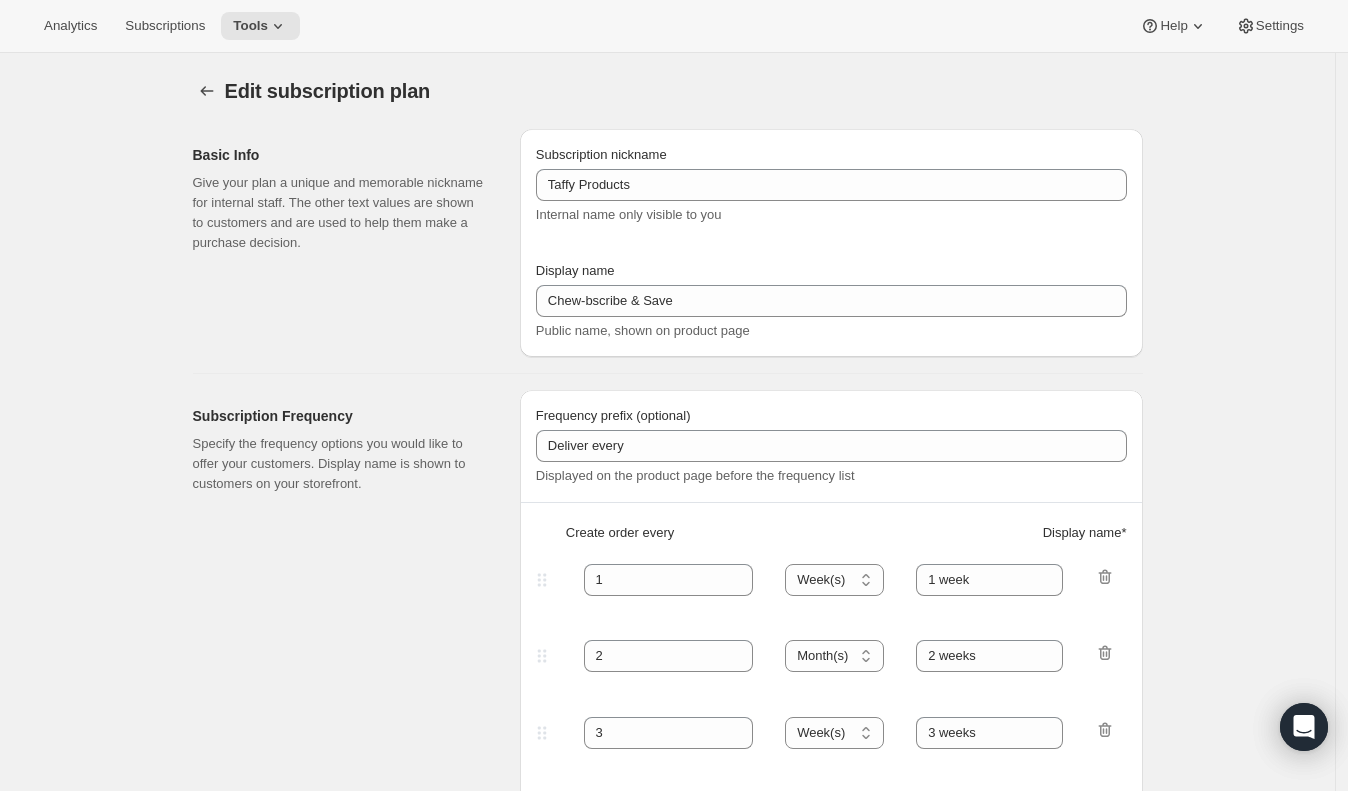 click on "Analytics Subscriptions Tools Help Settings" 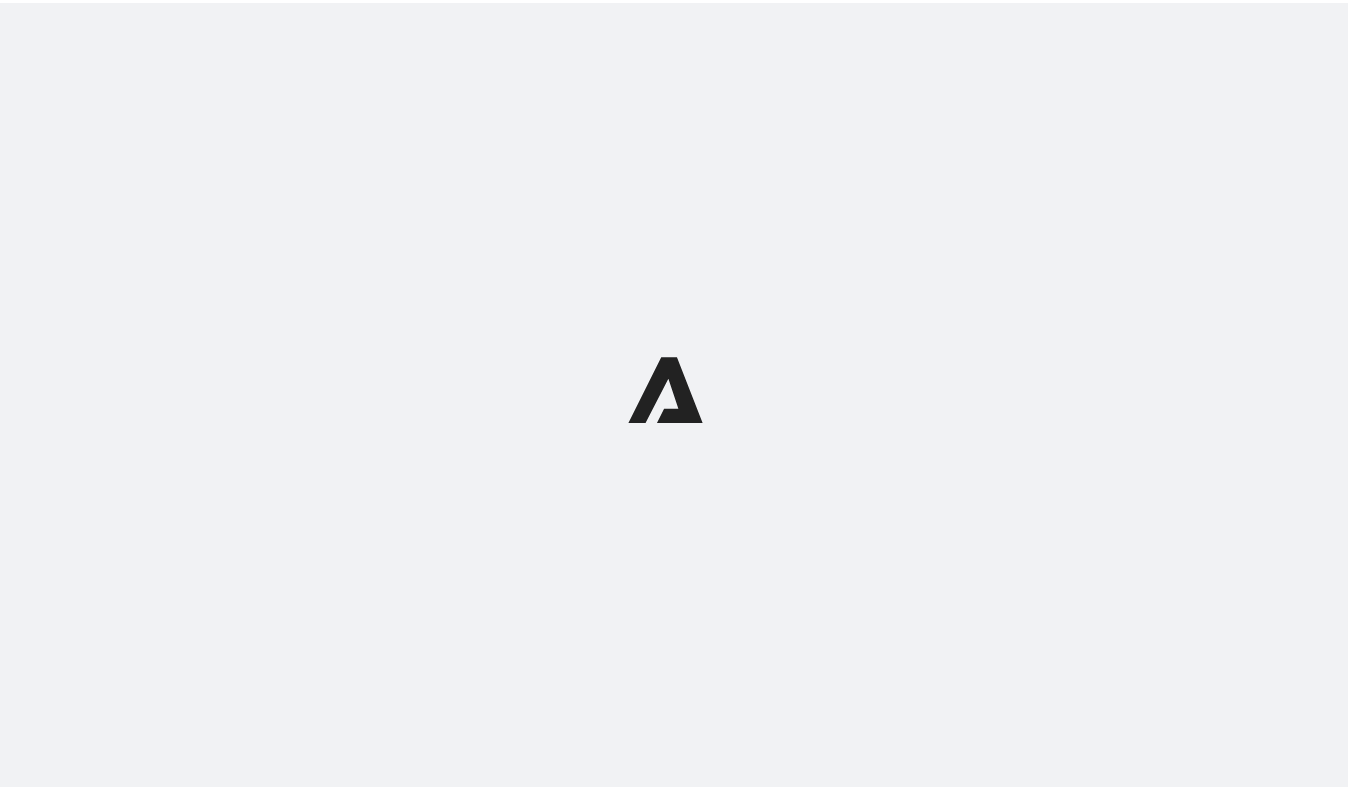 scroll, scrollTop: 0, scrollLeft: 0, axis: both 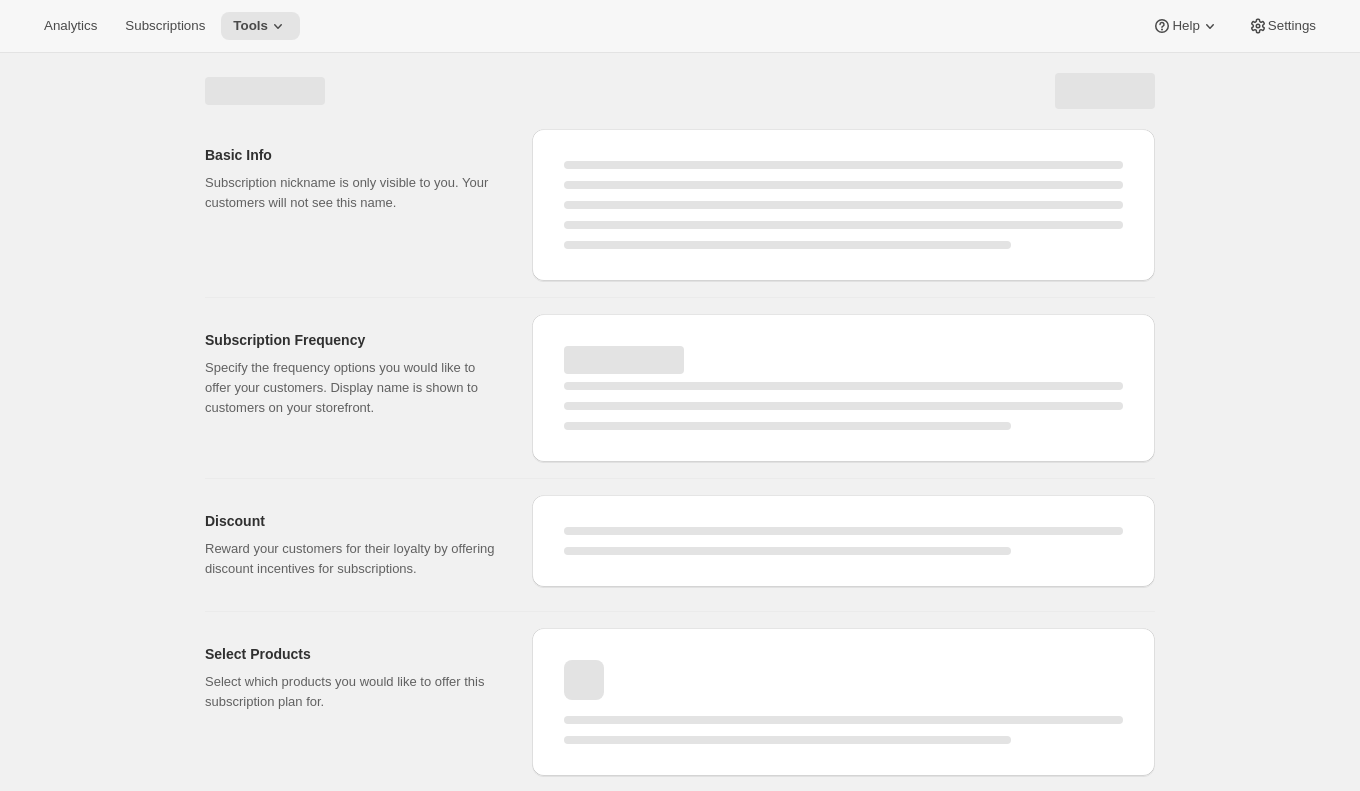 select on "WEEK" 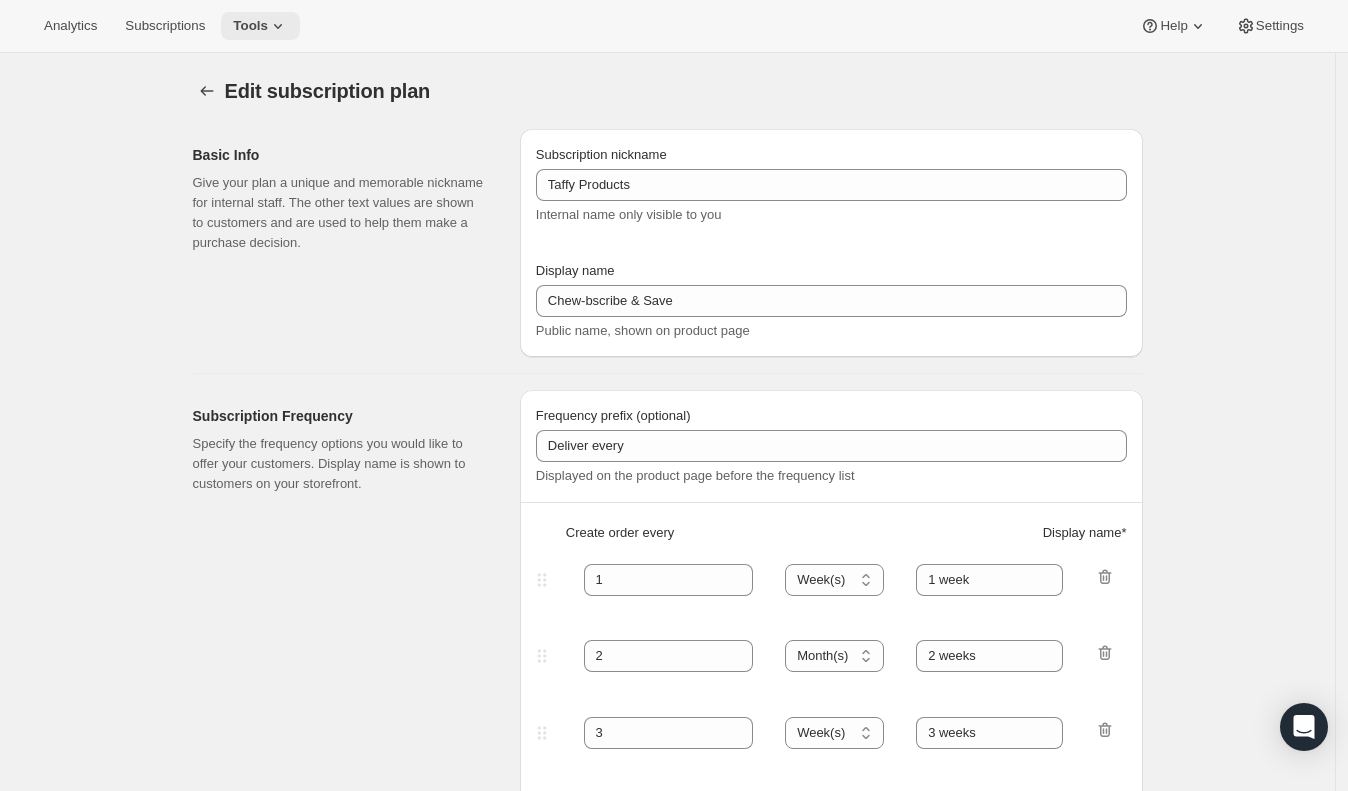 click on "Tools" at bounding box center (250, 26) 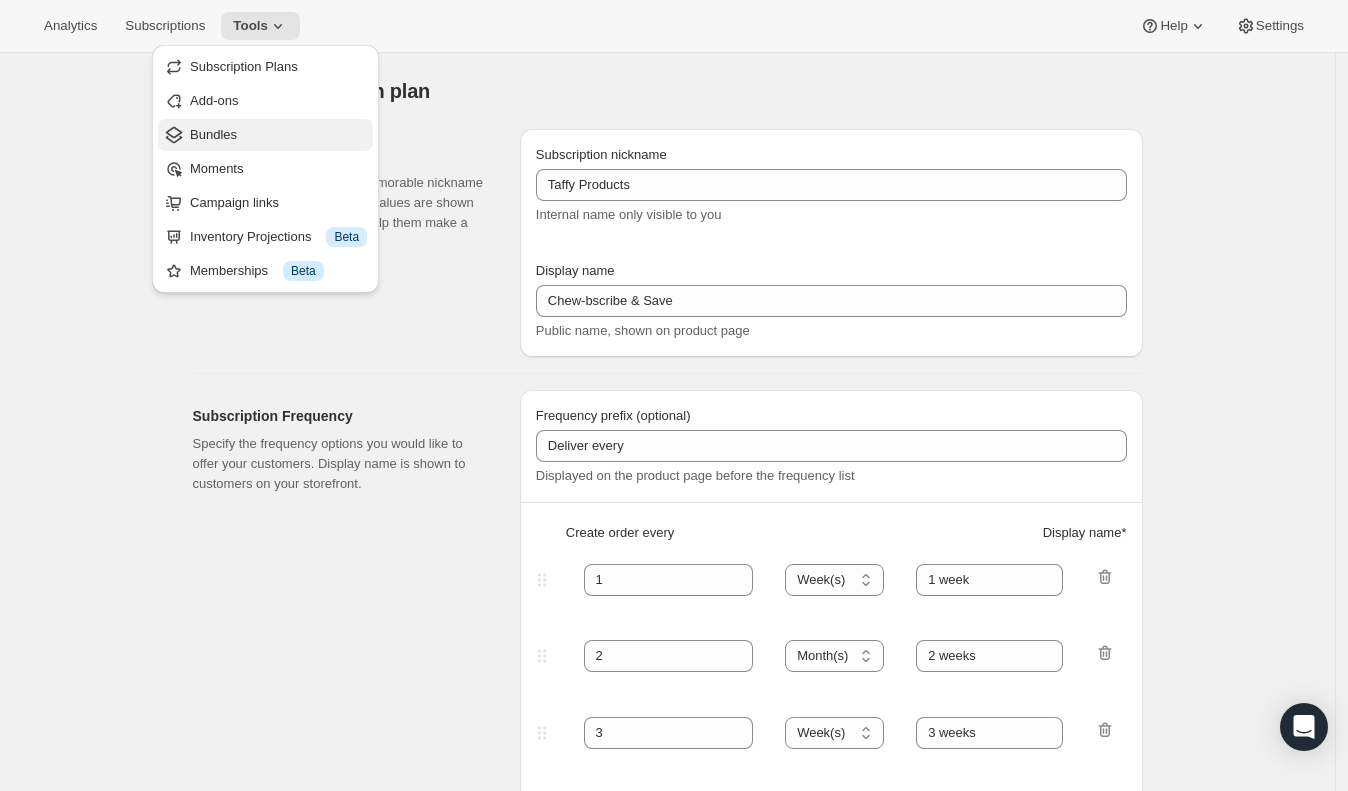 click on "Bundles" at bounding box center (213, 134) 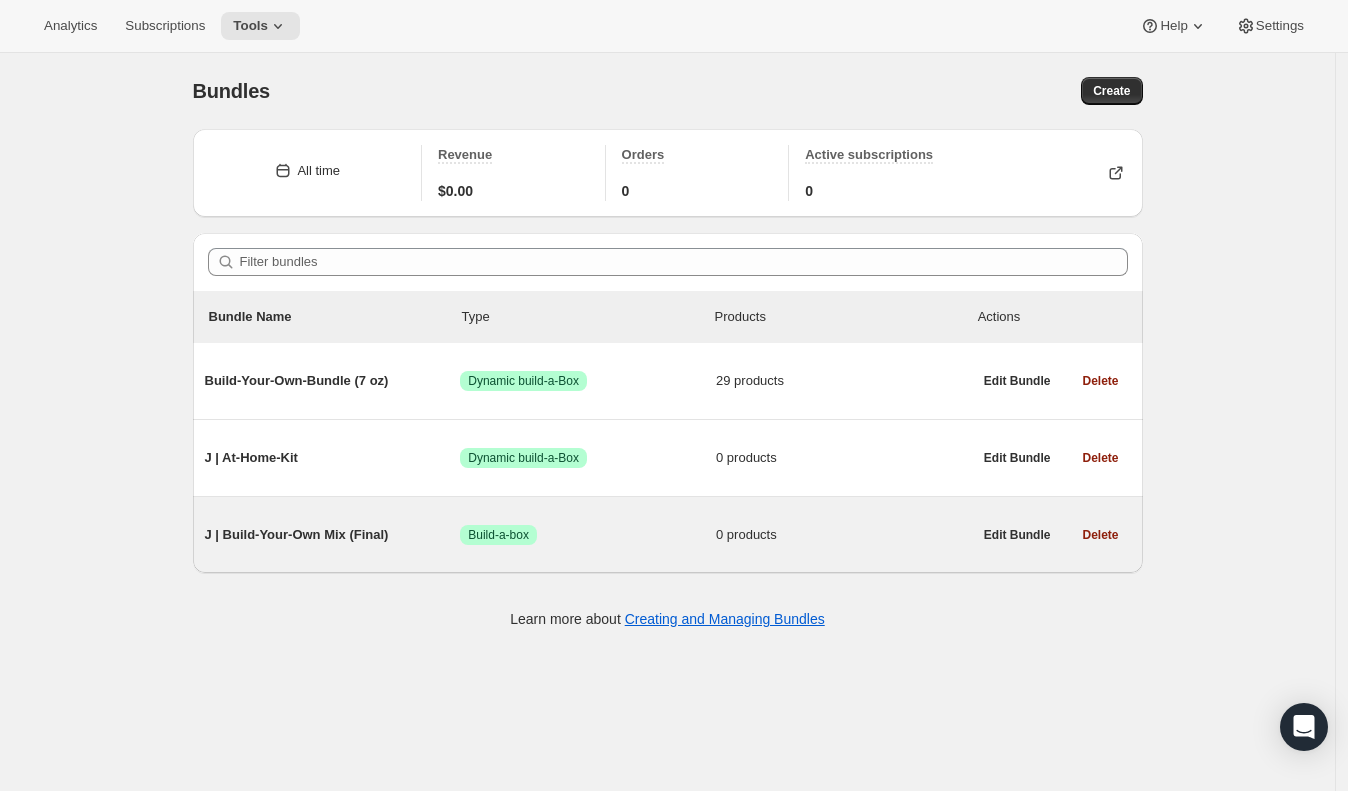 click on "J | Build-Your-Own Mix (Final)" at bounding box center (333, 535) 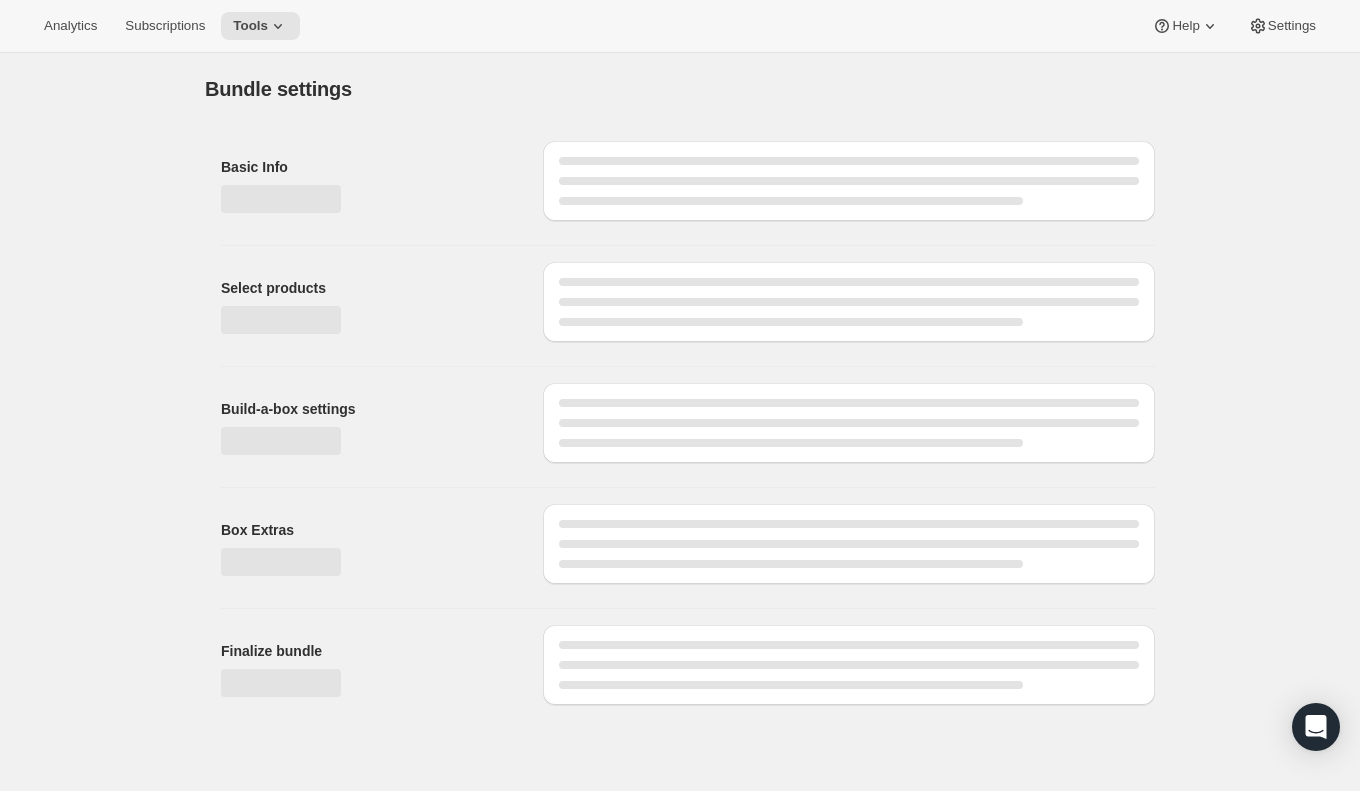 type on "J | Build-Your-Own Mix (Final)" 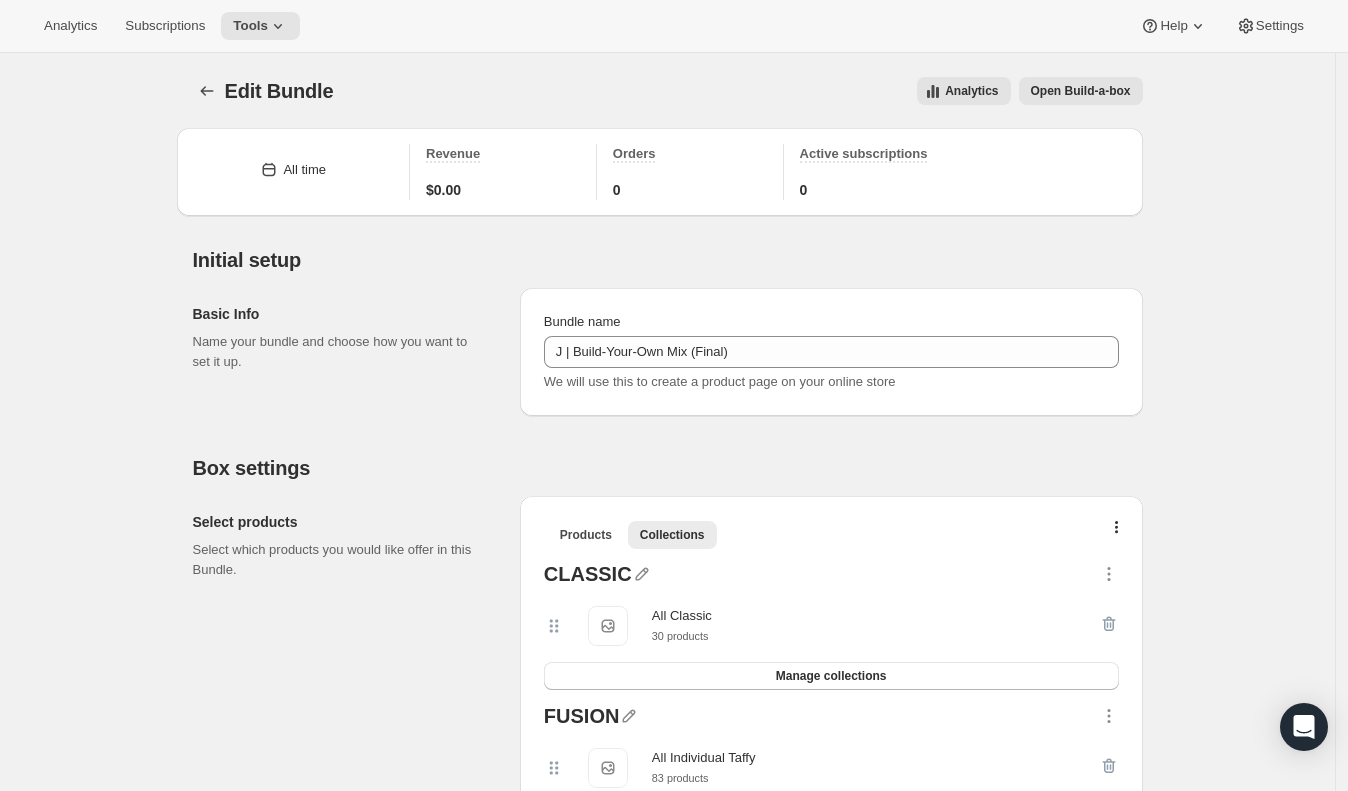 click on "Open Build-a-box" at bounding box center [1081, 91] 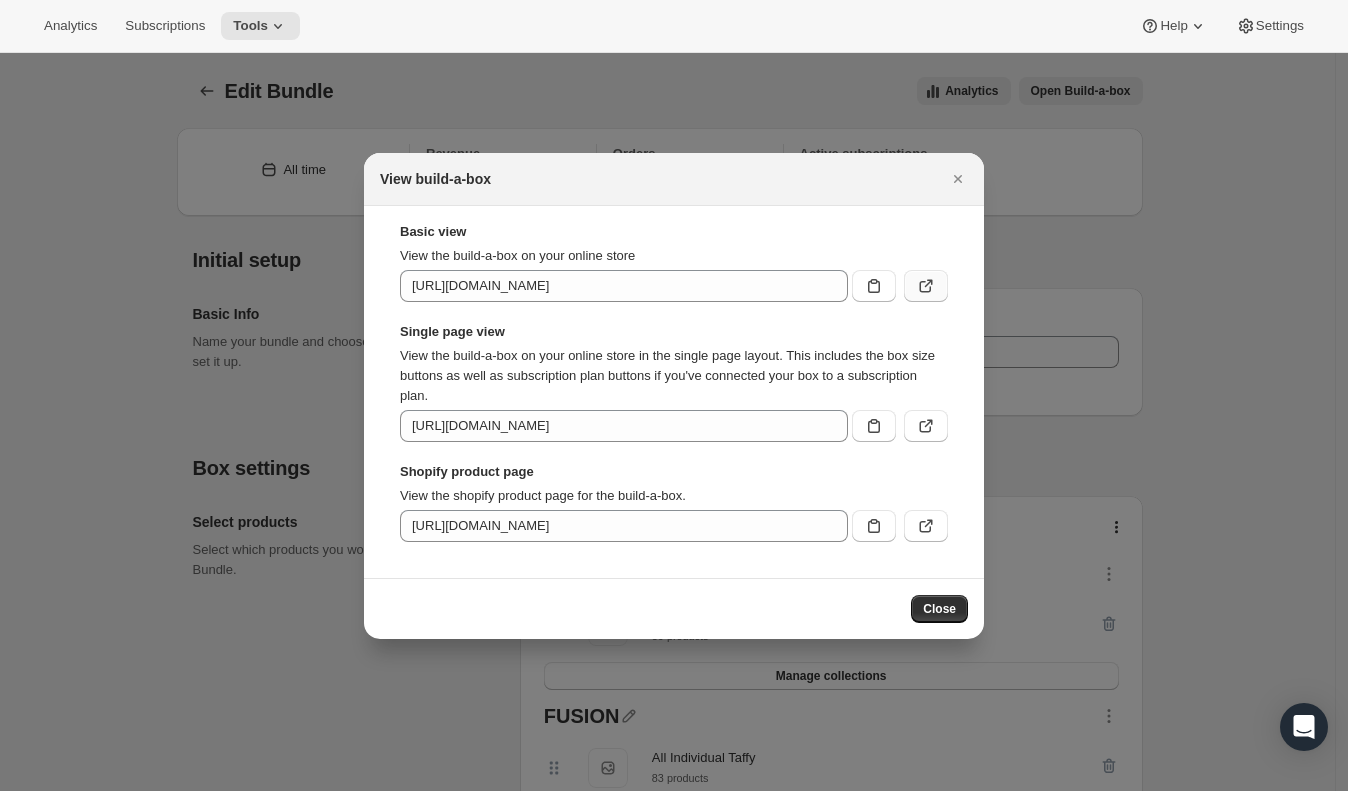 click 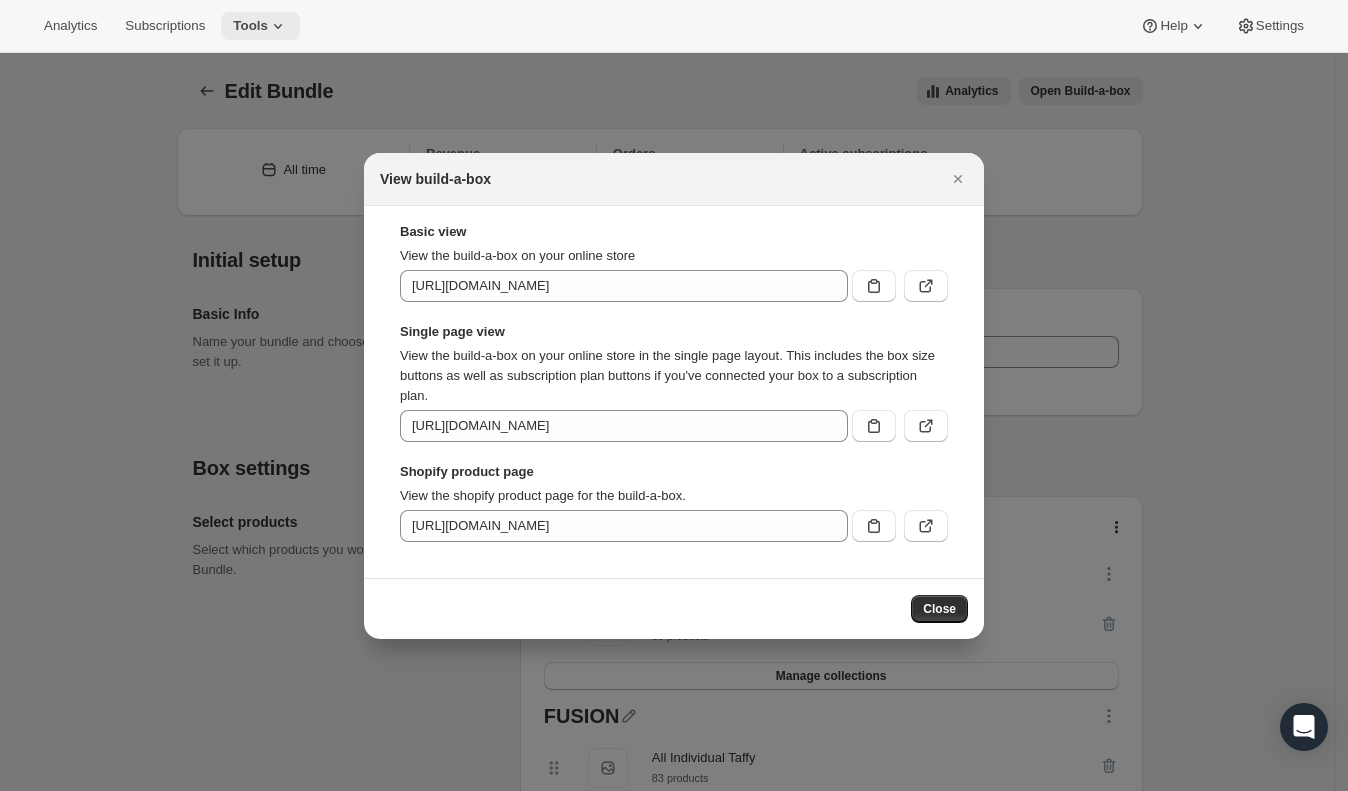 click on "Tools" at bounding box center [250, 26] 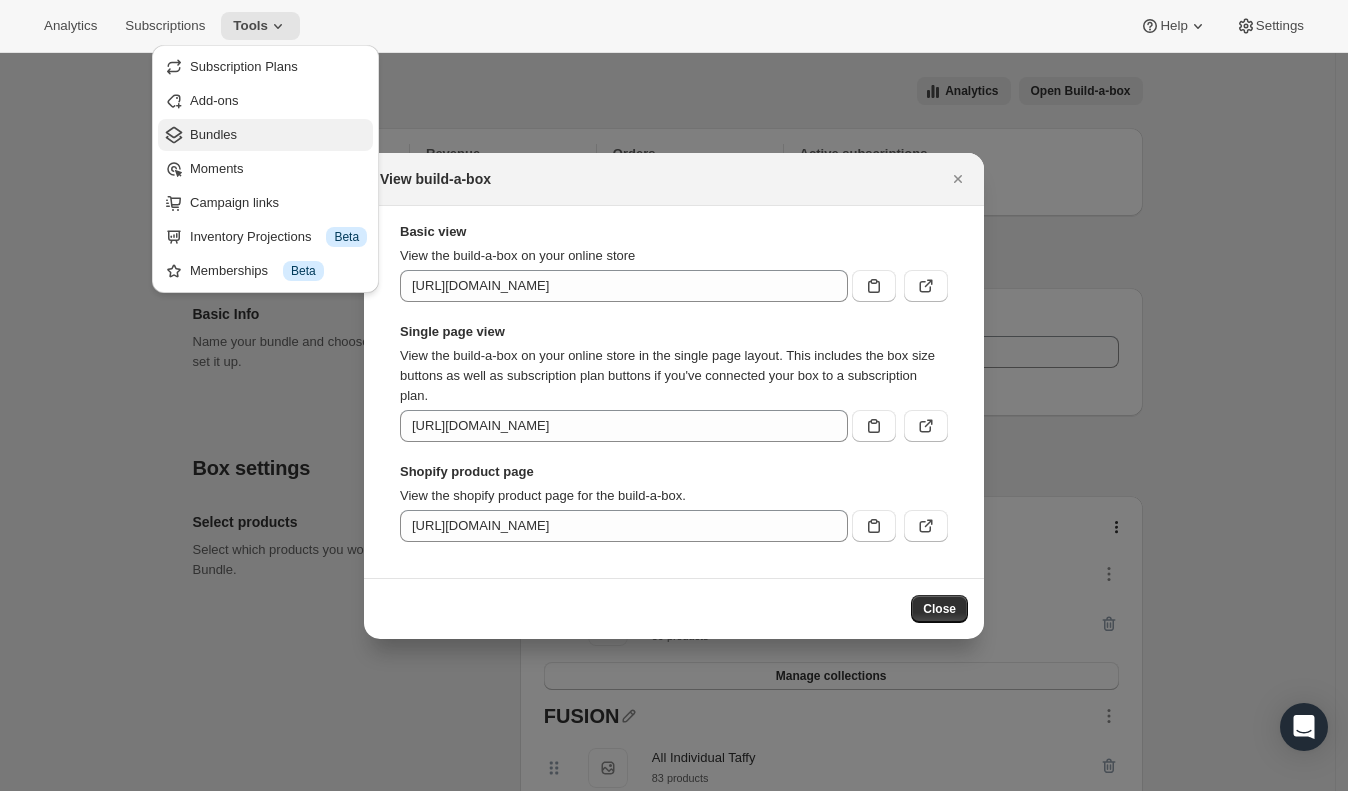 click on "Bundles" at bounding box center (278, 135) 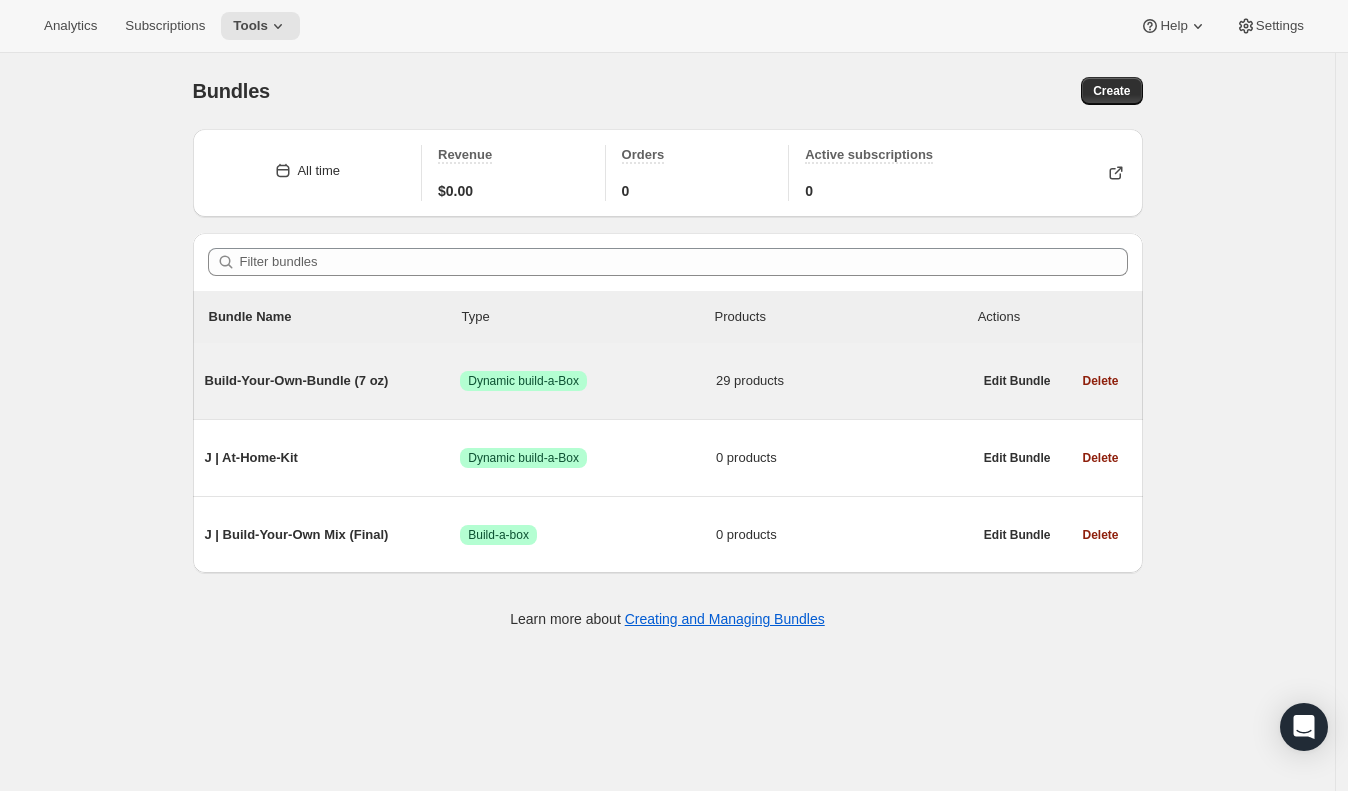 click on "Build-Your-Own-Bundle (7 oz)" at bounding box center [333, 381] 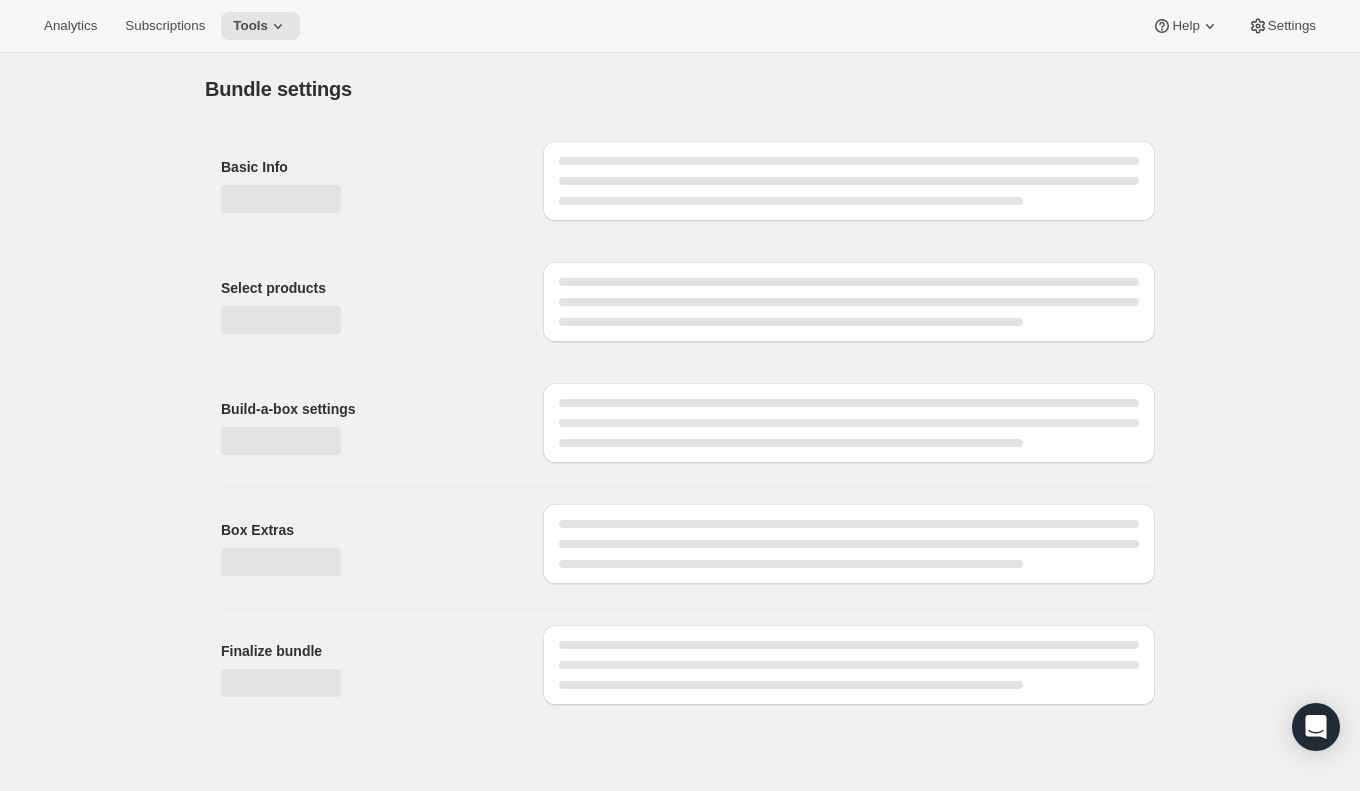 type on "Build-Your-Own-Bundle (7 oz)" 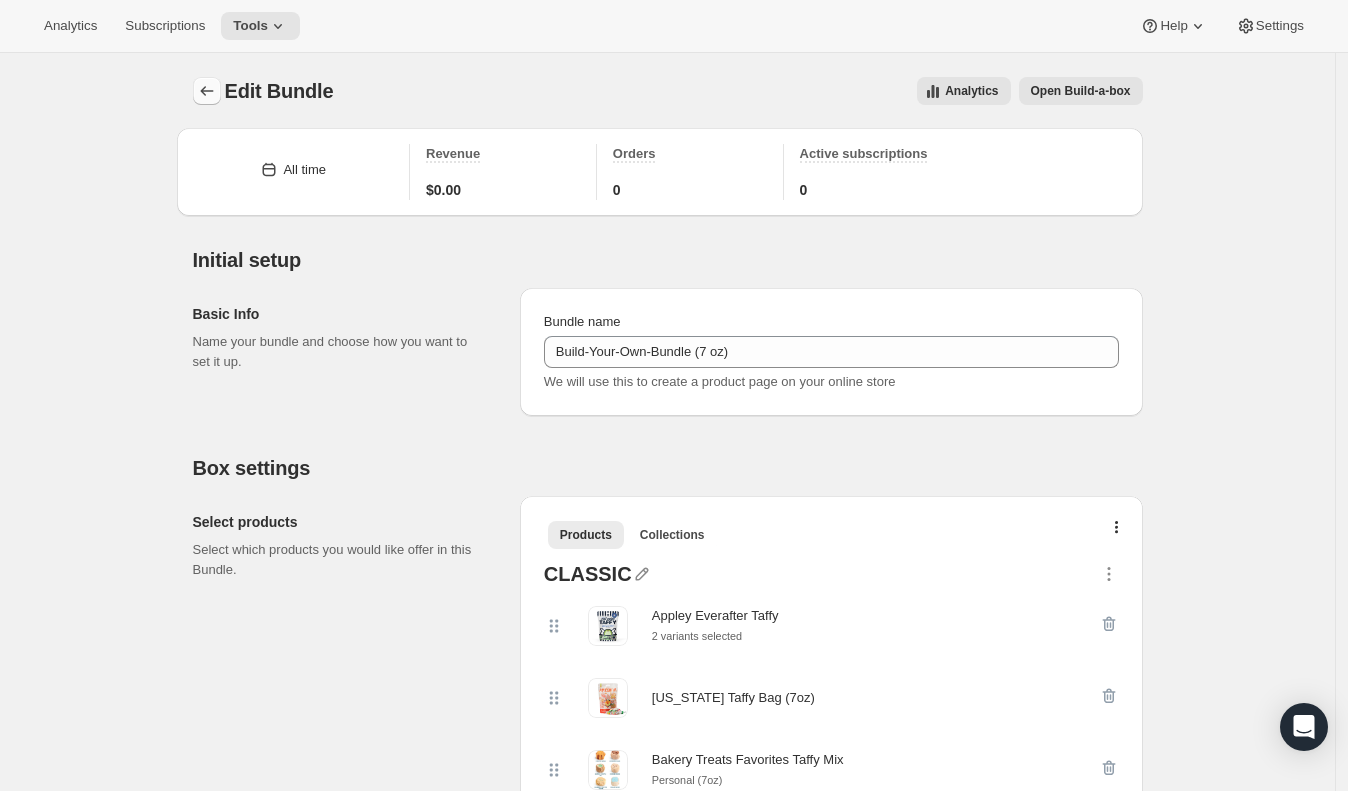 click at bounding box center (207, 91) 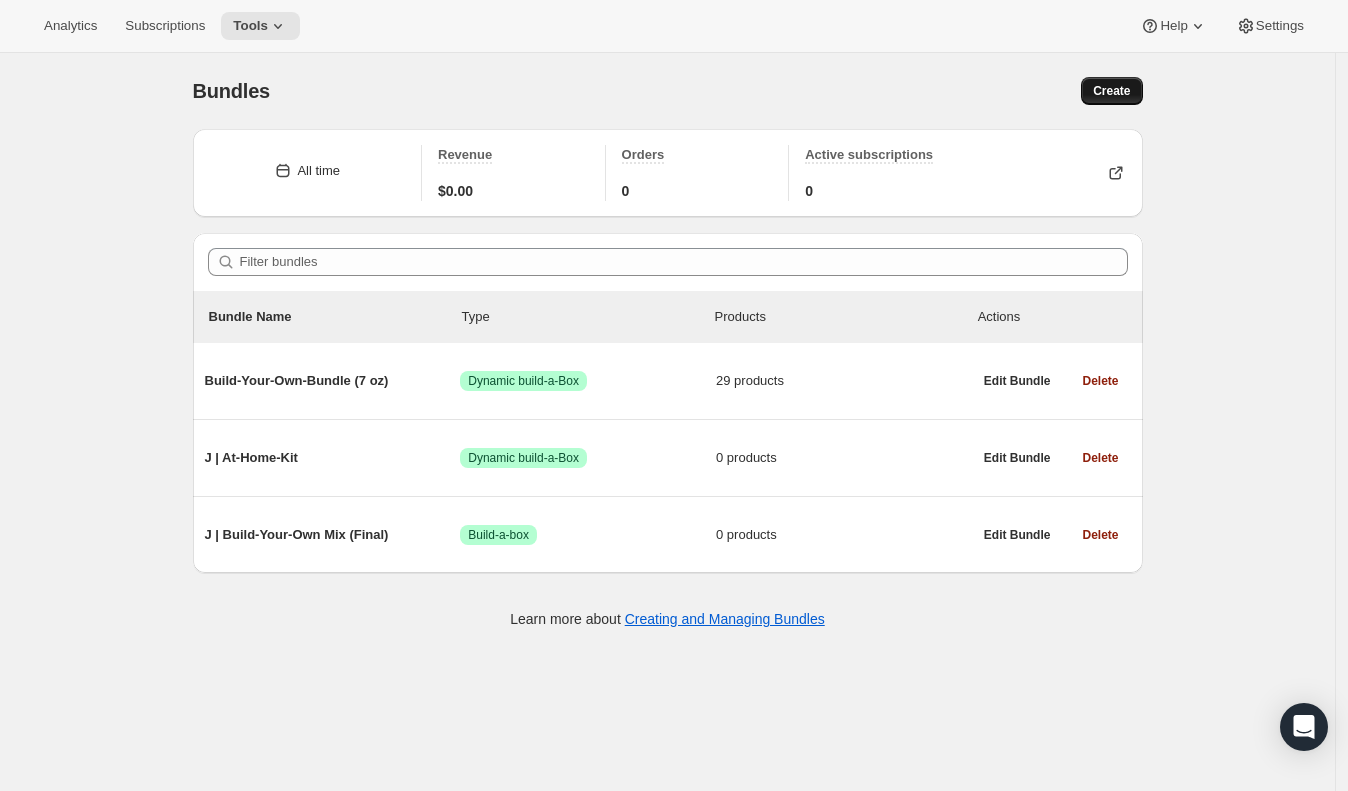 click on "Create" at bounding box center [1111, 91] 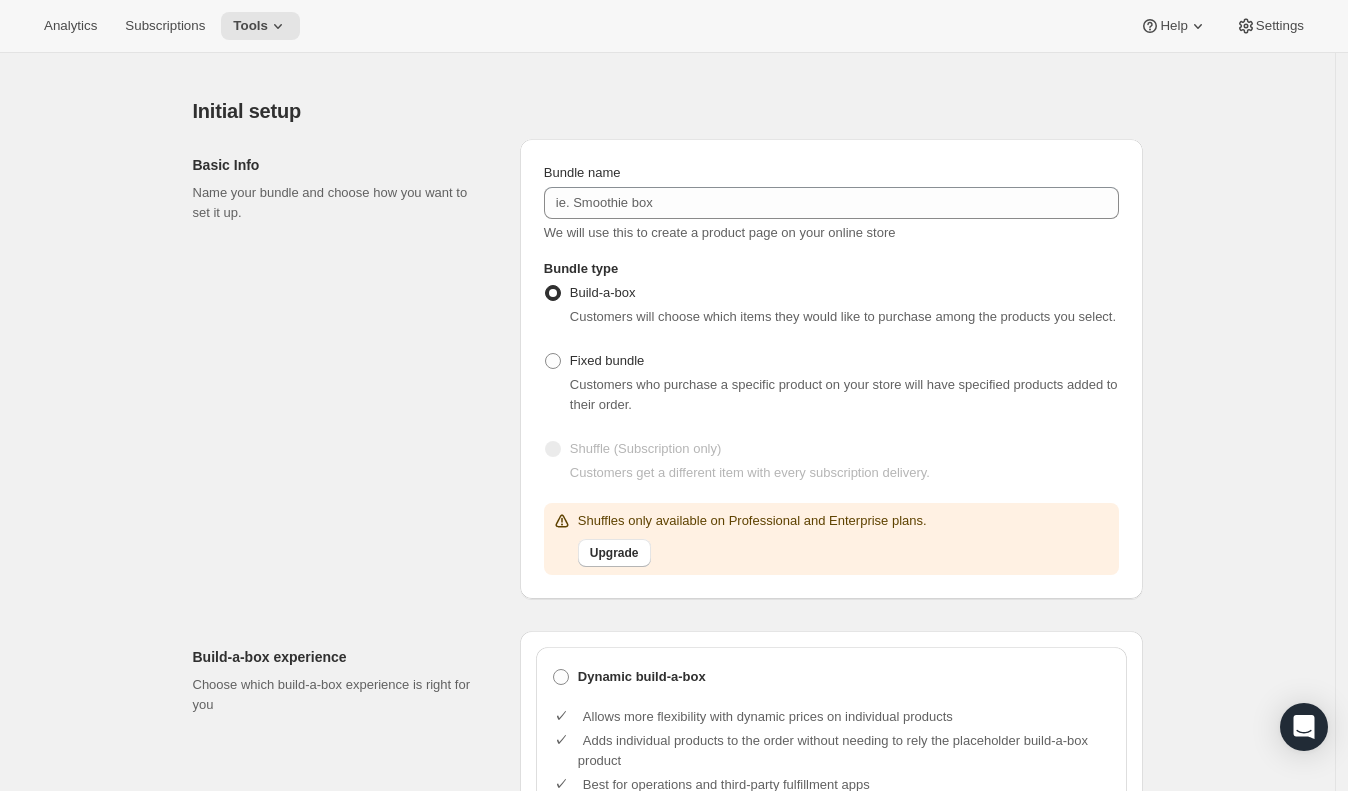 scroll, scrollTop: 0, scrollLeft: 0, axis: both 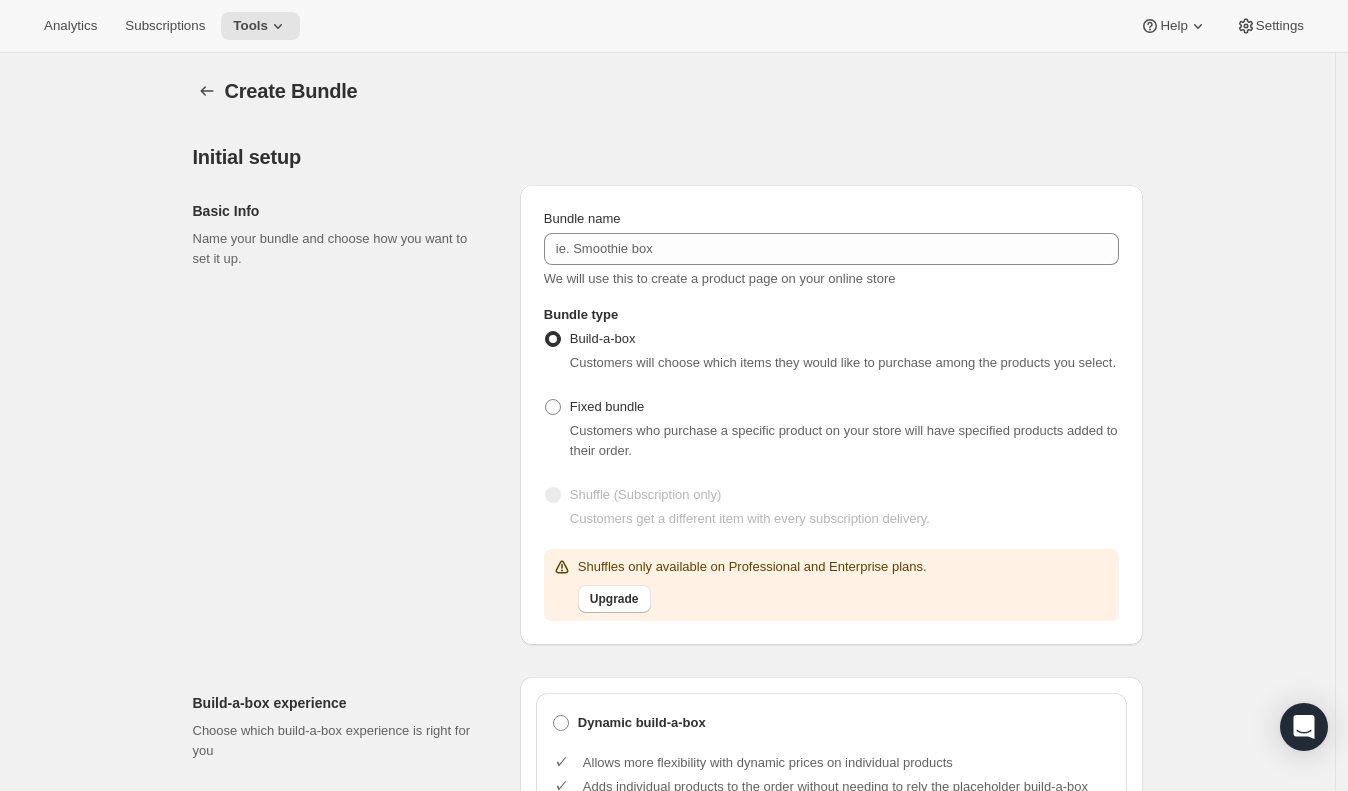 click on "Create Bundle. This page is ready Create Bundle Initial setup Basic Info Name your bundle and choose how you want to set it up. Bundle name We will use this to create a product page on your online store Bundle type Build-a-box Customers will choose which items they would like to purchase among the products you select. Fixed bundle Customers who purchase a specific product on your store will have specified products added to their order. Shuffle (Subscription only) Customers get a different item with every subscription delivery. Shuffles only available on Professional and Enterprise plans. Upgrade Build-a-box experience Choose which build-a-box experience is right for you Dynamic build-a-box Allows more flexibility with dynamic prices on individual products Adds individual products to the order without needing to rely the placeholder build-a-box product Best for operations and third-party fulfillment apps Doesn't allow additional discount codes to be added to the order because build-a-box rely on discount code" at bounding box center [668, 1574] 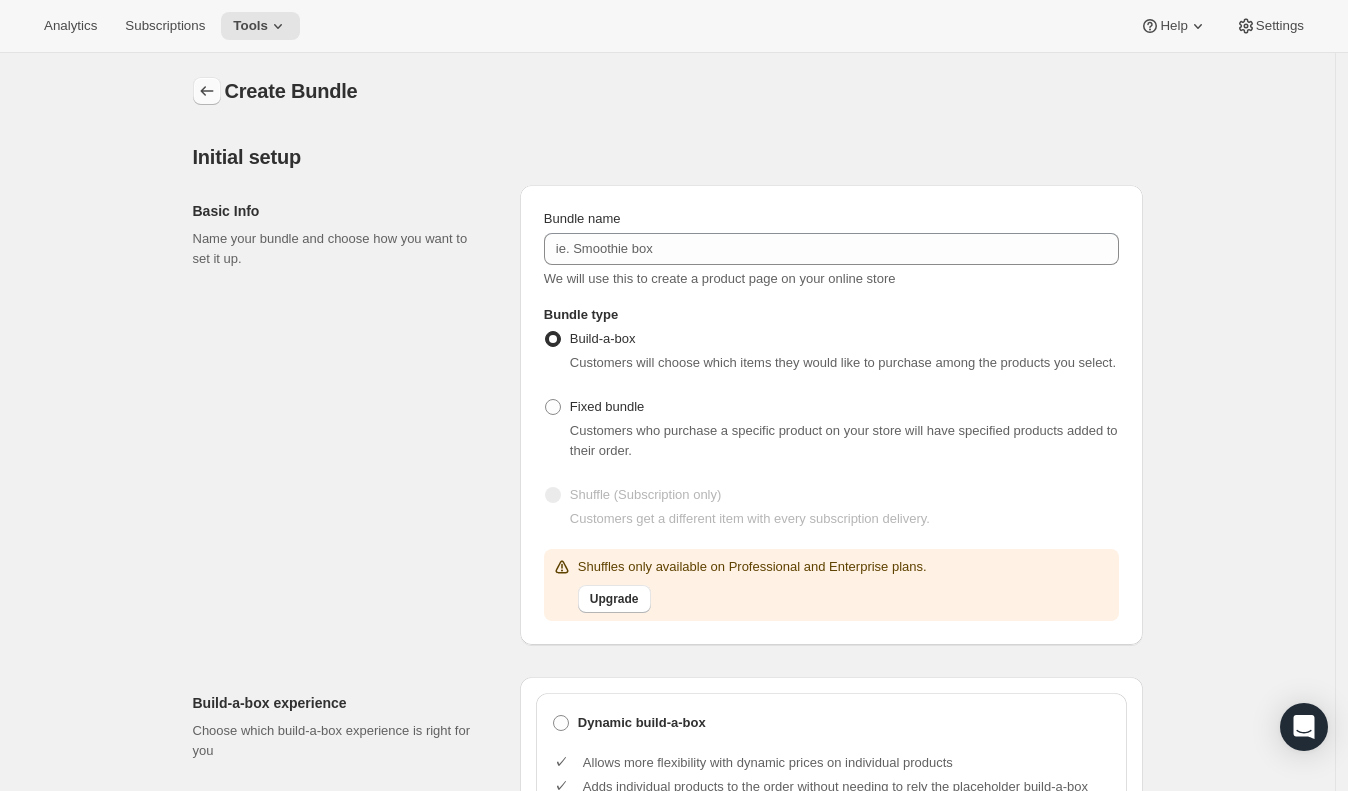 click at bounding box center (207, 91) 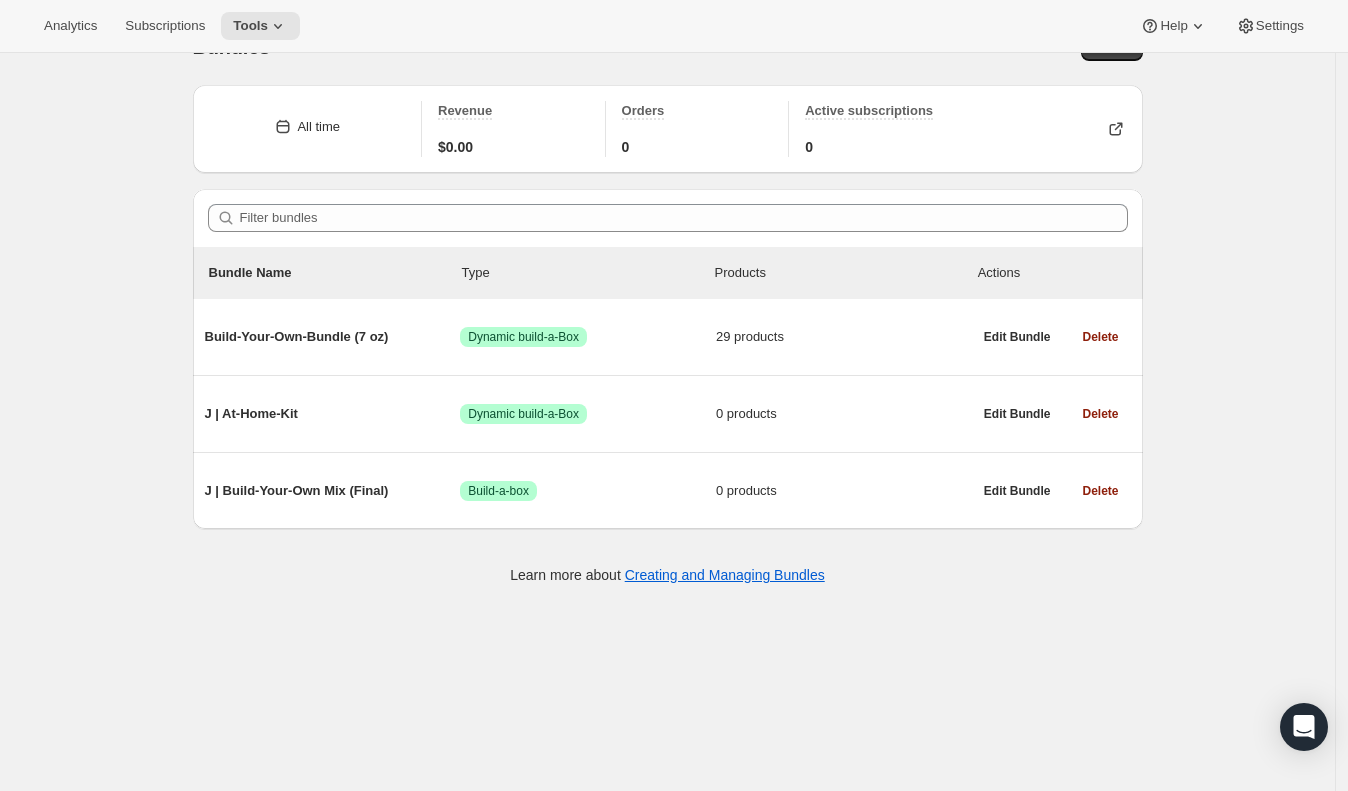 scroll, scrollTop: 52, scrollLeft: 0, axis: vertical 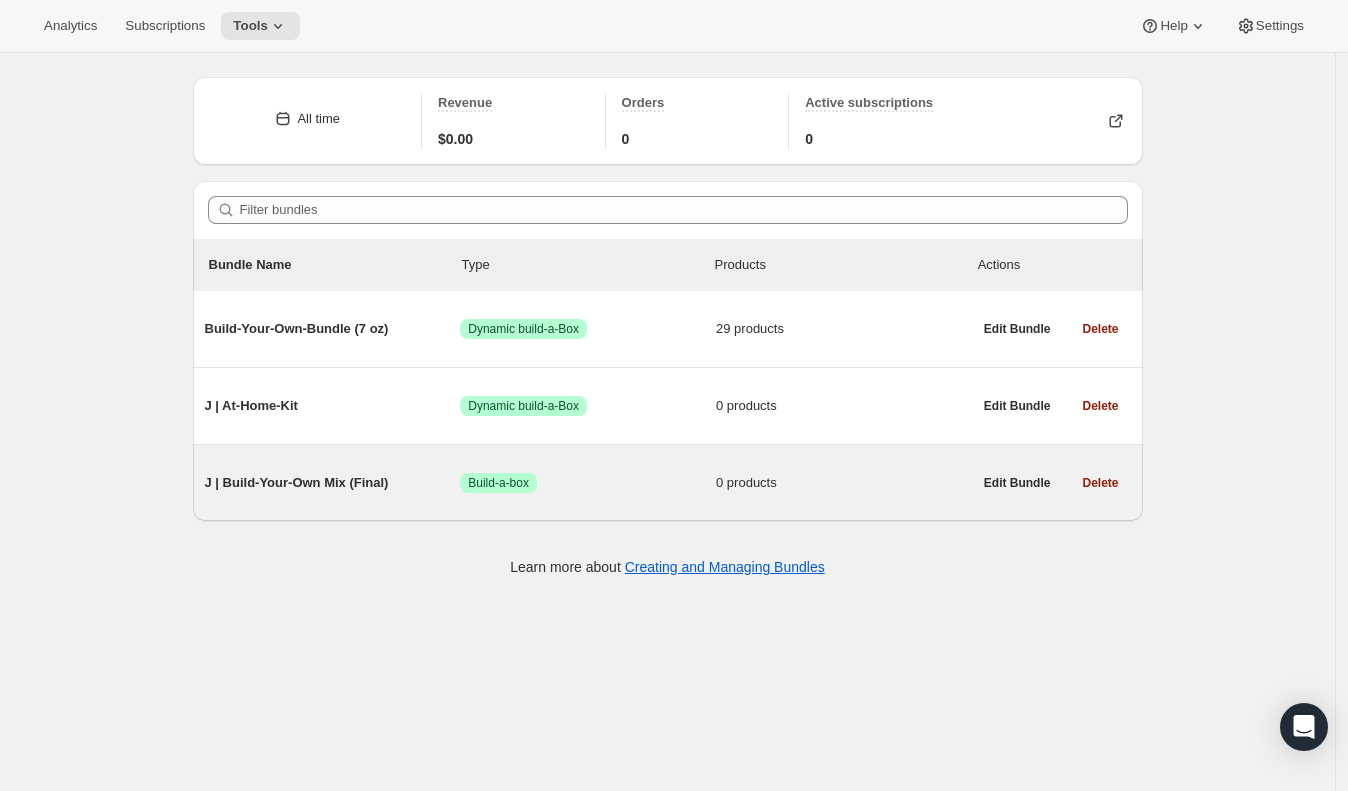click on "J | Build-Your-Own Mix (Final)" at bounding box center (333, 483) 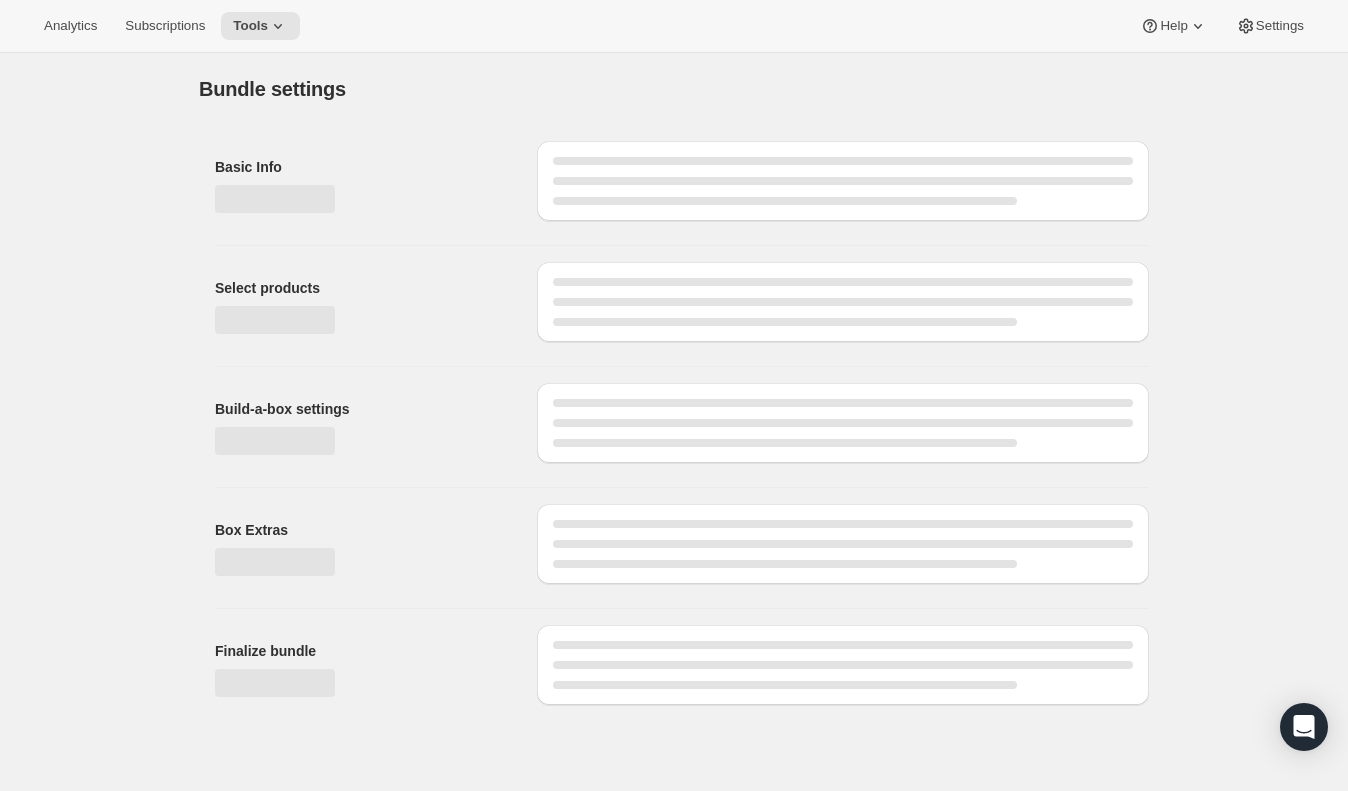 type on "J | Build-Your-Own Mix (Final)" 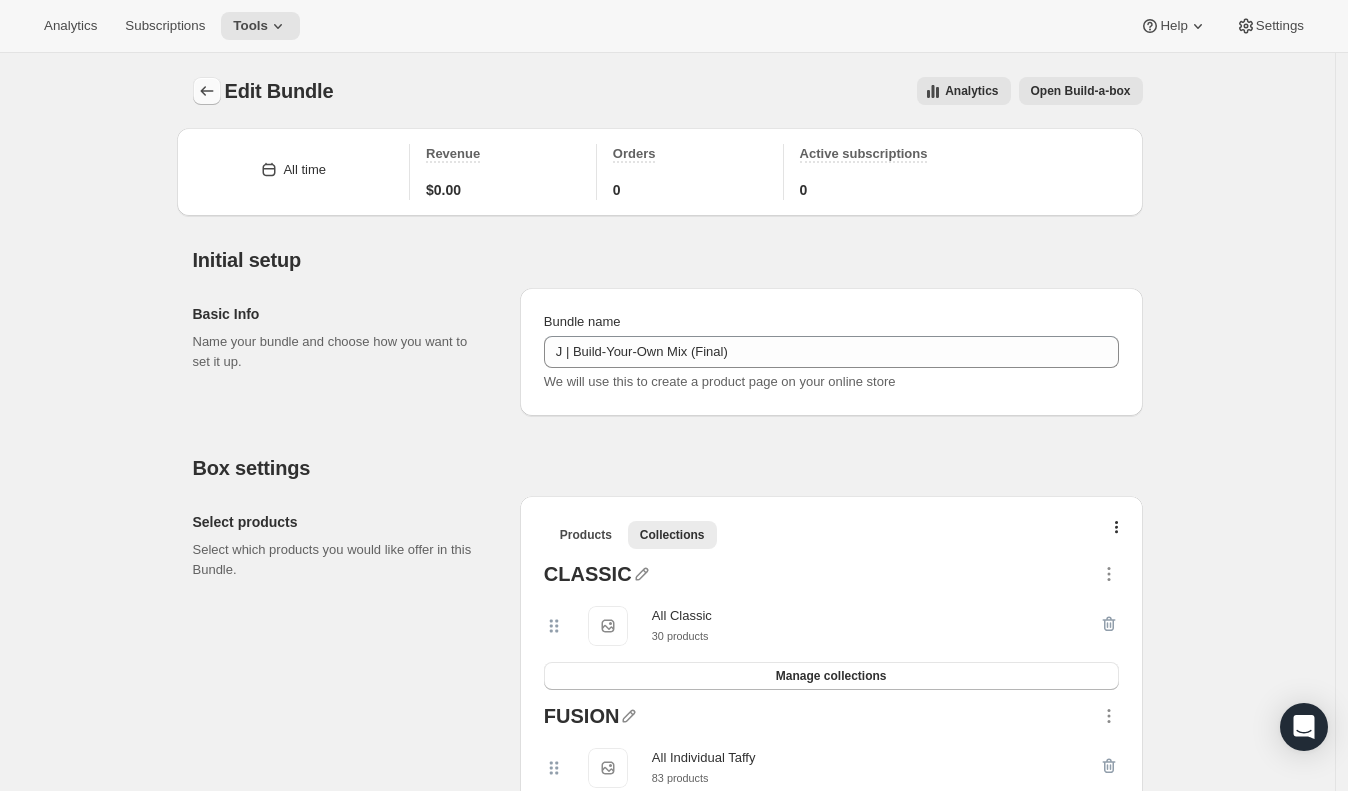 click 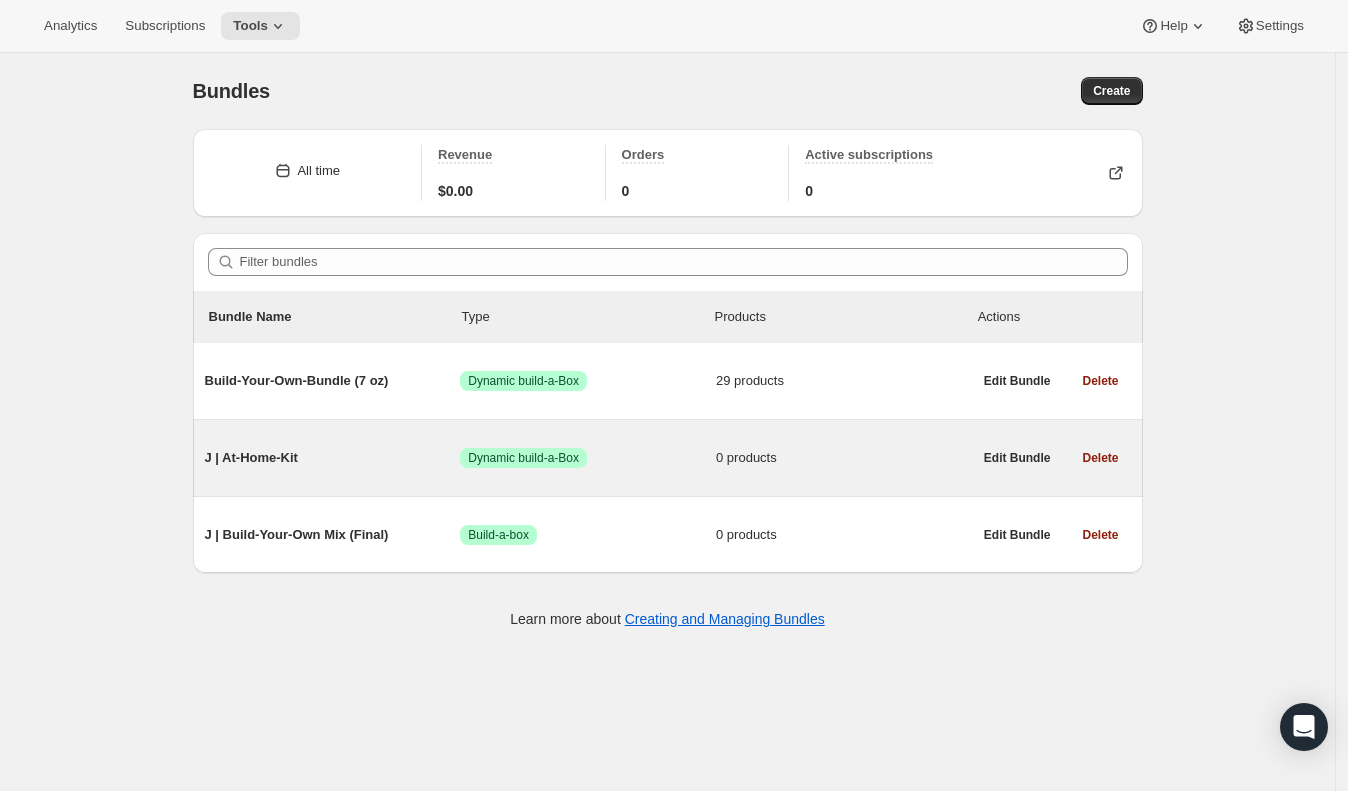 click on "J | At-Home-Kit" at bounding box center (333, 458) 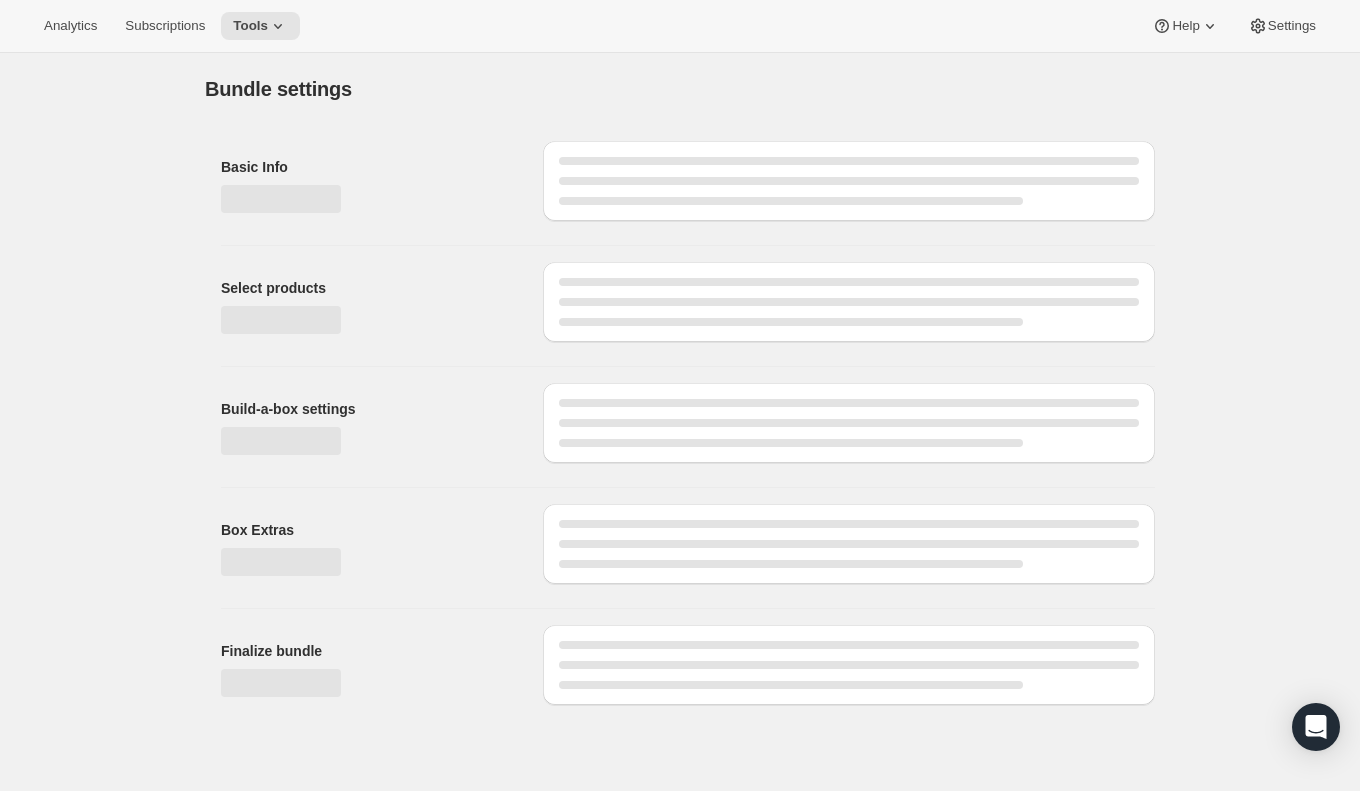 type on "J | At-Home-Kit" 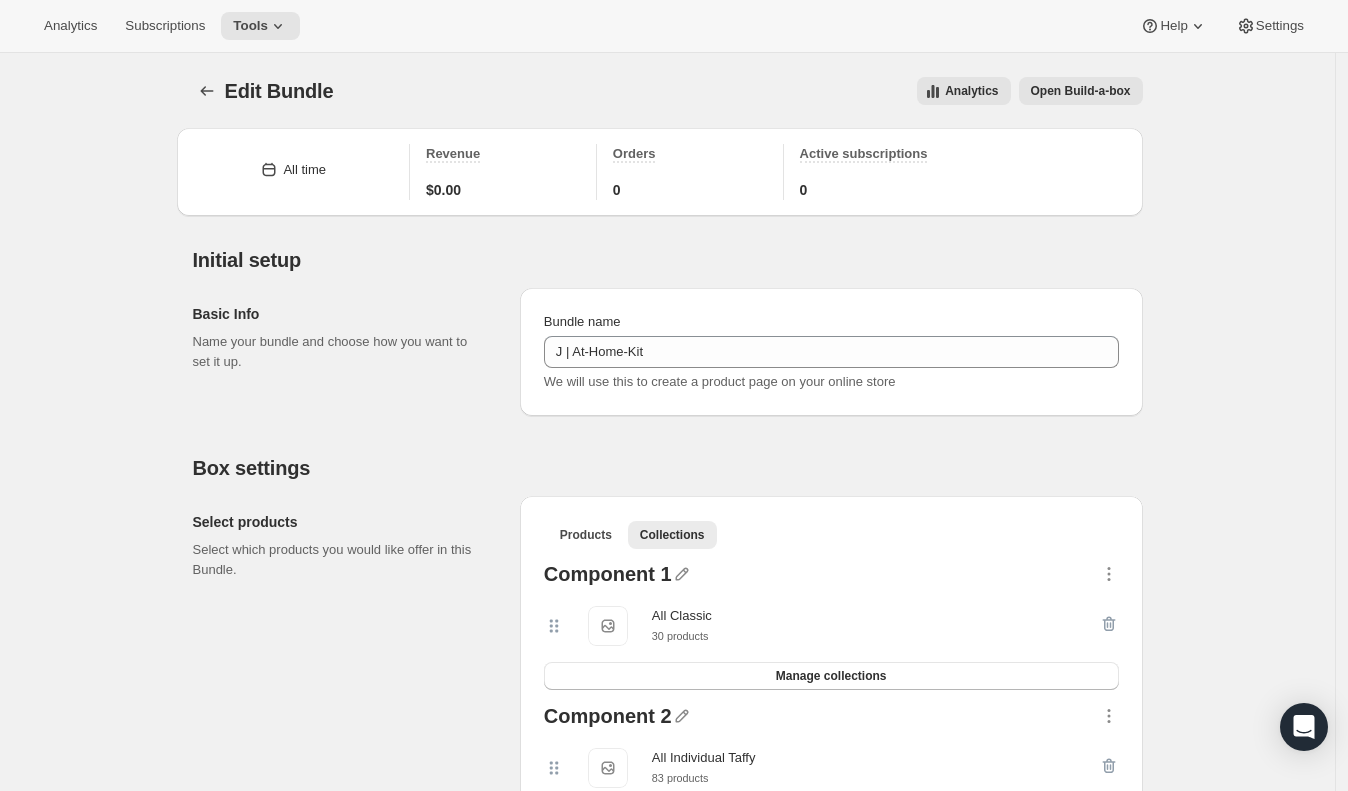 click on "Open Build-a-box" at bounding box center [1081, 91] 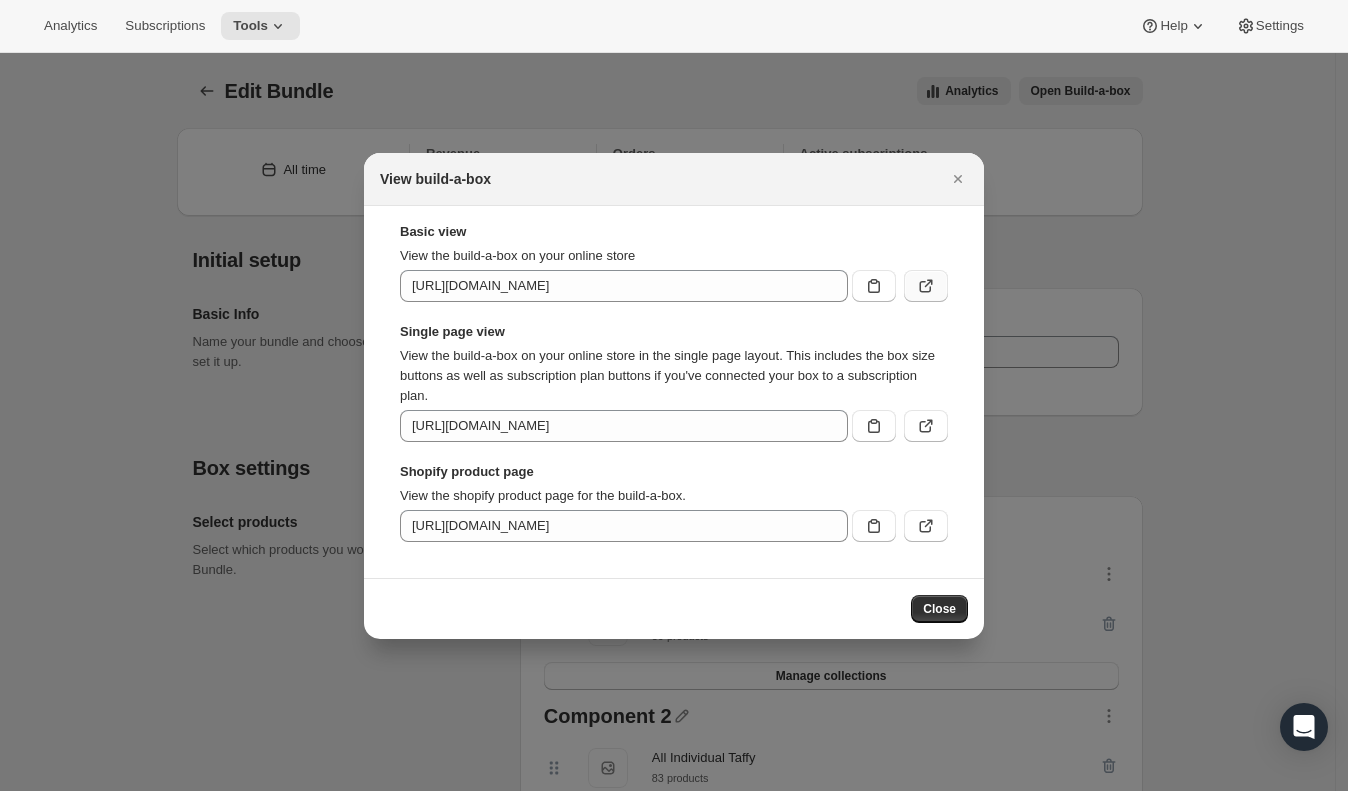 click 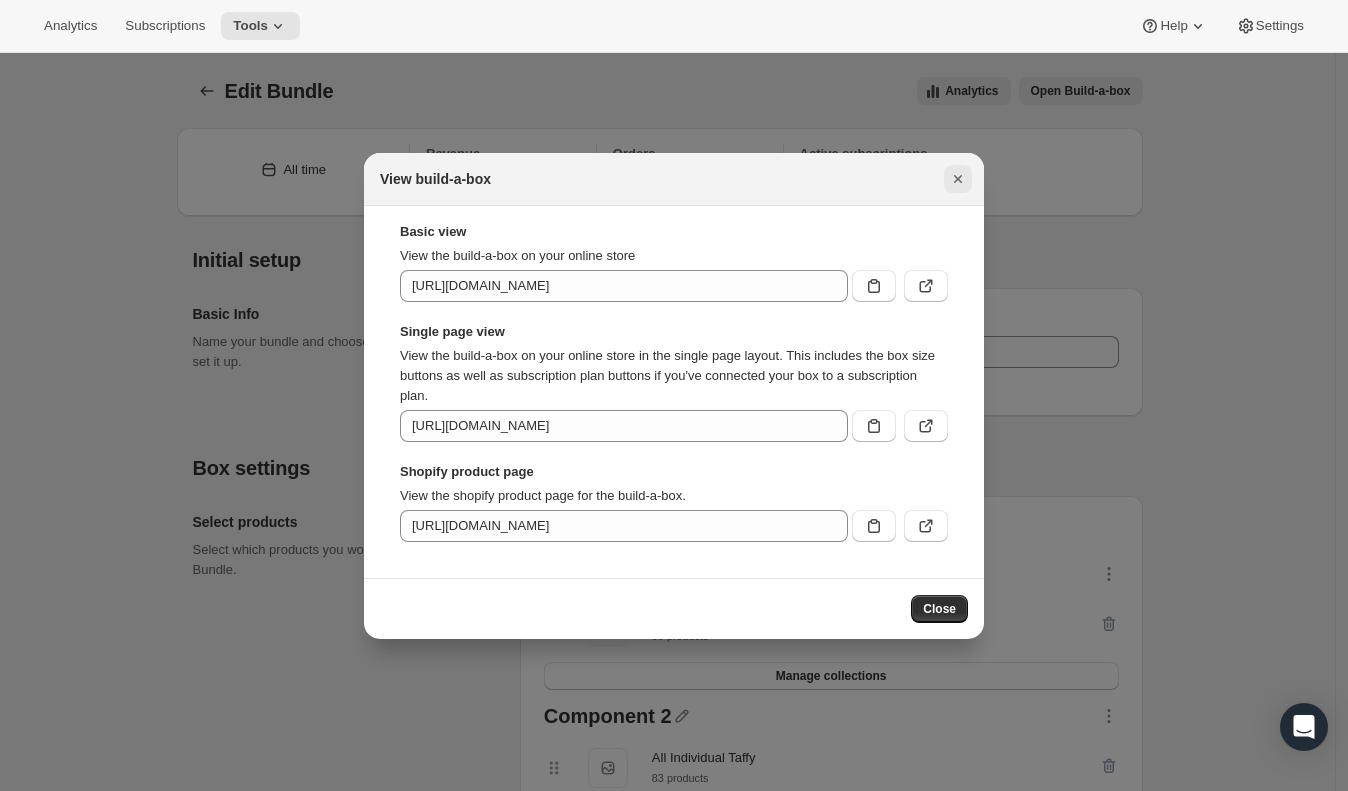 click 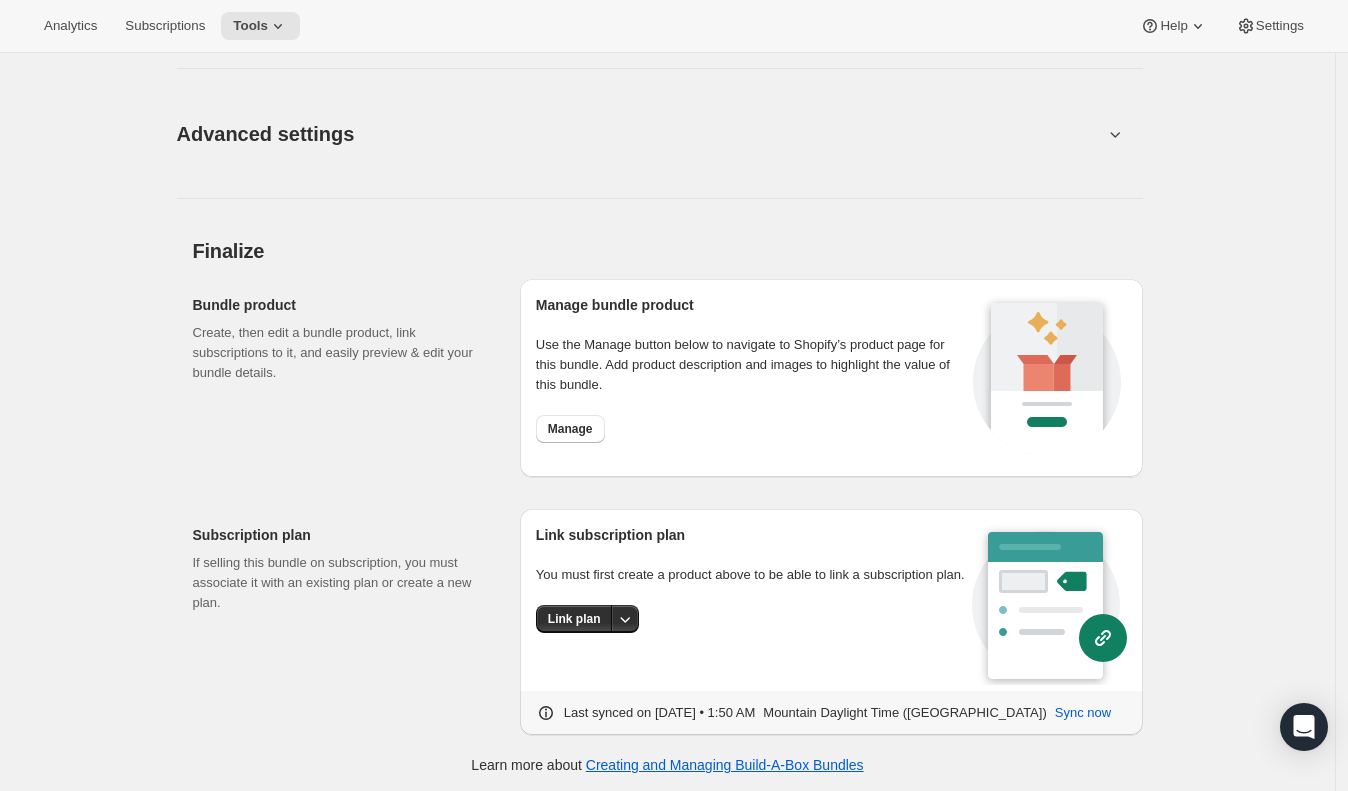 scroll, scrollTop: 0, scrollLeft: 0, axis: both 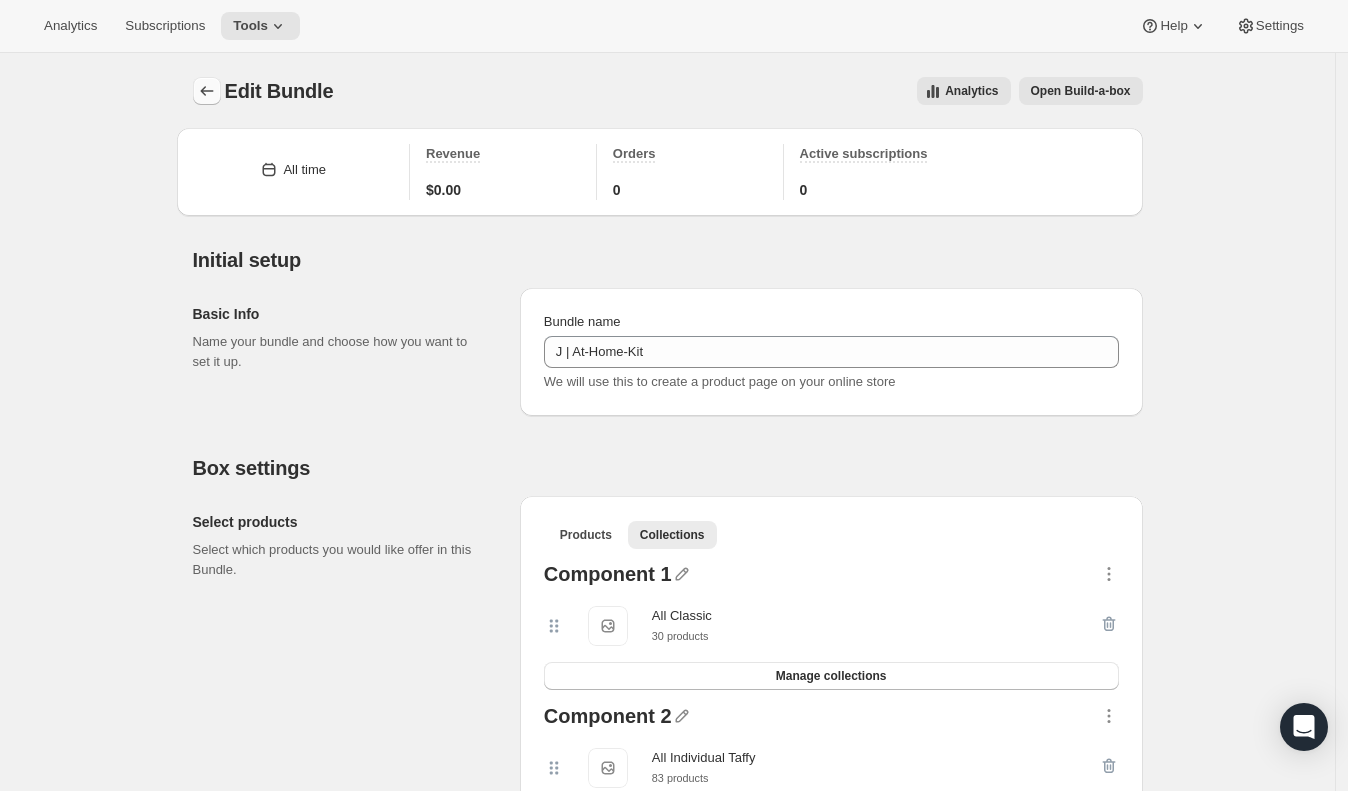 click 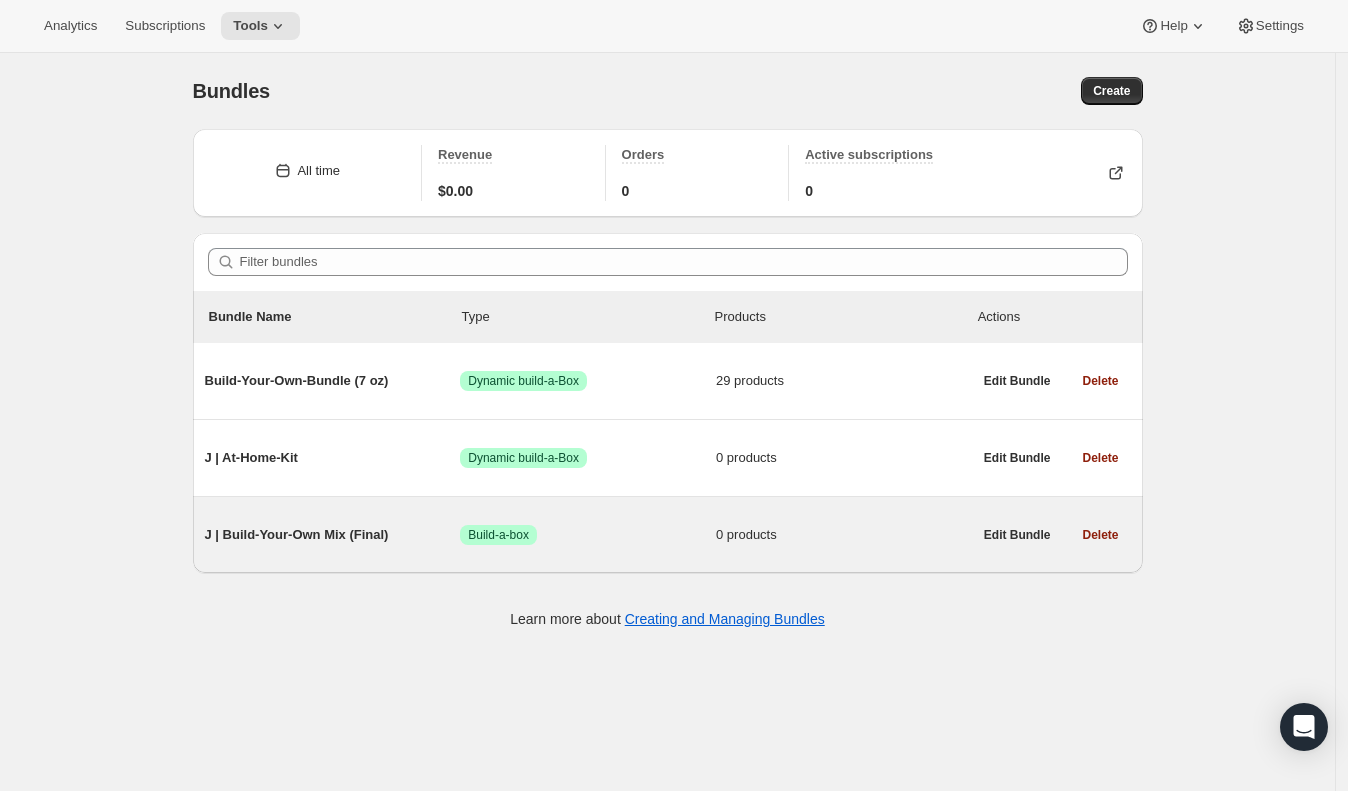 click on "J | Build-Your-Own Mix (Final)" at bounding box center (333, 535) 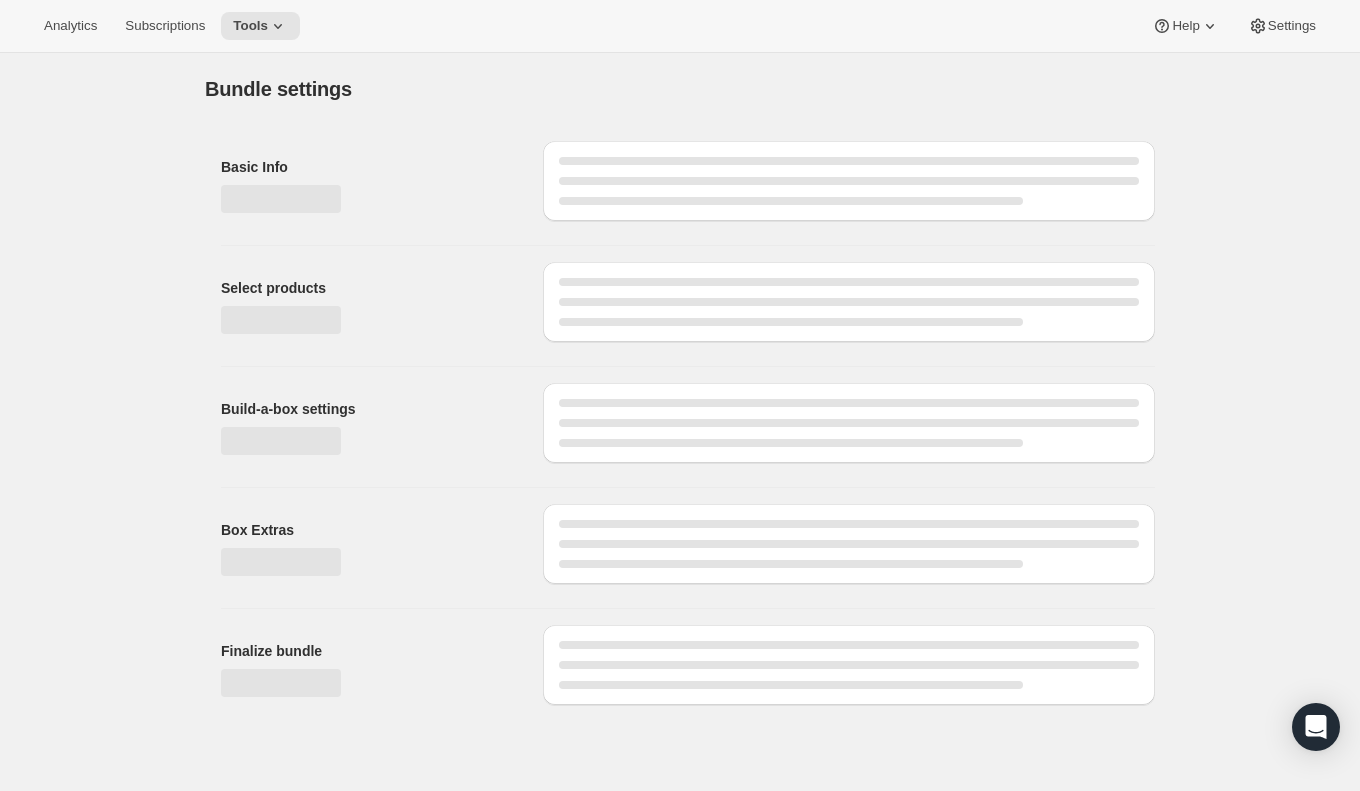 type on "J | Build-Your-Own Mix (Final)" 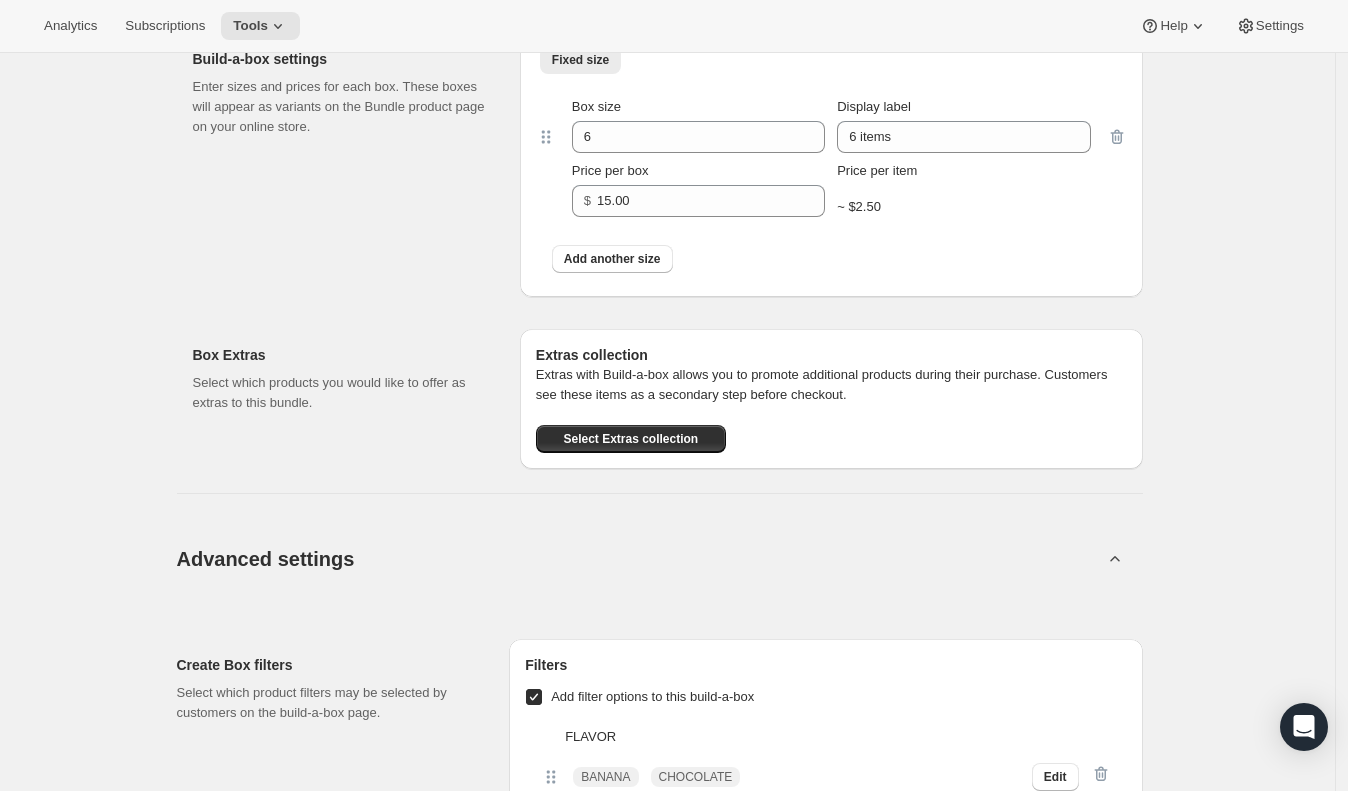 scroll, scrollTop: 2365, scrollLeft: 0, axis: vertical 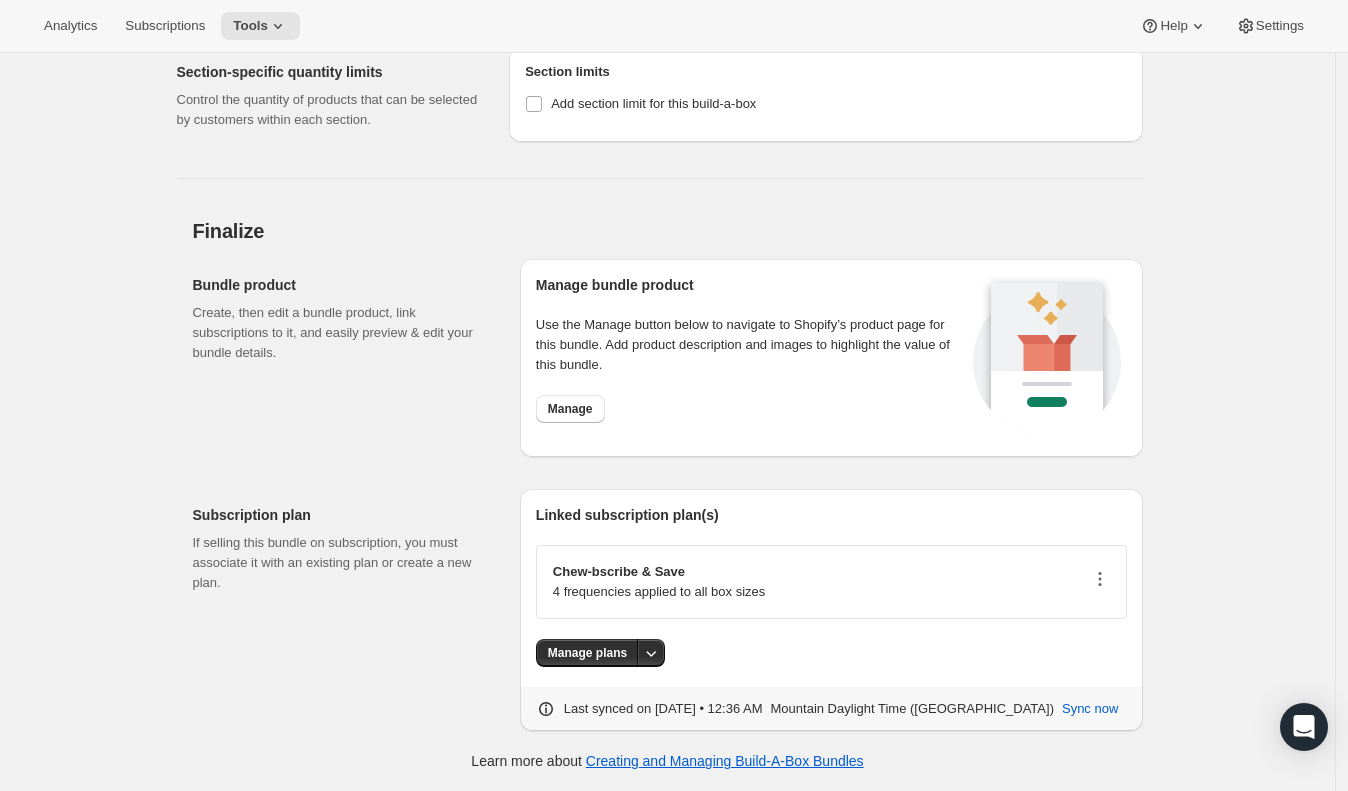 click 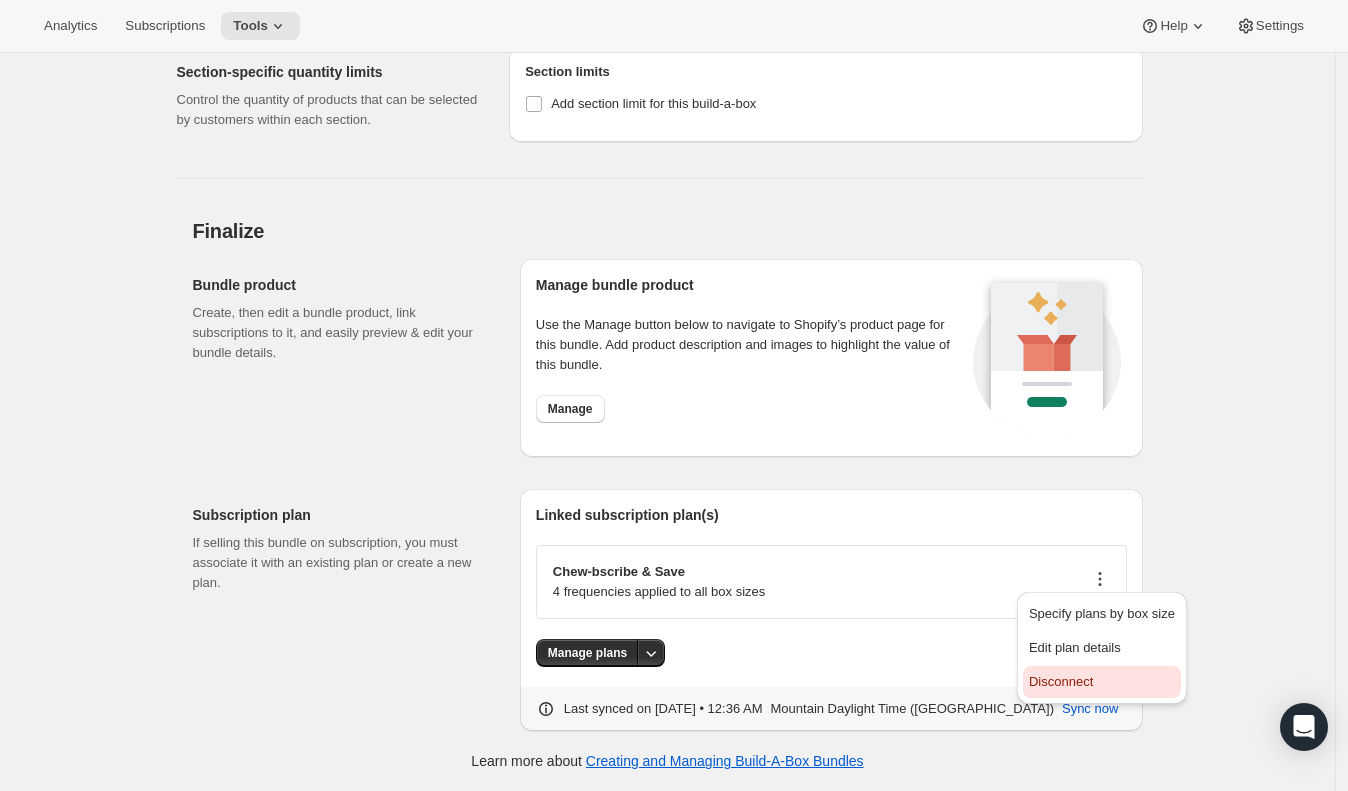 click on "Disconnect" at bounding box center (1061, 681) 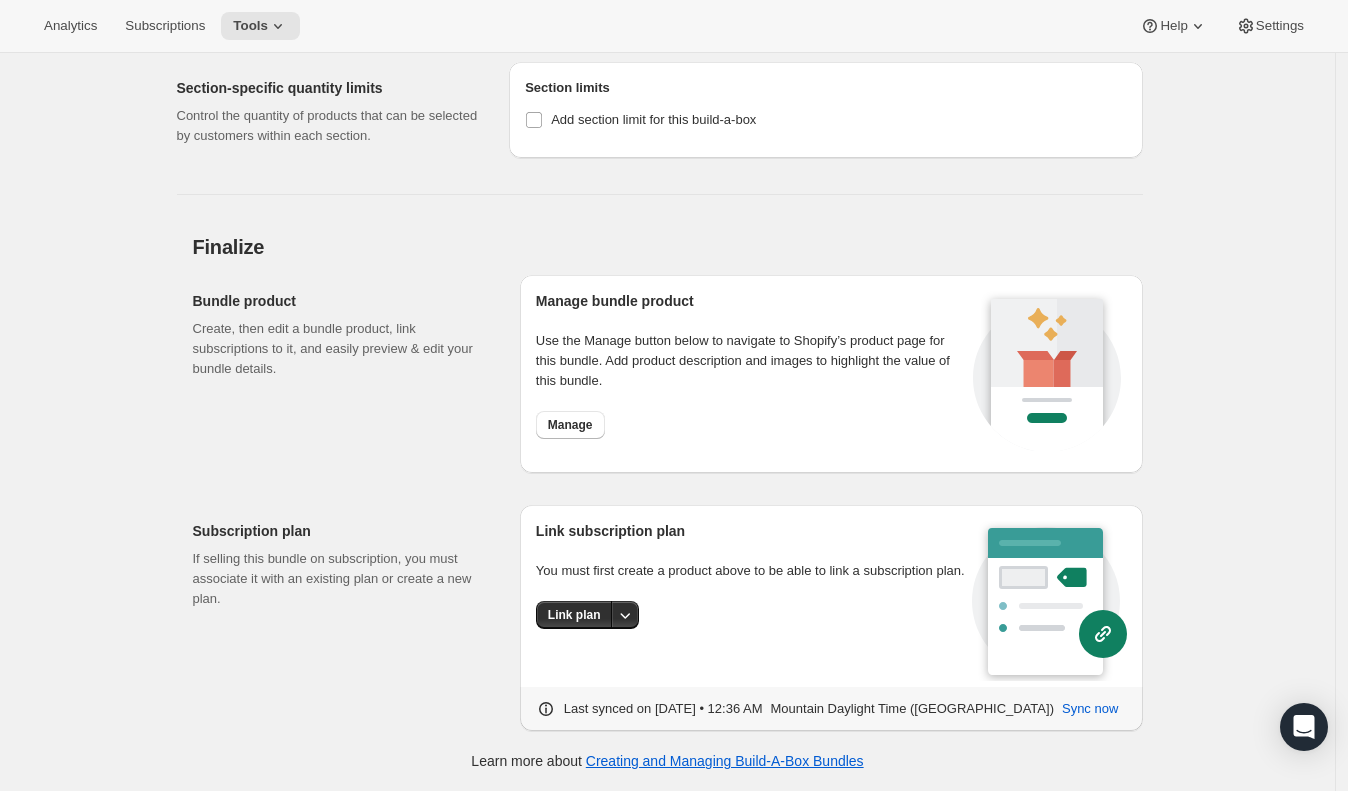 scroll, scrollTop: 0, scrollLeft: 0, axis: both 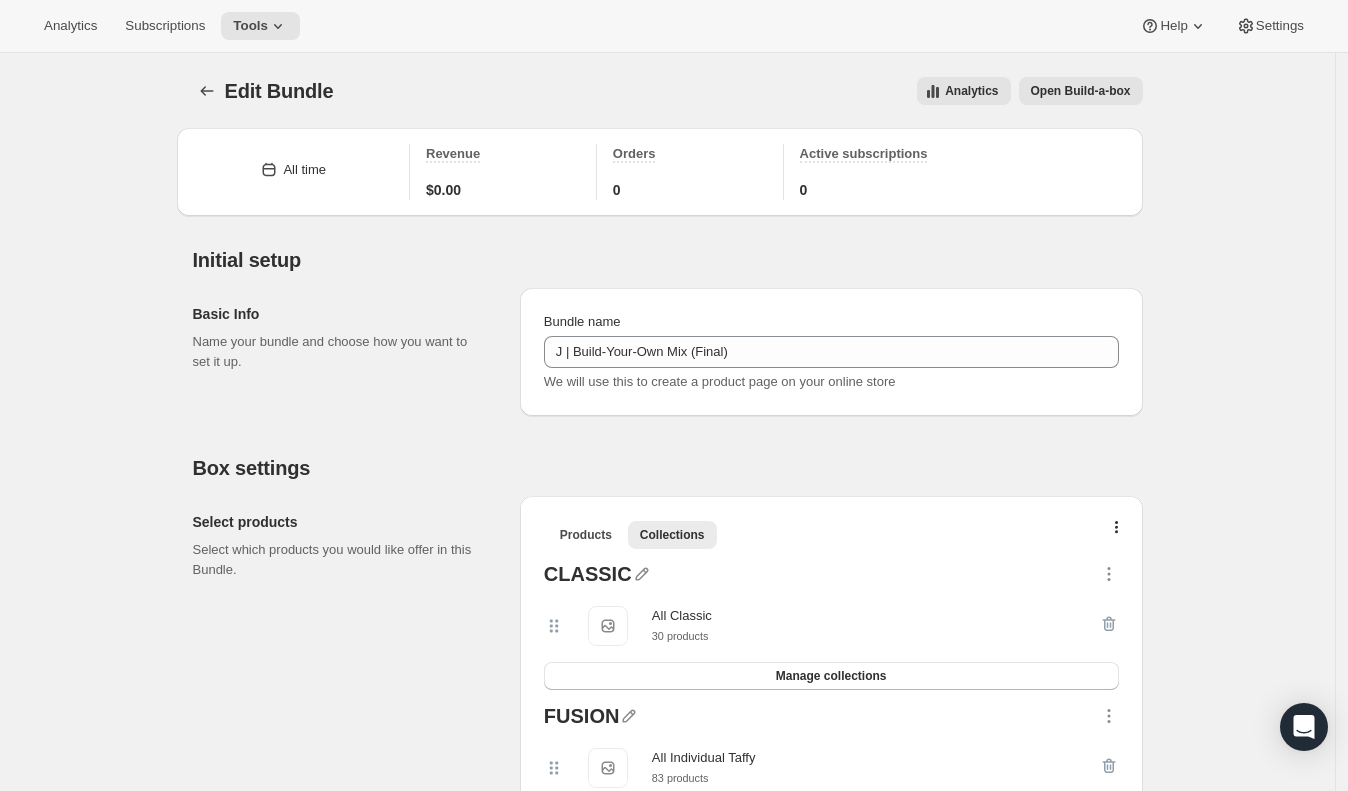 click on "Open Build-a-box" at bounding box center [1081, 91] 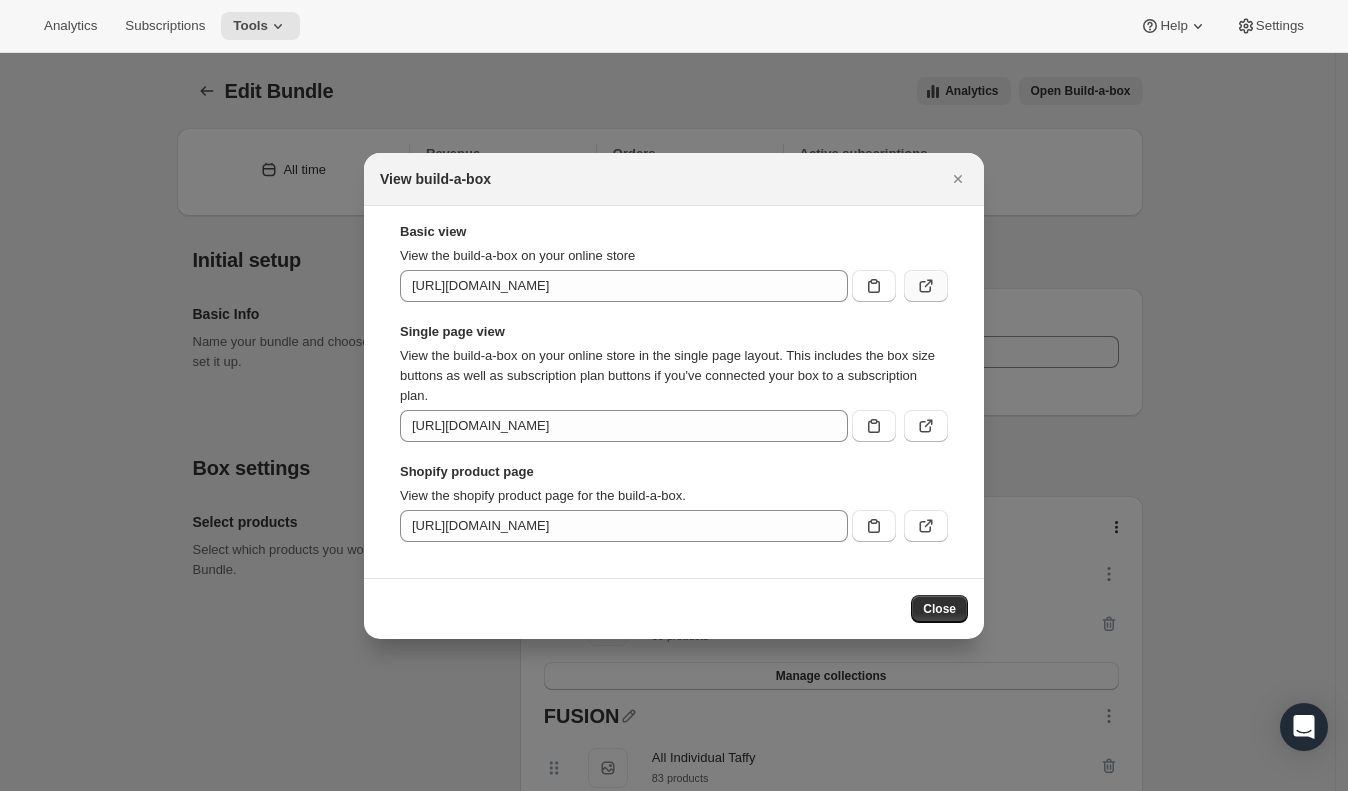 click 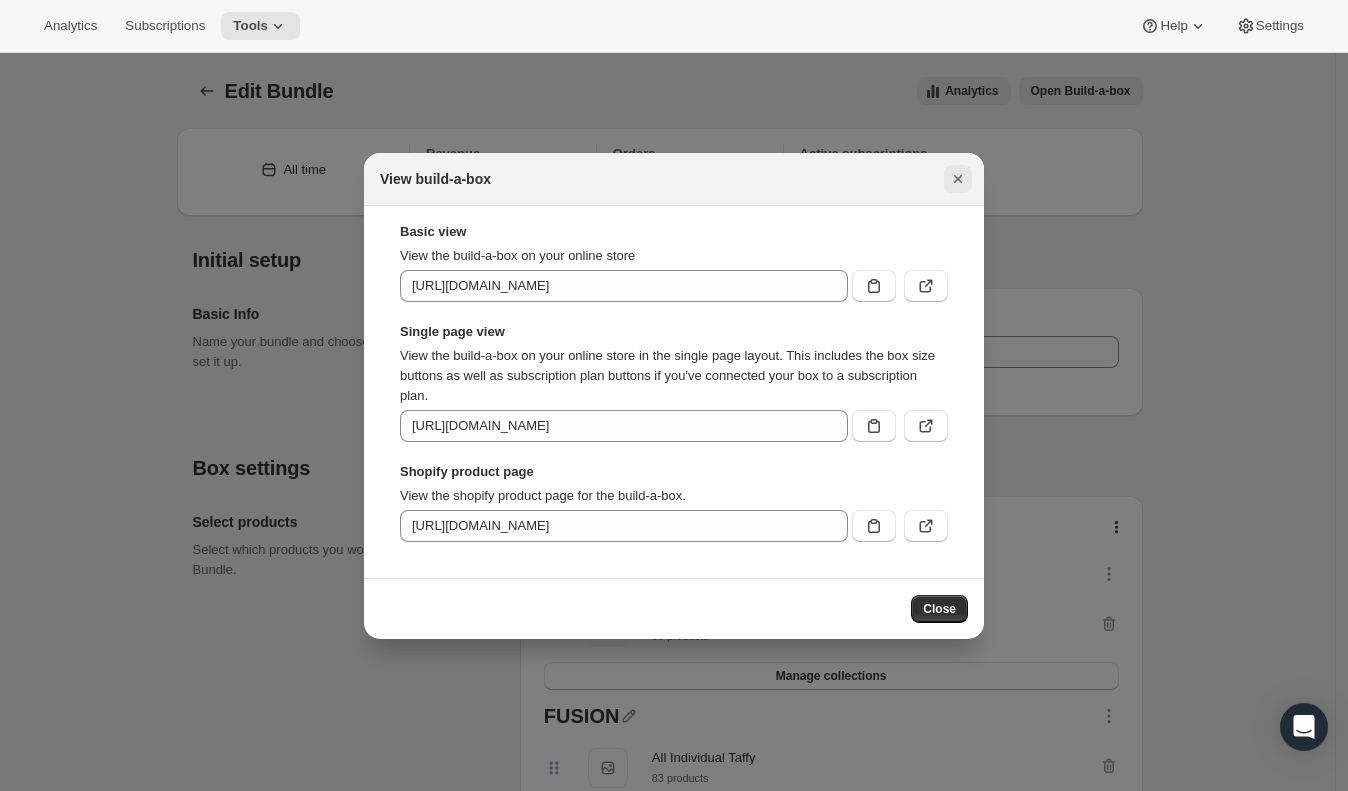 click 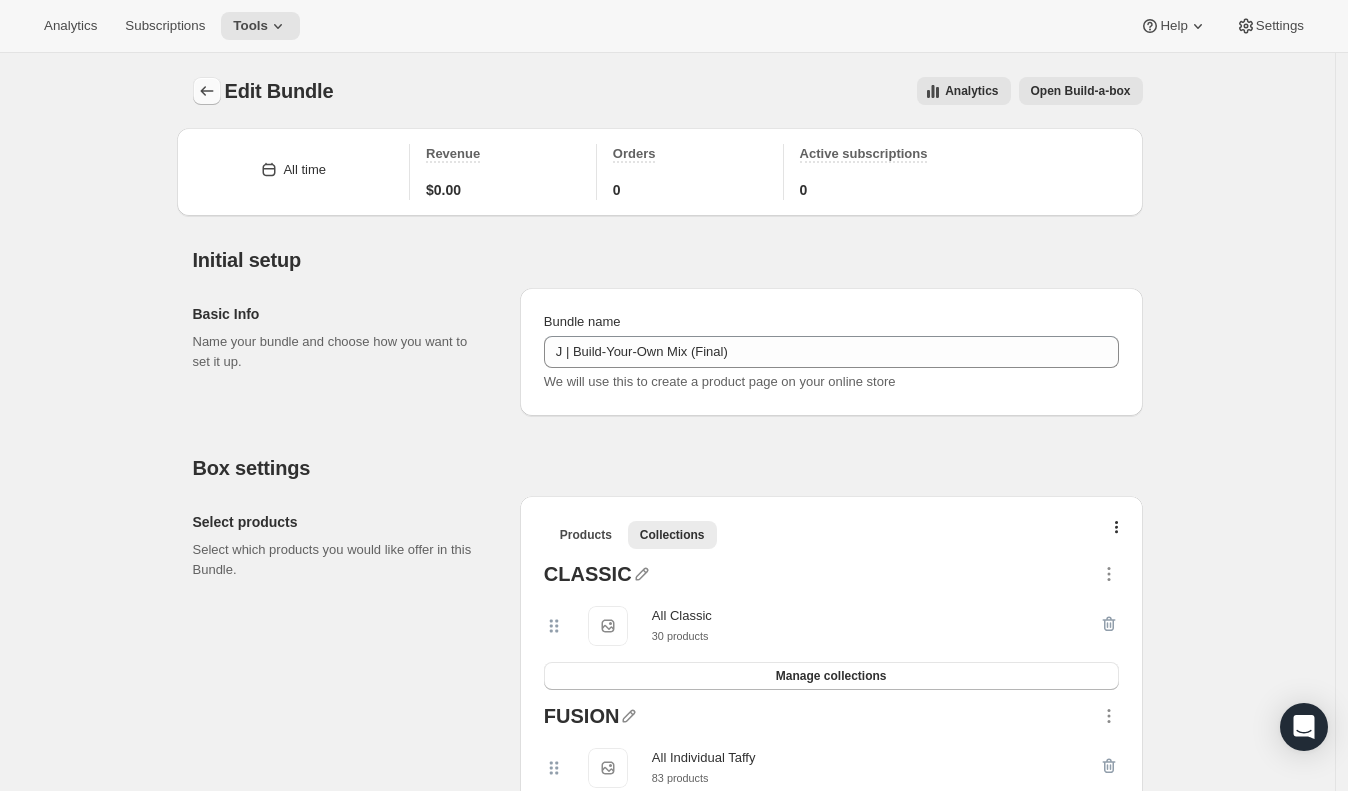 click 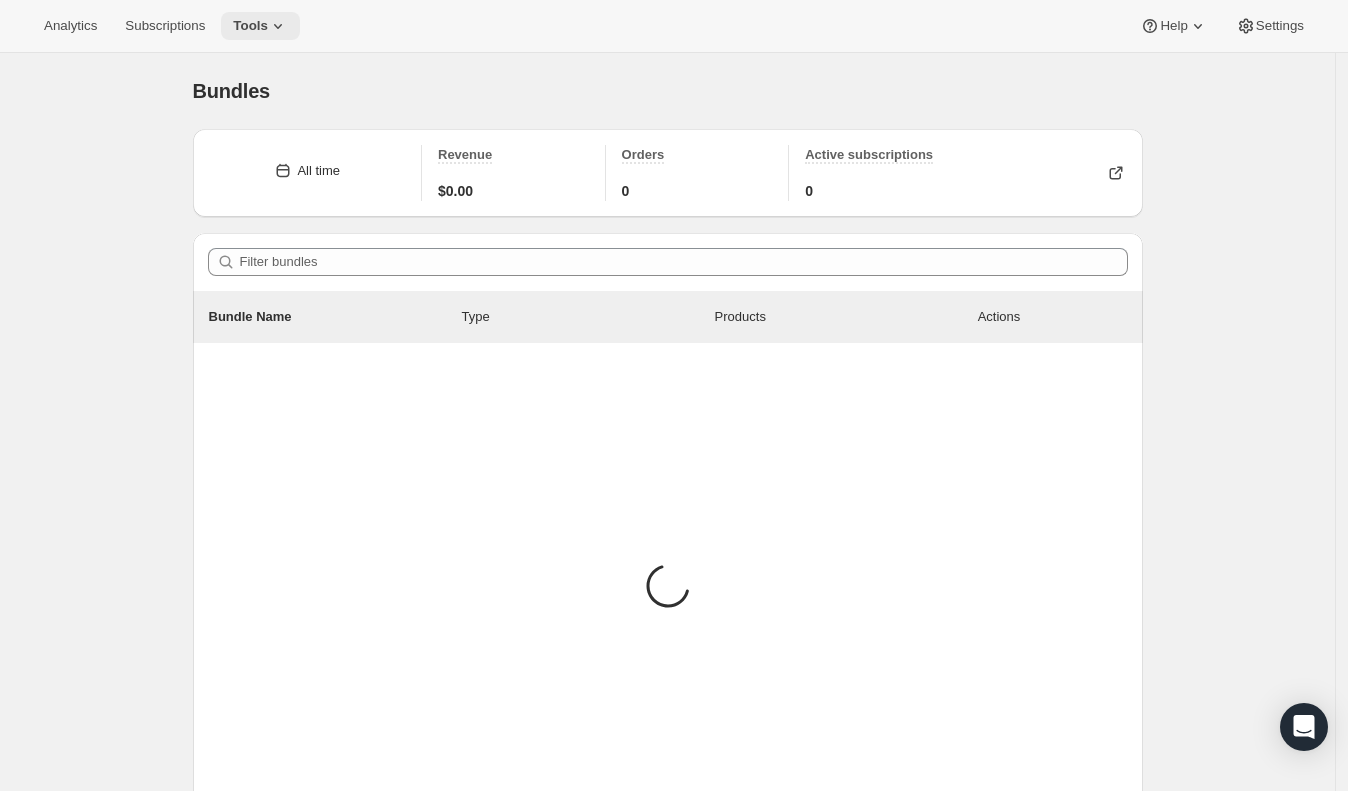 click on "Tools" at bounding box center [250, 26] 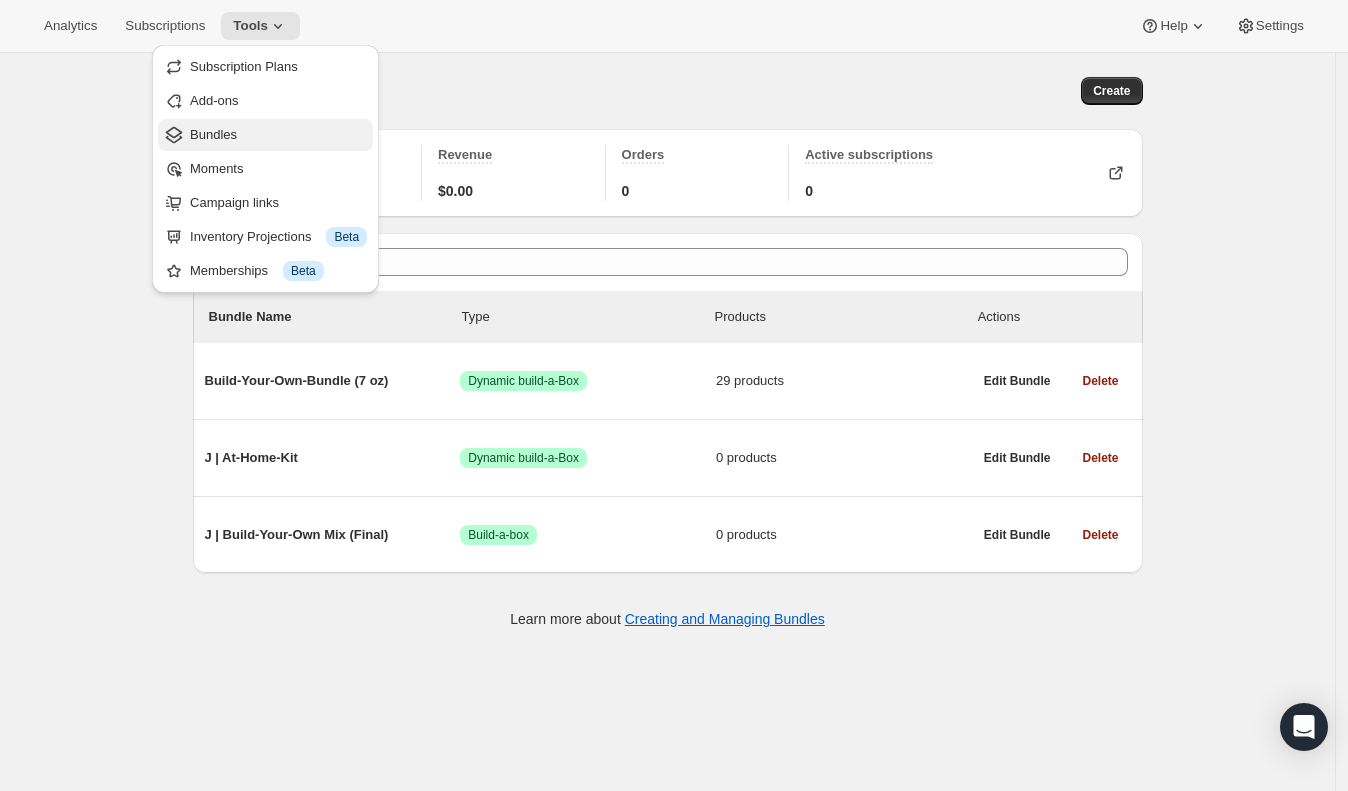 click on "Bundles" at bounding box center (278, 135) 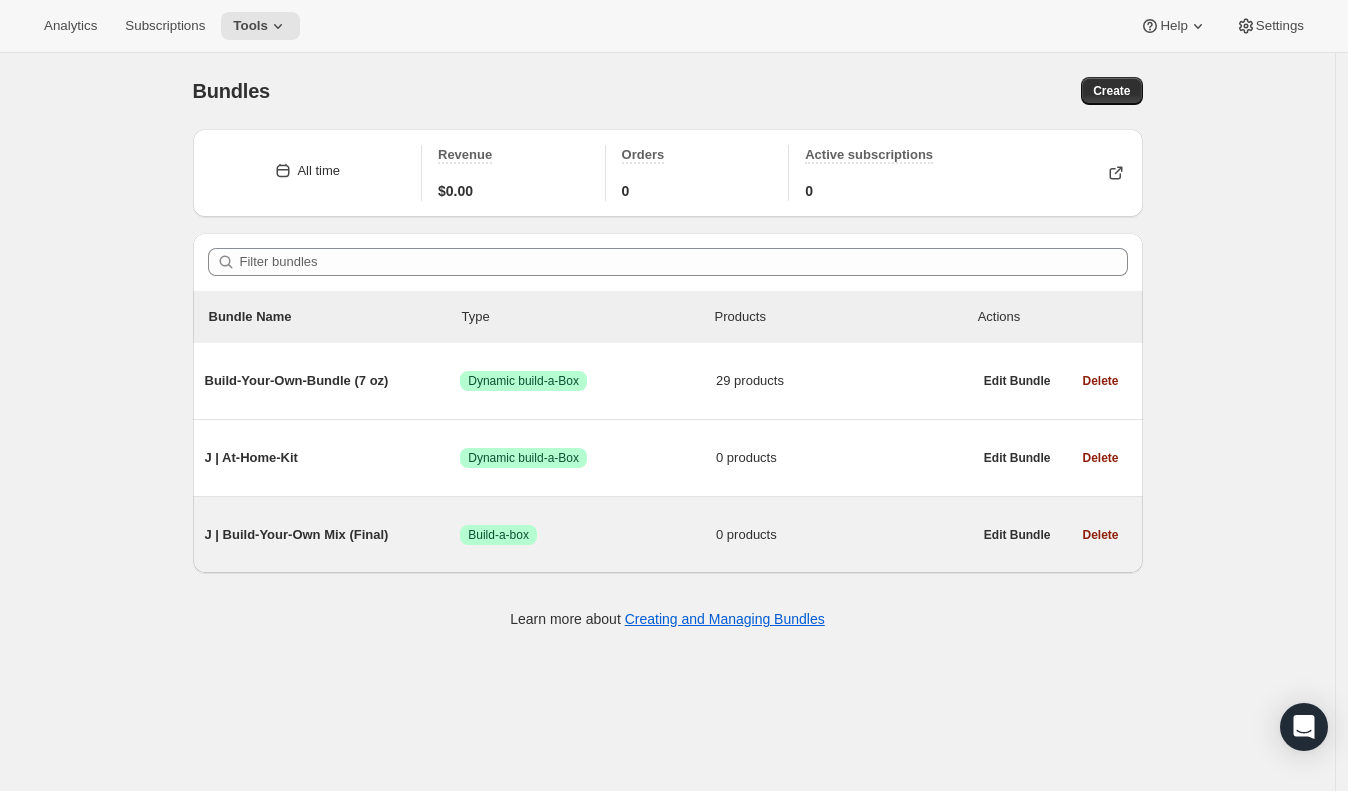 click on "J | Build-Your-Own Mix (Final)" at bounding box center (333, 535) 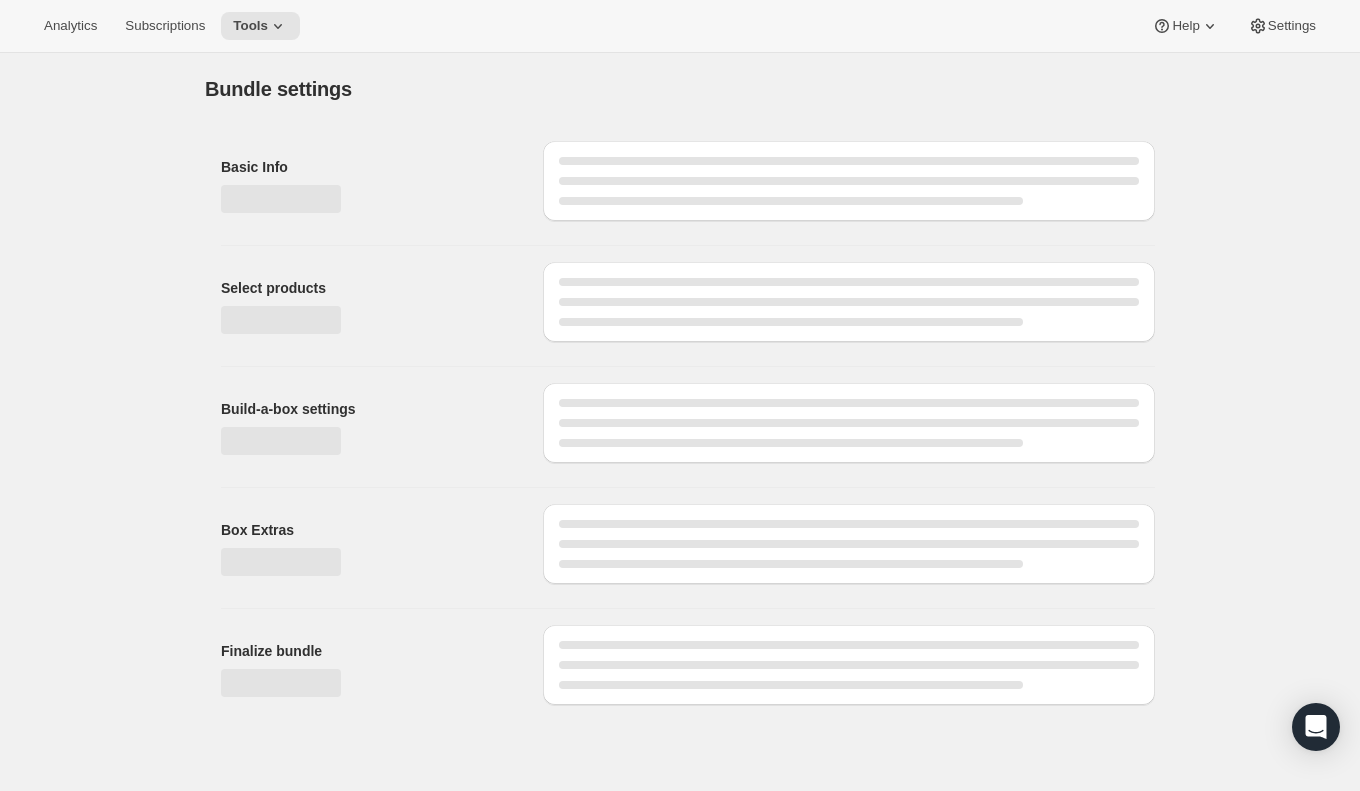 type on "J | Build-Your-Own Mix (Final)" 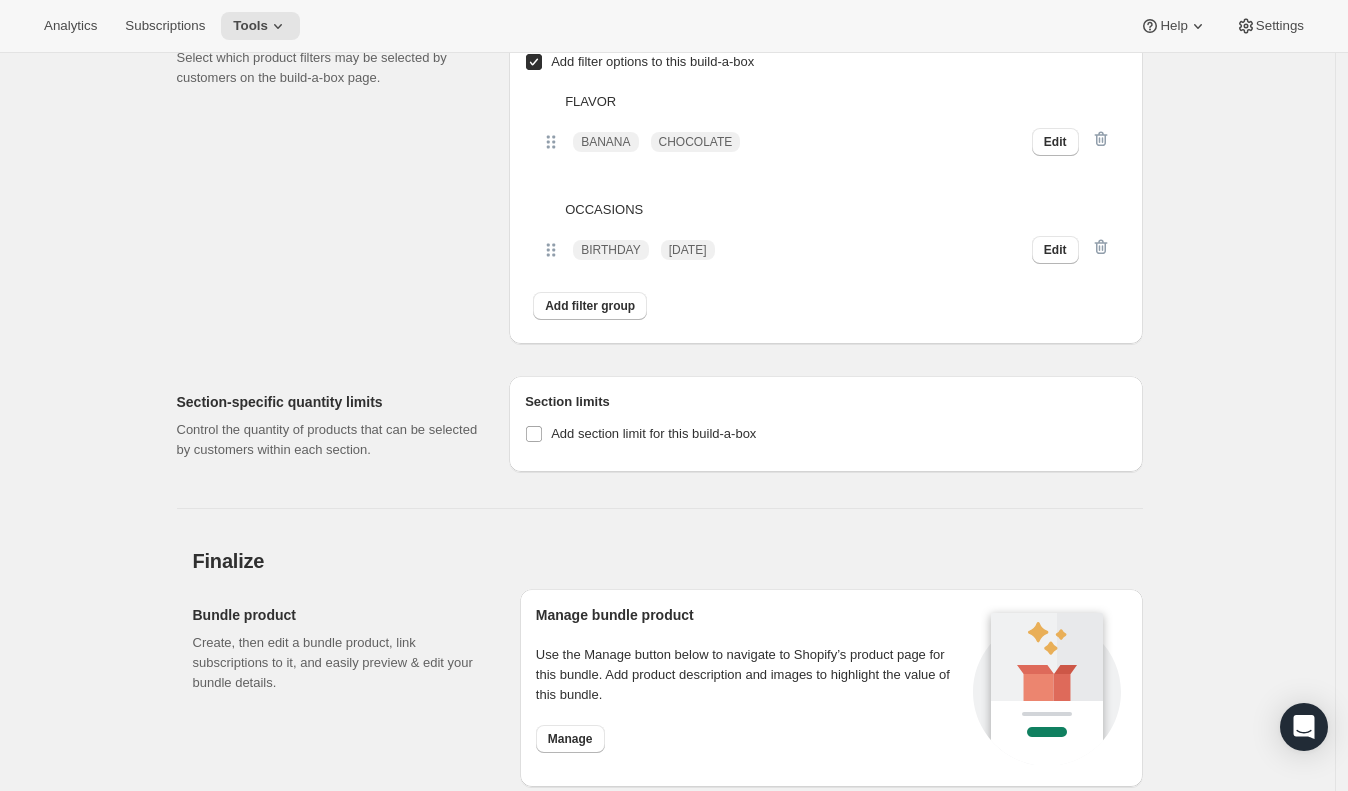 scroll, scrollTop: 2348, scrollLeft: 0, axis: vertical 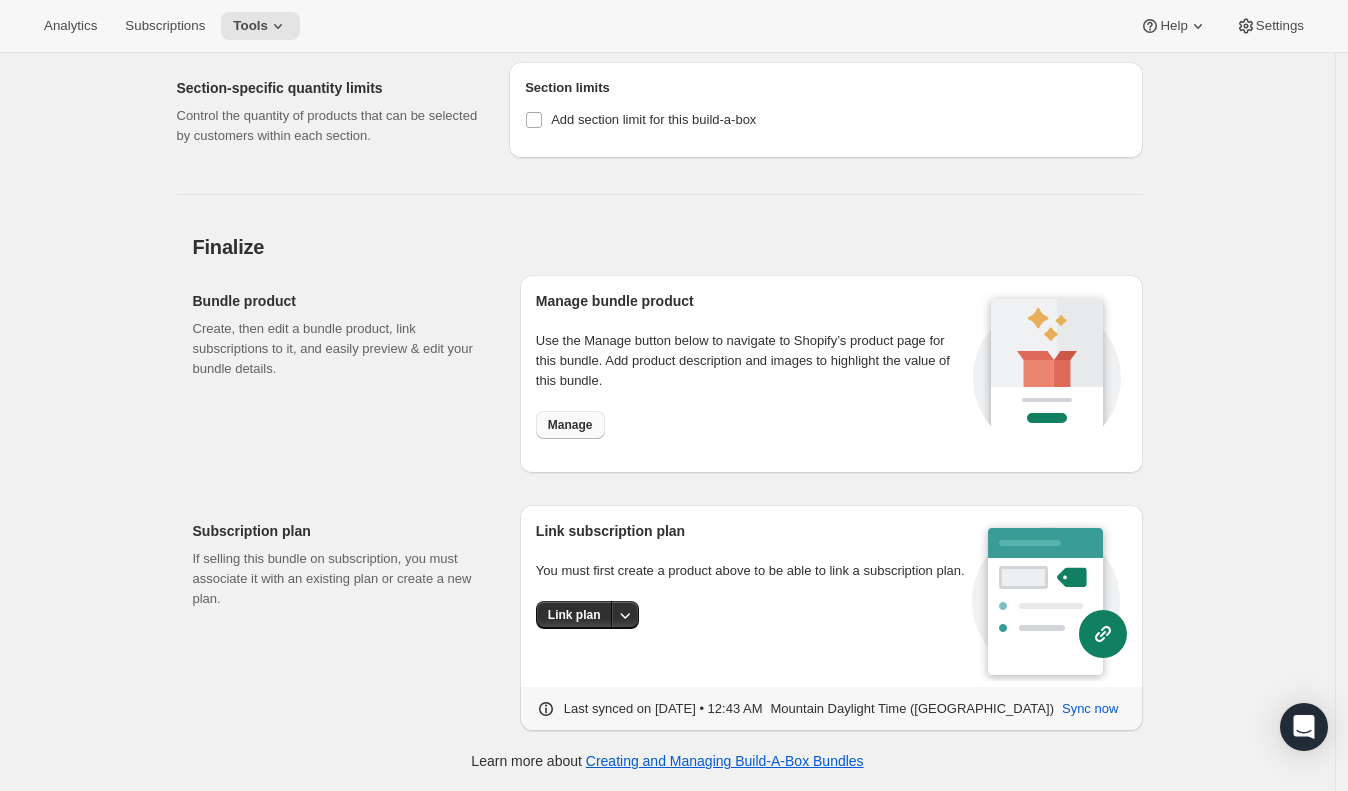click on "Manage" at bounding box center [570, 425] 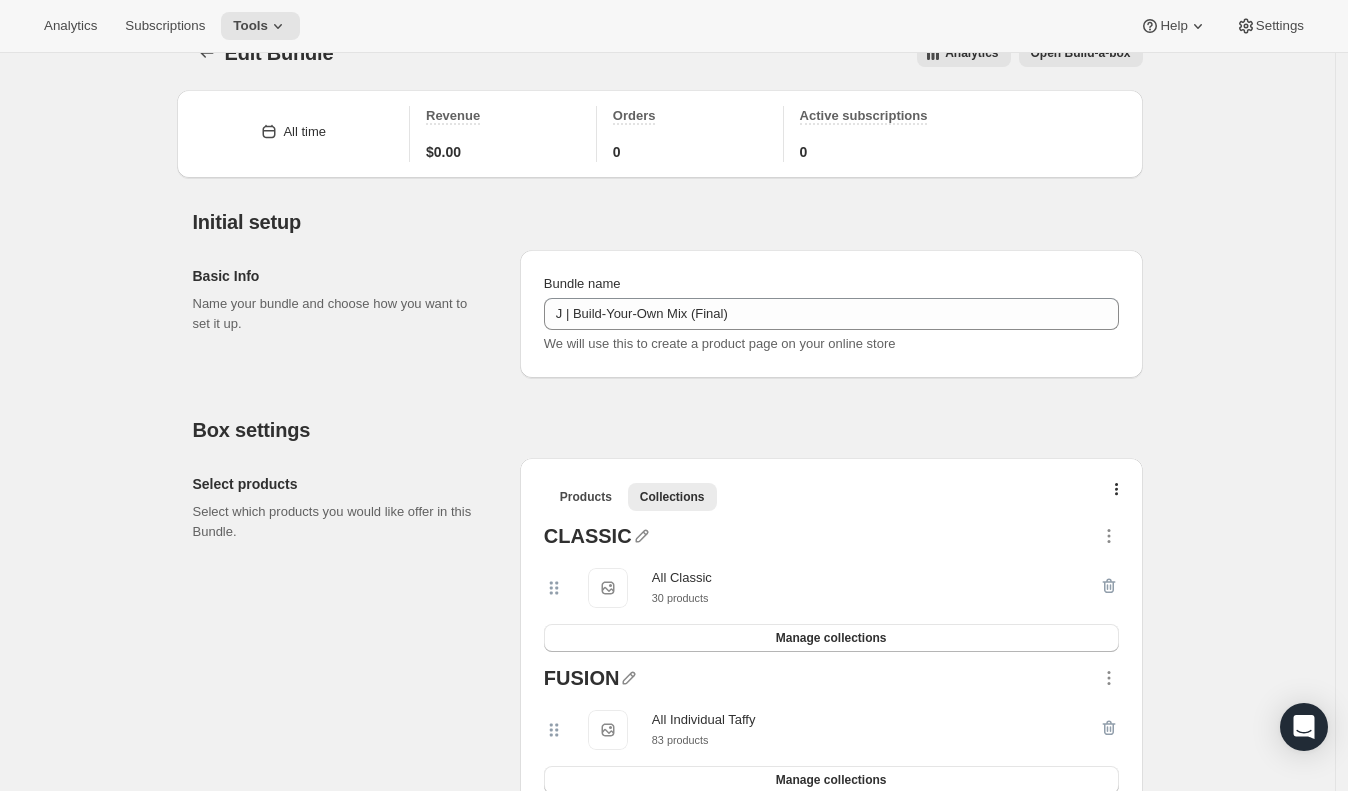 scroll, scrollTop: 0, scrollLeft: 0, axis: both 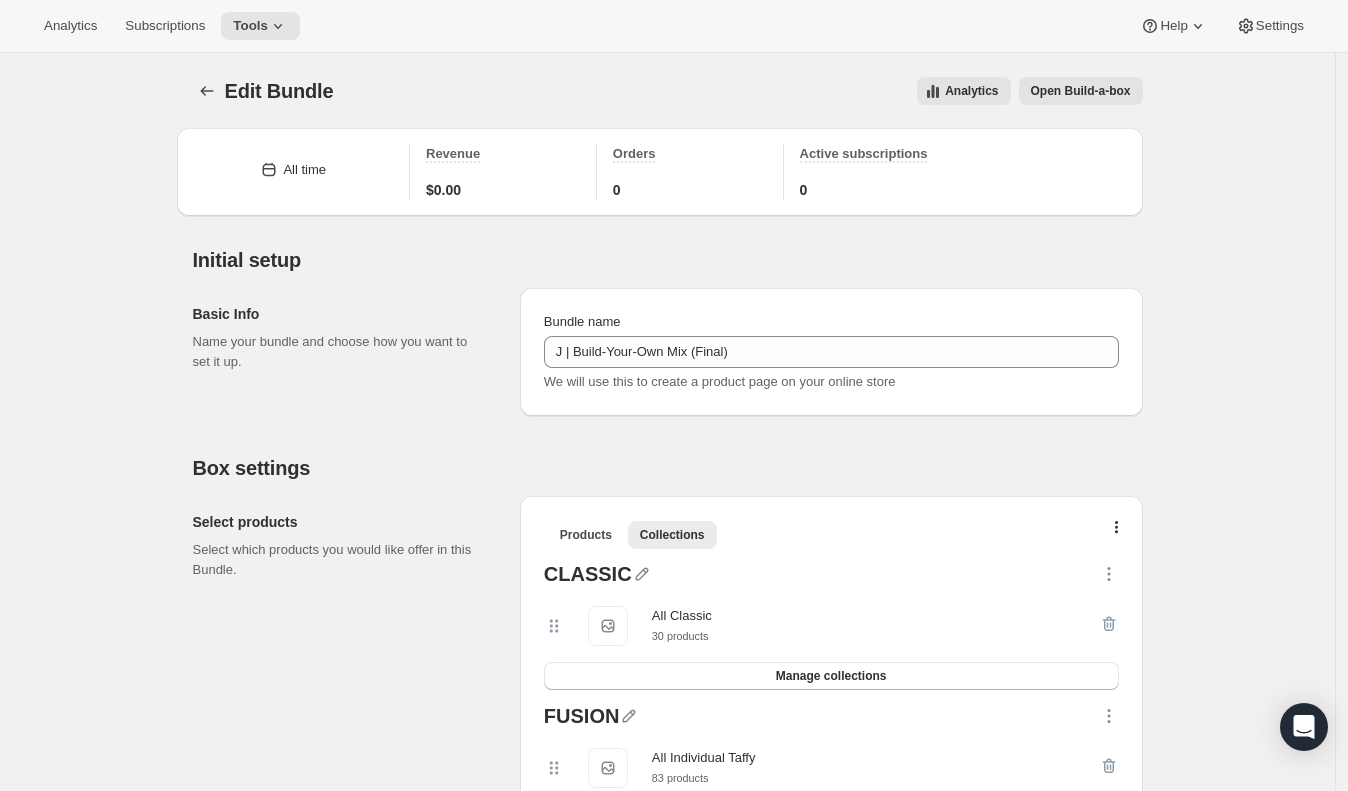 click on "Open Build-a-box" at bounding box center (1081, 91) 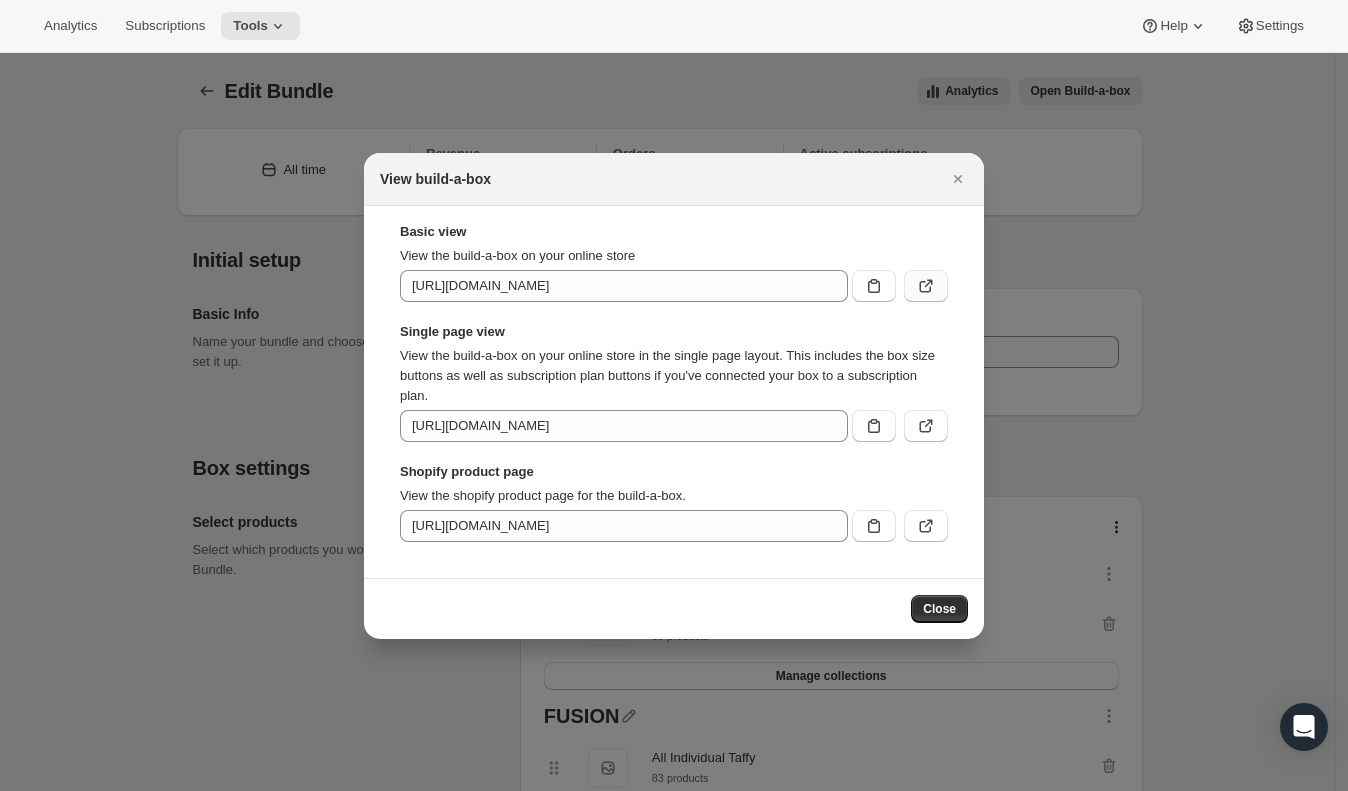 click 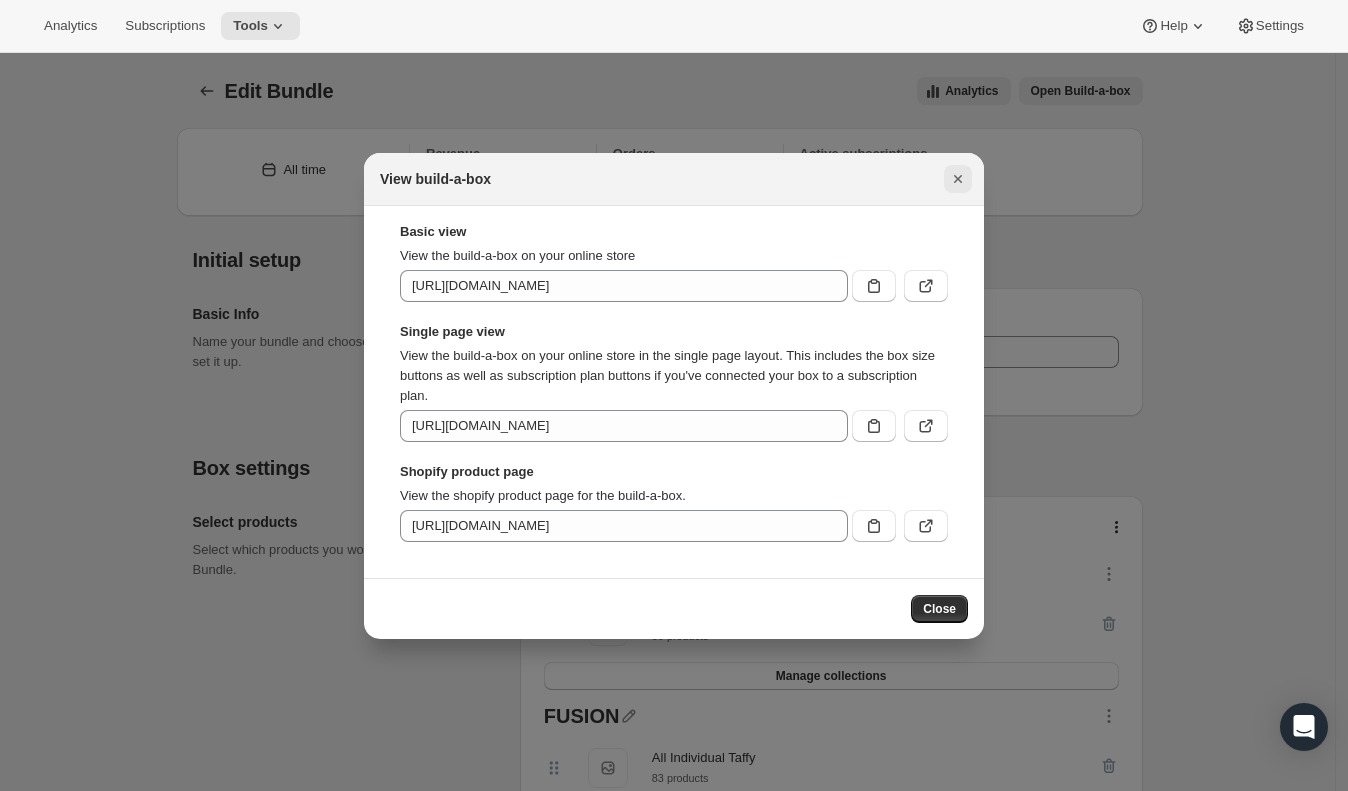 click 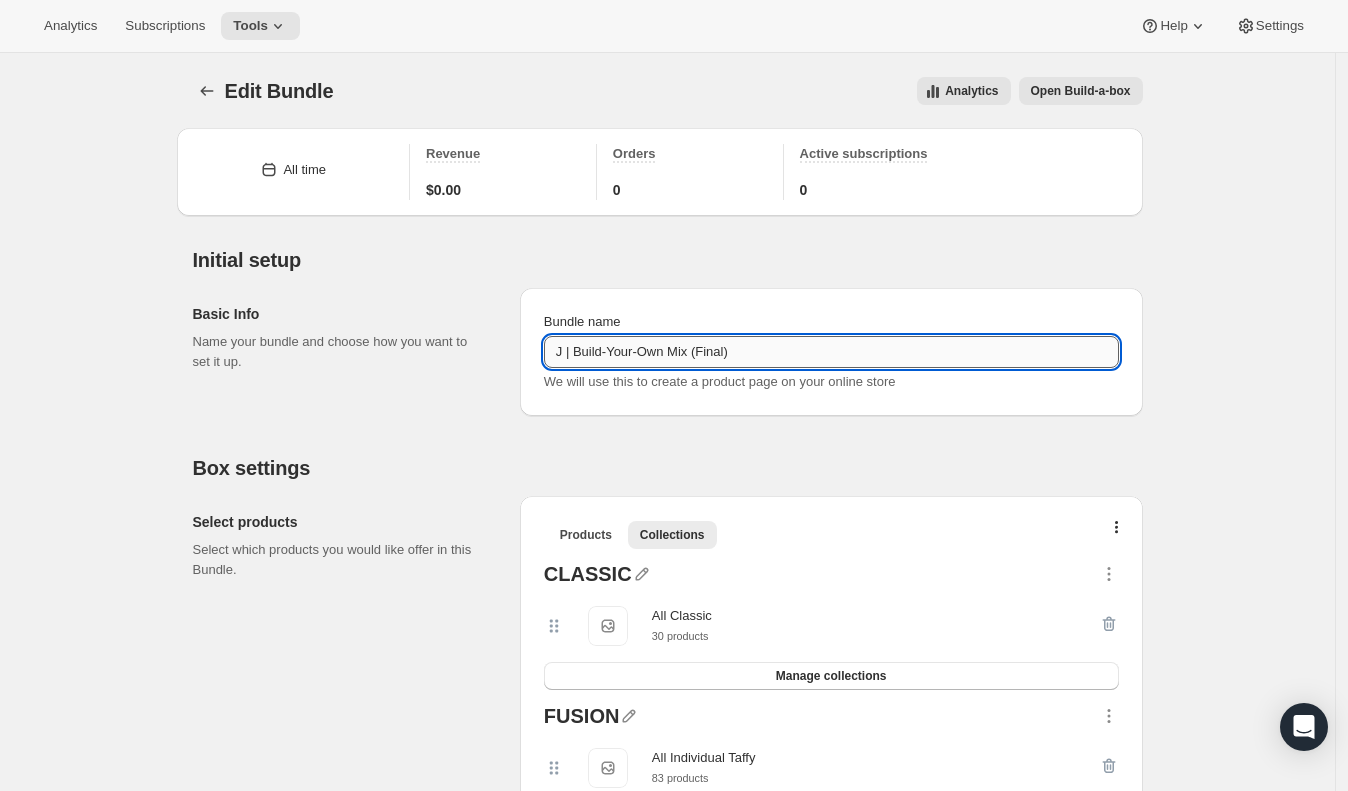 click on "J | Build-Your-Own Mix (Final)" at bounding box center [831, 352] 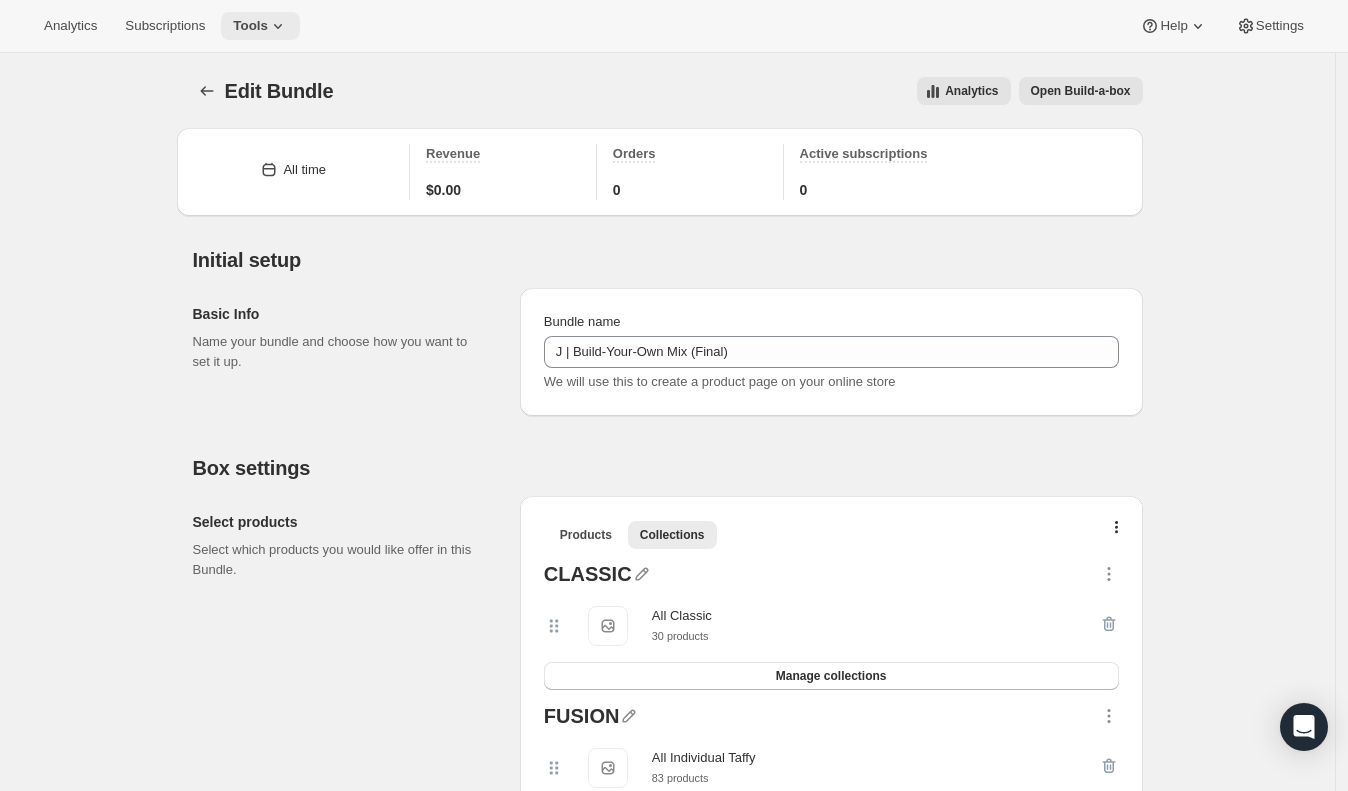 click on "Tools" at bounding box center [260, 26] 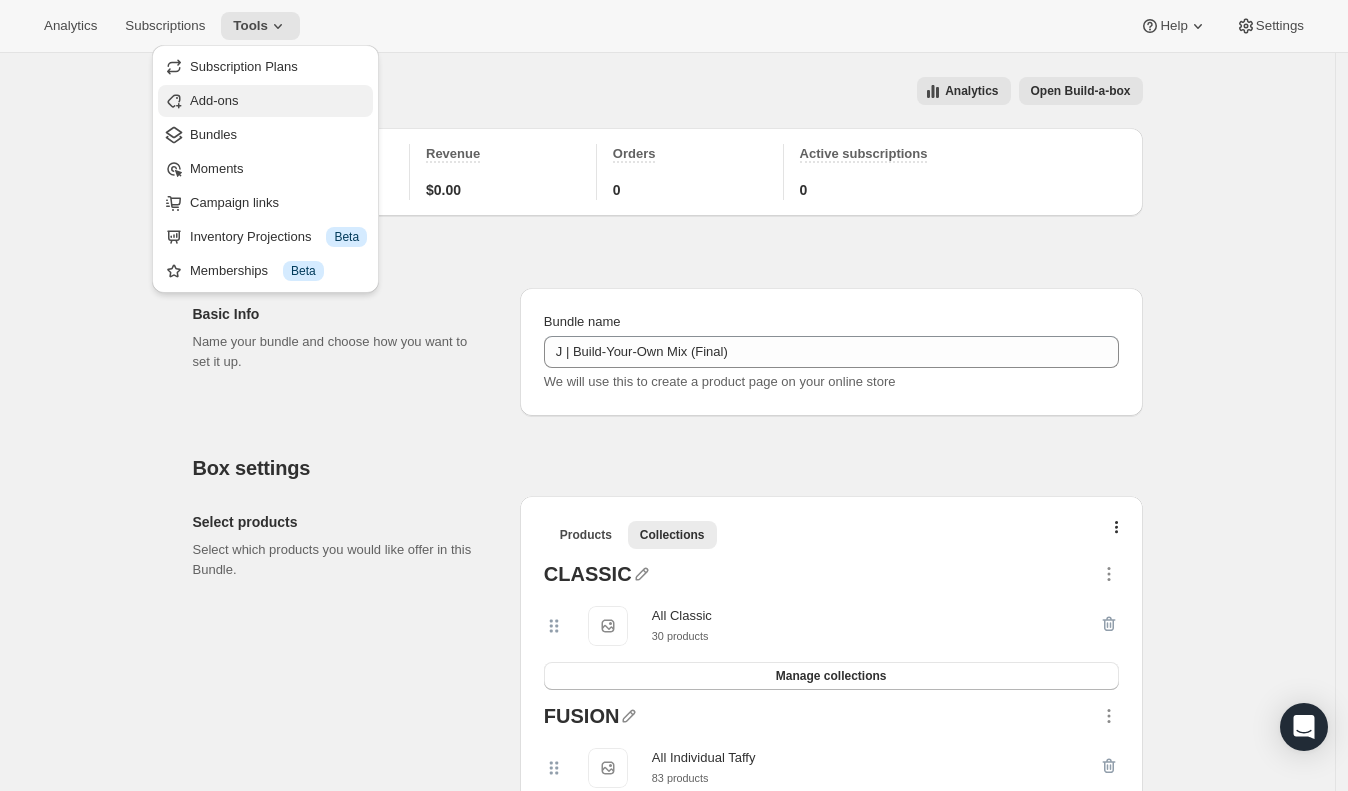 click on "Add-ons" at bounding box center (278, 101) 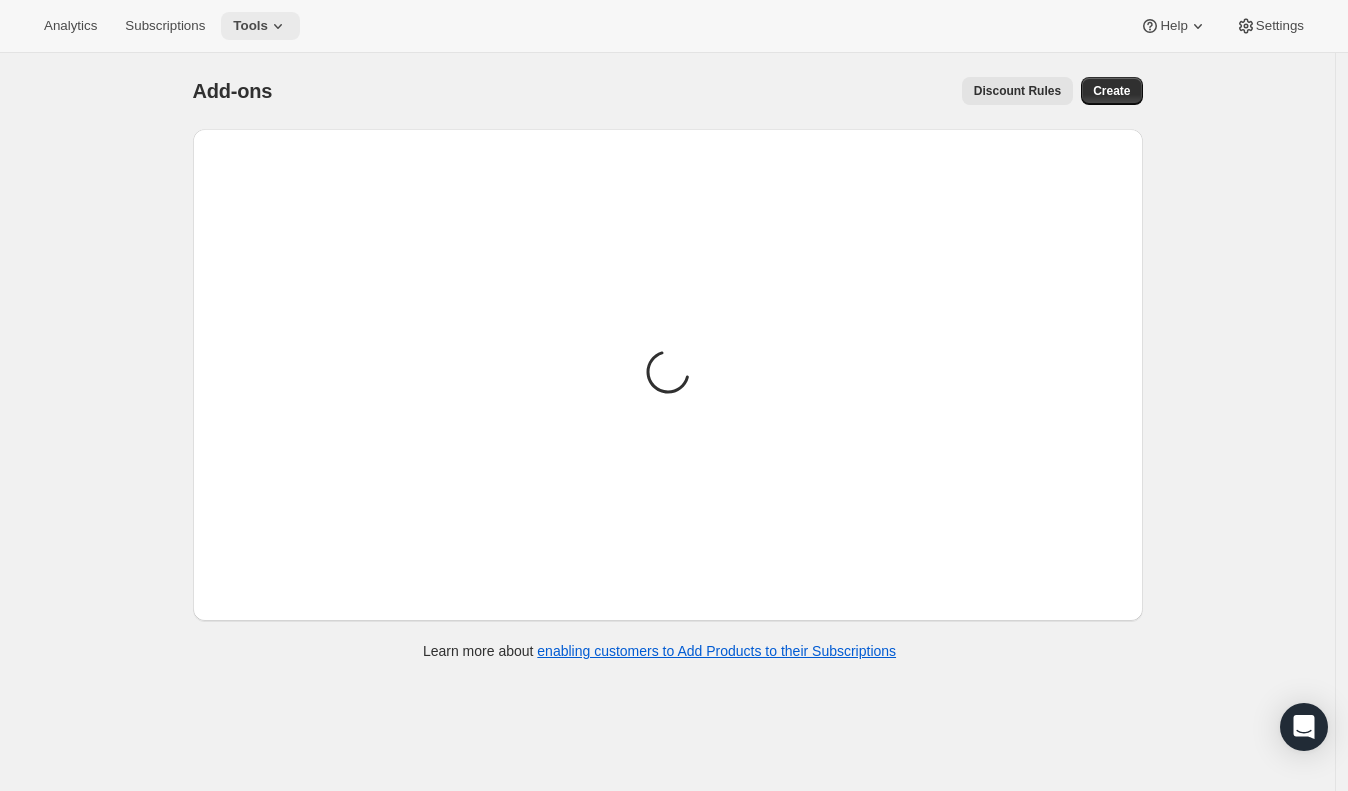 click 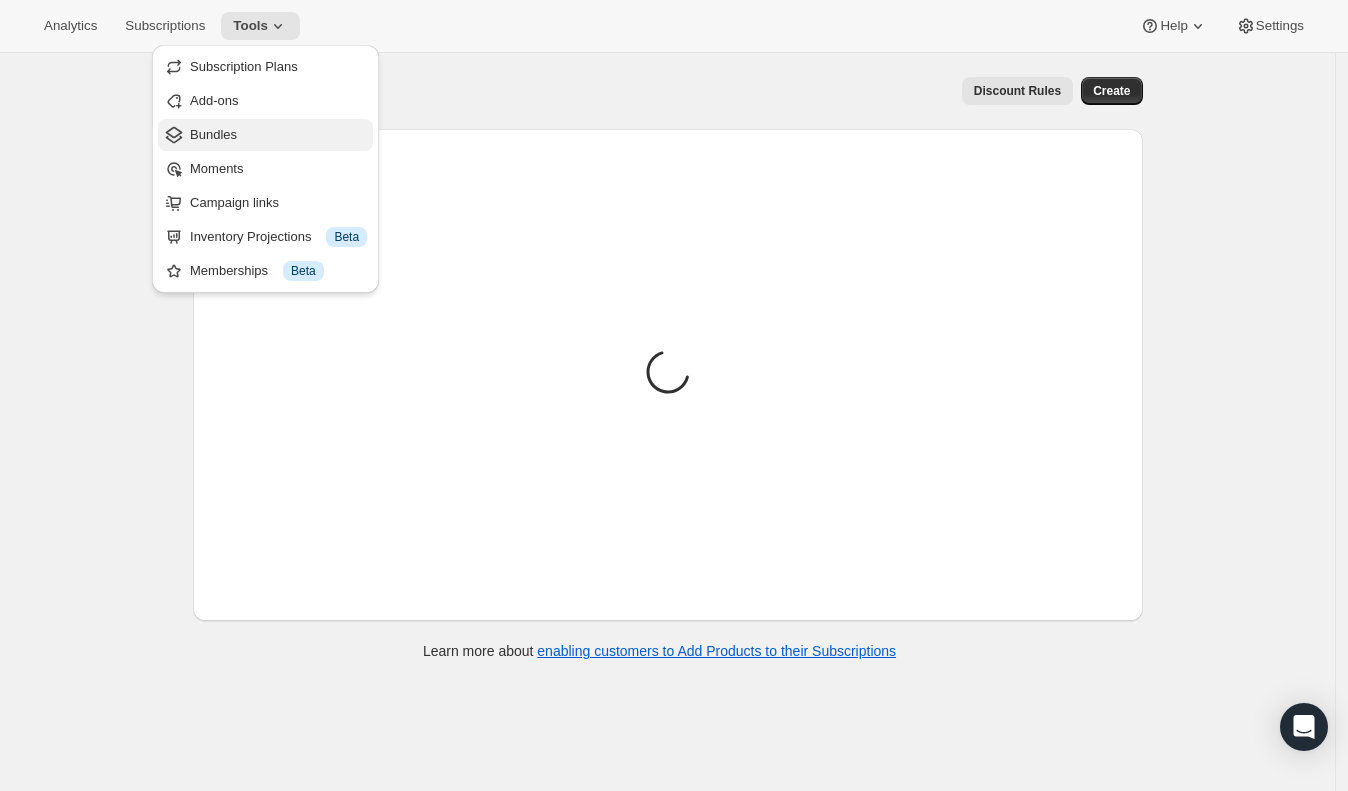 click on "Bundles" at bounding box center (278, 135) 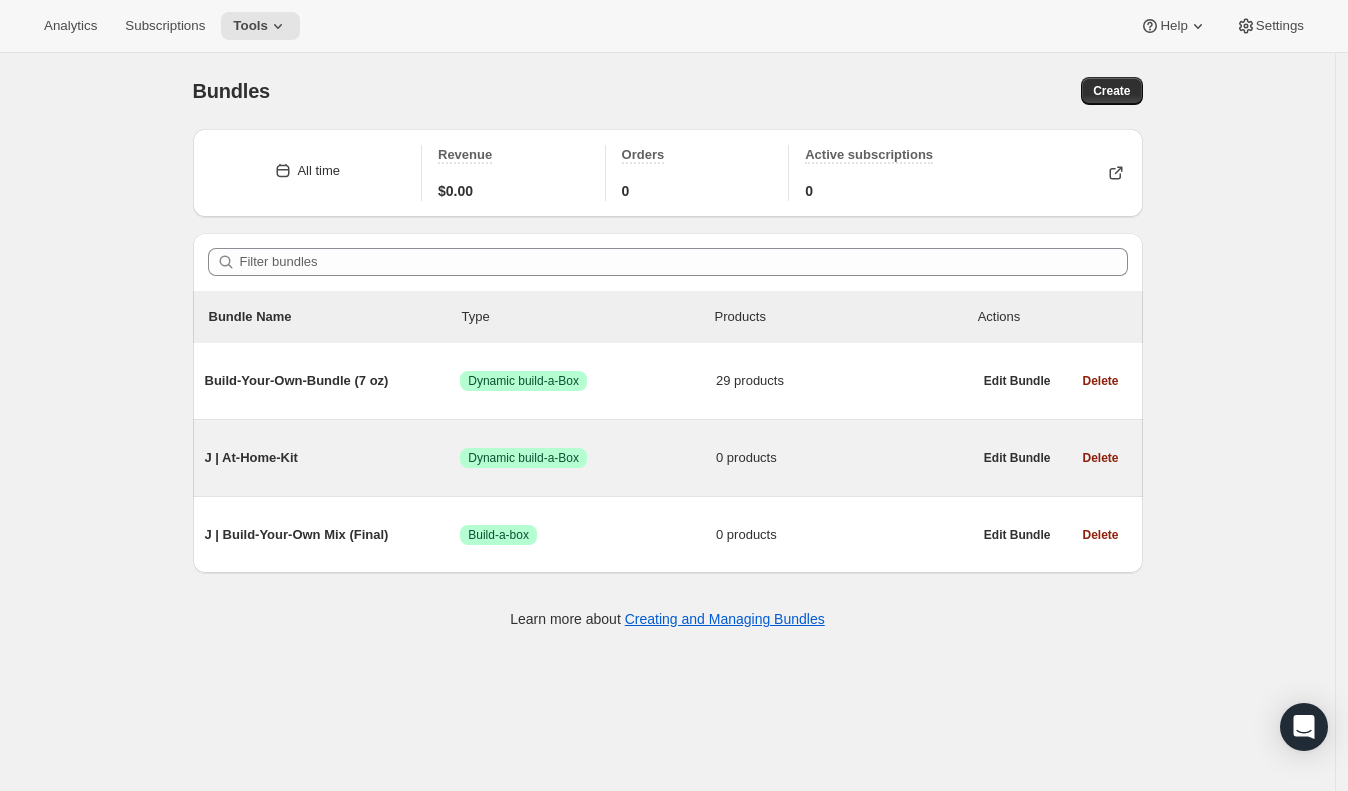 click on "J | At-Home-Kit" at bounding box center [333, 458] 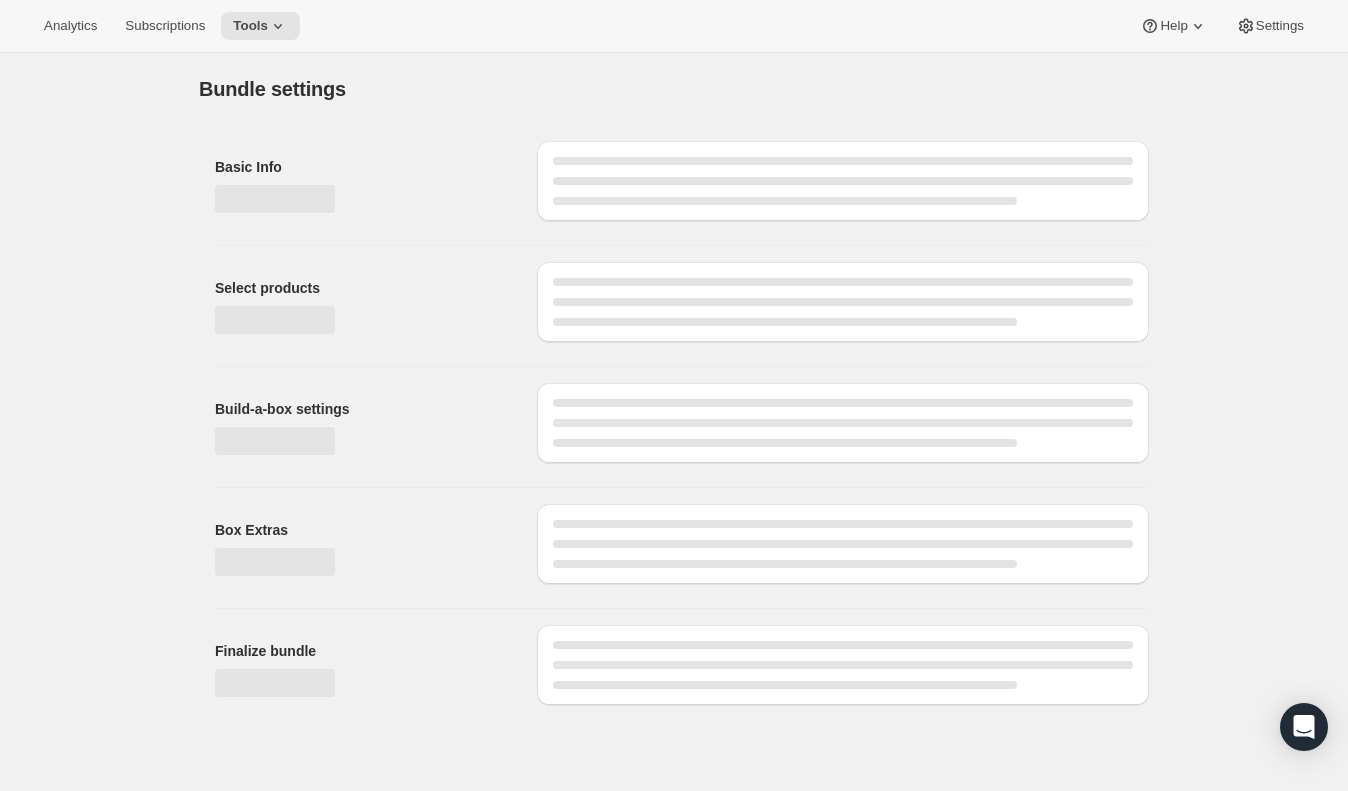 type on "J | At-Home-Kit" 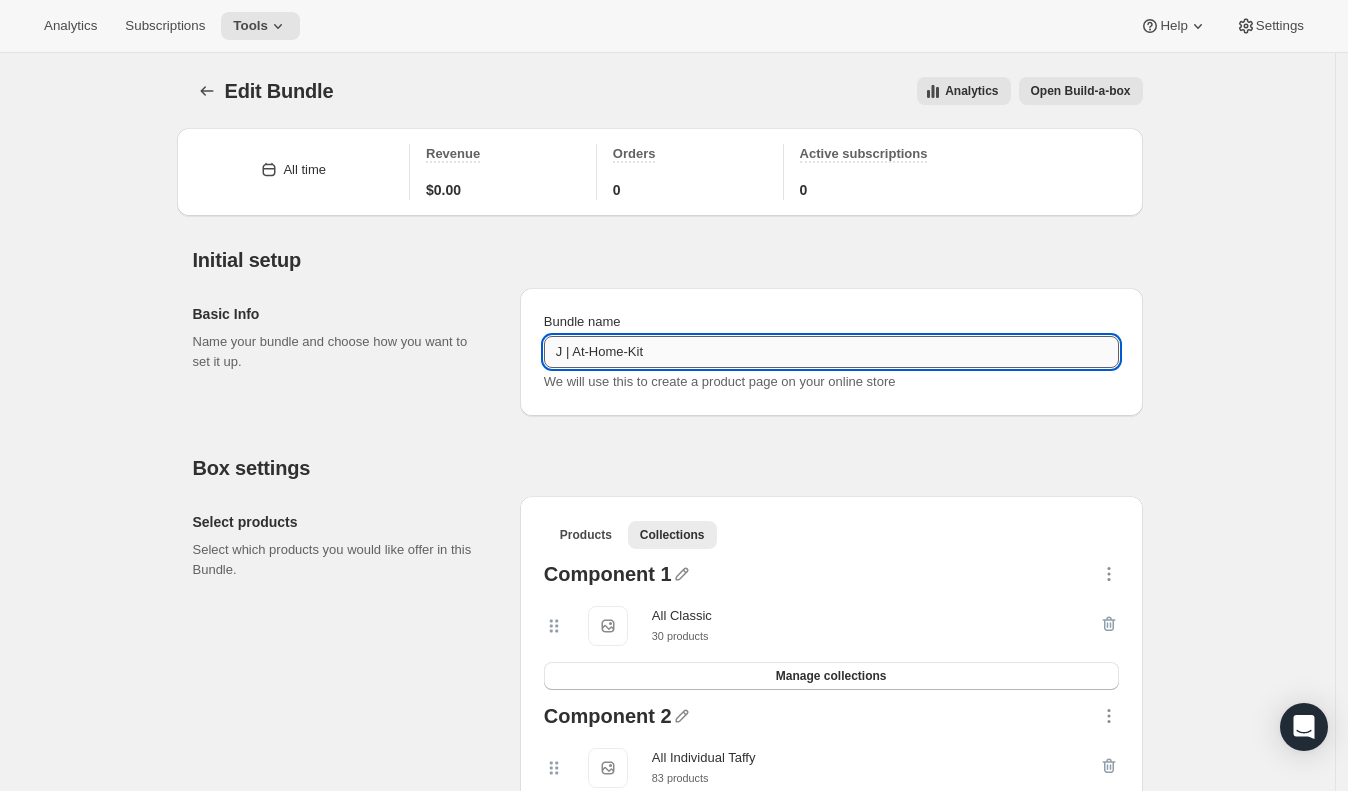 click on "J | At-Home-Kit" at bounding box center (831, 352) 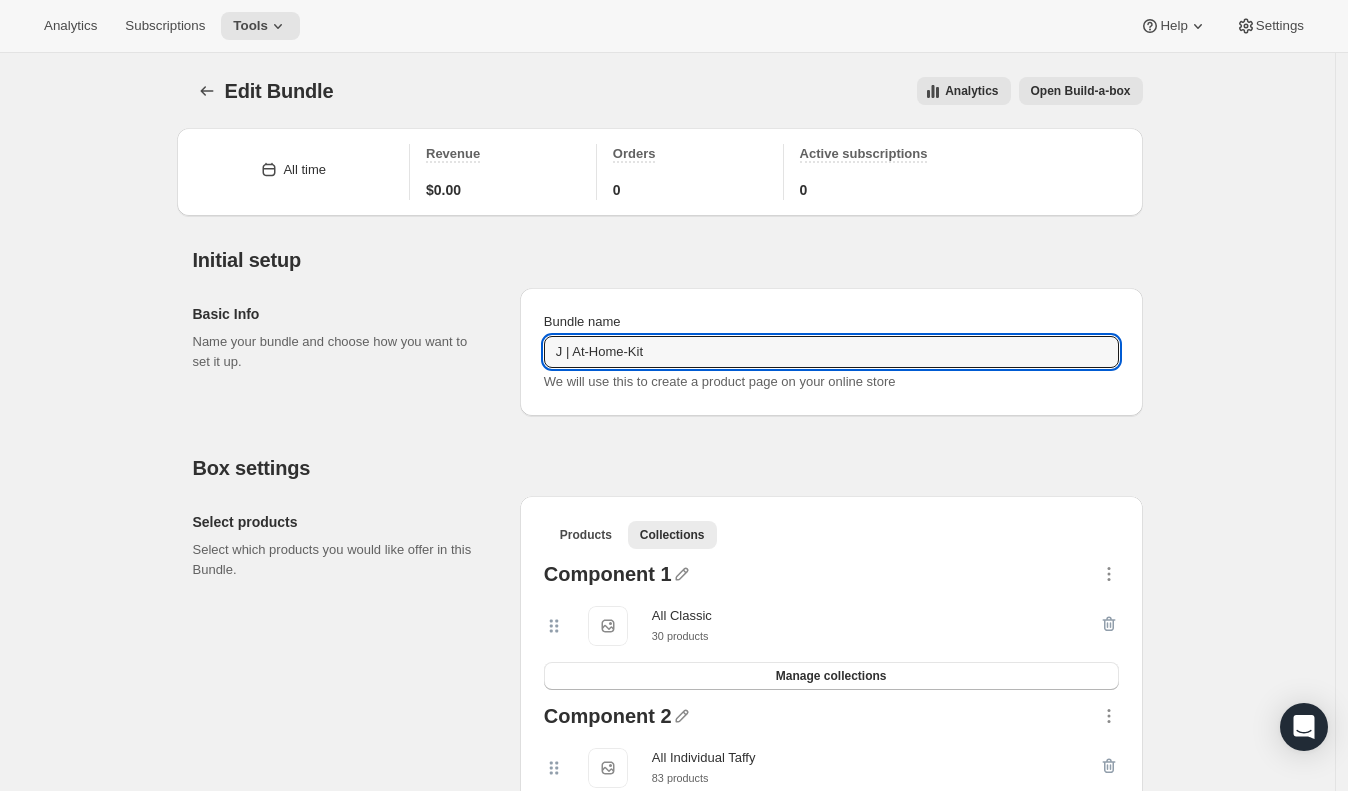 click on "Open Build-a-box" at bounding box center (1081, 91) 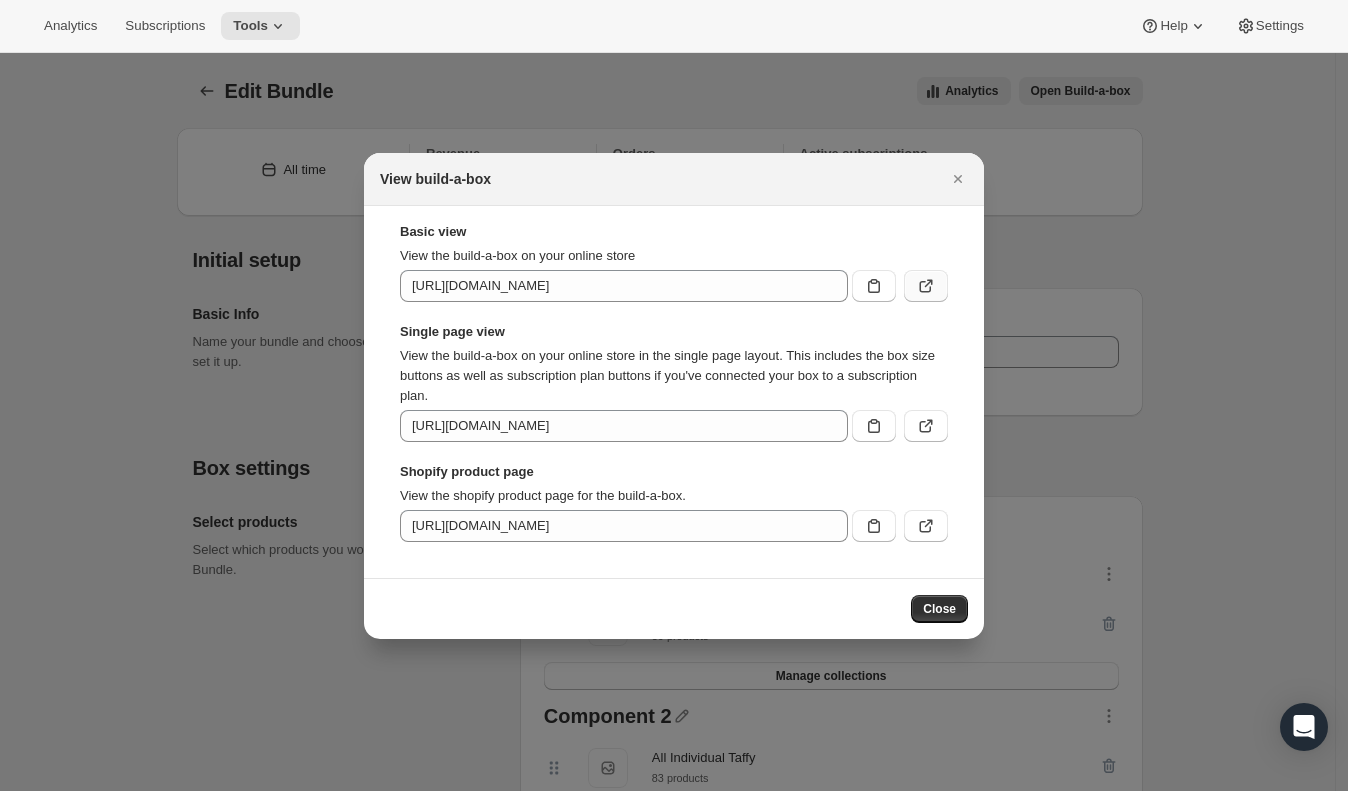 click at bounding box center [926, 286] 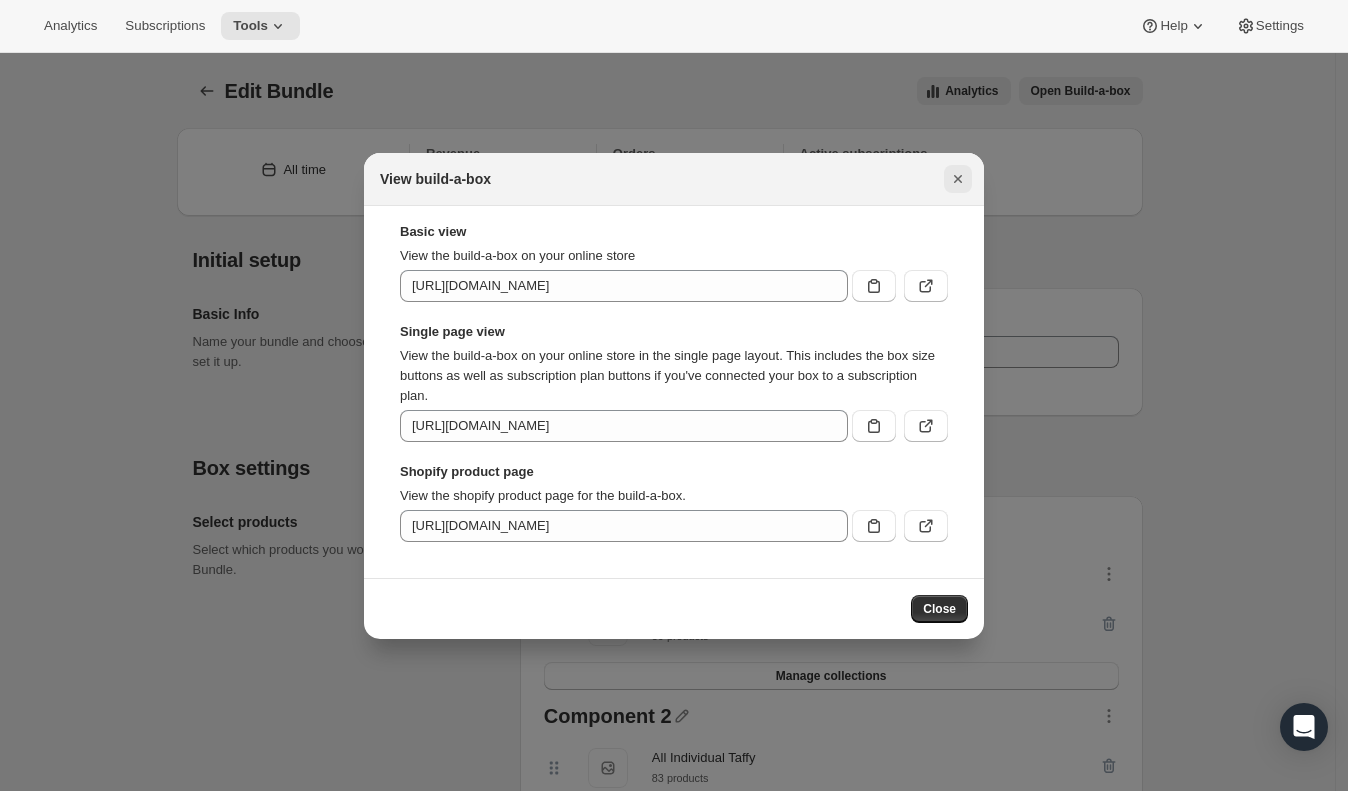 click 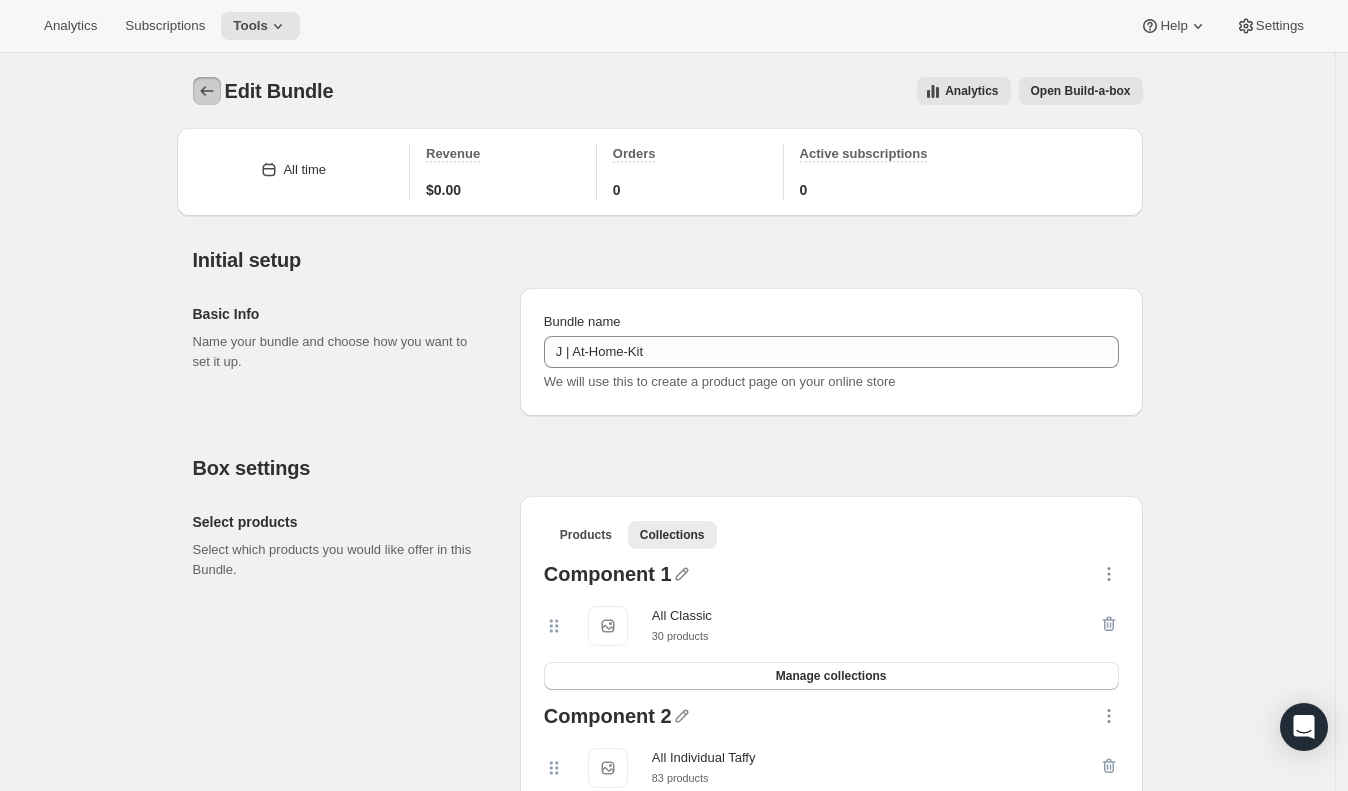 drag, startPoint x: 201, startPoint y: 95, endPoint x: 522, endPoint y: 288, distance: 374.55307 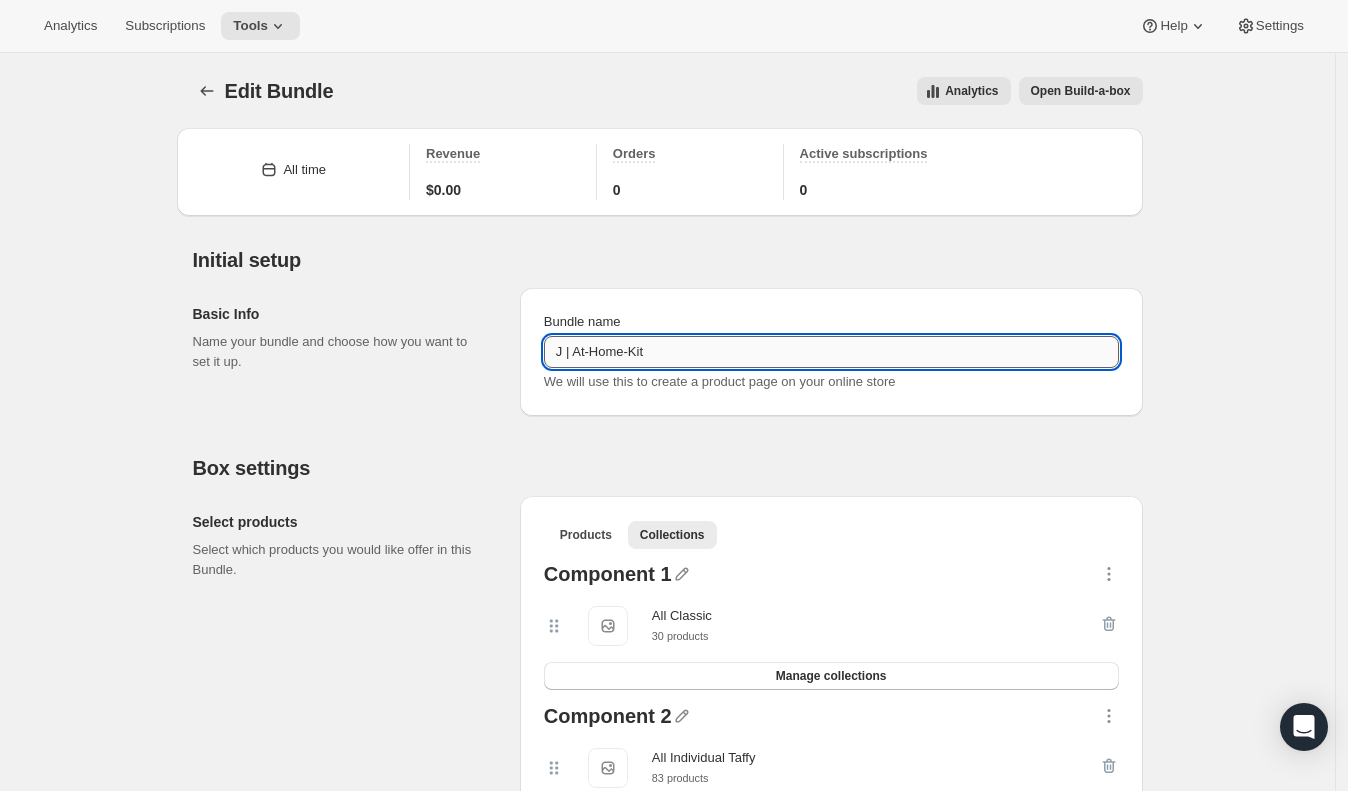 click on "J | At-Home-Kit" at bounding box center [831, 352] 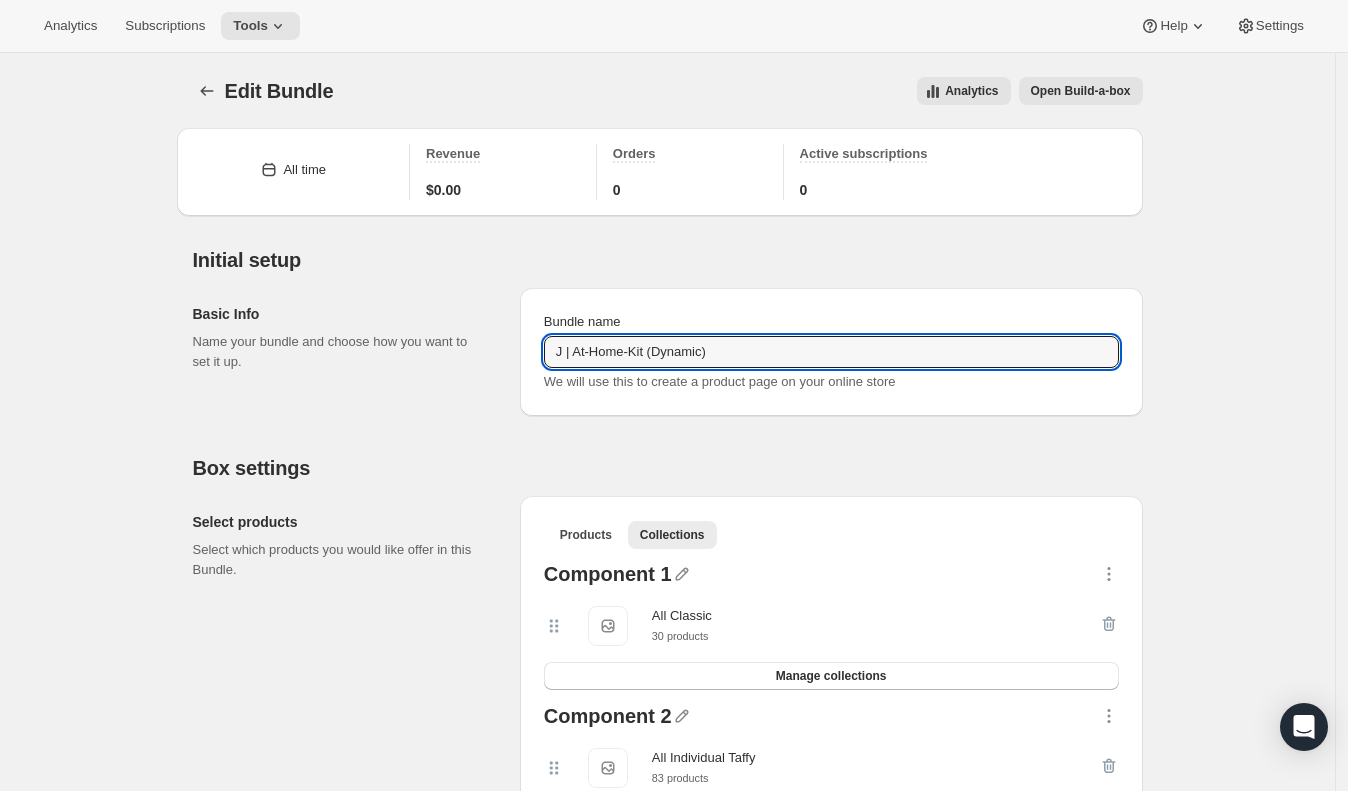 type on "J | At-Home-Kit (Dynamic)" 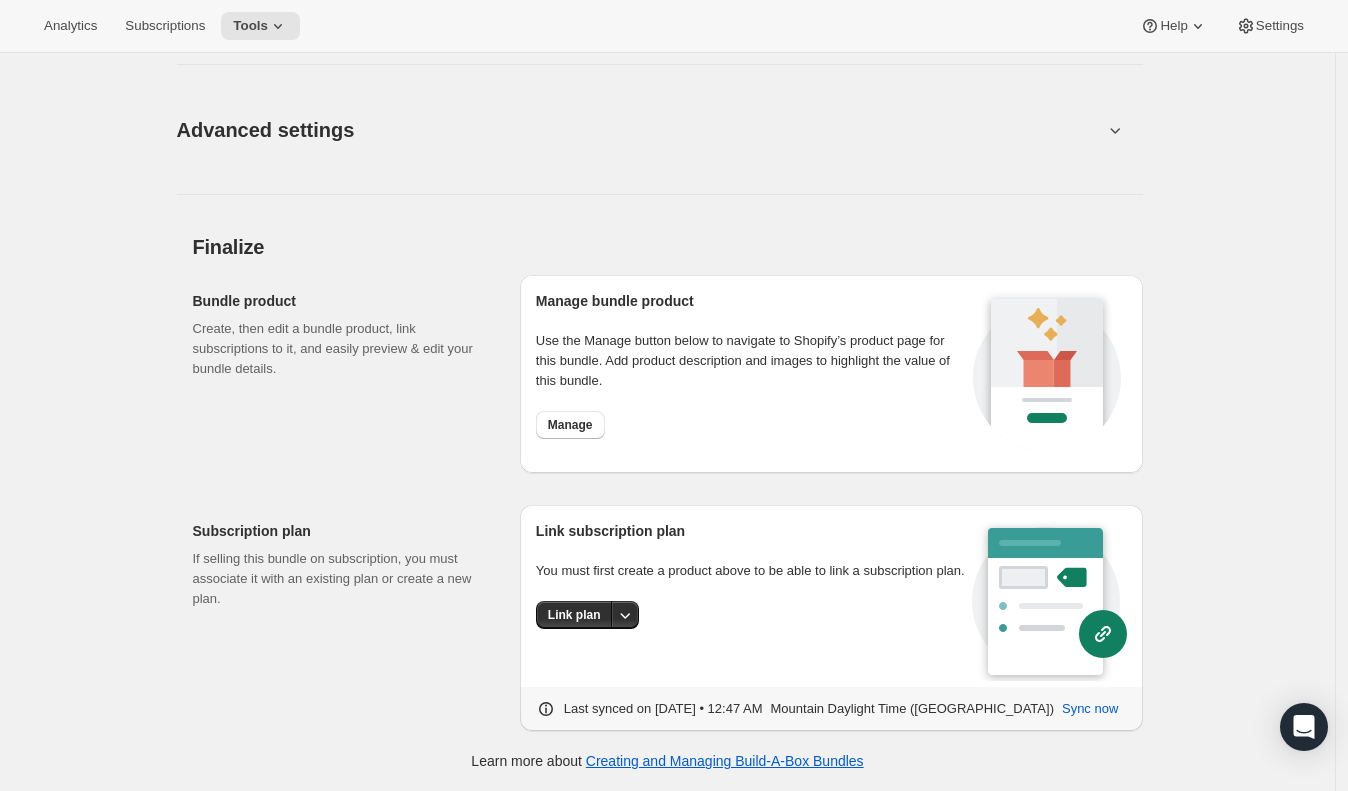 scroll, scrollTop: 1792, scrollLeft: 0, axis: vertical 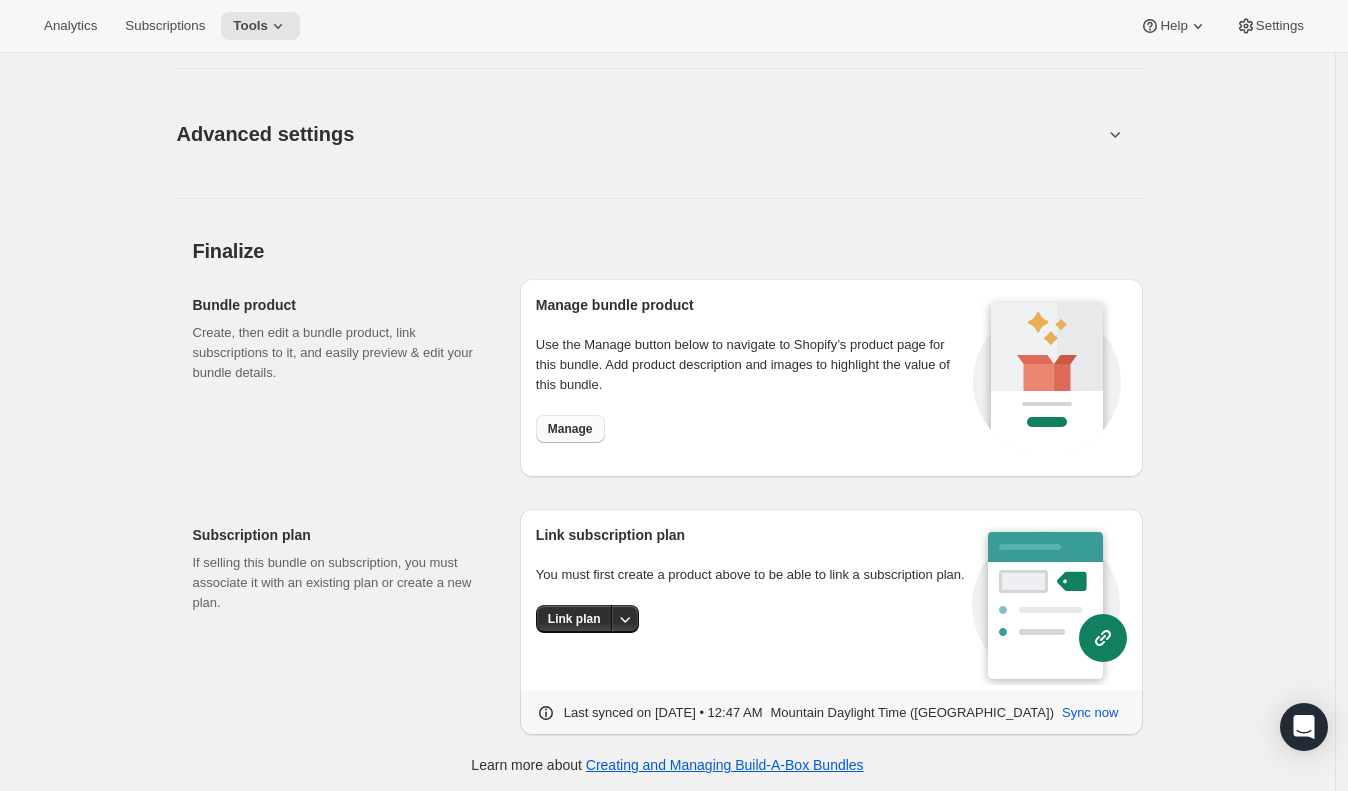 click on "Manage" at bounding box center (570, 429) 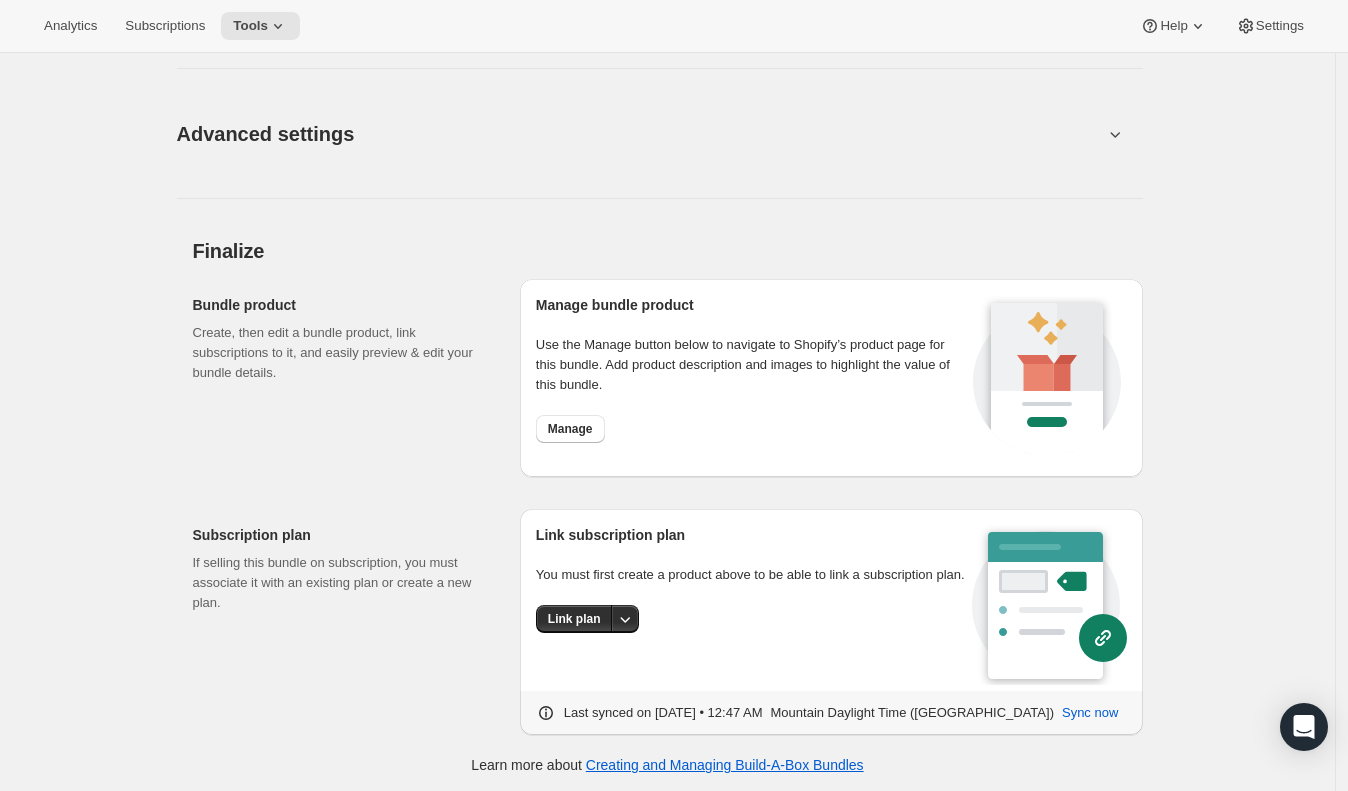 click on "Analytics Subscriptions Tools Help Settings" at bounding box center (674, 26) 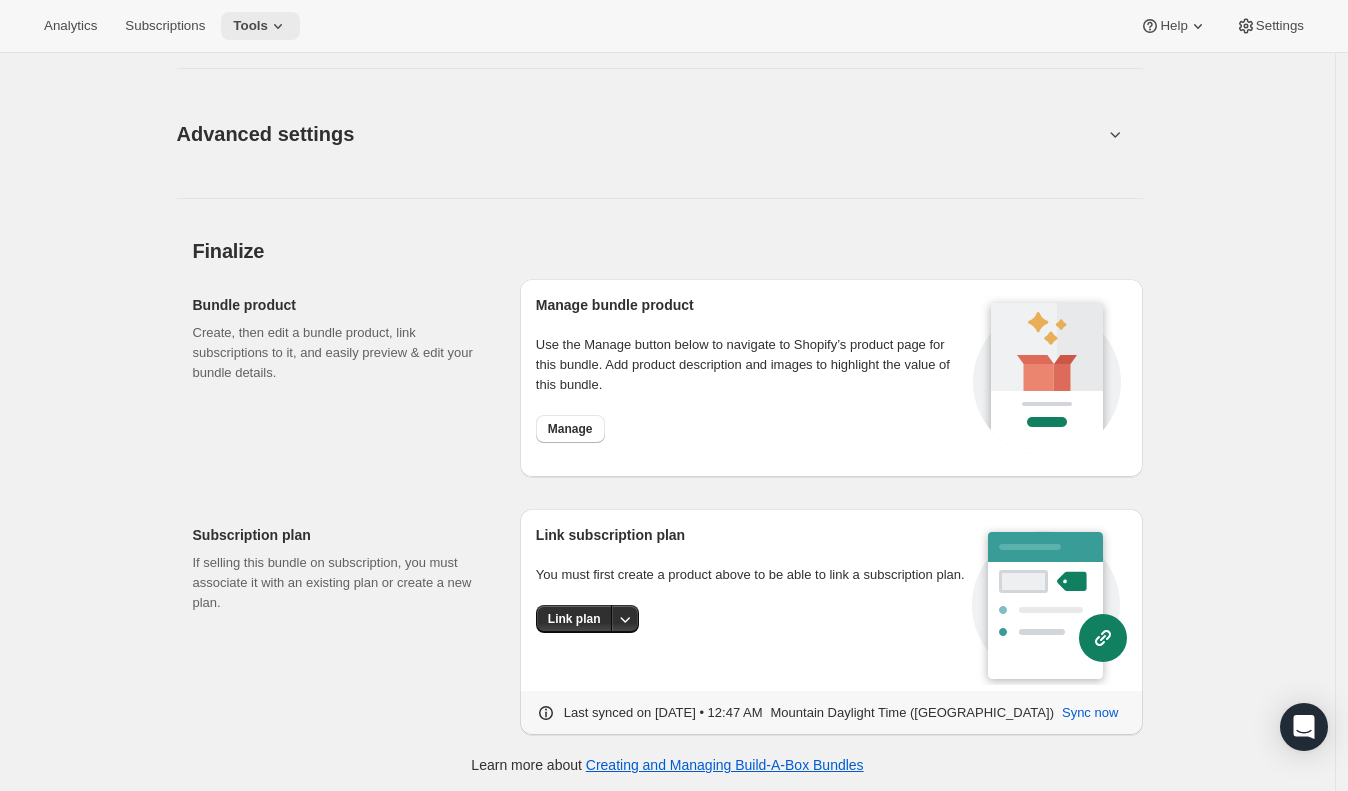 click on "Tools" at bounding box center (250, 26) 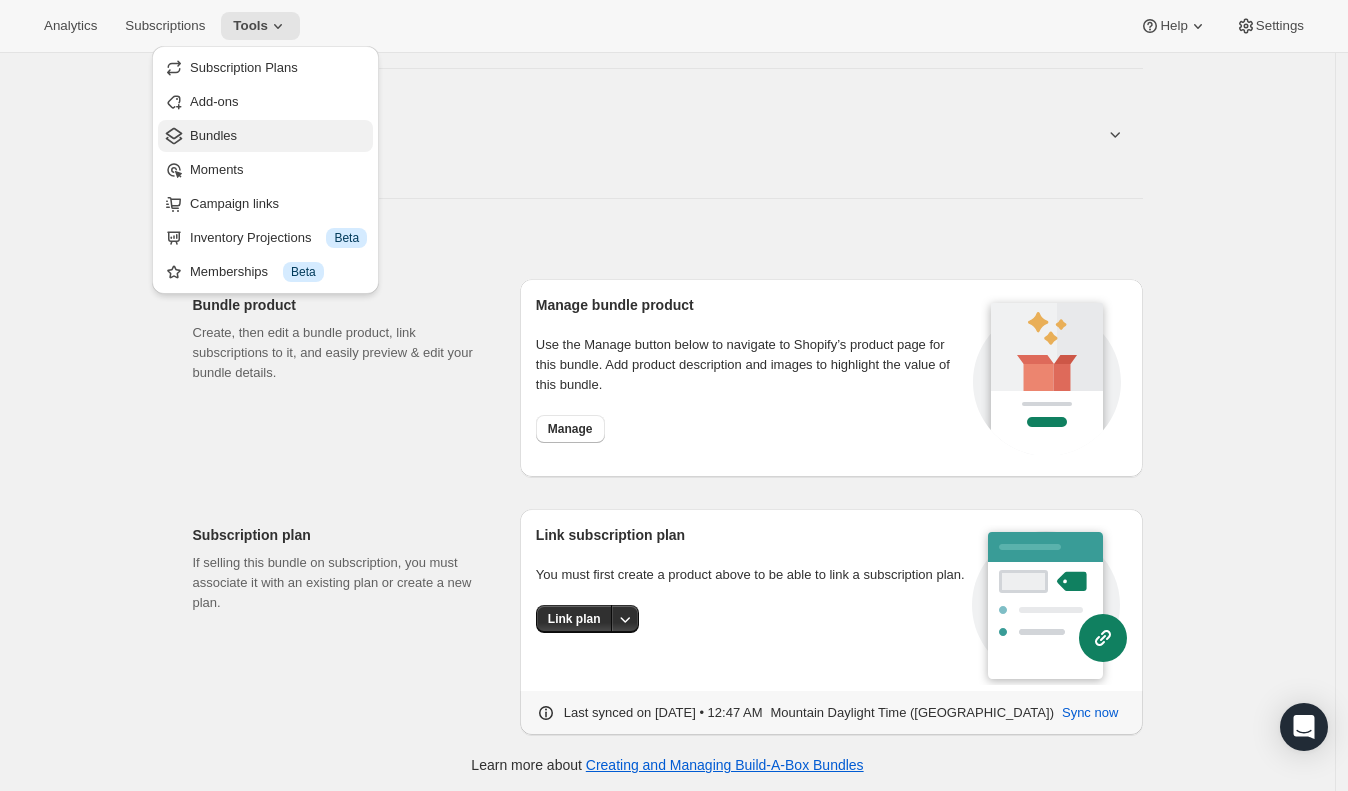 click on "Bundles" at bounding box center (213, 135) 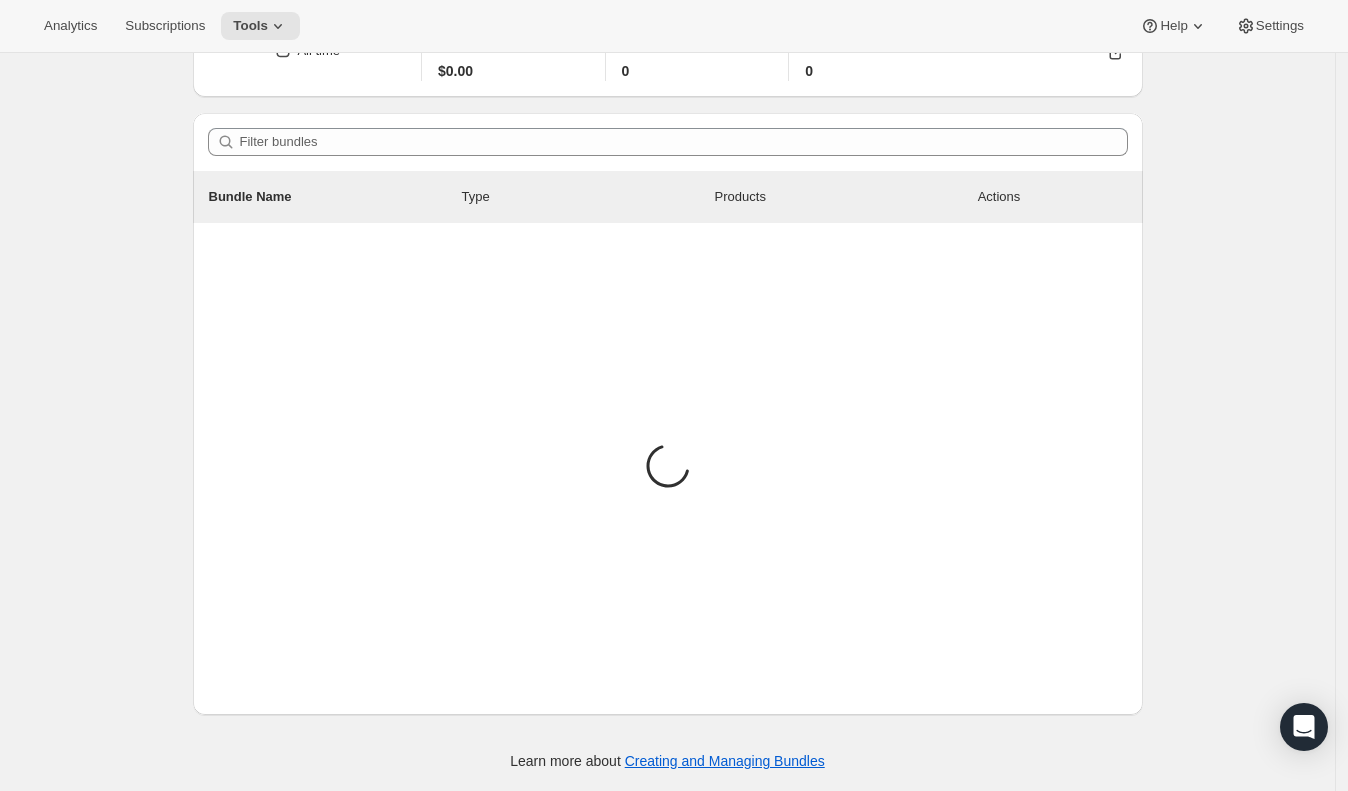 scroll, scrollTop: 0, scrollLeft: 0, axis: both 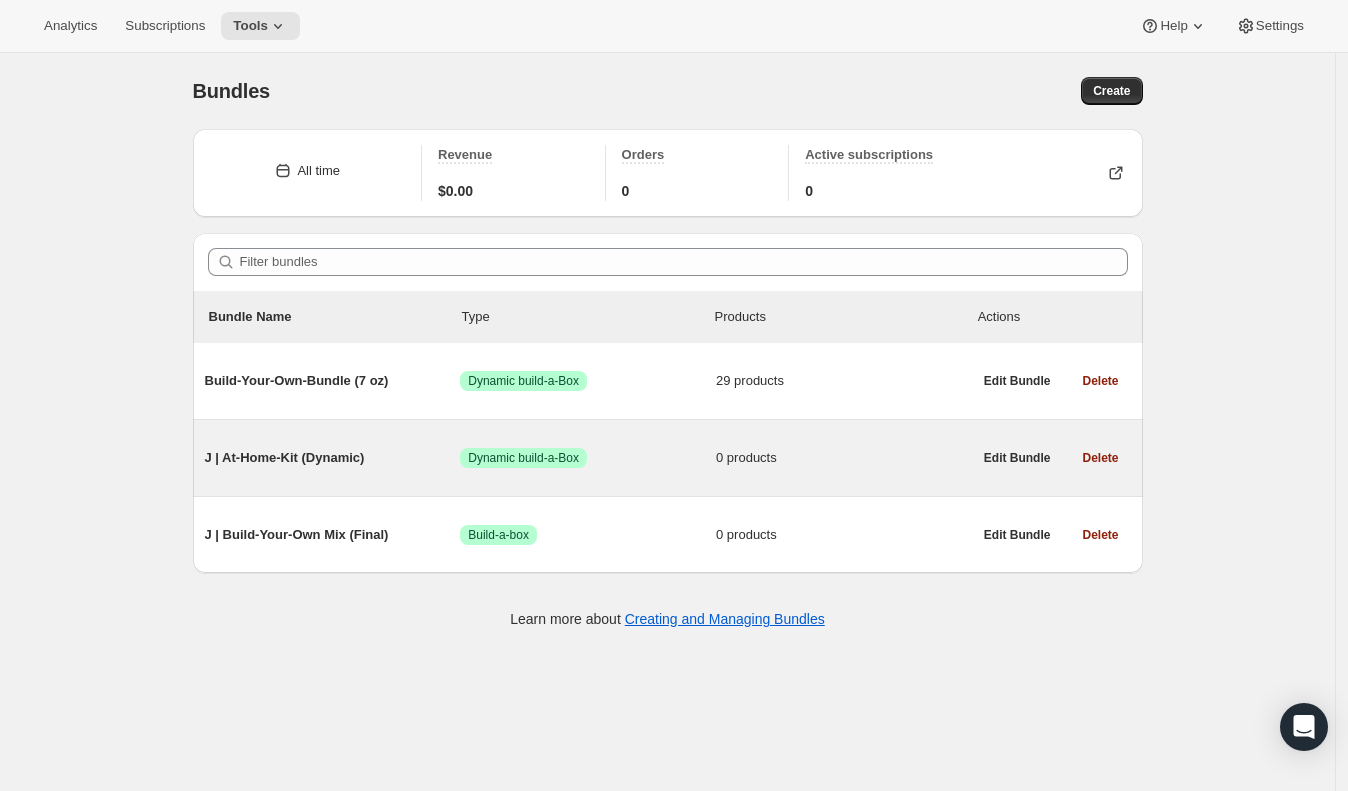 click on "J | At-Home-Kit (Dynamic)" at bounding box center [333, 458] 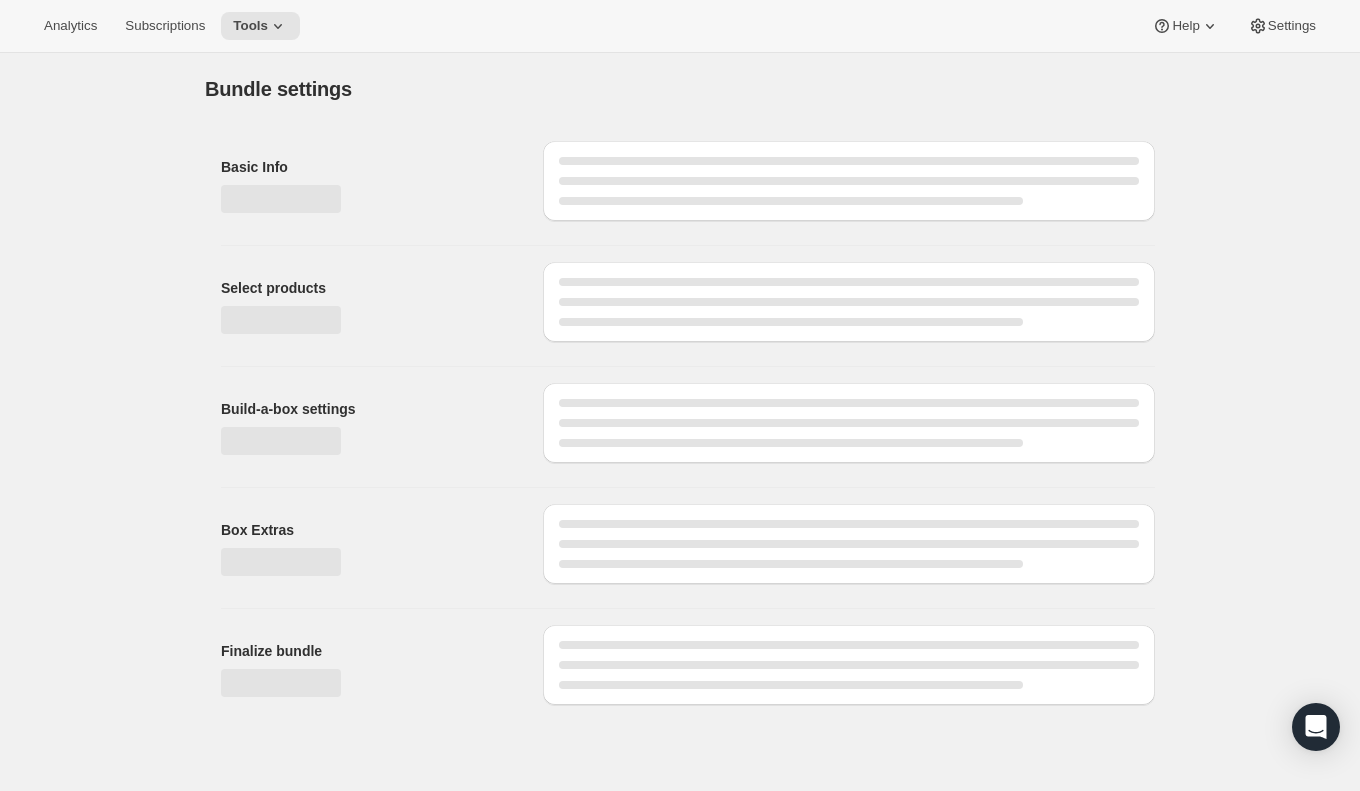 type on "J | At-Home-Kit (Dynamic)" 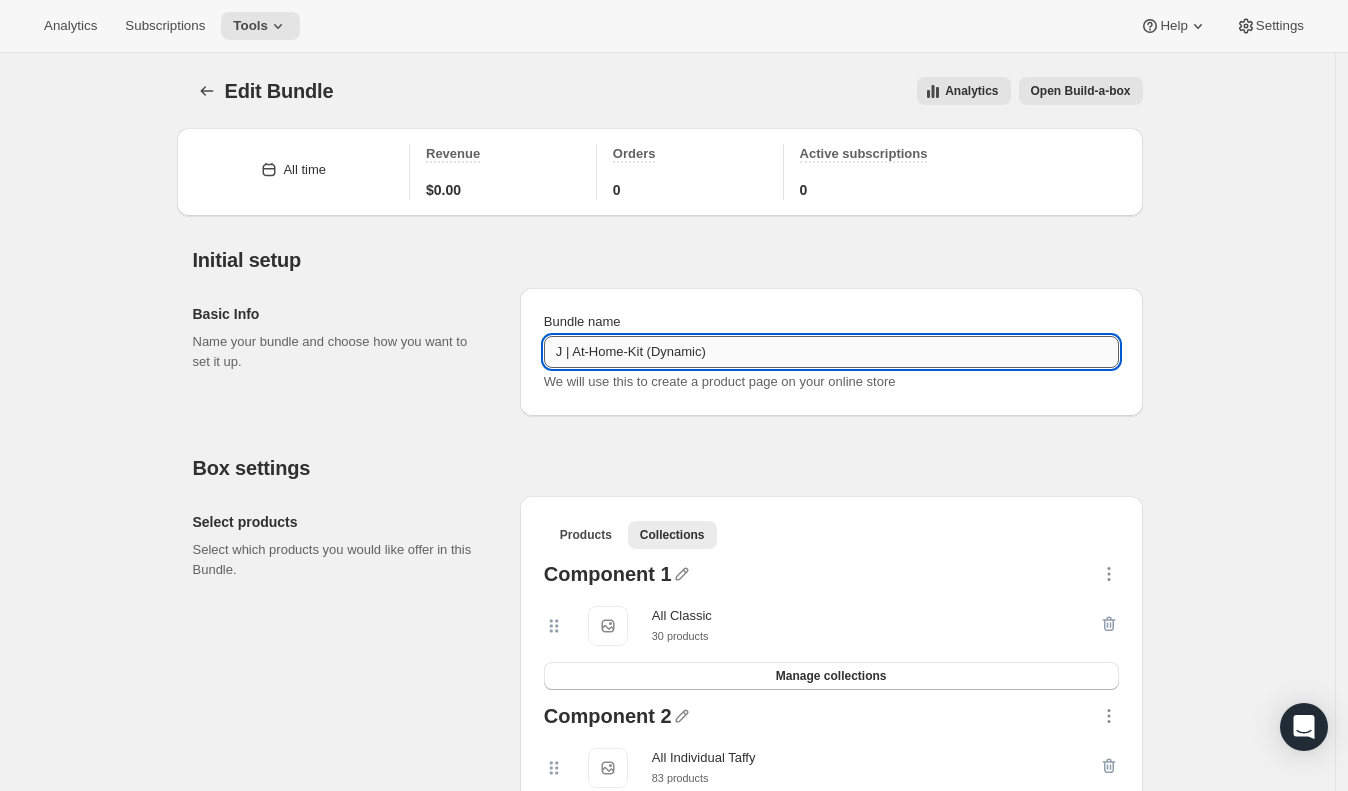 click on "J | At-Home-Kit (Dynamic)" at bounding box center (831, 352) 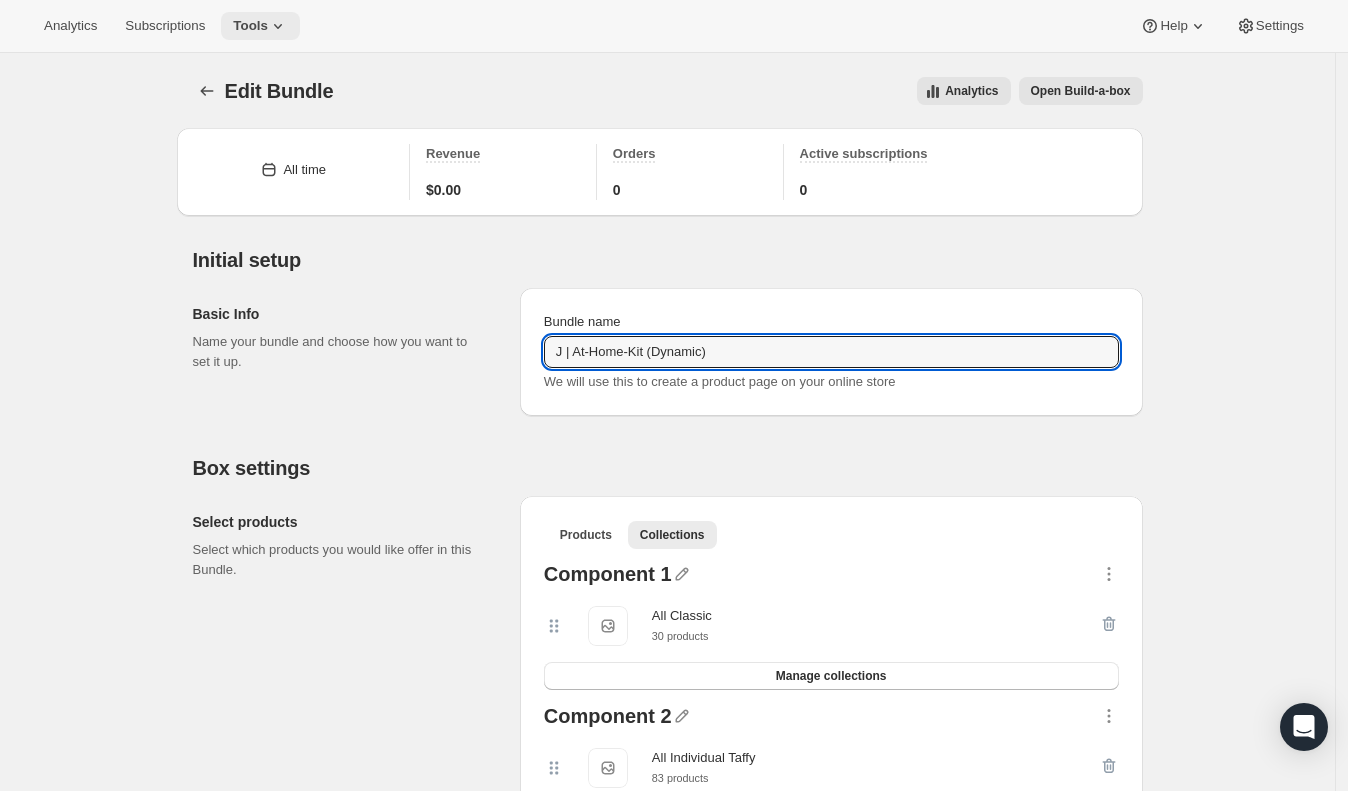 click 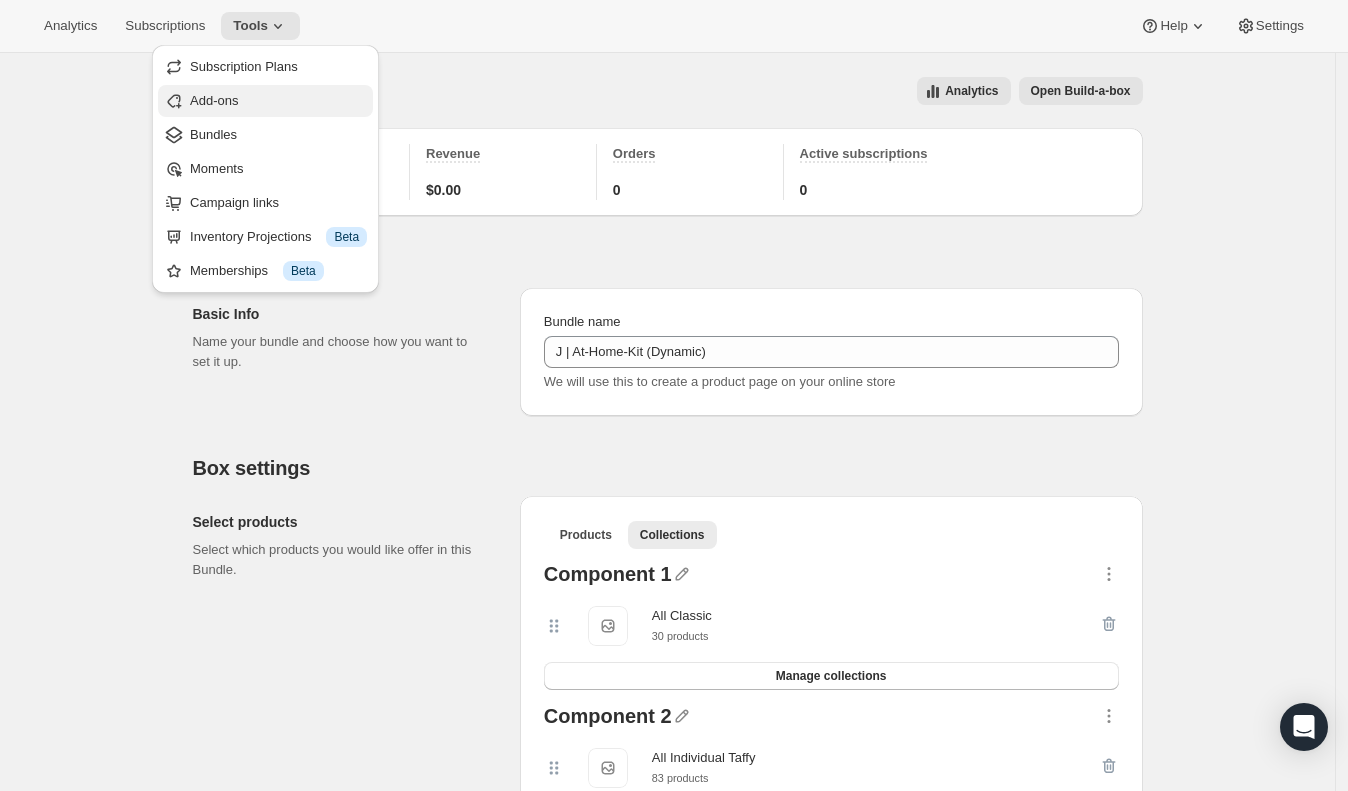 click on "Add-ons" at bounding box center (278, 101) 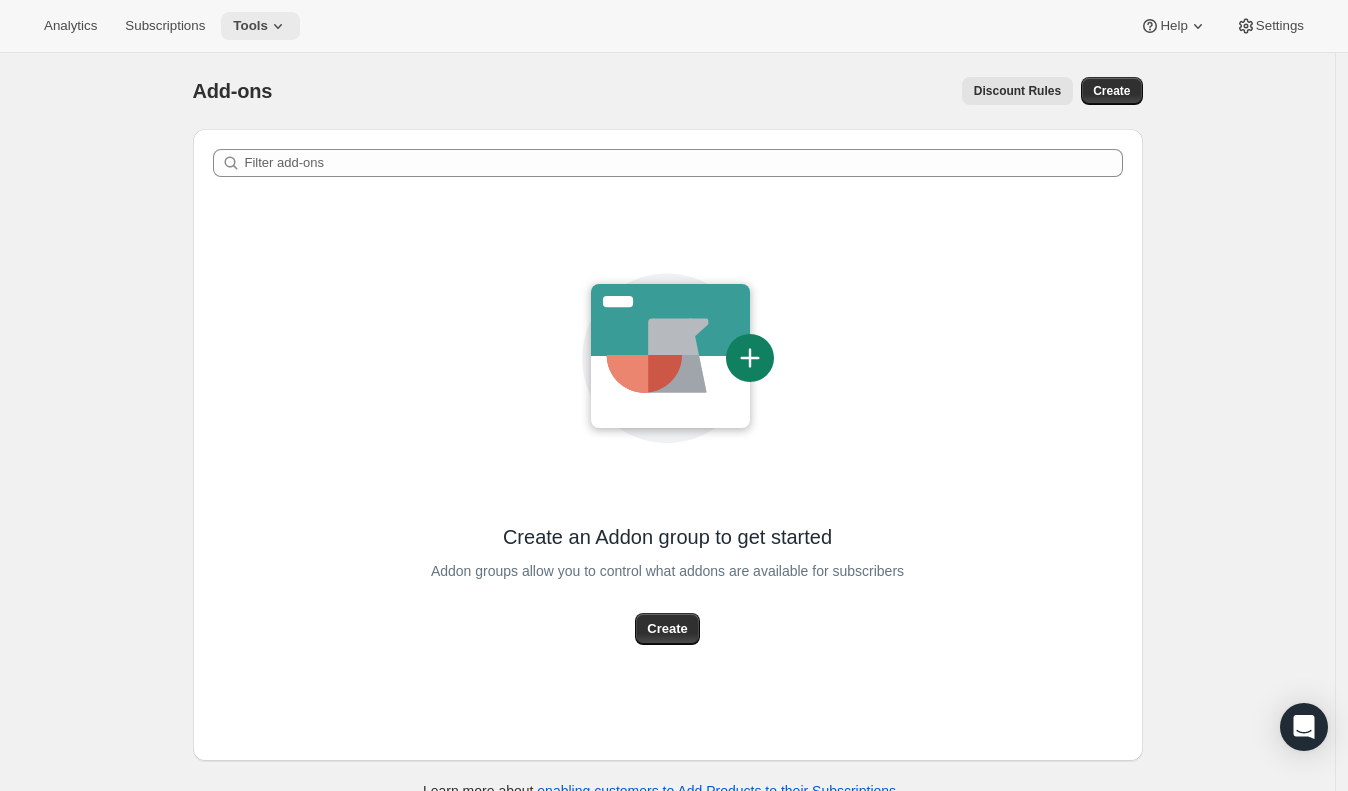 click on "Tools" at bounding box center (250, 26) 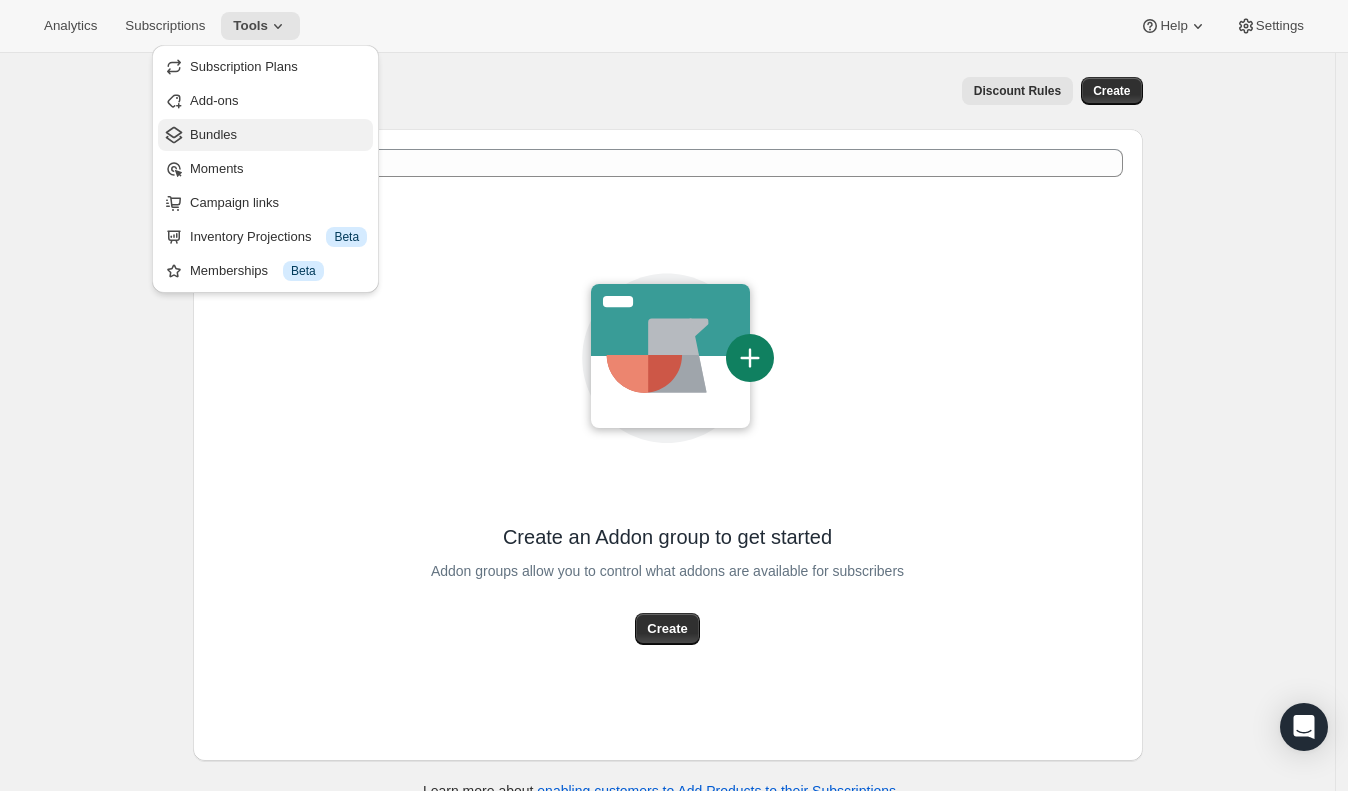 click on "Bundles" at bounding box center (278, 135) 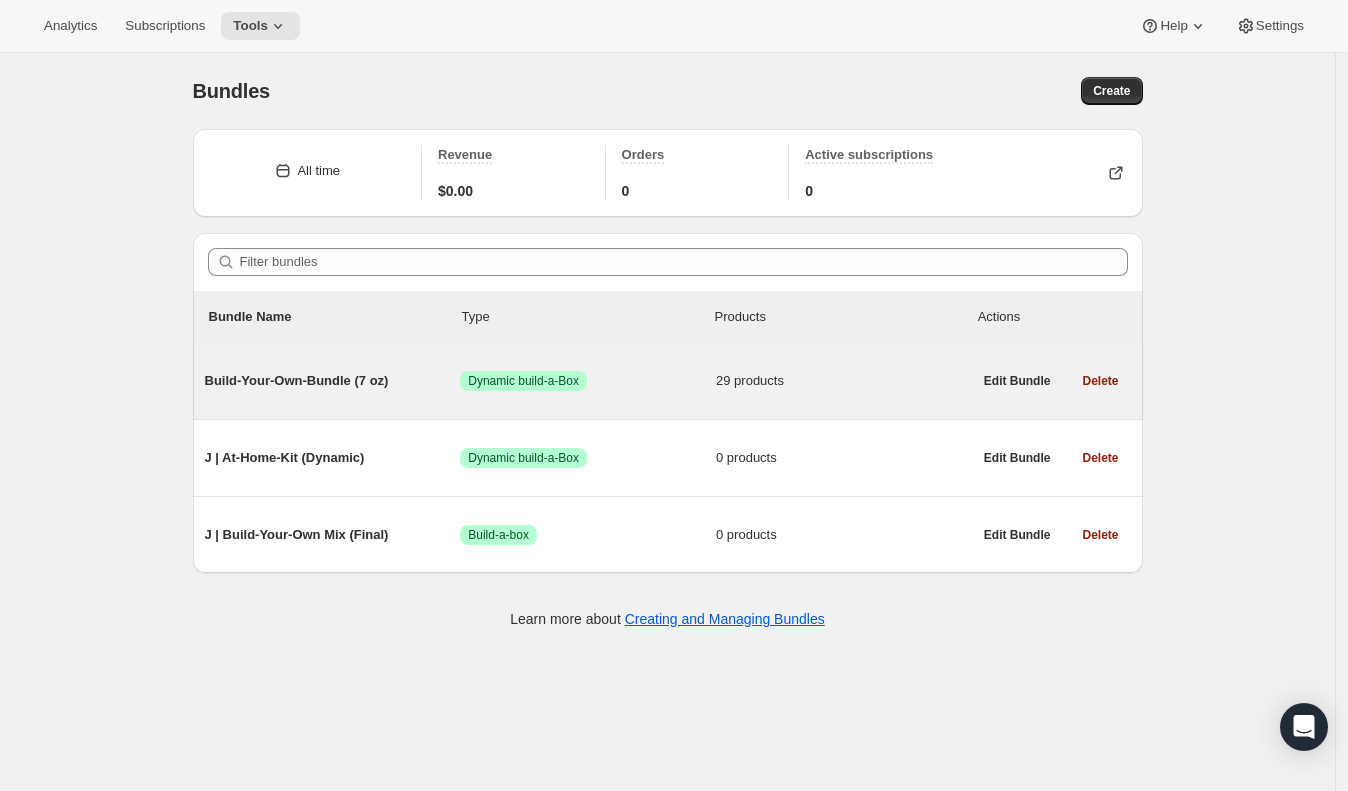click on "Build-Your-Own-Bundle (7 oz)" at bounding box center (333, 381) 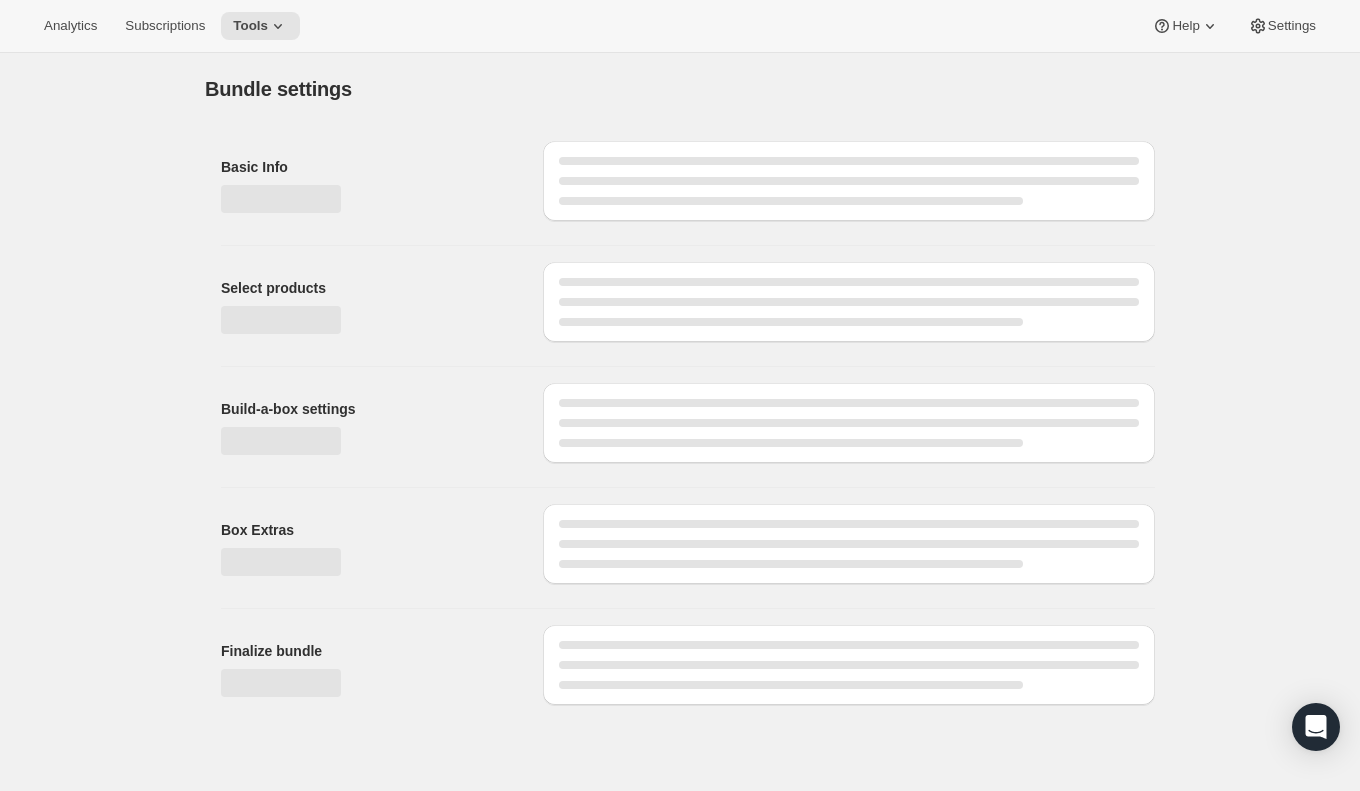 type on "Build-Your-Own-Bundle (7 oz)" 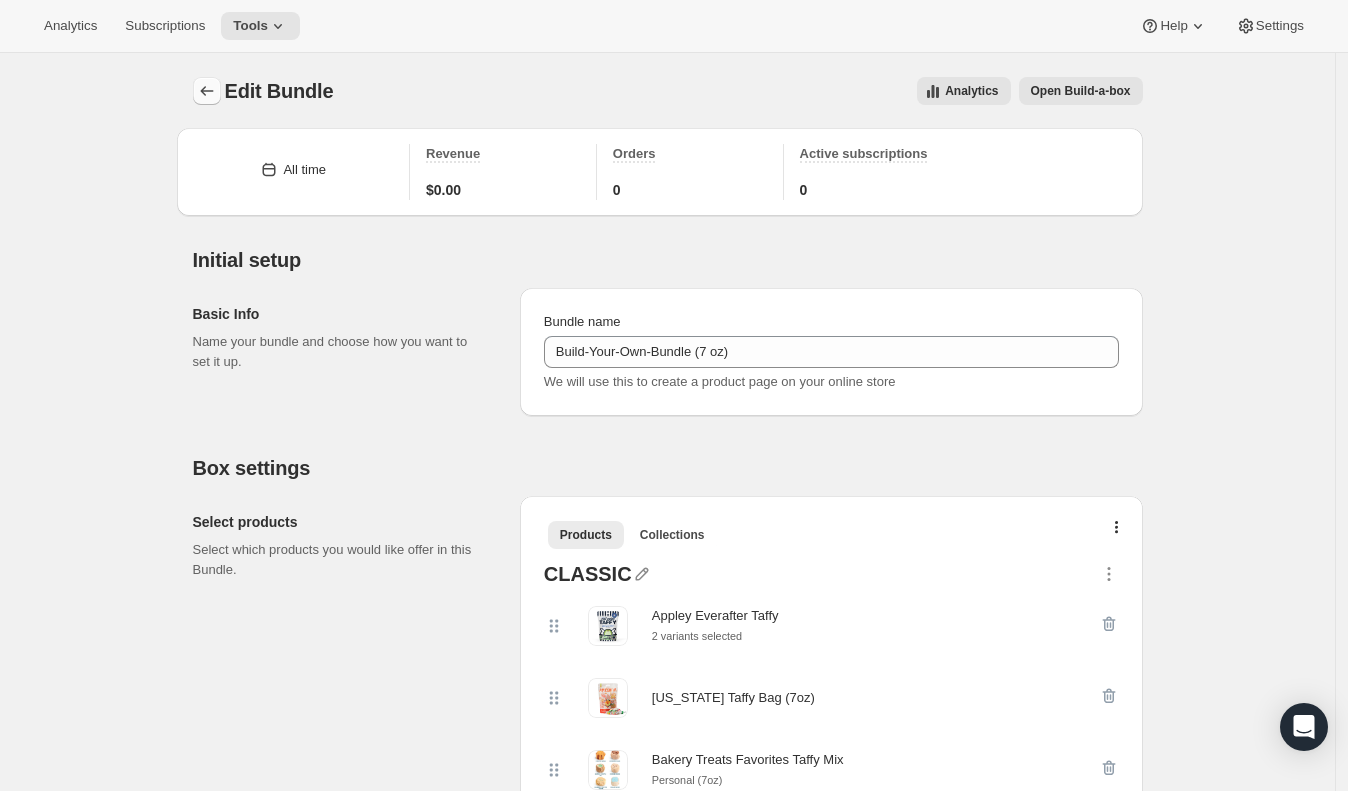click 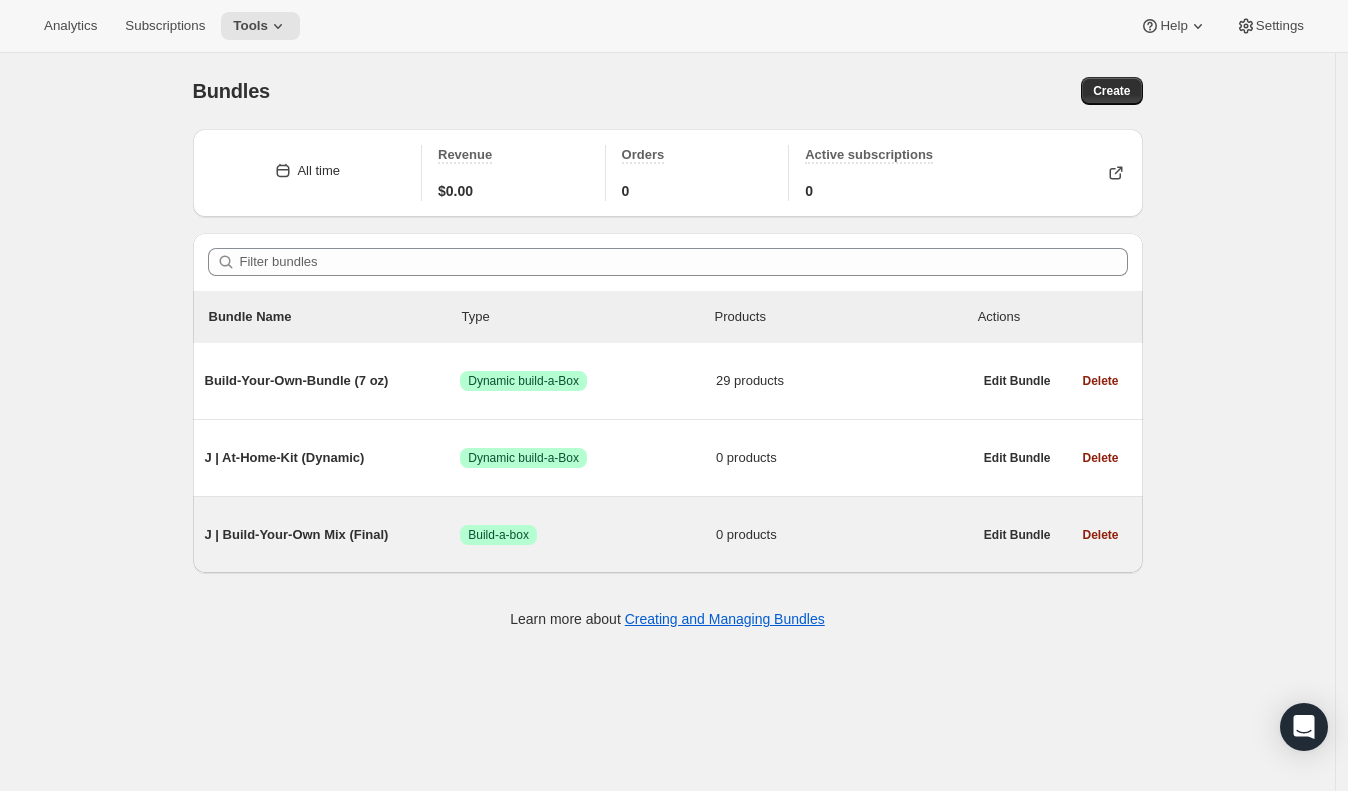 click on "J | Build-Your-Own Mix (Final)" at bounding box center (333, 535) 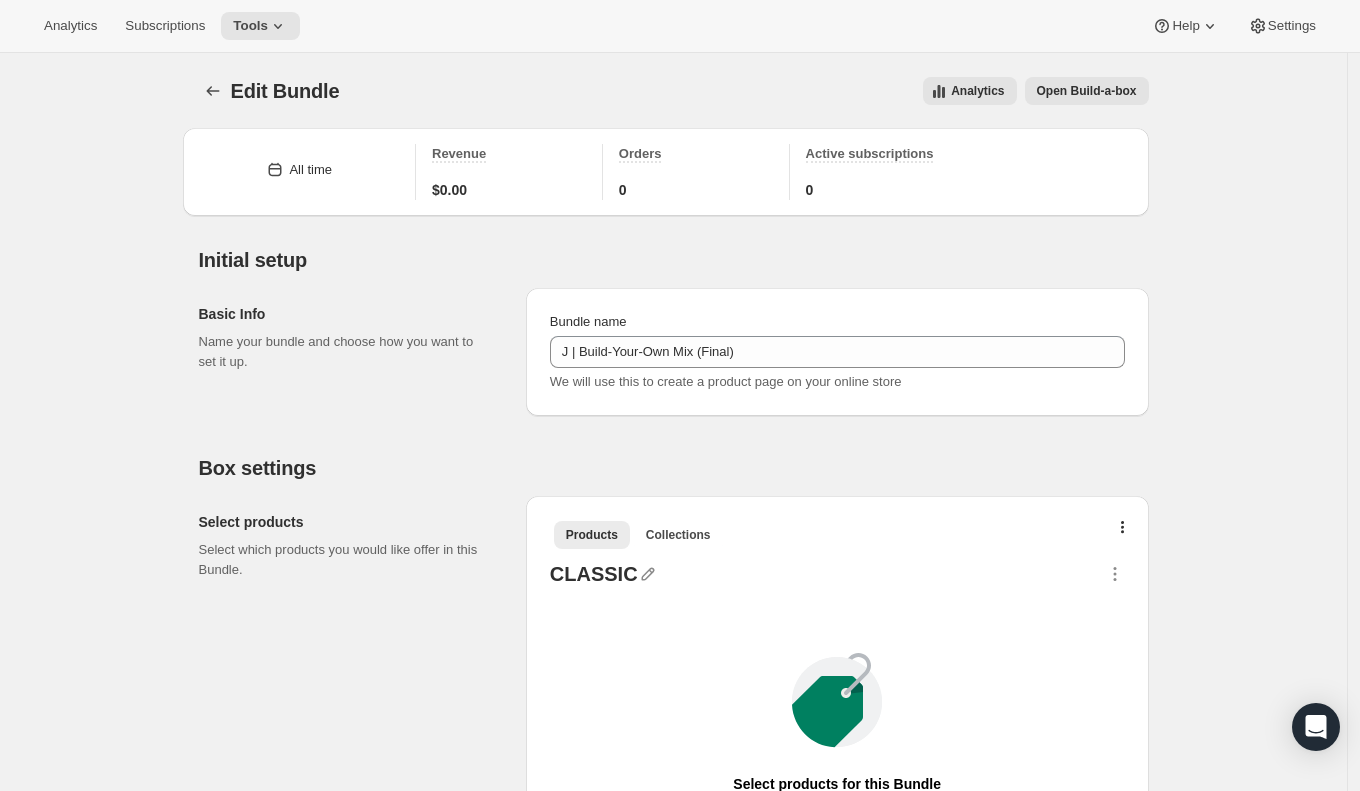 type on "J | Build-Your-Own Mix (Final)" 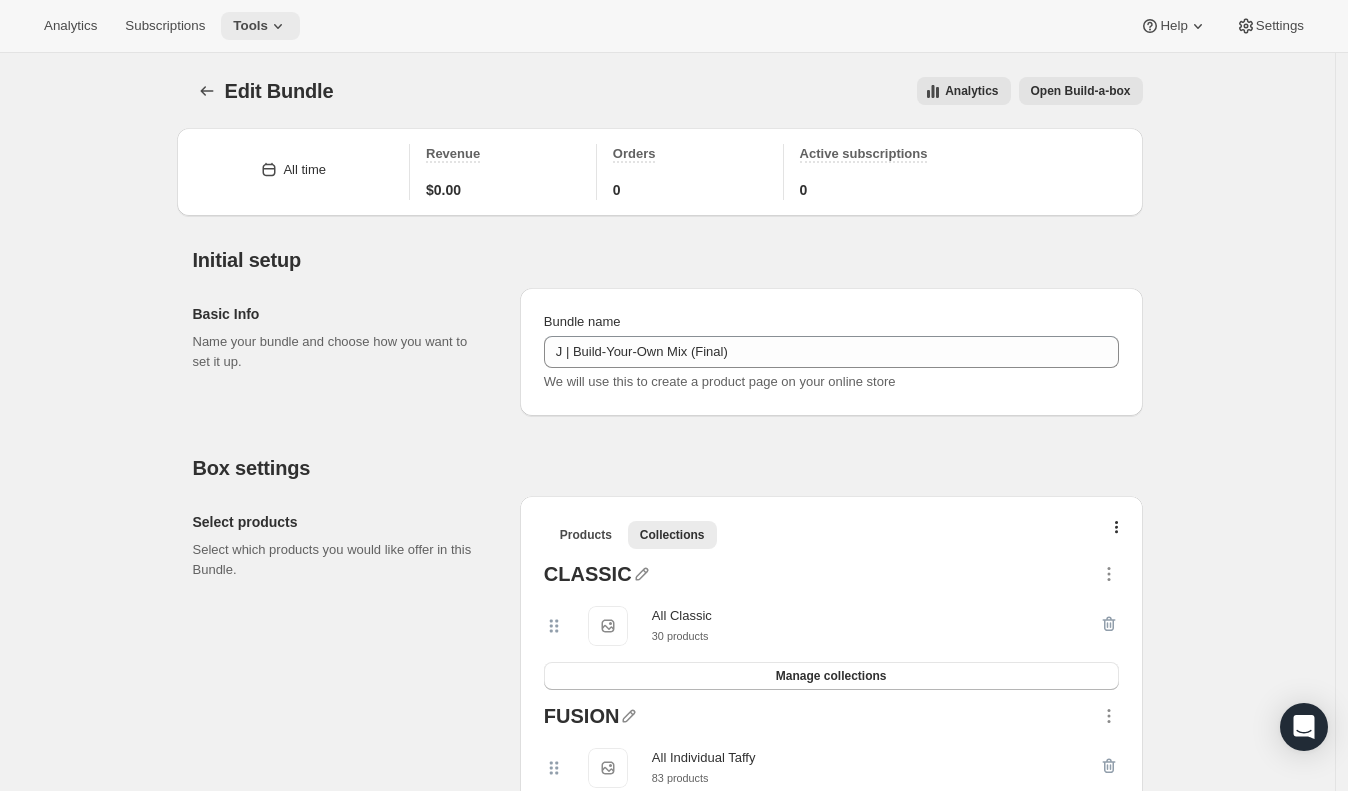 click 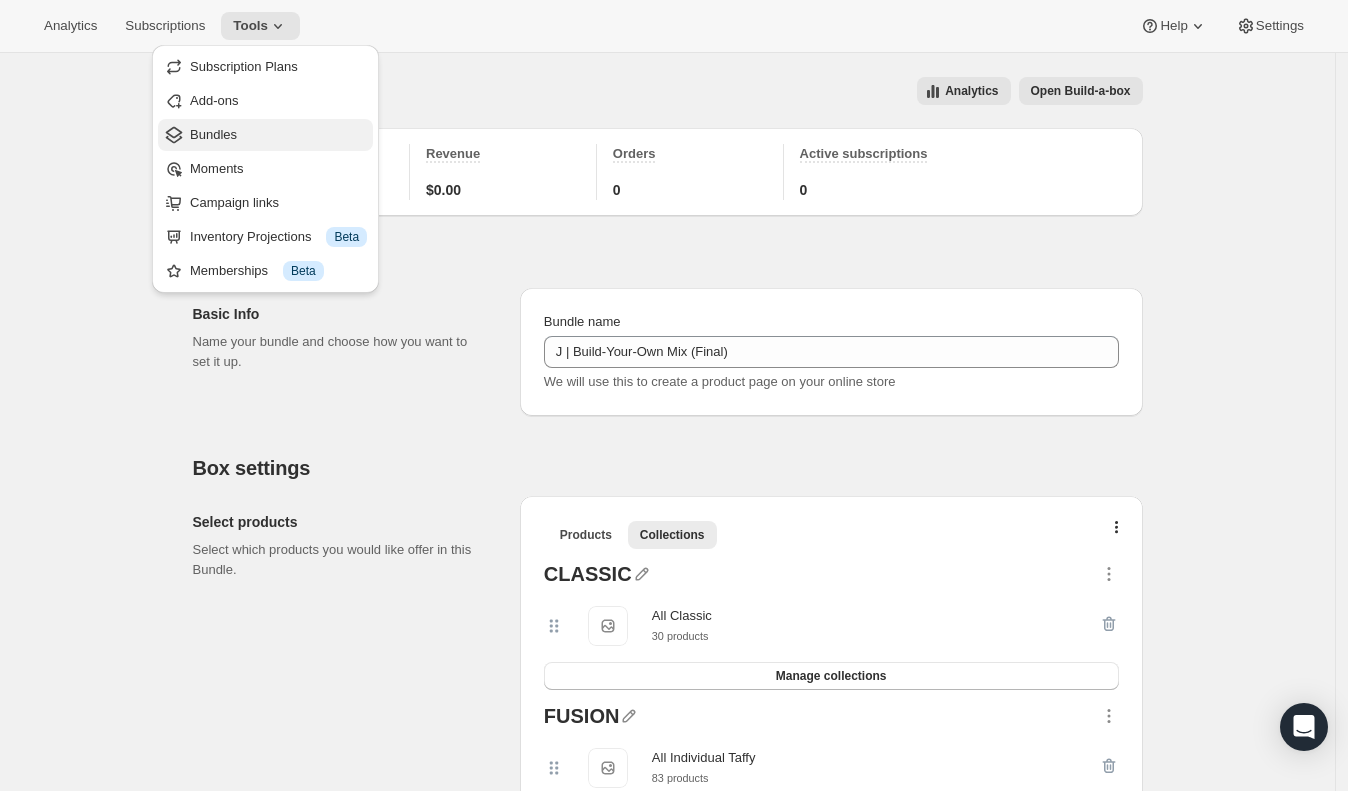 click on "Bundles" at bounding box center [278, 135] 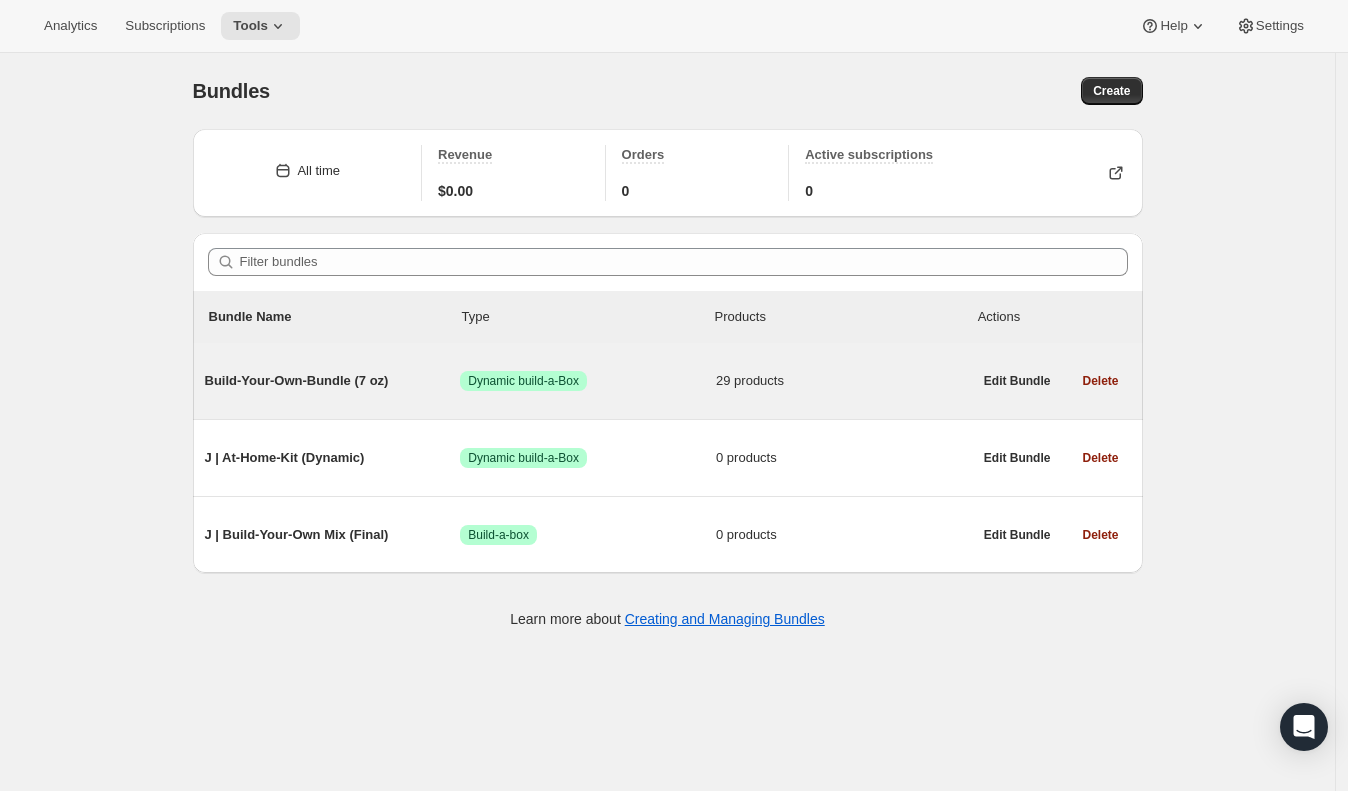 click on "Build-Your-Own-Bundle (7 oz)" at bounding box center (333, 381) 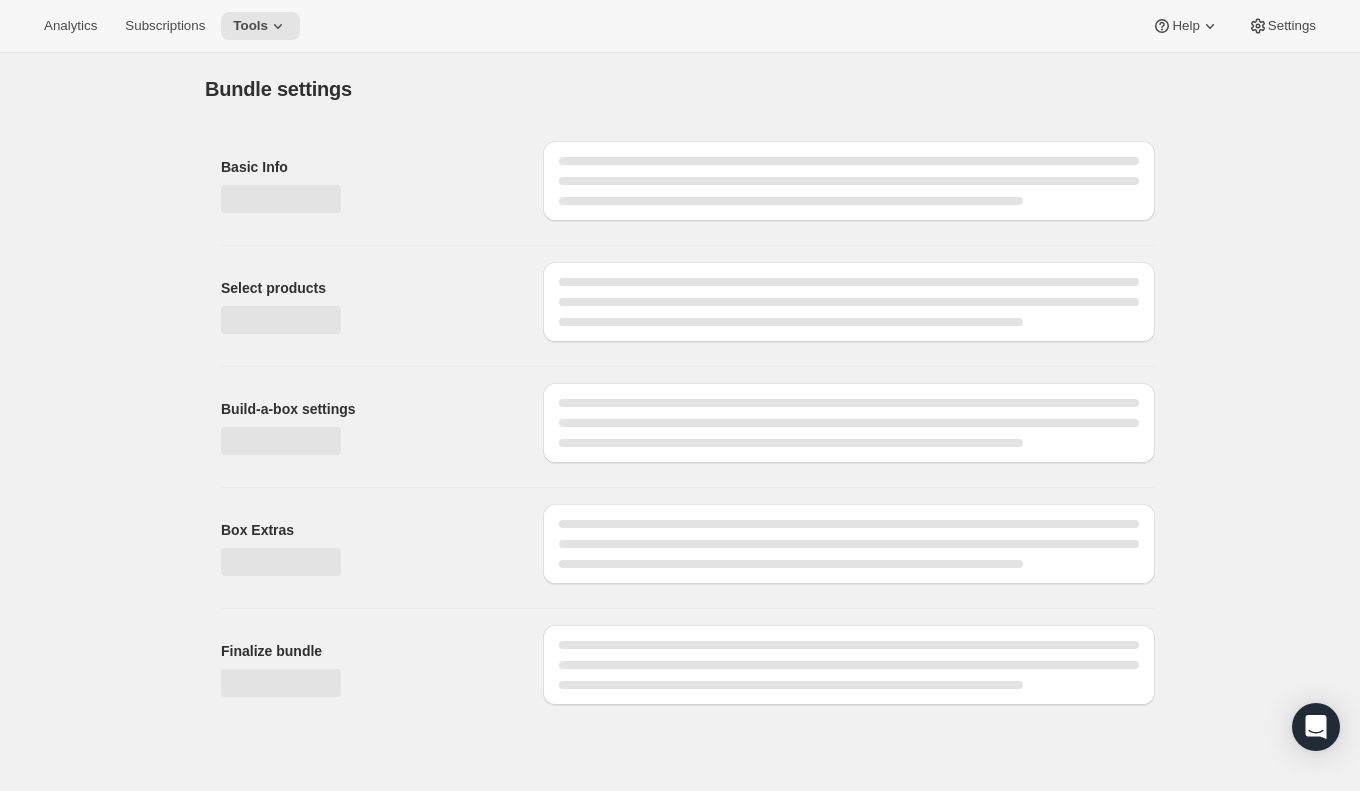 type on "Build-Your-Own-Bundle (7 oz)" 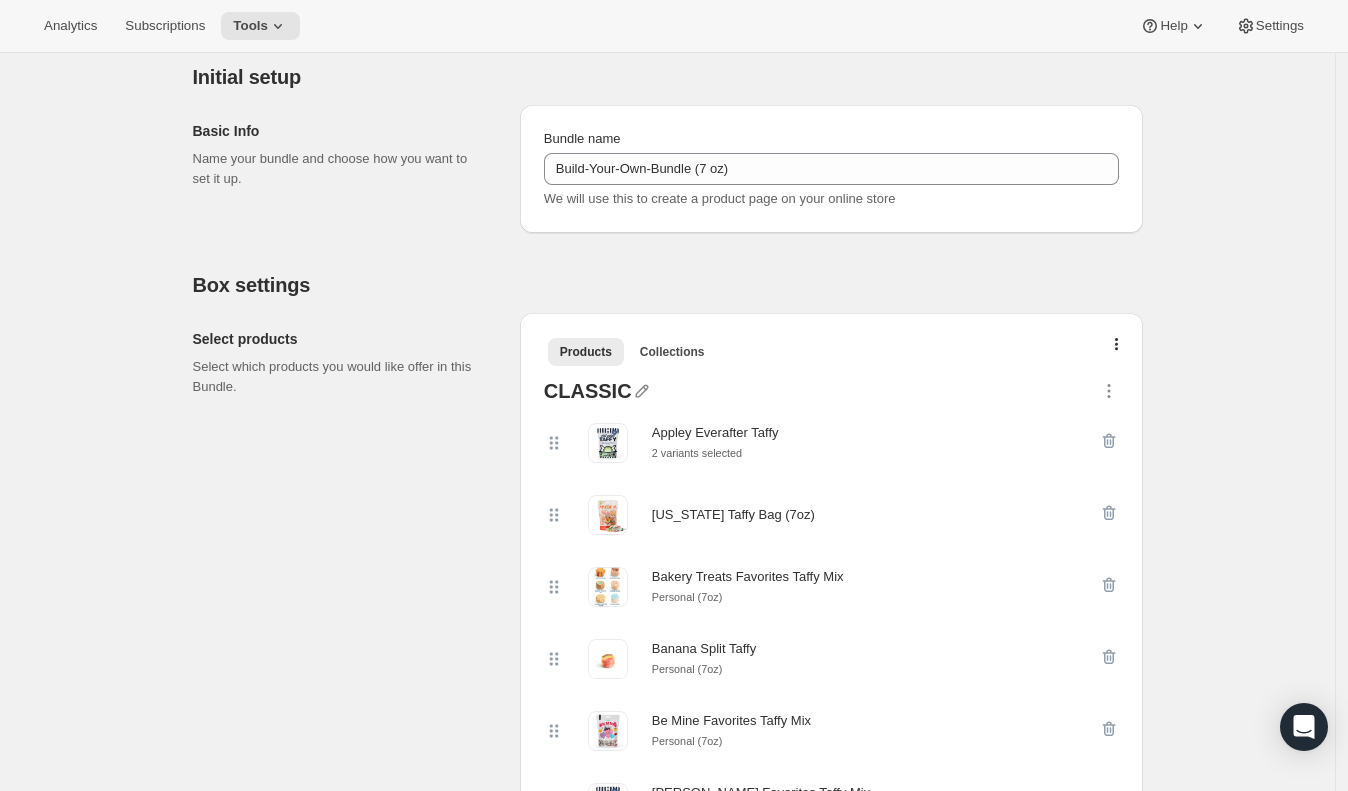 scroll, scrollTop: 0, scrollLeft: 0, axis: both 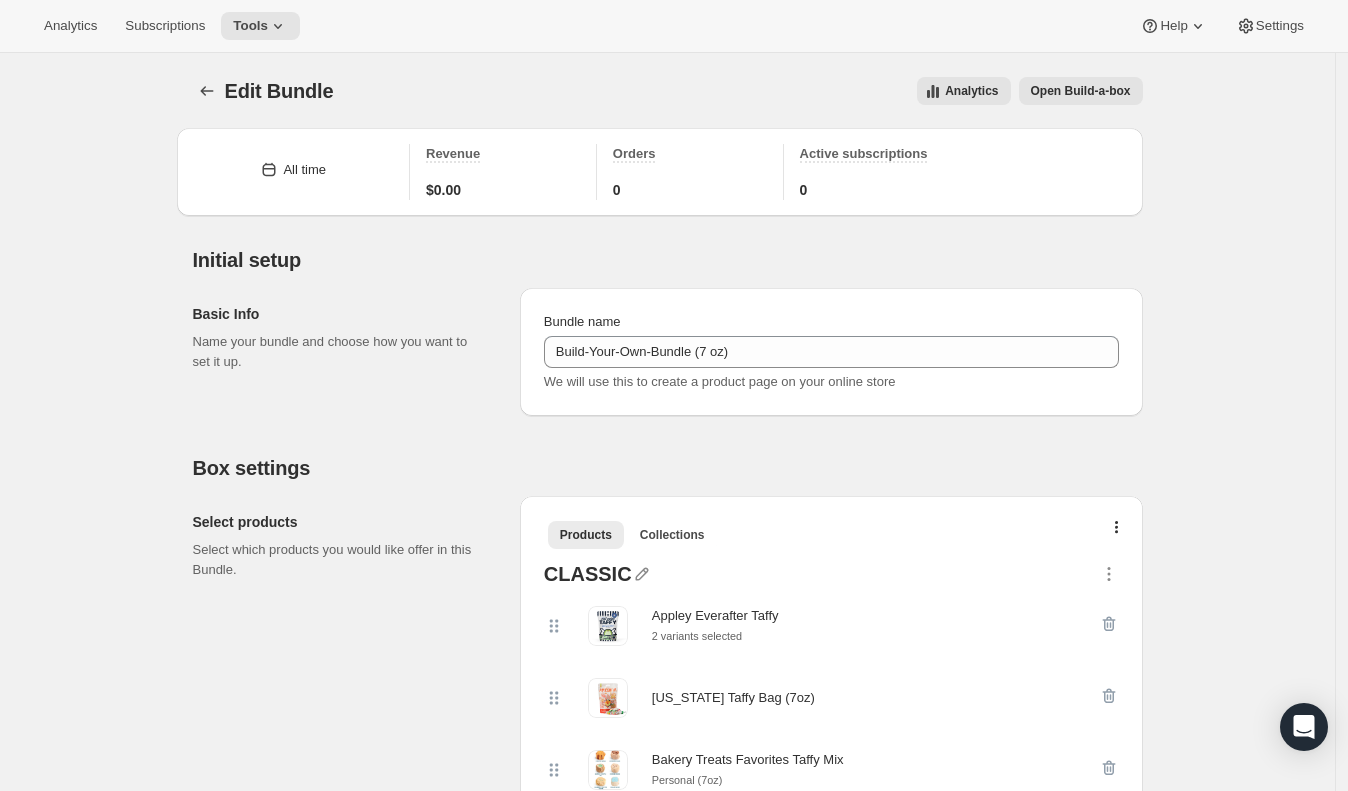 click on "Open Build-a-box" at bounding box center (1081, 91) 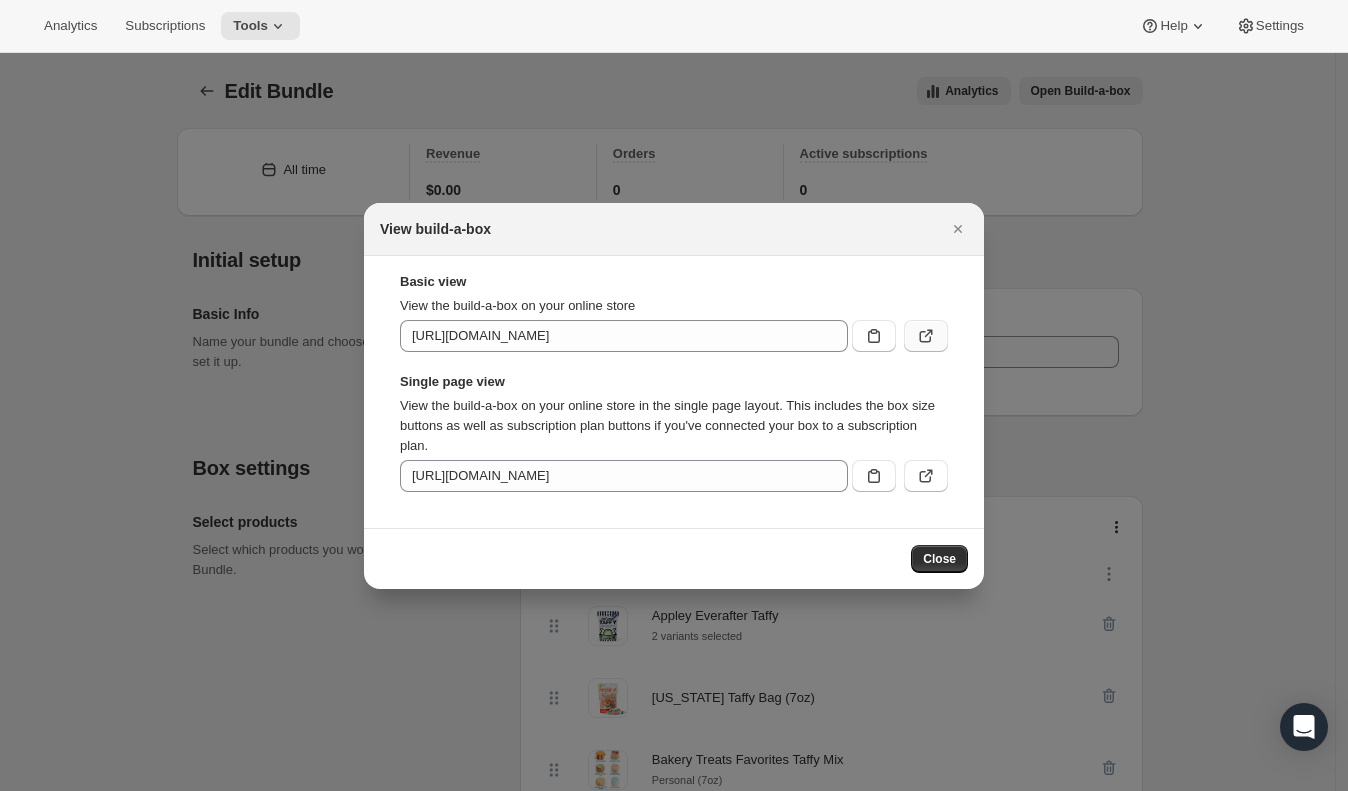 click 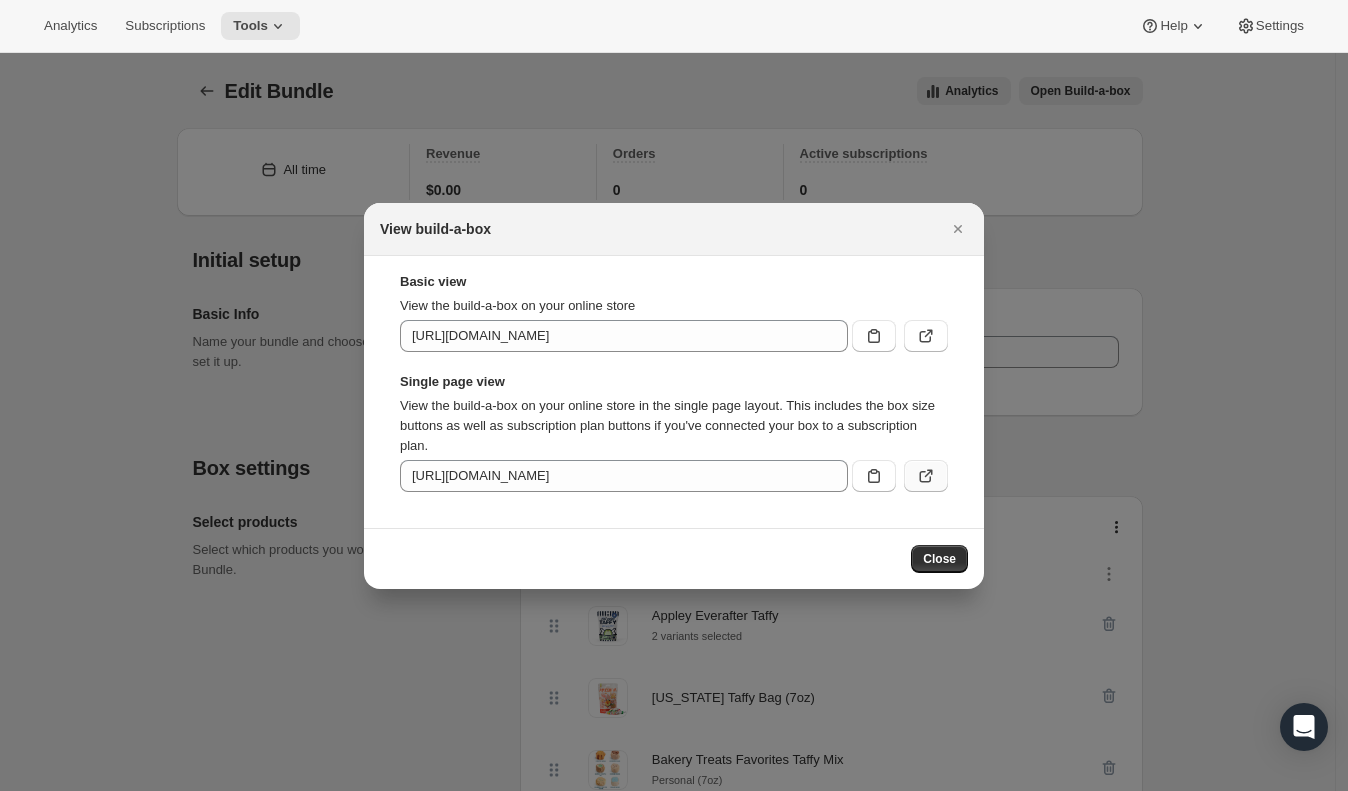 click at bounding box center (926, 476) 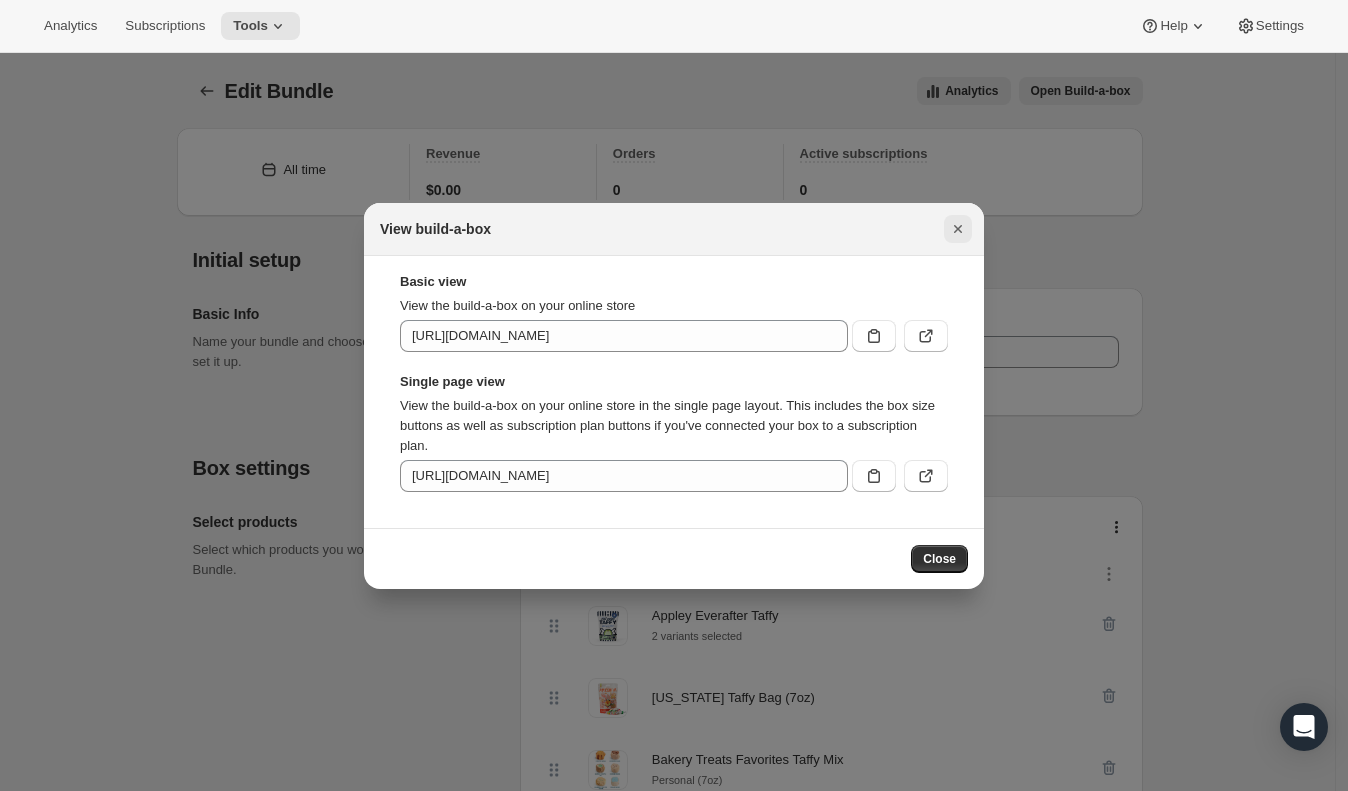 click 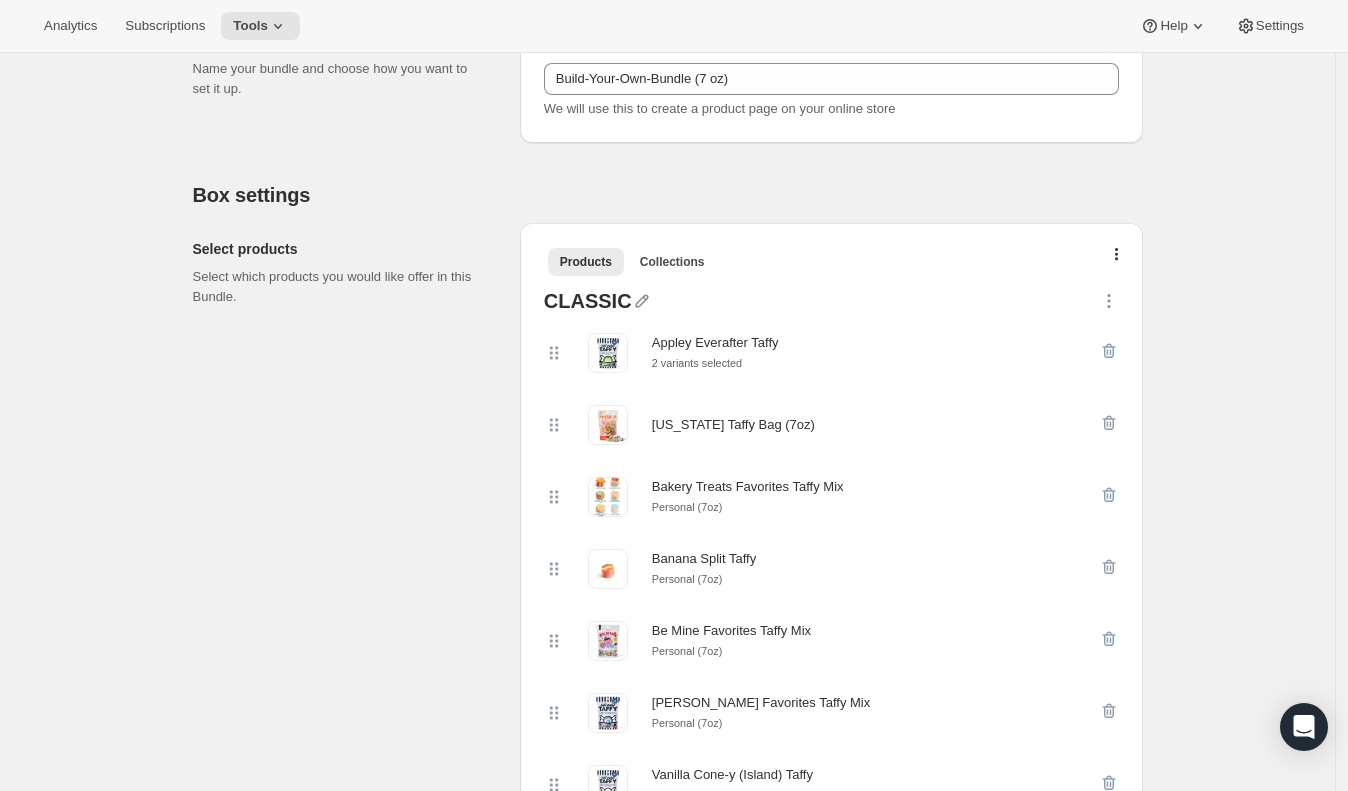 scroll, scrollTop: 0, scrollLeft: 0, axis: both 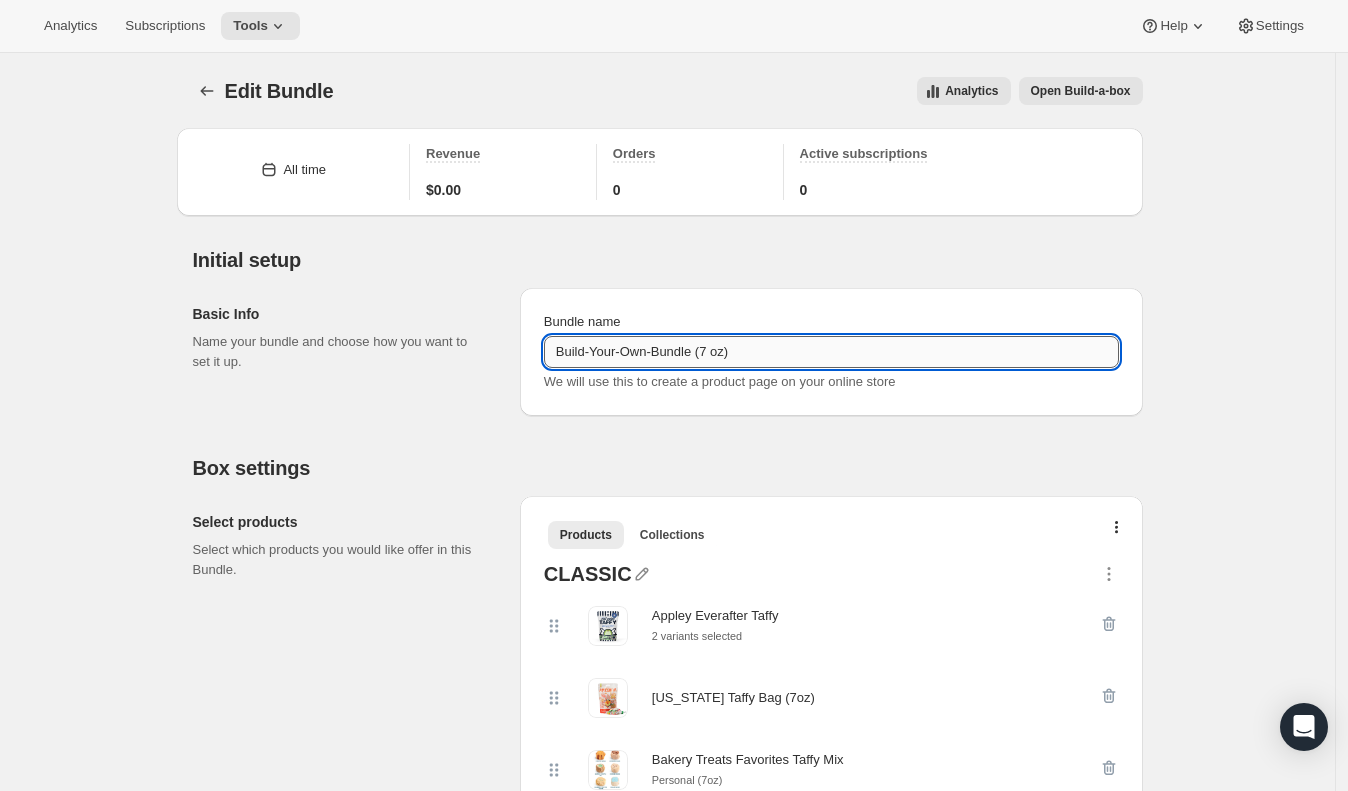 click on "Build-Your-Own-Bundle (7 oz)" at bounding box center (831, 352) 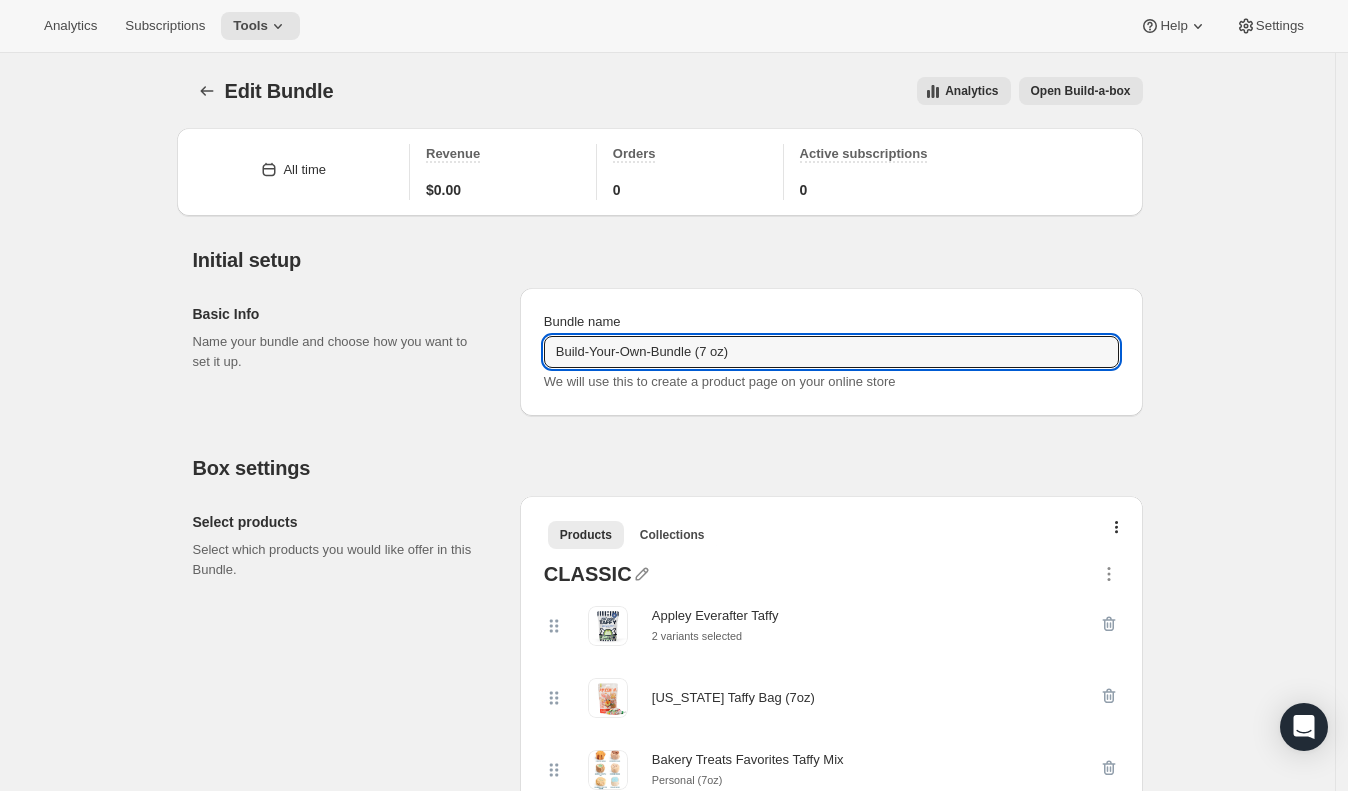 click at bounding box center [209, 91] 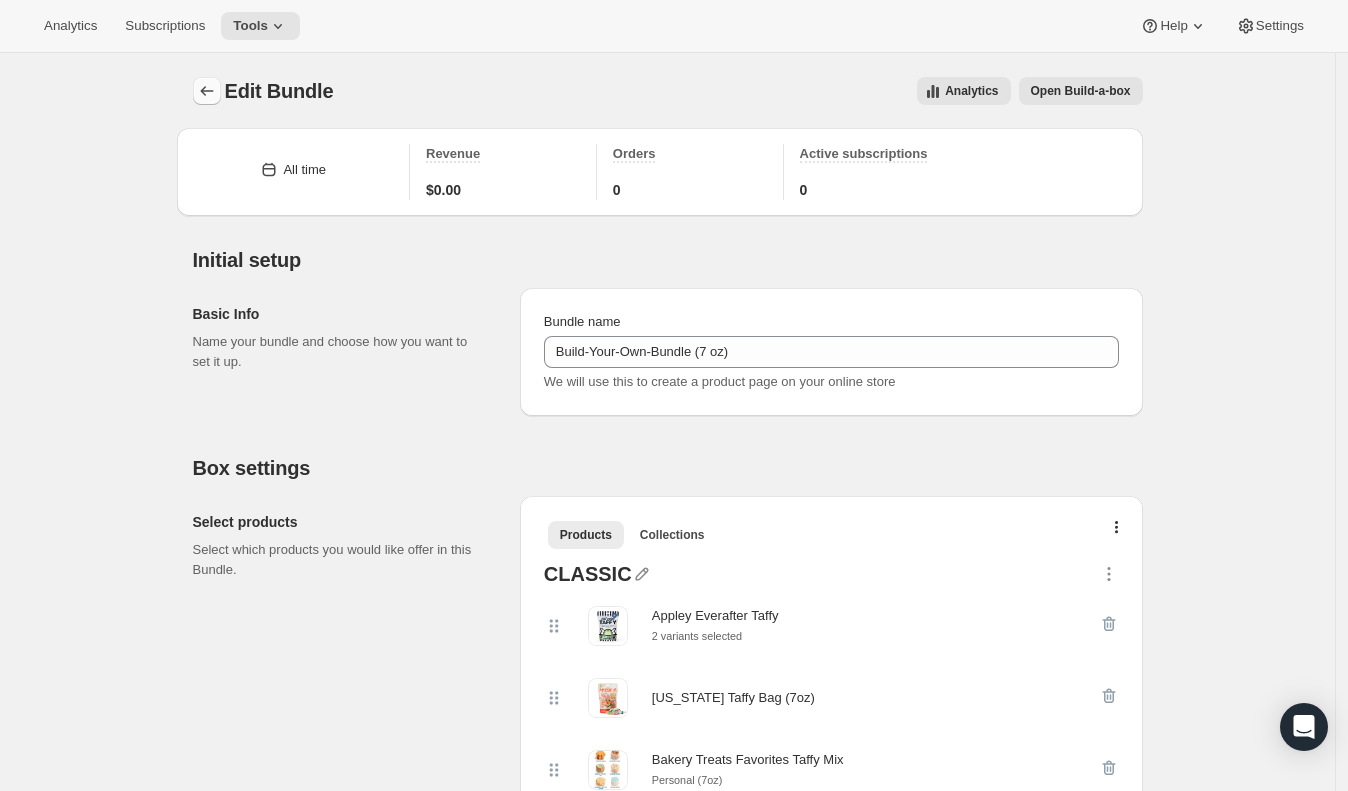 click 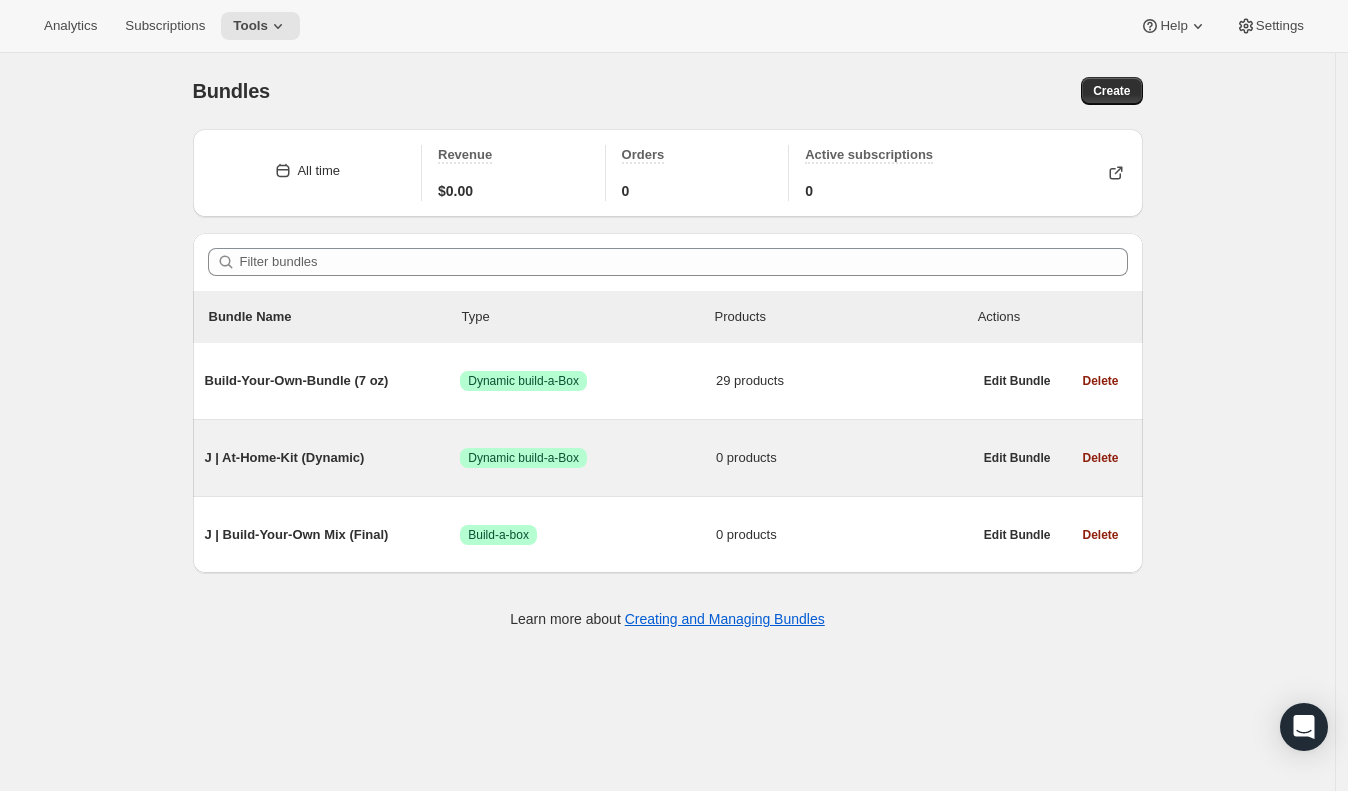 click on "J | At-Home-Kit (Dynamic)" at bounding box center (333, 458) 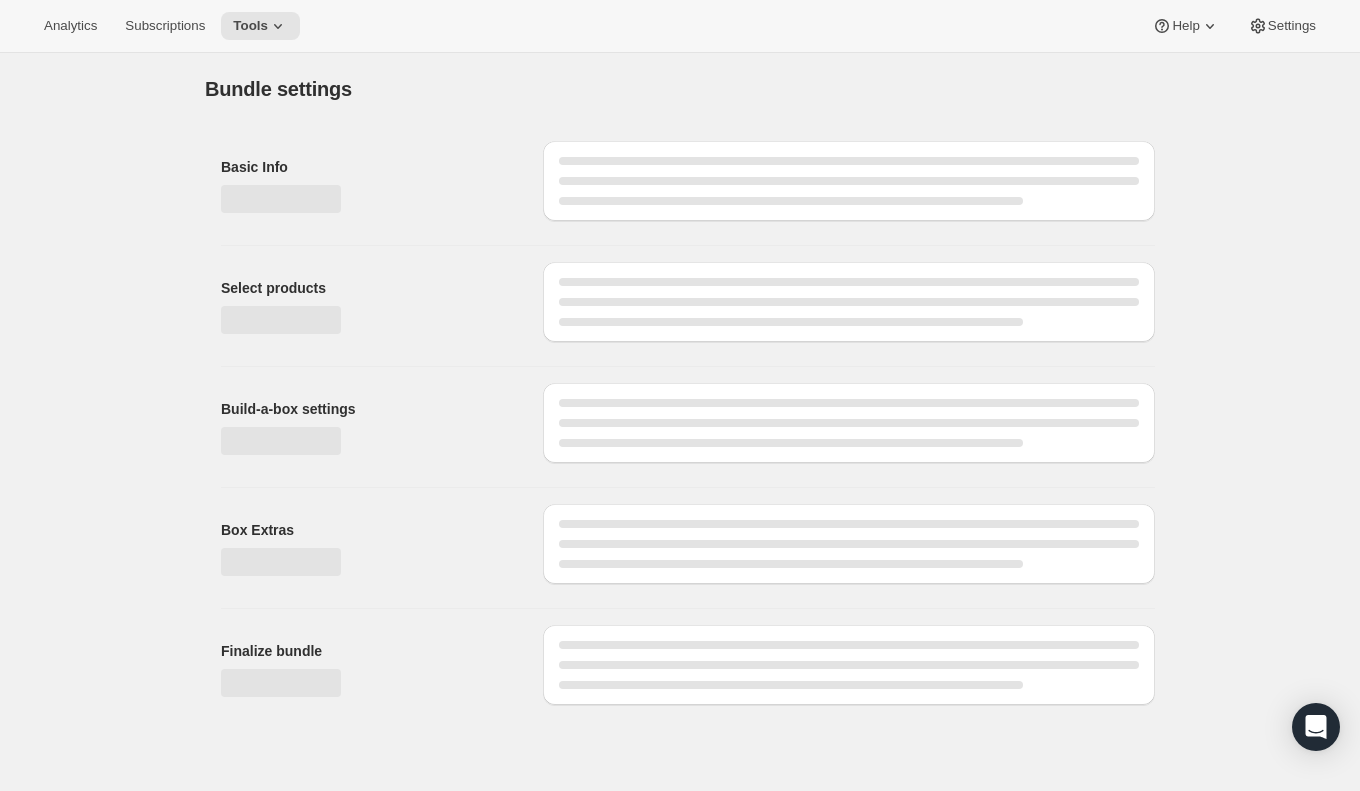 type on "J | At-Home-Kit (Dynamic)" 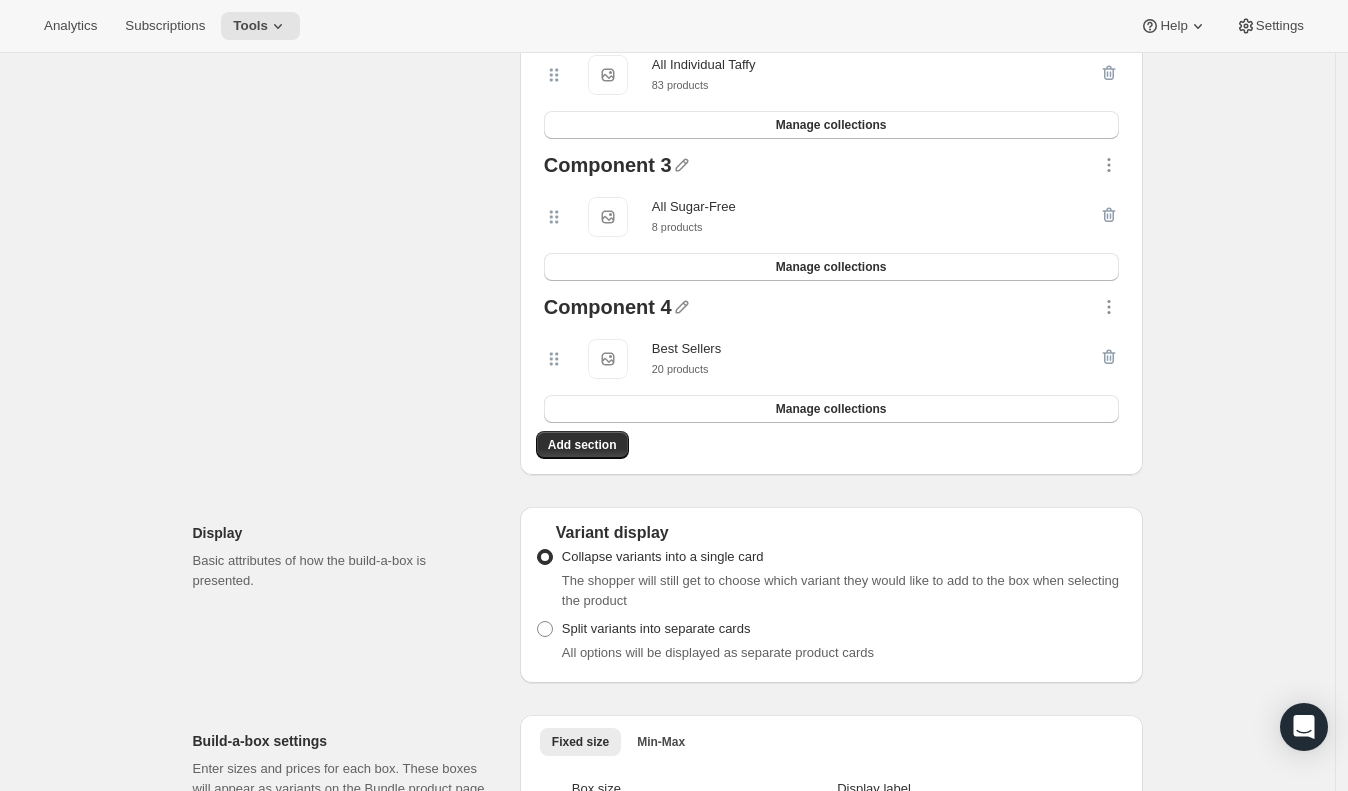 scroll, scrollTop: 0, scrollLeft: 0, axis: both 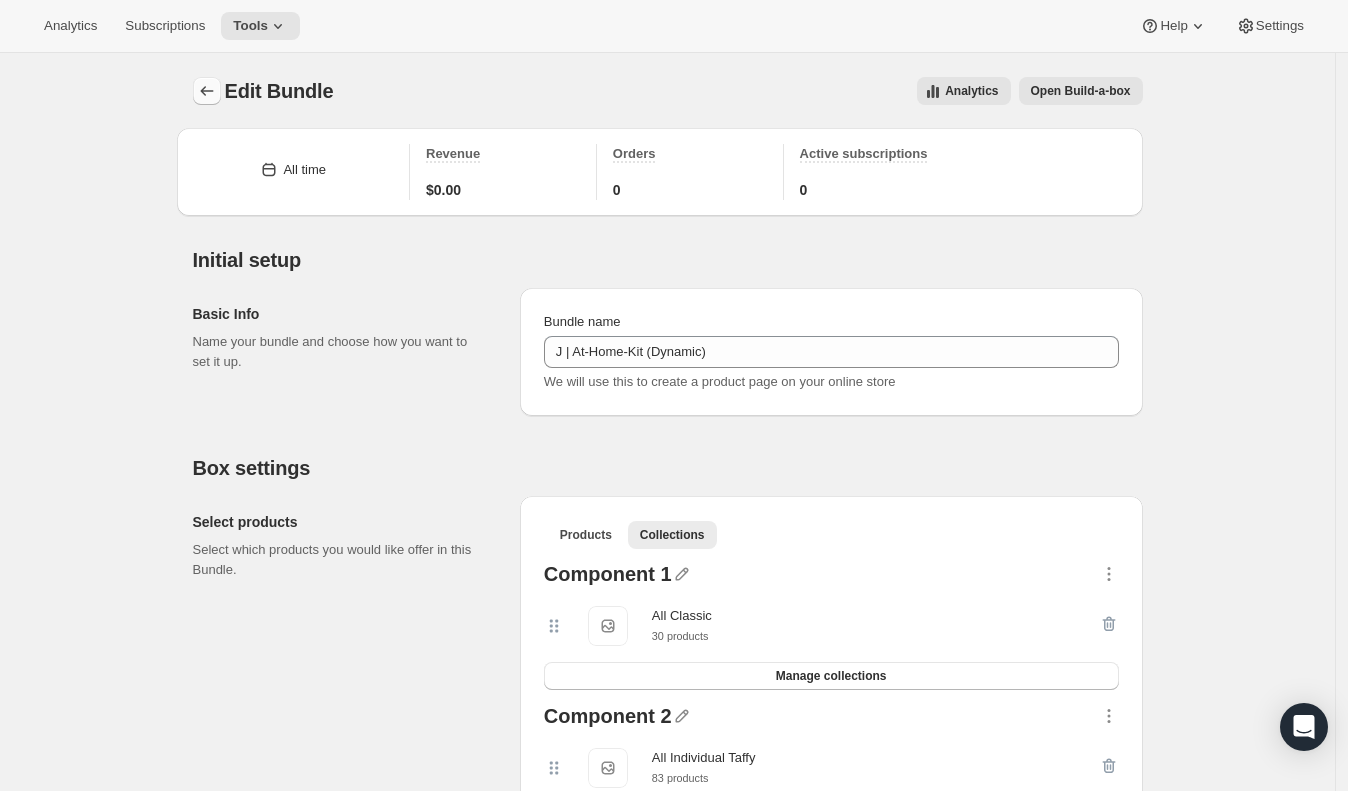 click 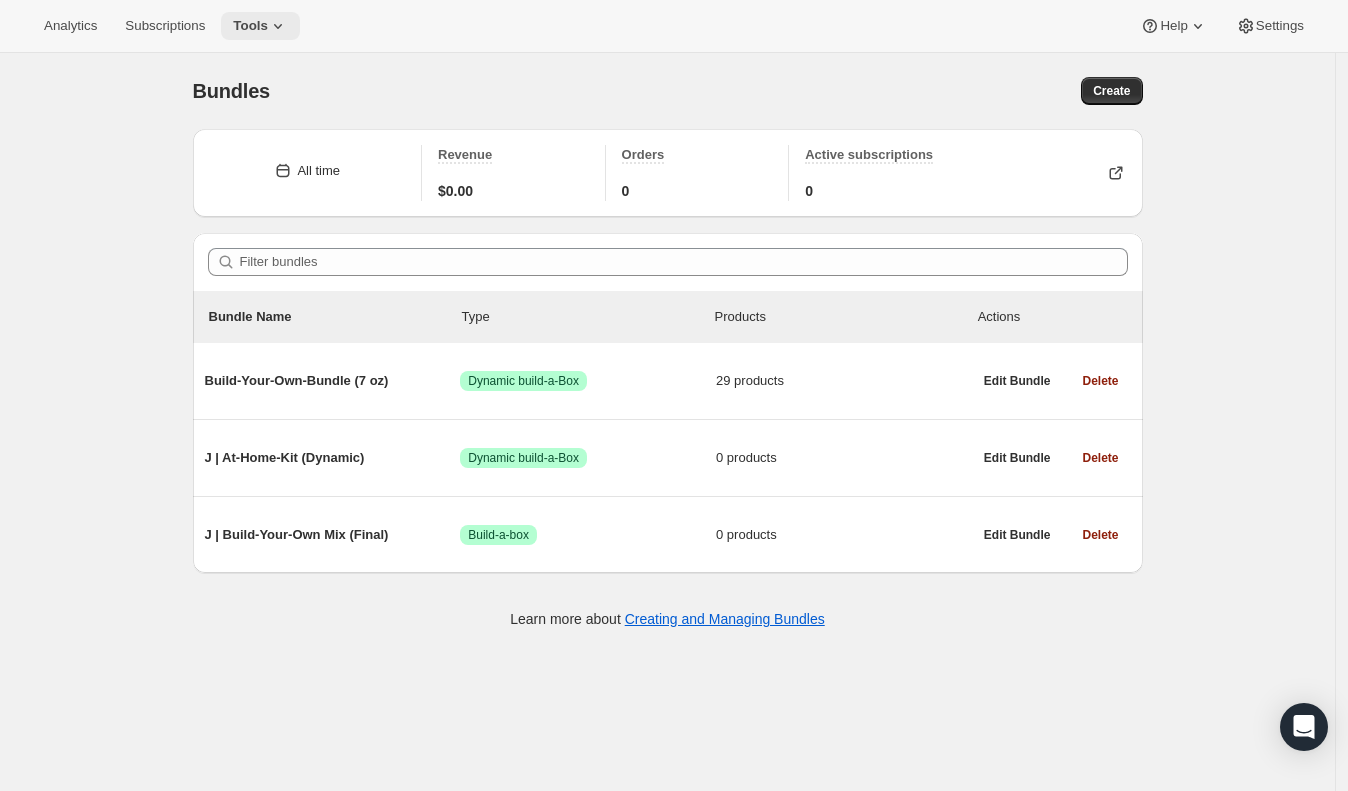 click on "Tools" at bounding box center [260, 26] 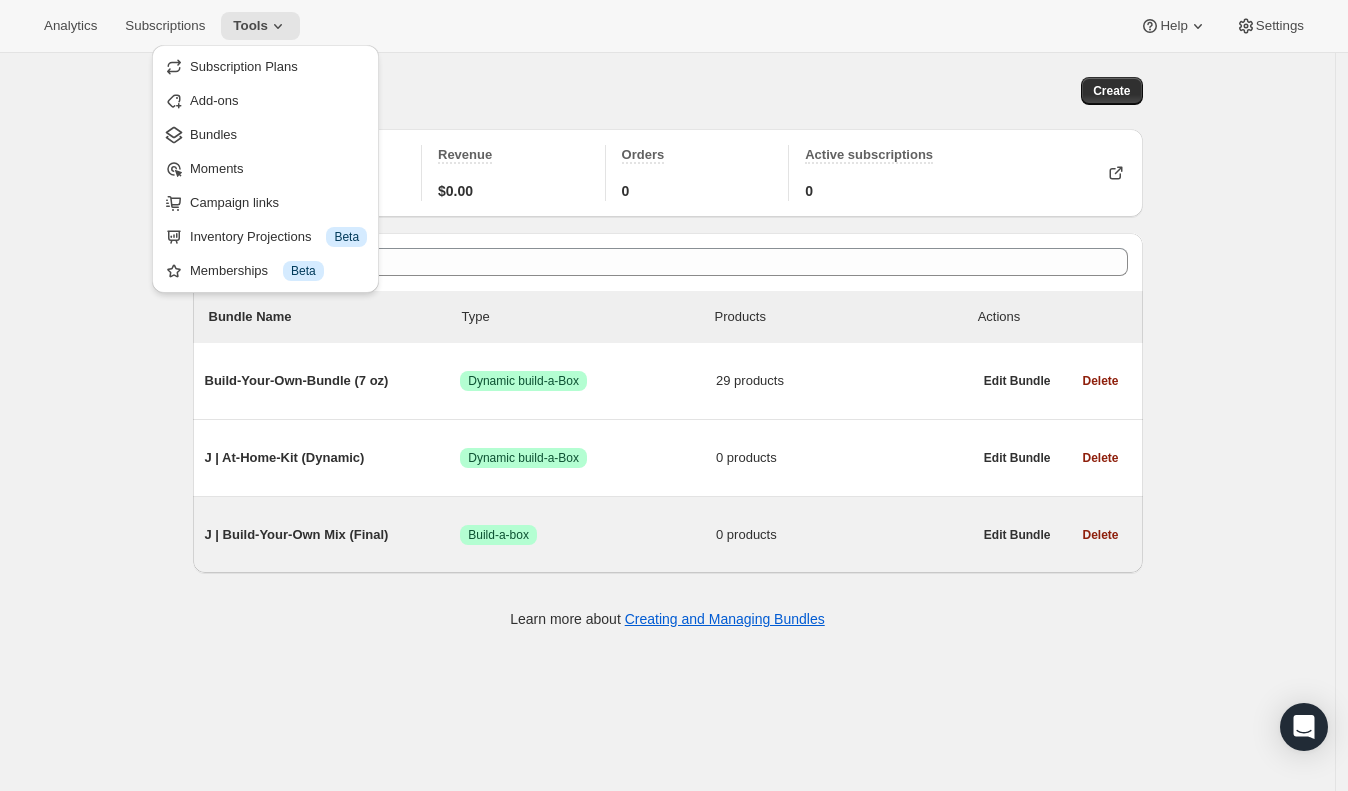 click on "J | Build-Your-Own Mix (Final)" at bounding box center (333, 535) 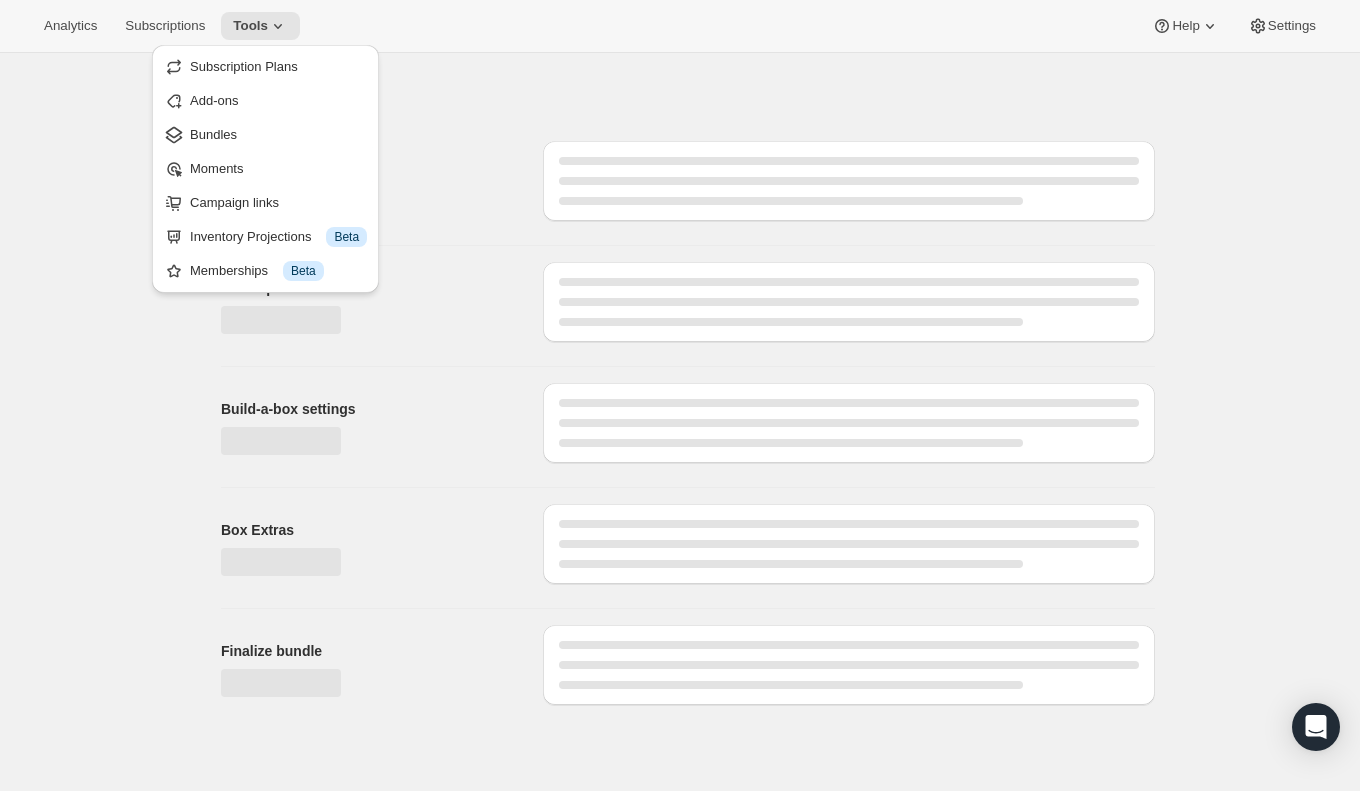 type on "J | Build-Your-Own Mix (Final)" 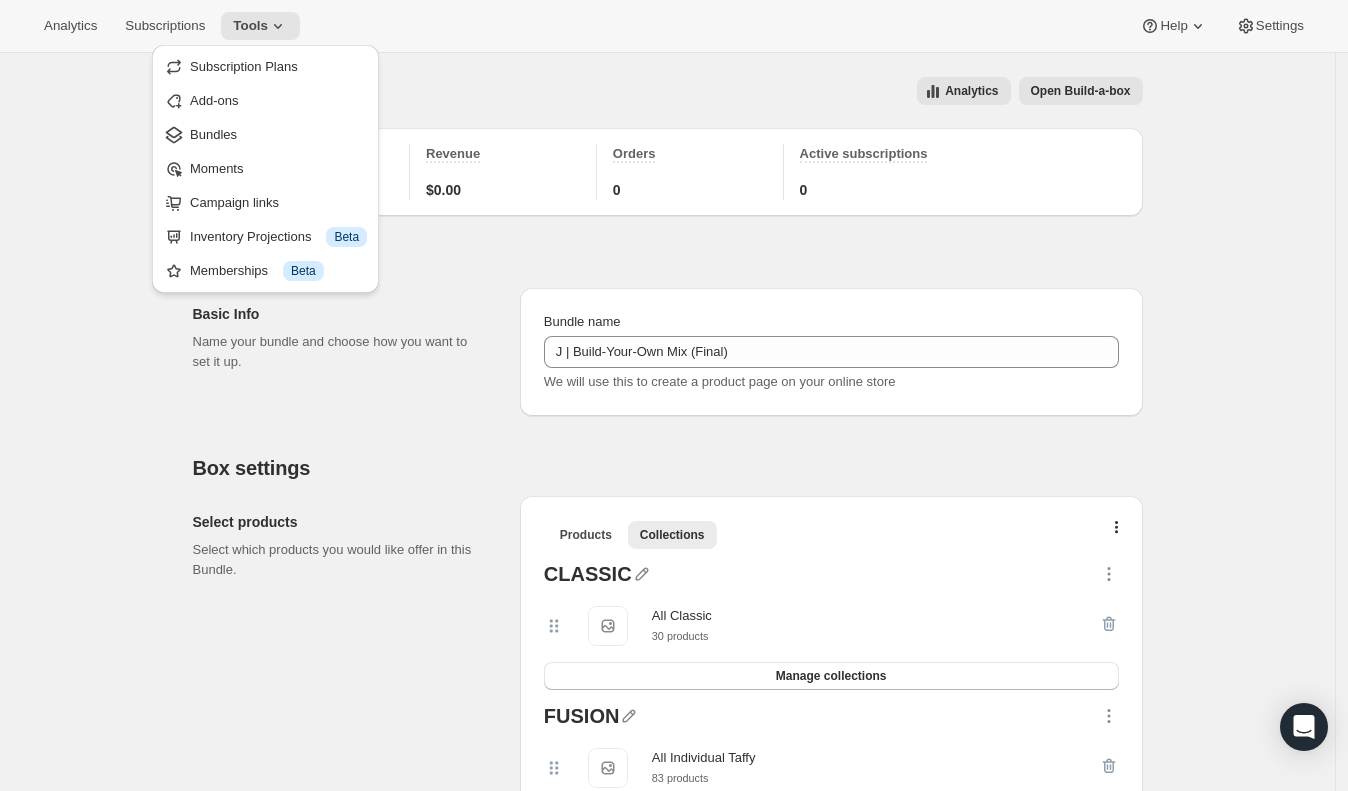 click on "Open Build-a-box" at bounding box center [1081, 91] 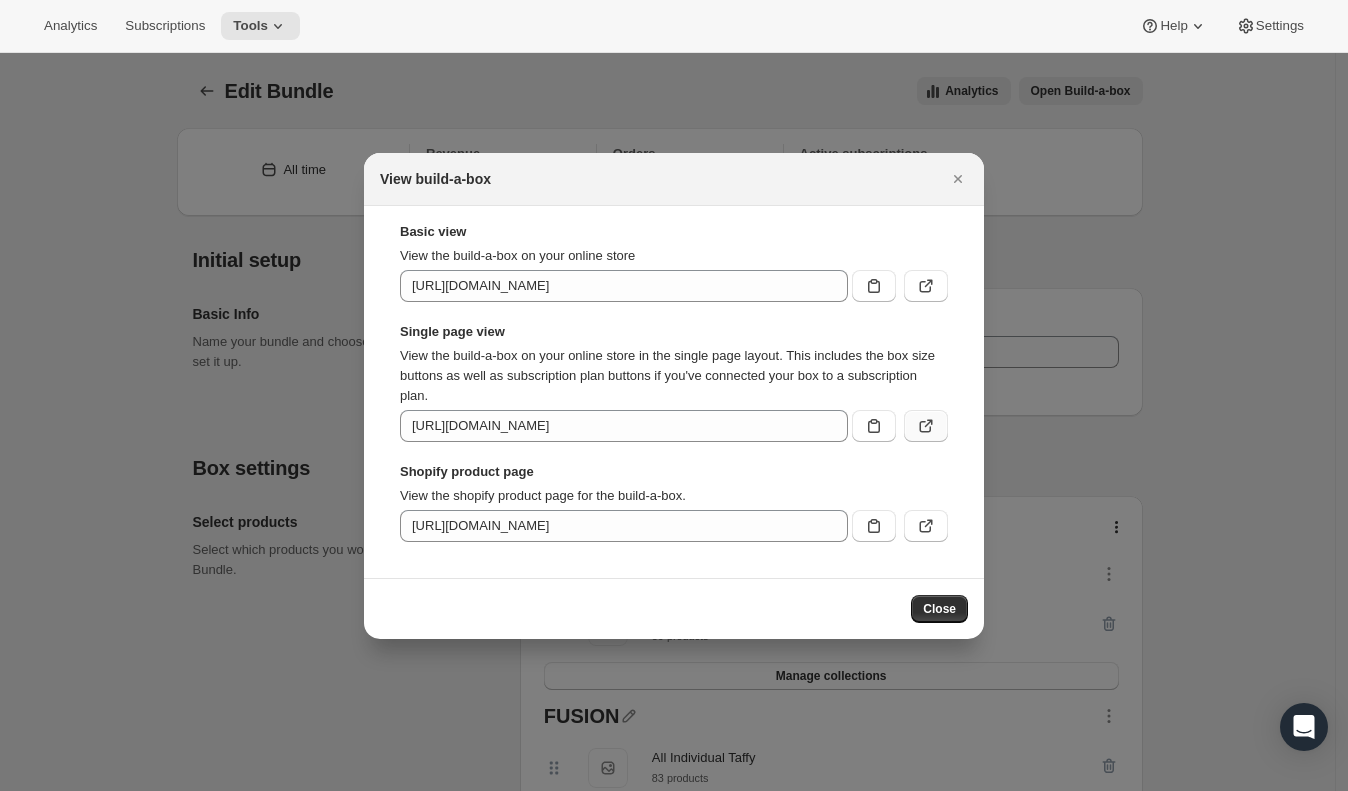 click 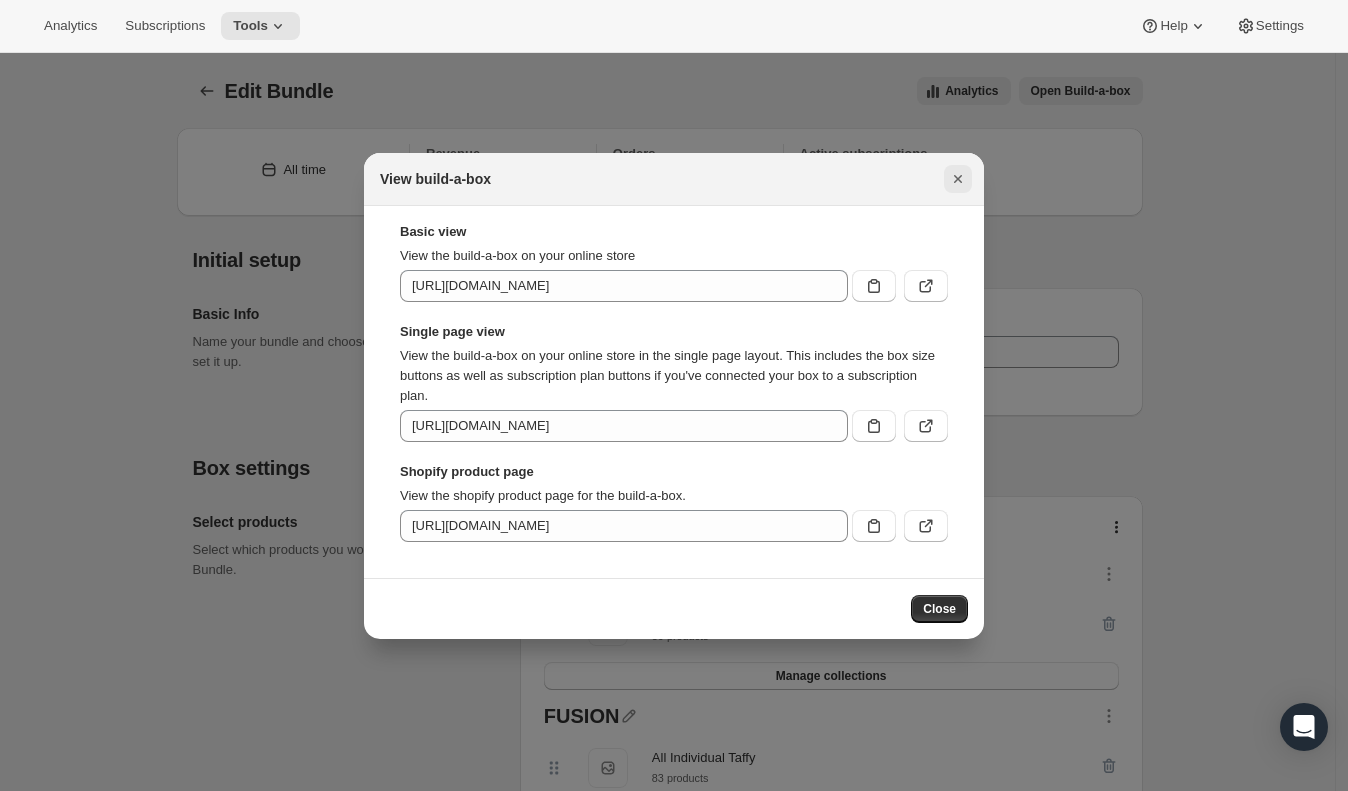 click 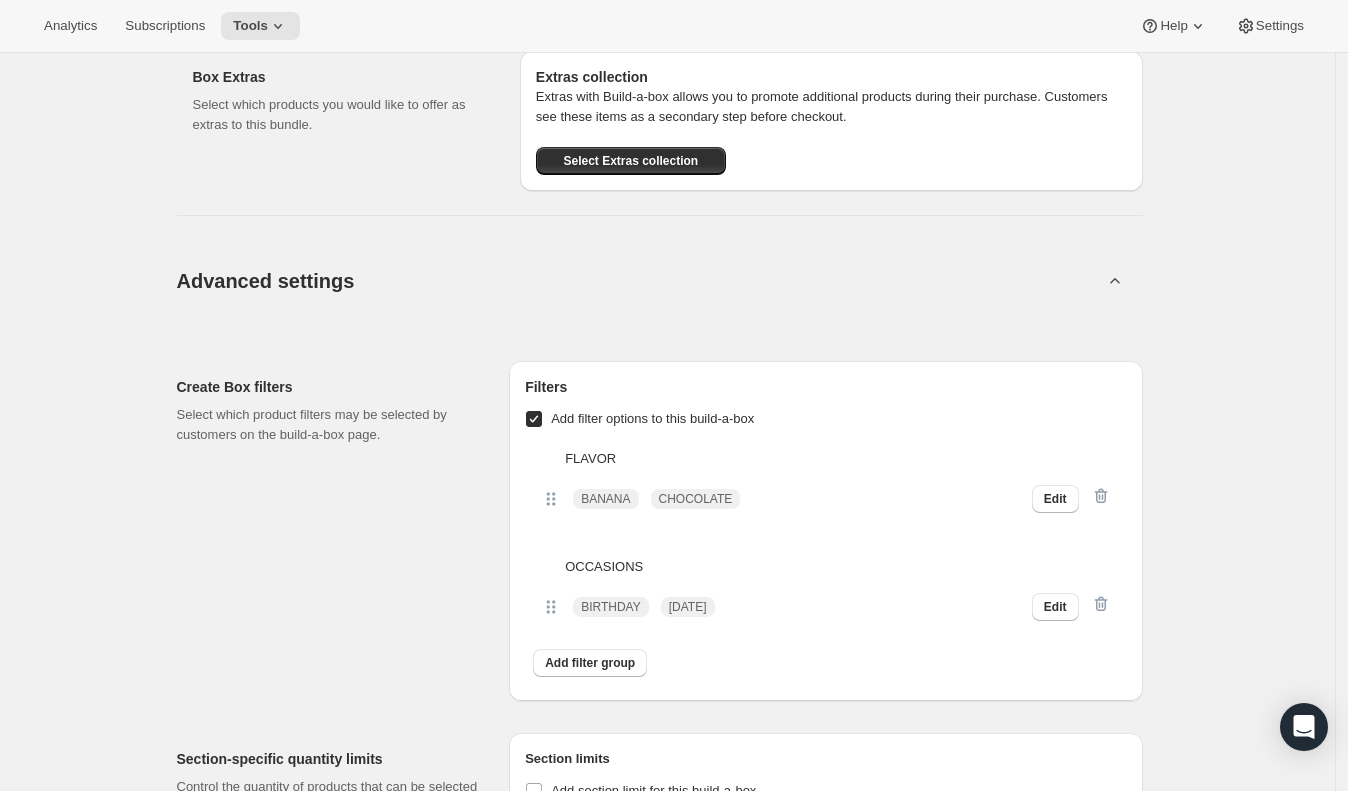 scroll, scrollTop: 2348, scrollLeft: 0, axis: vertical 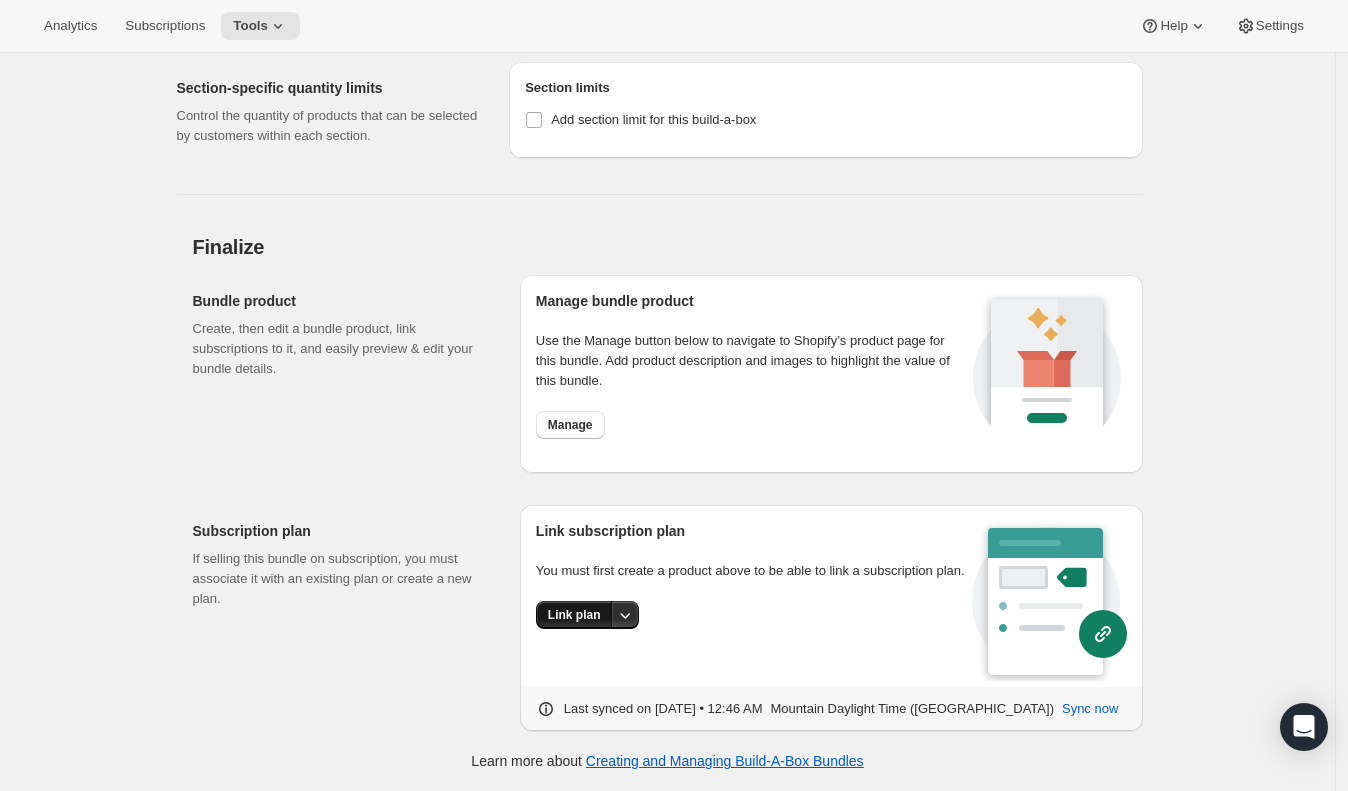 click on "Link plan" at bounding box center (574, 615) 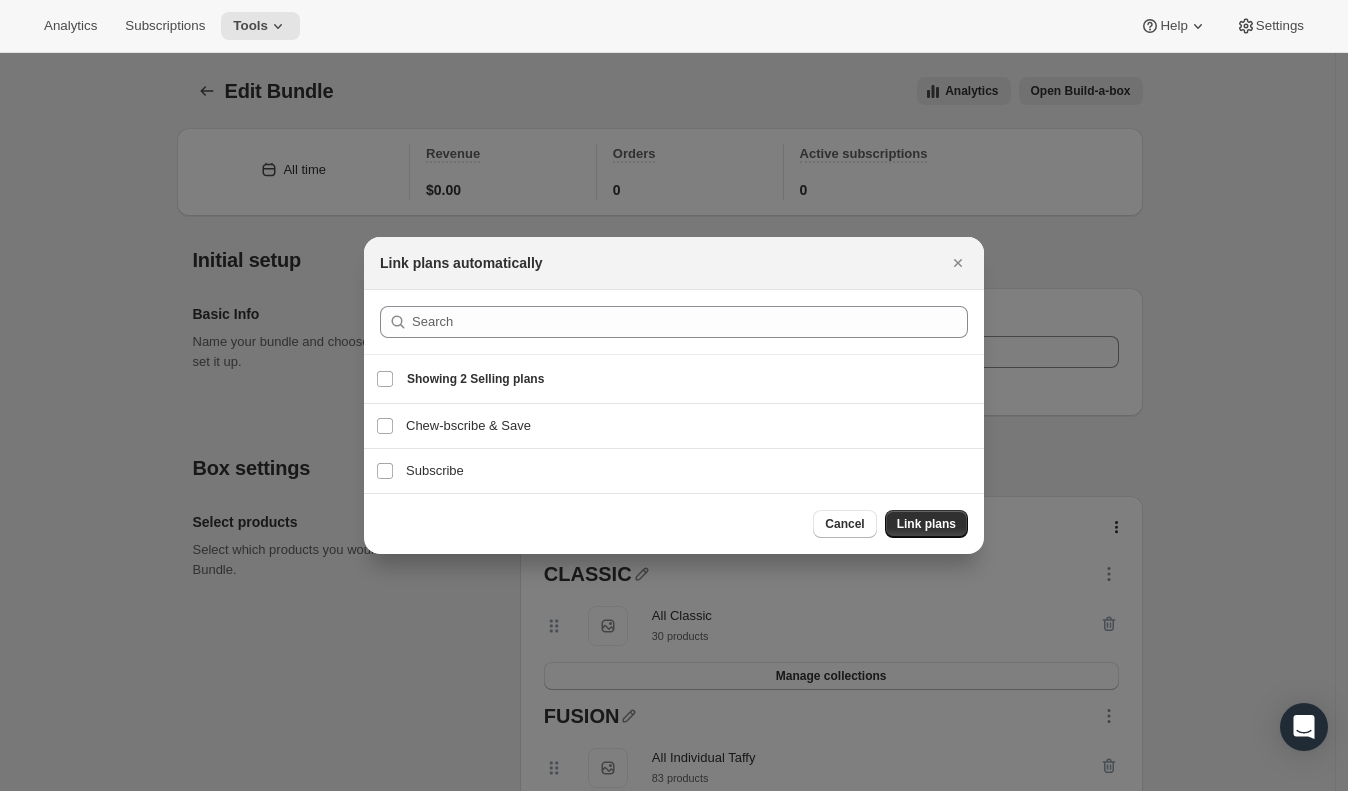 scroll, scrollTop: 0, scrollLeft: 0, axis: both 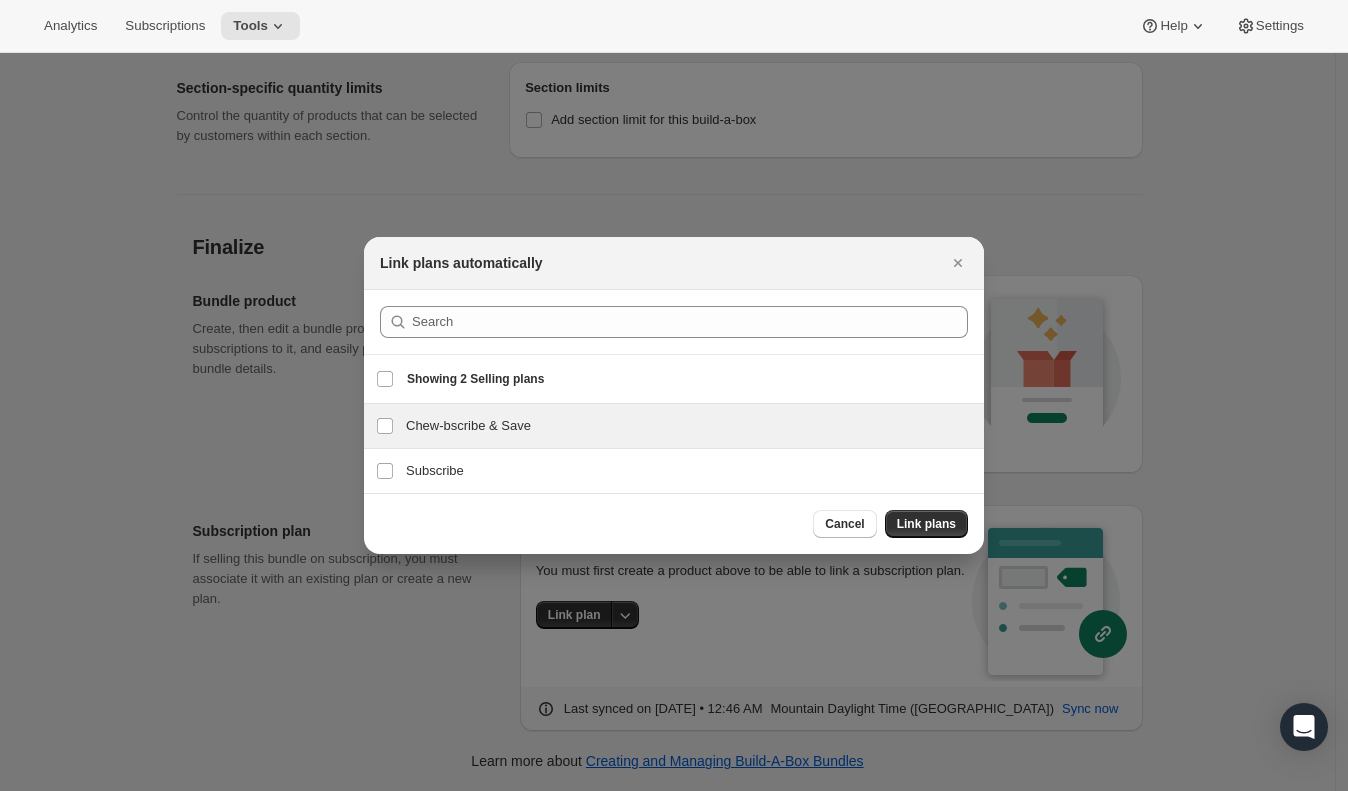 click on "Chew-bscribe & Save" at bounding box center (689, 426) 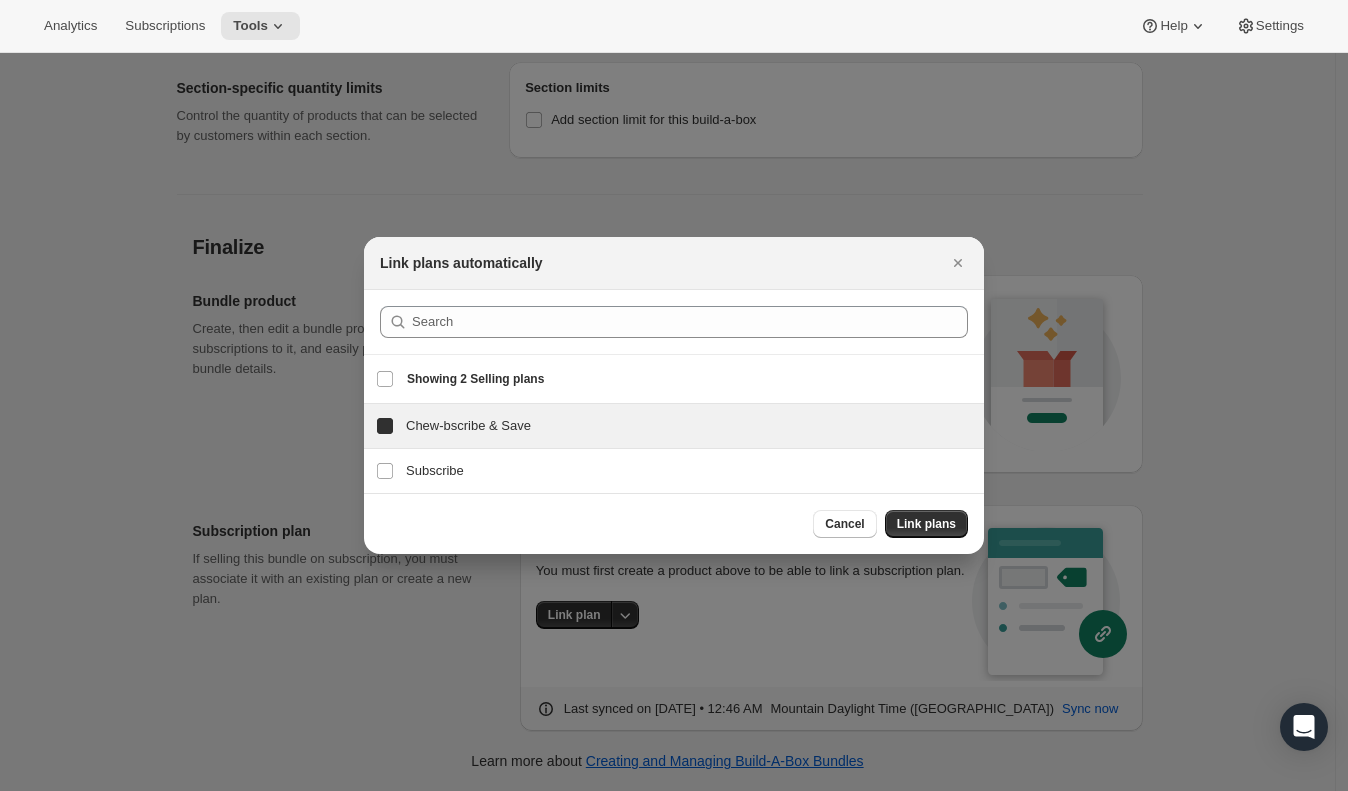 checkbox on "true" 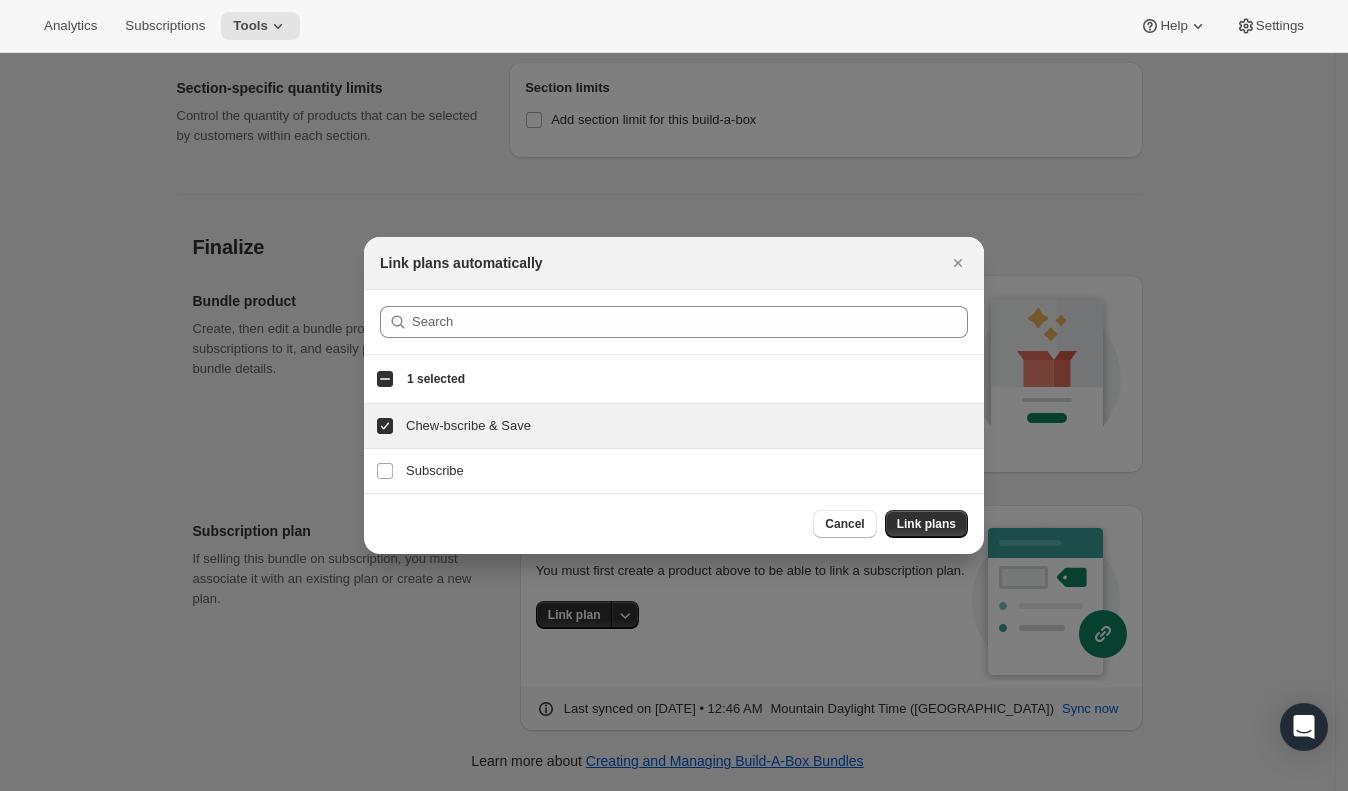 click on "Cancel Link plans" at bounding box center (674, 523) 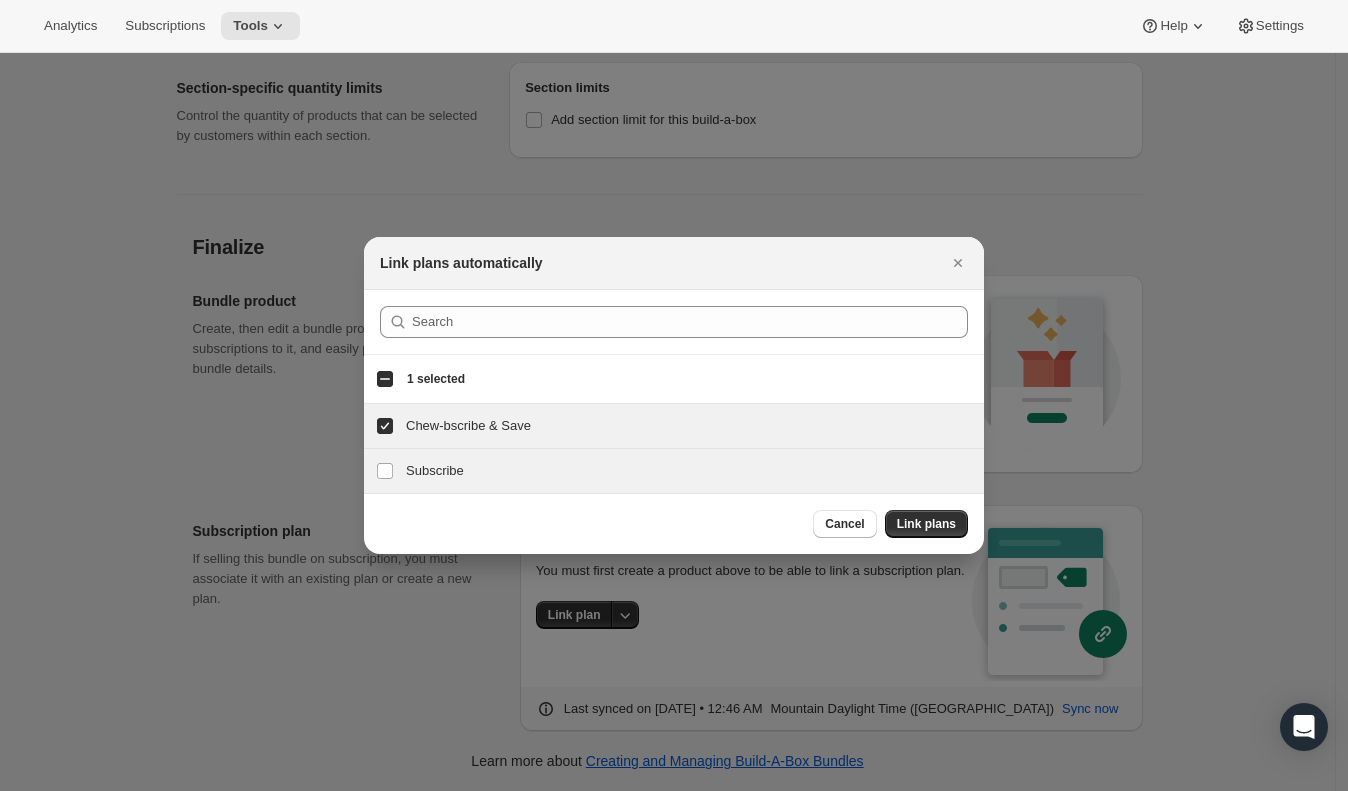 click on "Subscribe Subscribe" at bounding box center (674, 471) 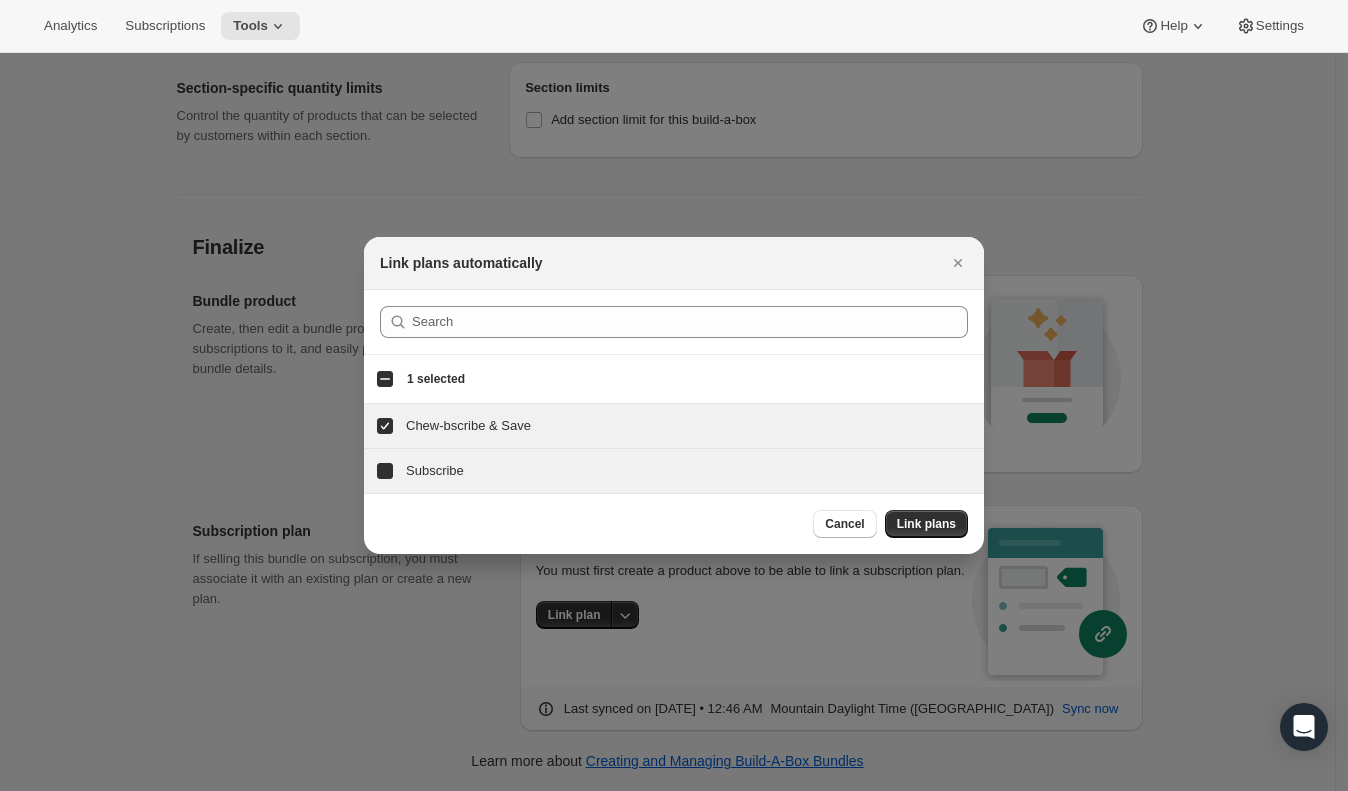checkbox on "true" 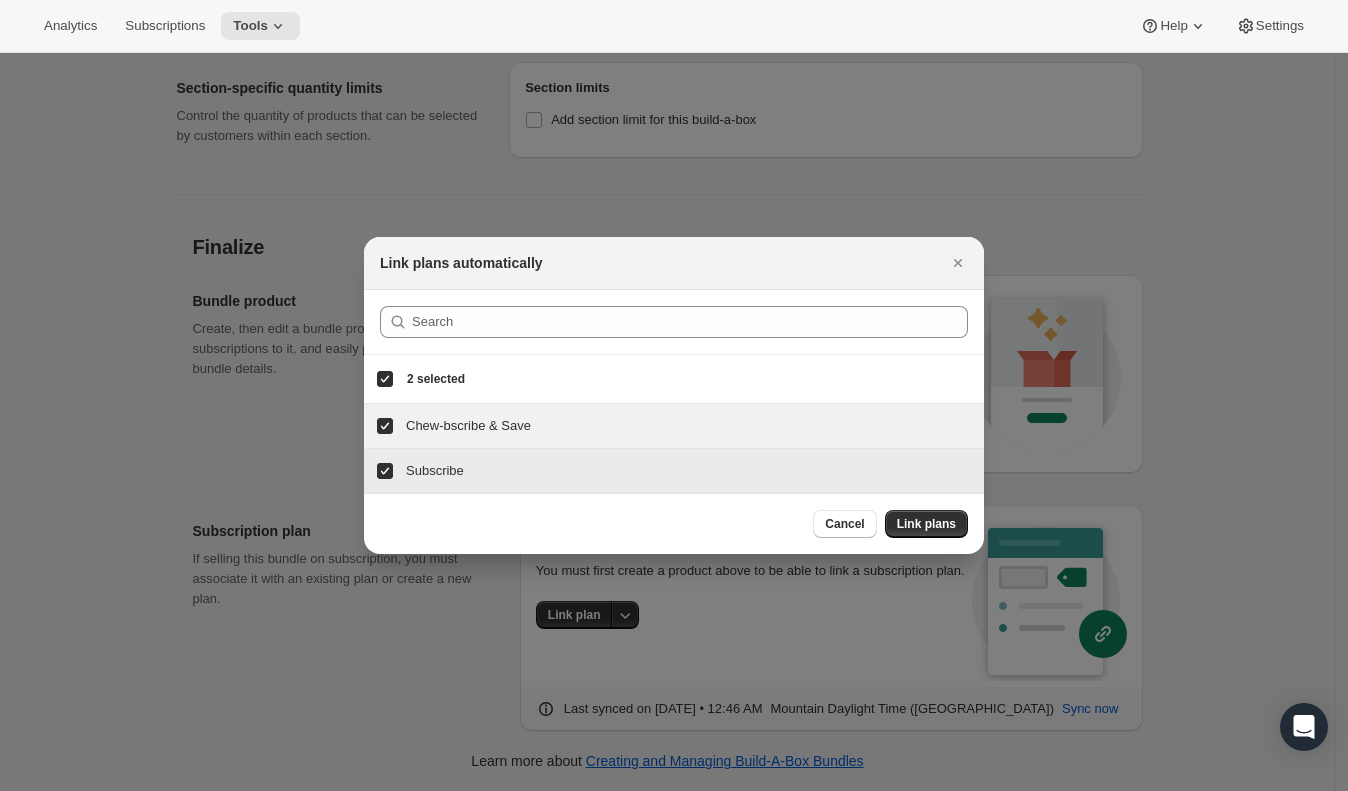 click on "Subscribe" at bounding box center (689, 471) 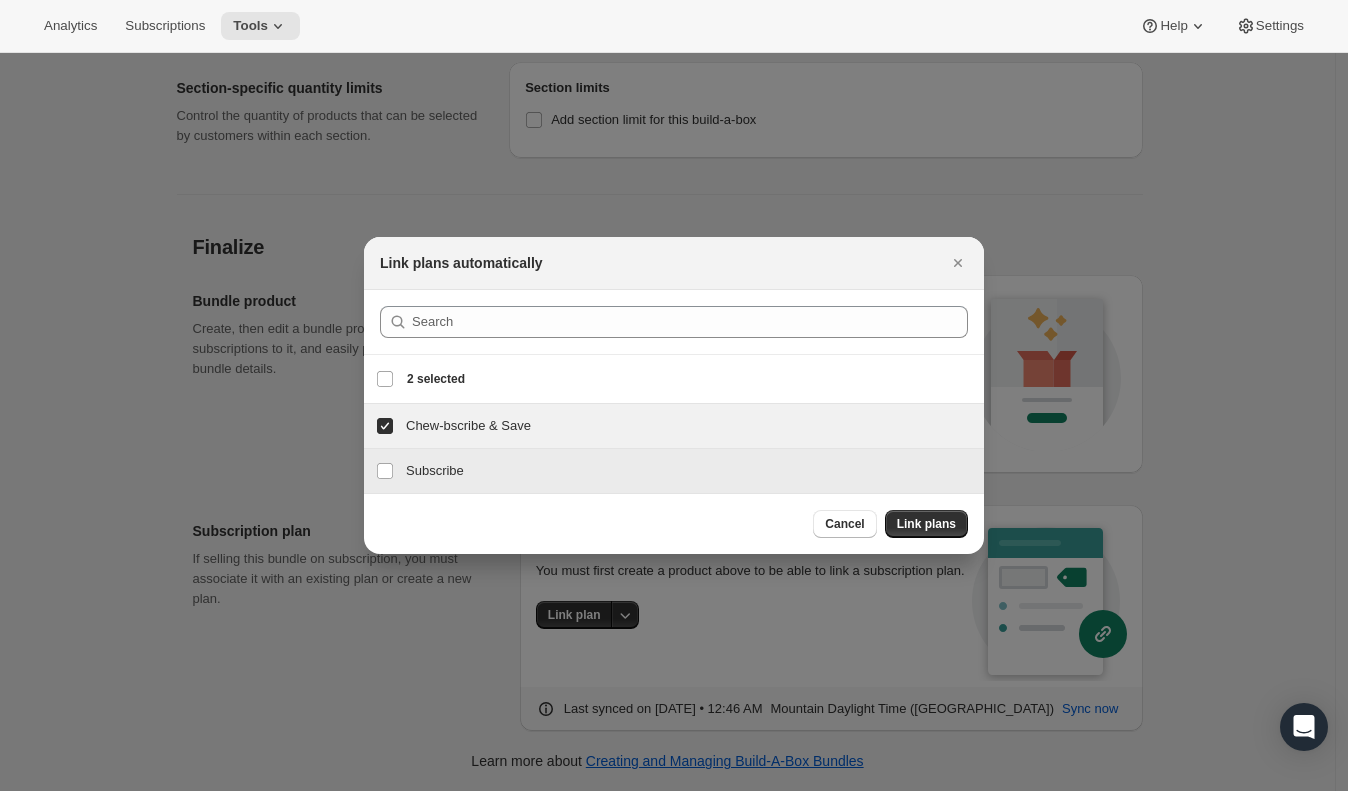 checkbox on "false" 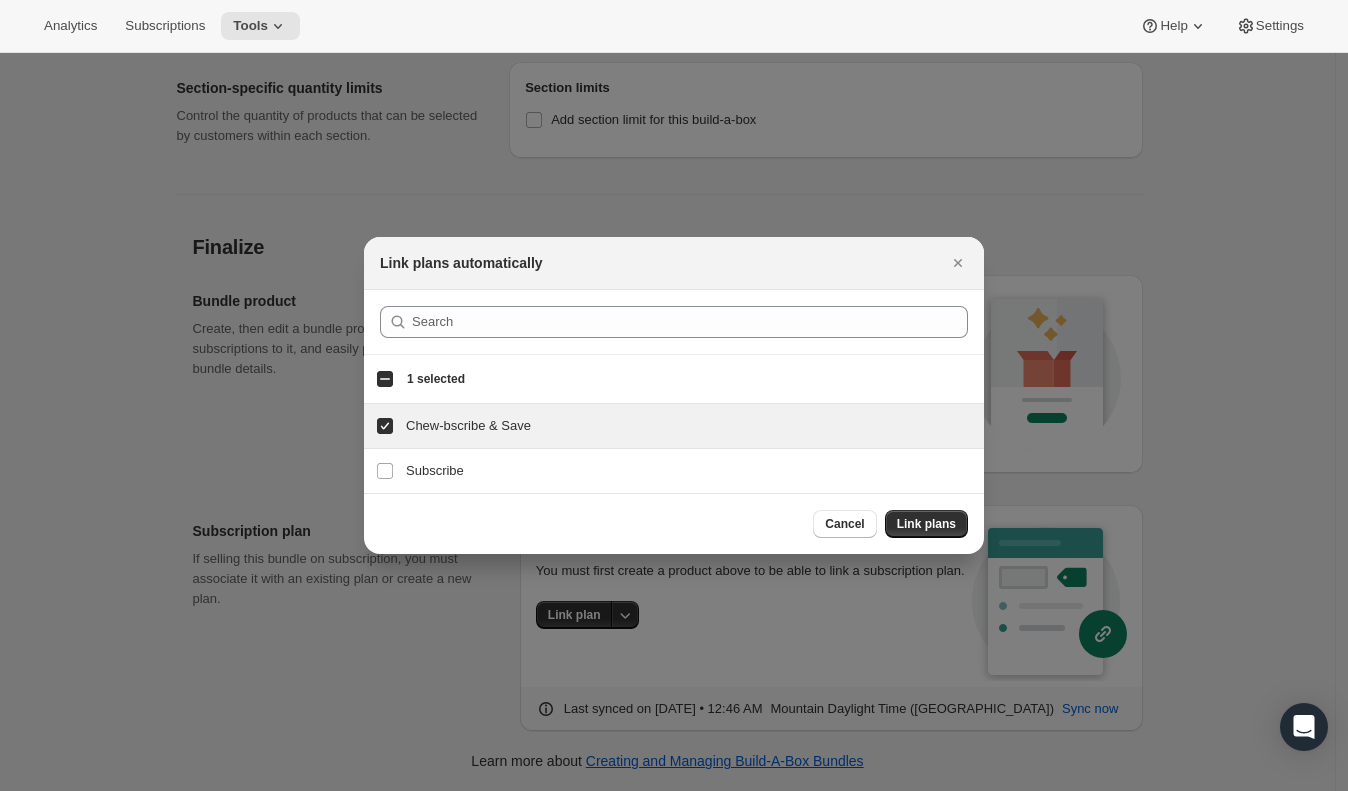 click on "1 selected" at bounding box center (436, 379) 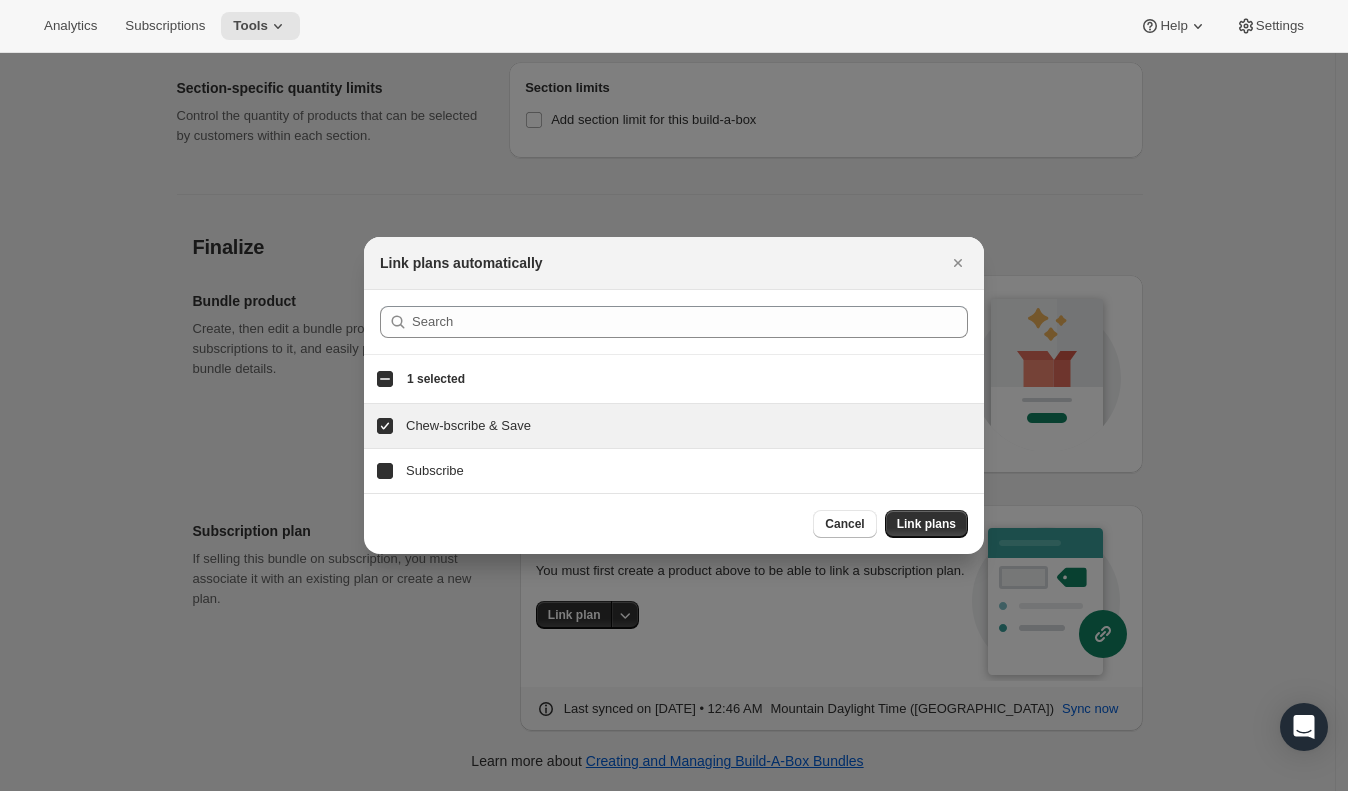 checkbox on "true" 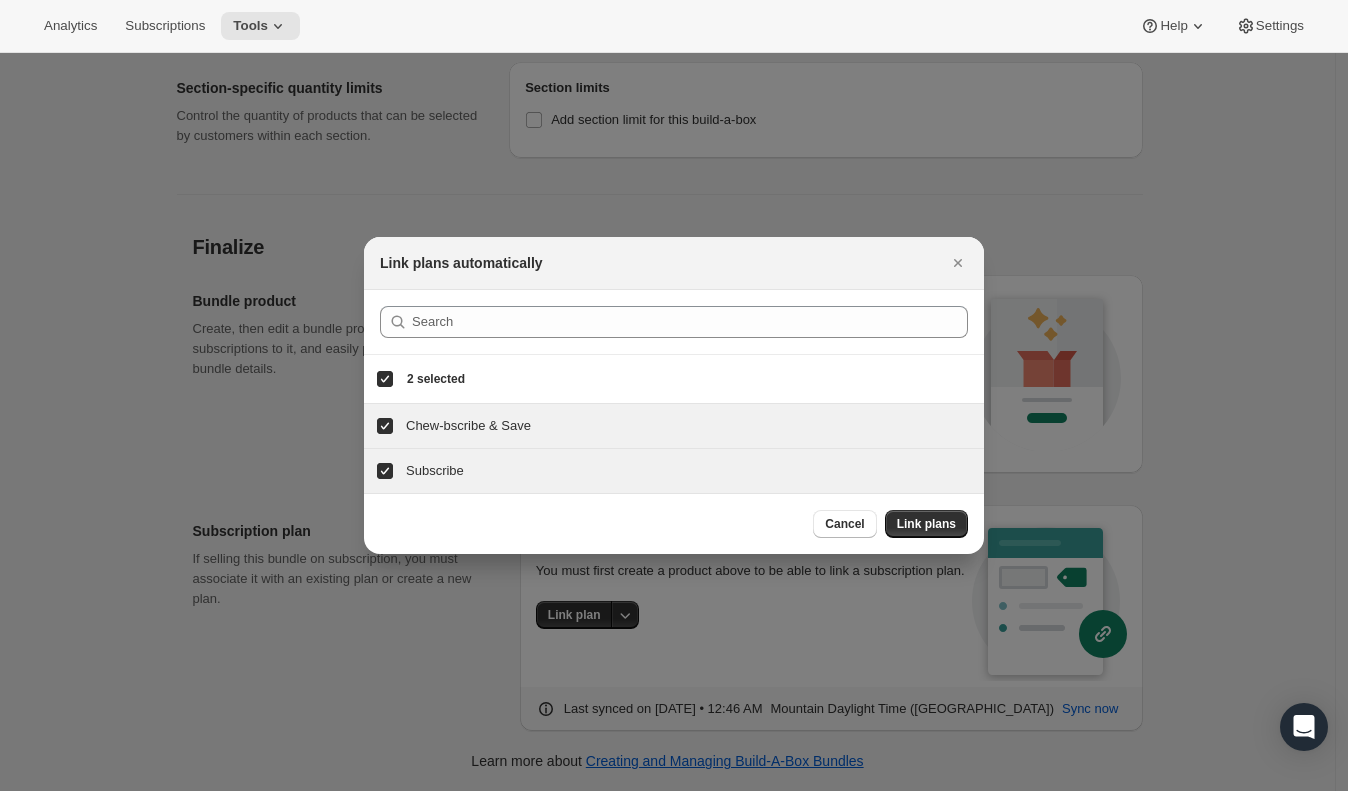 click on "2 selected" at bounding box center [436, 379] 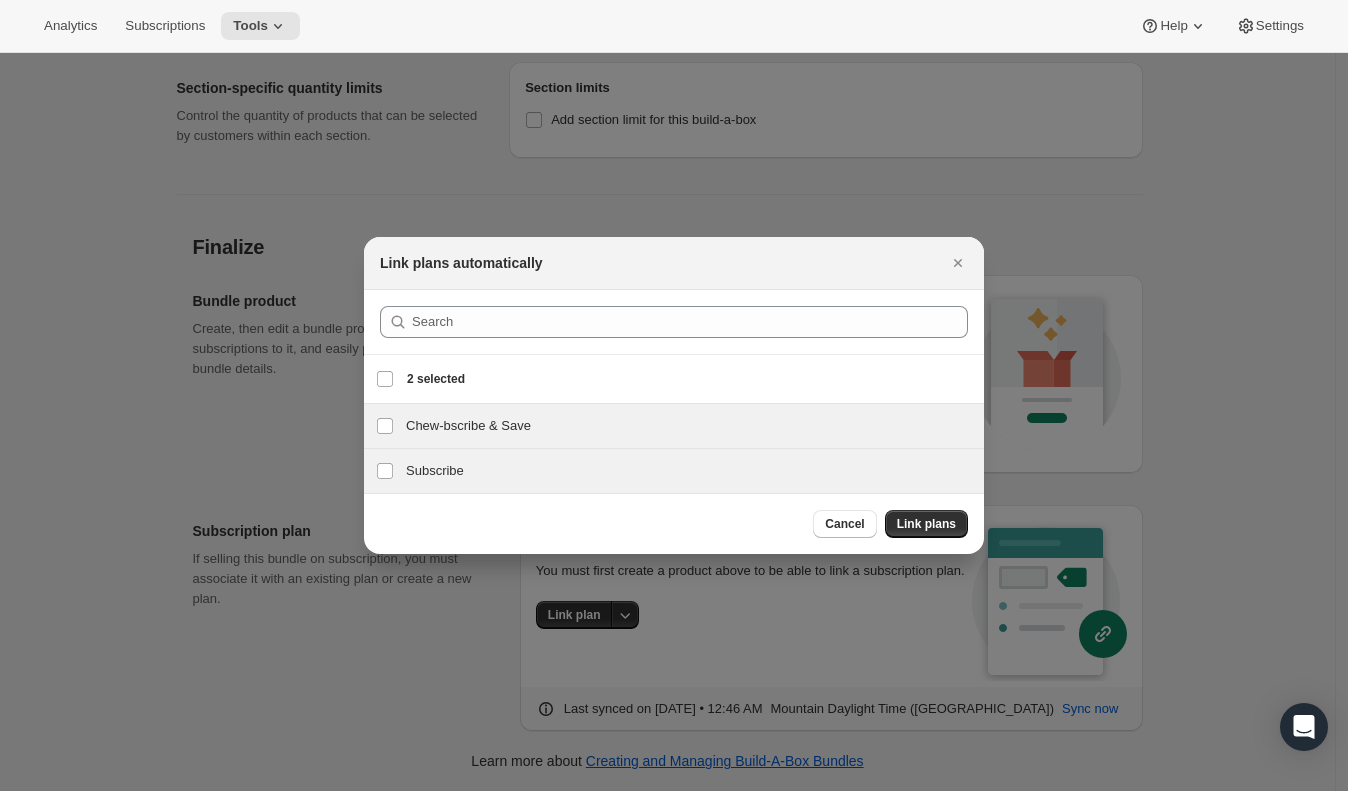 checkbox on "false" 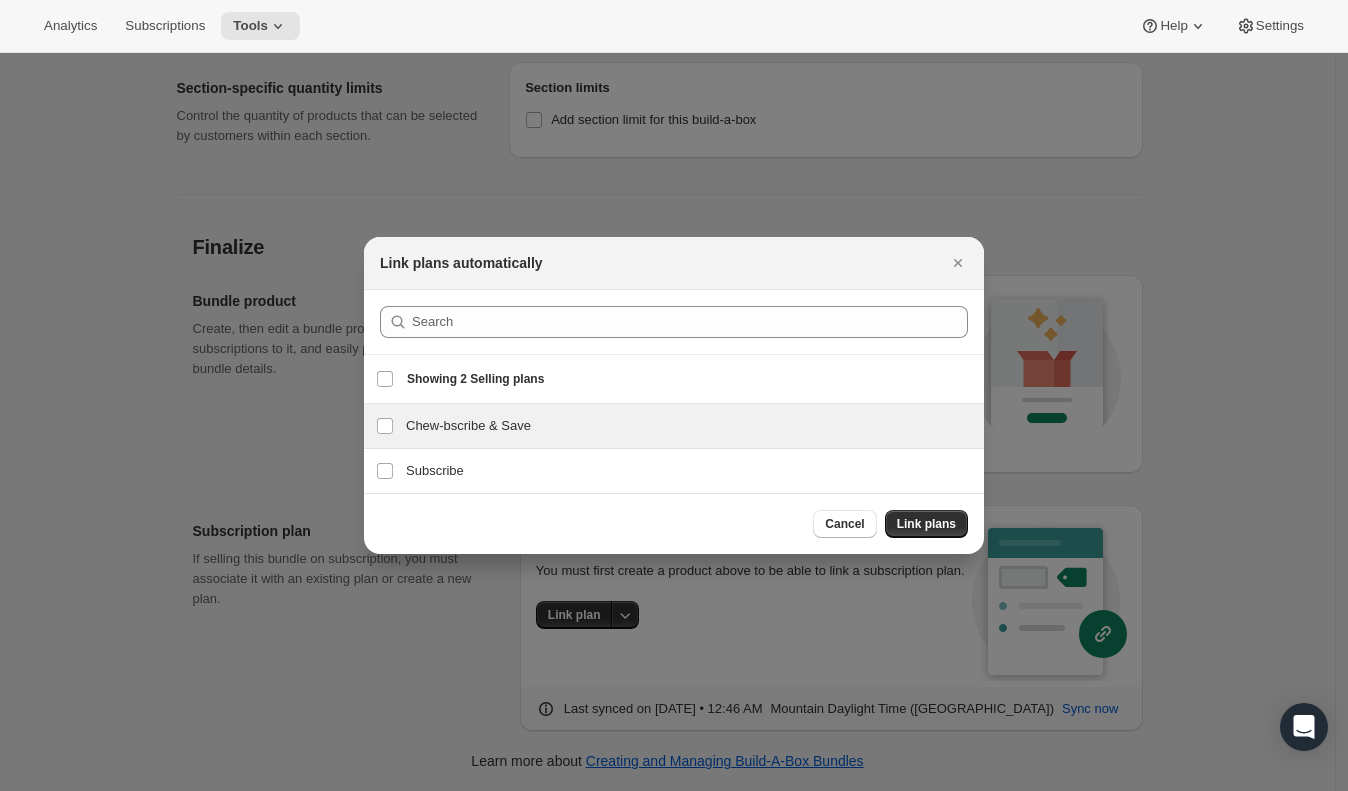 click on "Chew-bscribe & Save" at bounding box center (689, 426) 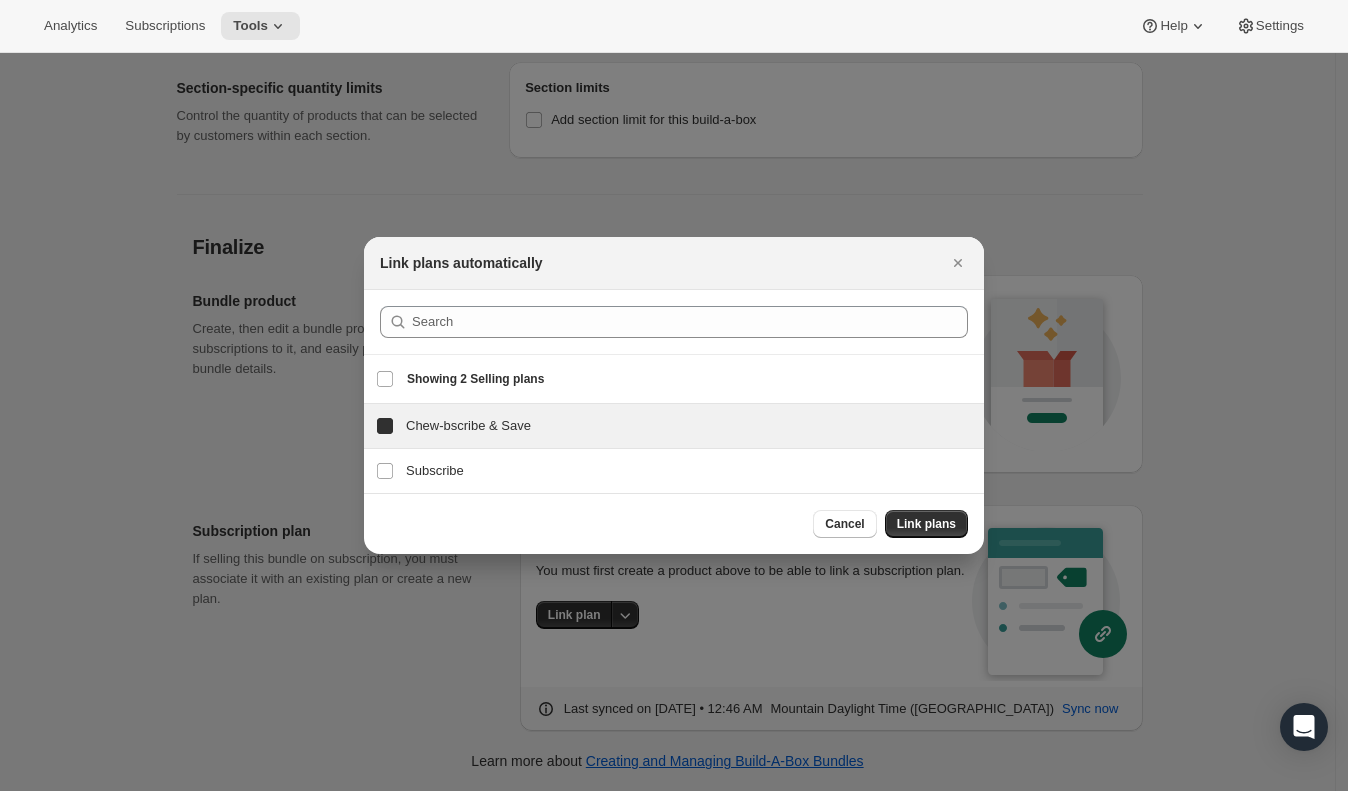 checkbox on "true" 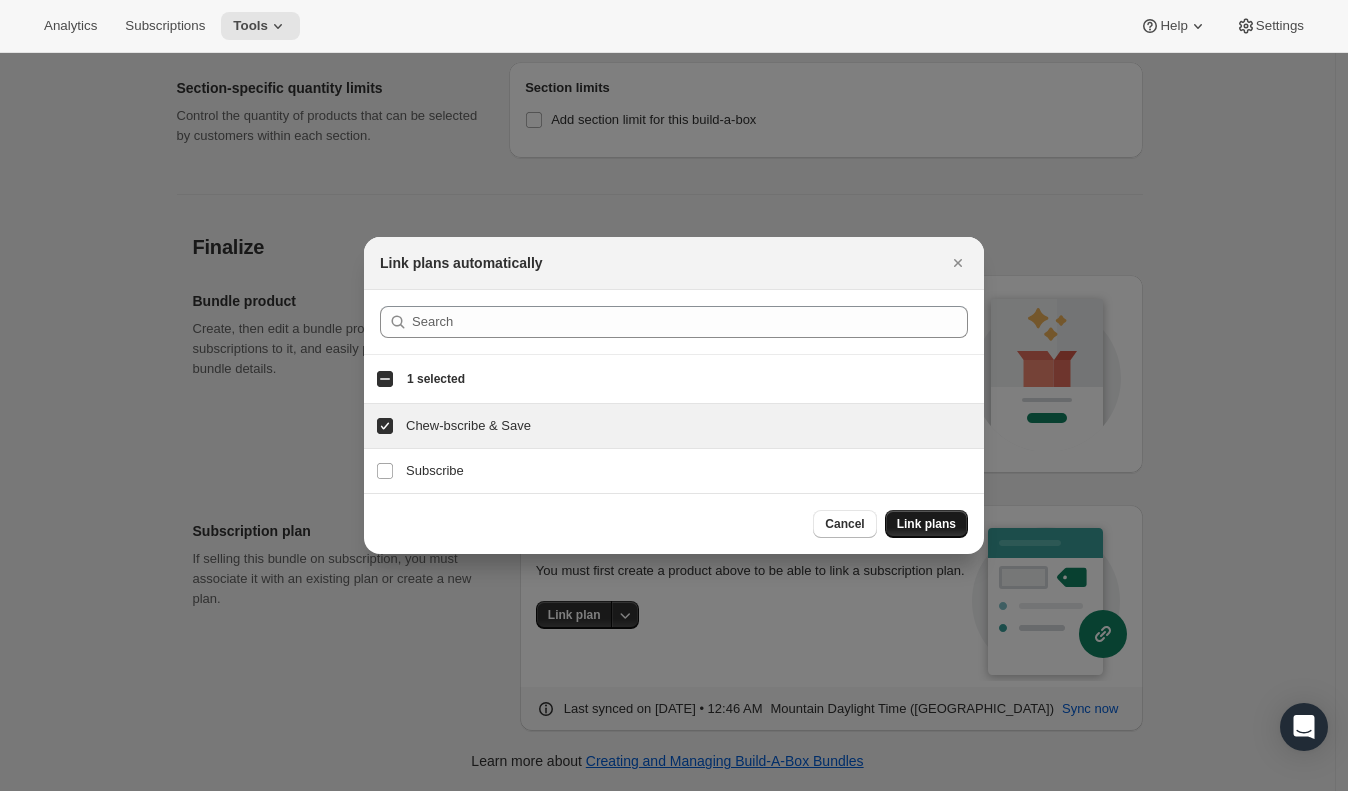 click on "Link plans" at bounding box center (926, 524) 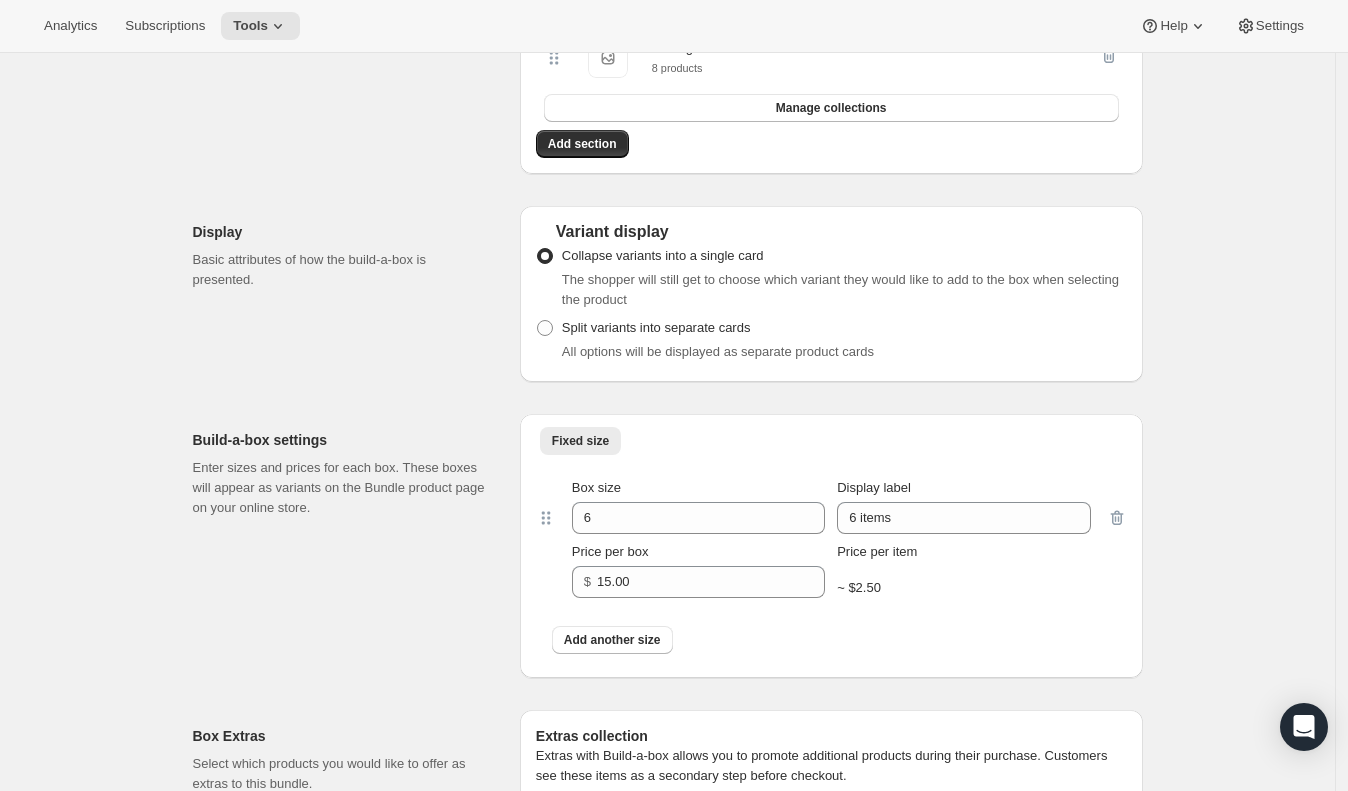 scroll, scrollTop: 2365, scrollLeft: 0, axis: vertical 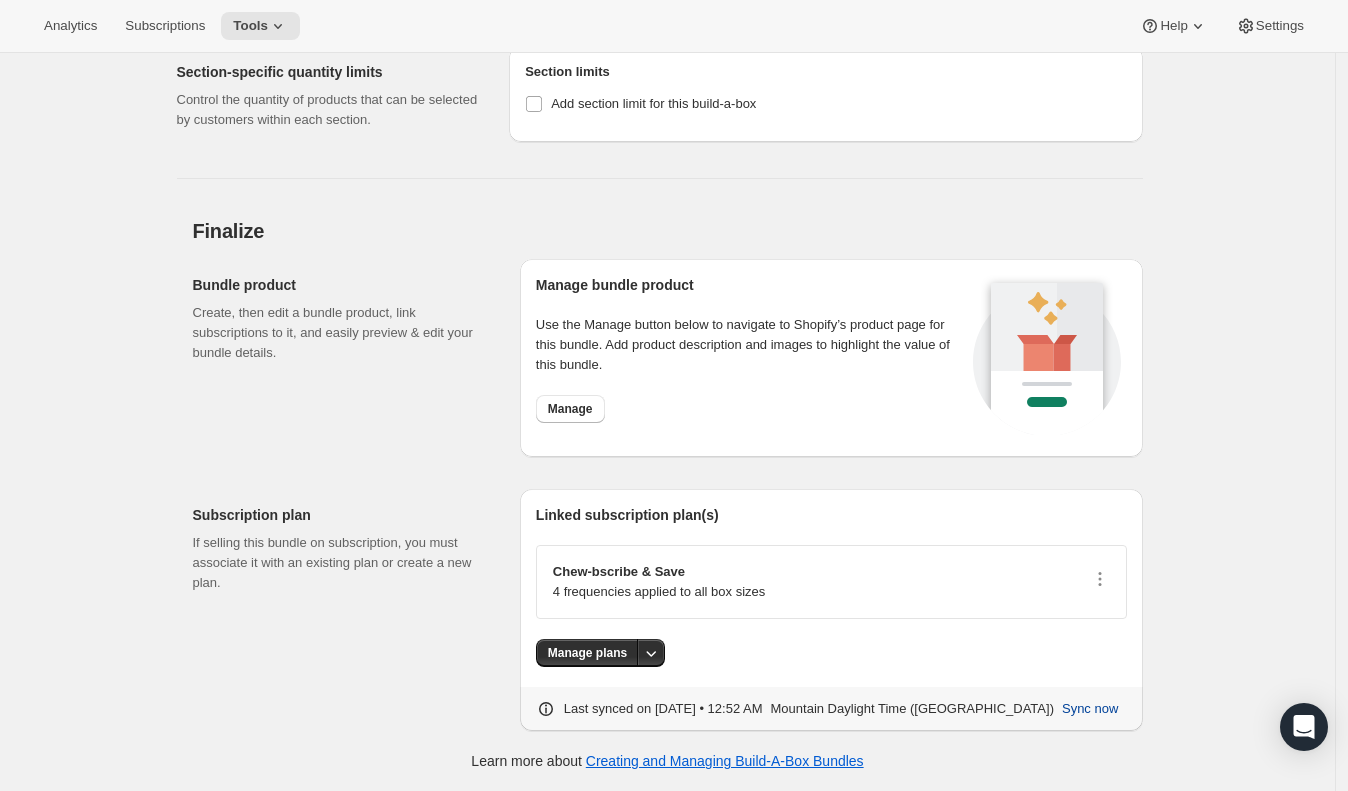 click on "Sync now" at bounding box center (1090, 709) 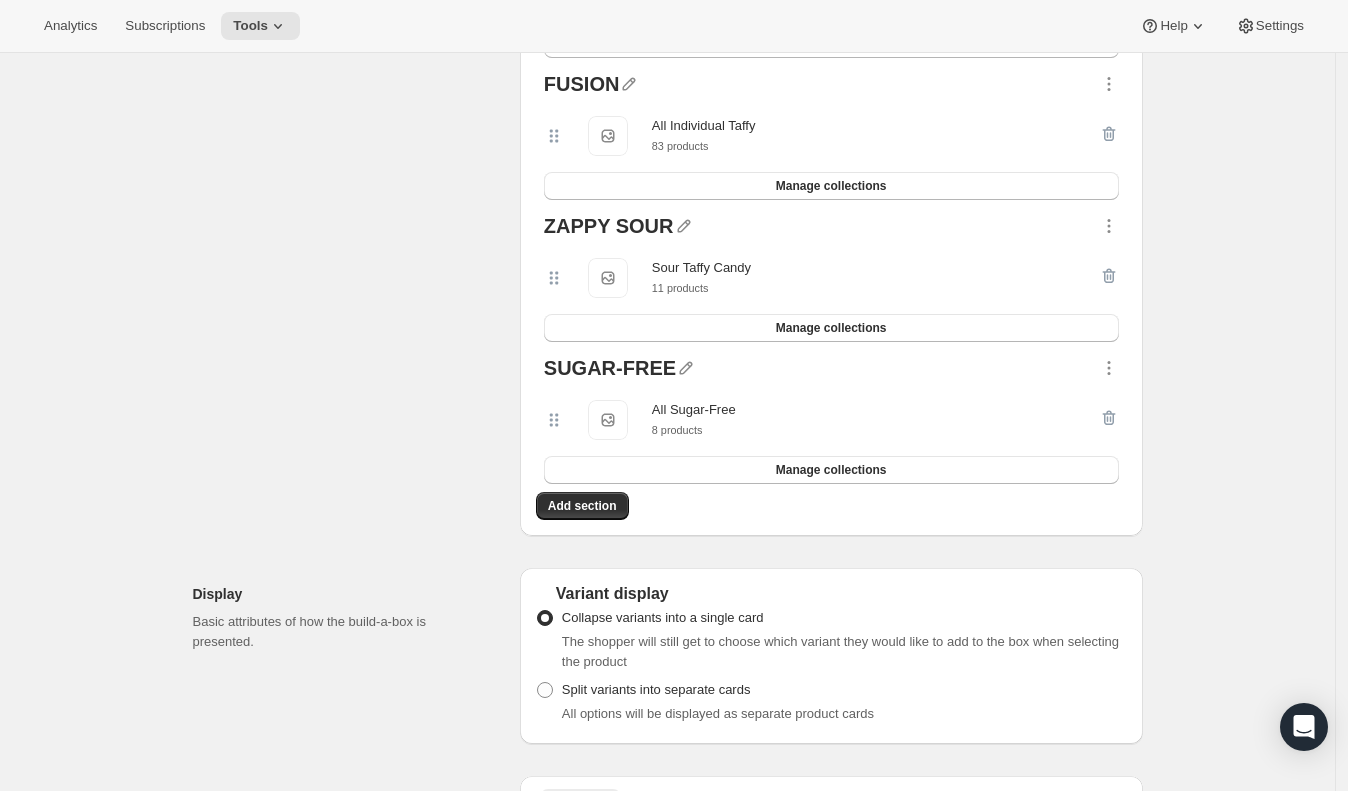 scroll, scrollTop: 0, scrollLeft: 0, axis: both 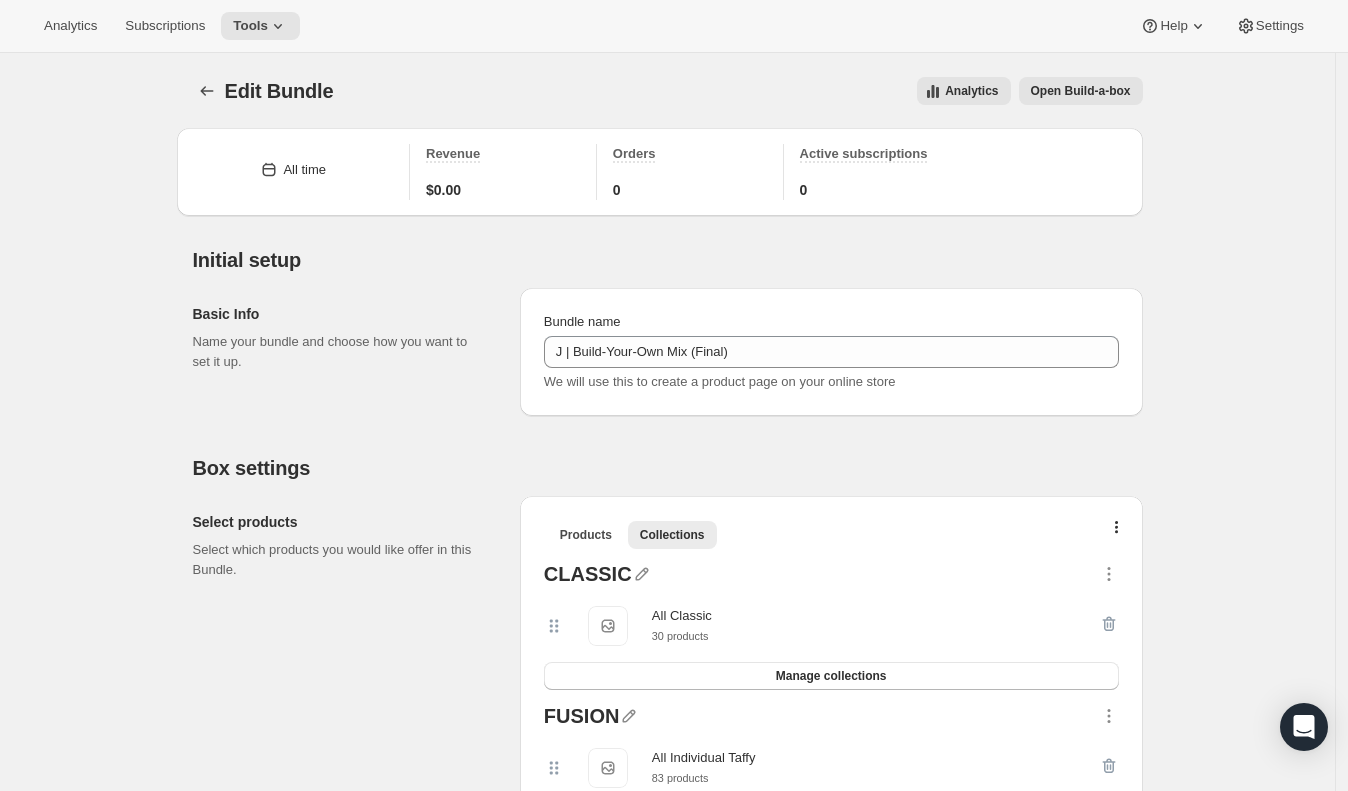 click on "Open Build-a-box" at bounding box center (1081, 91) 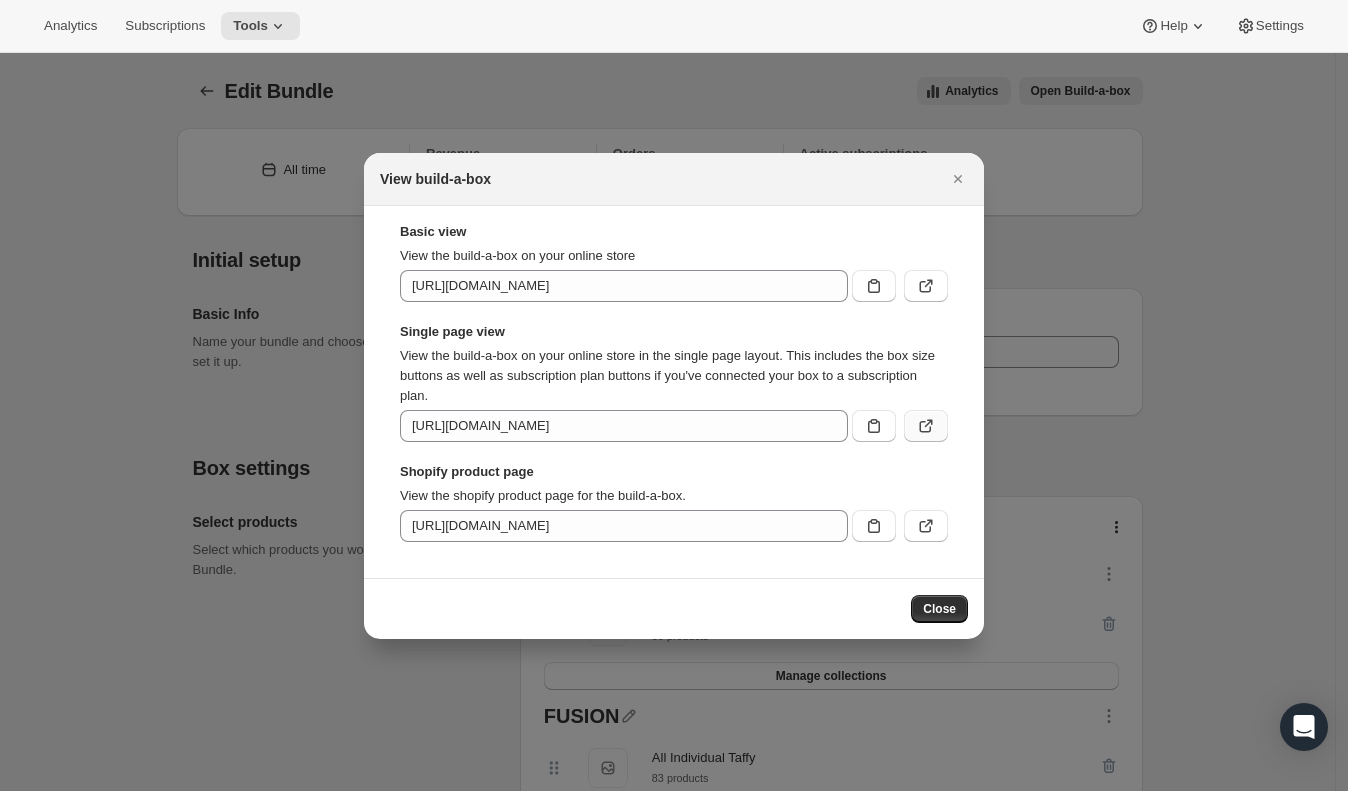 click 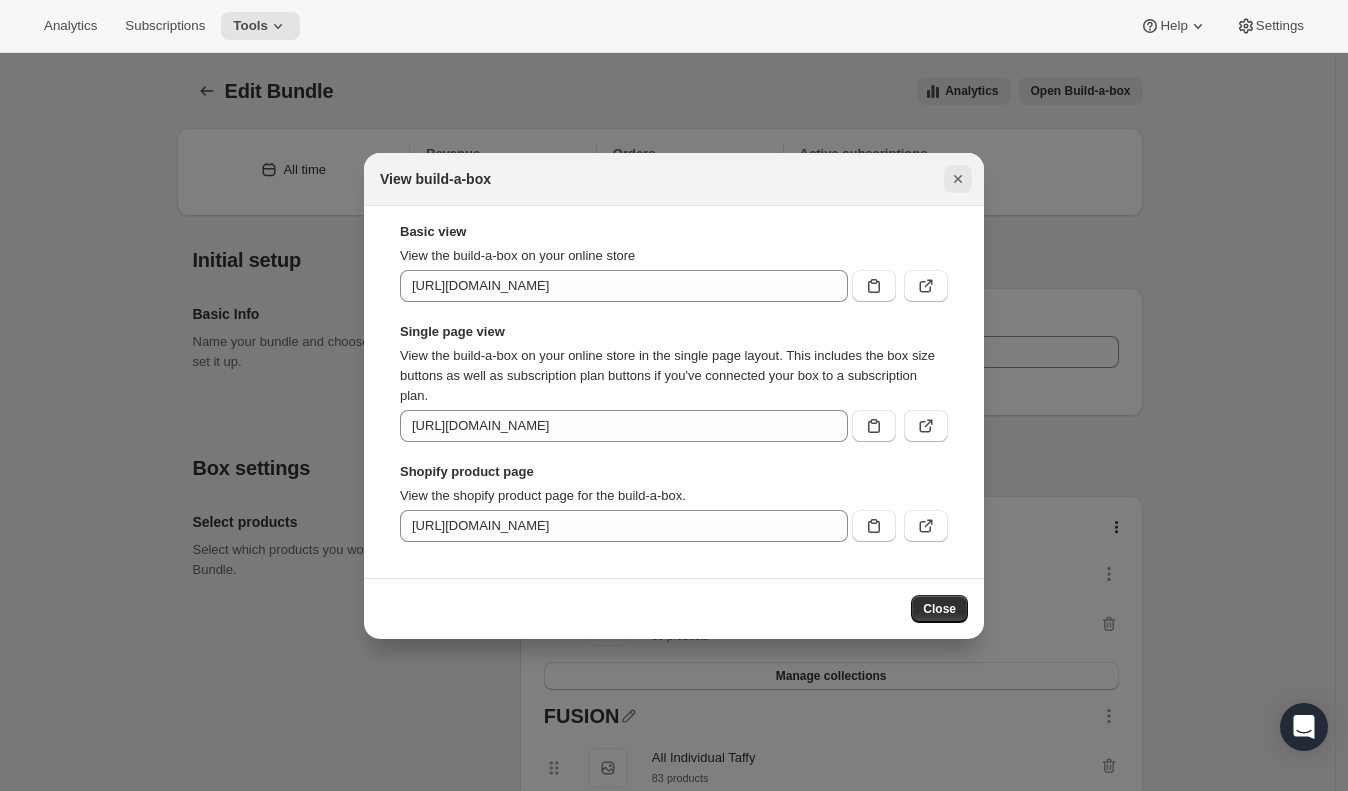 click at bounding box center [958, 179] 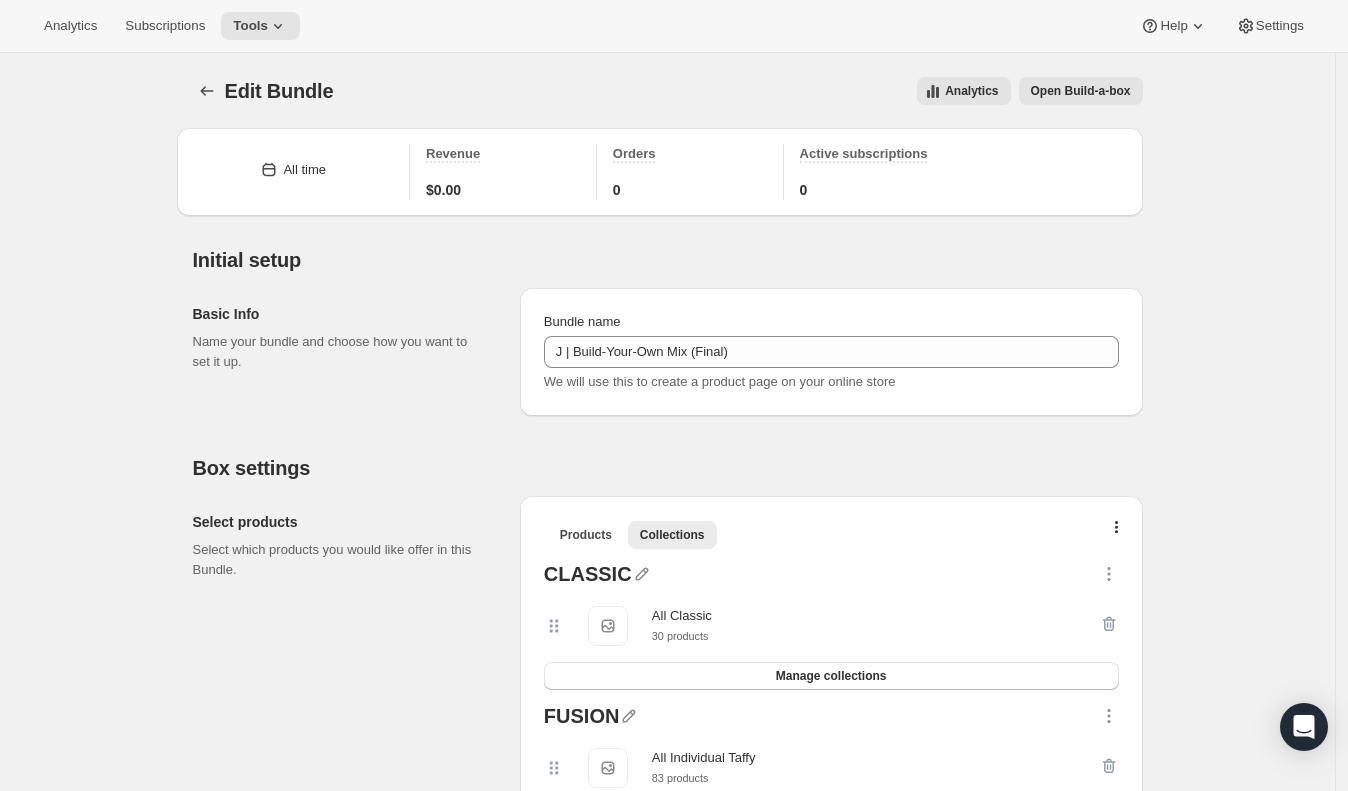 click on "Edit Bundle. This page is ready Edit Bundle Analytics Open Build-a-box More actions Analytics Open Build-a-box" at bounding box center [668, 91] 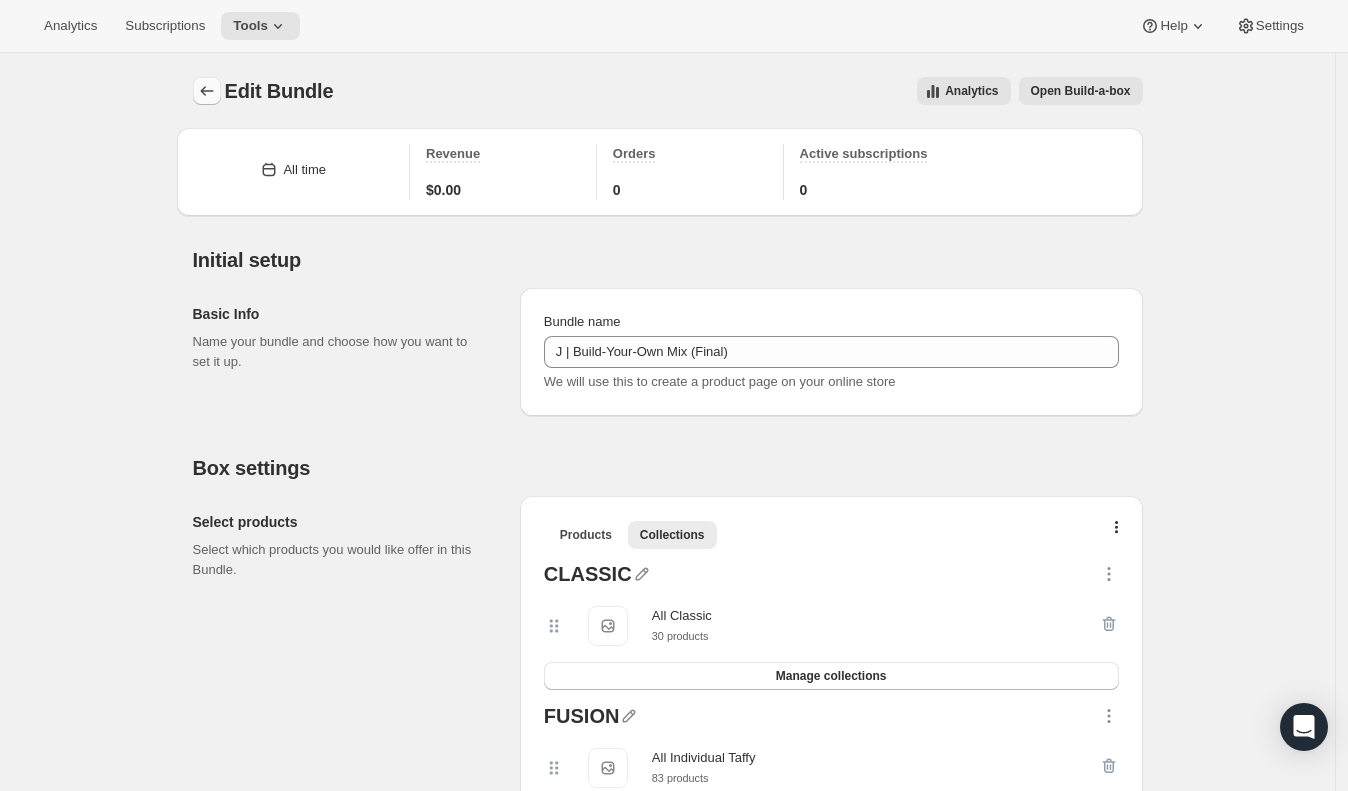 click 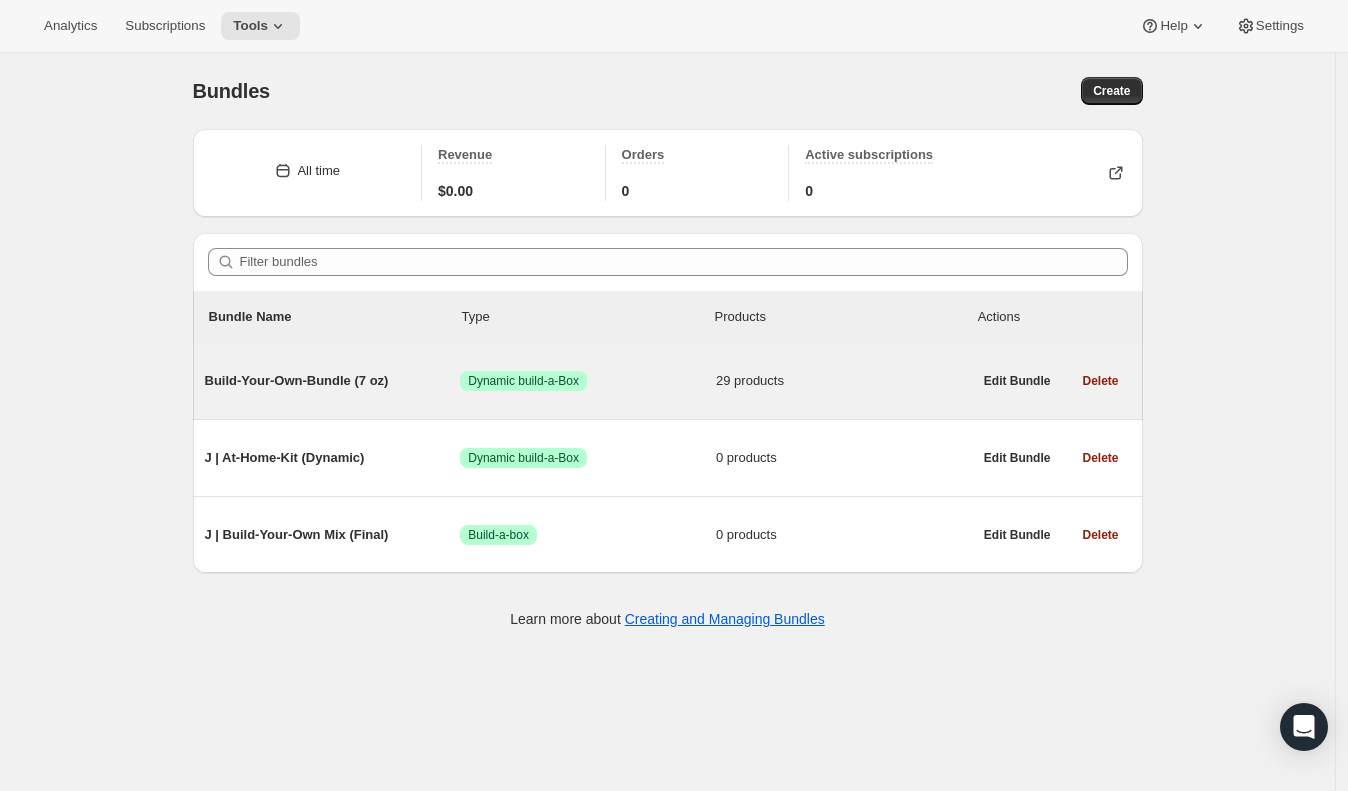 click on "Build-Your-Own-Bundle (7 oz)" at bounding box center [333, 381] 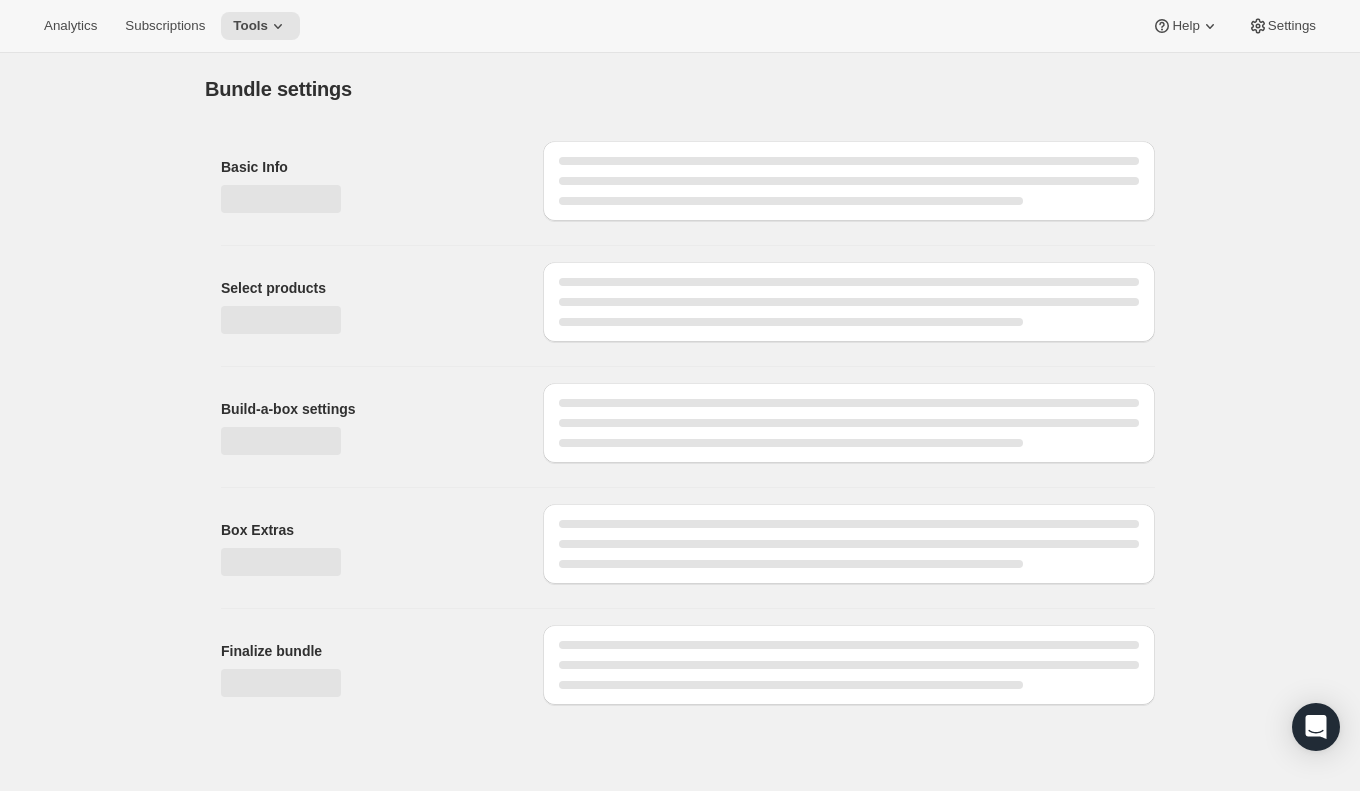 type on "Build-Your-Own-Bundle (7 oz)" 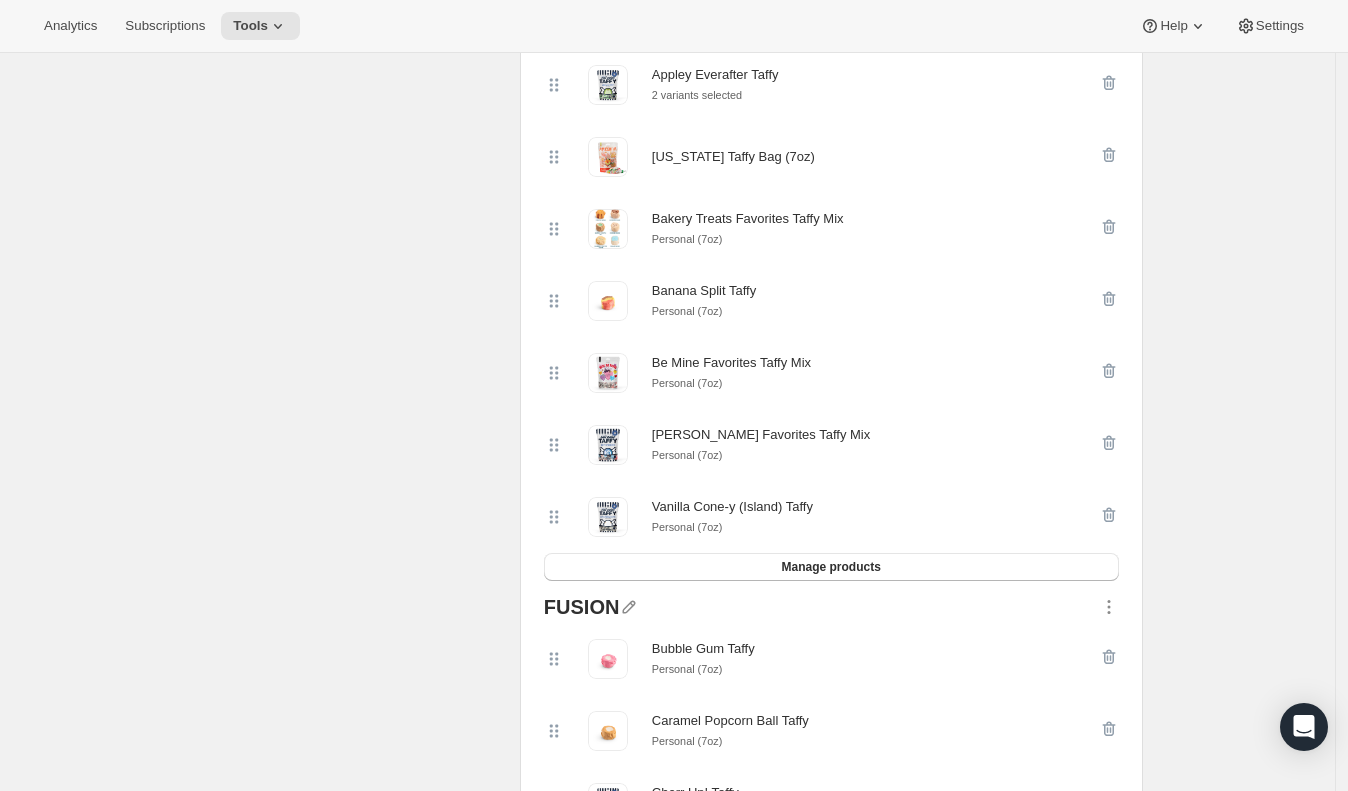 scroll, scrollTop: 0, scrollLeft: 0, axis: both 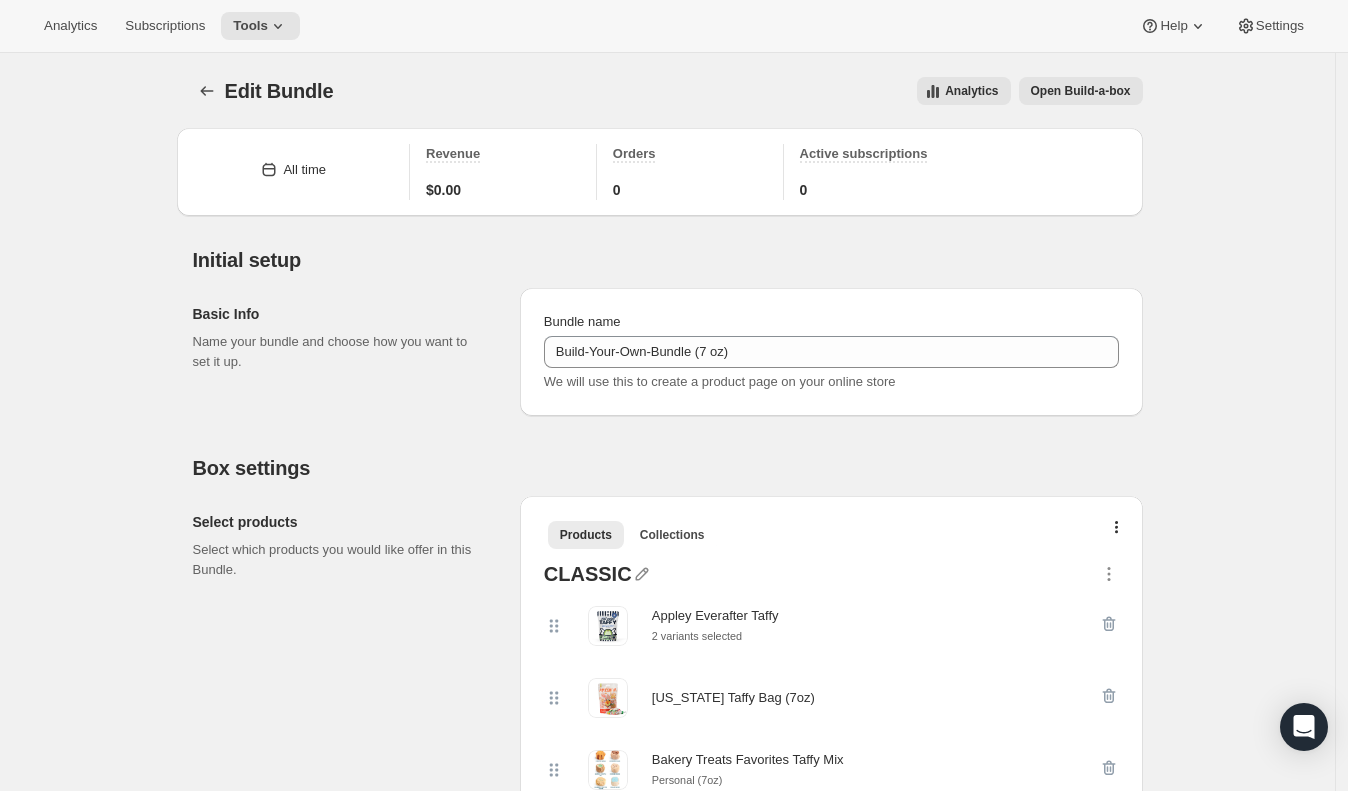 click on "Products Collections More views Products Collections More views" at bounding box center (831, 534) 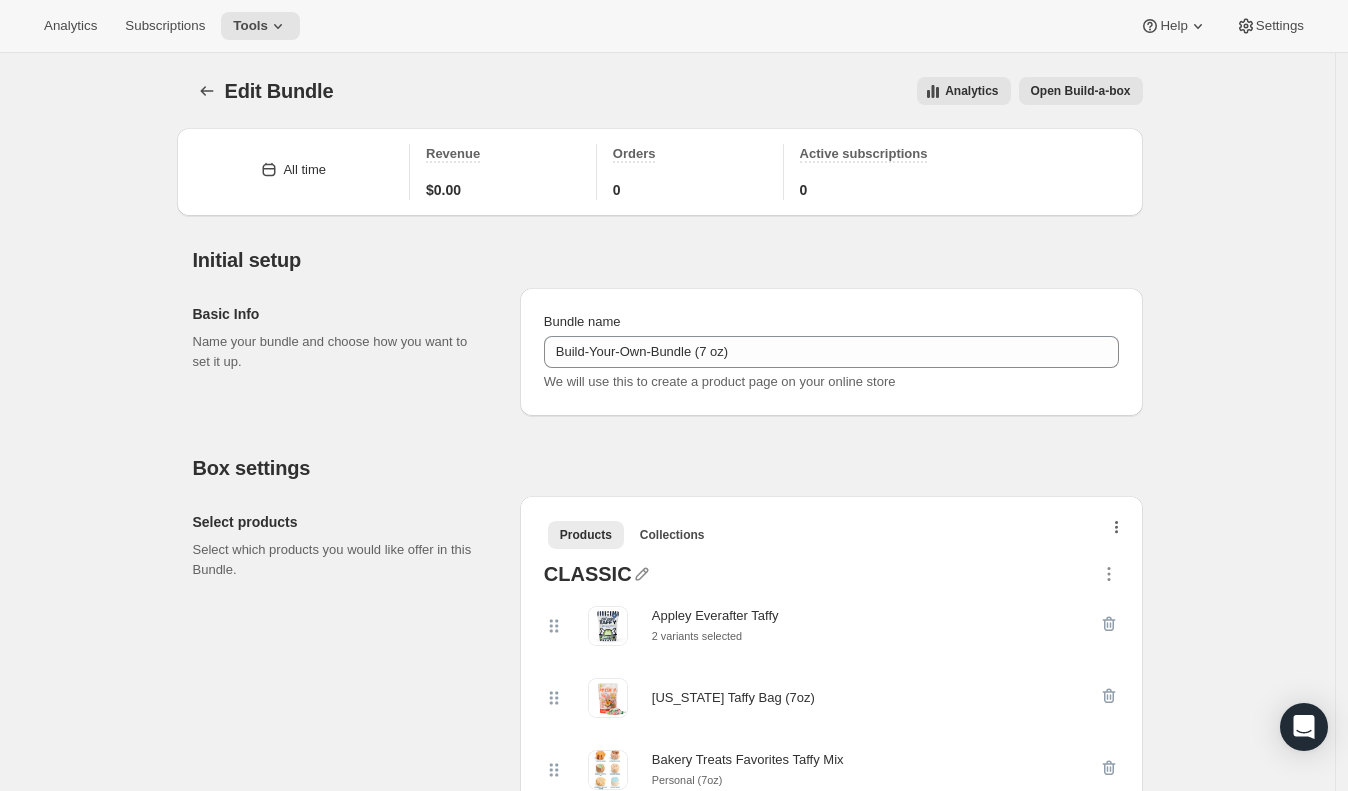 click at bounding box center (1117, 532) 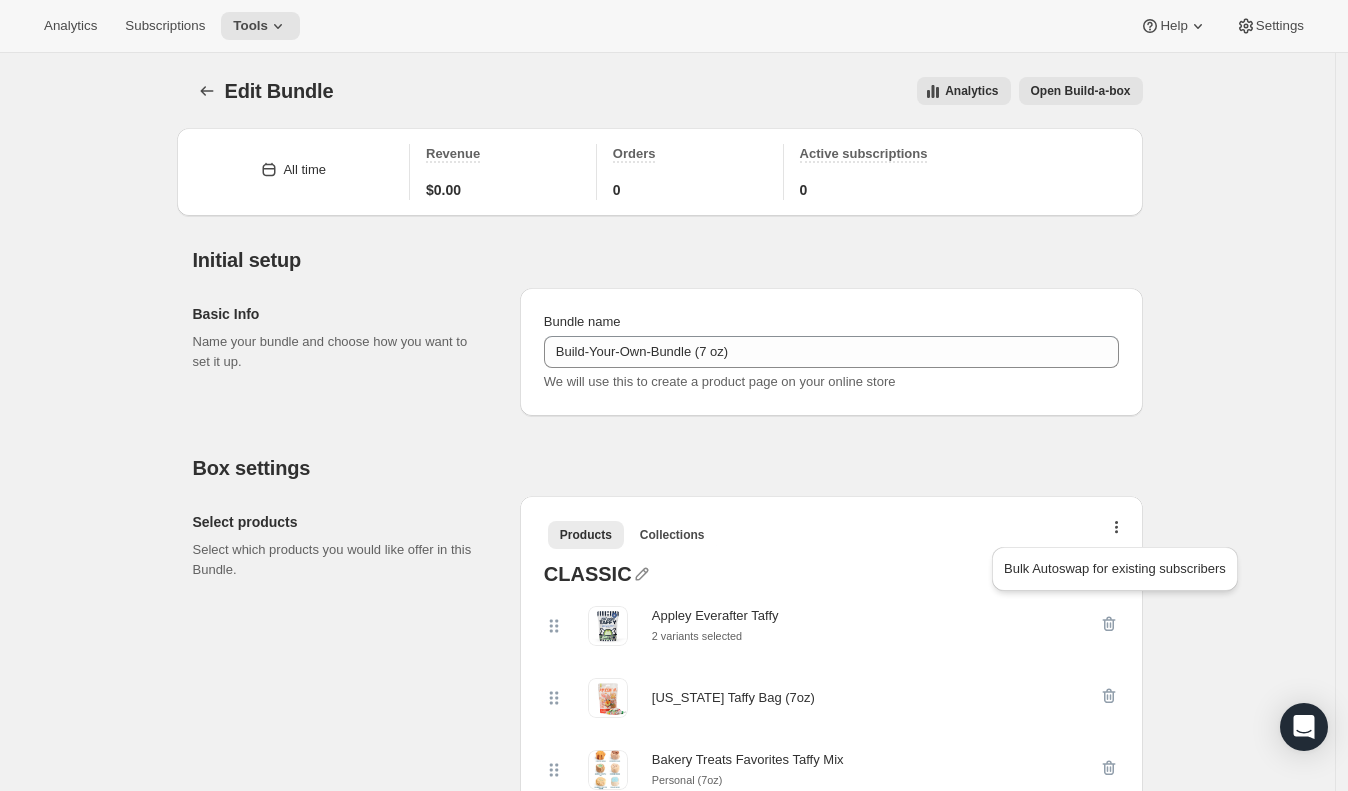 click on "Open Build-a-box" at bounding box center [1081, 91] 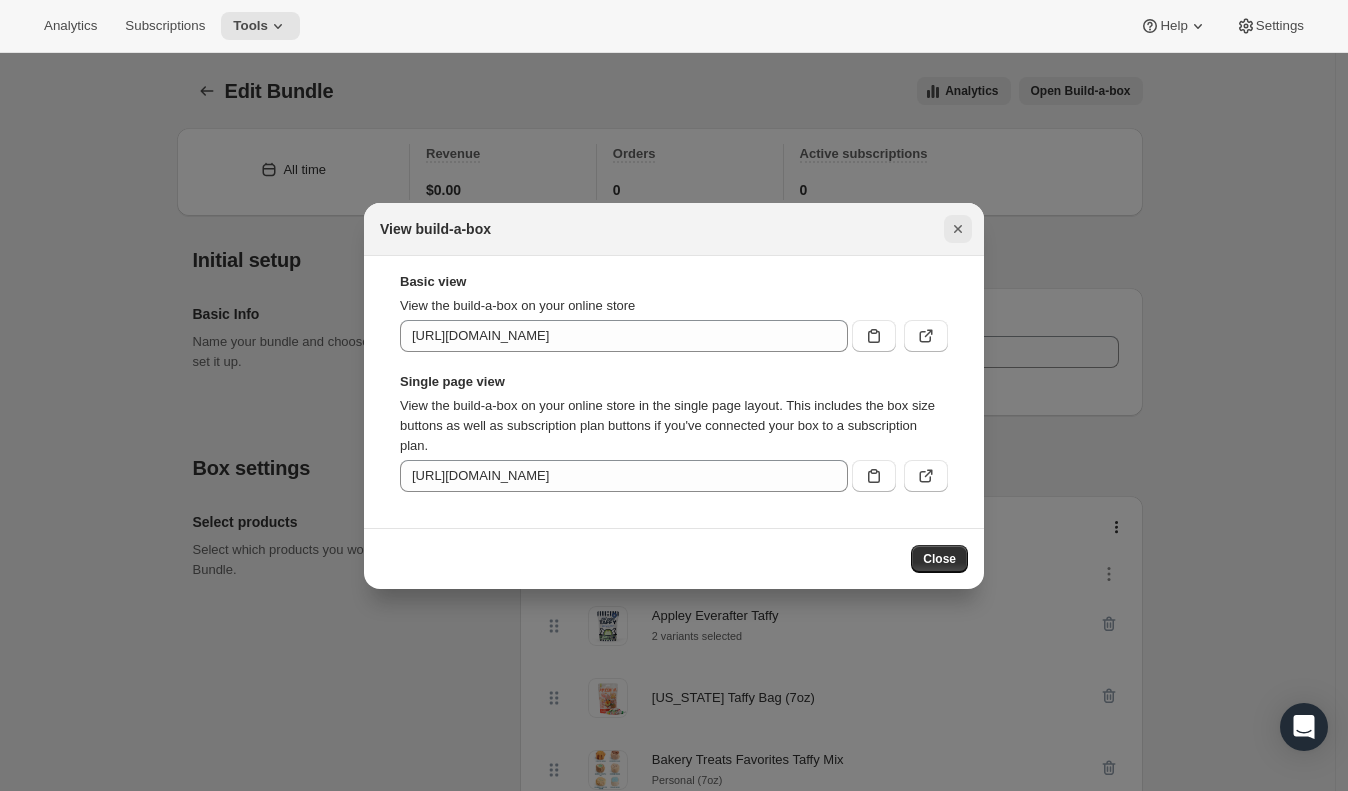 click 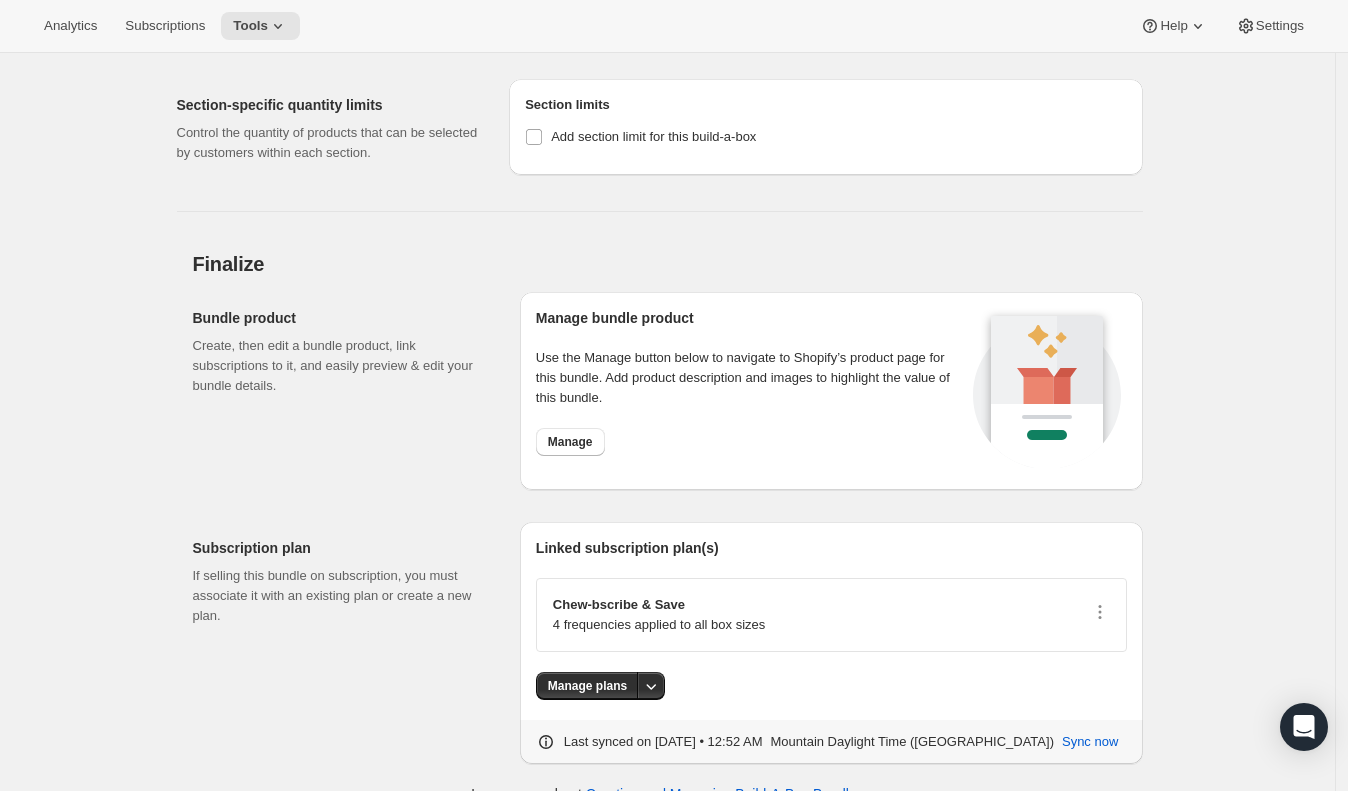 scroll, scrollTop: 4595, scrollLeft: 0, axis: vertical 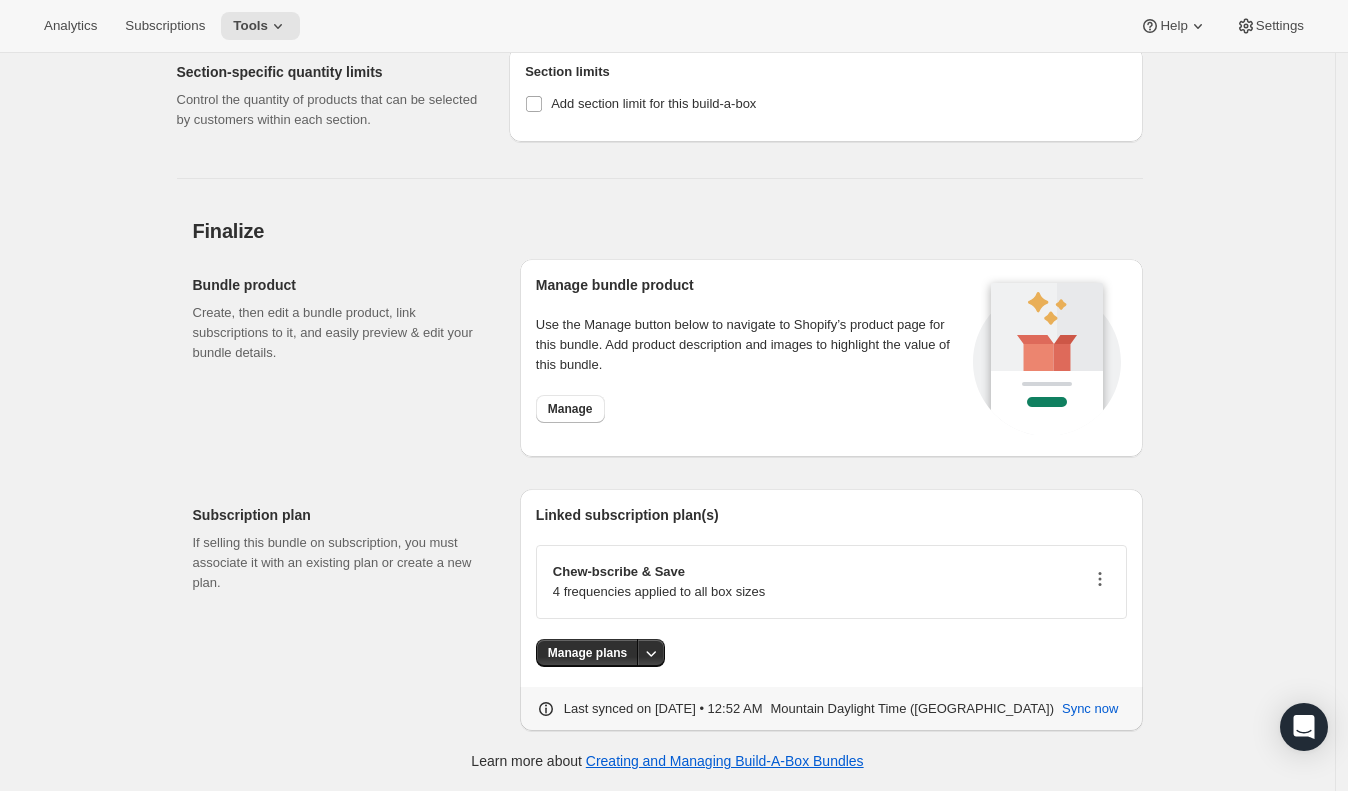 click 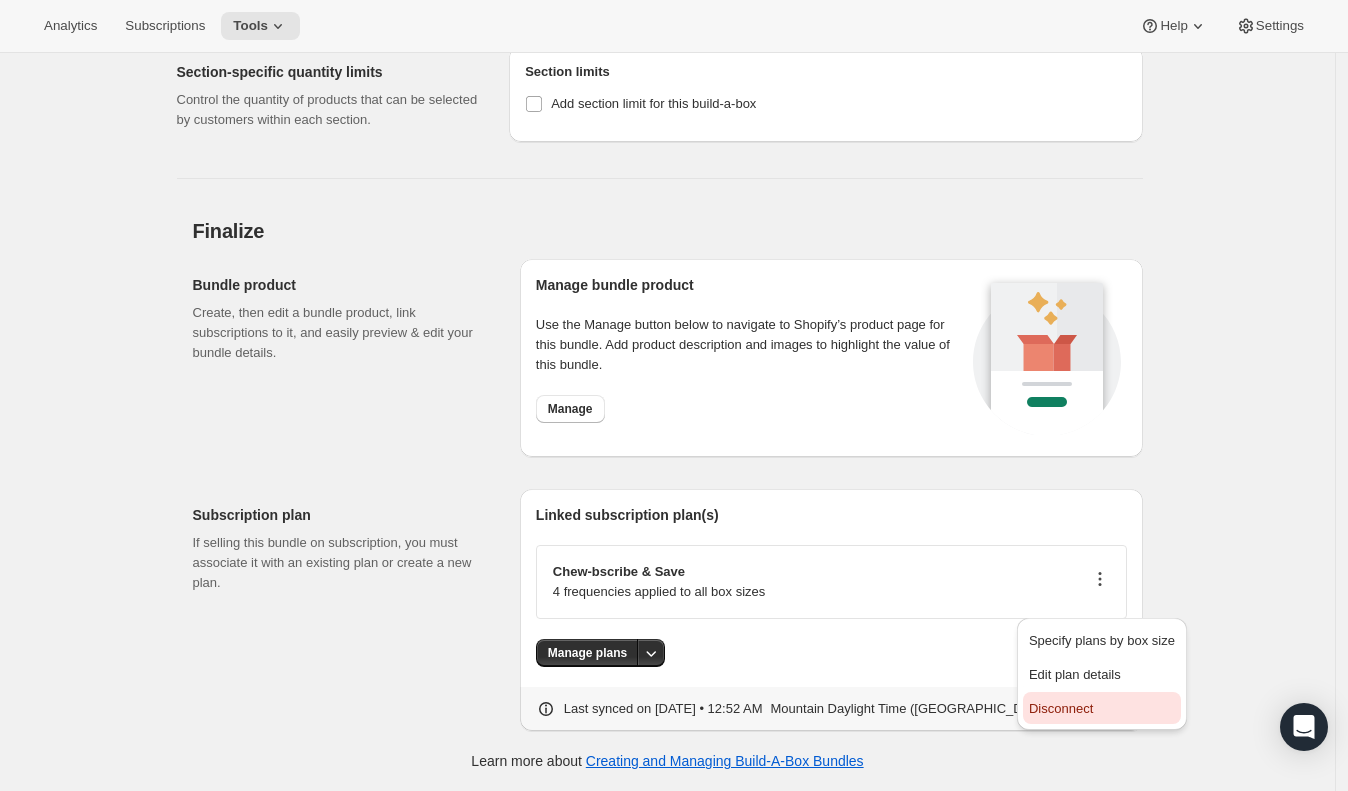 click on "Disconnect" at bounding box center [1102, 709] 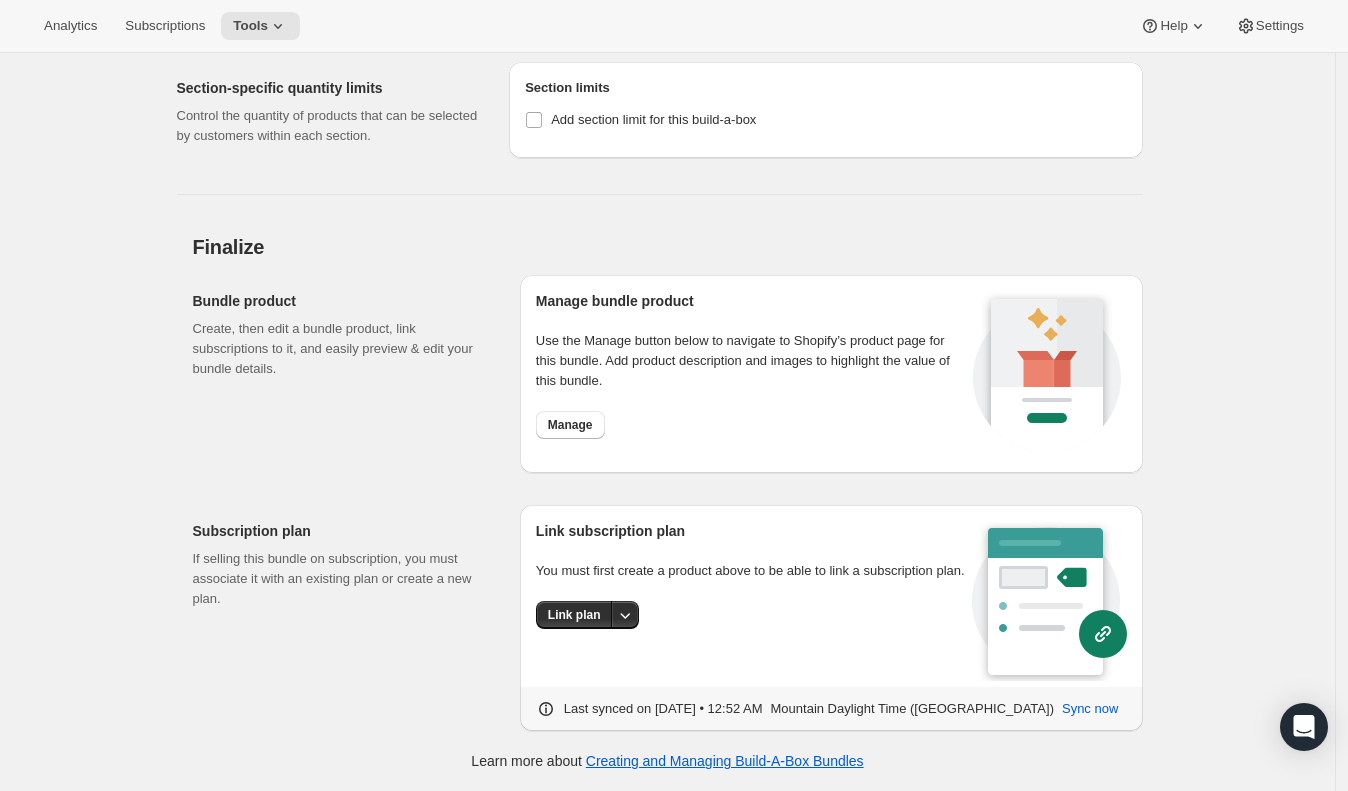 scroll, scrollTop: 0, scrollLeft: 0, axis: both 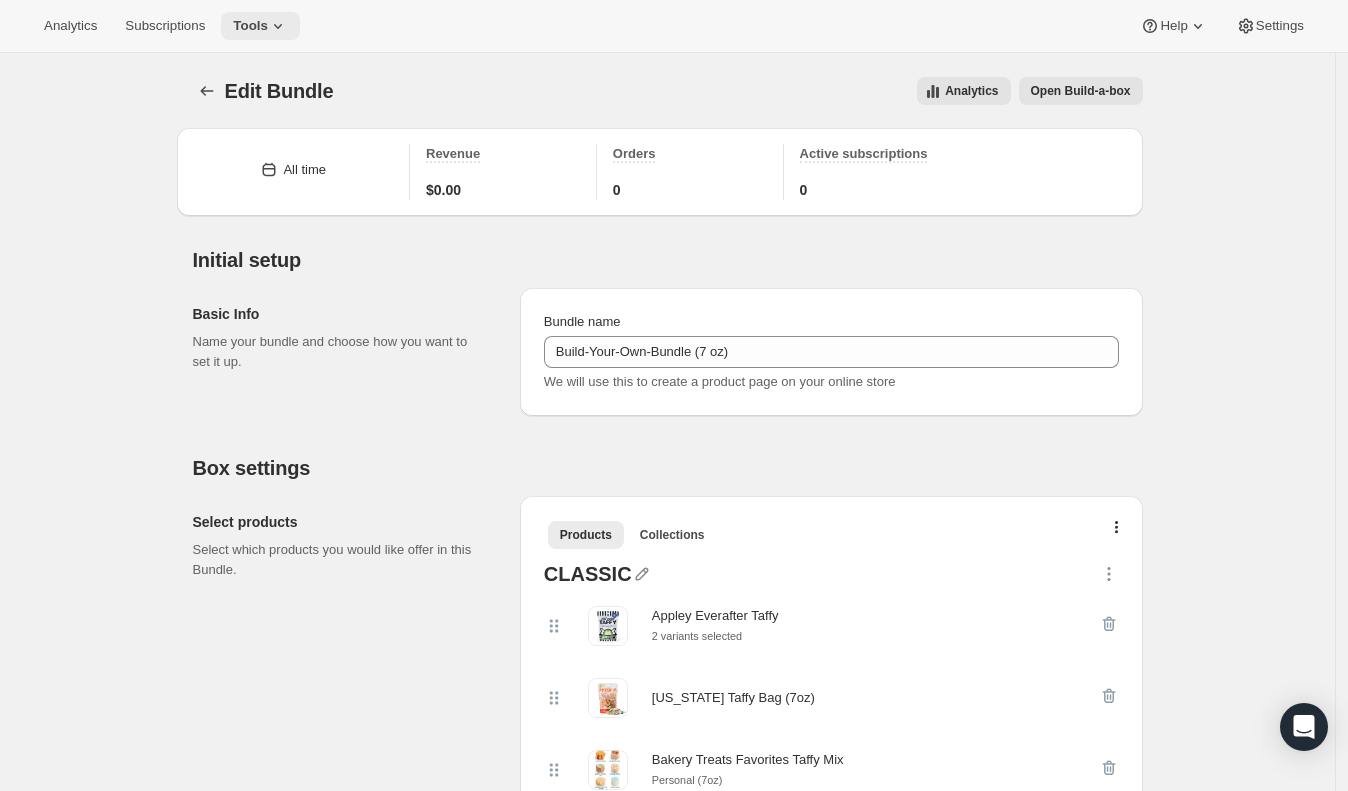 click on "Tools" at bounding box center [250, 26] 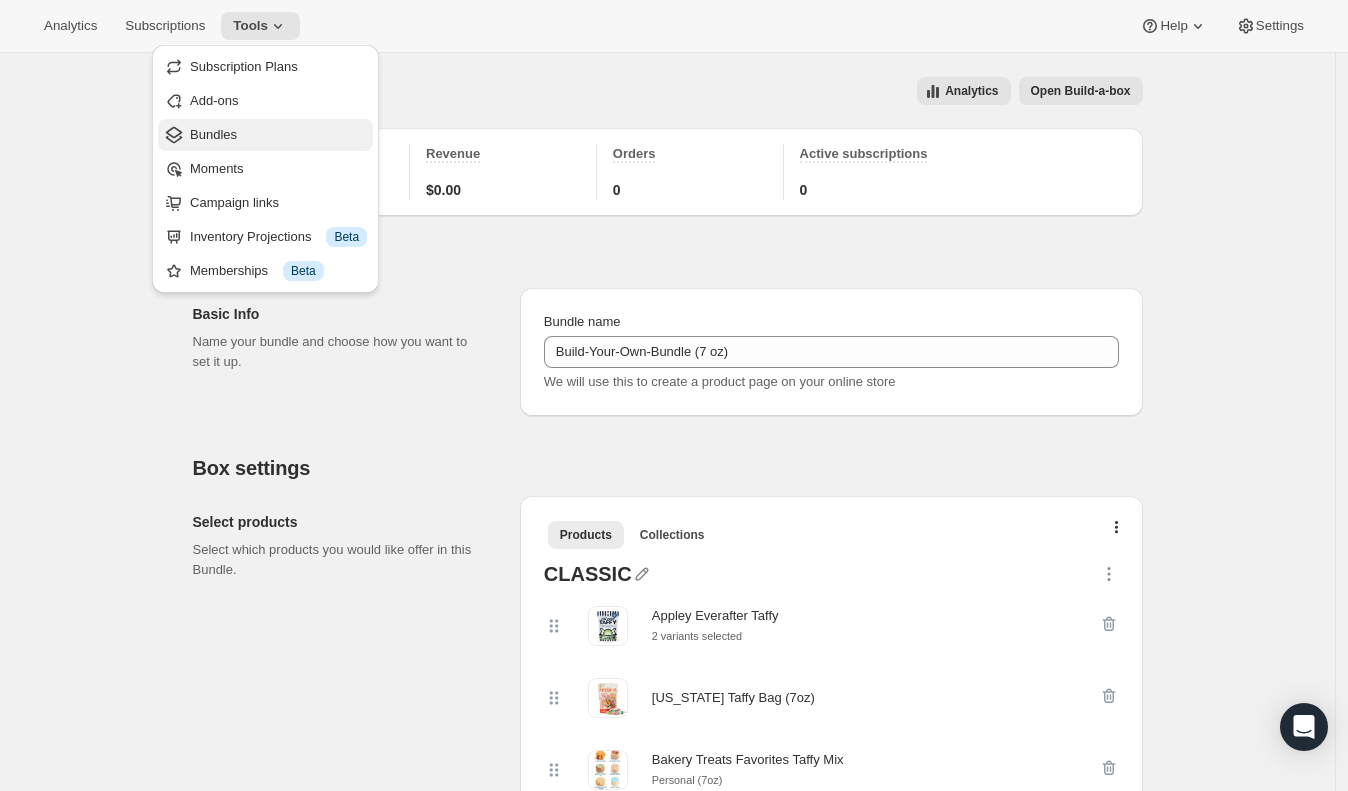 click on "Bundles" at bounding box center (278, 135) 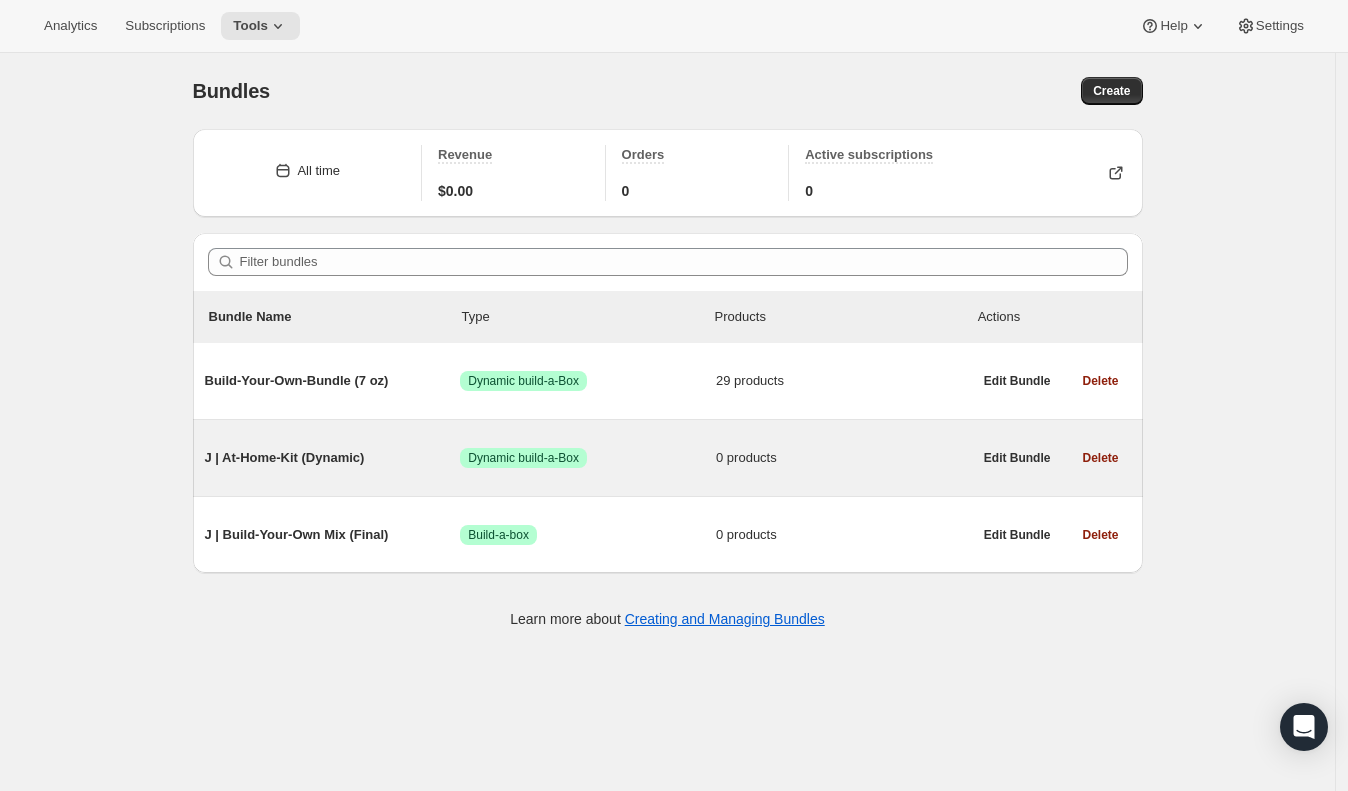 click on "J | At-Home-Kit (Dynamic)" at bounding box center (333, 458) 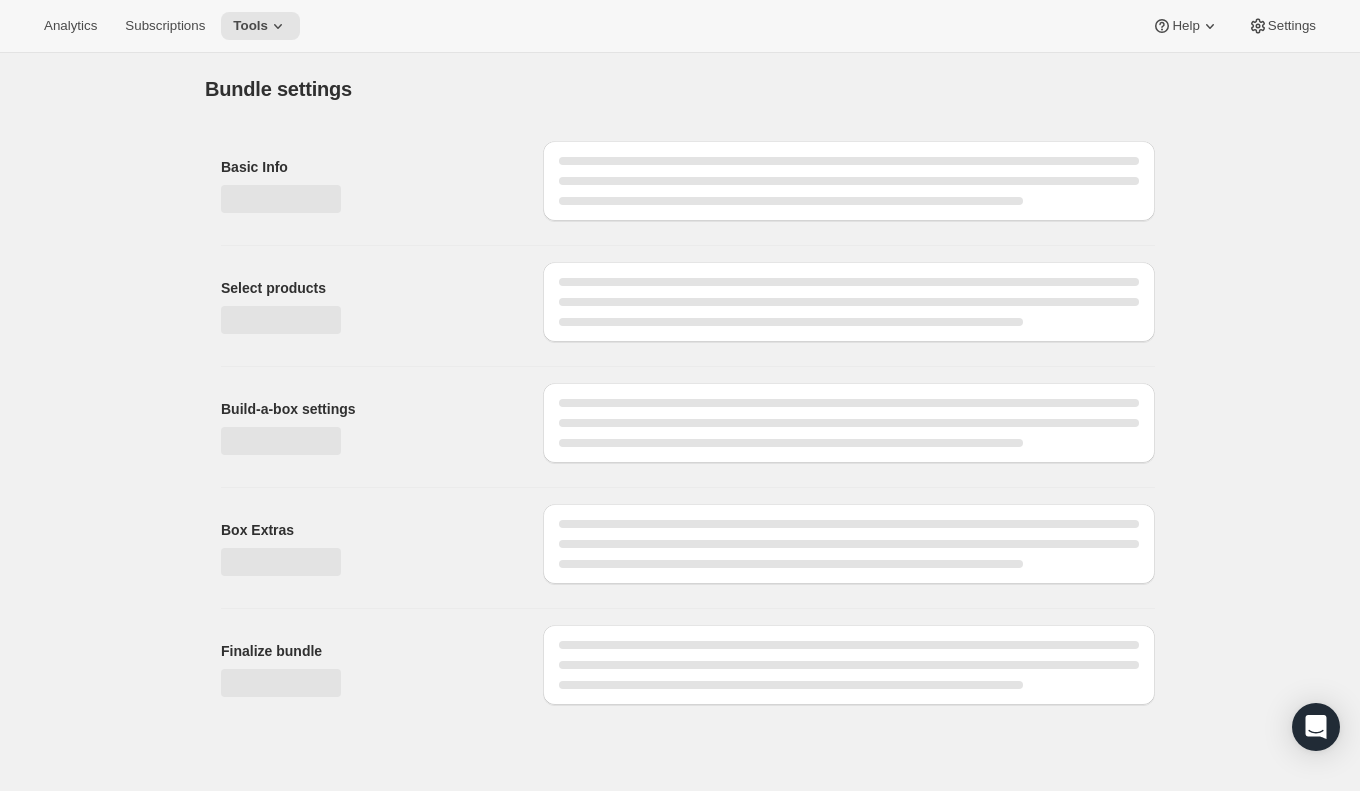 type on "J | At-Home-Kit (Dynamic)" 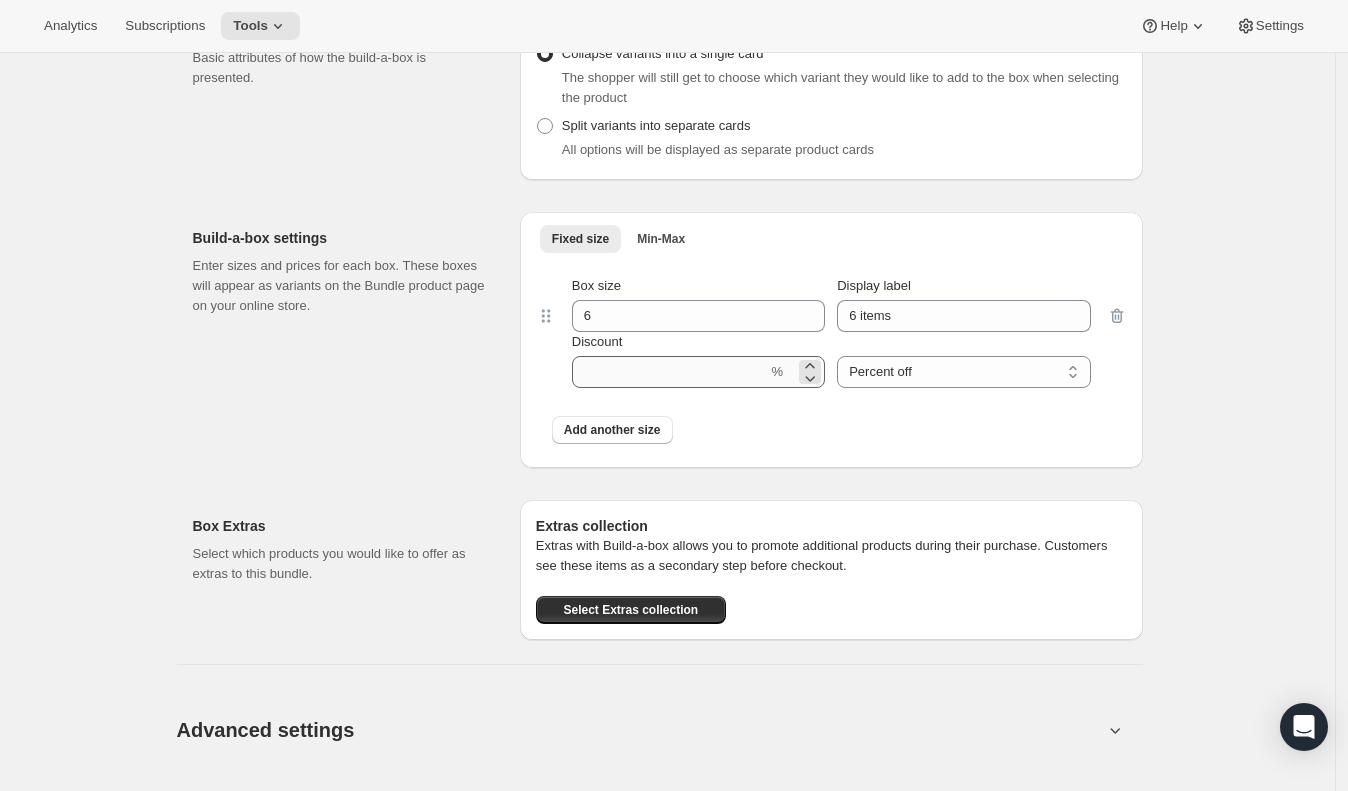 scroll, scrollTop: 0, scrollLeft: 0, axis: both 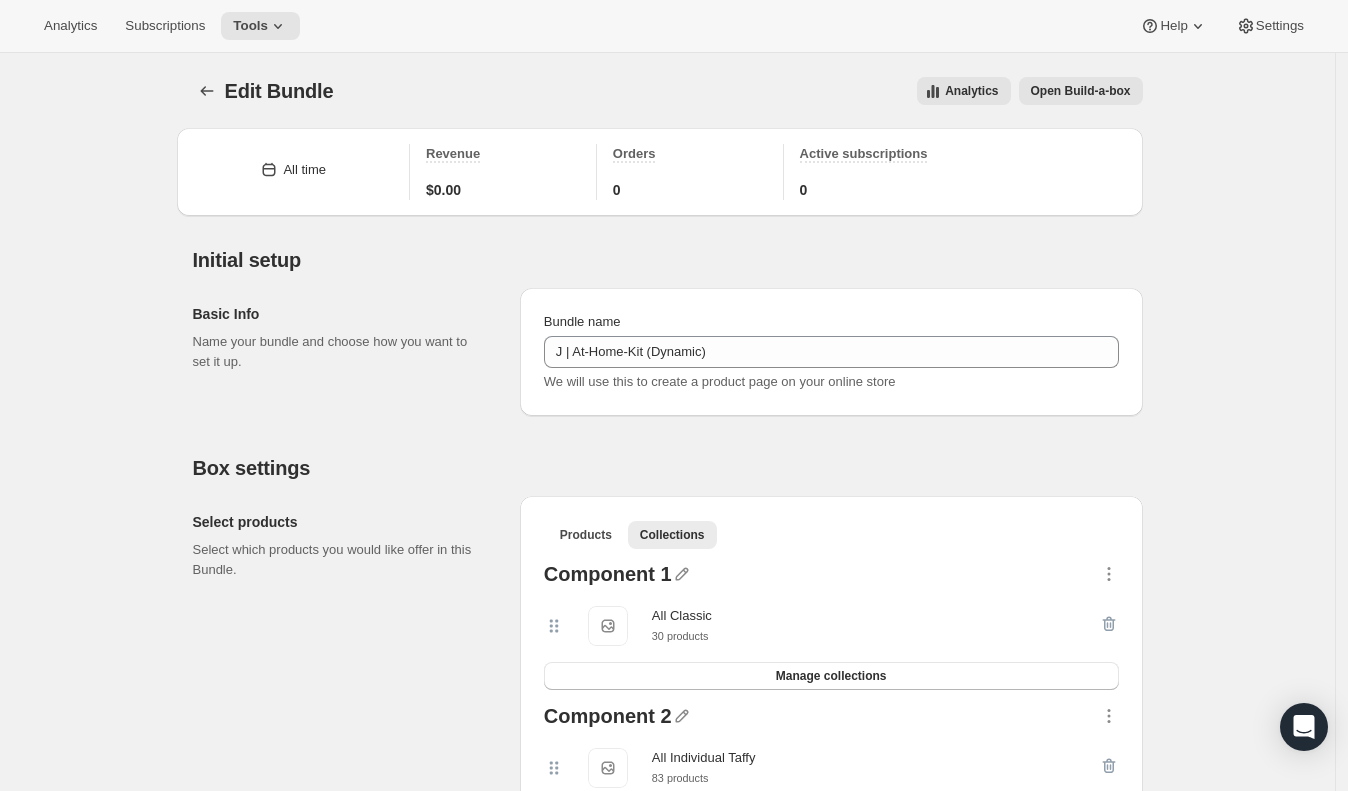 click on "Open Build-a-box" at bounding box center [1081, 91] 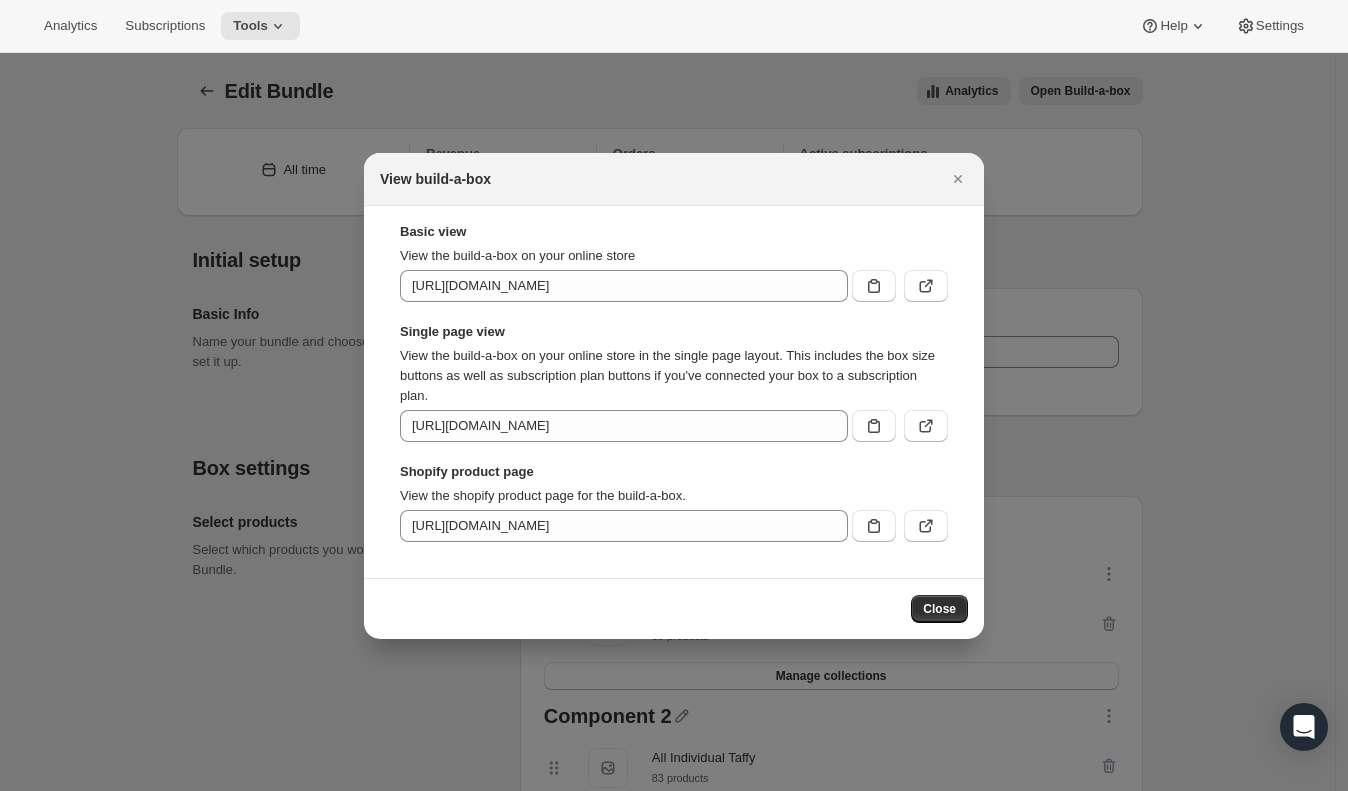 click at bounding box center (674, 395) 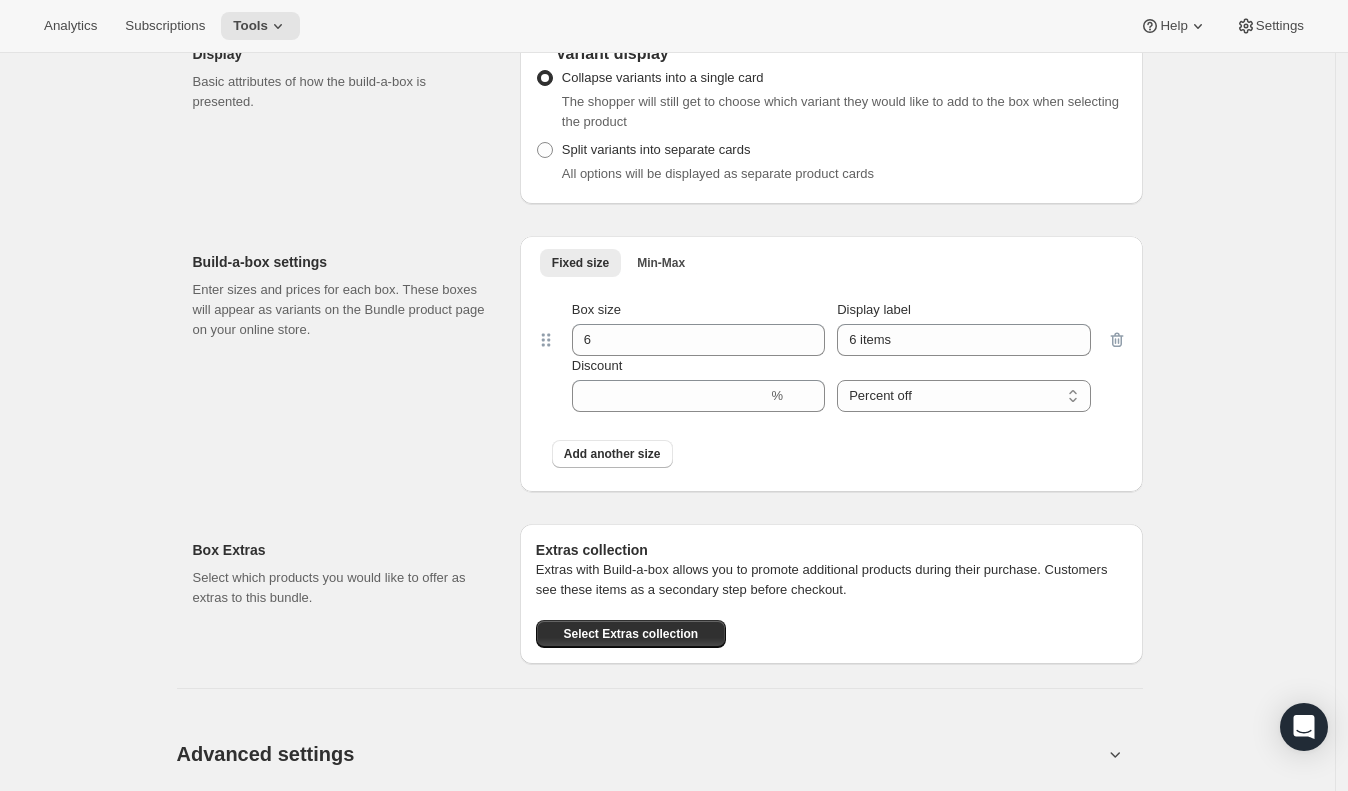 scroll, scrollTop: 1217, scrollLeft: 0, axis: vertical 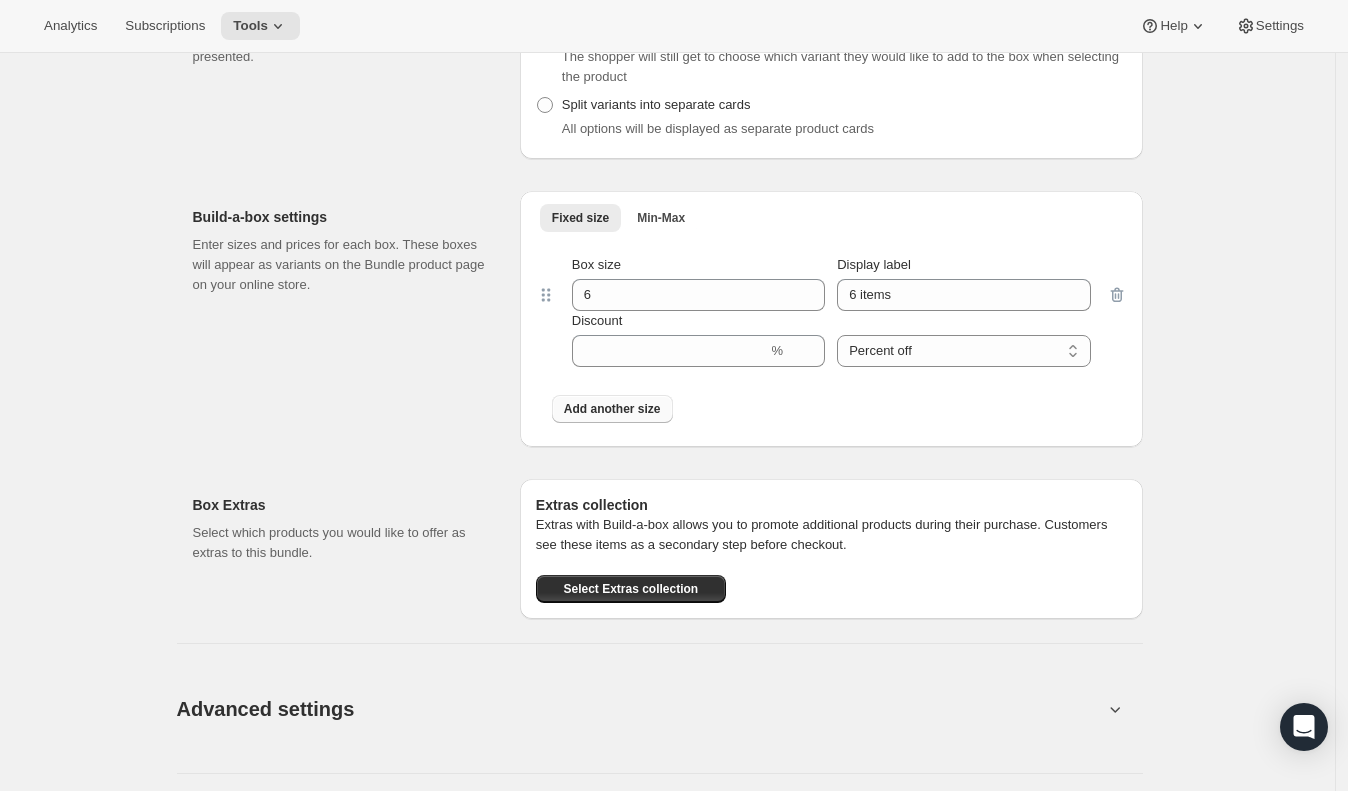 click on "Add another size" at bounding box center [612, 409] 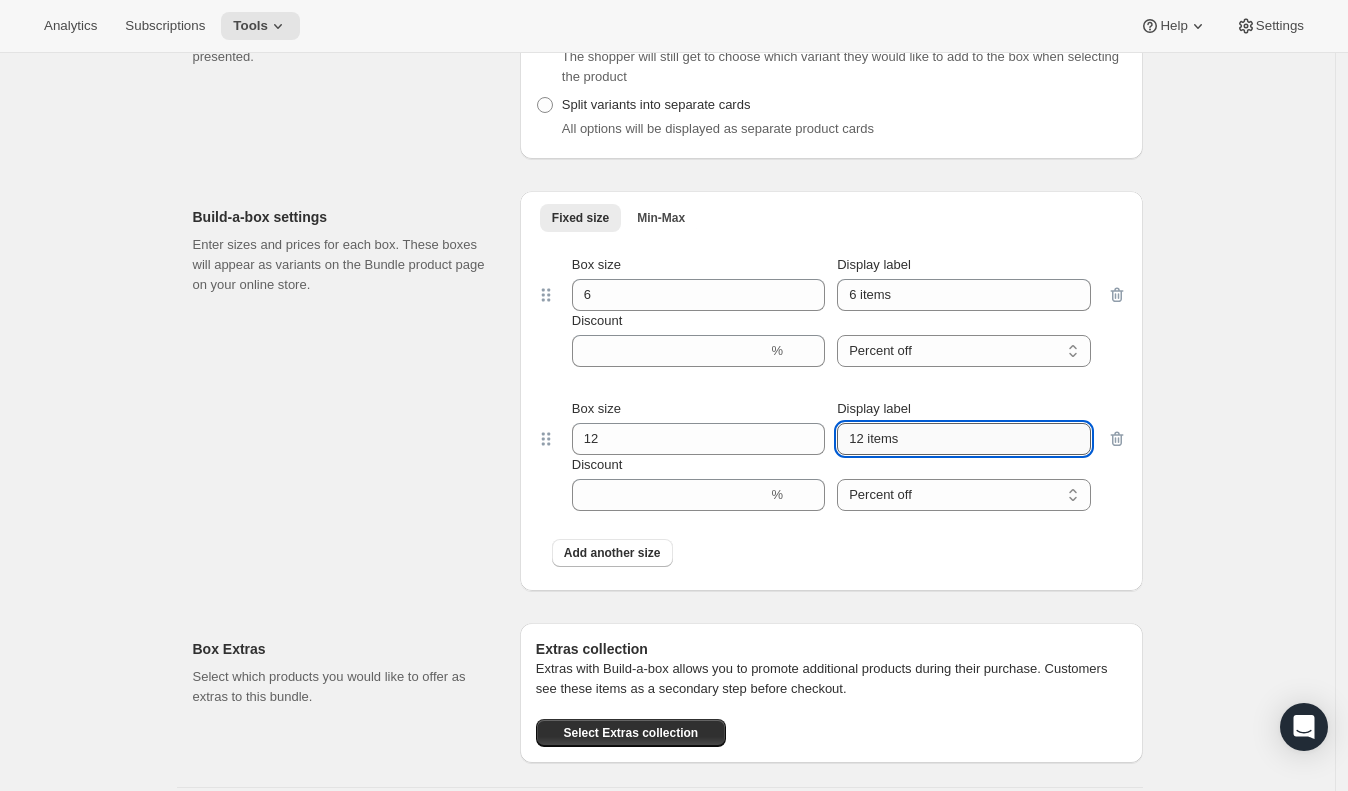 click on "12 items" at bounding box center [963, 439] 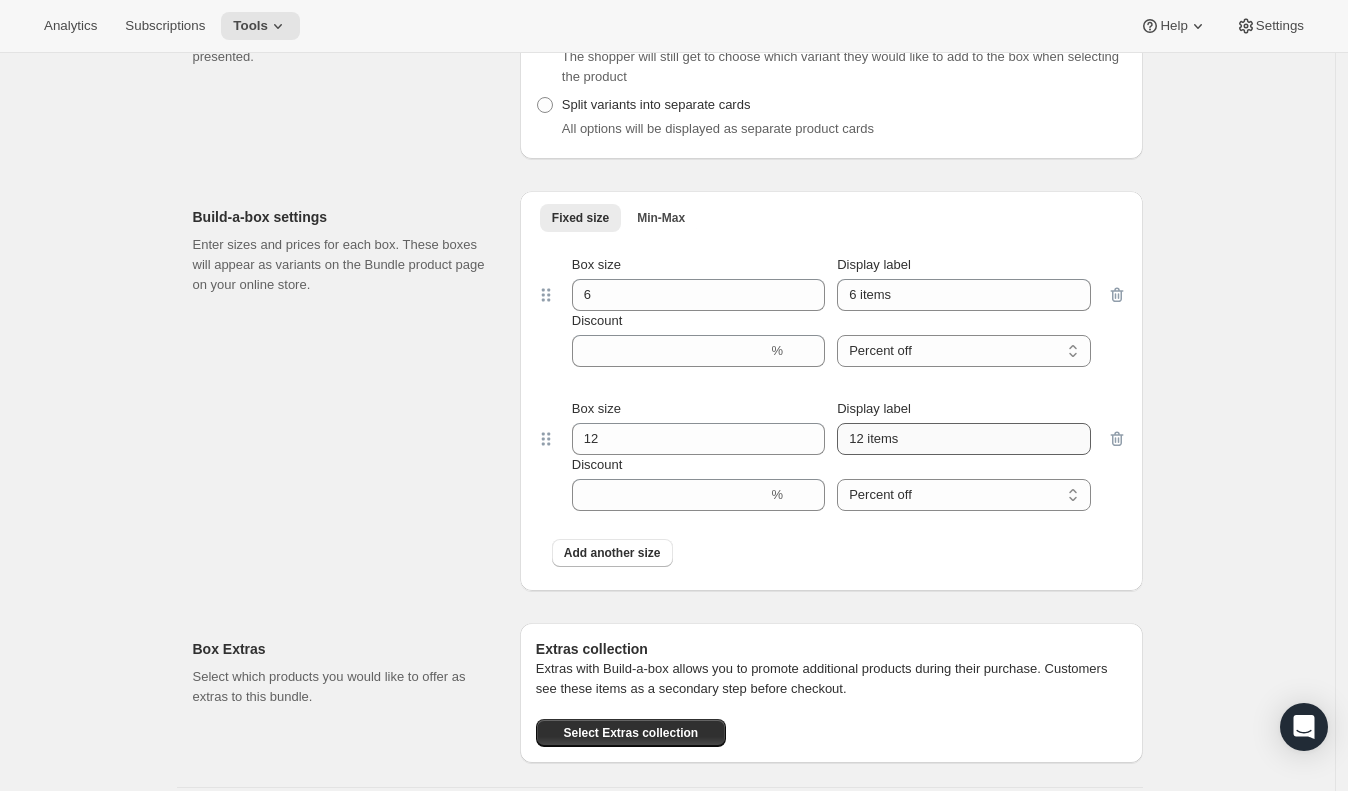 scroll, scrollTop: 0, scrollLeft: 0, axis: both 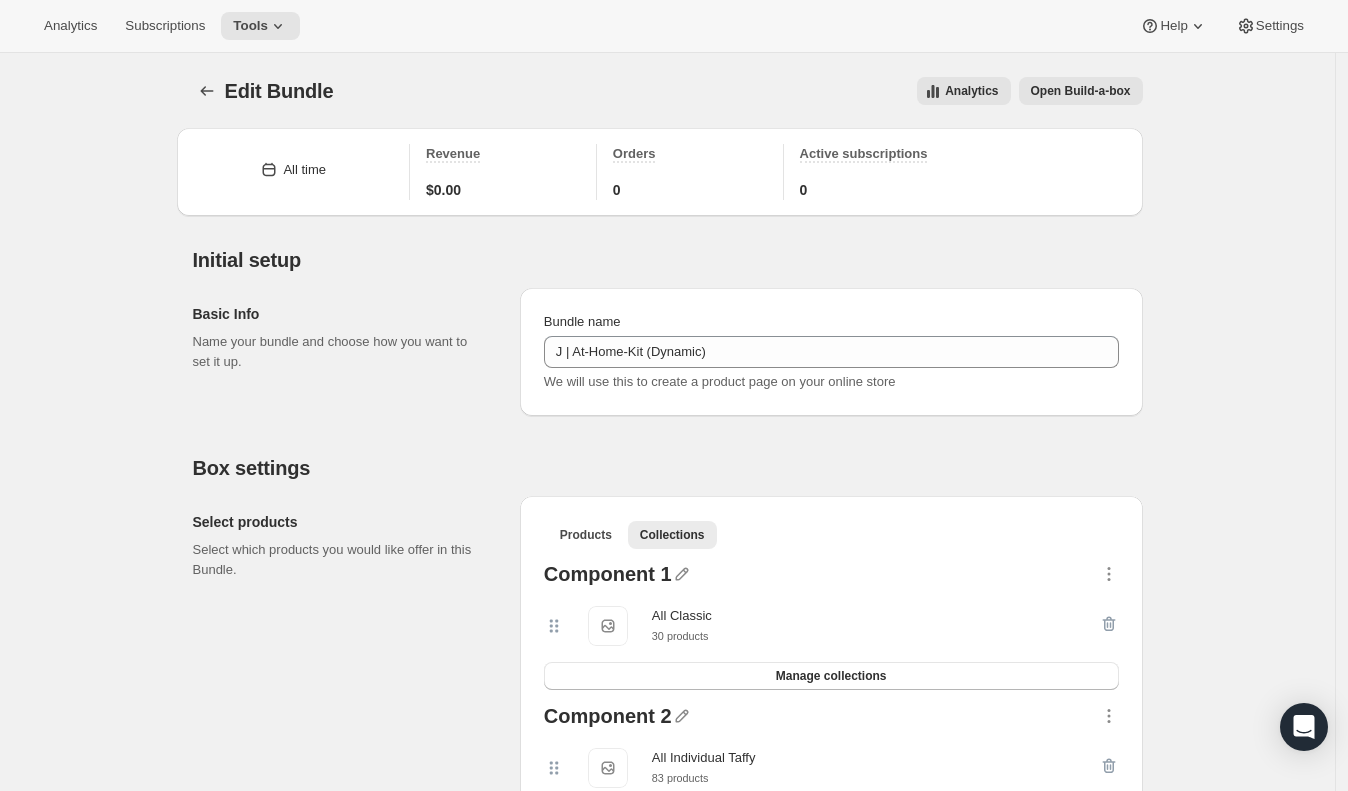 click on "Open Build-a-box" at bounding box center [1081, 91] 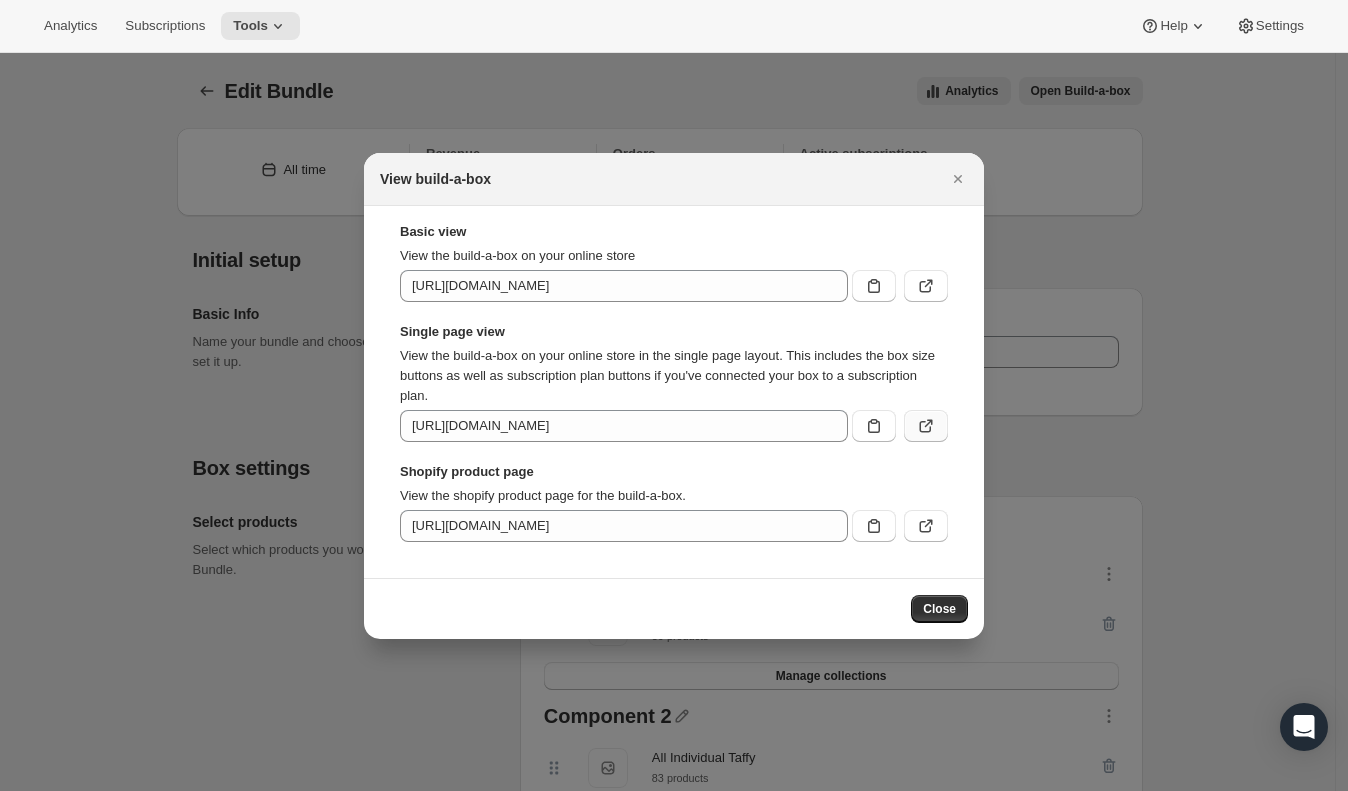 click 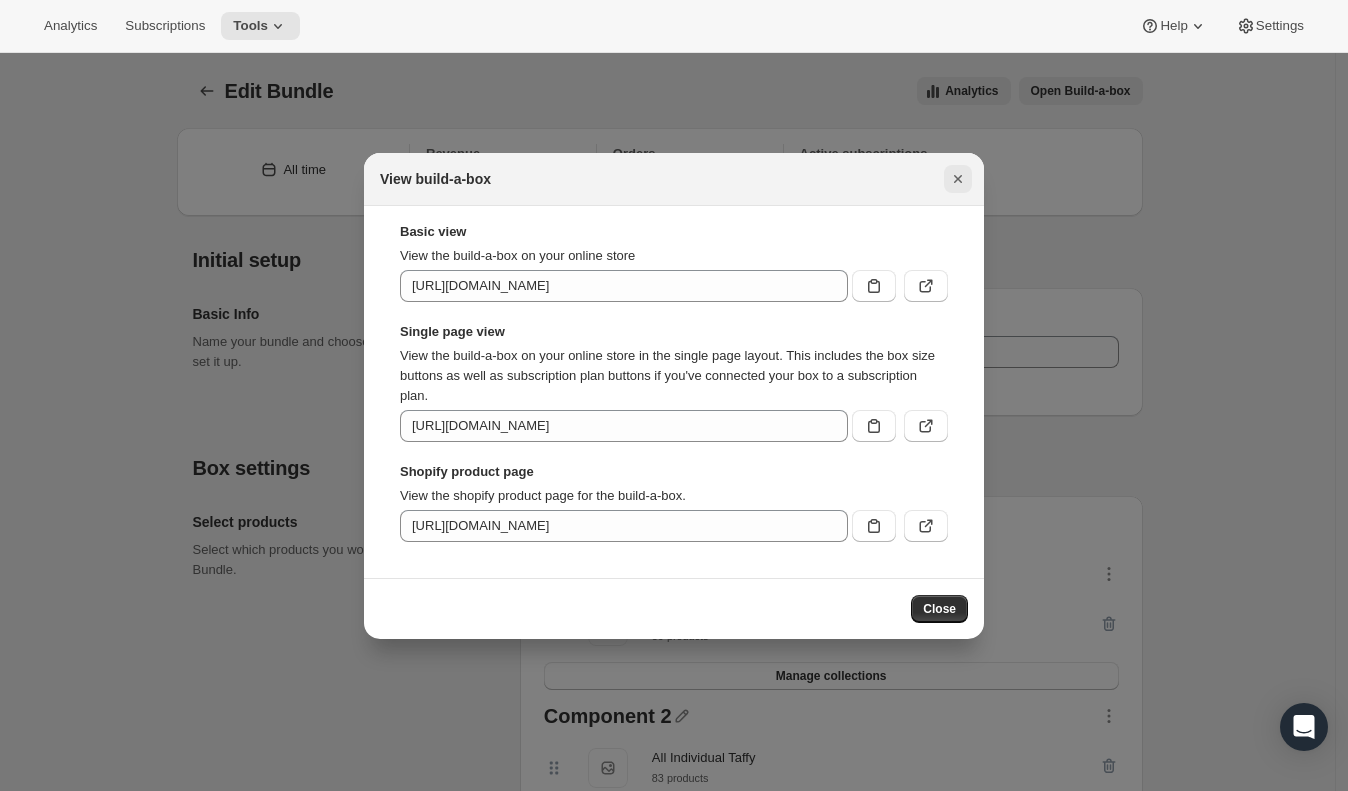 click 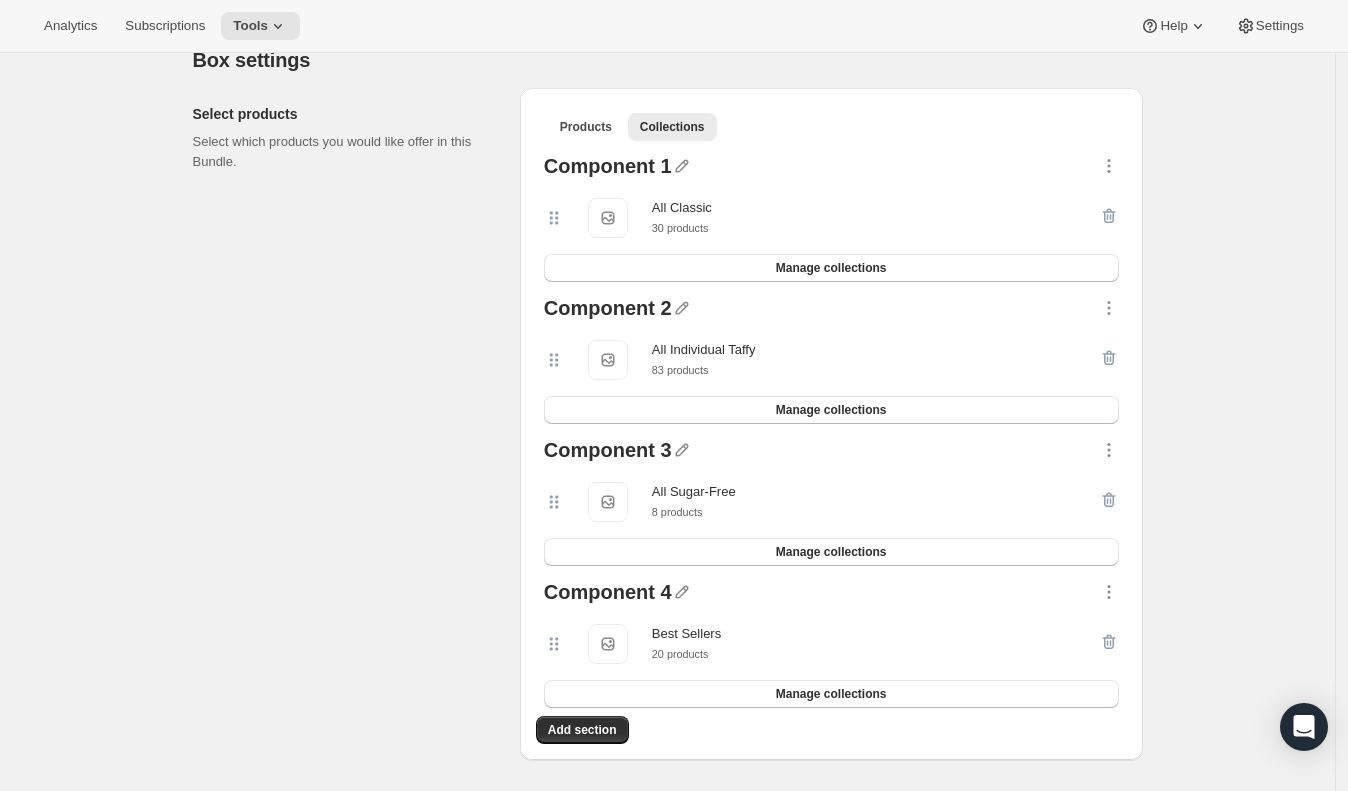 scroll, scrollTop: 318, scrollLeft: 0, axis: vertical 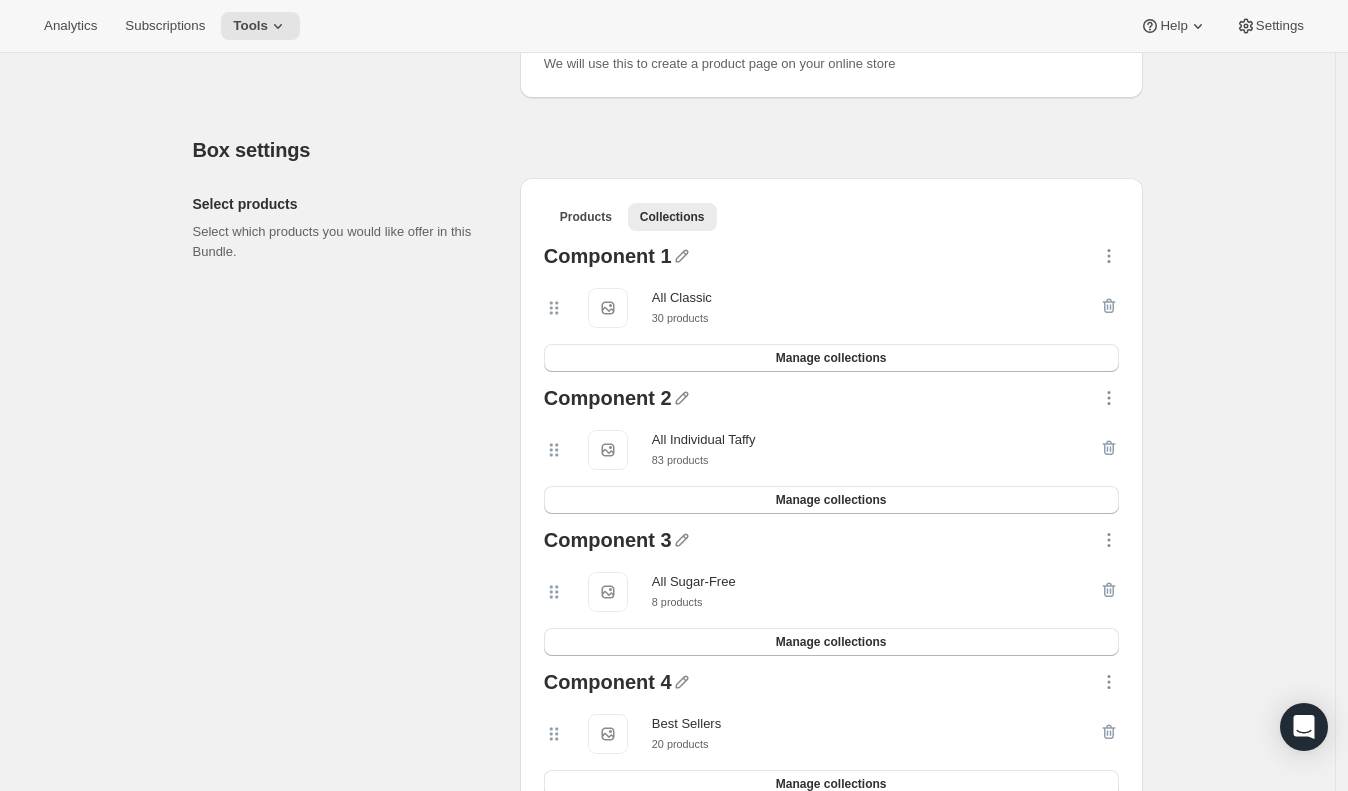 click on "Component 1 All Classic All Classic 30 products Manage collections" at bounding box center (831, 309) 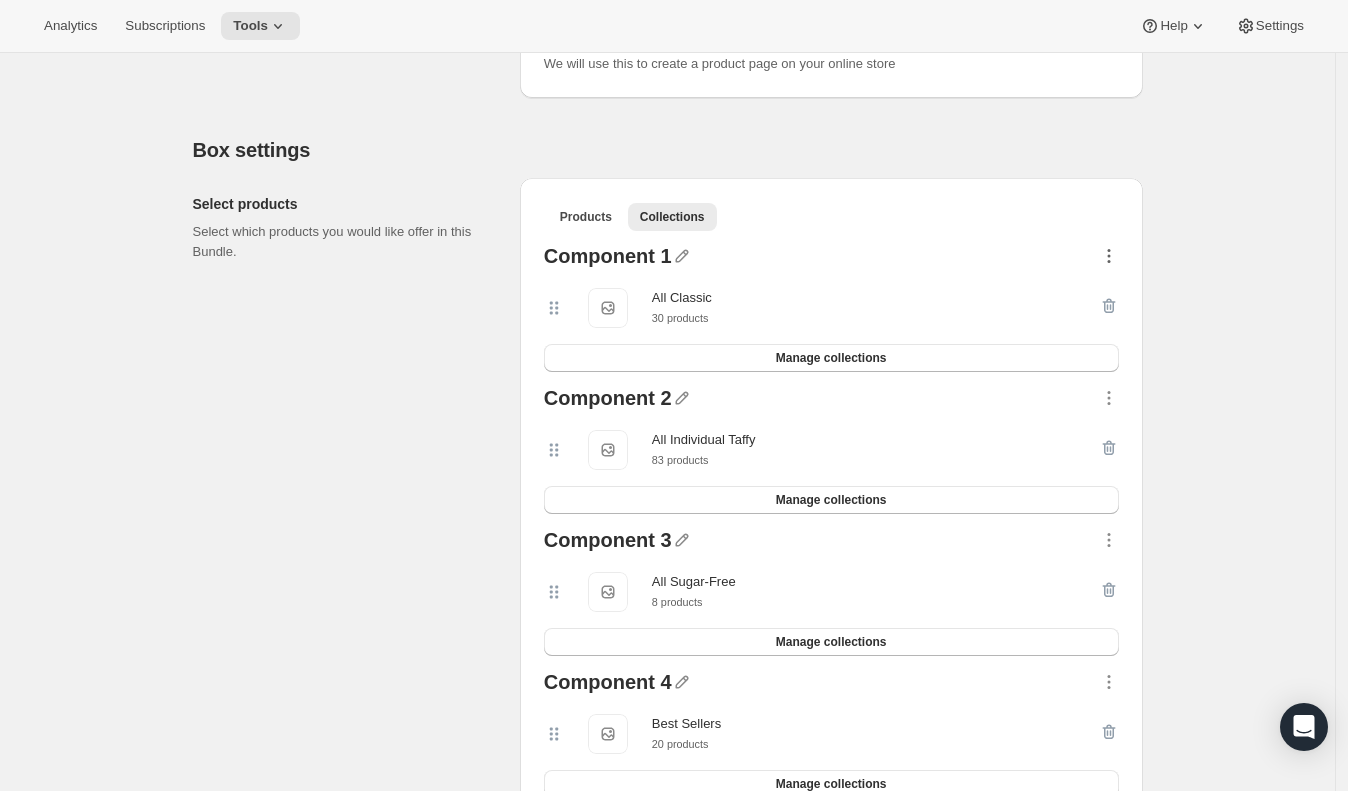 click 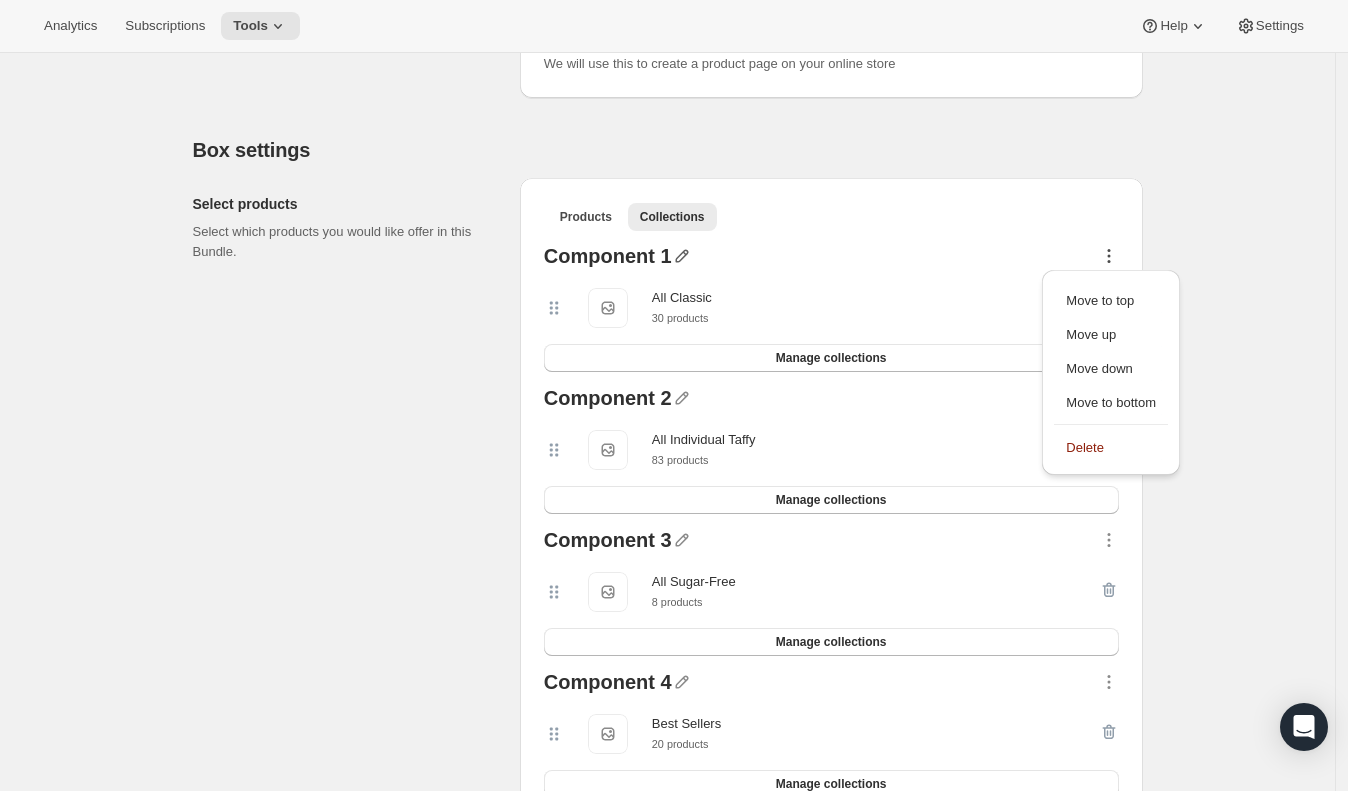 click 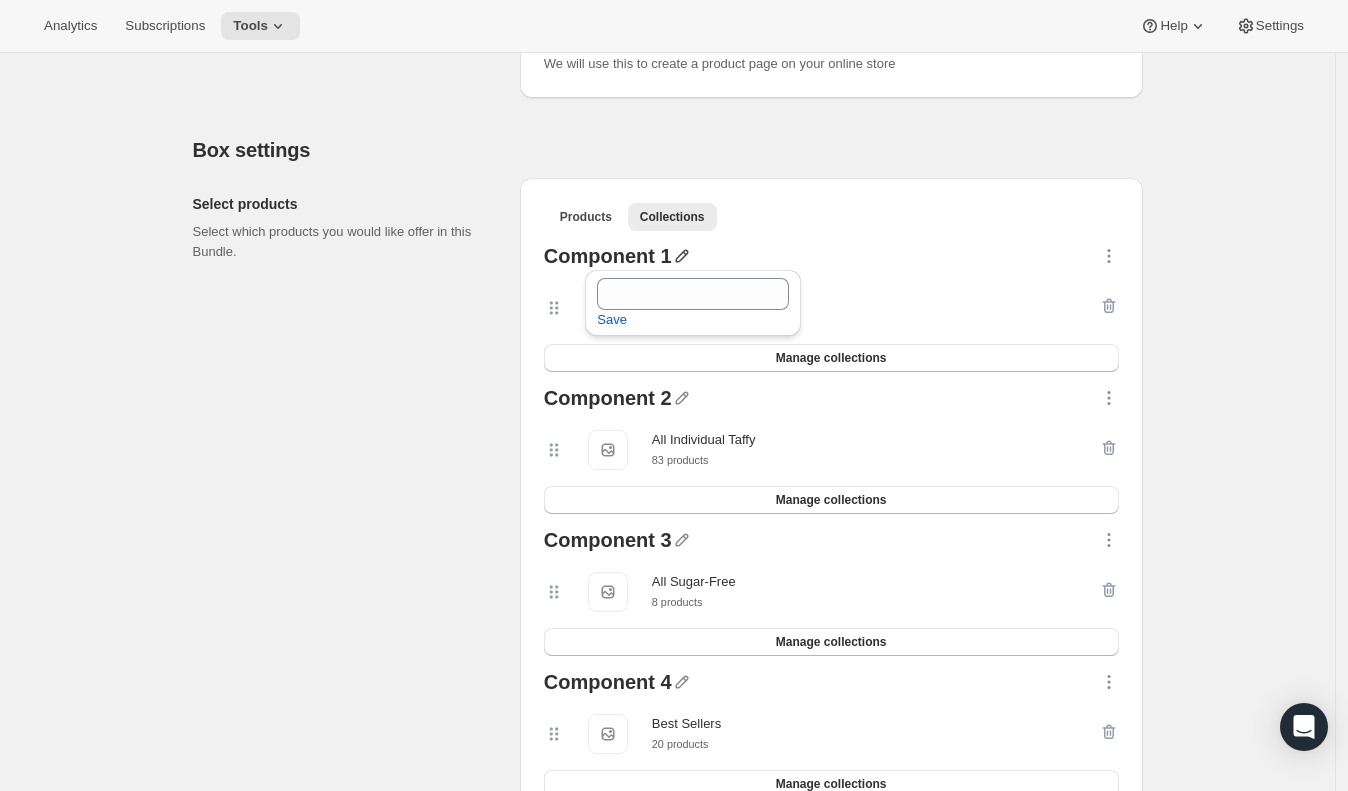 click on "Products Collections More views Products Collections More views Component 1 All Classic All Classic 30 products Manage collections Component 2 All Individual Taffy All Individual Taffy 83 products Manage collections Component 3 All Sugar-Free All Sugar-Free 8 products Manage collections Component 4 Best Sellers Best Sellers 20 products Manage collections Add section" at bounding box center [831, 514] 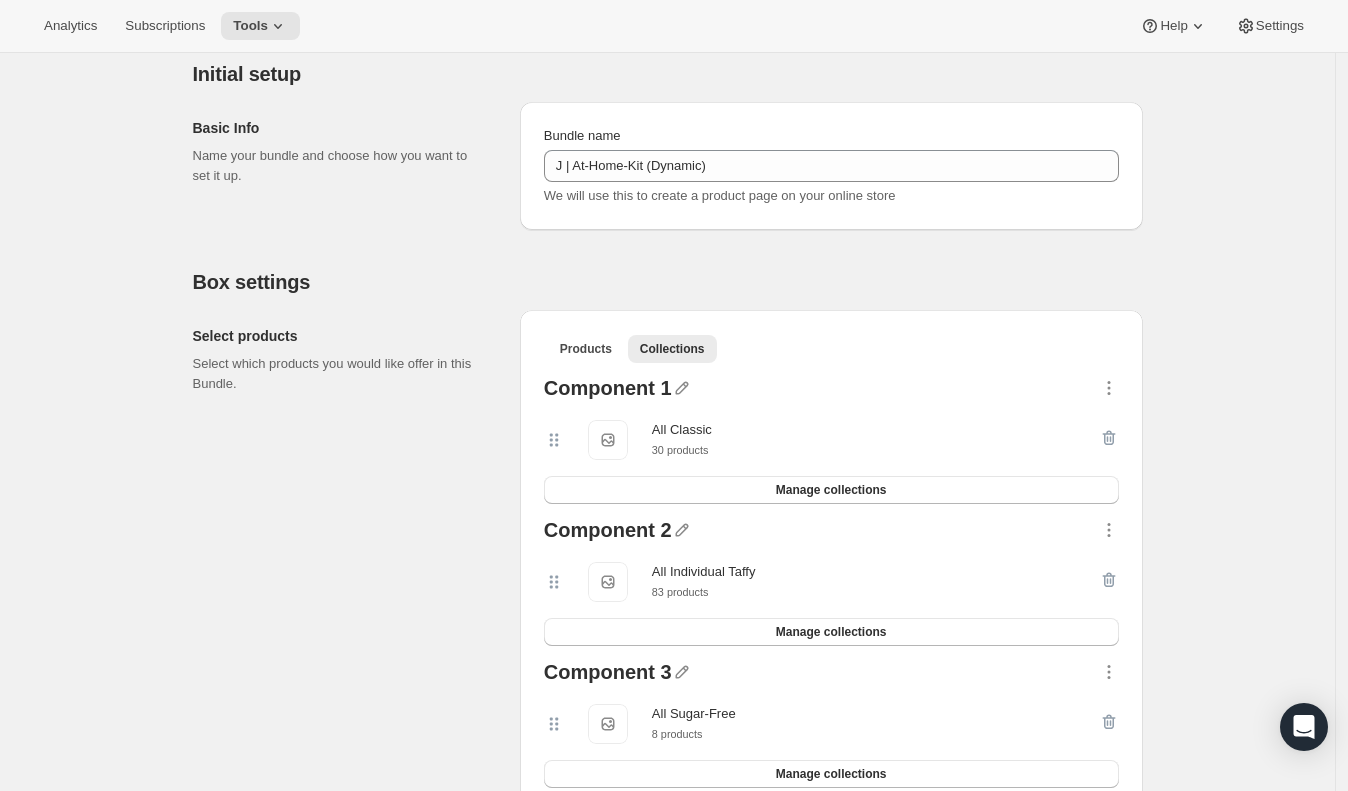 scroll, scrollTop: 0, scrollLeft: 0, axis: both 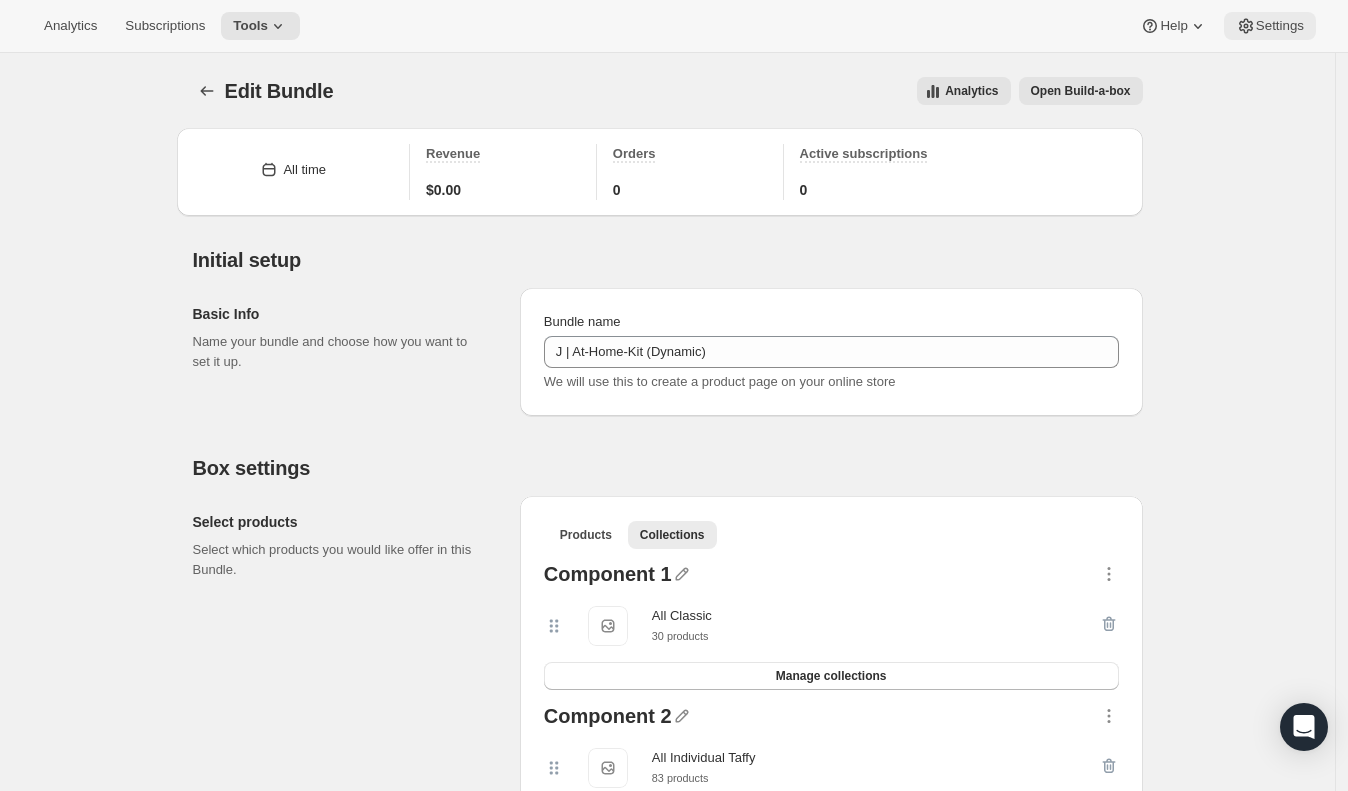 click on "Settings" at bounding box center (1280, 26) 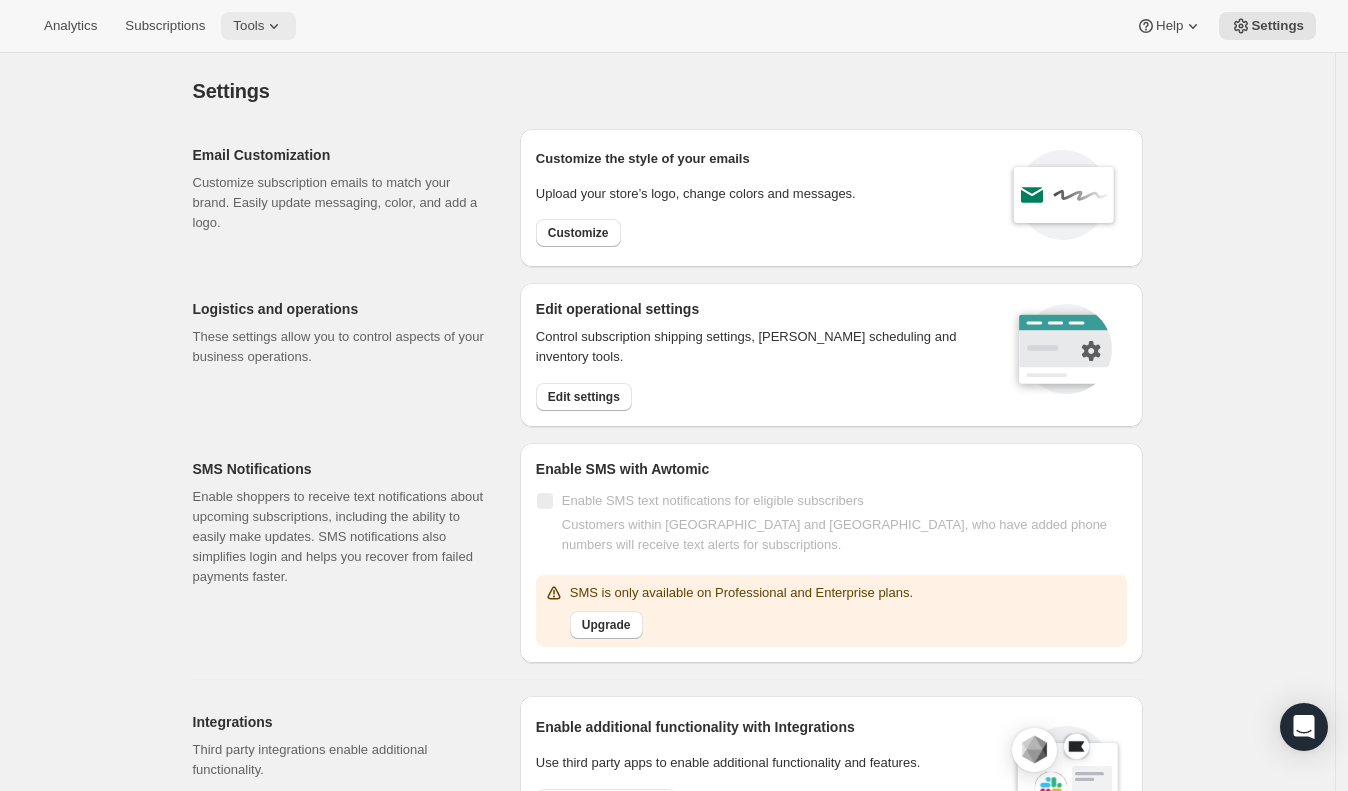 click on "Tools" at bounding box center (248, 26) 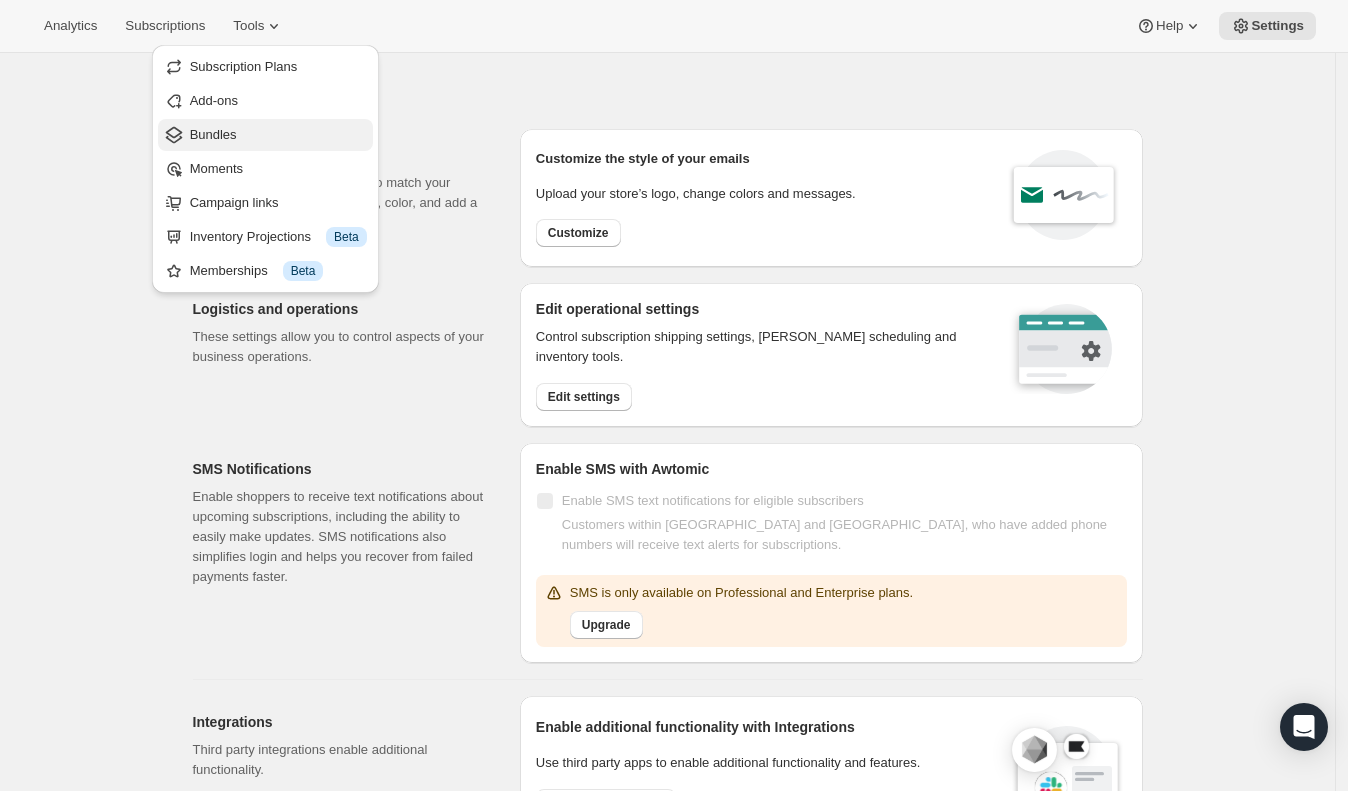 click on "Bundles" at bounding box center (213, 134) 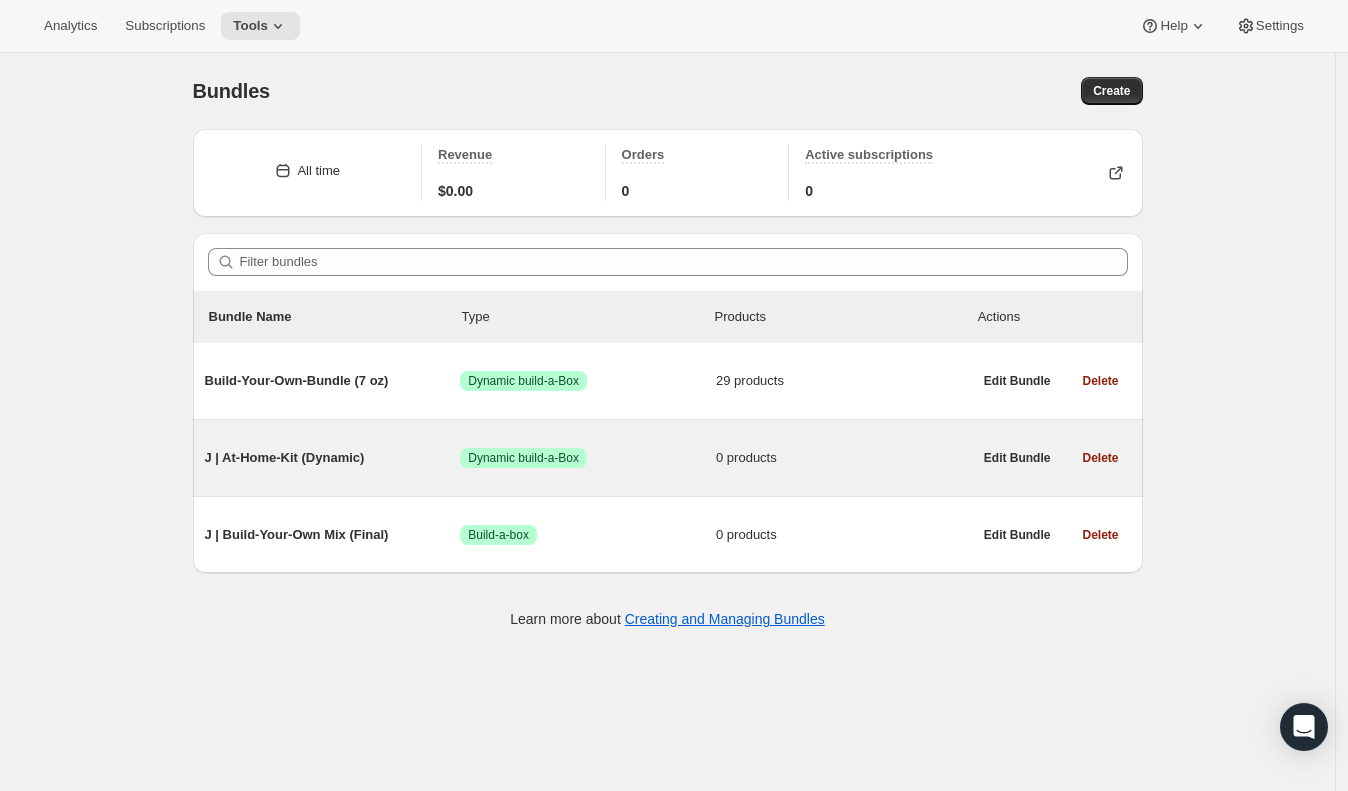 click on "J | At-Home-Kit (Dynamic)" at bounding box center [333, 458] 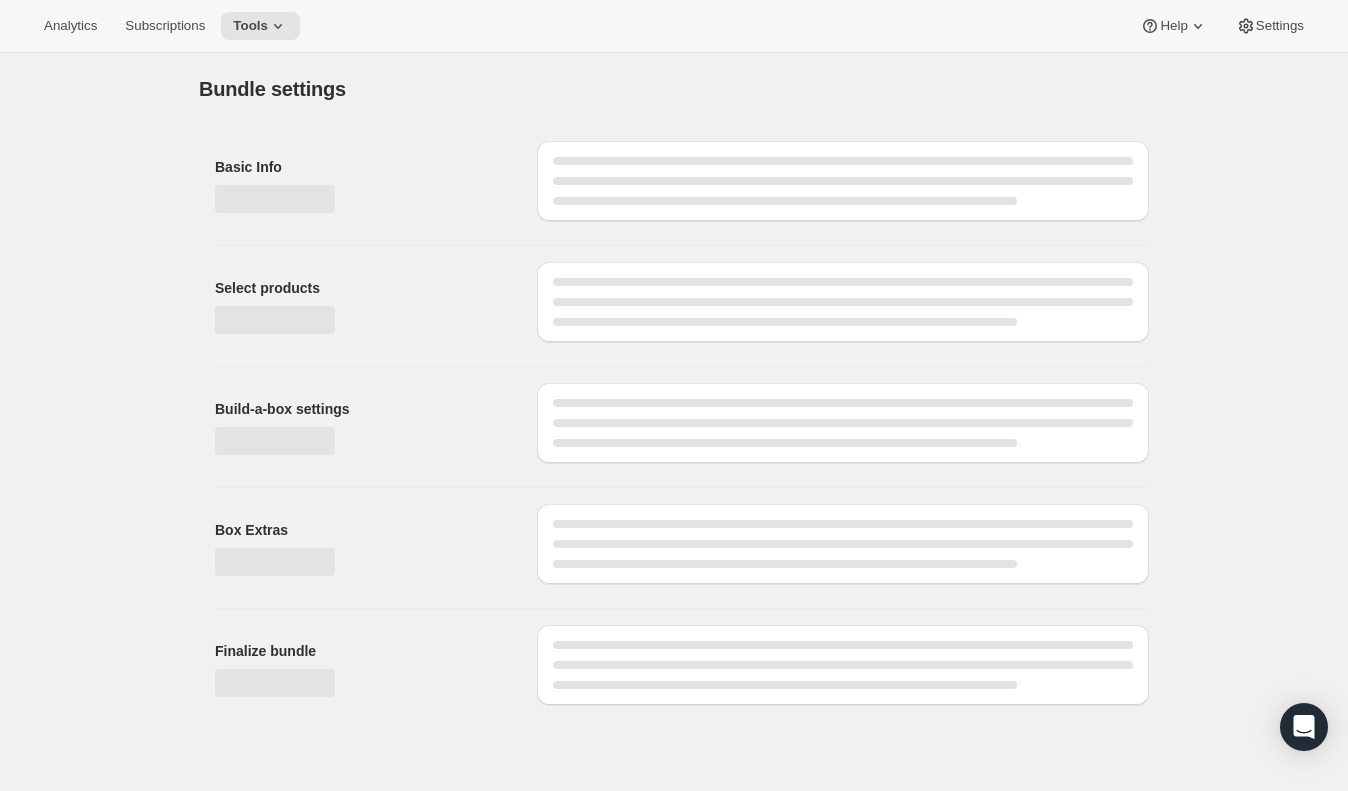 type on "J | At-Home-Kit (Dynamic)" 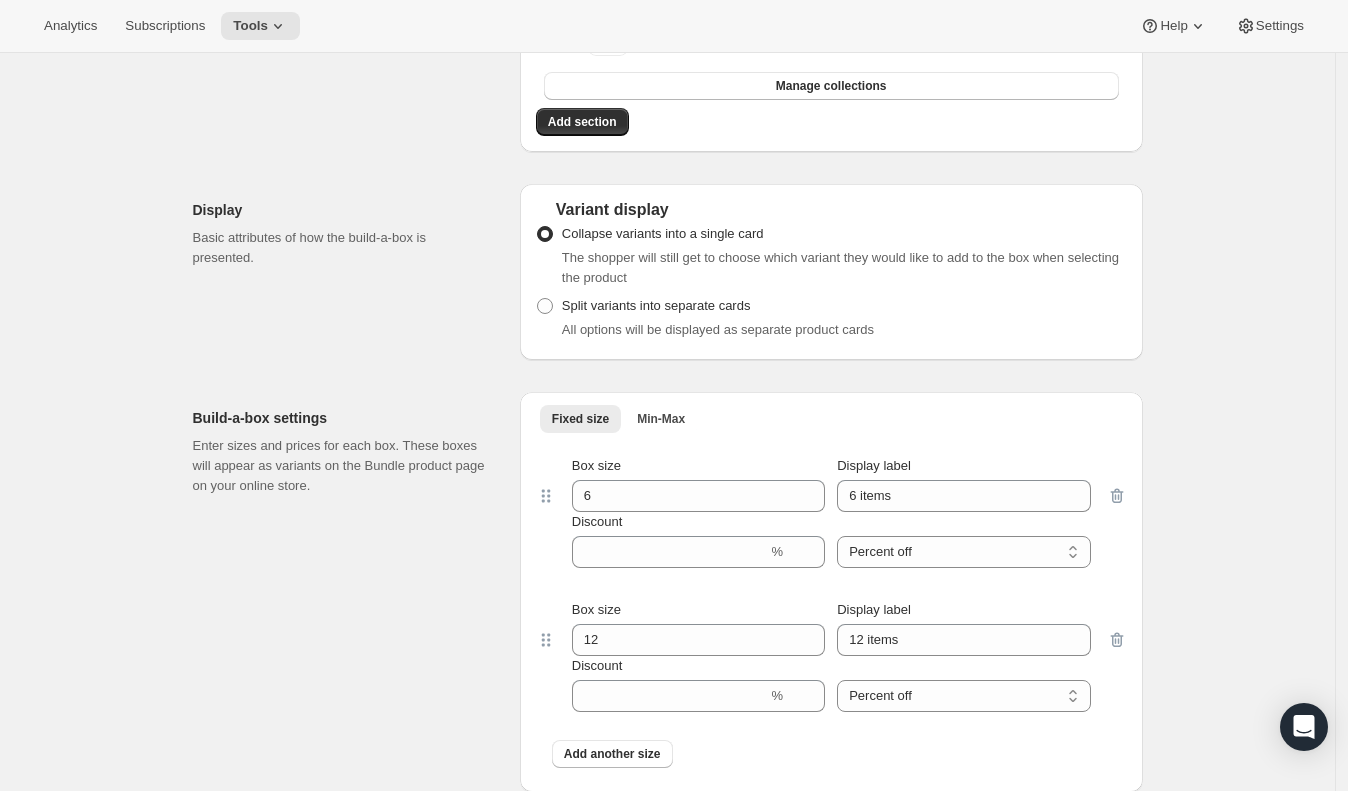 scroll, scrollTop: 1271, scrollLeft: 0, axis: vertical 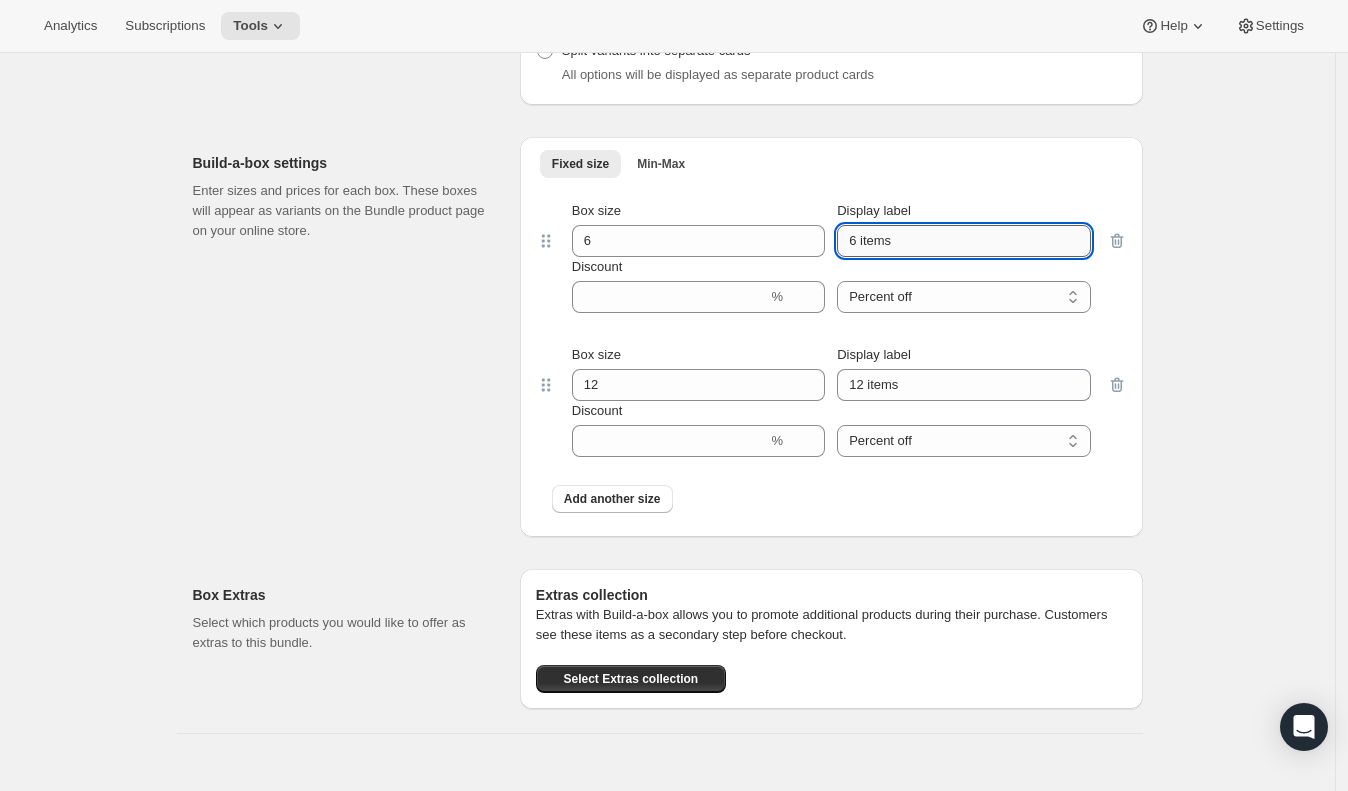 click on "6 items" at bounding box center [963, 241] 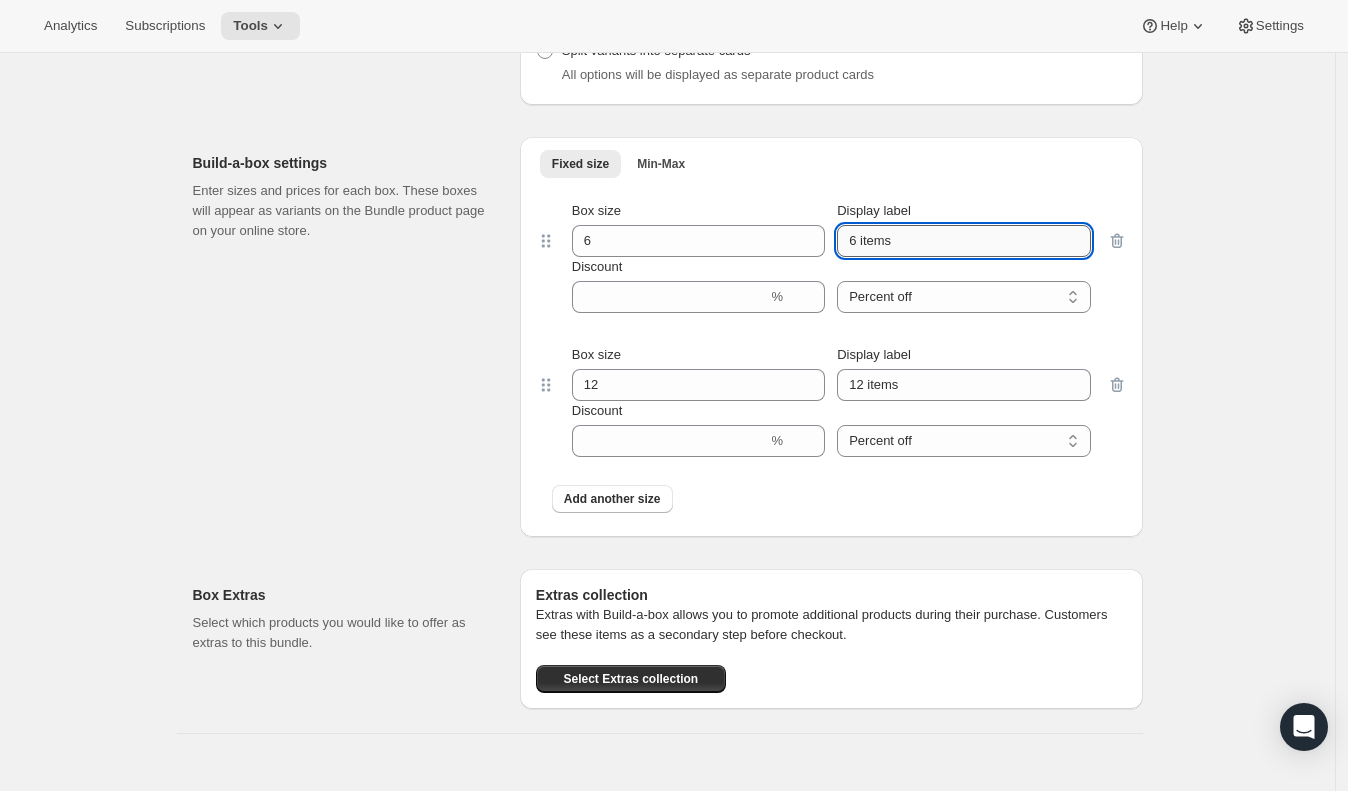 type on "G" 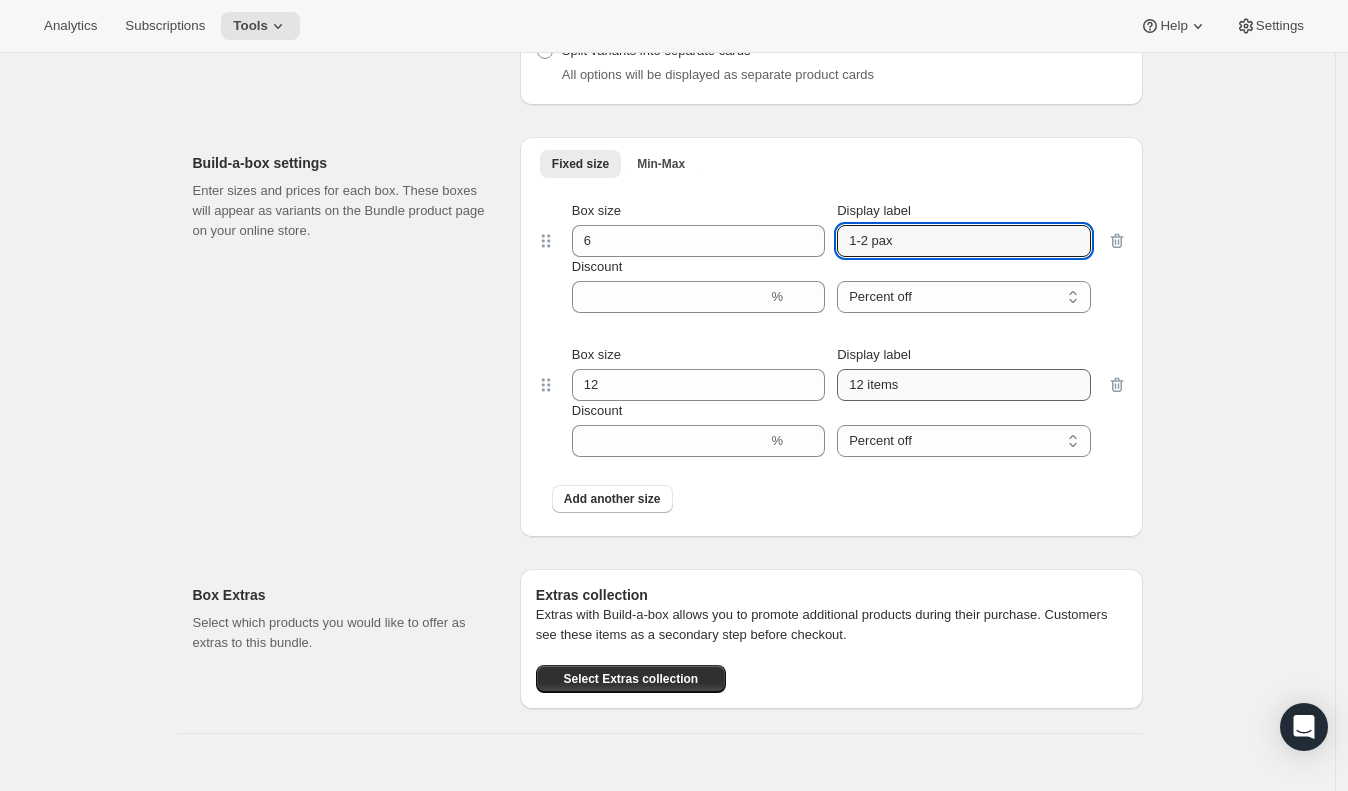 type on "1-2 pax" 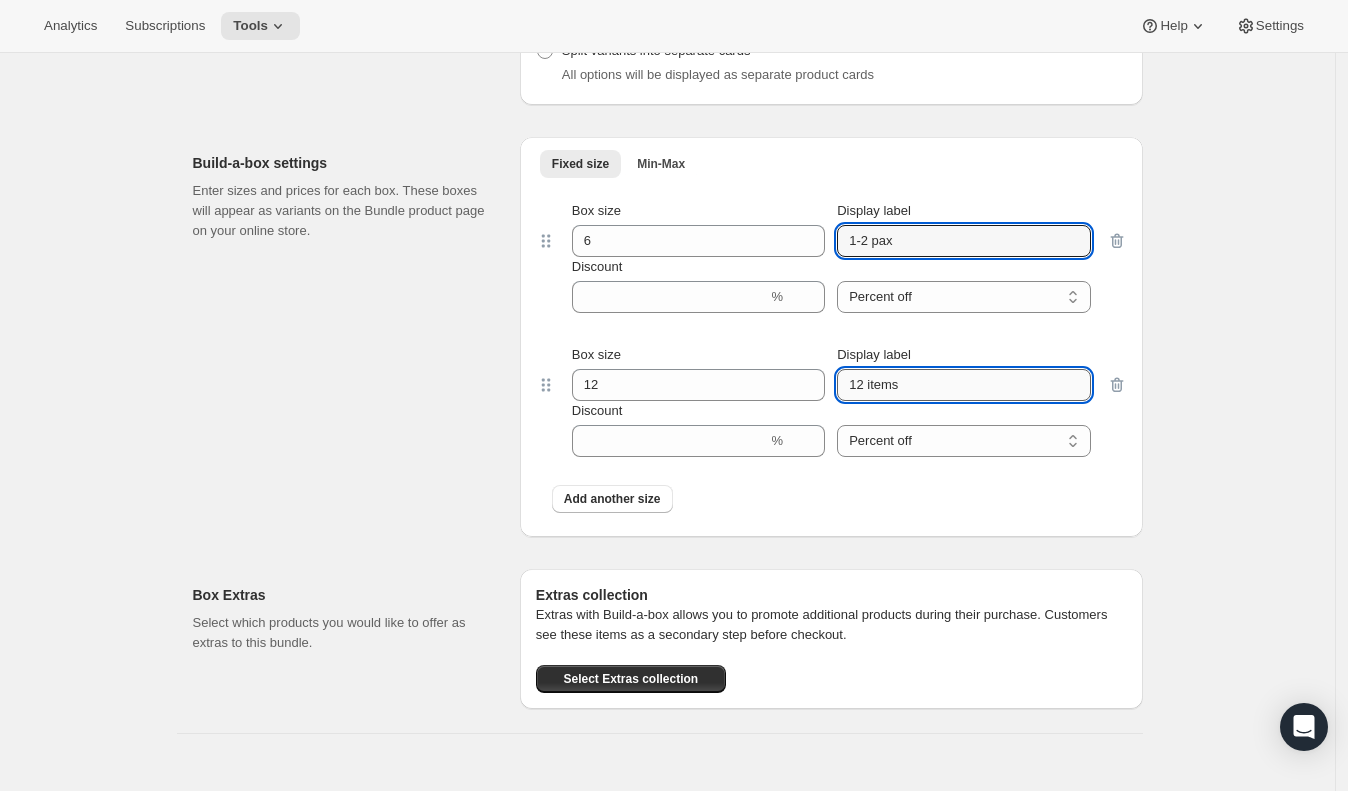 click on "12 items" at bounding box center (963, 385) 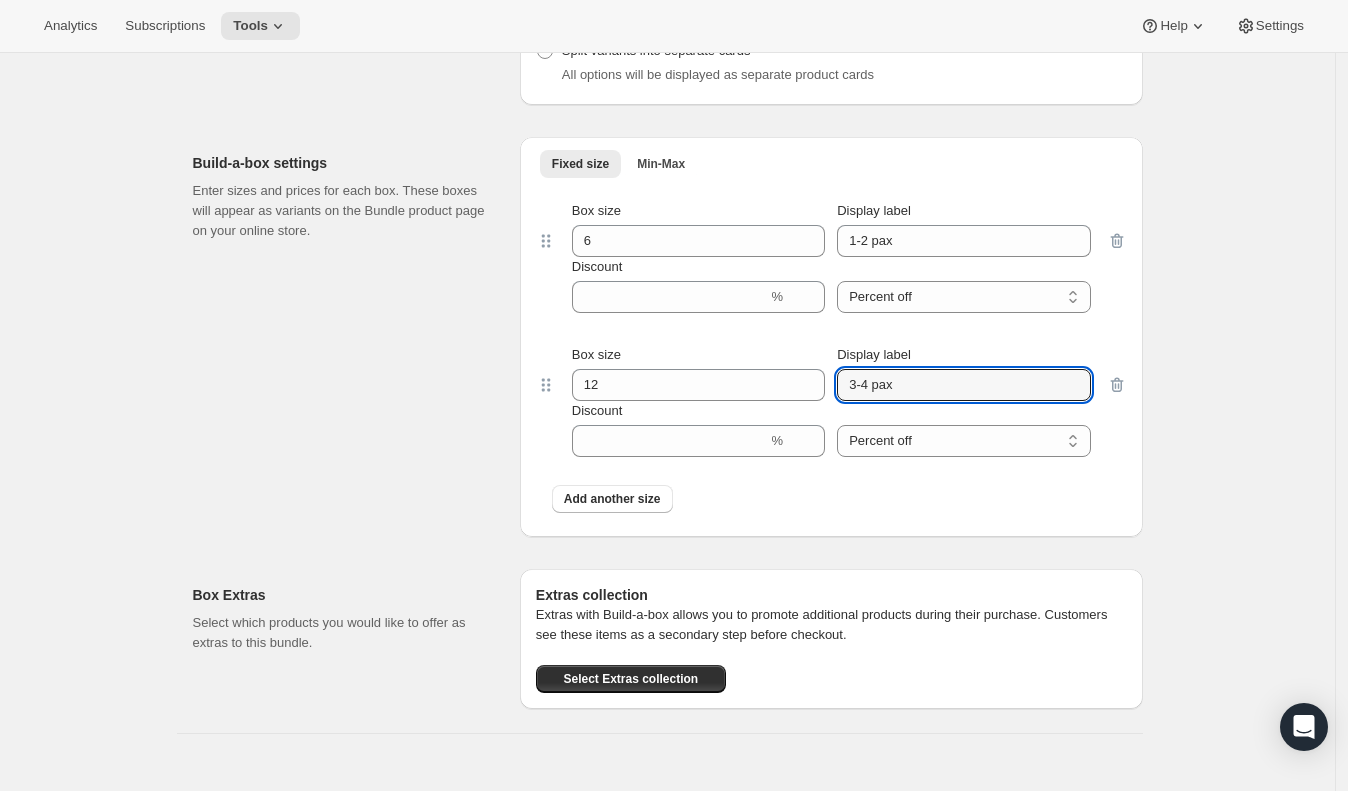 type on "3-4 pax" 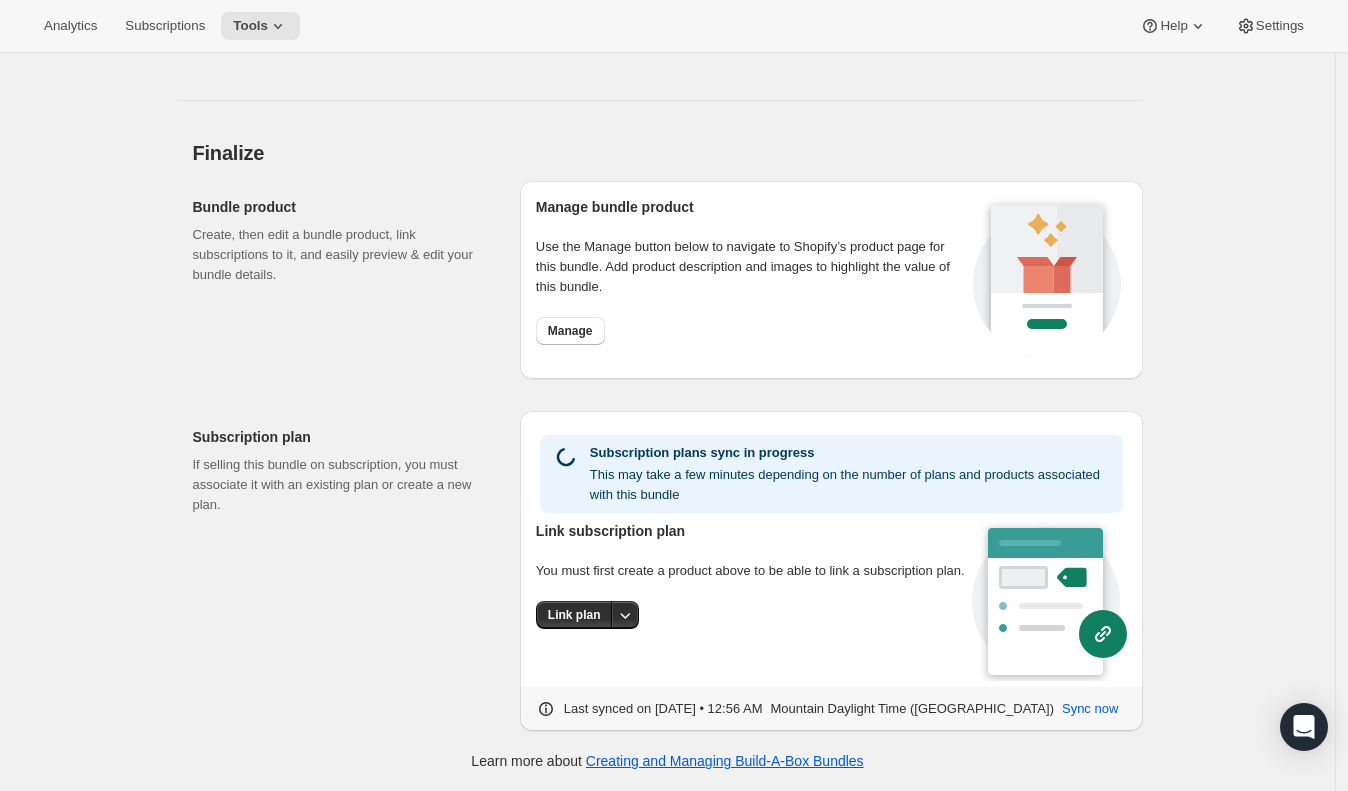 scroll, scrollTop: 1965, scrollLeft: 0, axis: vertical 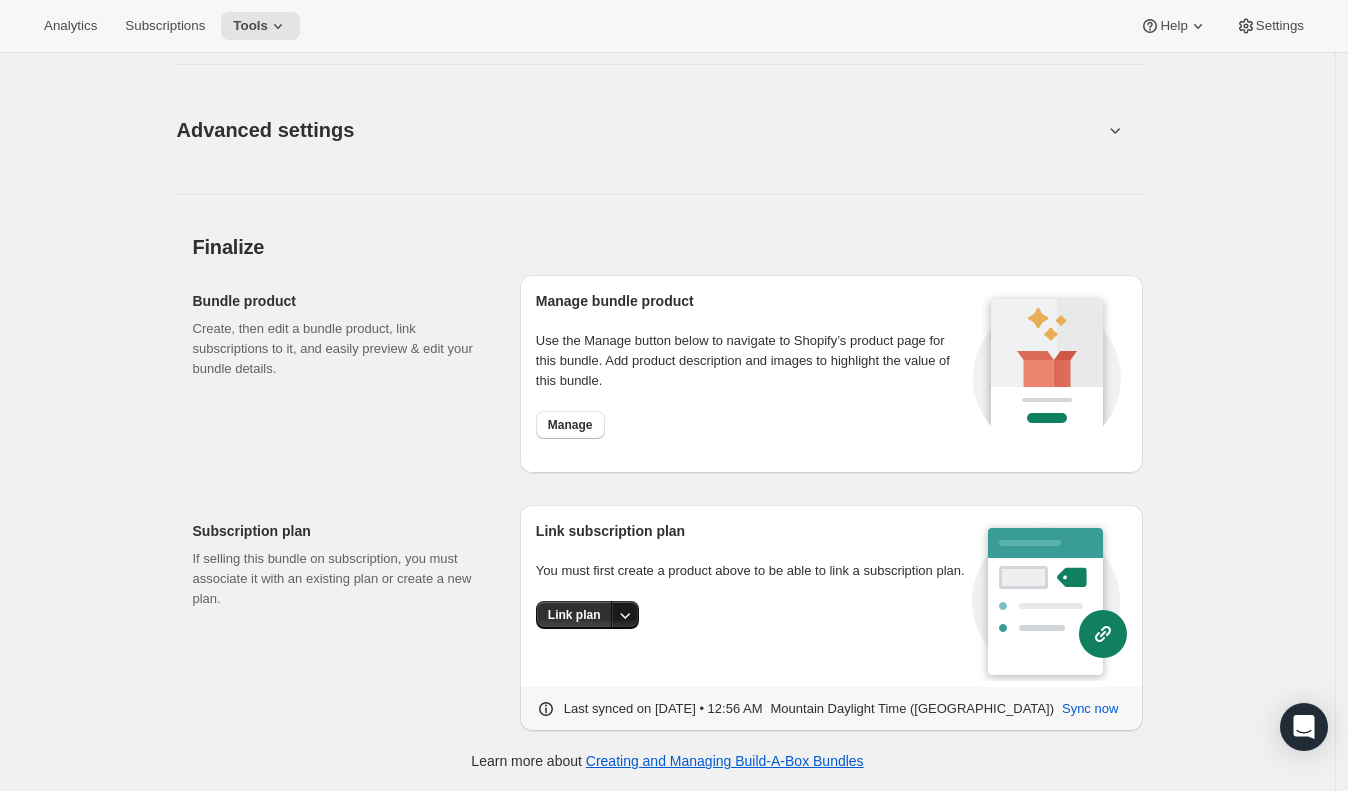 click 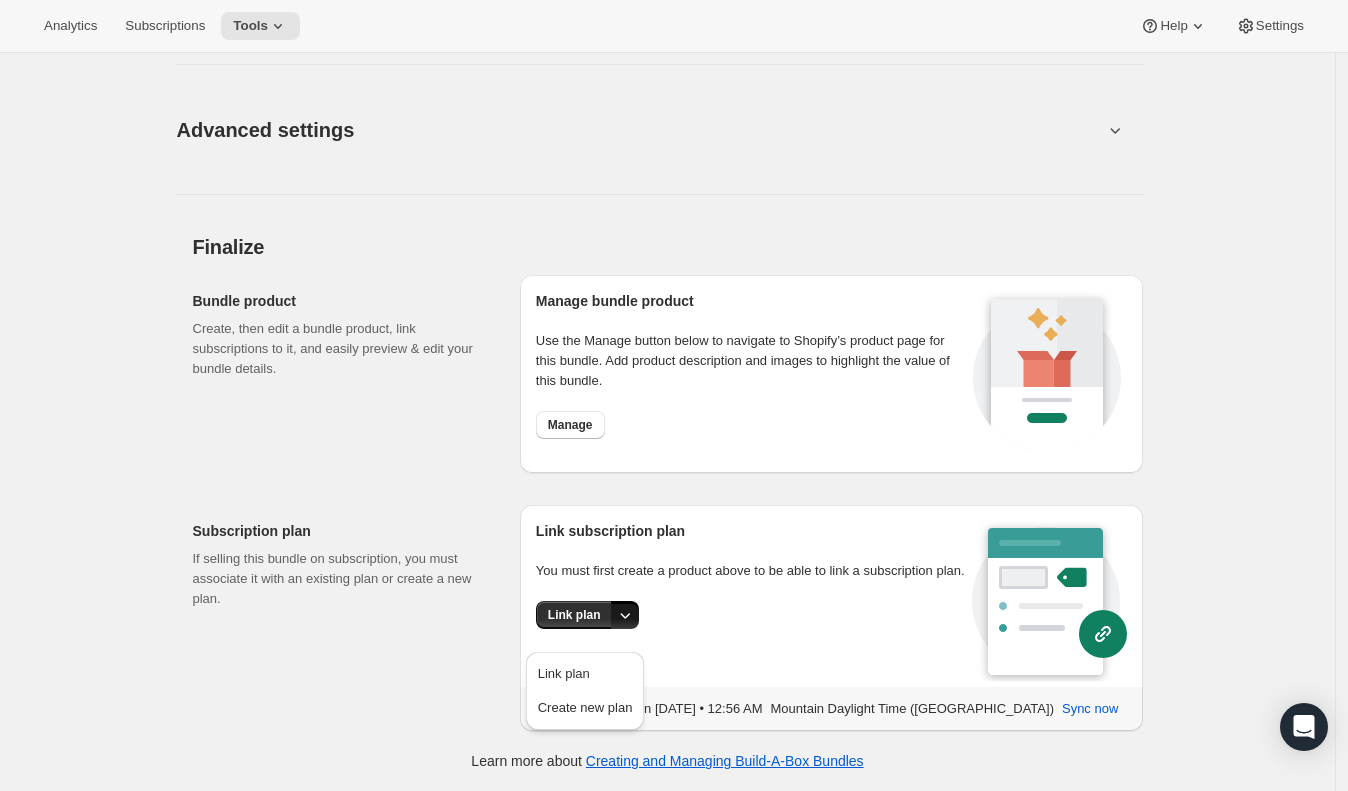 click on "Manage bundle product Use the Manage button below to navigate to Shopify’s product page for this bundle. Add product description and images to highlight the value of this bundle. Manage" at bounding box center [751, 374] 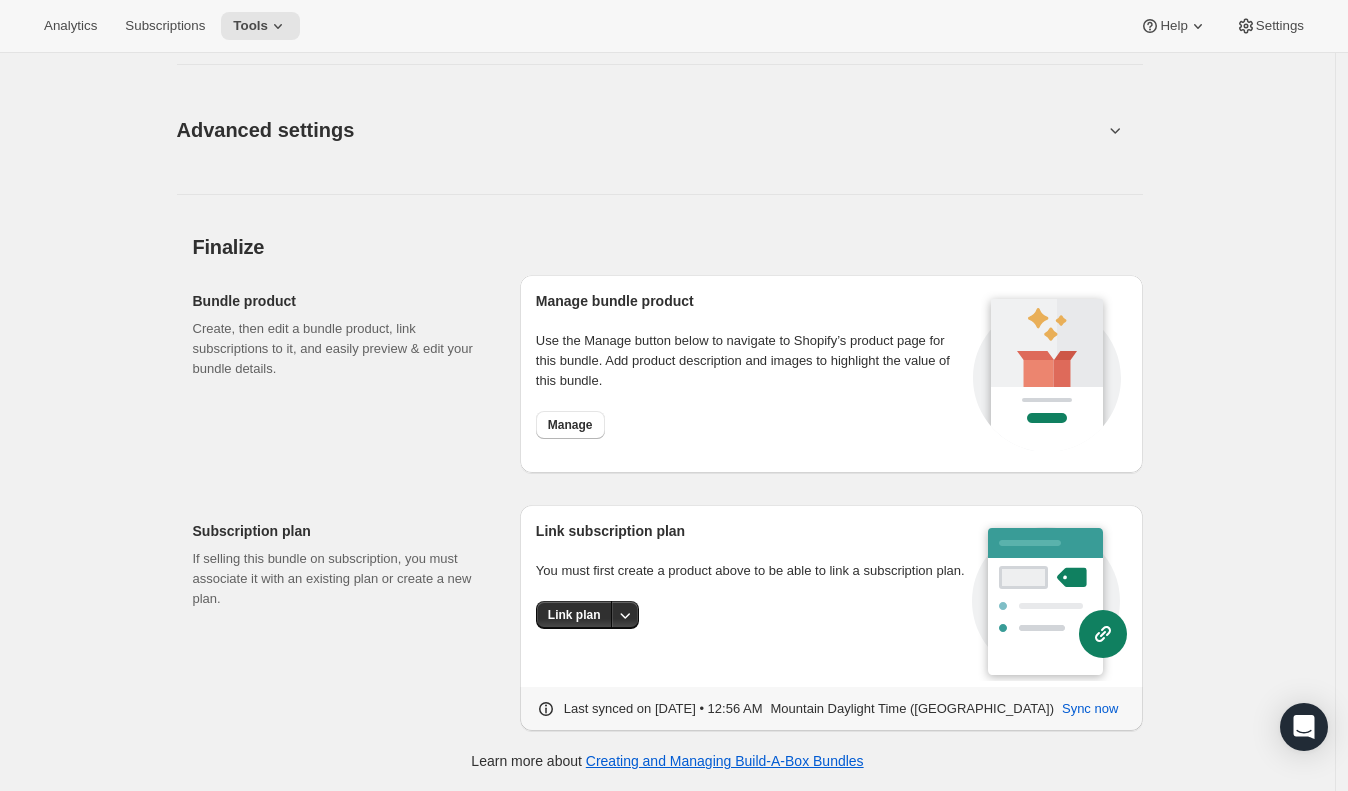 scroll, scrollTop: 1953, scrollLeft: 0, axis: vertical 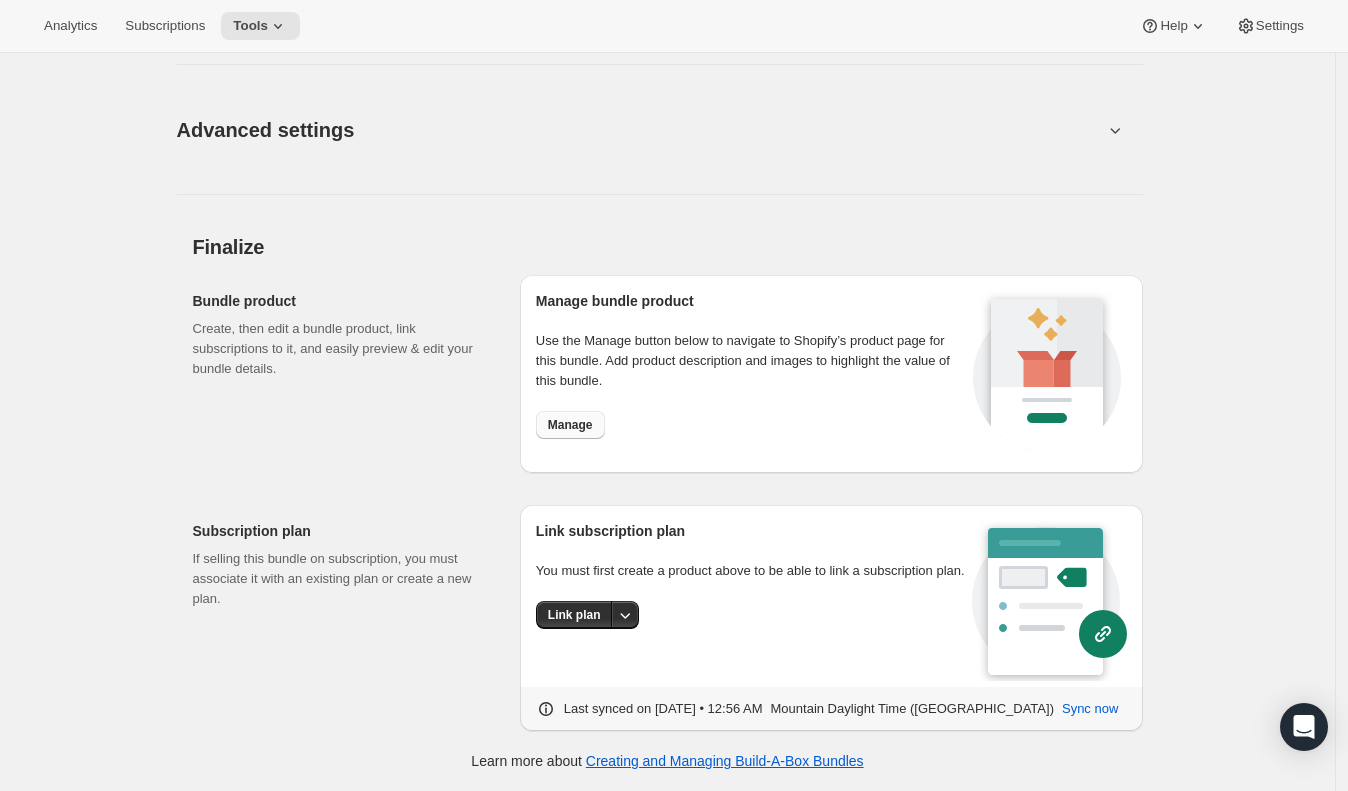 click on "Manage" at bounding box center [570, 425] 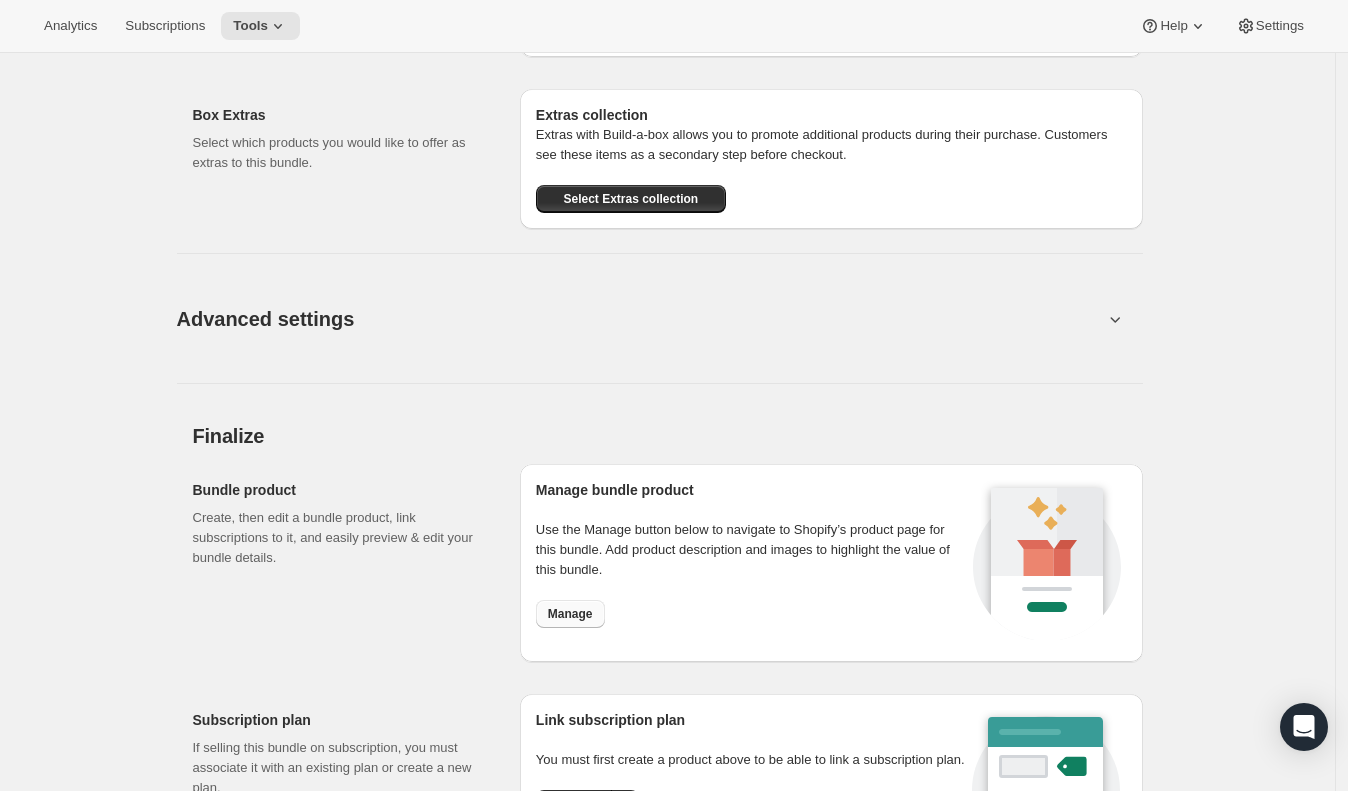 scroll, scrollTop: 1739, scrollLeft: 0, axis: vertical 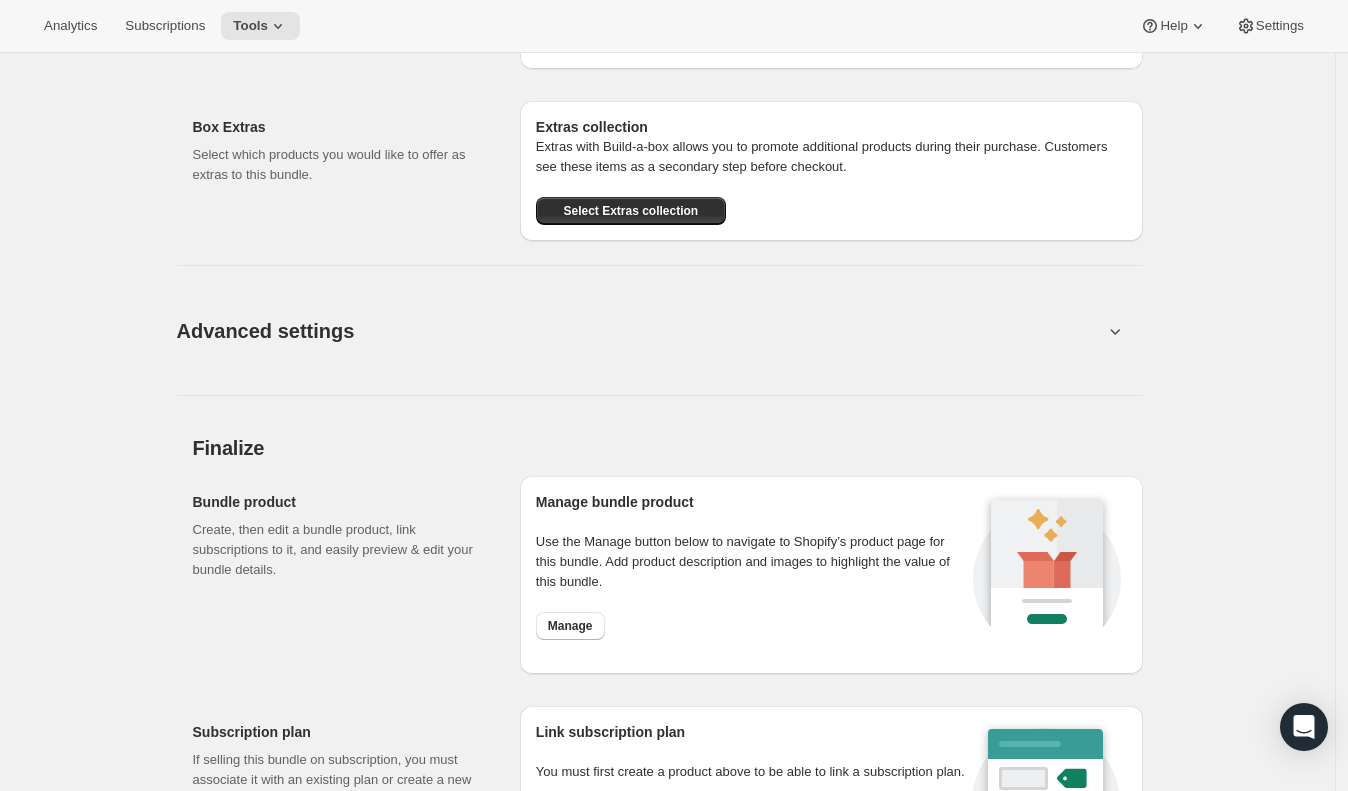 click on "Advanced settings" at bounding box center (640, 330) 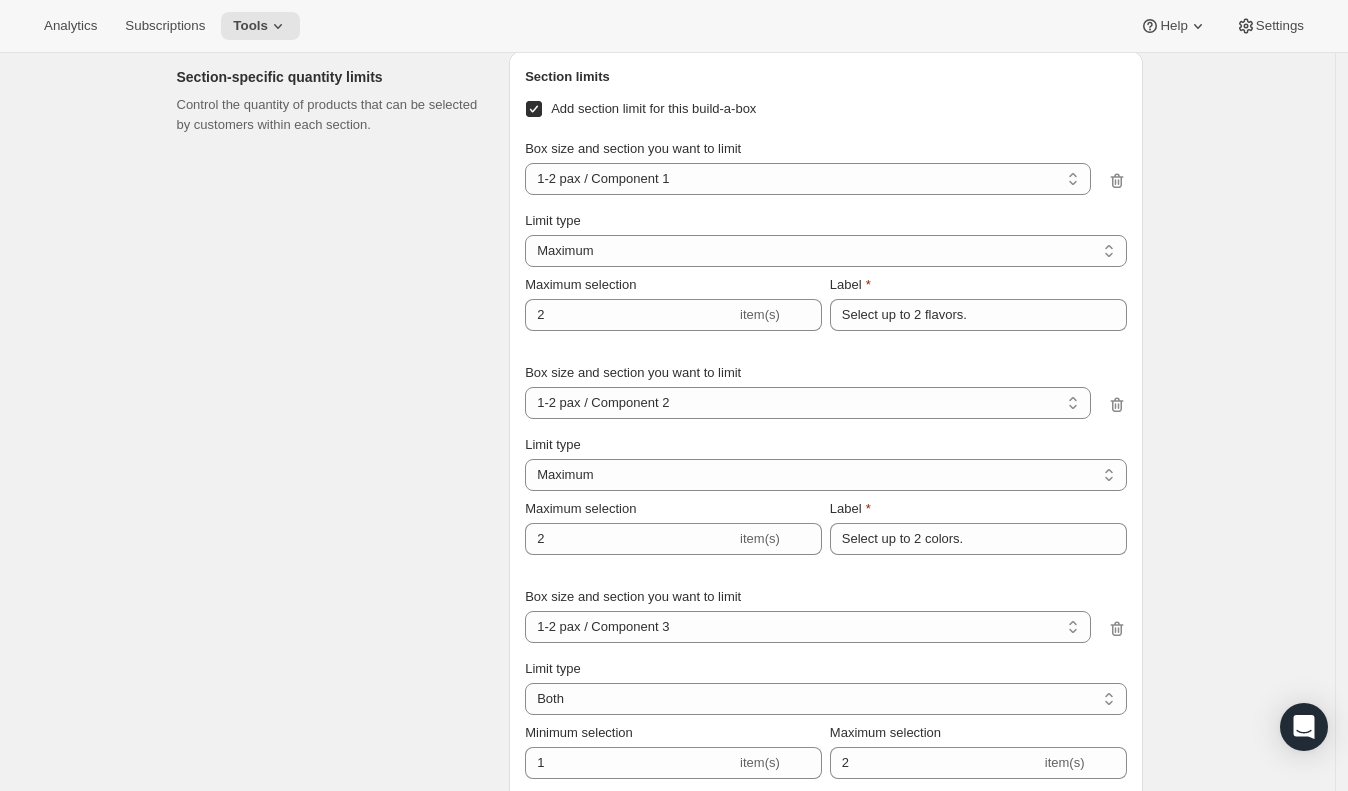 scroll, scrollTop: 2220, scrollLeft: 0, axis: vertical 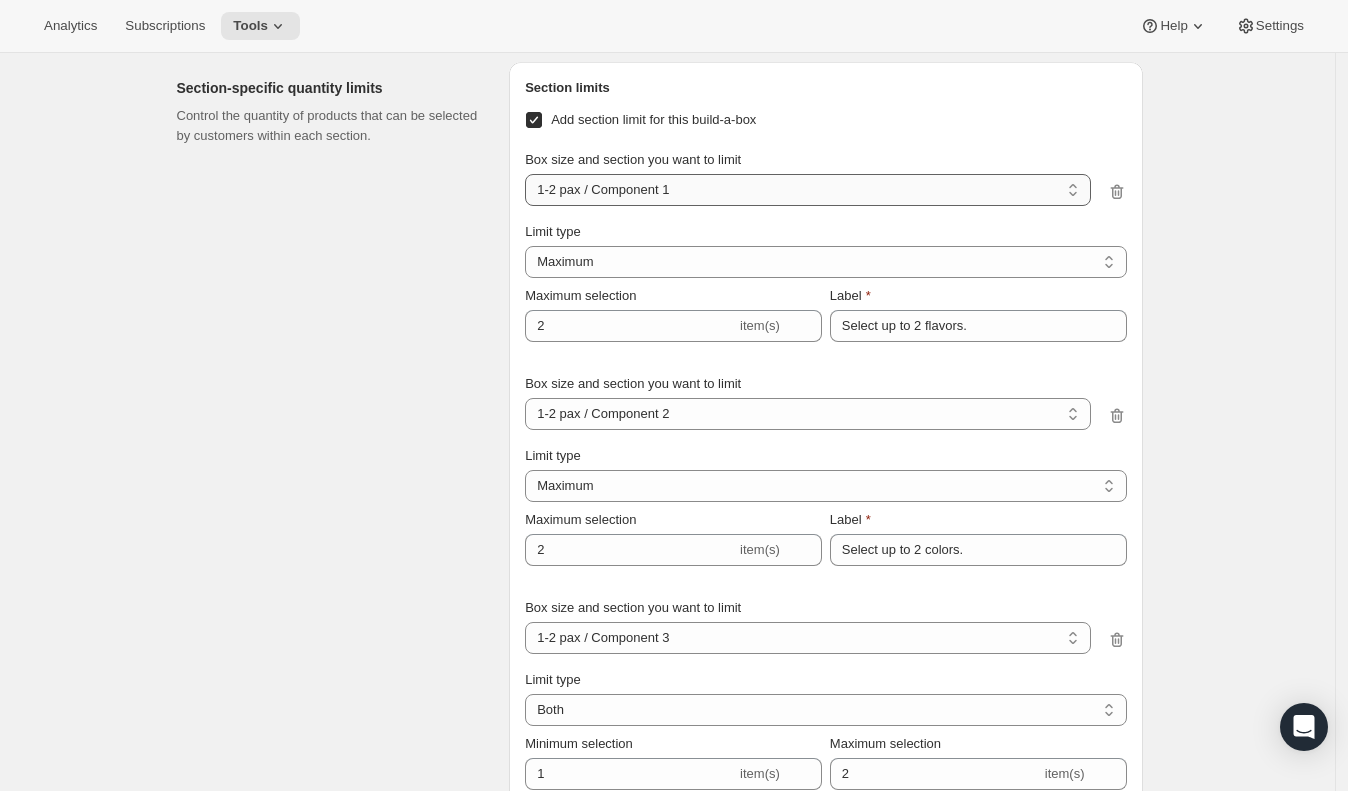 click on "1-2 pax / Component 1 1-2 pax / Component 2 1-2 pax / Component 3 1-2 pax / Component 4 3-4 pax / Component 1 3-4 pax / Component 2 3-4 pax / Component 3 3-4 pax / Component 4 Select" at bounding box center (807, 190) 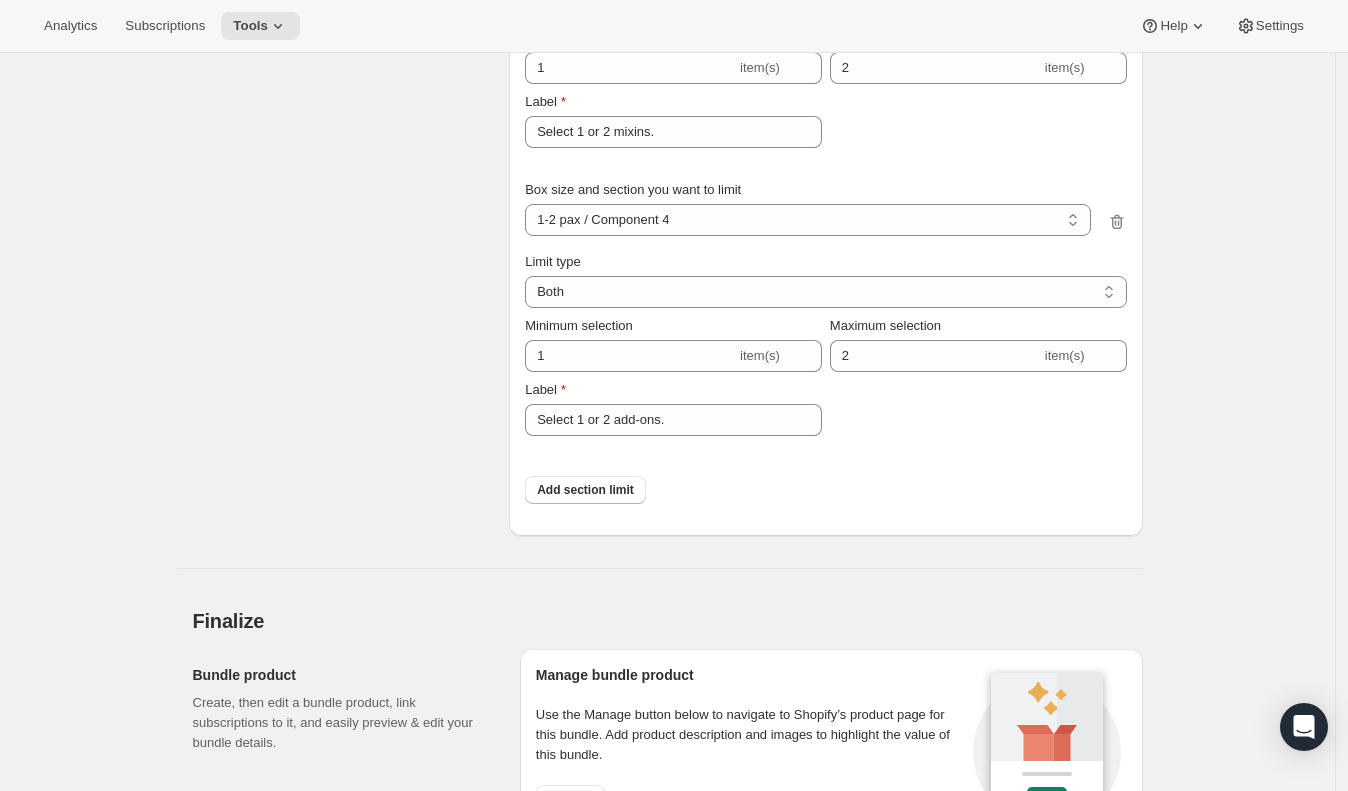 scroll, scrollTop: 2911, scrollLeft: 0, axis: vertical 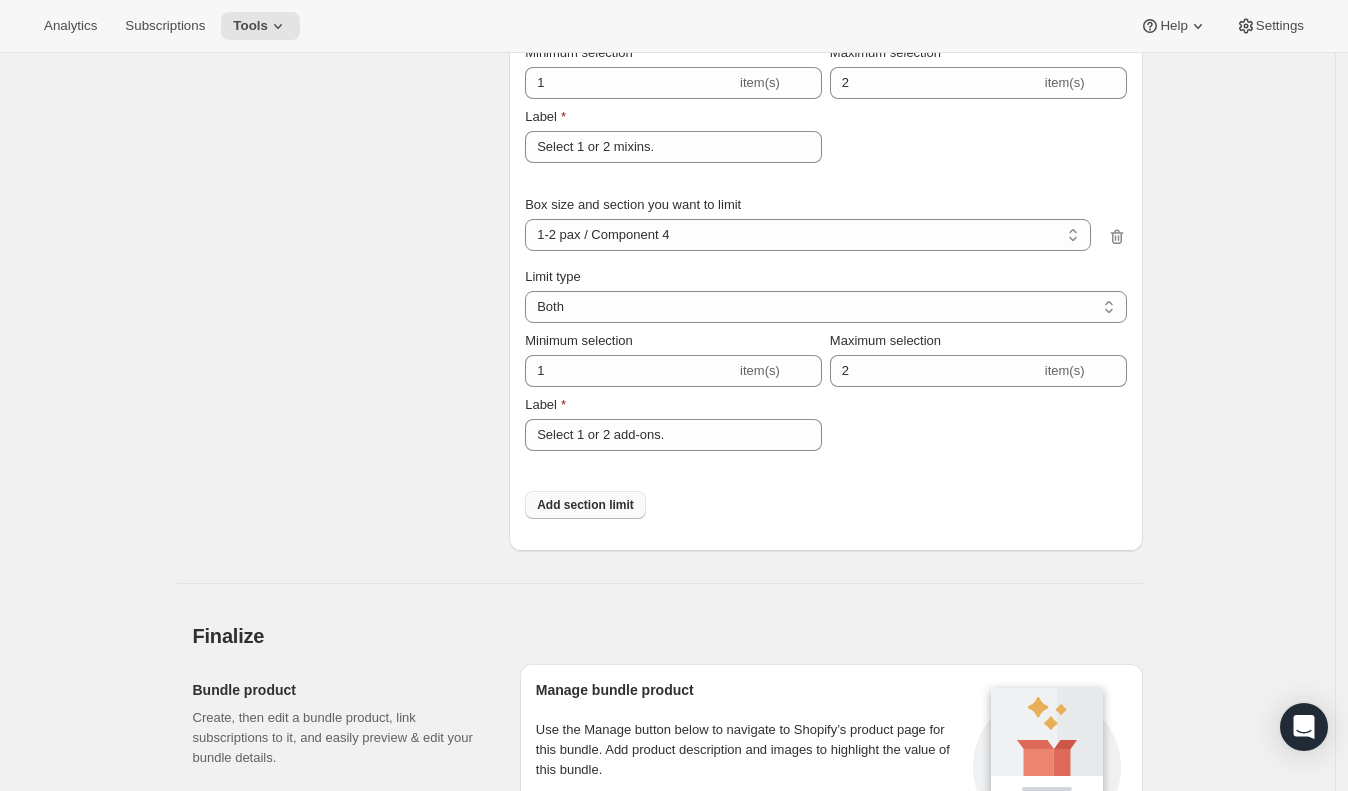 click on "Add section limit" at bounding box center [585, 505] 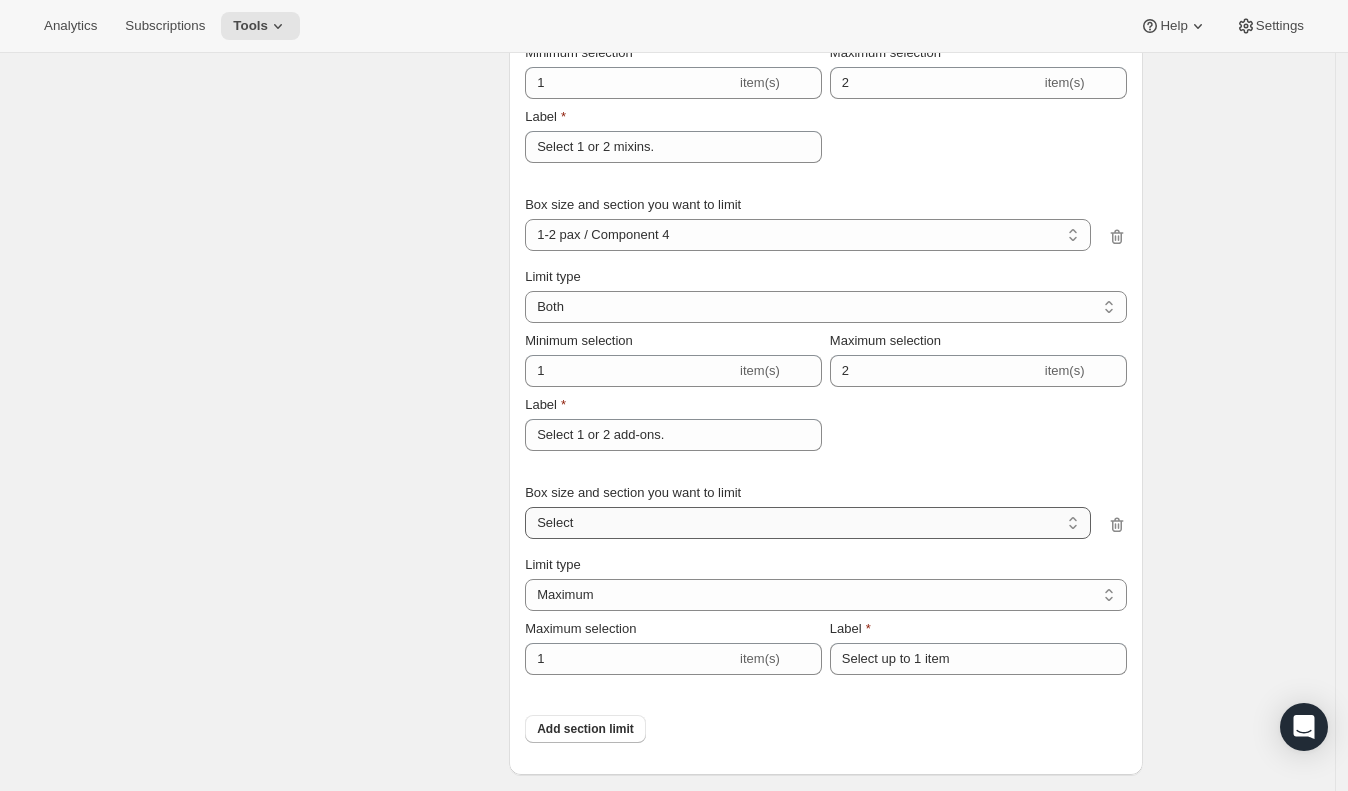 click on "1-2 pax / Component 1 1-2 pax / Component 2 1-2 pax / Component 3 1-2 pax / Component 4 3-4 pax / Component 1 3-4 pax / Component 2 3-4 pax / Component 3 3-4 pax / Component 4 Select" at bounding box center (807, 523) 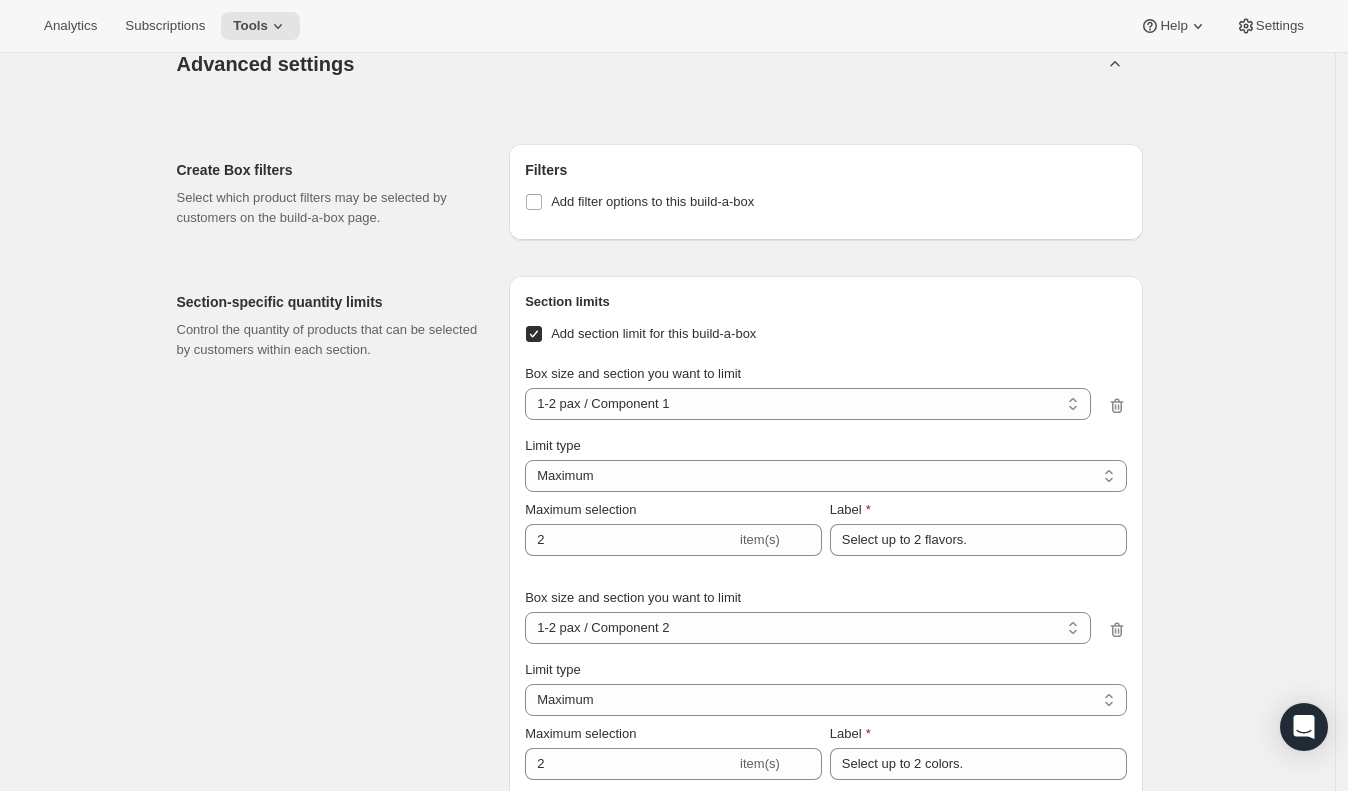 scroll, scrollTop: 1953, scrollLeft: 0, axis: vertical 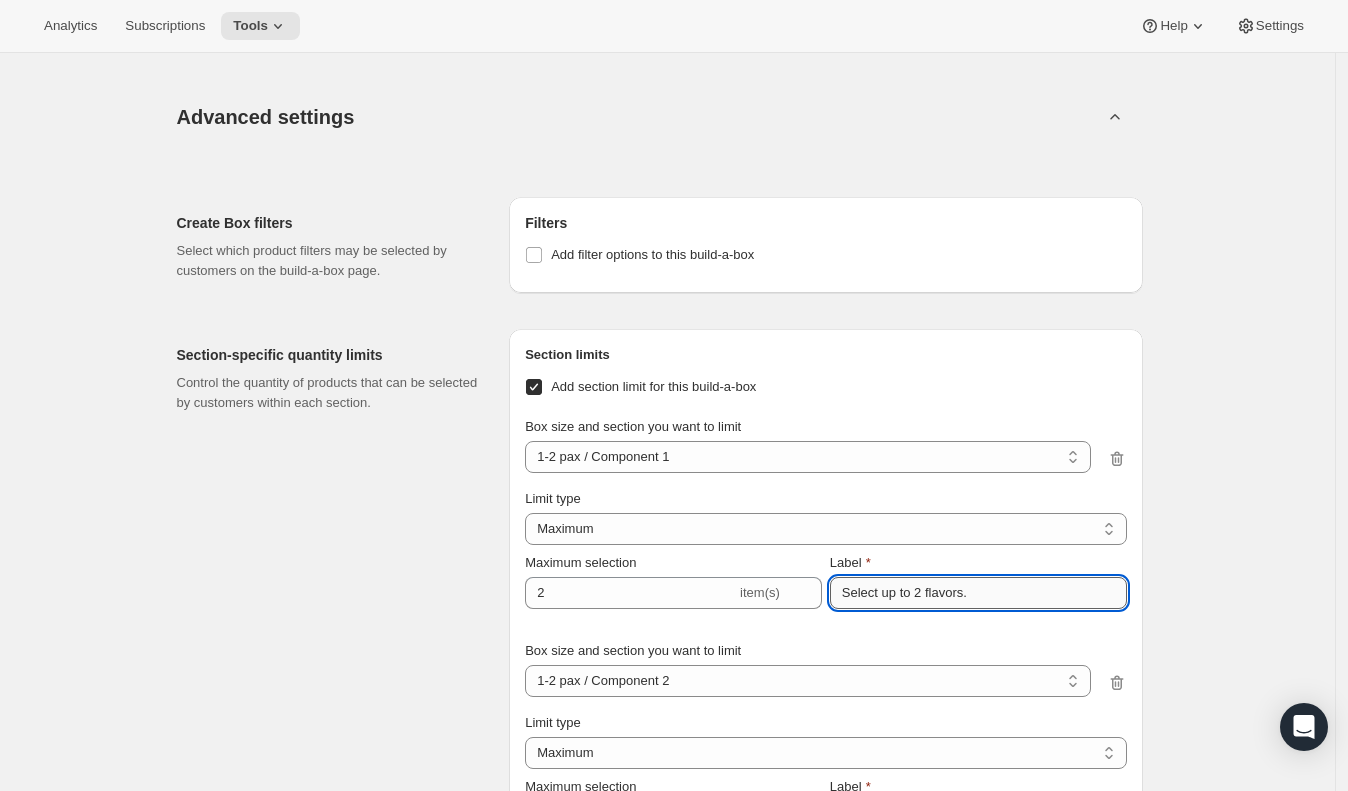 click on "Select up to 2 flavors." at bounding box center [978, 593] 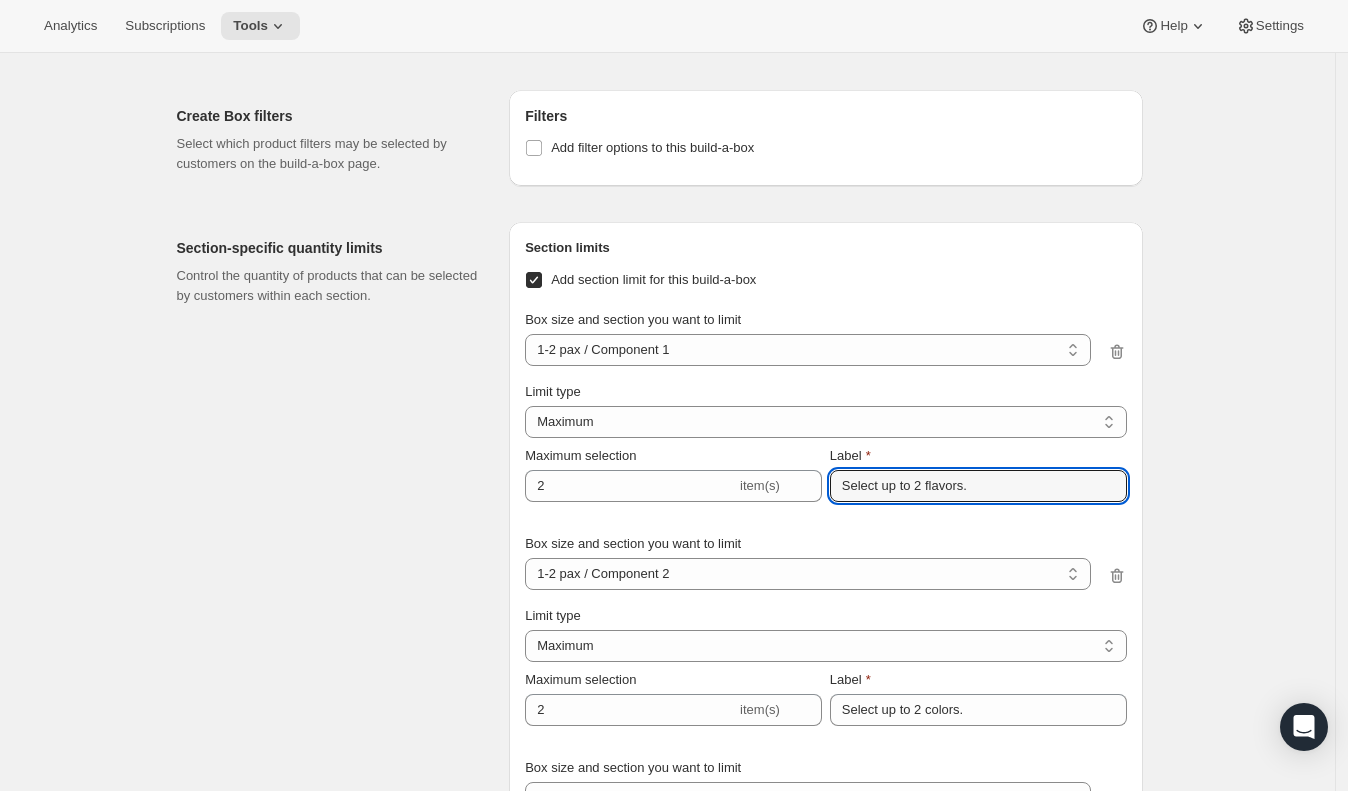 scroll, scrollTop: 2157, scrollLeft: 0, axis: vertical 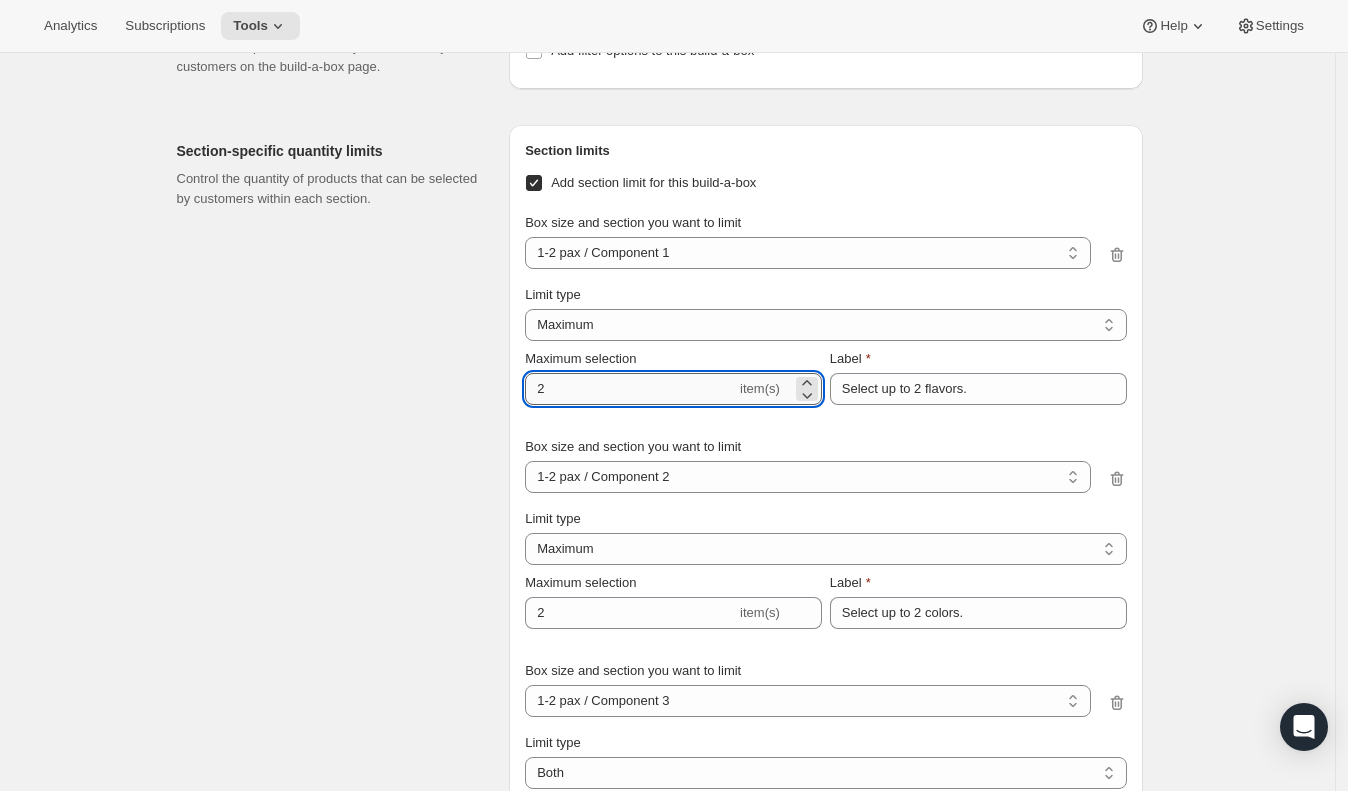 click on "2" at bounding box center [630, 389] 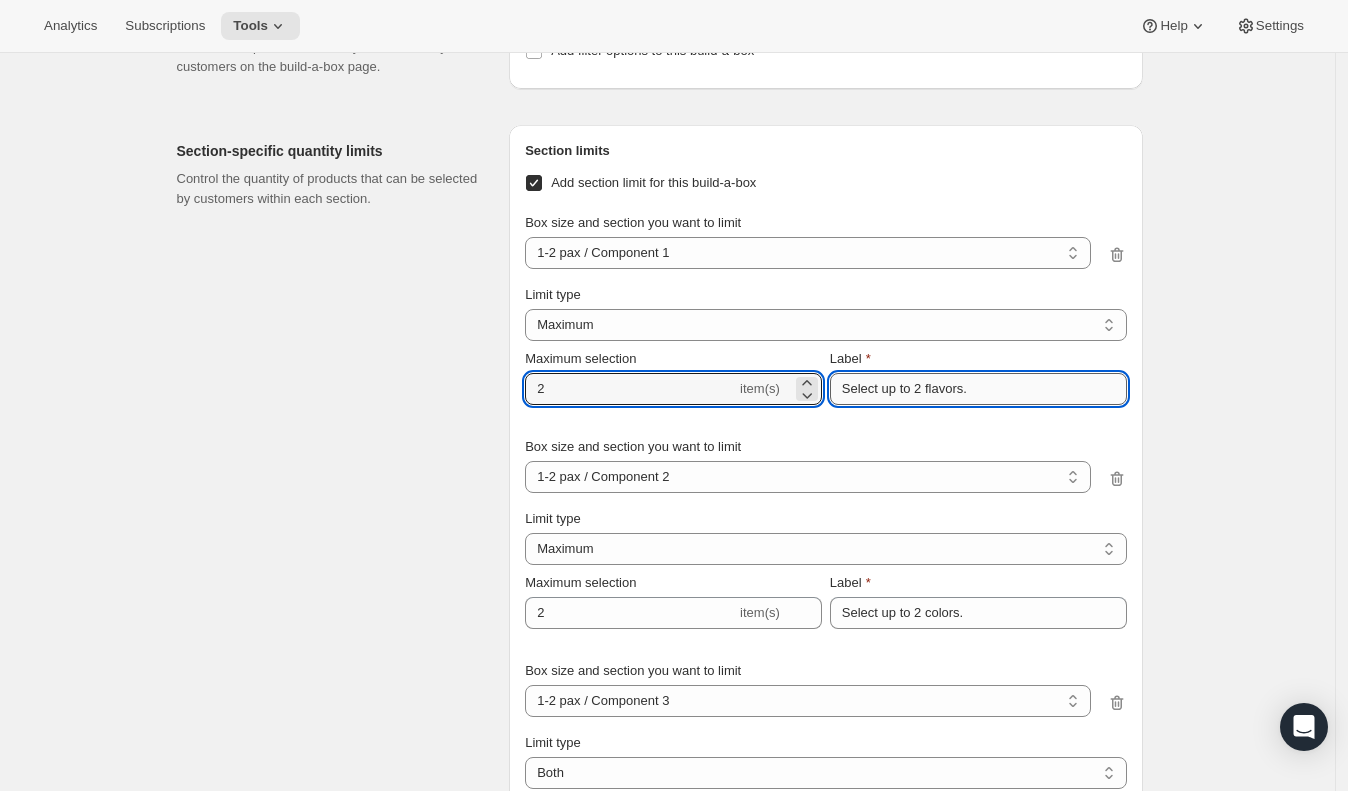 click on "Select up to 2 flavors." at bounding box center (978, 389) 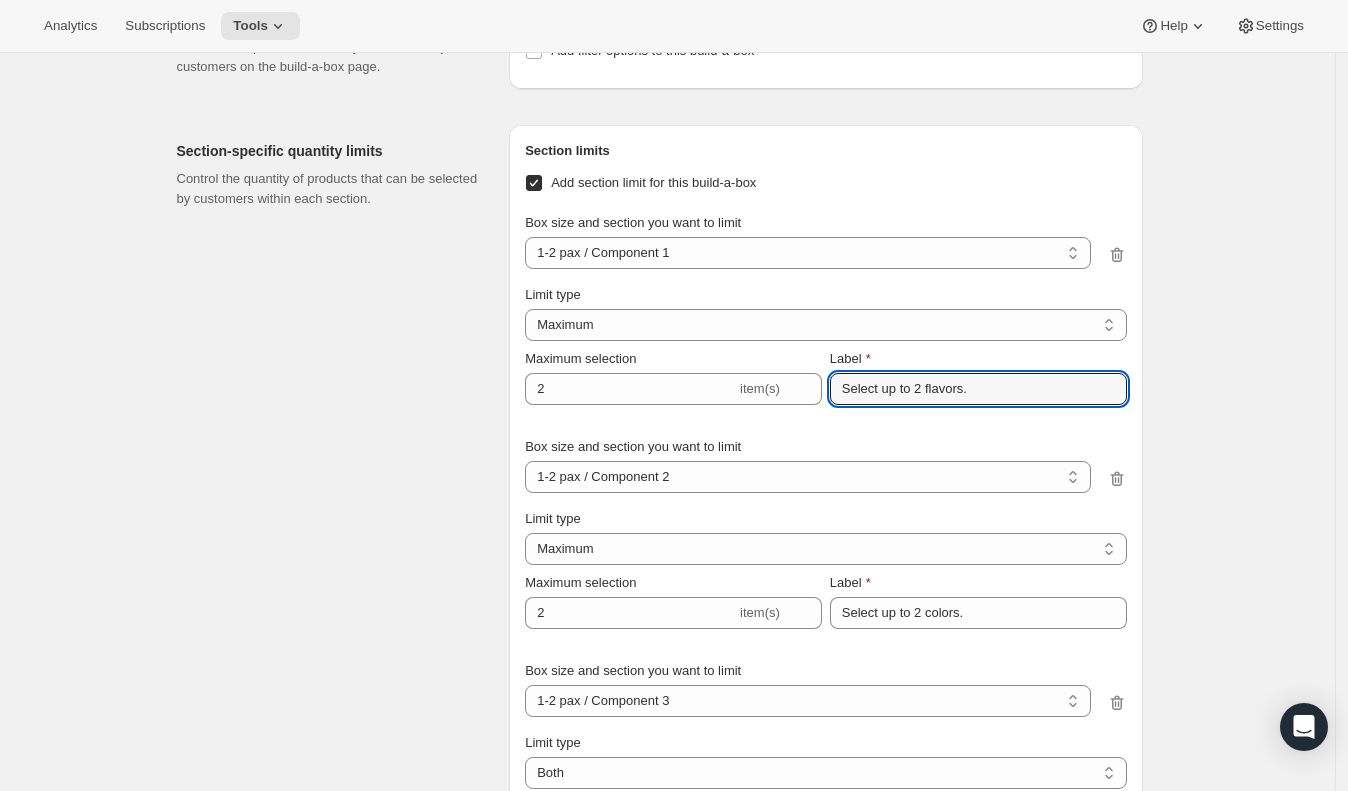 scroll, scrollTop: 3120, scrollLeft: 0, axis: vertical 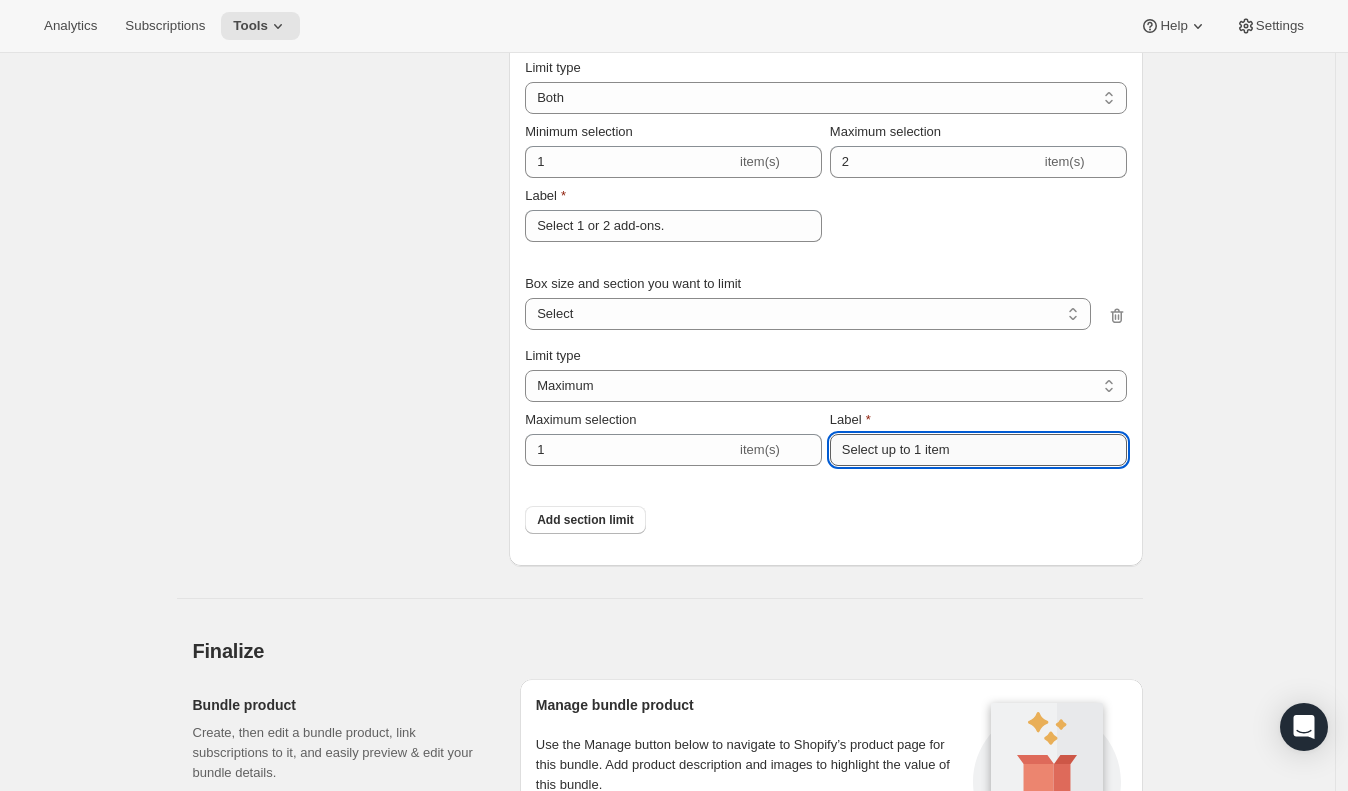 click on "Select up to 1 item" at bounding box center (978, 450) 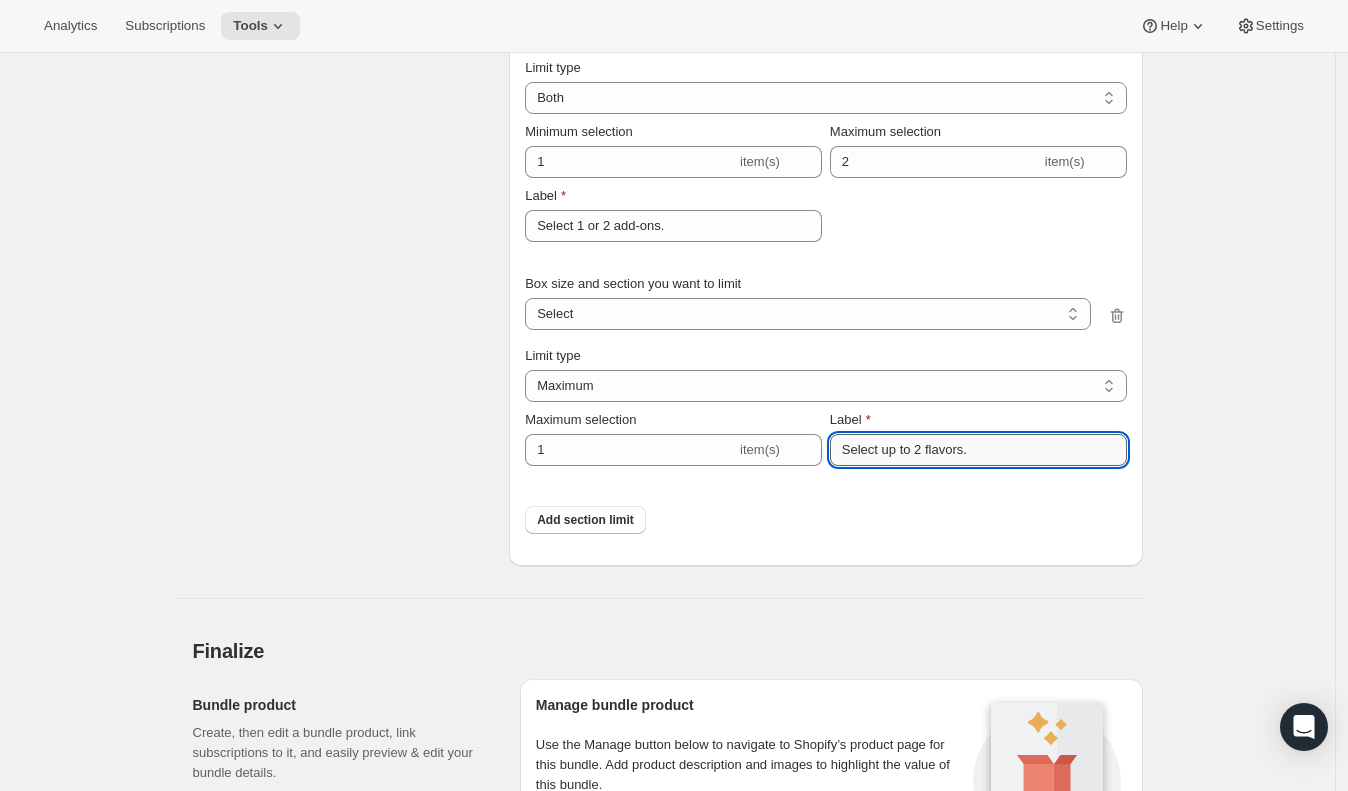 click on "Select up to 2 flavors." at bounding box center [978, 450] 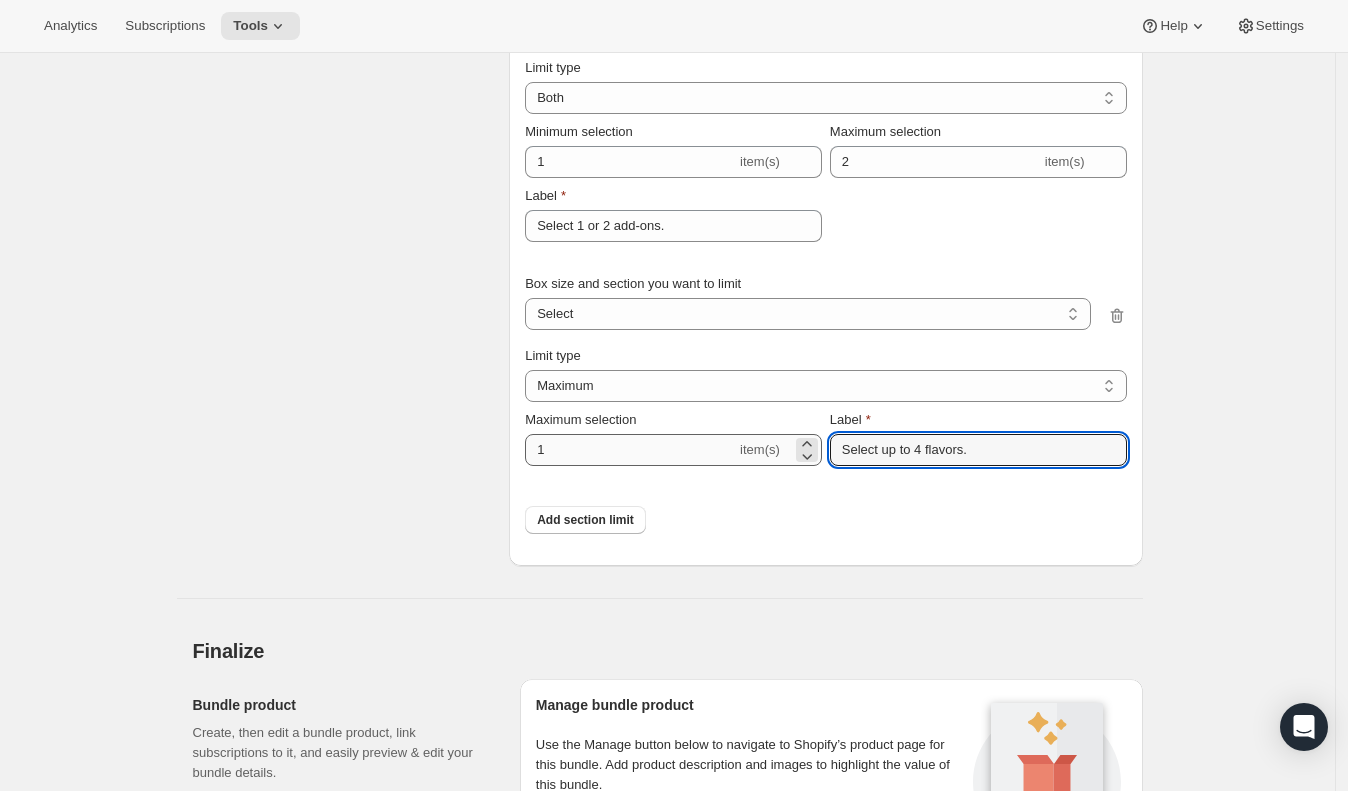 type on "Select up to 4 flavors." 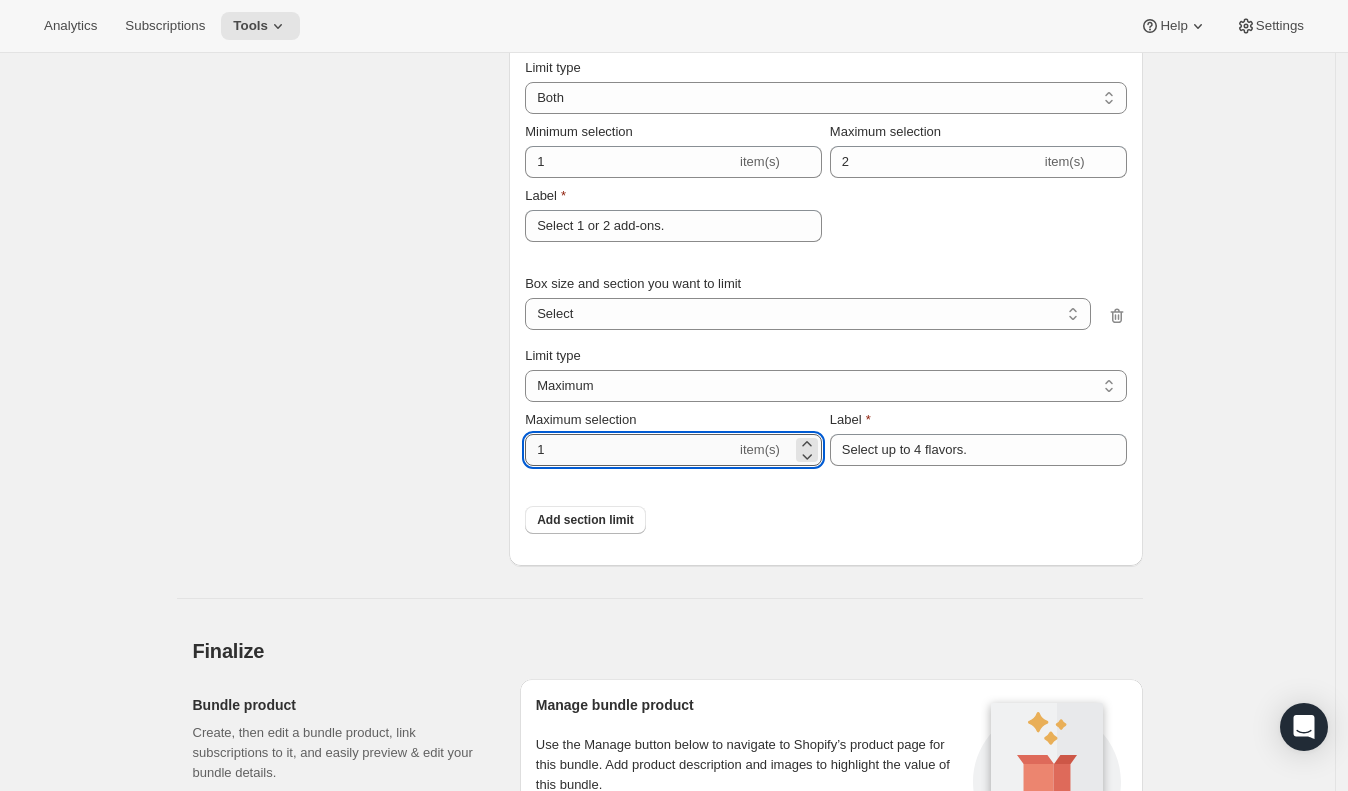 click on "1" at bounding box center (630, 450) 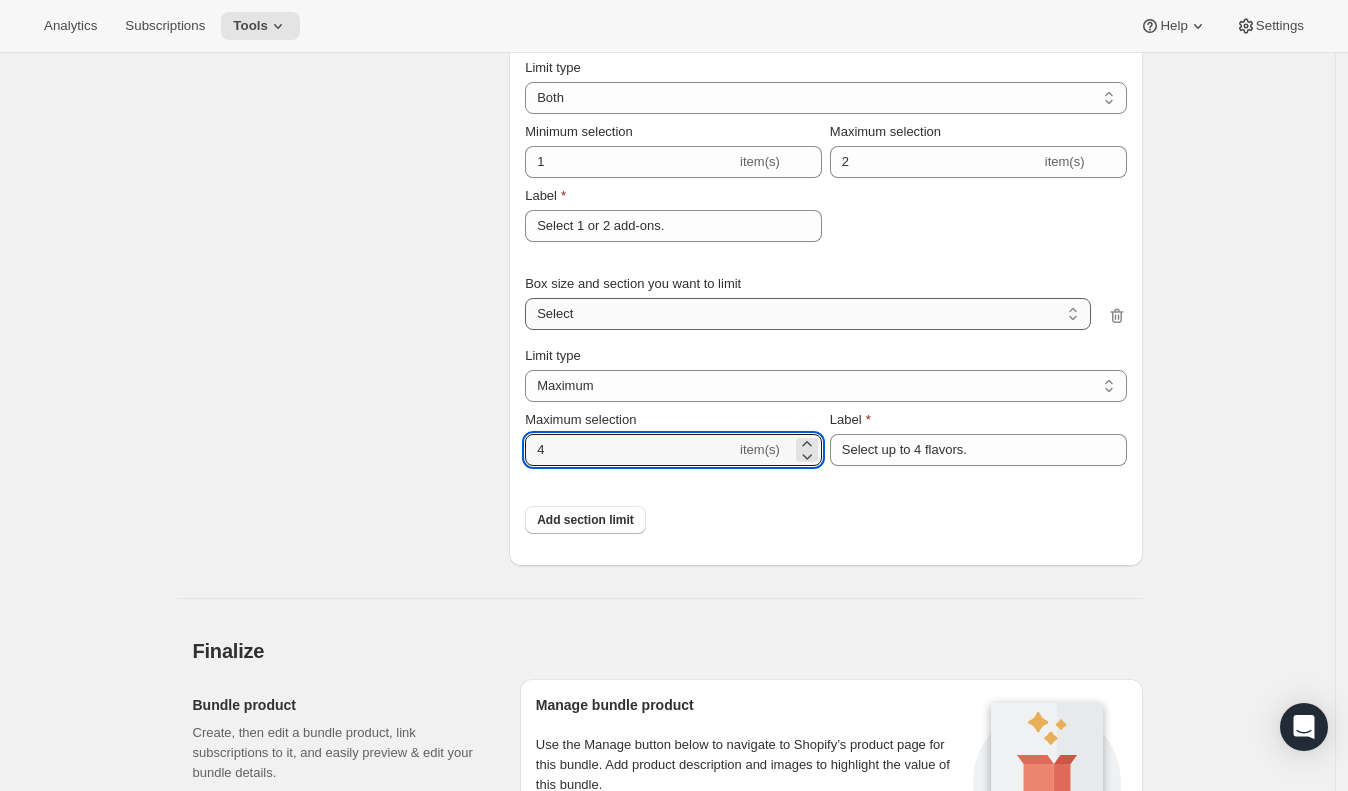 type on "4" 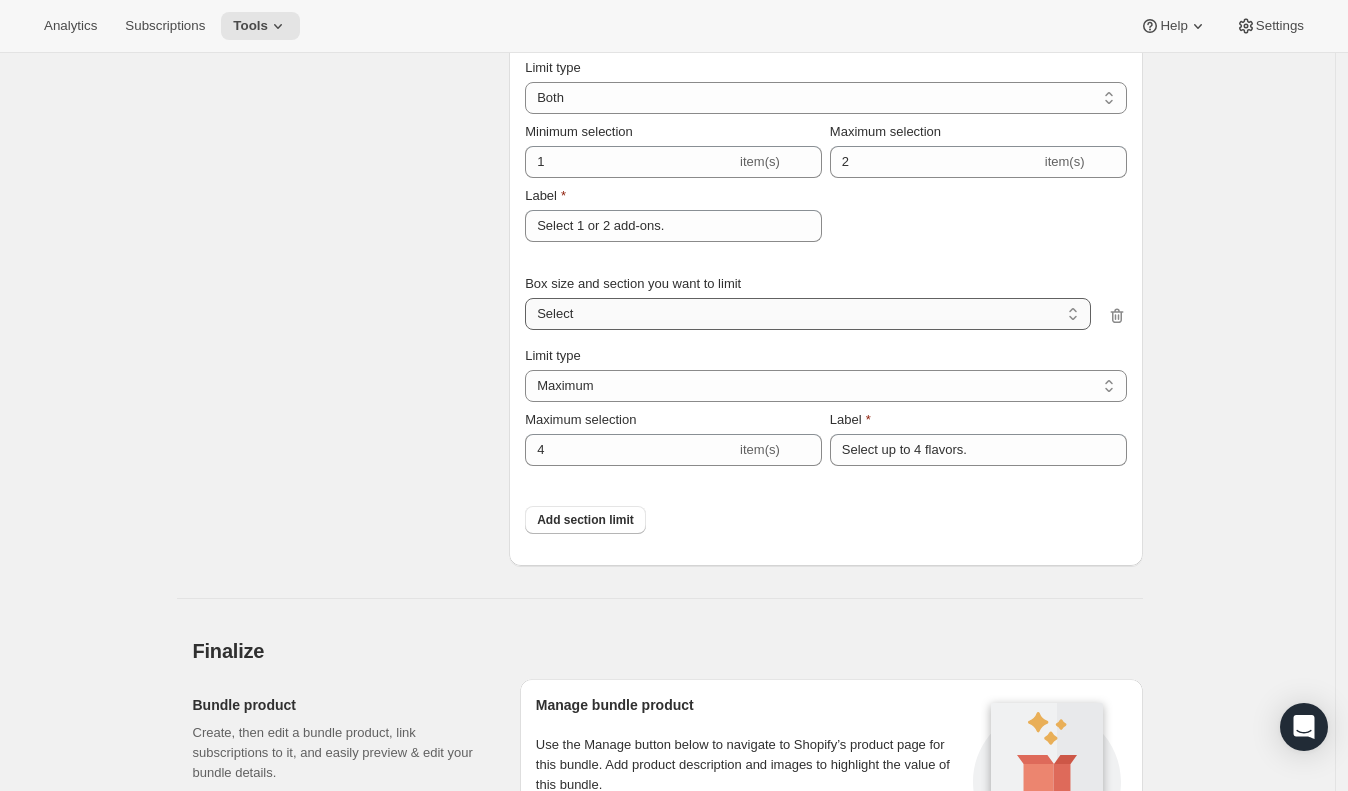 select on "gid://shopify/ProductVariant/46453255766246_c9428fe1-f3ca-40f2-9ce0-ffa058afd8ec" 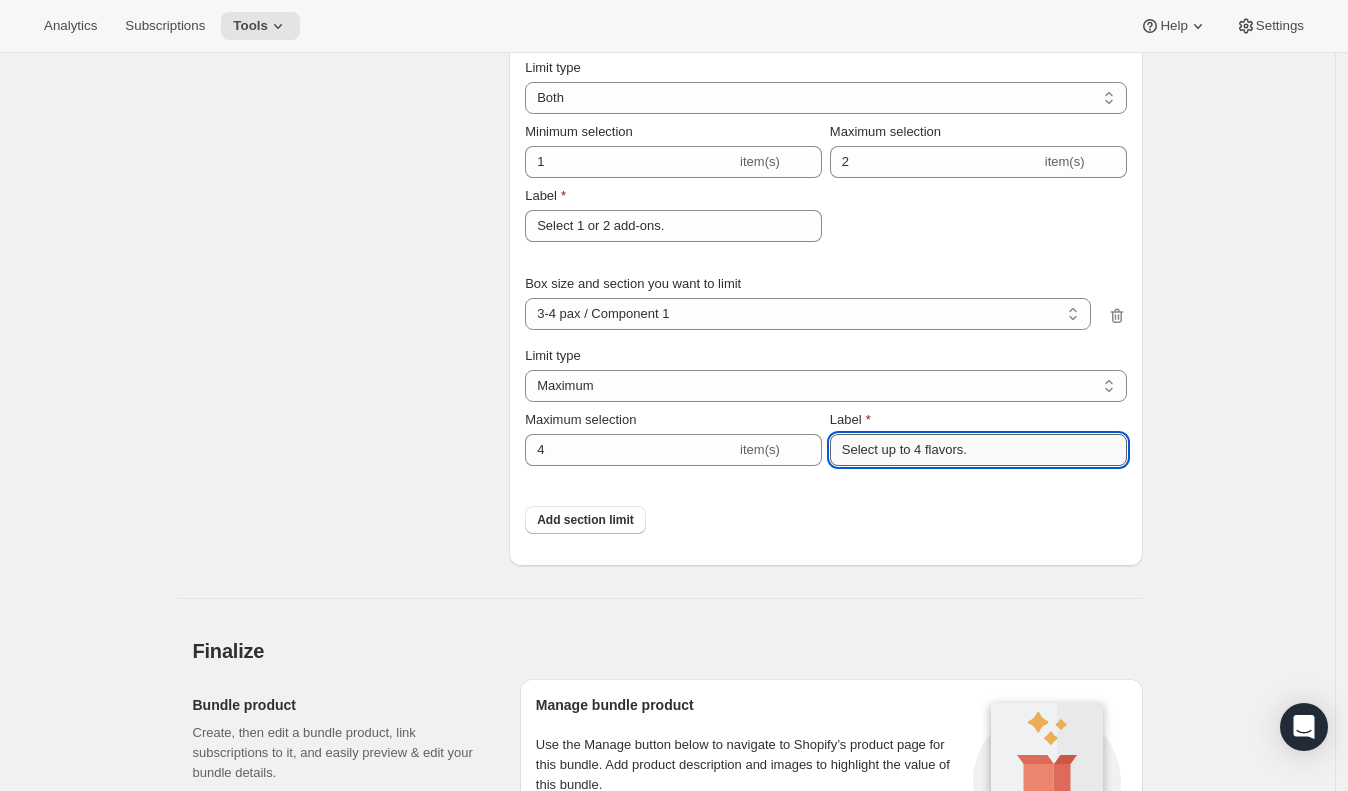 click on "Select up to 4 flavors." at bounding box center (978, 450) 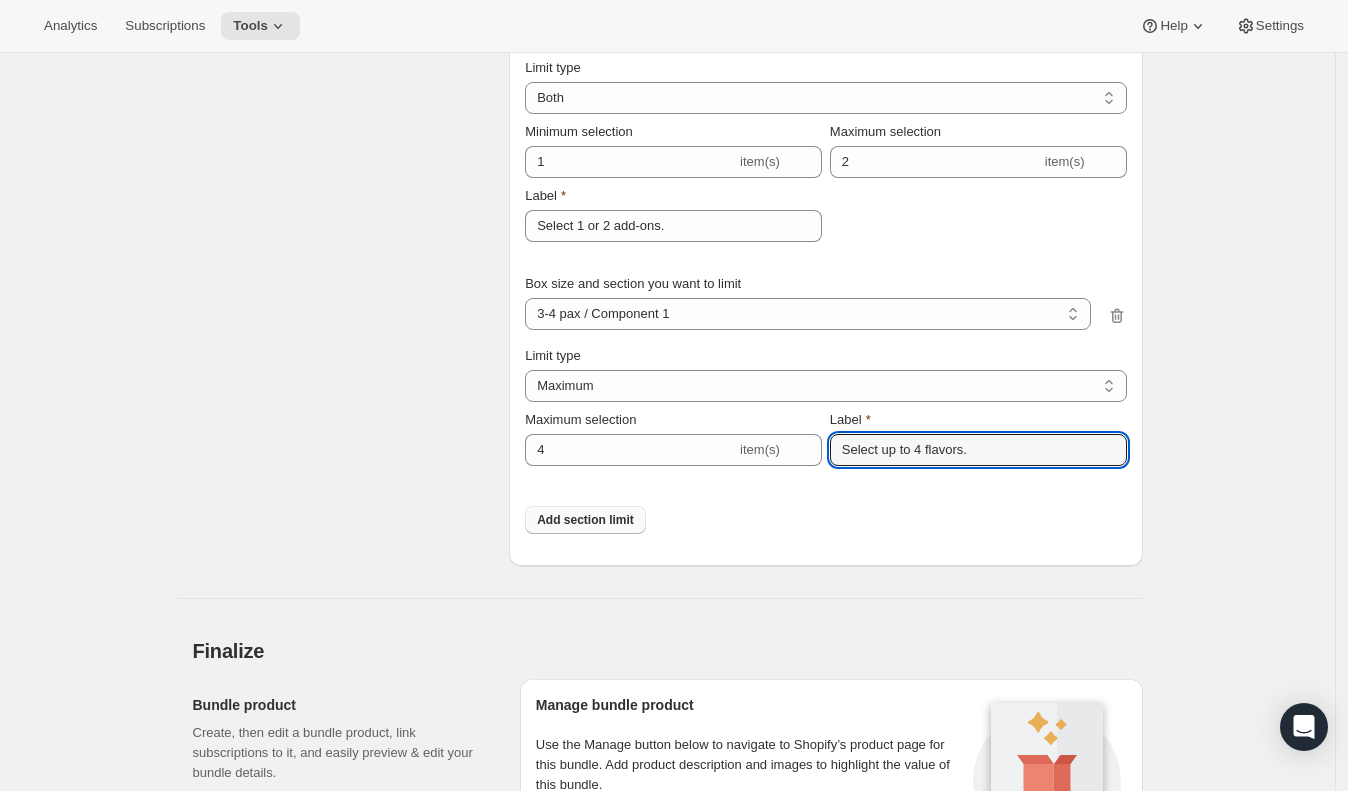 click on "Add section limit" at bounding box center [585, 520] 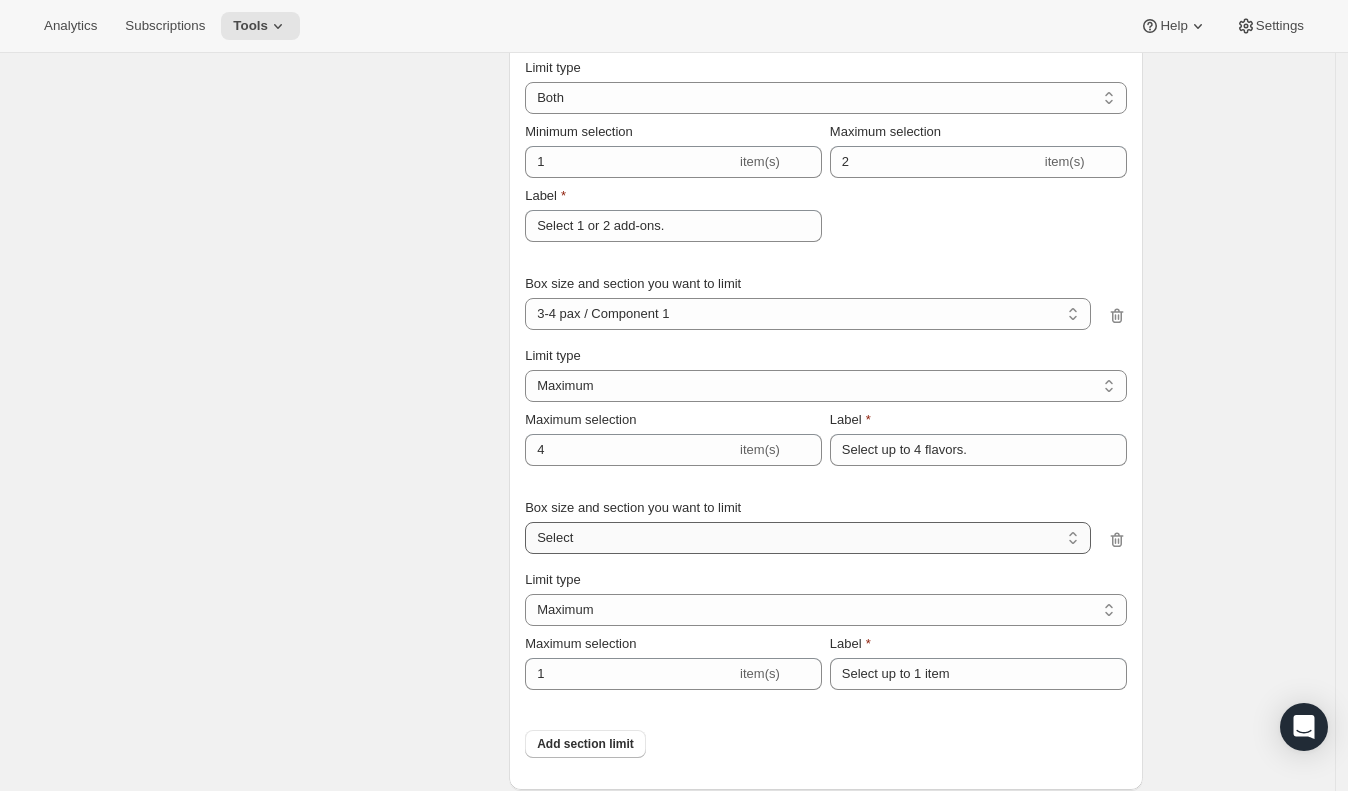 scroll, scrollTop: 2955, scrollLeft: 0, axis: vertical 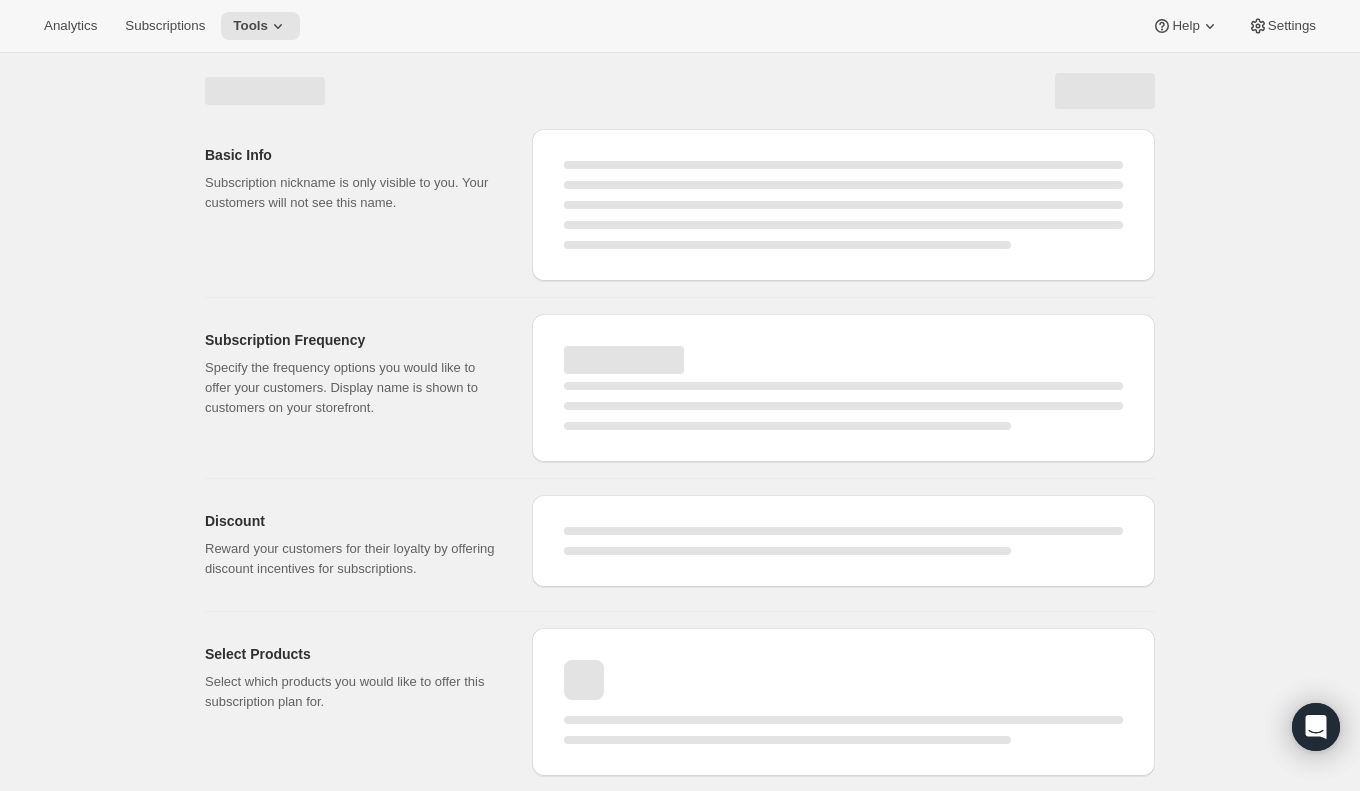 select on "WEEK" 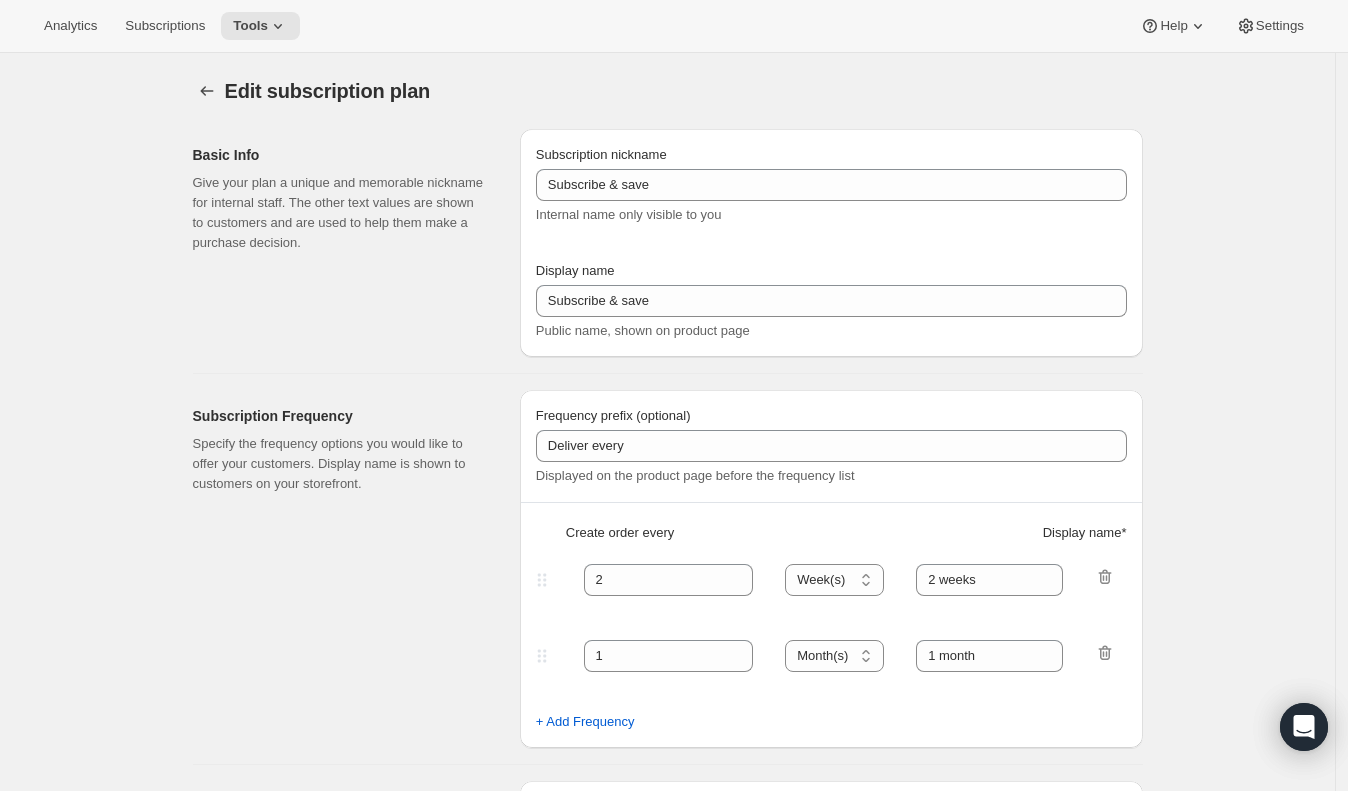type on "Taffy Products" 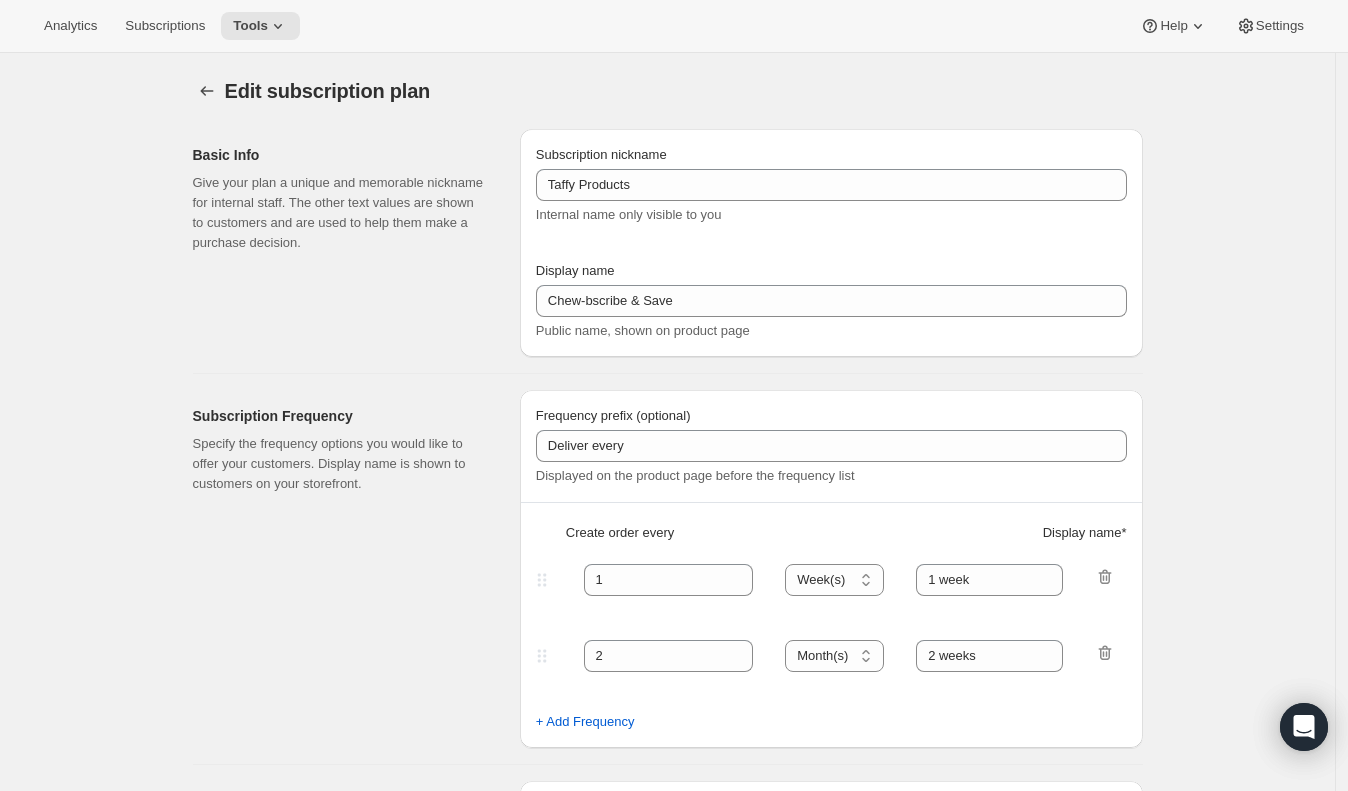 select on "WEEK" 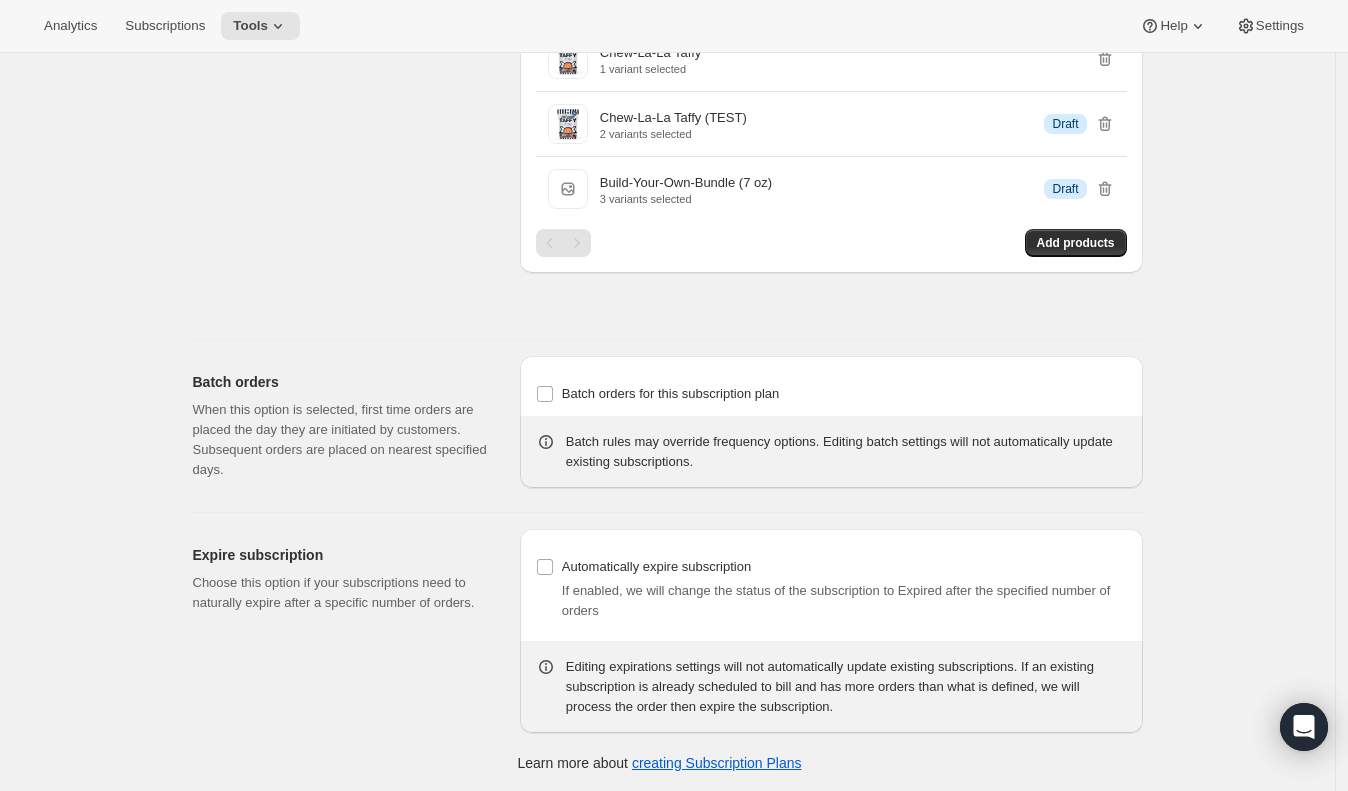 scroll, scrollTop: 3681, scrollLeft: 0, axis: vertical 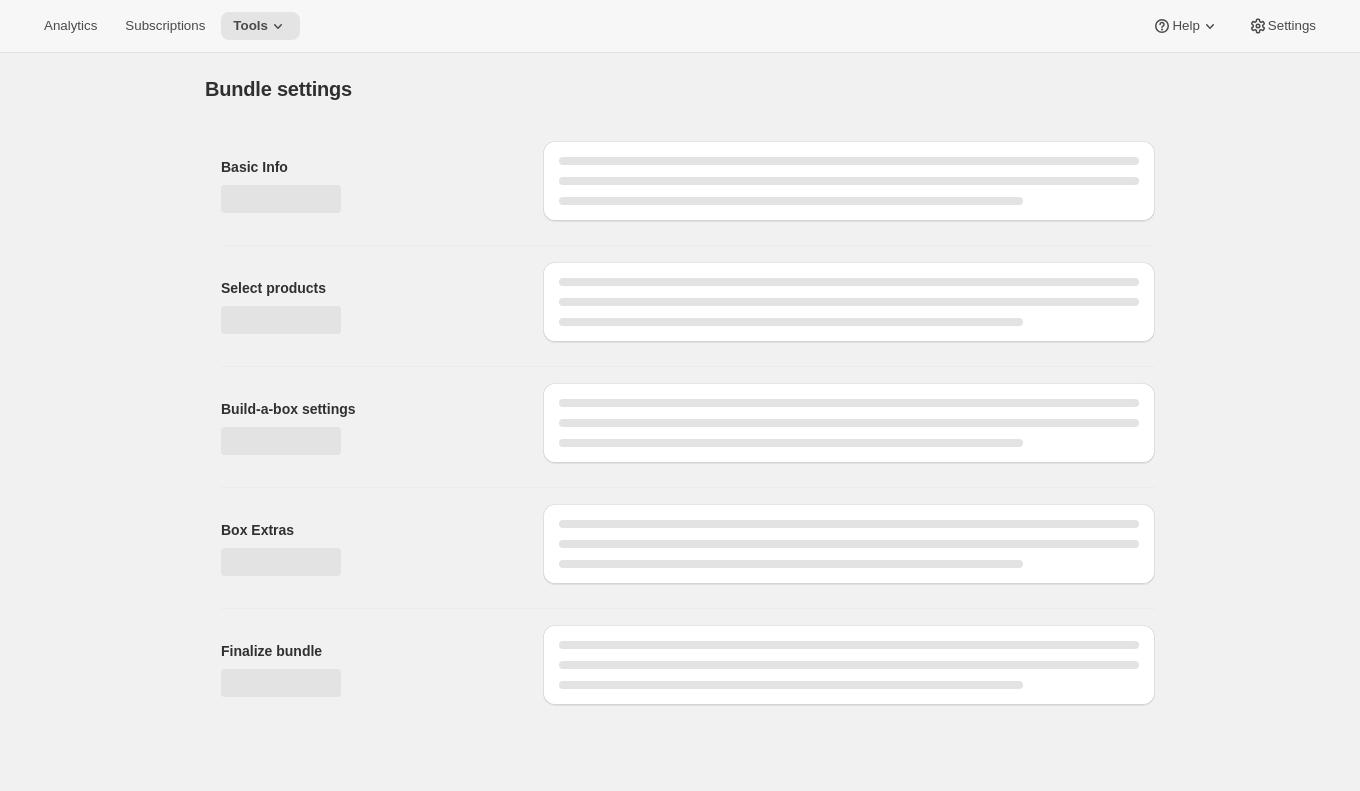 type on "J | At-Home-Kit (Dynamic)" 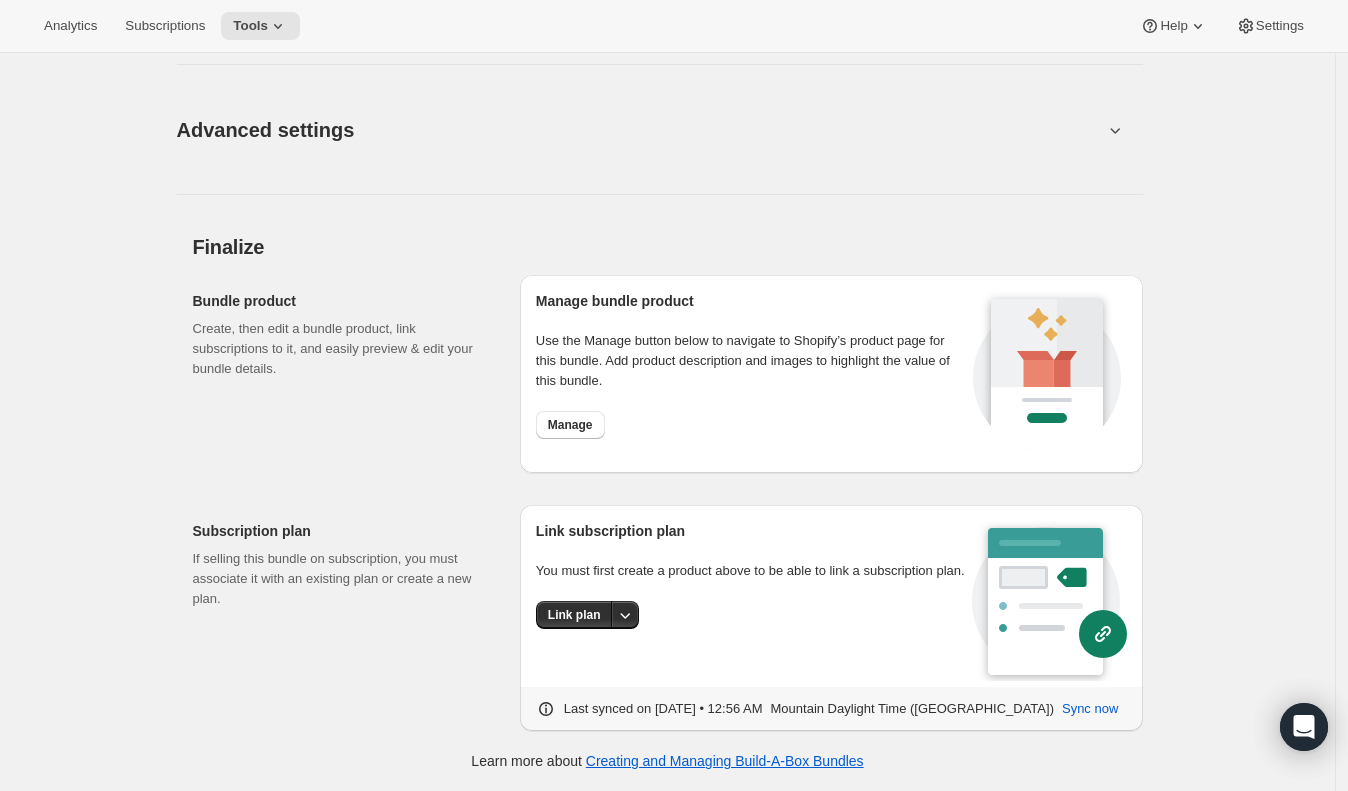 scroll, scrollTop: 1783, scrollLeft: 0, axis: vertical 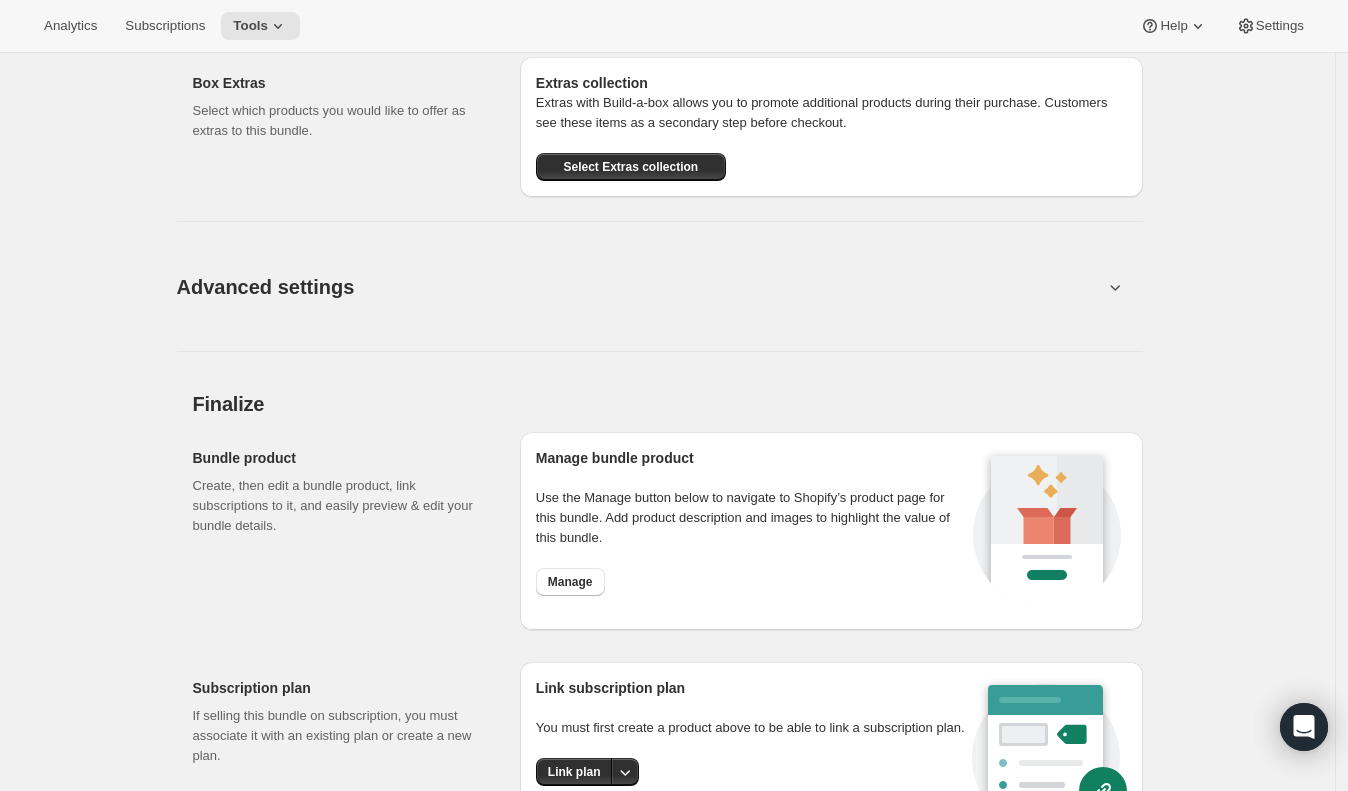 click on "All time Revenue $0.00 Orders 0 Active subscriptions 0 Initial setup Basic Info Name your bundle and choose how you want to set it up. Bundle name J | At-Home-Kit (Dynamic) We will use this to create a product page on your online store Box settings Select products Select which products you would like offer in this Bundle. Products Collections More views Products Collections More views Component 1 All Classic All Classic 30 products Manage collections Component 2 All Individual Taffy All Individual Taffy 83 products Manage collections Component 3 All Sugar-Free All Sugar-Free 8 products Manage collections Component 4 Best Sellers Best Sellers 20 products Manage collections Add section Display Basic attributes of how the build-a-box is presented. Variant display Collapse variants into a single card The shopper will still get to choose which variant they would like to add to the box when selecting the product Split variants into separate cards All options will be displayed as separate product cards Fixed size 6" at bounding box center (660, -391) 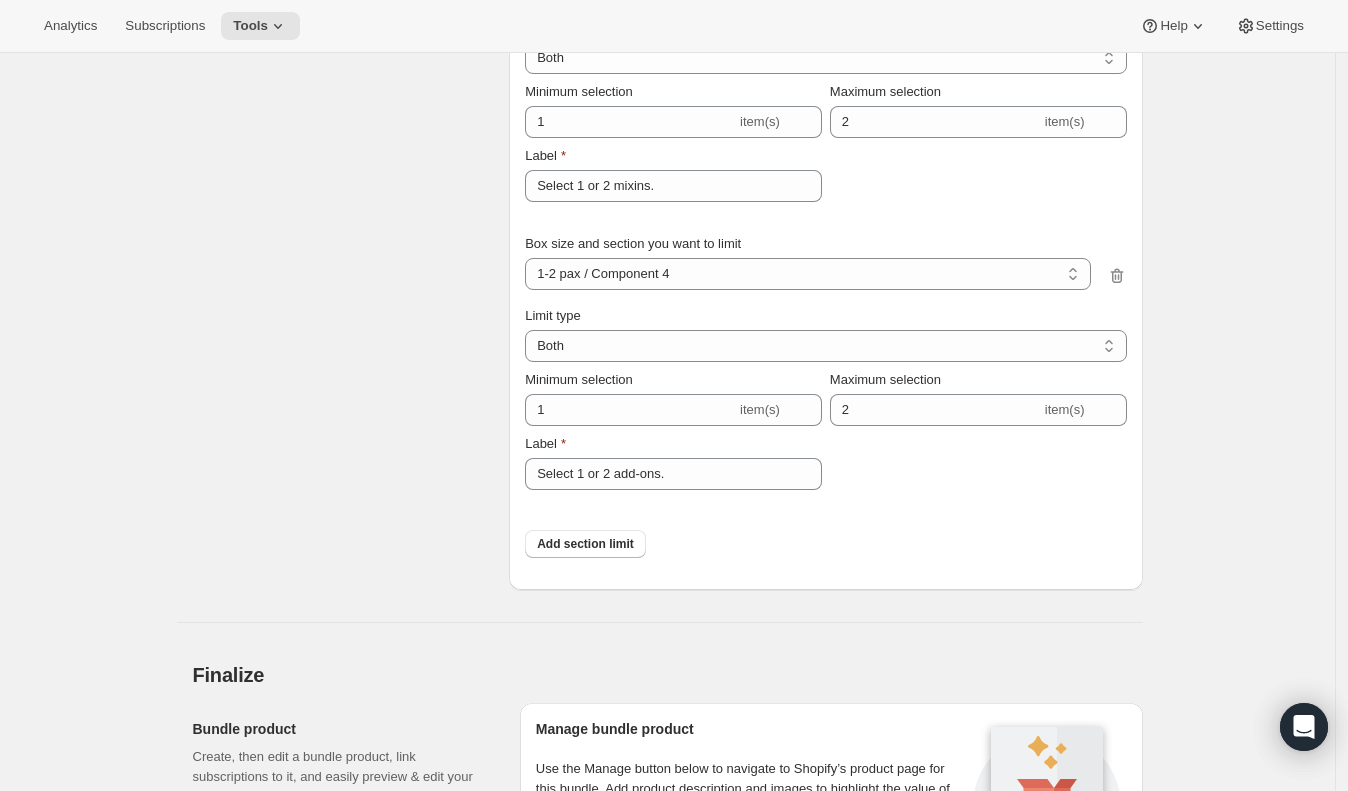 scroll, scrollTop: 2879, scrollLeft: 0, axis: vertical 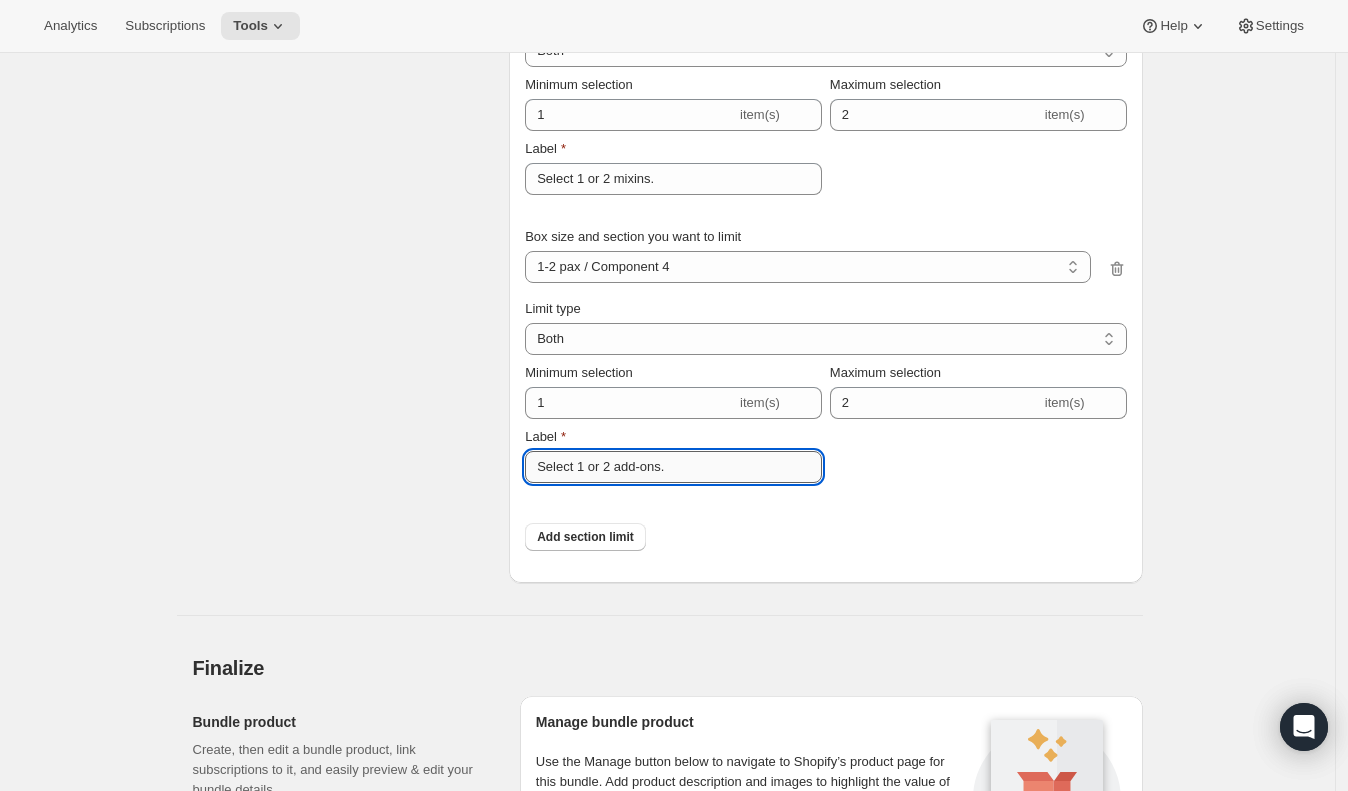 click on "Select 1 or 2 add-ons." at bounding box center (673, 467) 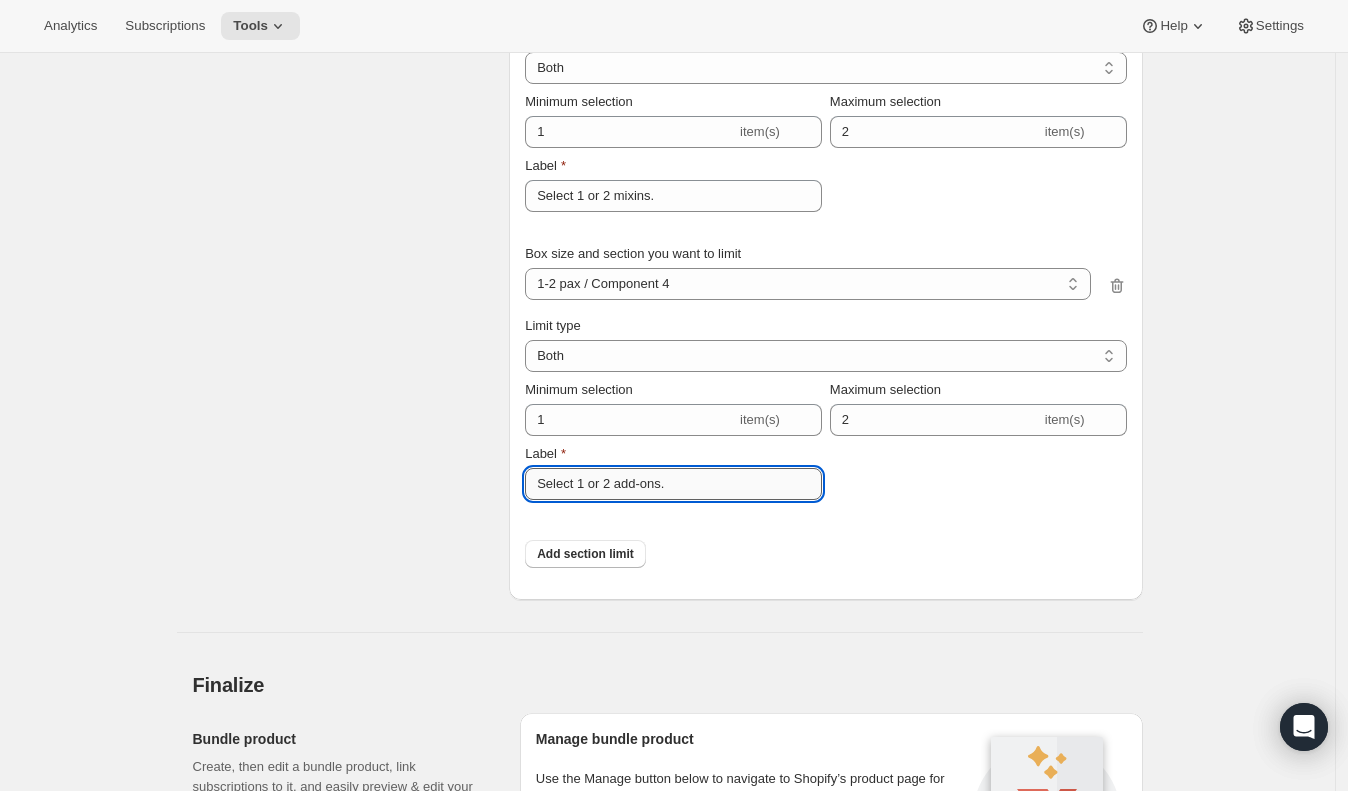 scroll, scrollTop: 2125, scrollLeft: 0, axis: vertical 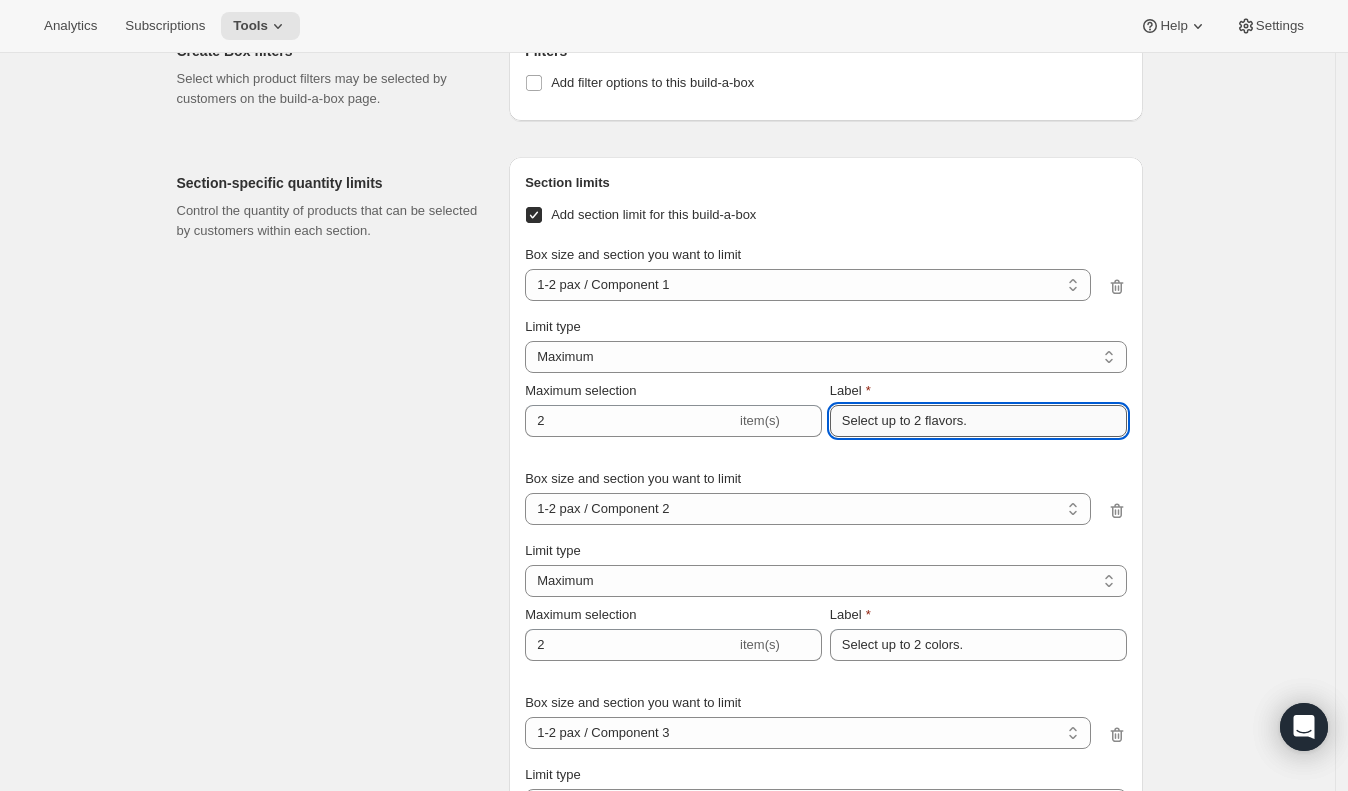 click on "Select up to 2 flavors." at bounding box center (978, 421) 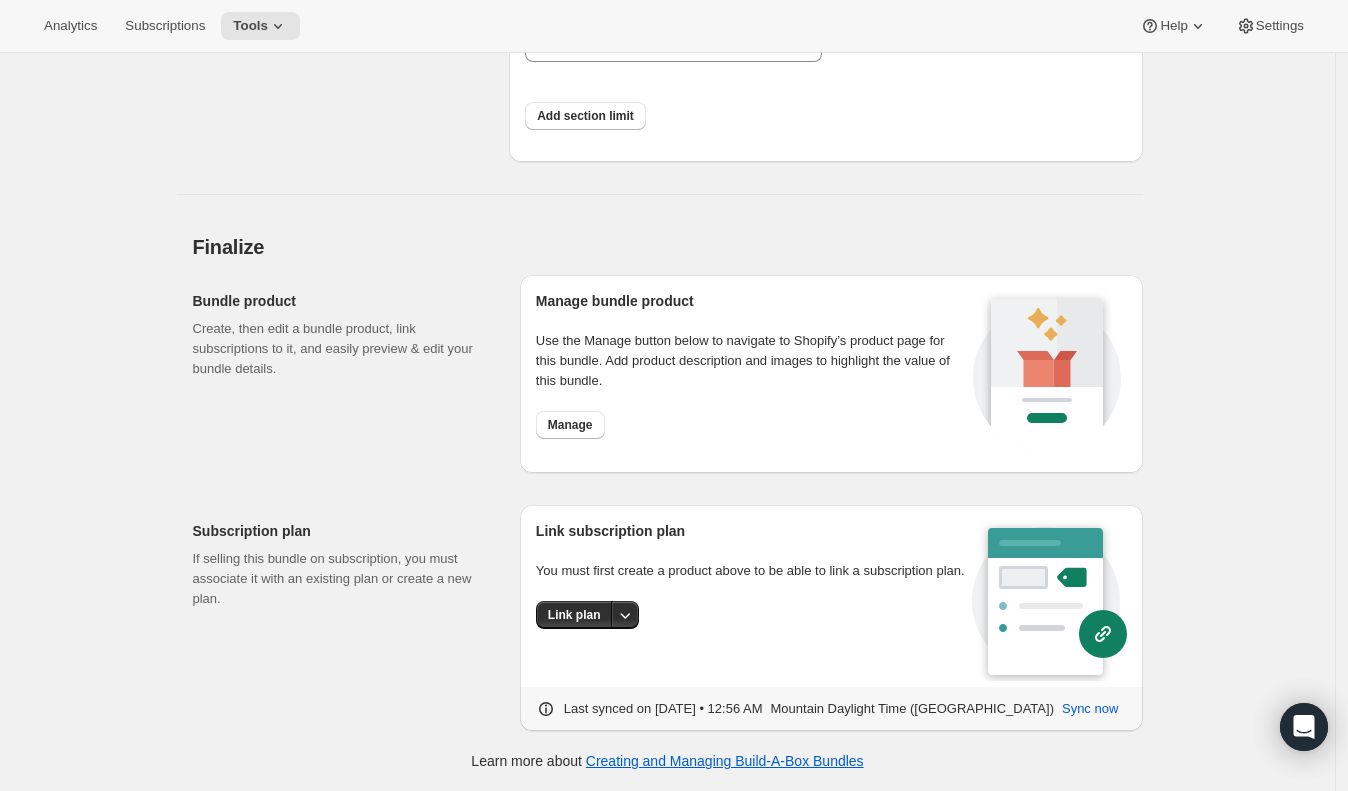 scroll, scrollTop: 3085, scrollLeft: 0, axis: vertical 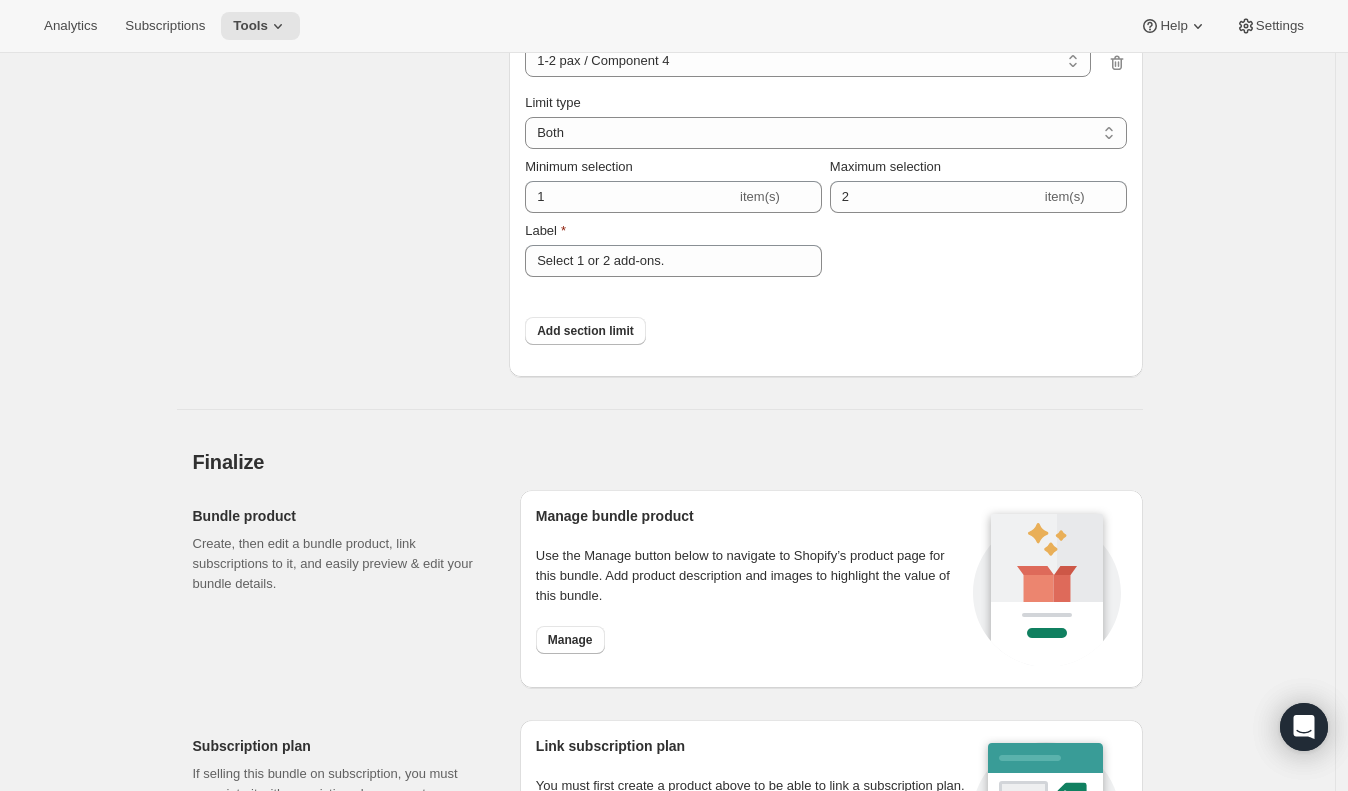 click on "Add section limit" at bounding box center (825, 331) 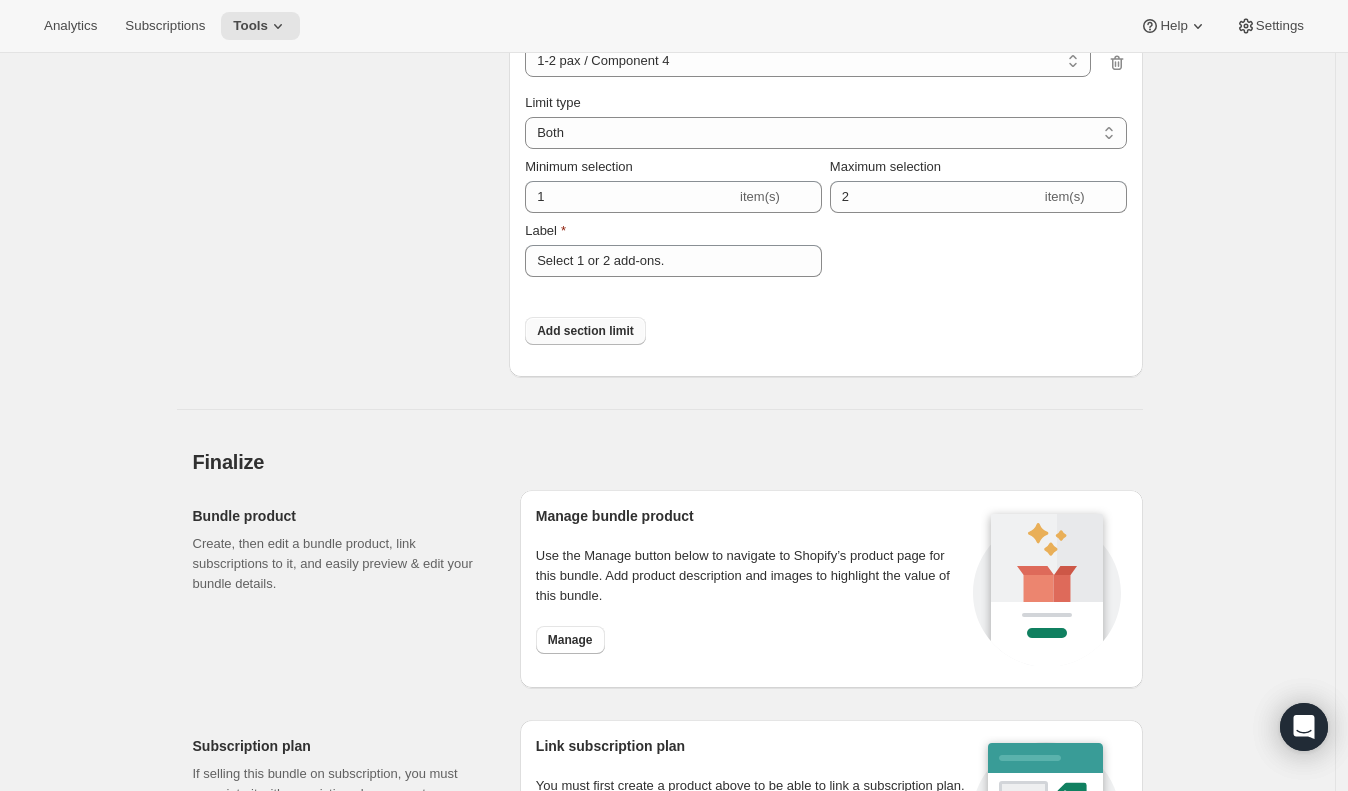 click on "Add section limit" at bounding box center (585, 331) 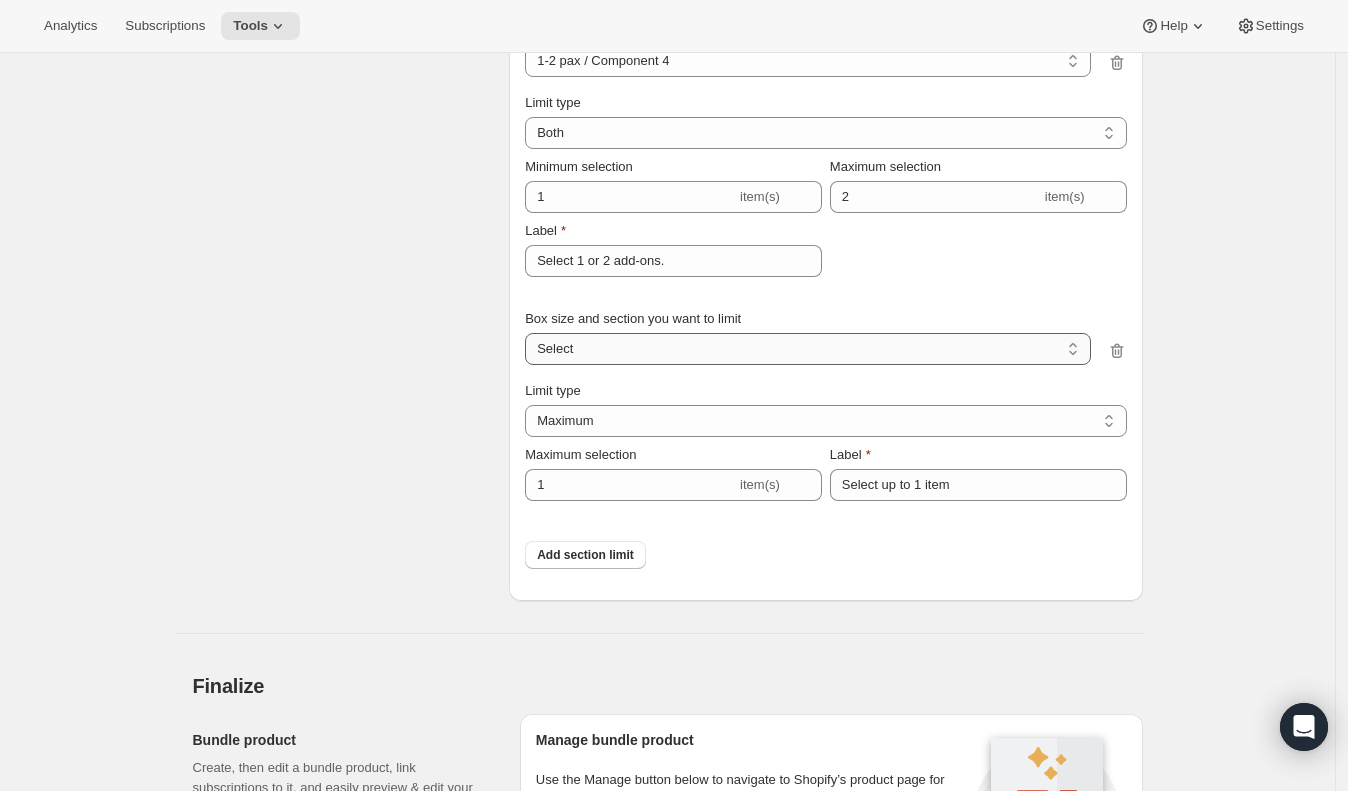 click on "1-2 pax / Component 1 1-2 pax / Component 2 1-2 pax / Component 3 1-2 pax / Component 4 3-4 pax / Component 1 3-4 pax / Component 2 3-4 pax / Component 3 3-4 pax / Component 4 Select" at bounding box center [807, 349] 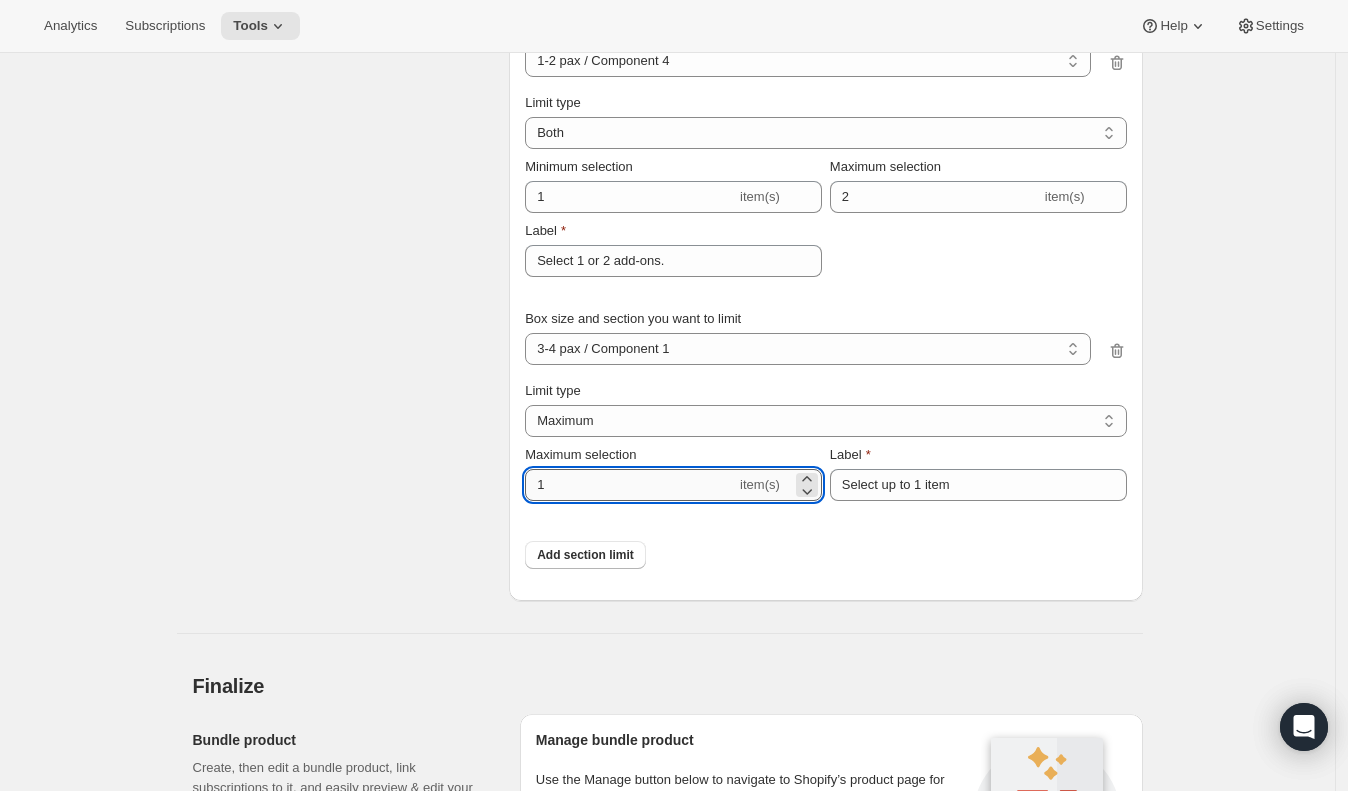 click on "1" at bounding box center [630, 485] 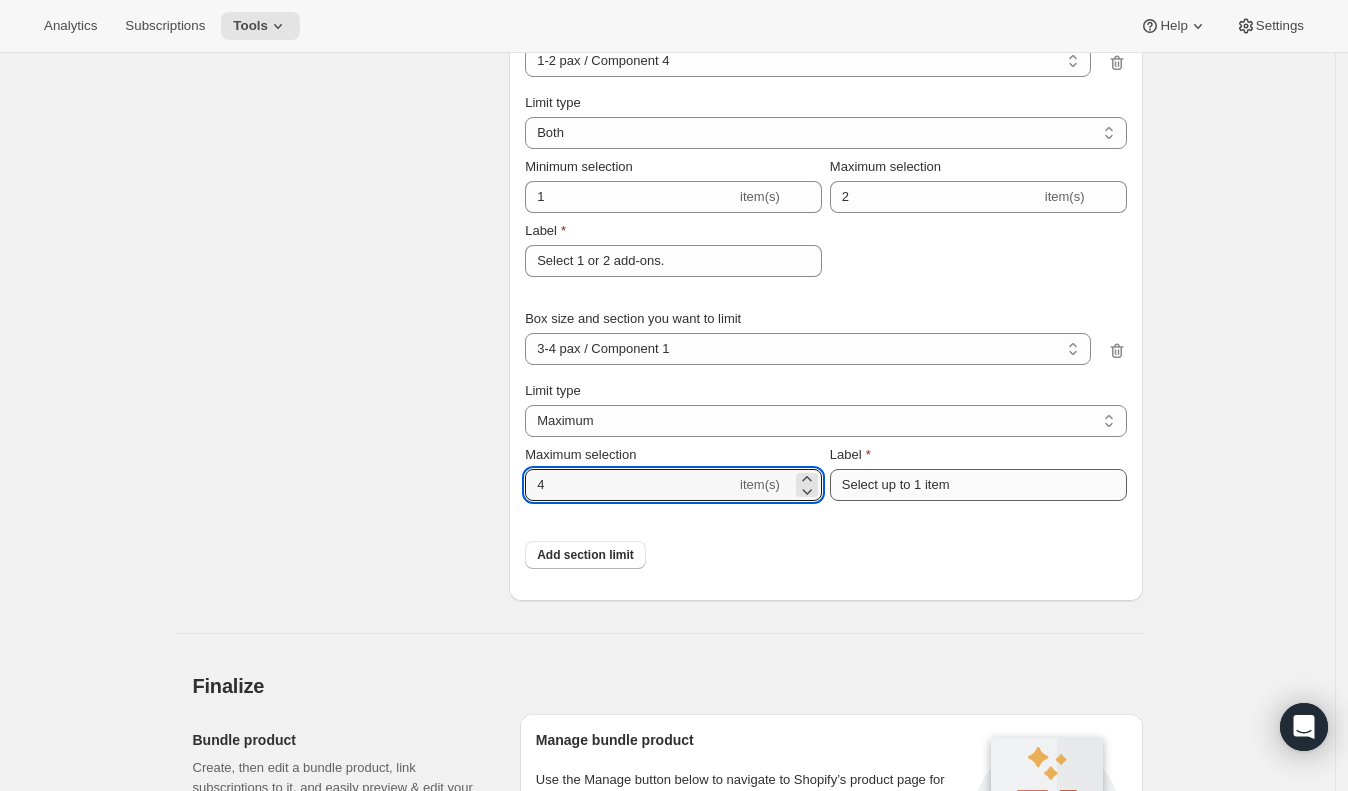 type on "4" 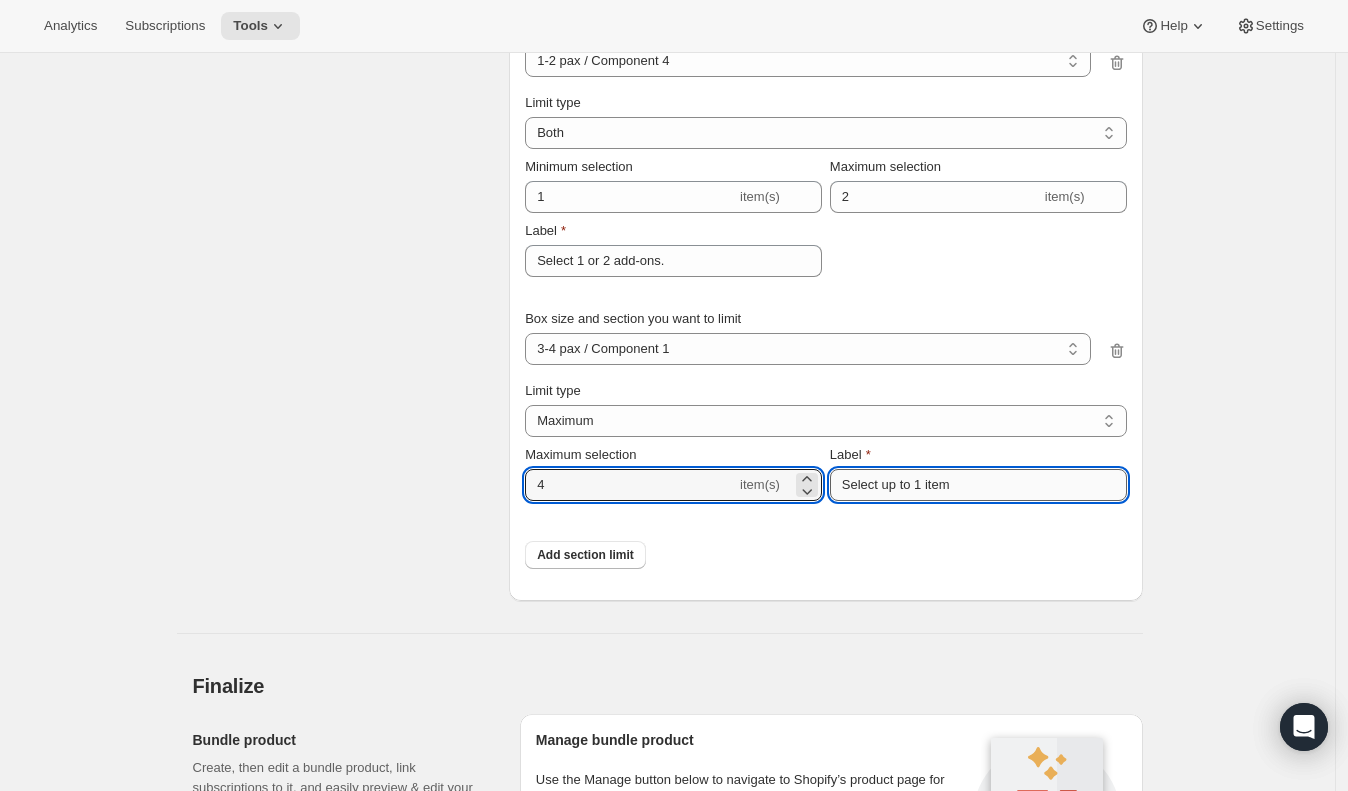 click on "Select up to 1 item" at bounding box center [978, 485] 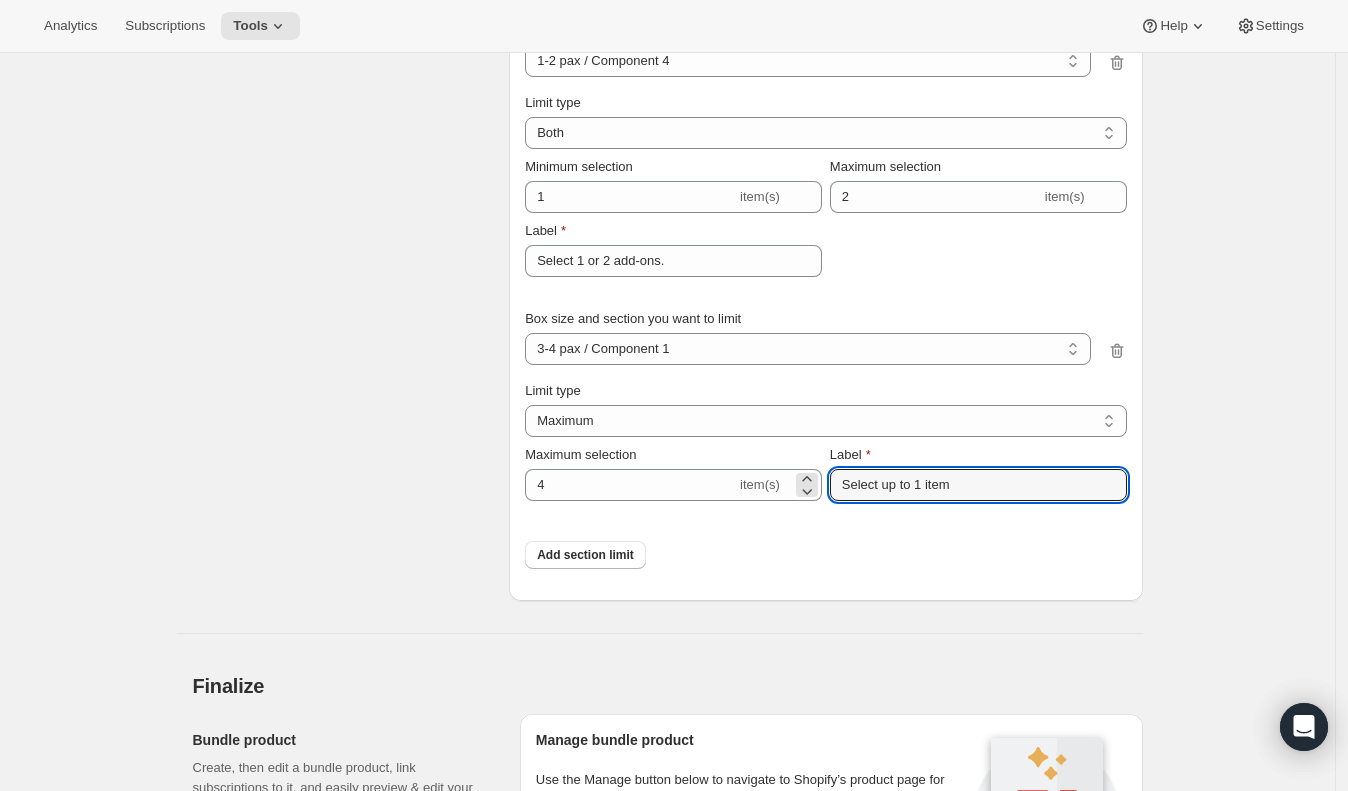paste on "2 flavors." 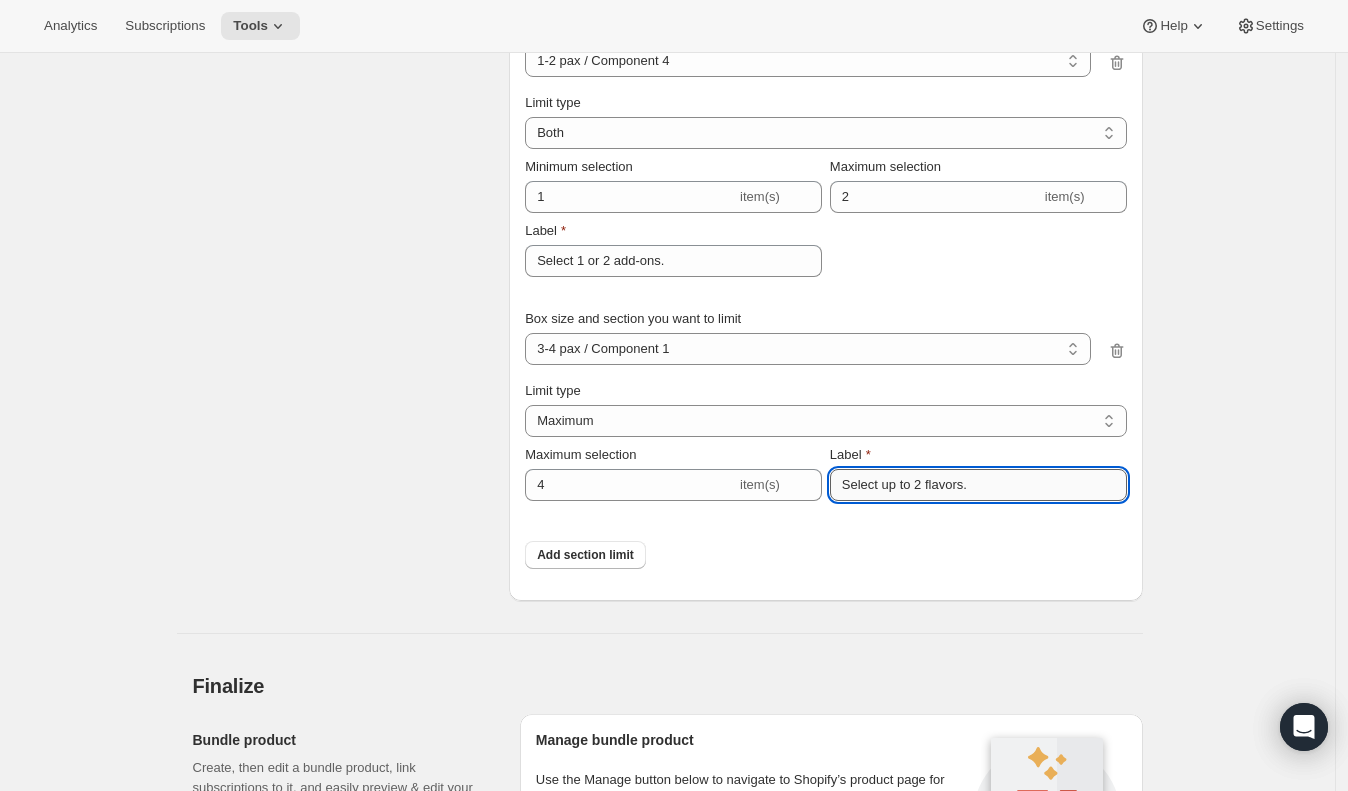 click on "Select up to 2 flavors." at bounding box center [978, 485] 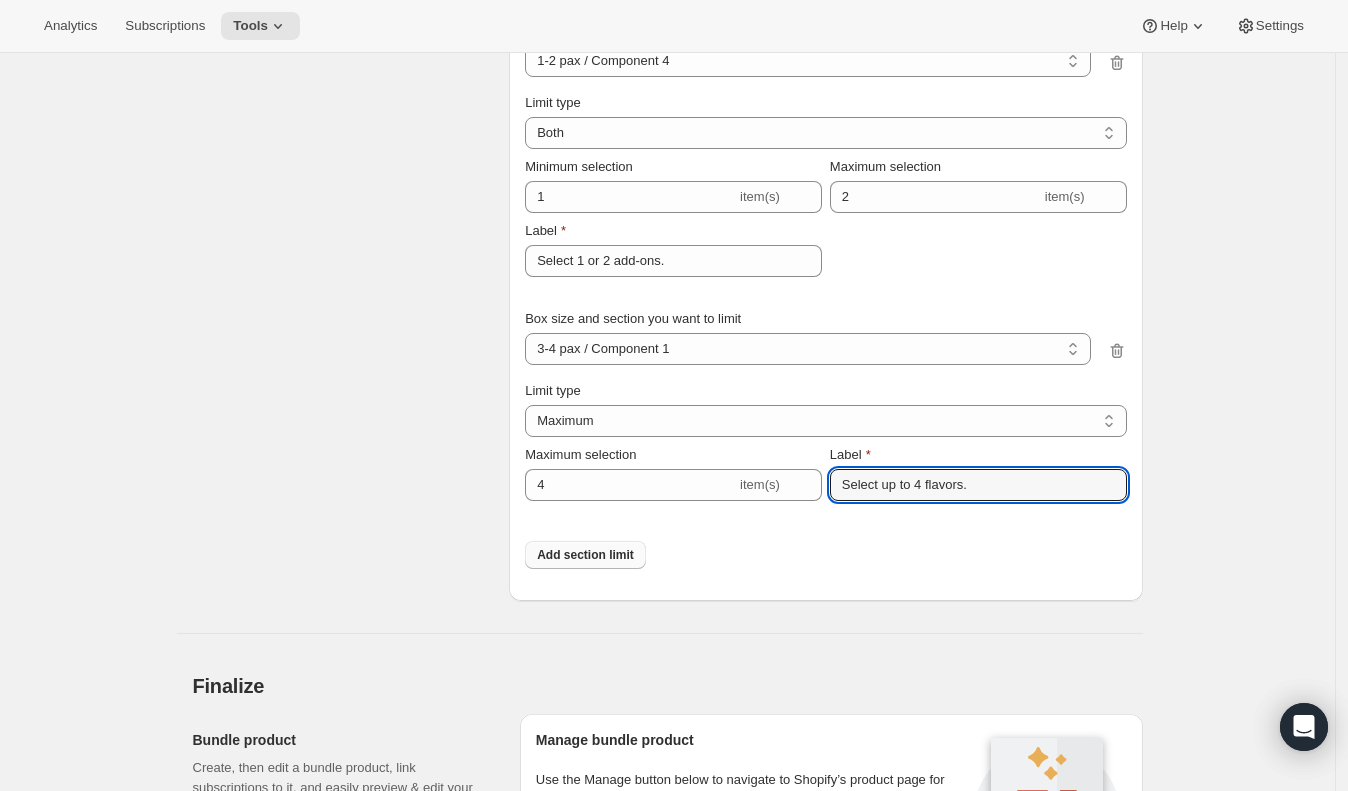 type on "Select up to 4 flavors." 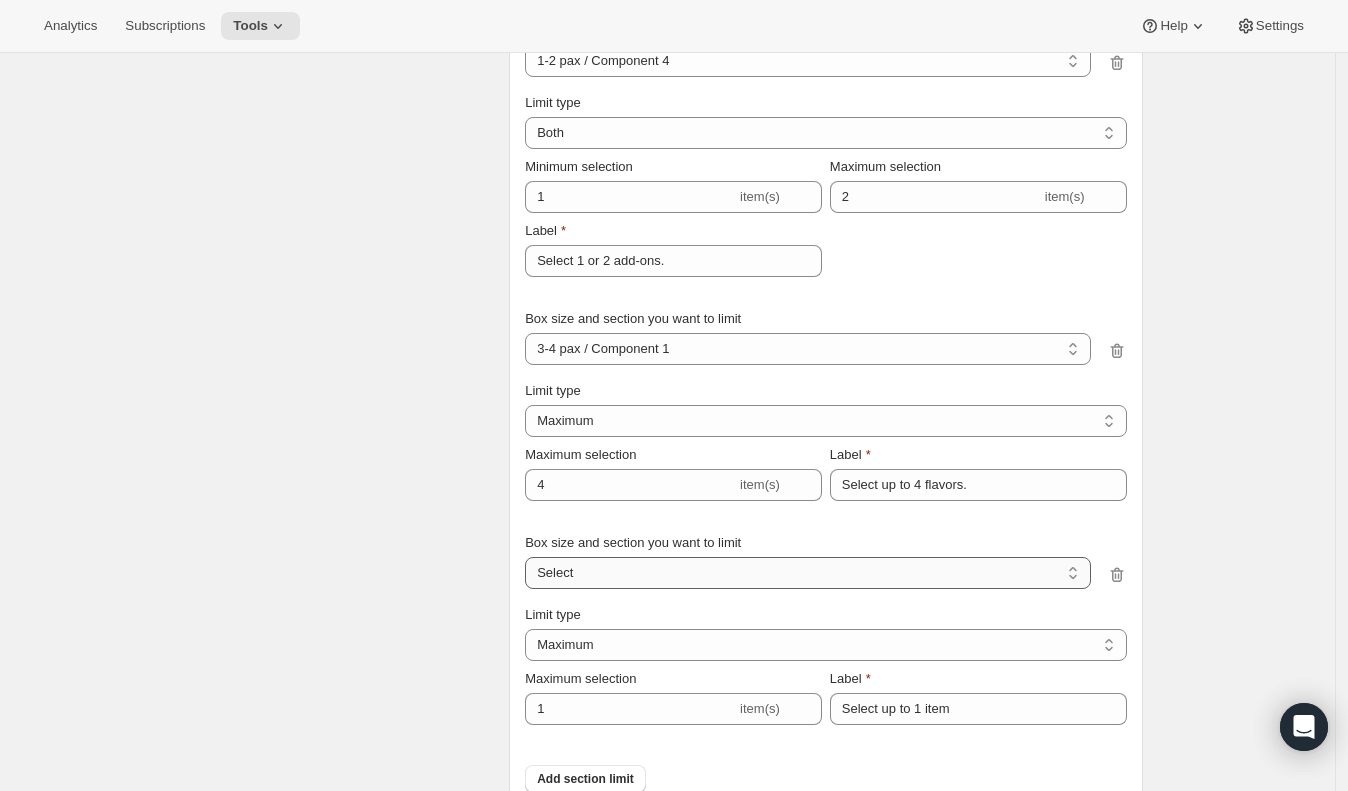 click on "1-2 pax / Component 1 1-2 pax / Component 2 1-2 pax / Component 3 1-2 pax / Component 4 3-4 pax / Component 1 3-4 pax / Component 2 3-4 pax / Component 3 3-4 pax / Component 4 Select" at bounding box center (807, 573) 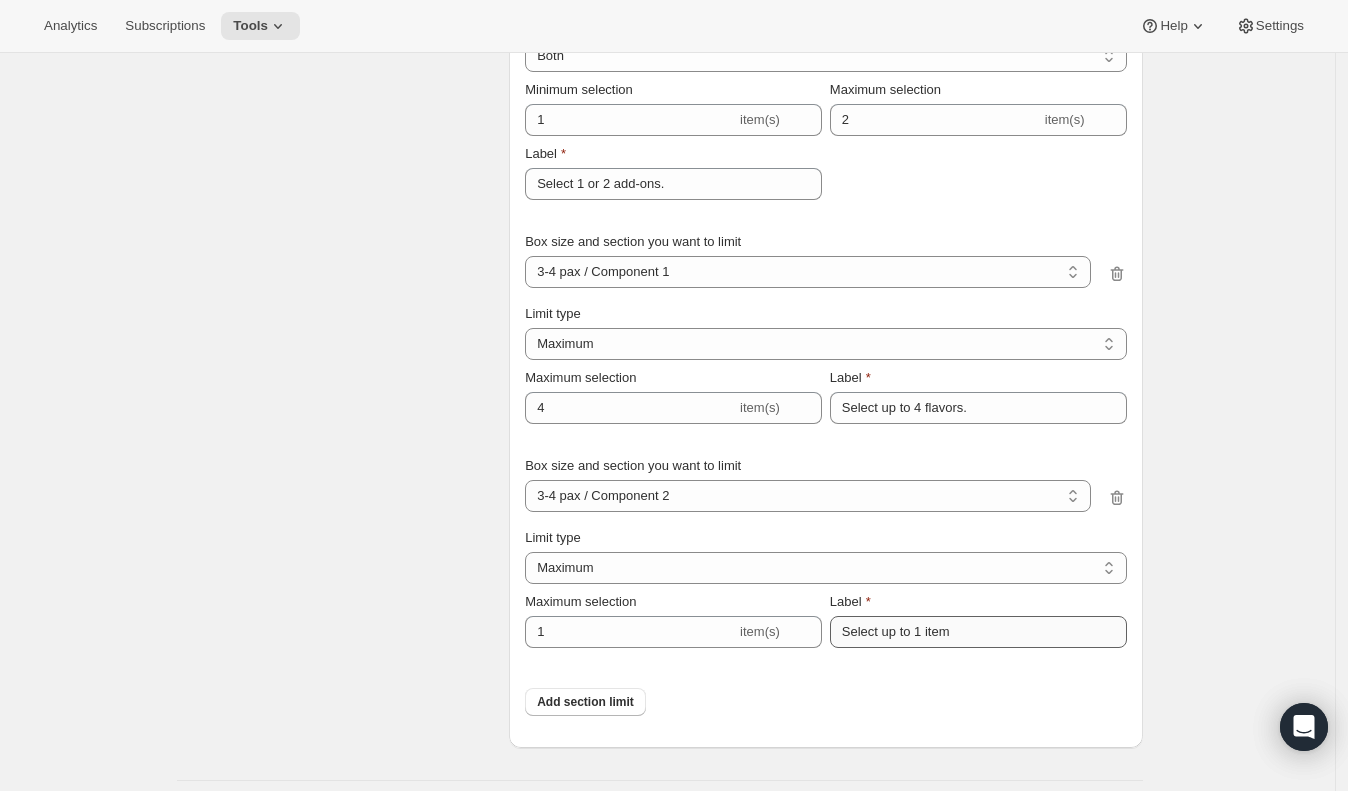 scroll, scrollTop: 3174, scrollLeft: 0, axis: vertical 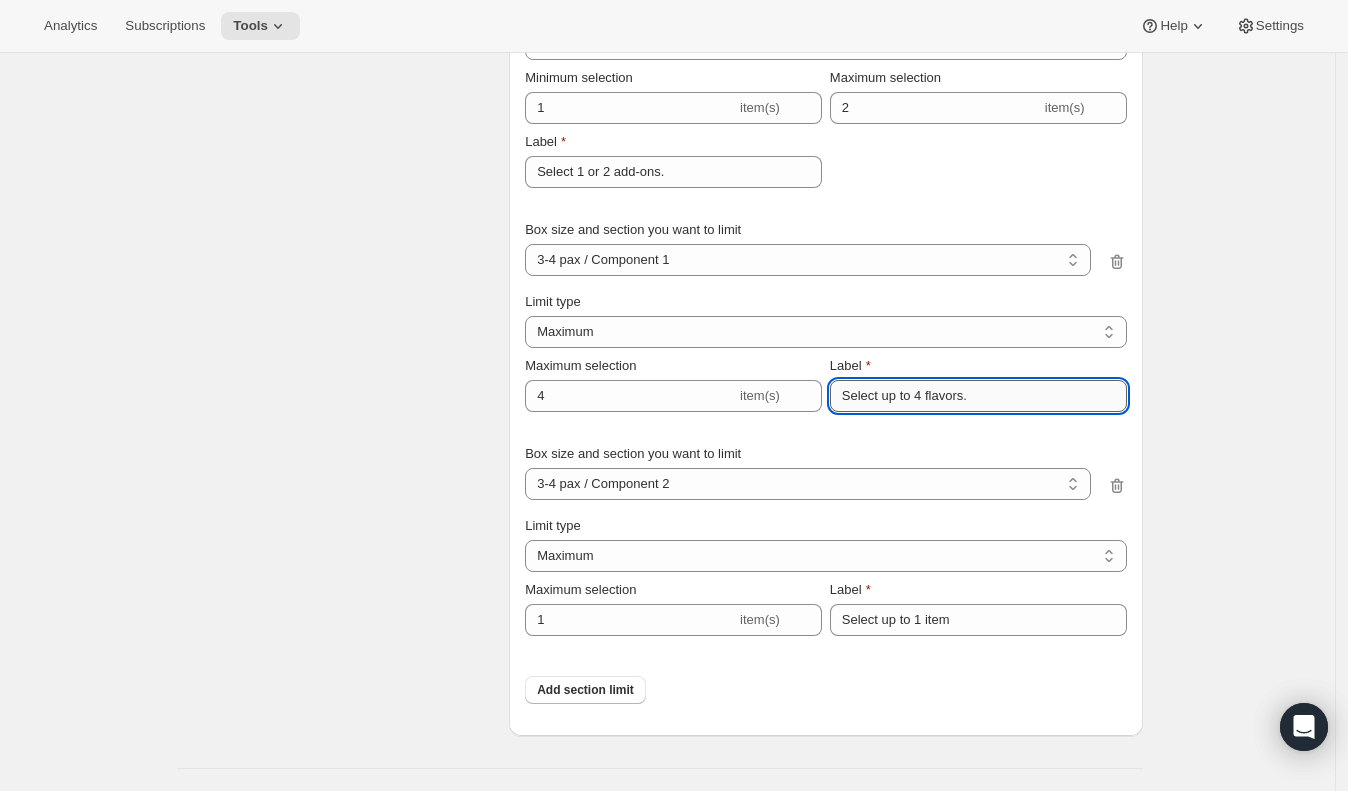 click on "Select up to 4 flavors." at bounding box center [978, 396] 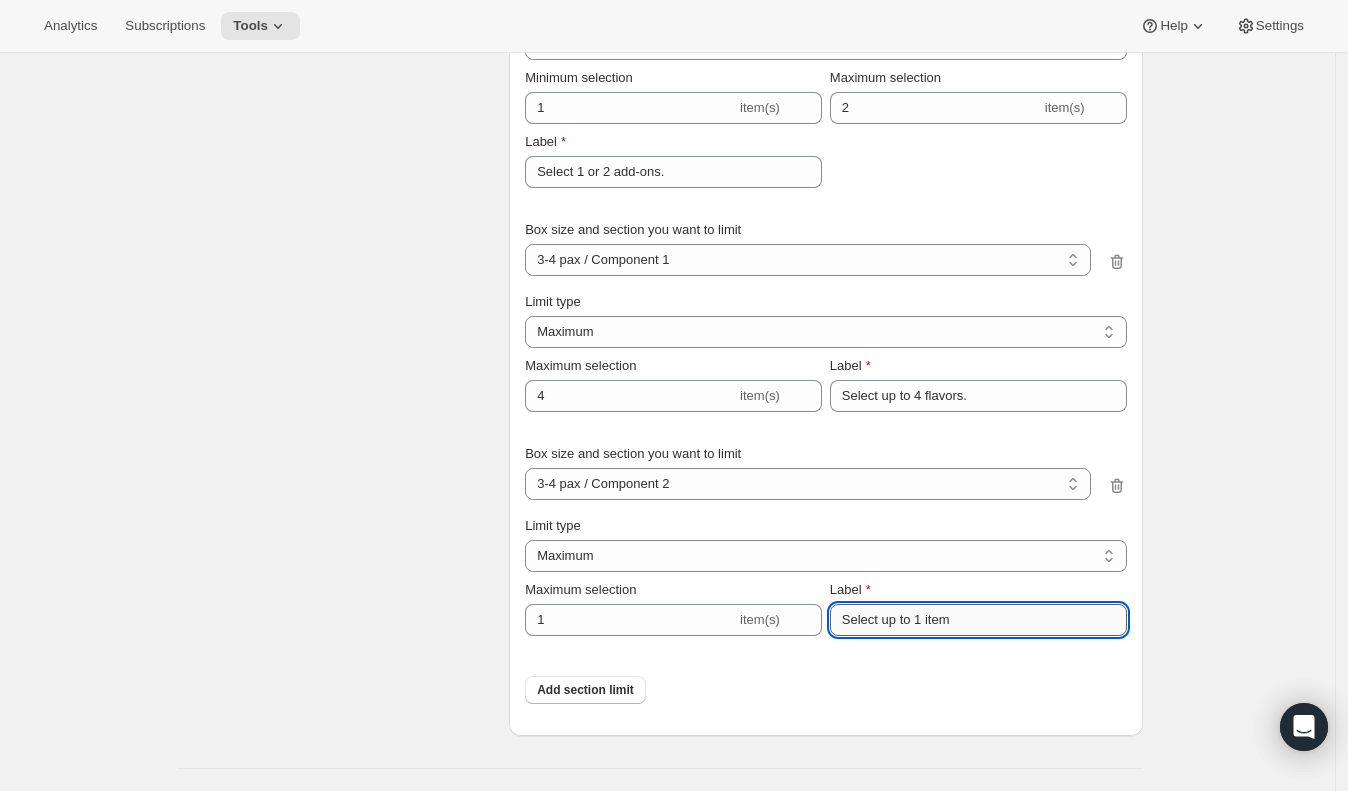 click on "Select up to 1 item" at bounding box center [978, 620] 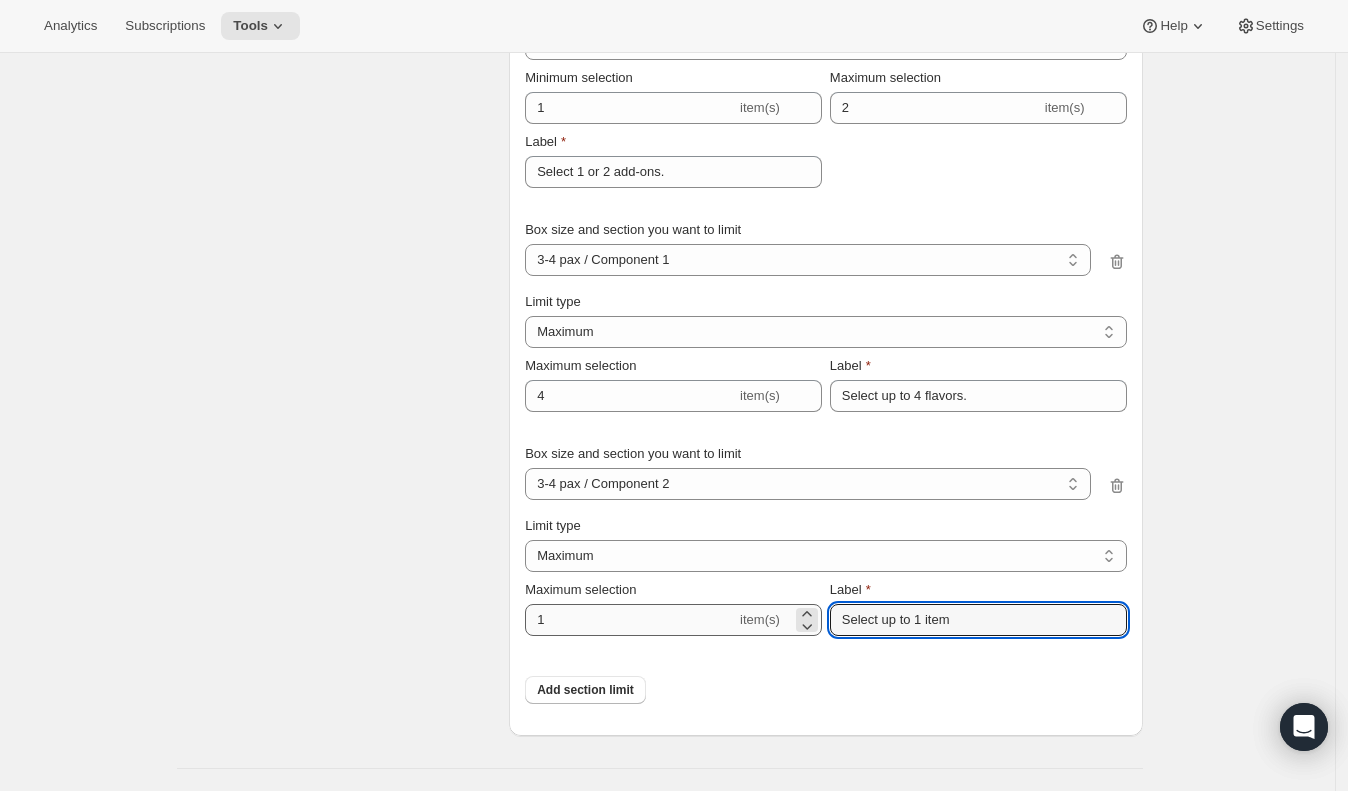 paste on "4 flavors." 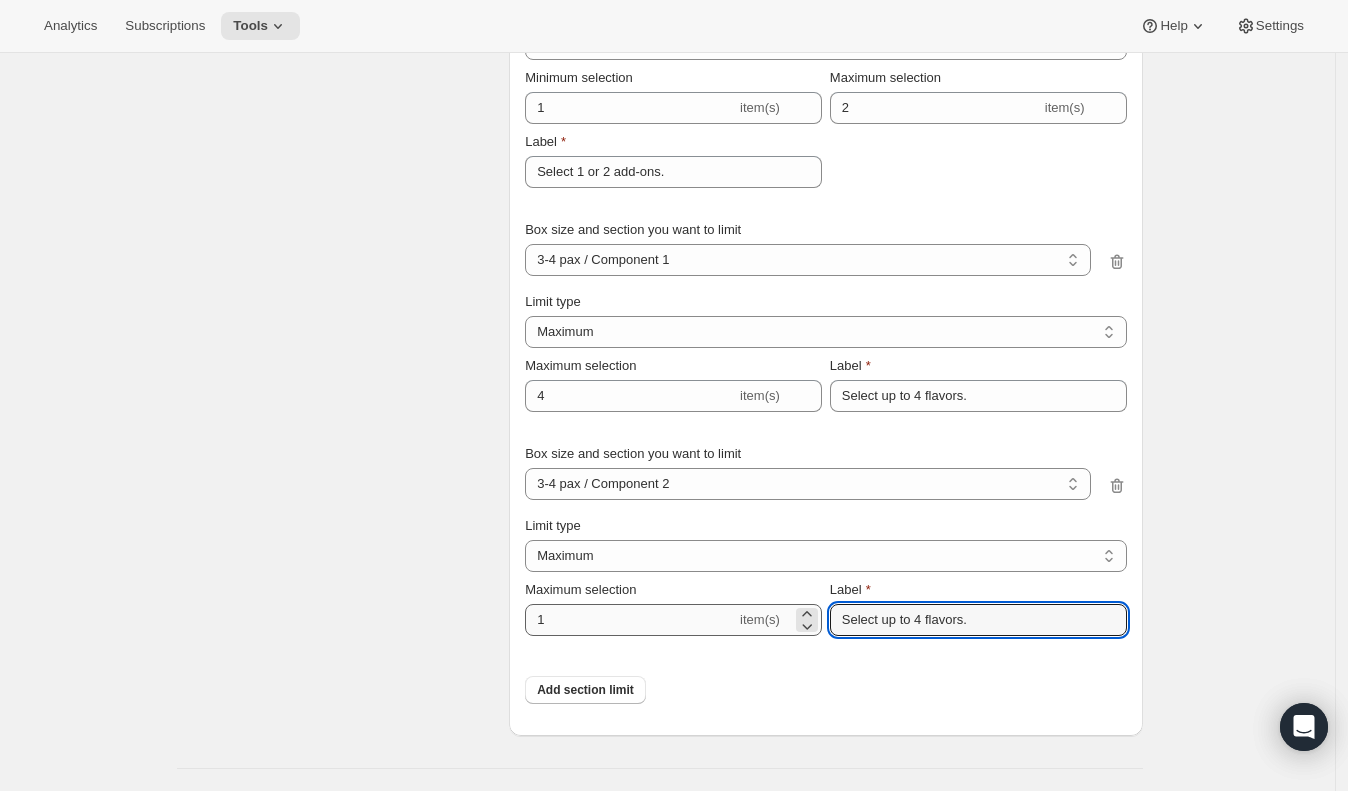 type on "Select up to 4 flavors." 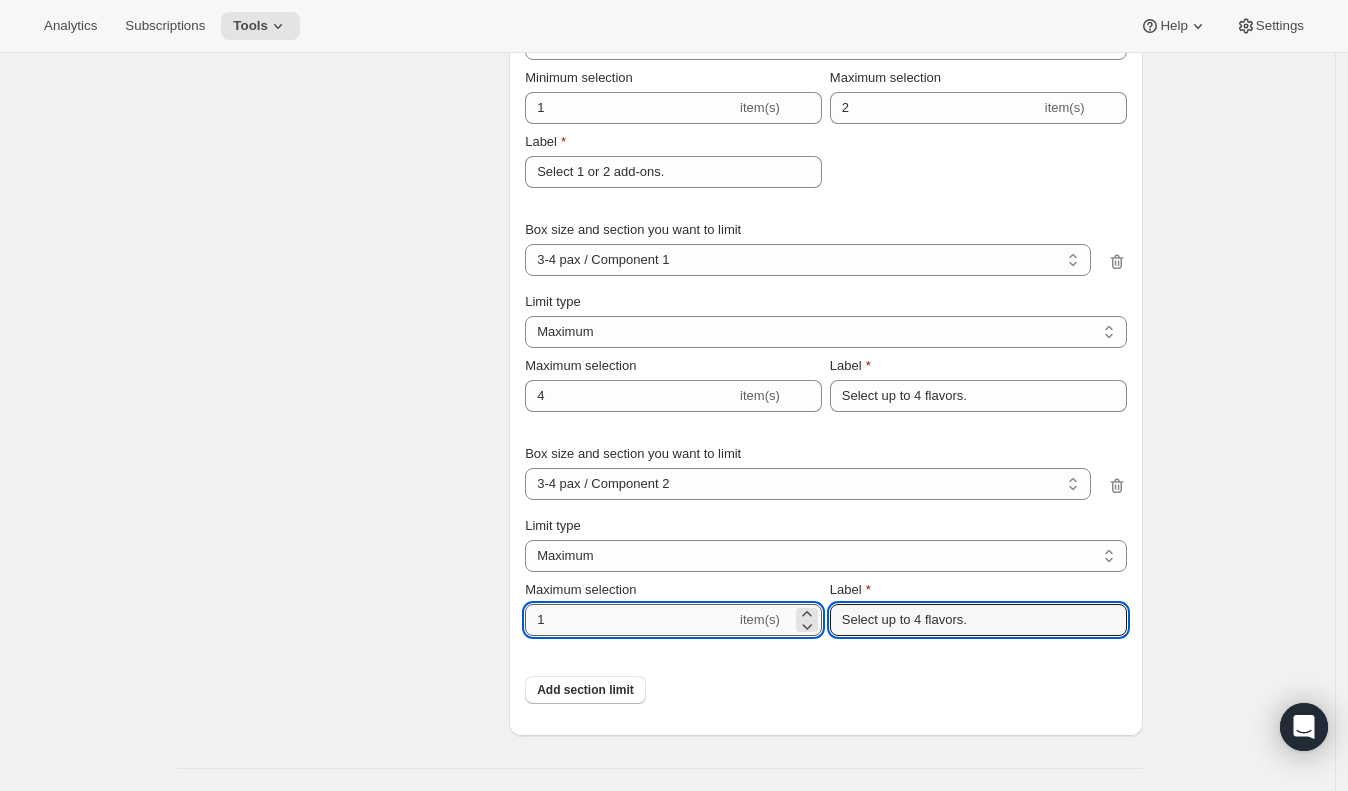 click on "1" at bounding box center [630, 620] 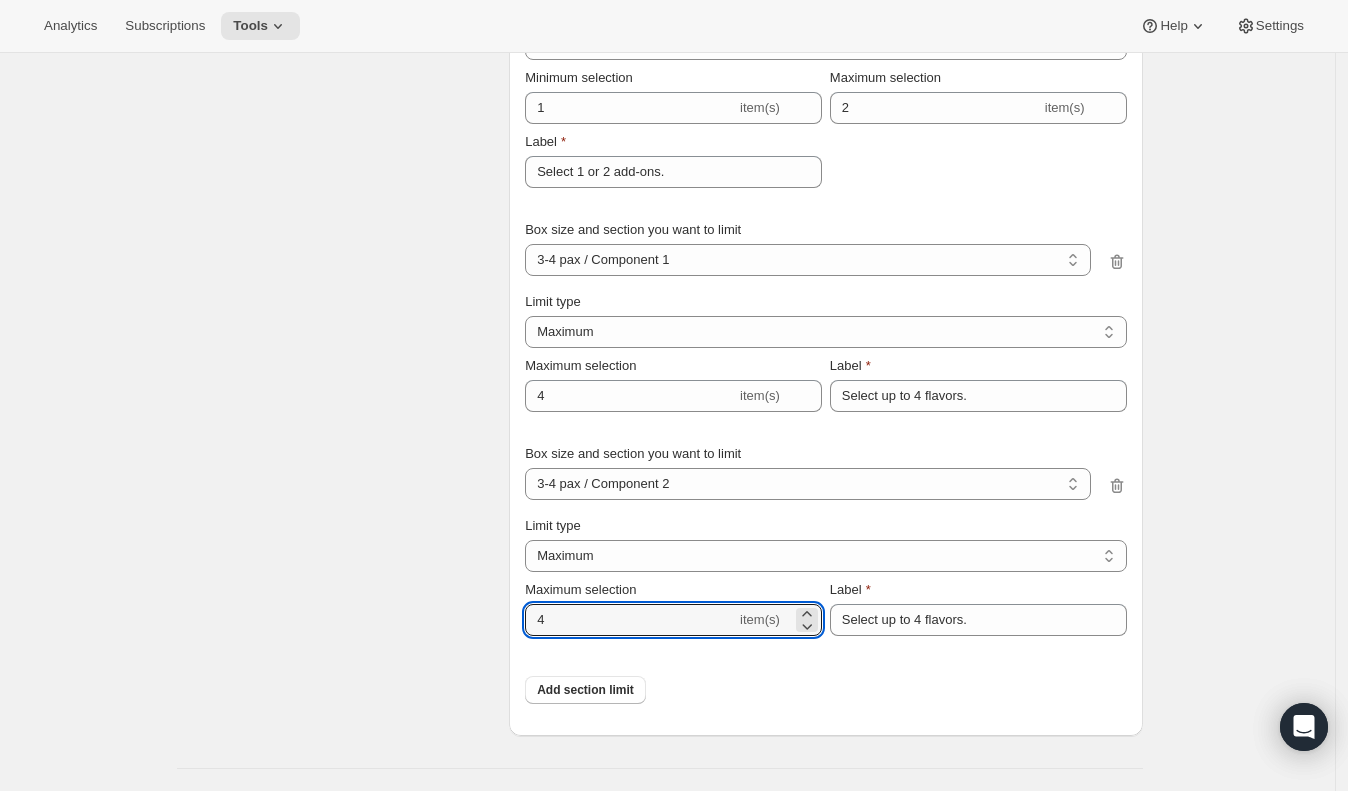 scroll, scrollTop: 2741, scrollLeft: 0, axis: vertical 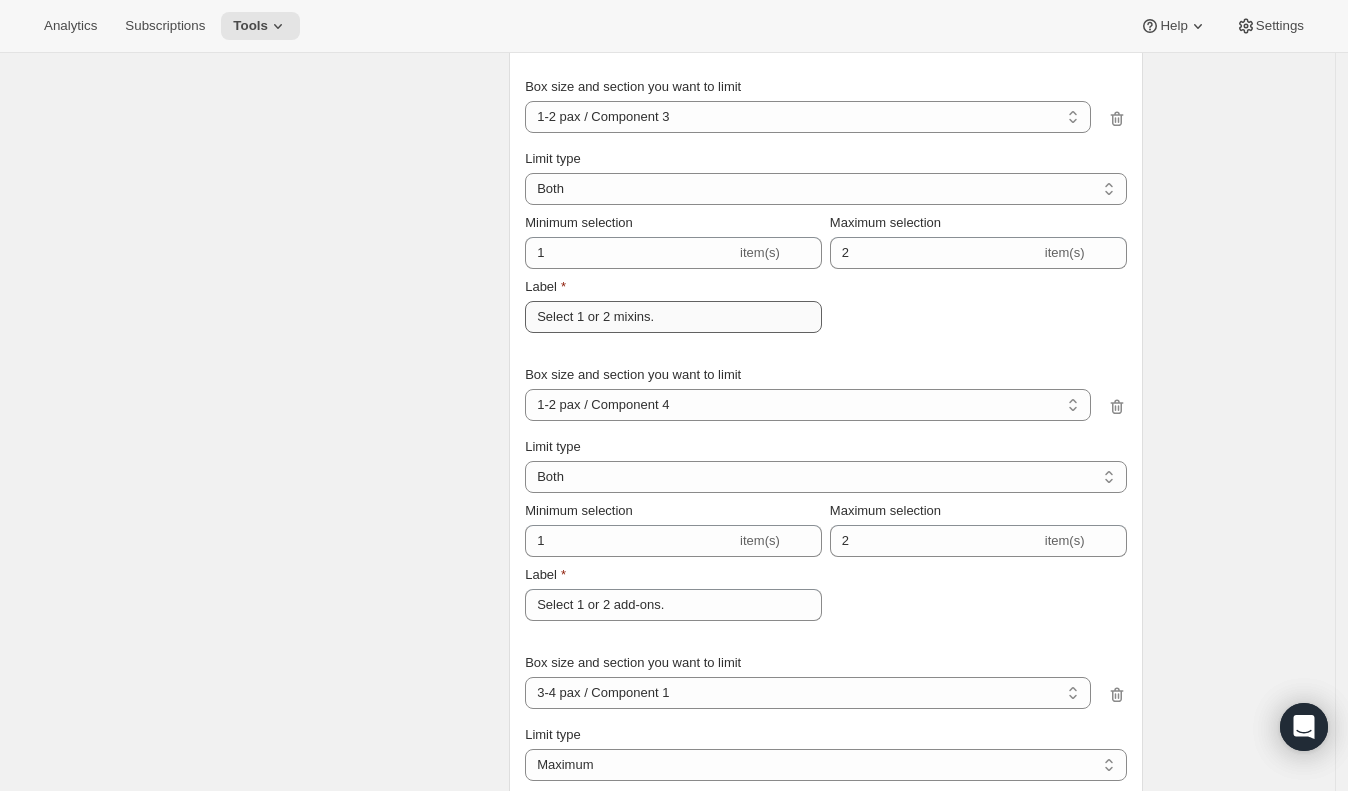 type on "4" 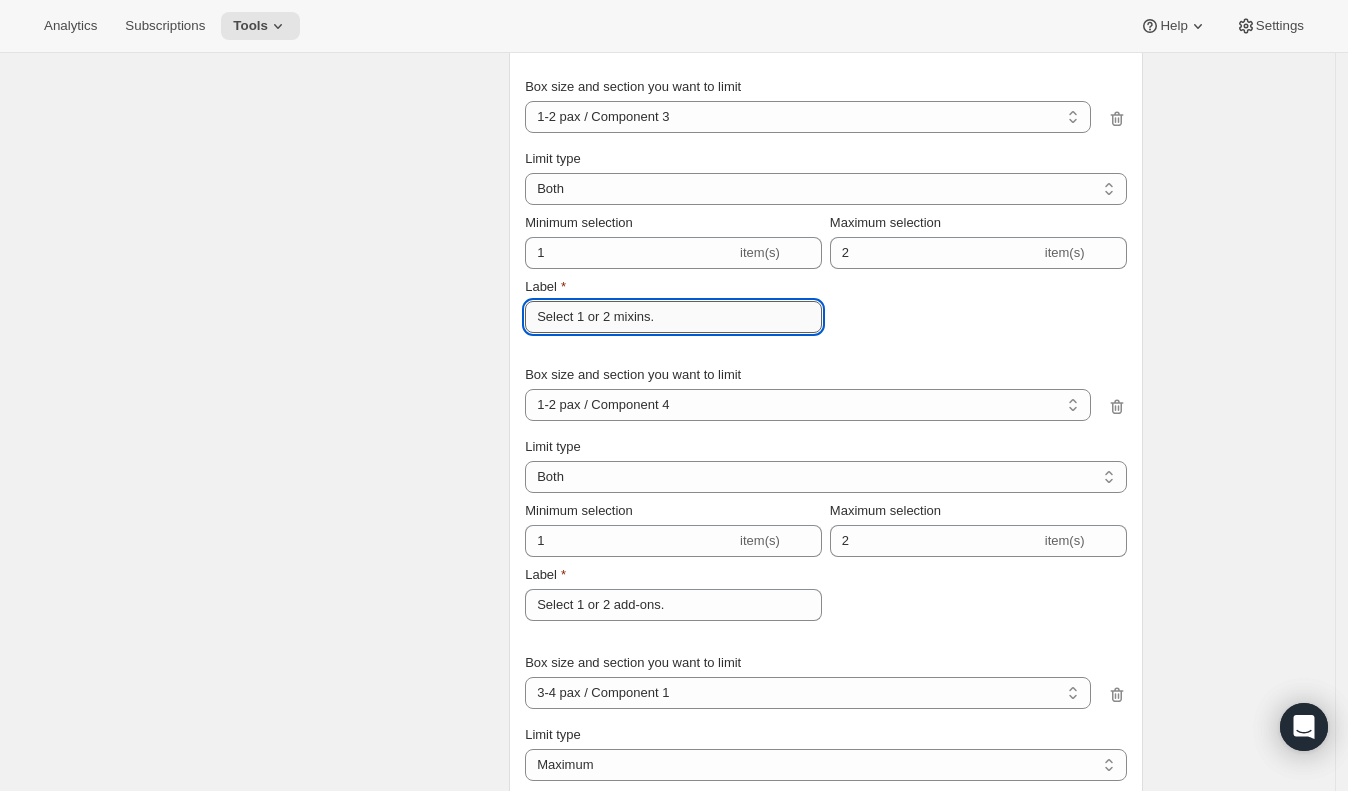 click on "Select 1 or 2 mixins." at bounding box center (673, 317) 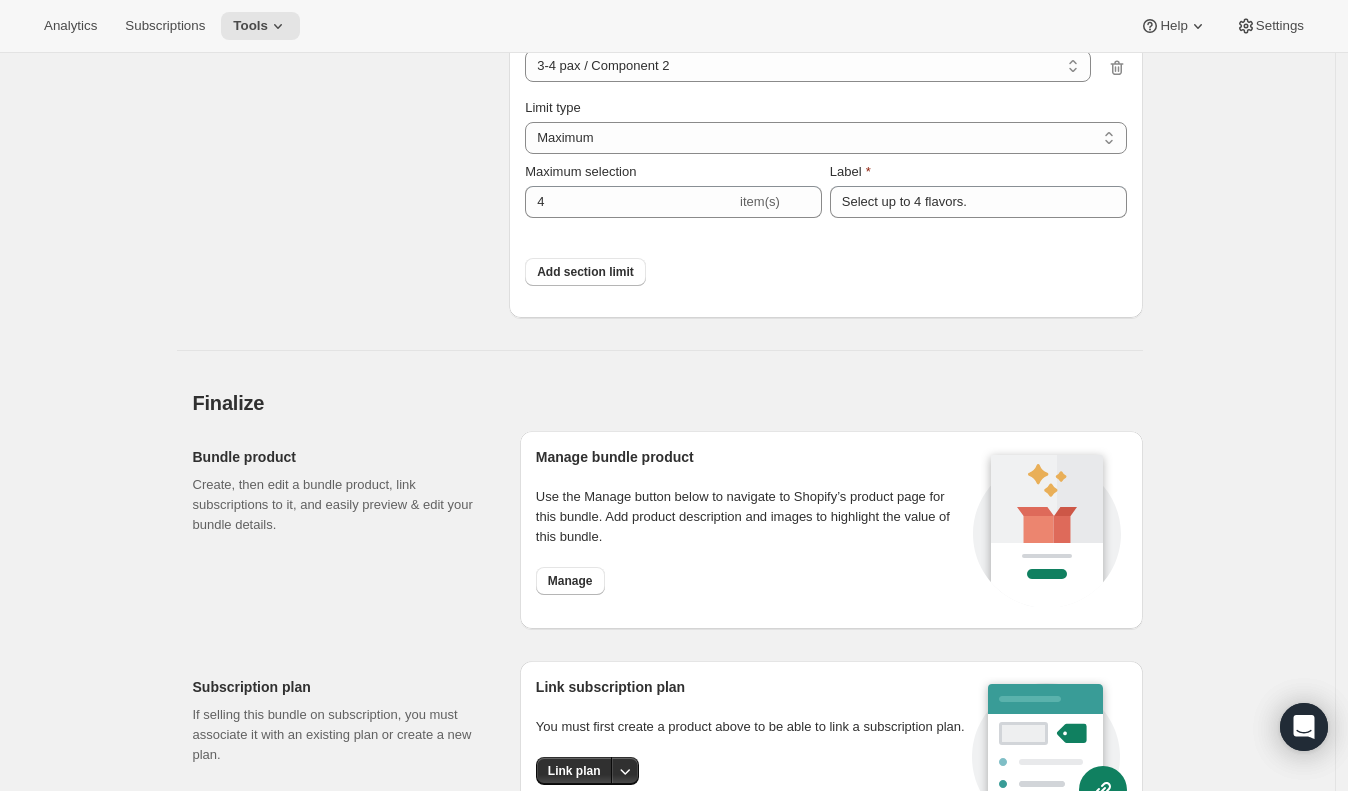 scroll, scrollTop: 3558, scrollLeft: 0, axis: vertical 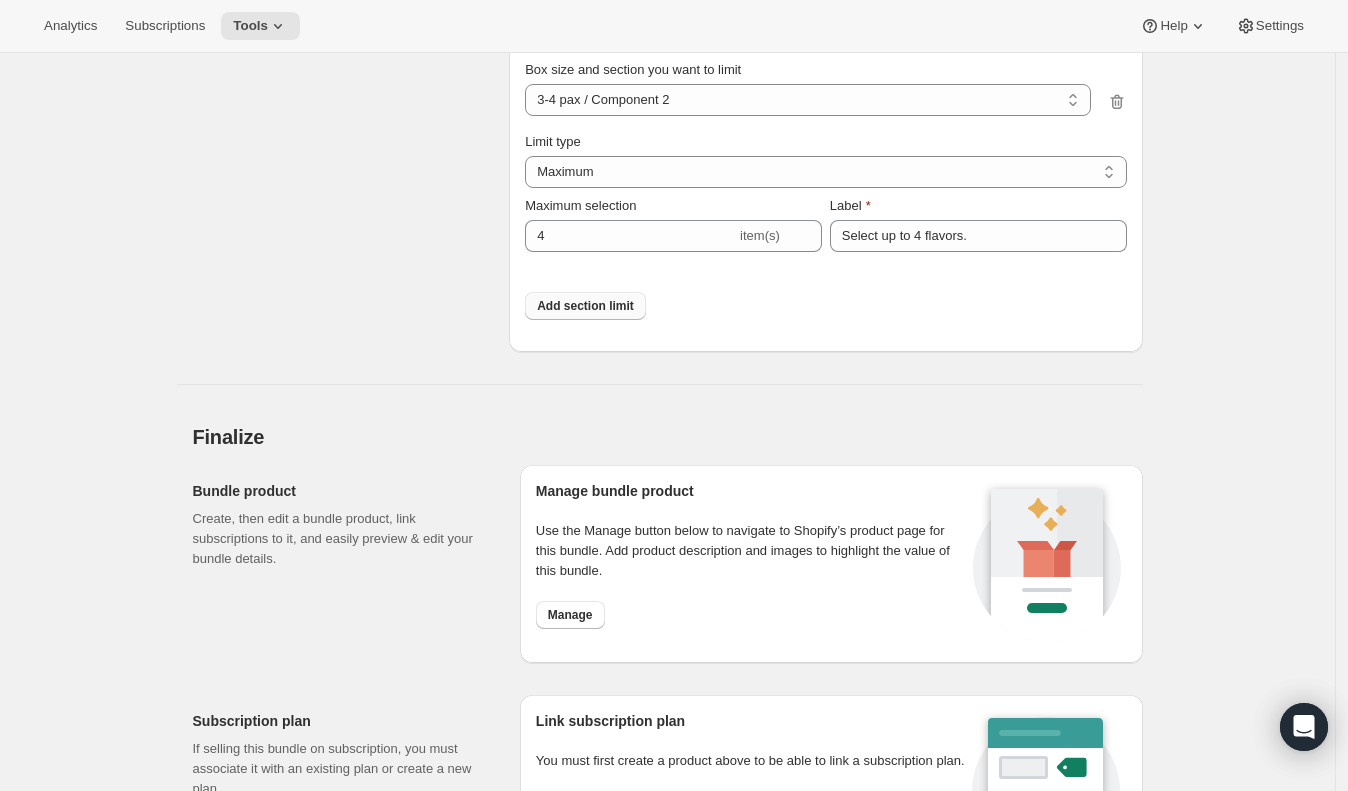click on "Add section limit" at bounding box center (585, 306) 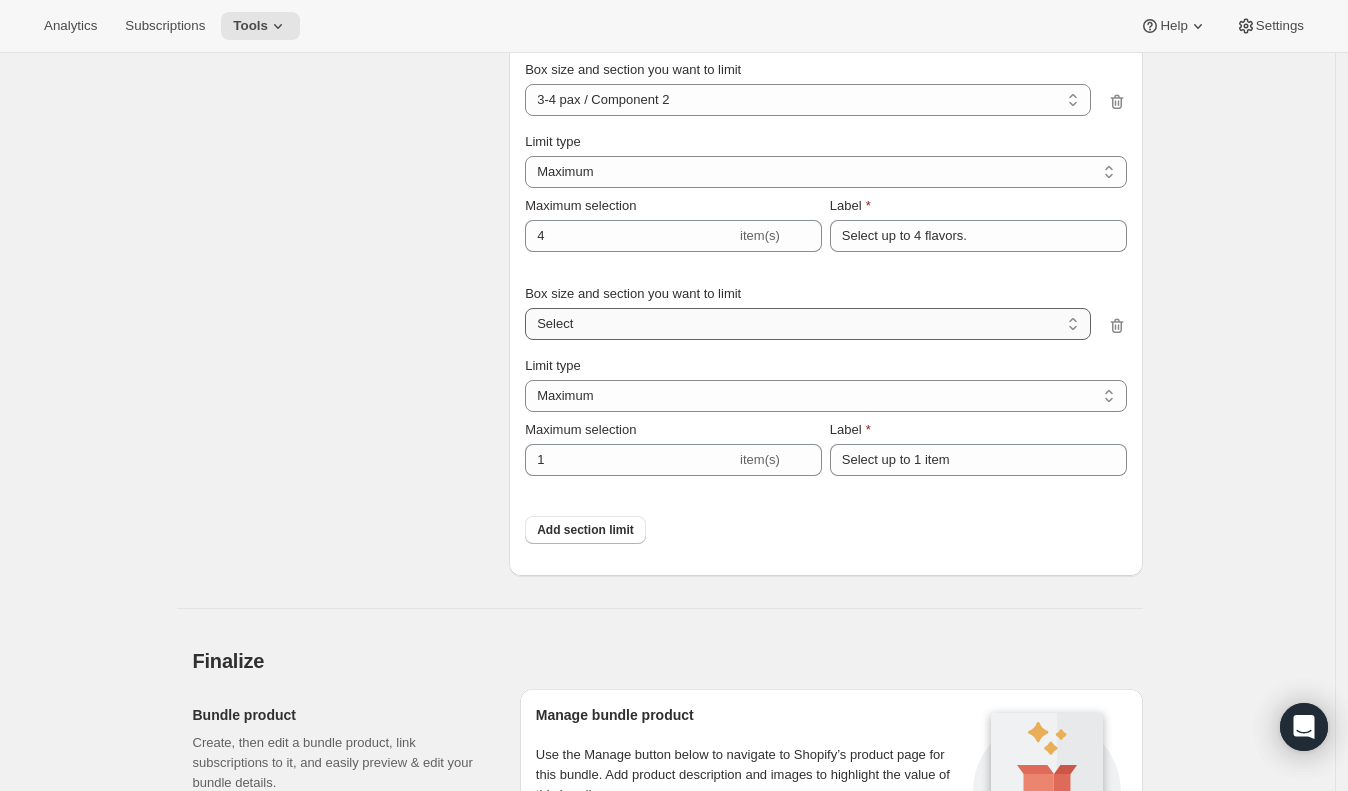 click on "1-2 pax / Component 1 1-2 pax / Component 2 1-2 pax / Component 3 1-2 pax / Component 4 3-4 pax / Component 1 3-4 pax / Component 2 3-4 pax / Component 3 3-4 pax / Component 4 Select" at bounding box center (807, 324) 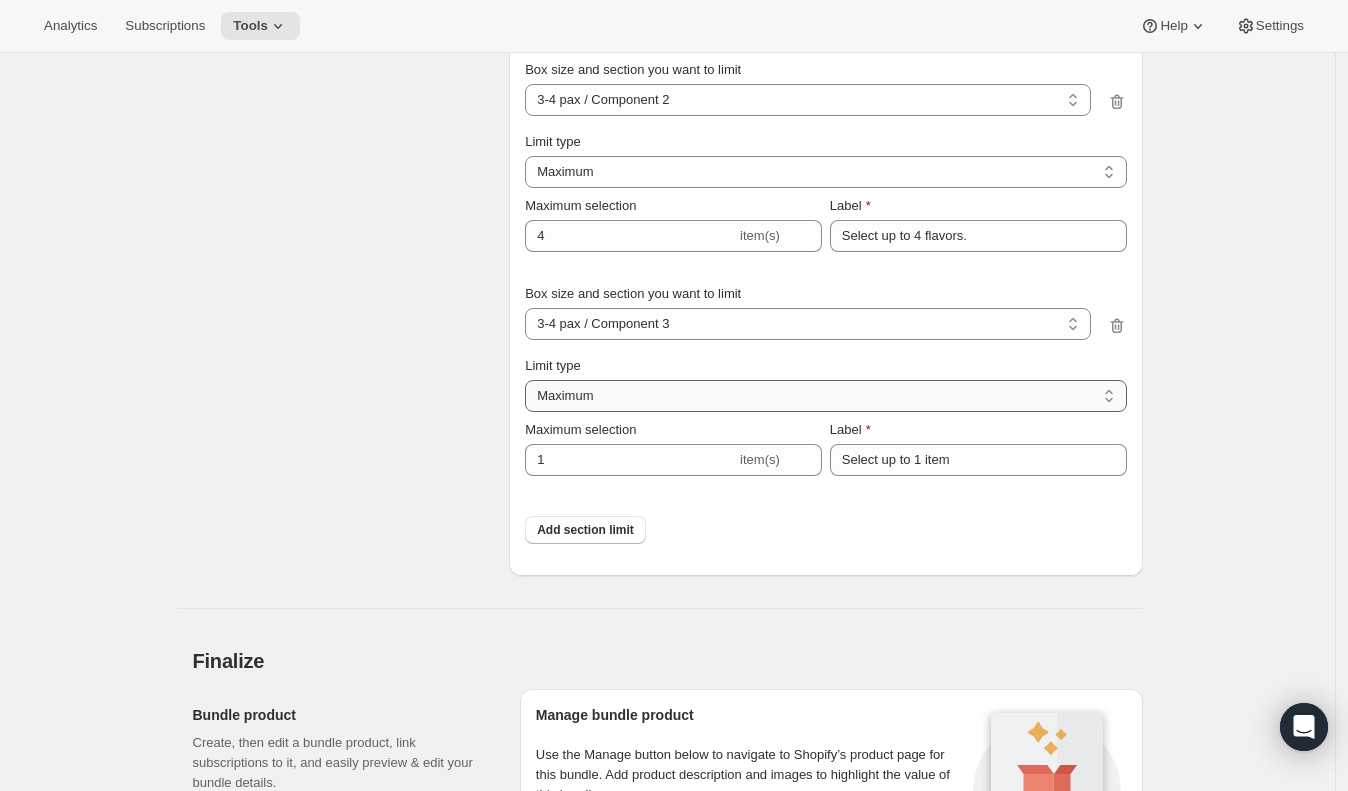click on "Maximum Minimum Both" at bounding box center (825, 396) 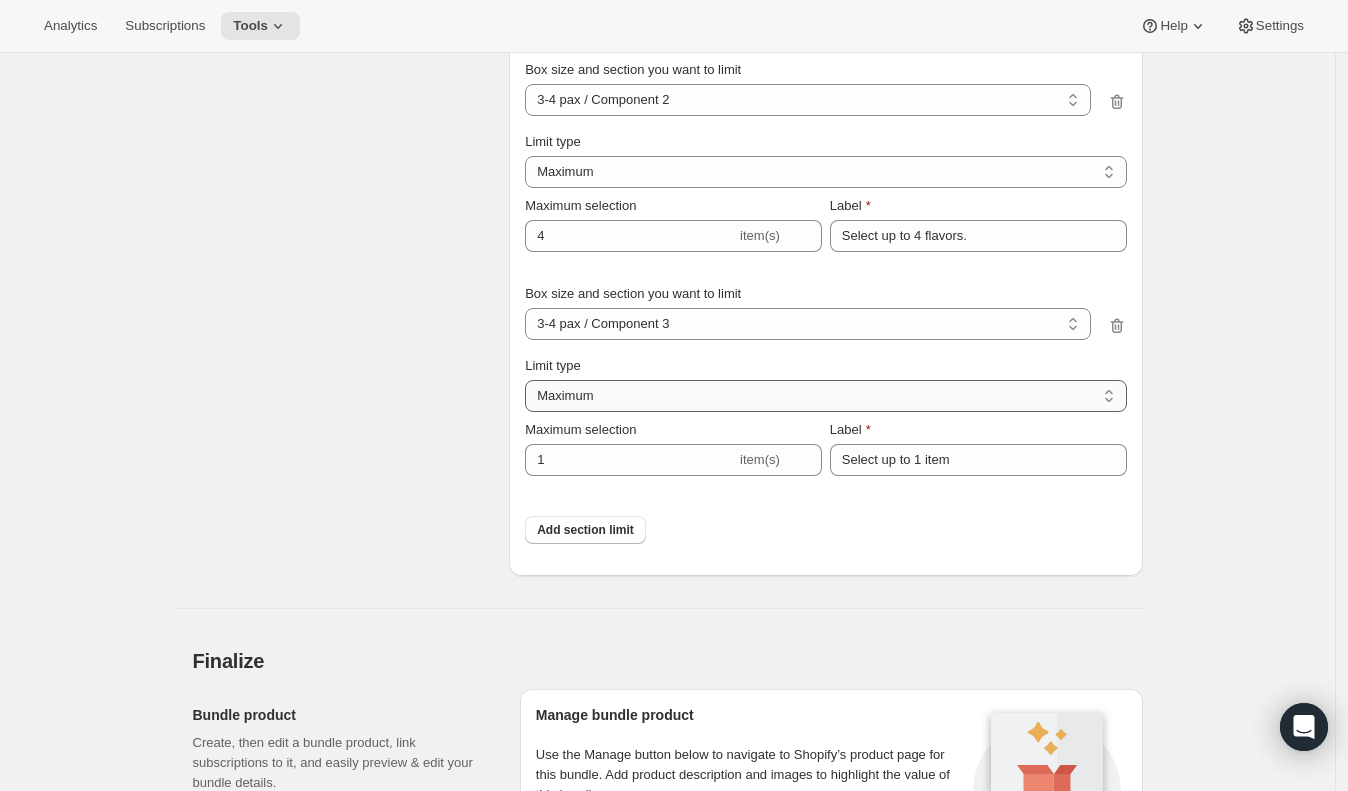 select on "BOTH" 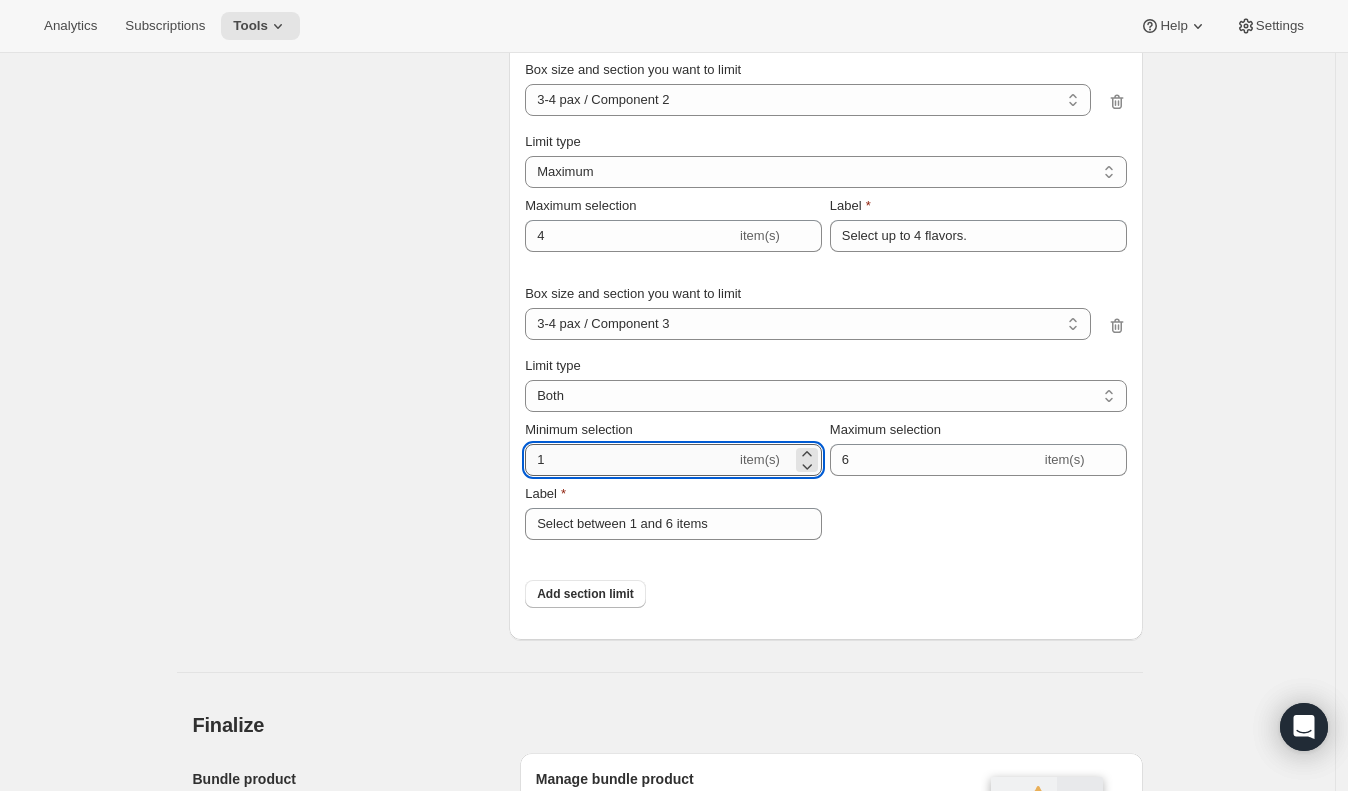 click on "1" at bounding box center [630, 460] 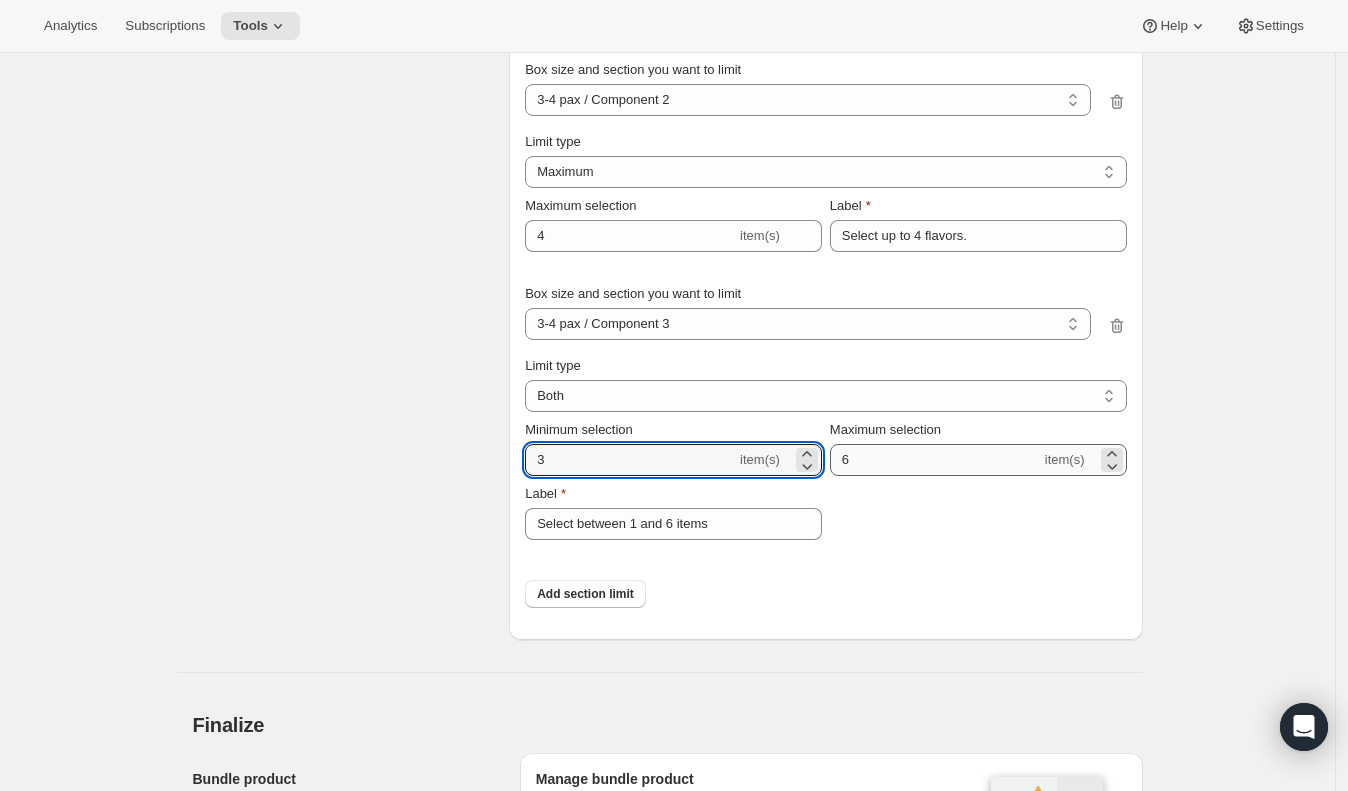 type on "3" 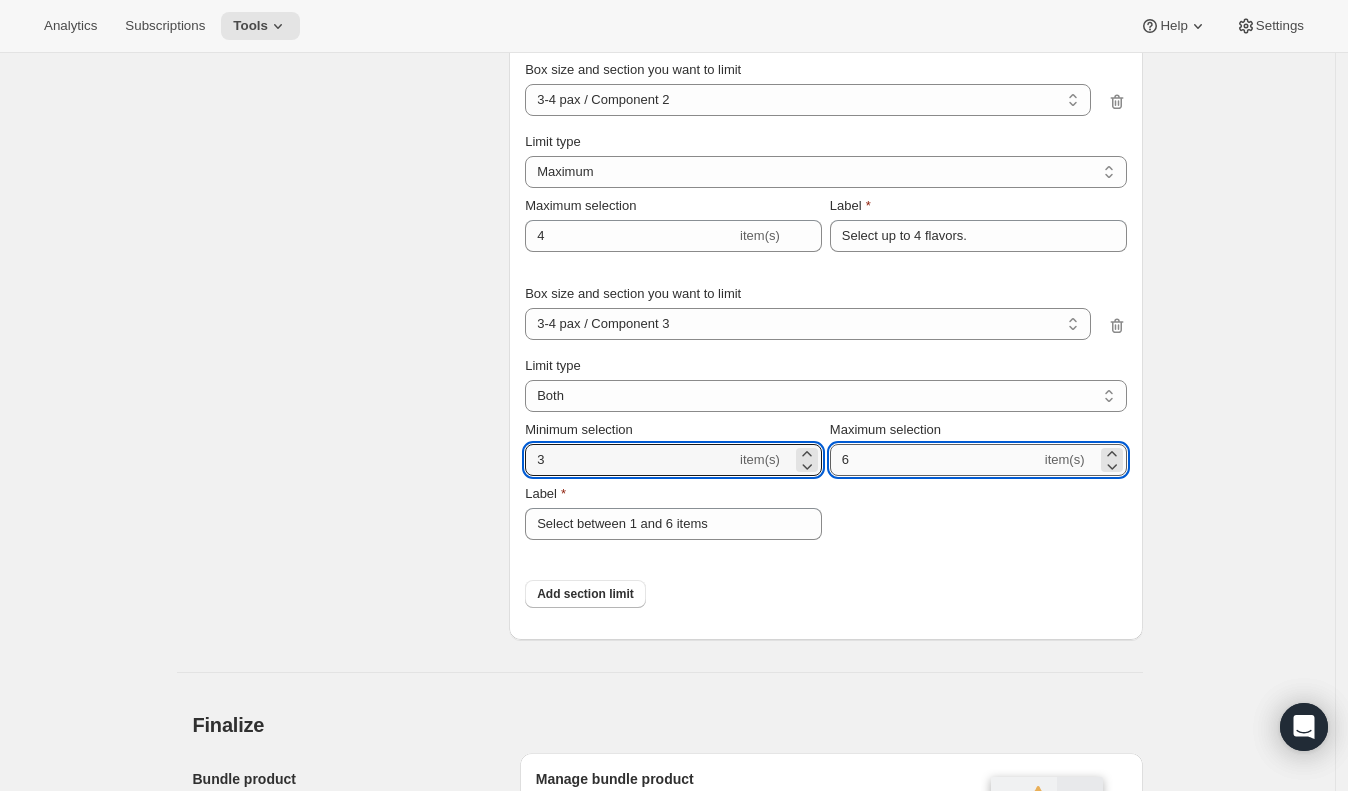 click on "6" at bounding box center [935, 460] 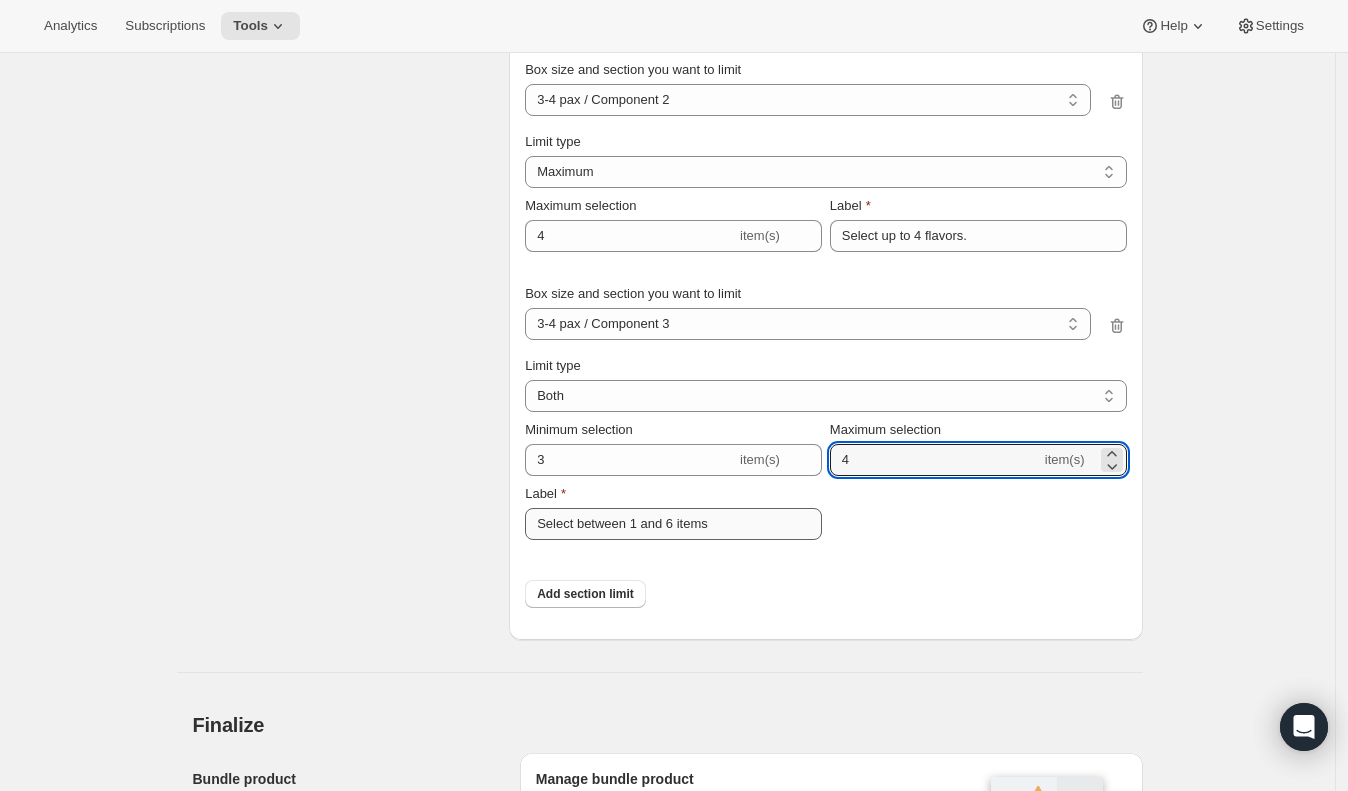 type on "4" 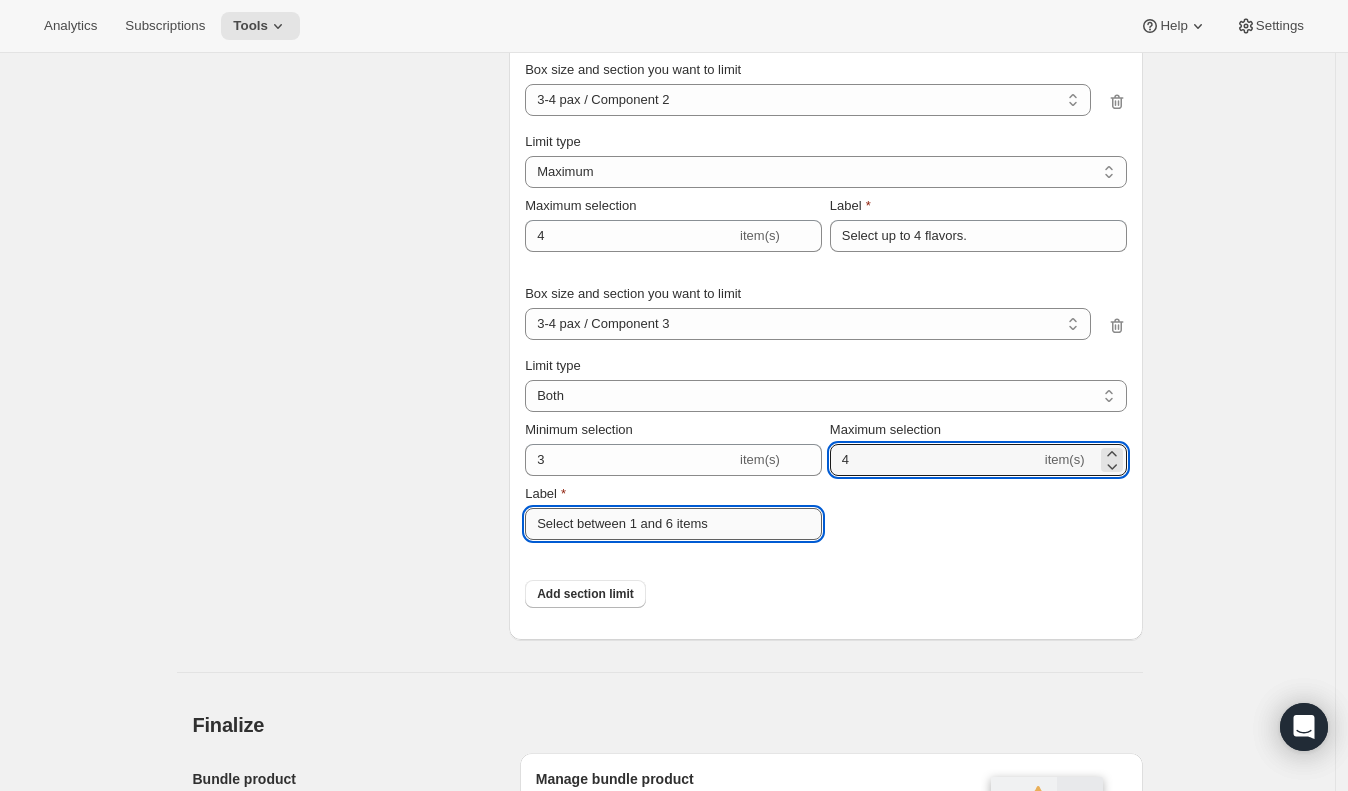 click on "Select between 1 and 6 items" at bounding box center (673, 524) 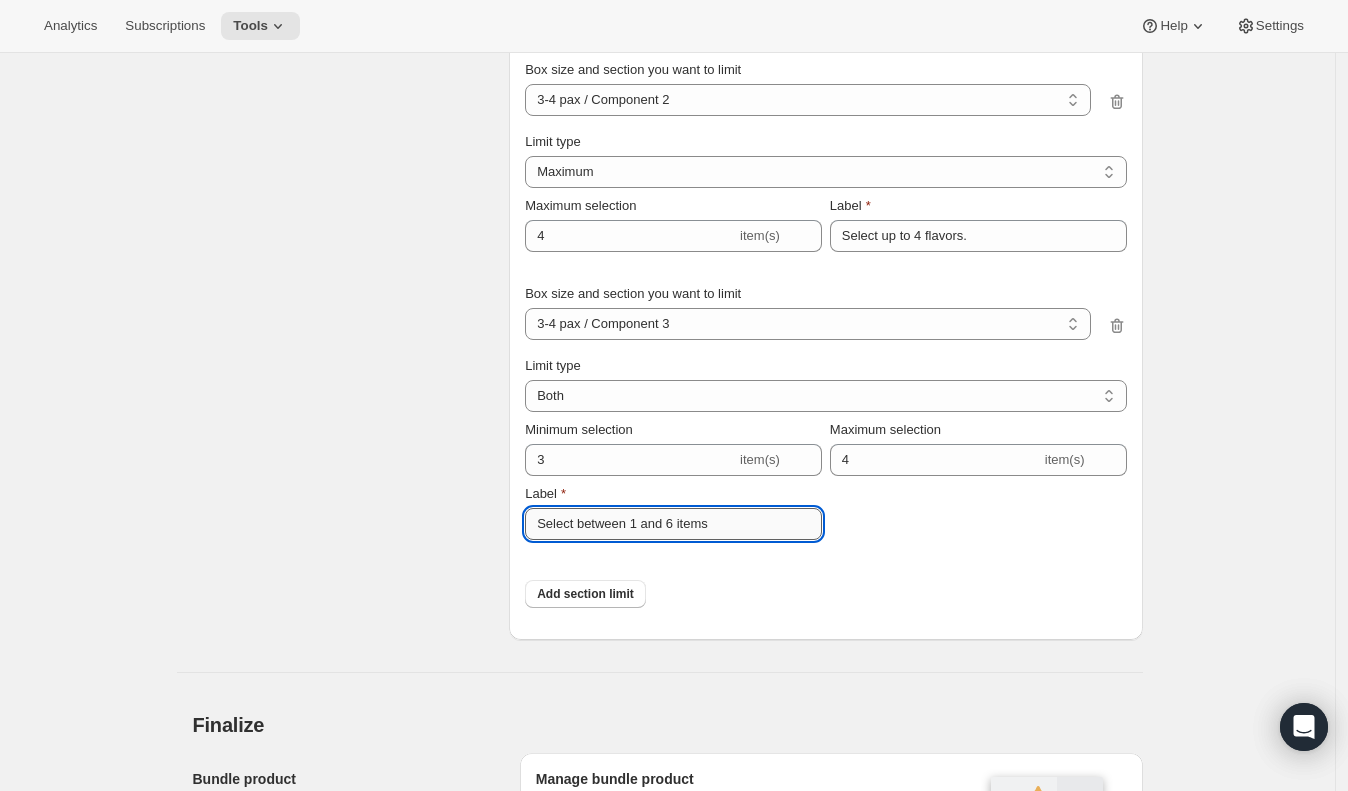 paste on "1 or 2 mixins." 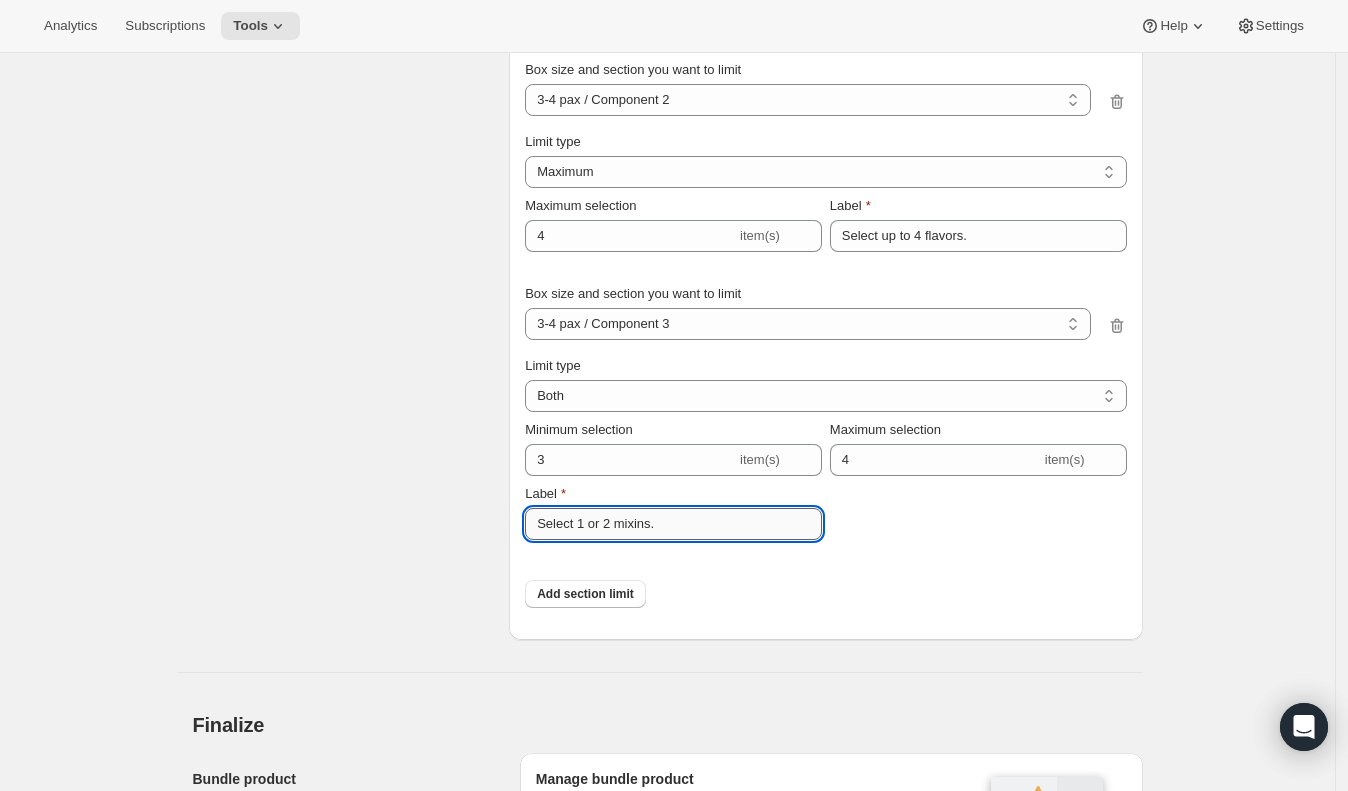 click on "Select 1 or 2 mixins." at bounding box center [673, 524] 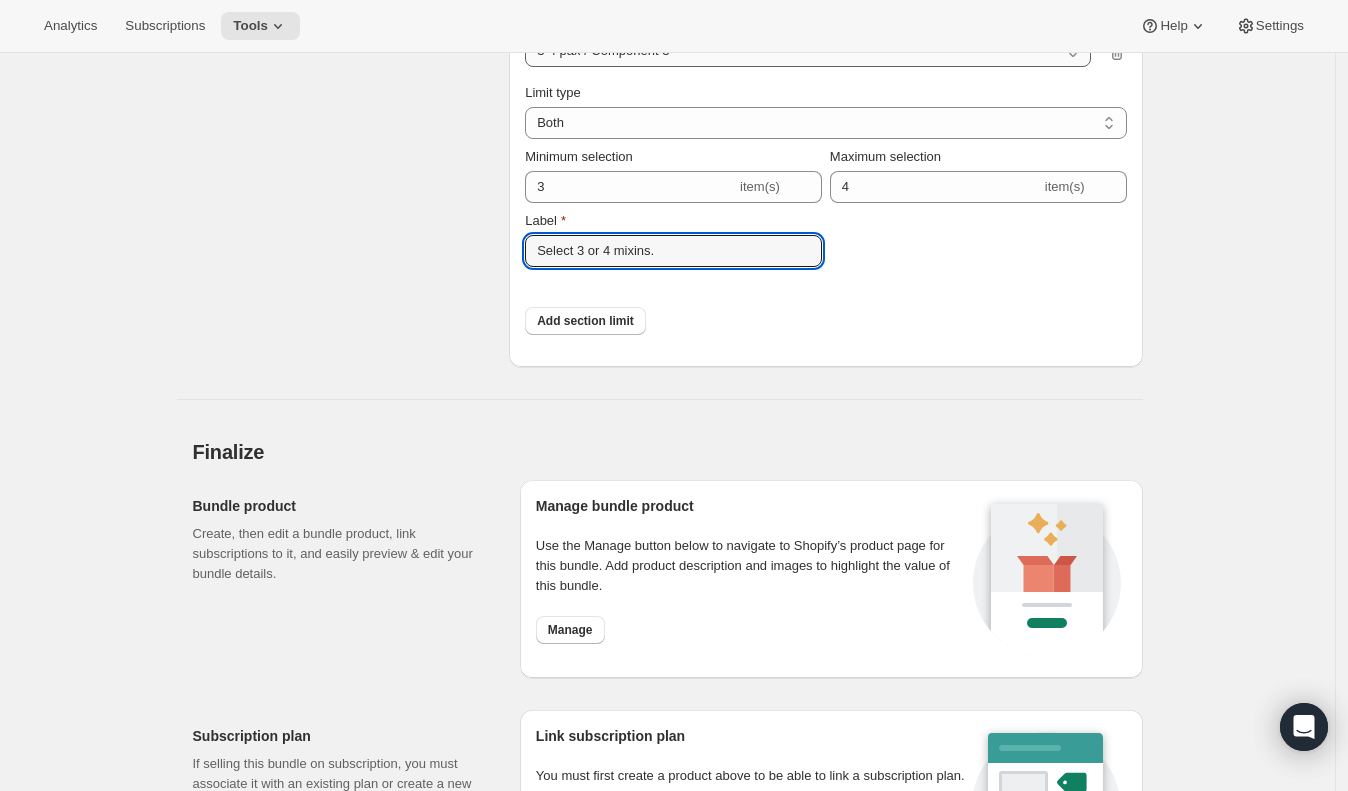 scroll, scrollTop: 3841, scrollLeft: 0, axis: vertical 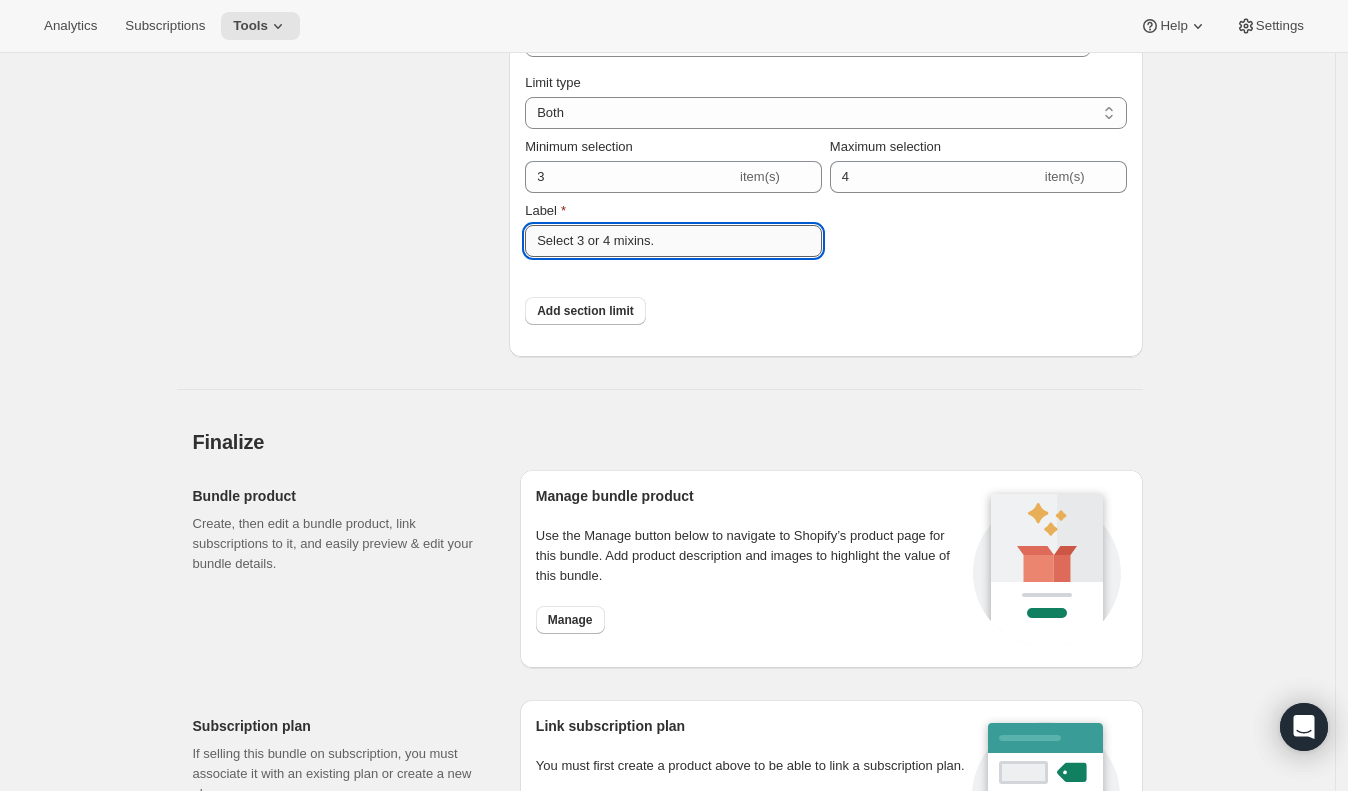 click on "Select 3 or 4 mixins." at bounding box center [673, 241] 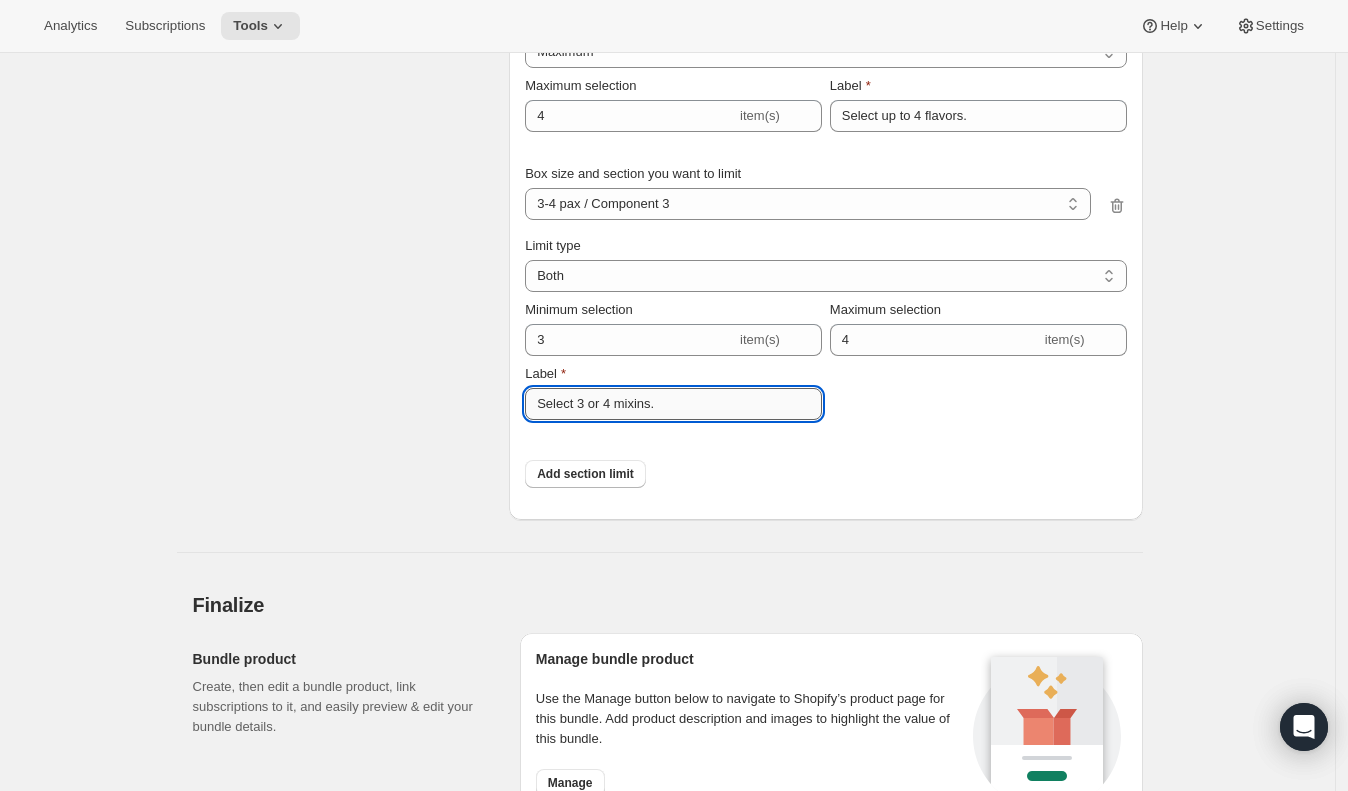 scroll, scrollTop: 3675, scrollLeft: 0, axis: vertical 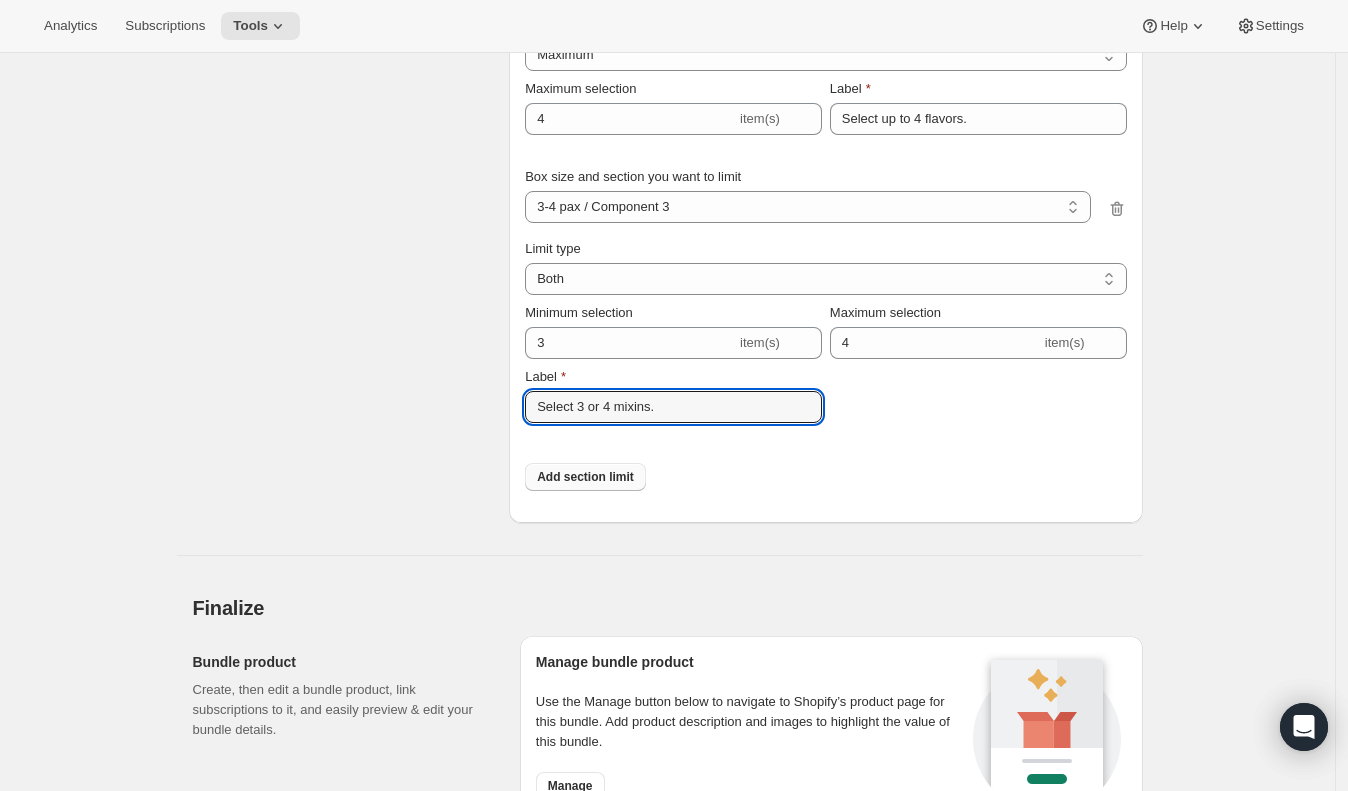 type on "Select 3 or 4 mixins." 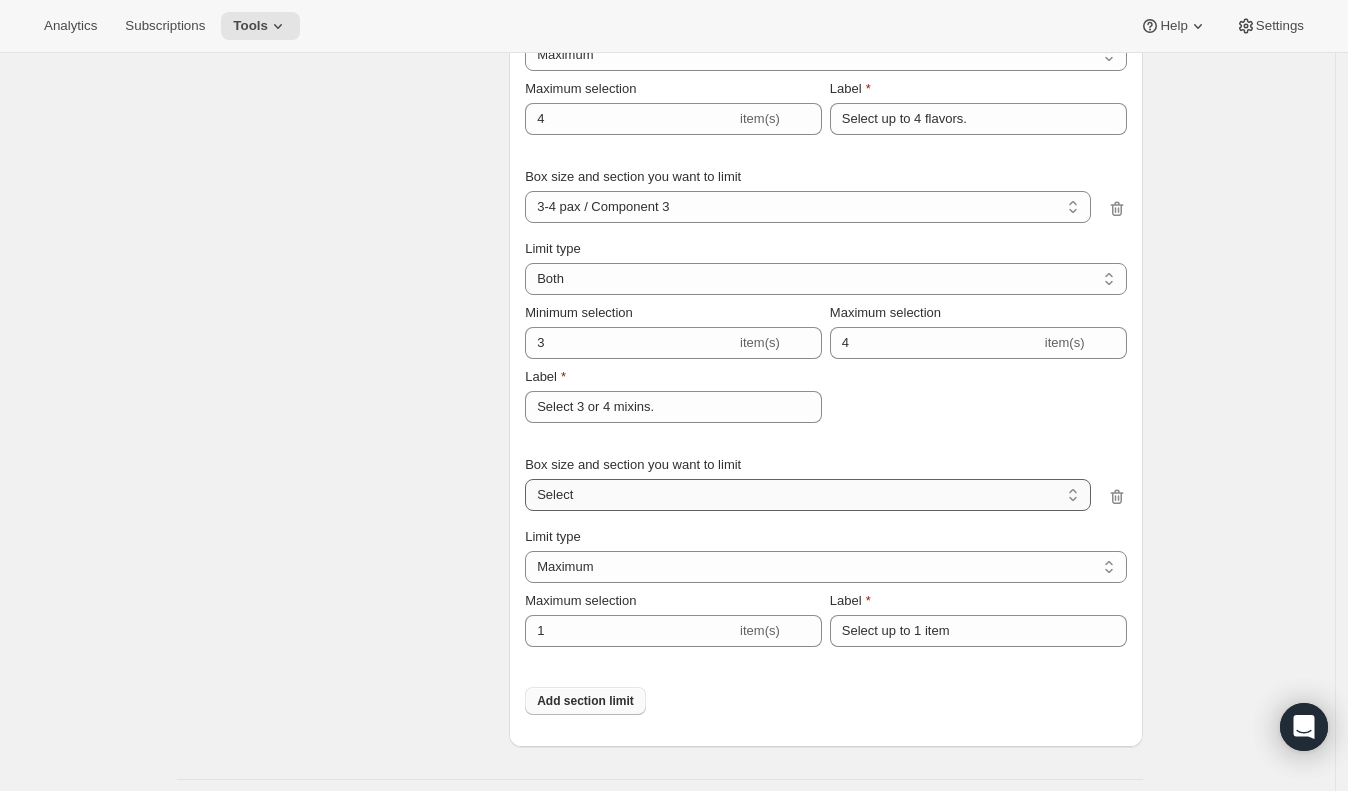 click on "1-2 pax / Component 1 1-2 pax / Component 2 1-2 pax / Component 3 1-2 pax / Component 4 3-4 pax / Component 1 3-4 pax / Component 2 3-4 pax / Component 3 3-4 pax / Component 4 Select" at bounding box center [807, 495] 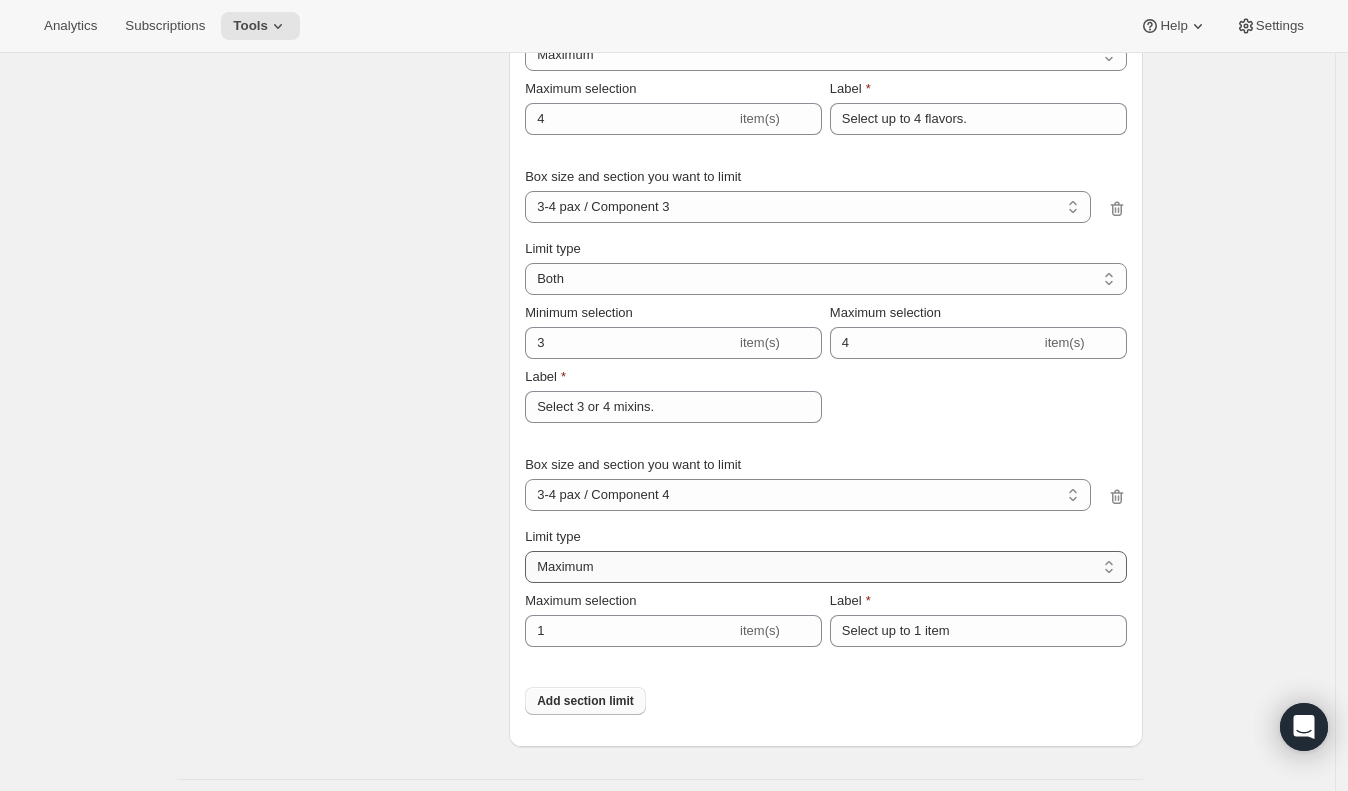 click on "Maximum Minimum Both" at bounding box center [825, 567] 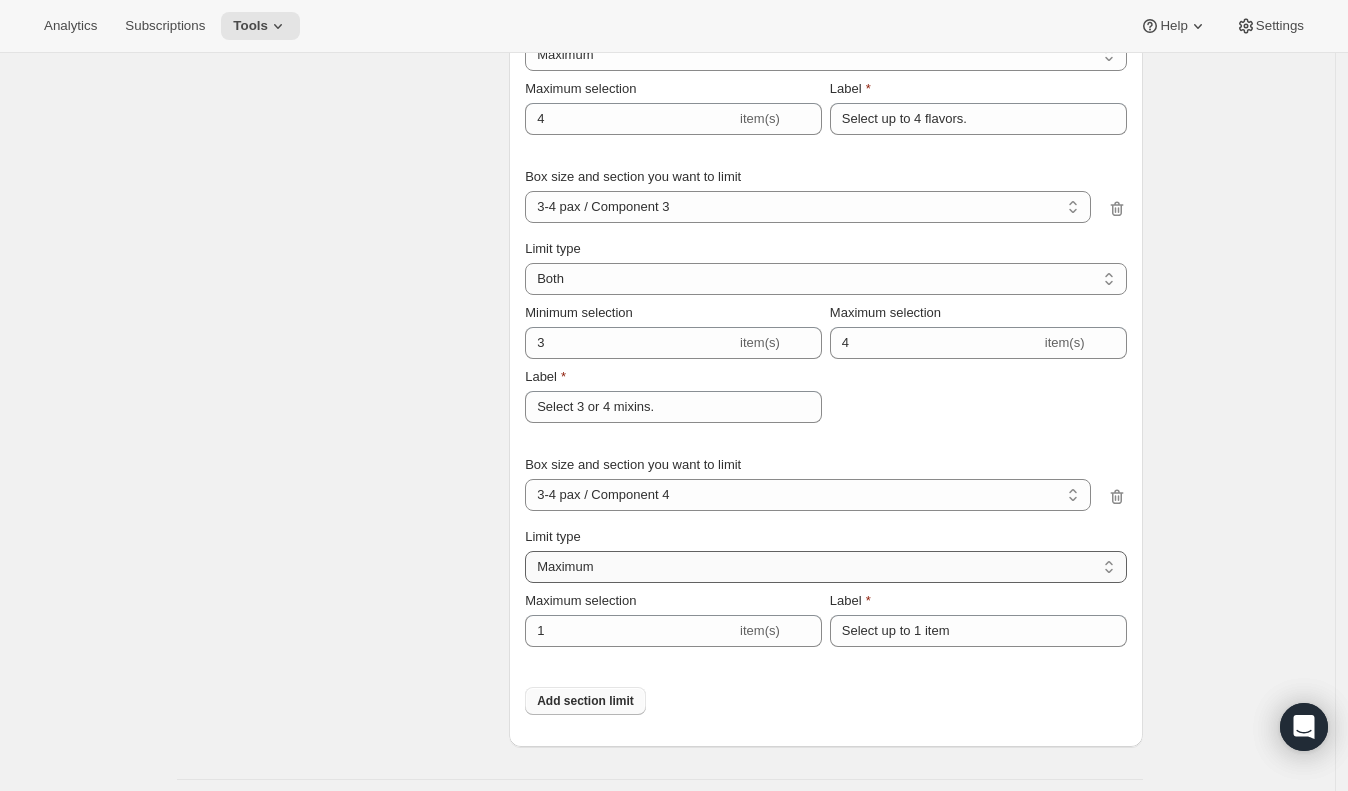 select on "BOTH" 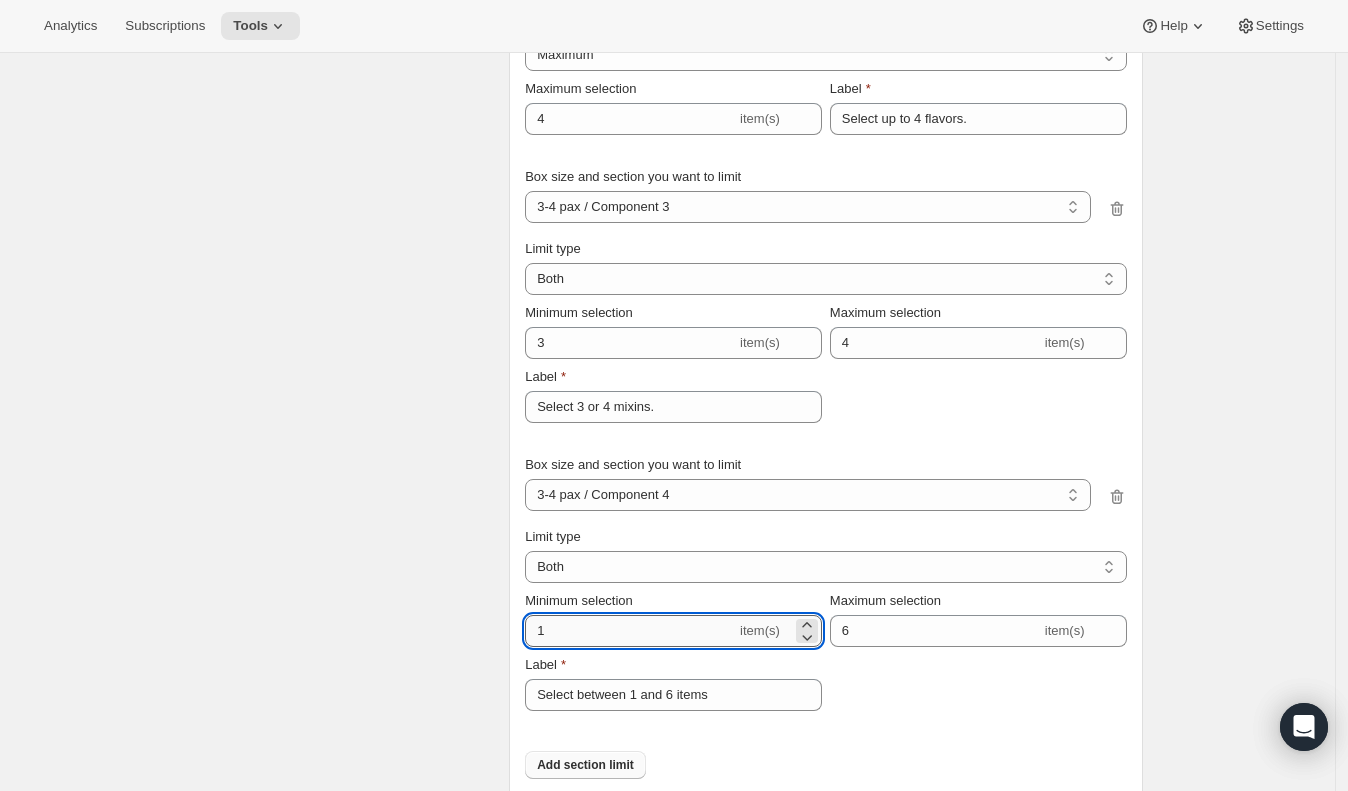 click on "1" at bounding box center [630, 631] 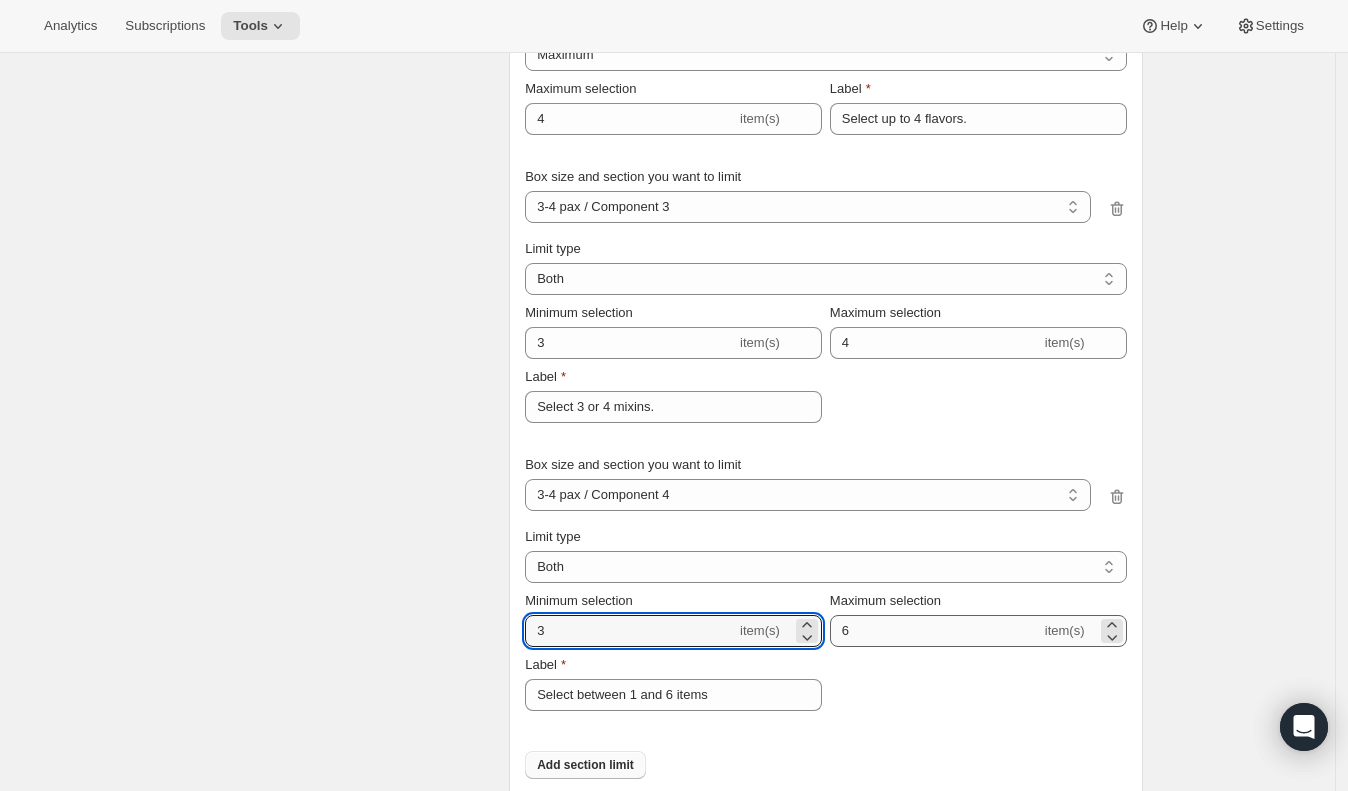 type on "3" 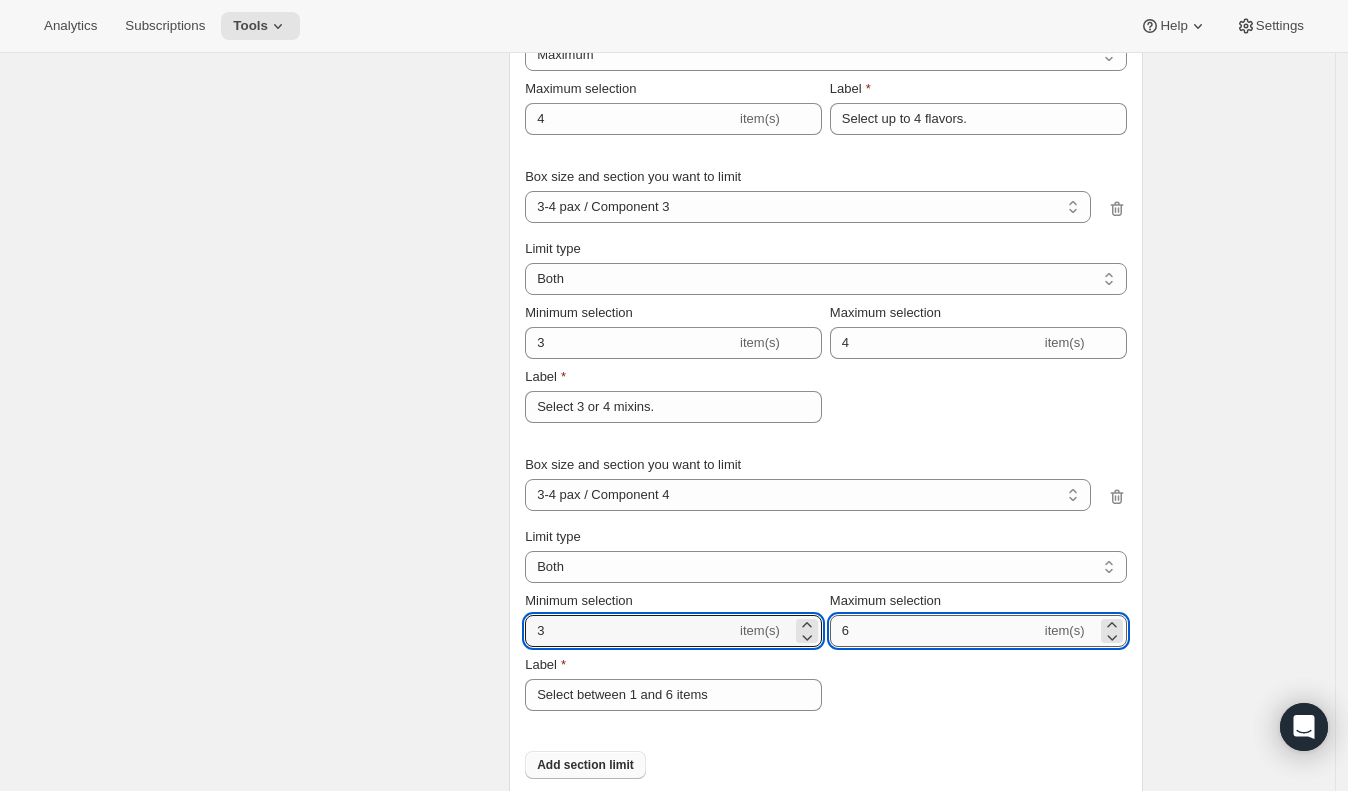 click on "6" at bounding box center [935, 631] 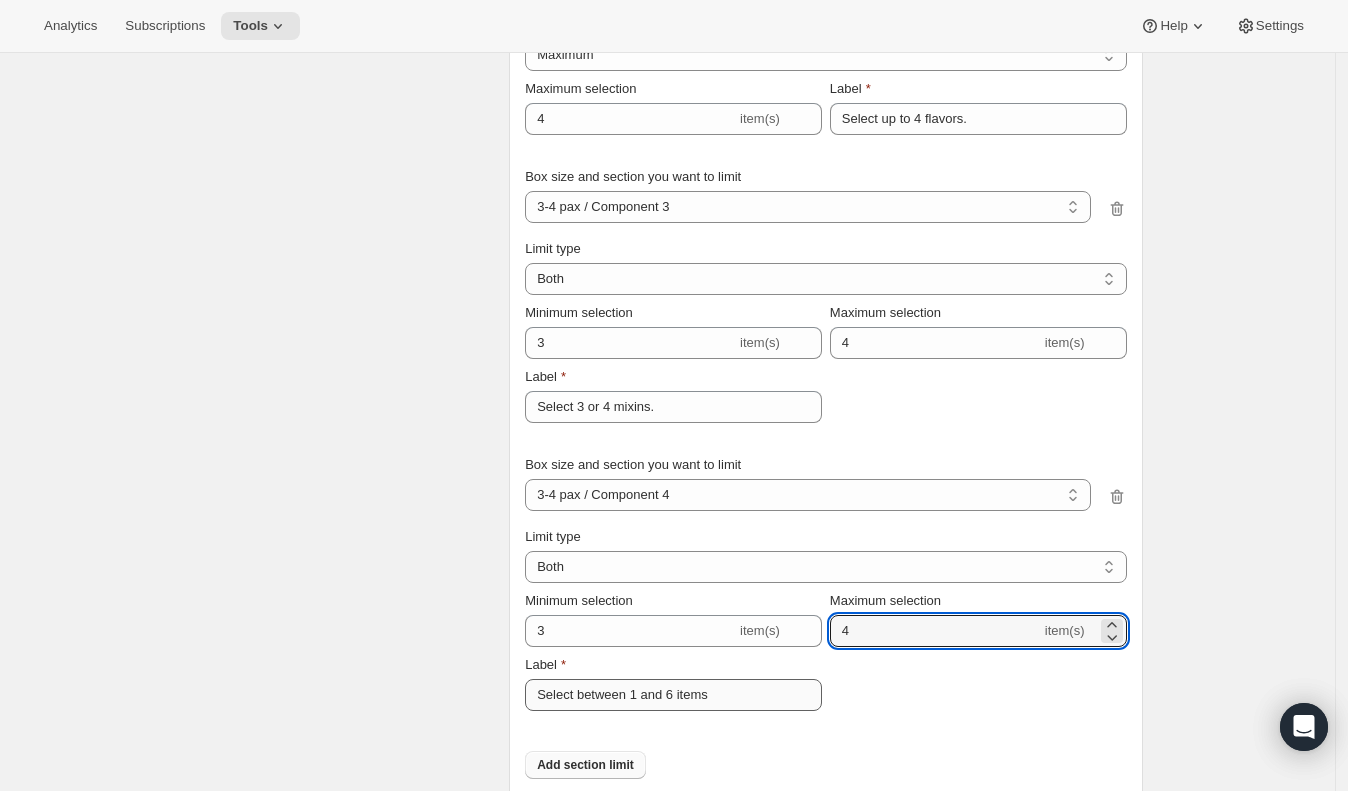 type on "4" 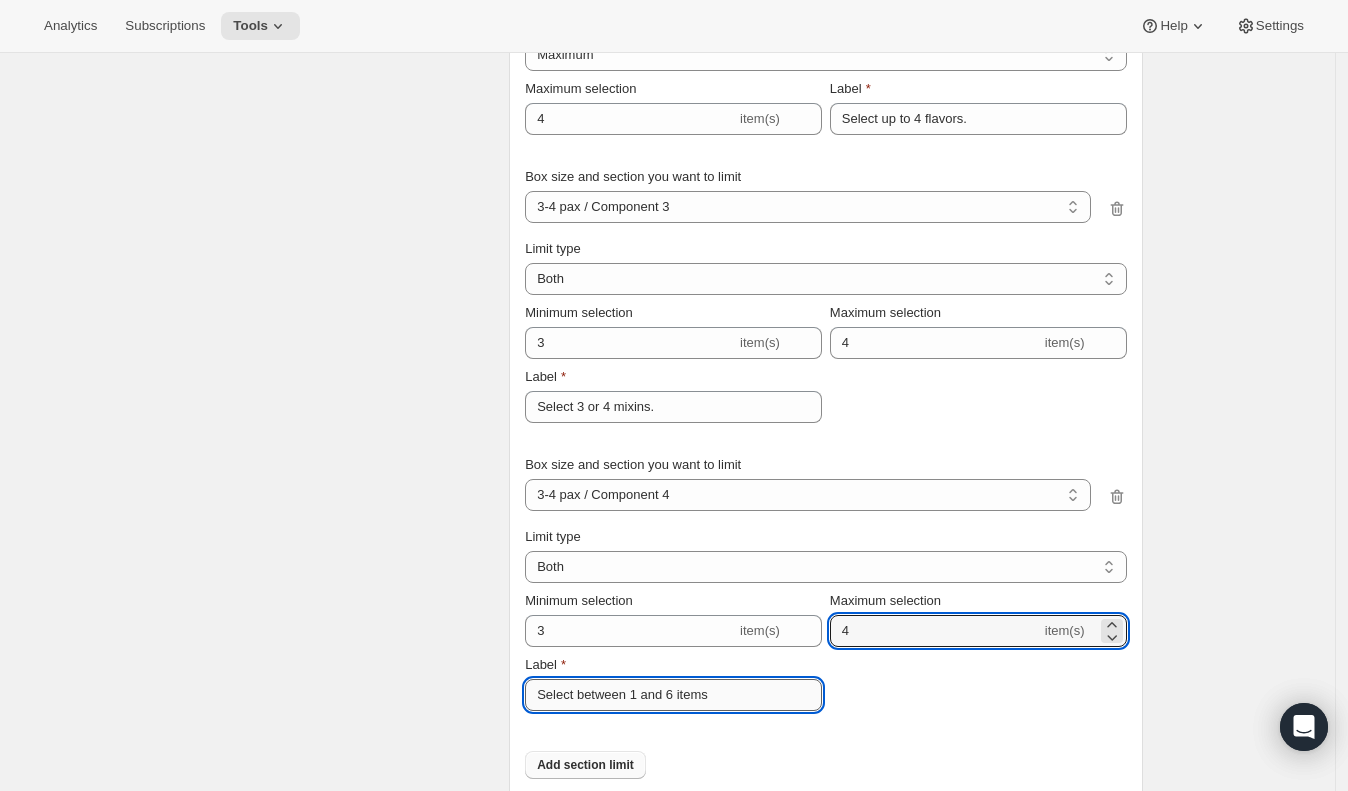click on "Select between 1 and 6 items" at bounding box center (673, 695) 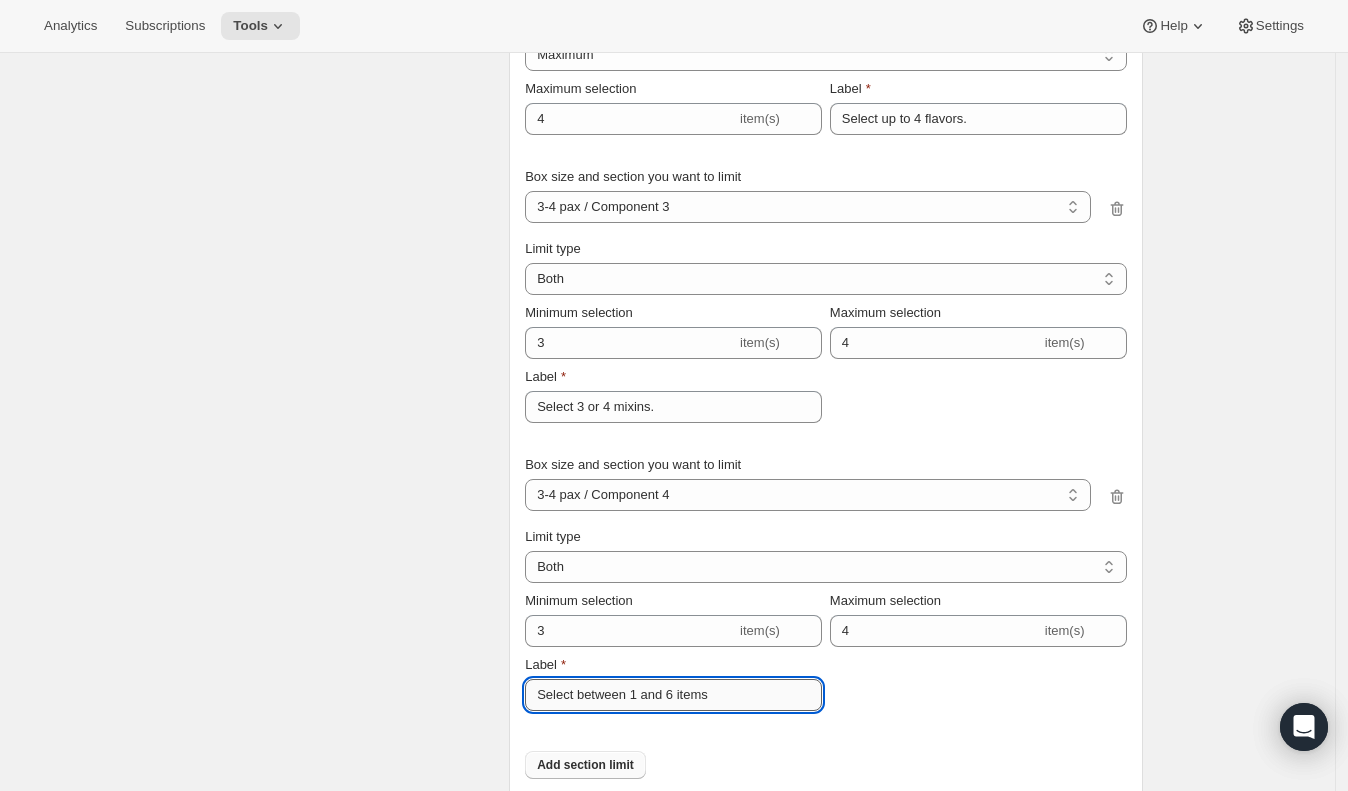 paste on "3 or 4 mixins." 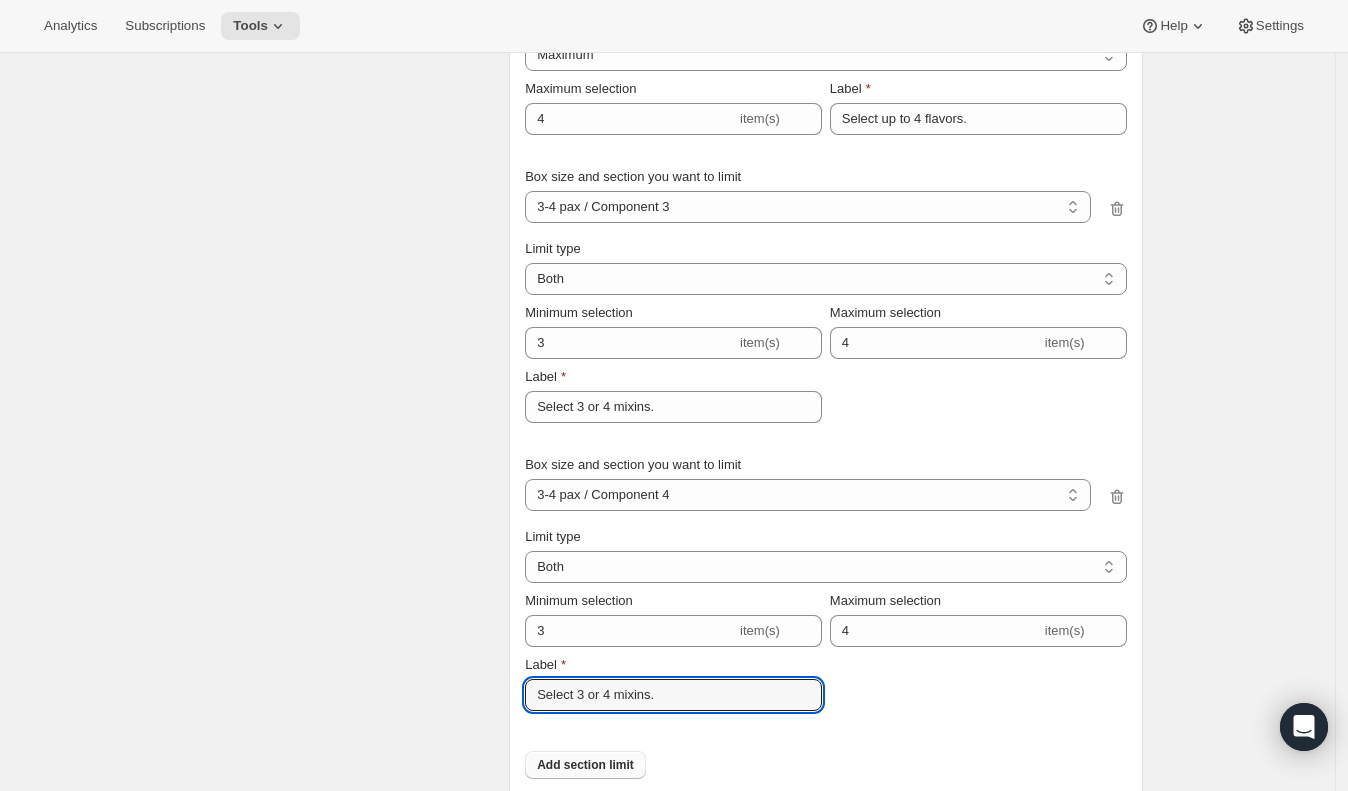 type on "Select 3 or 4 mixins." 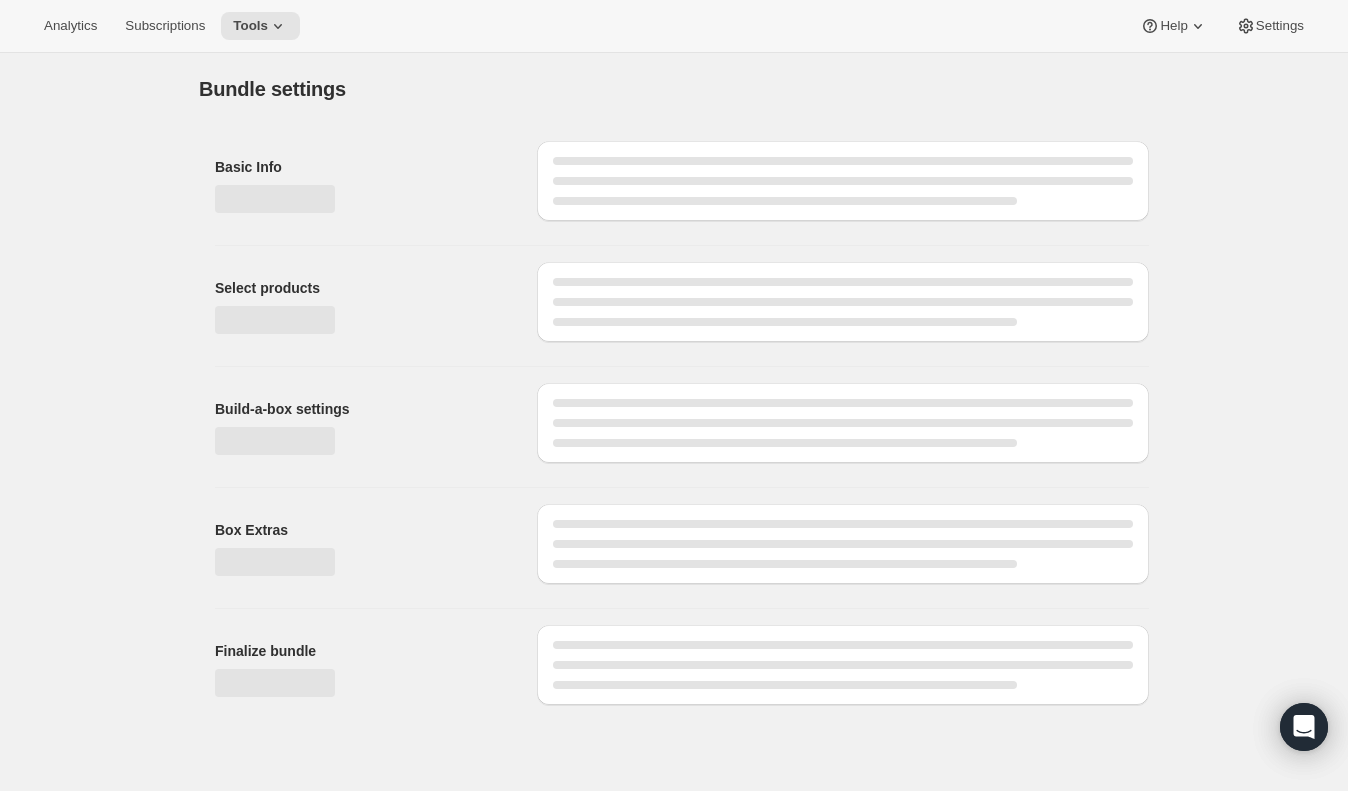 scroll, scrollTop: 0, scrollLeft: 0, axis: both 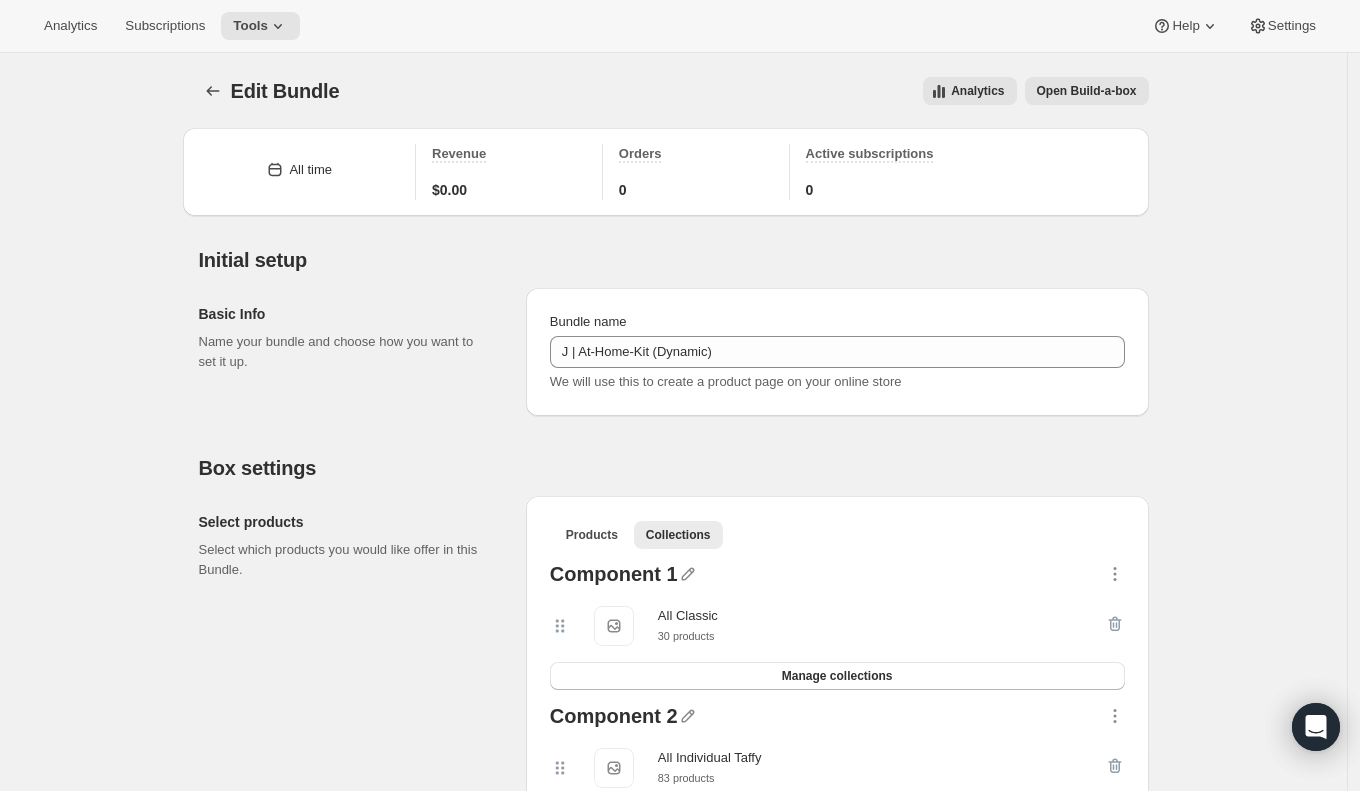 select on "gid://shopify/ProductVariant/46453255766246_c9428fe1-f3ca-40f2-9ce0-ffa058afd8ec" 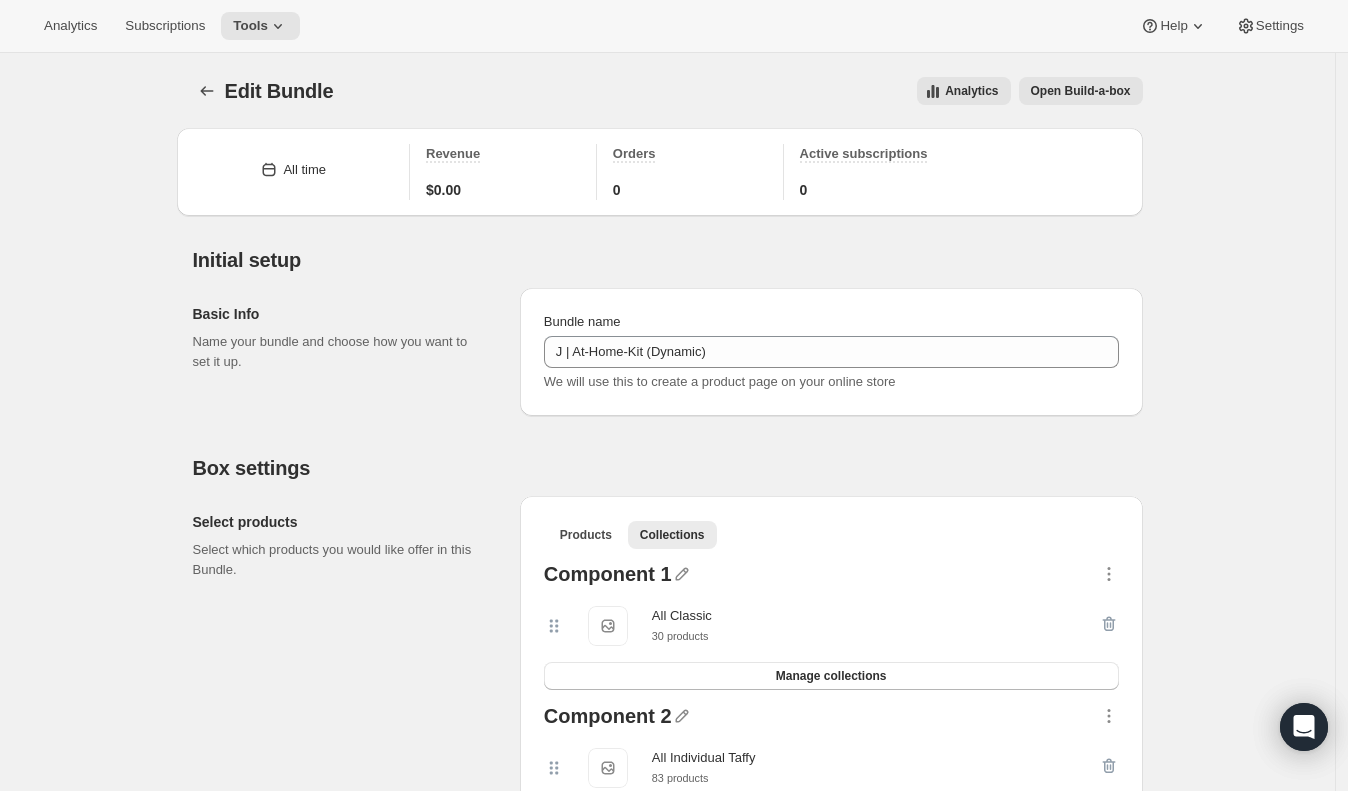 click on "Open Build-a-box" at bounding box center [1081, 91] 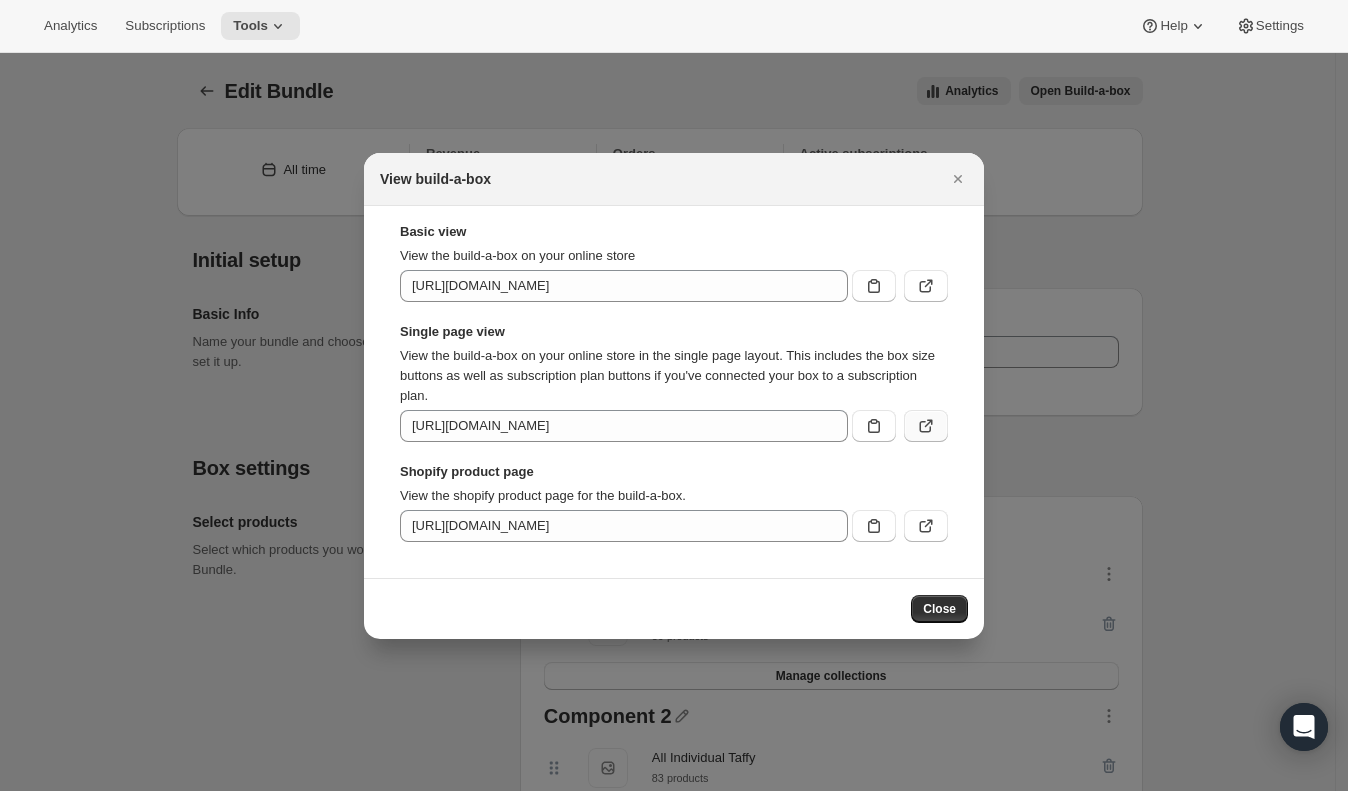 click 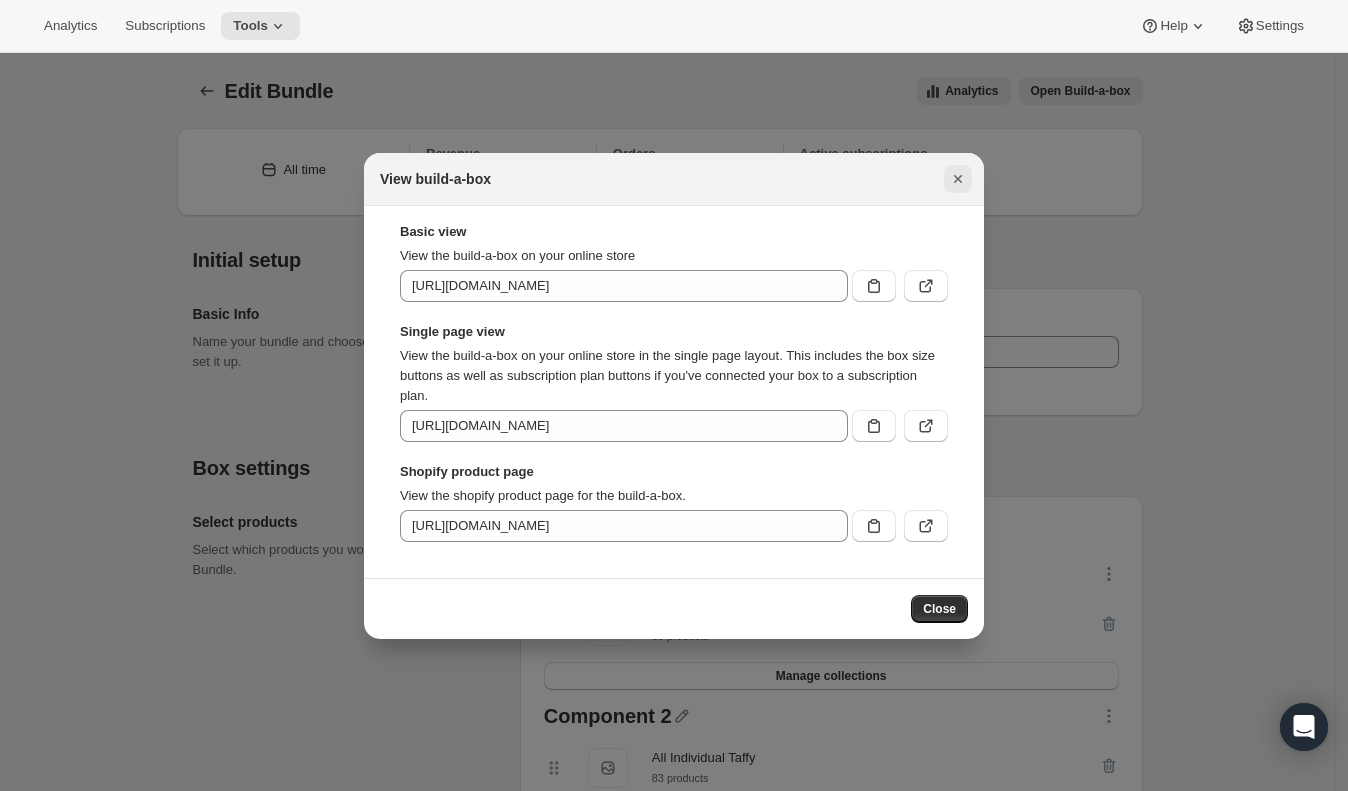 click at bounding box center (958, 179) 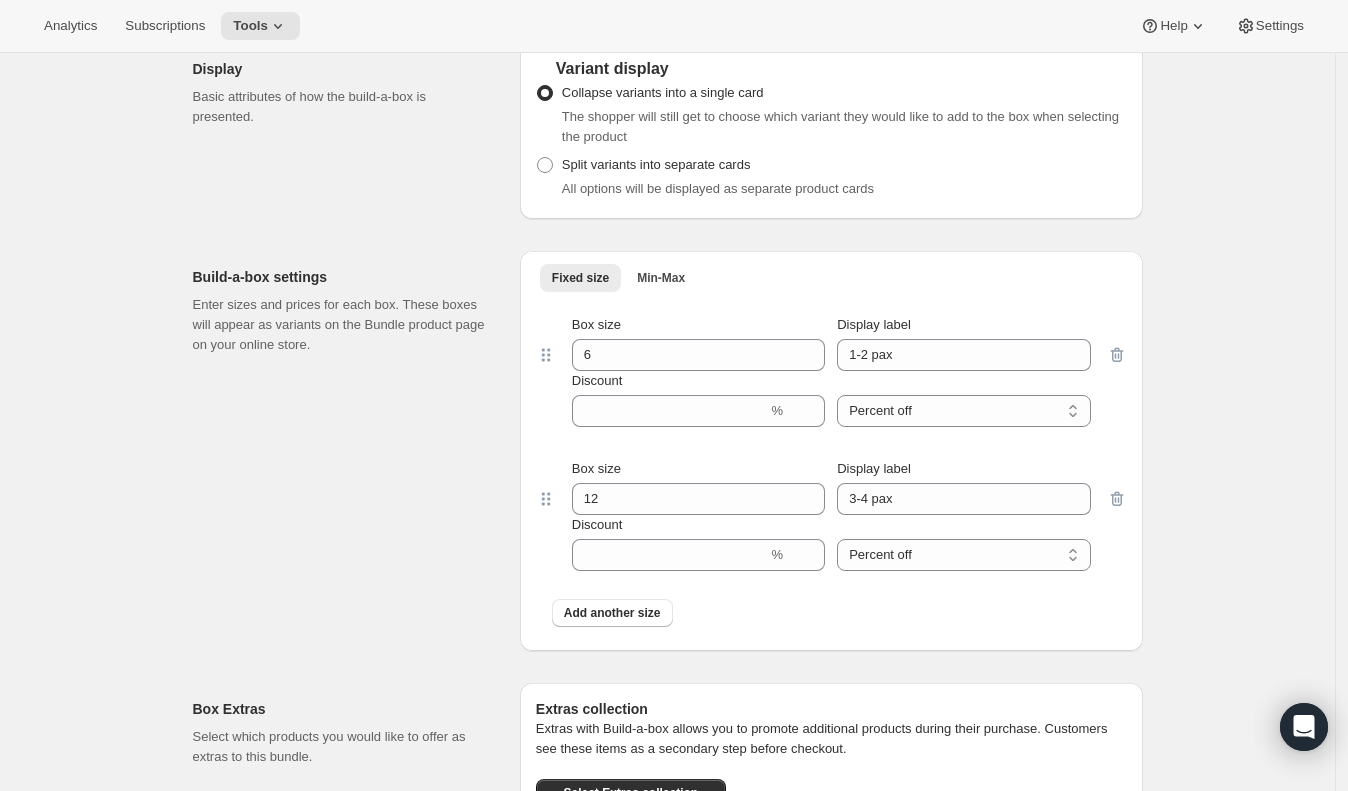 scroll, scrollTop: 0, scrollLeft: 0, axis: both 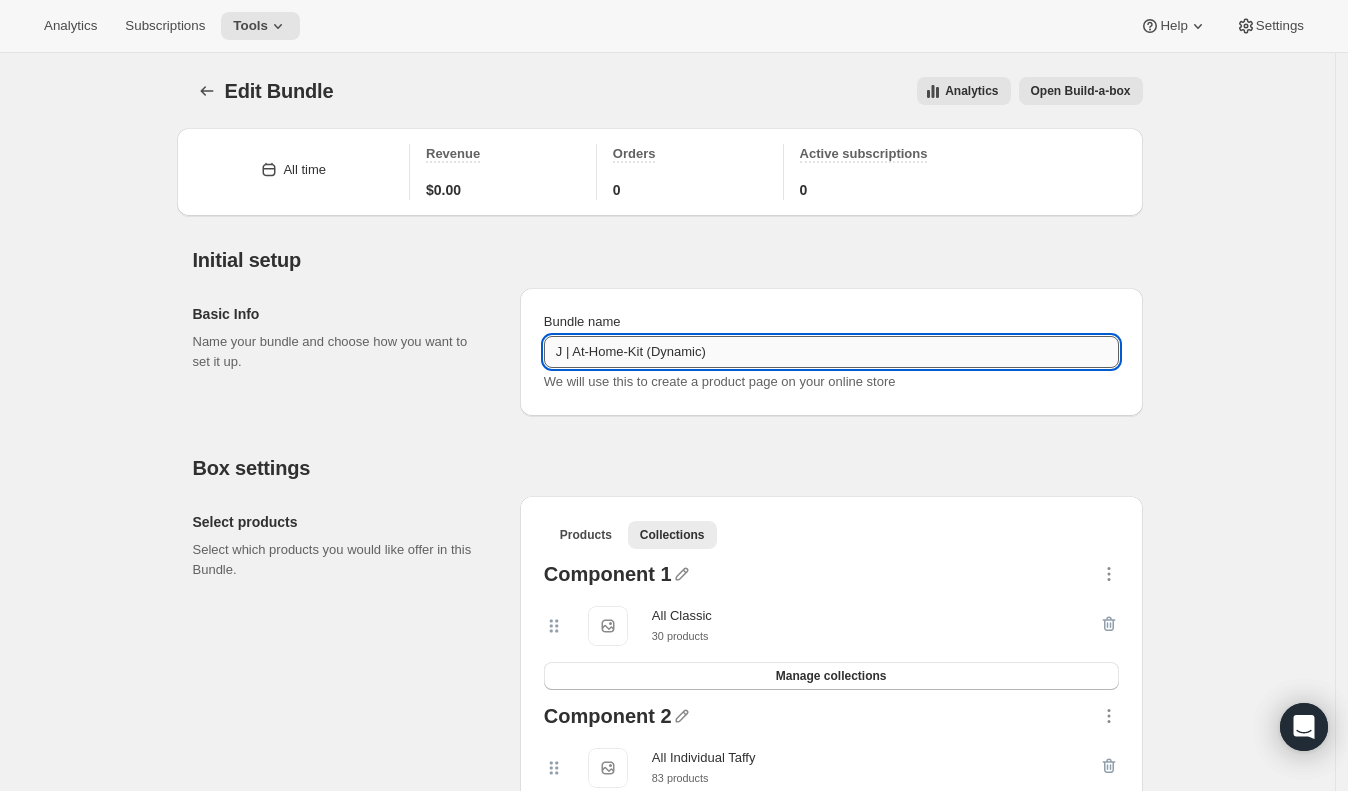 click on "J | At-Home-Kit (Dynamic)" at bounding box center [831, 352] 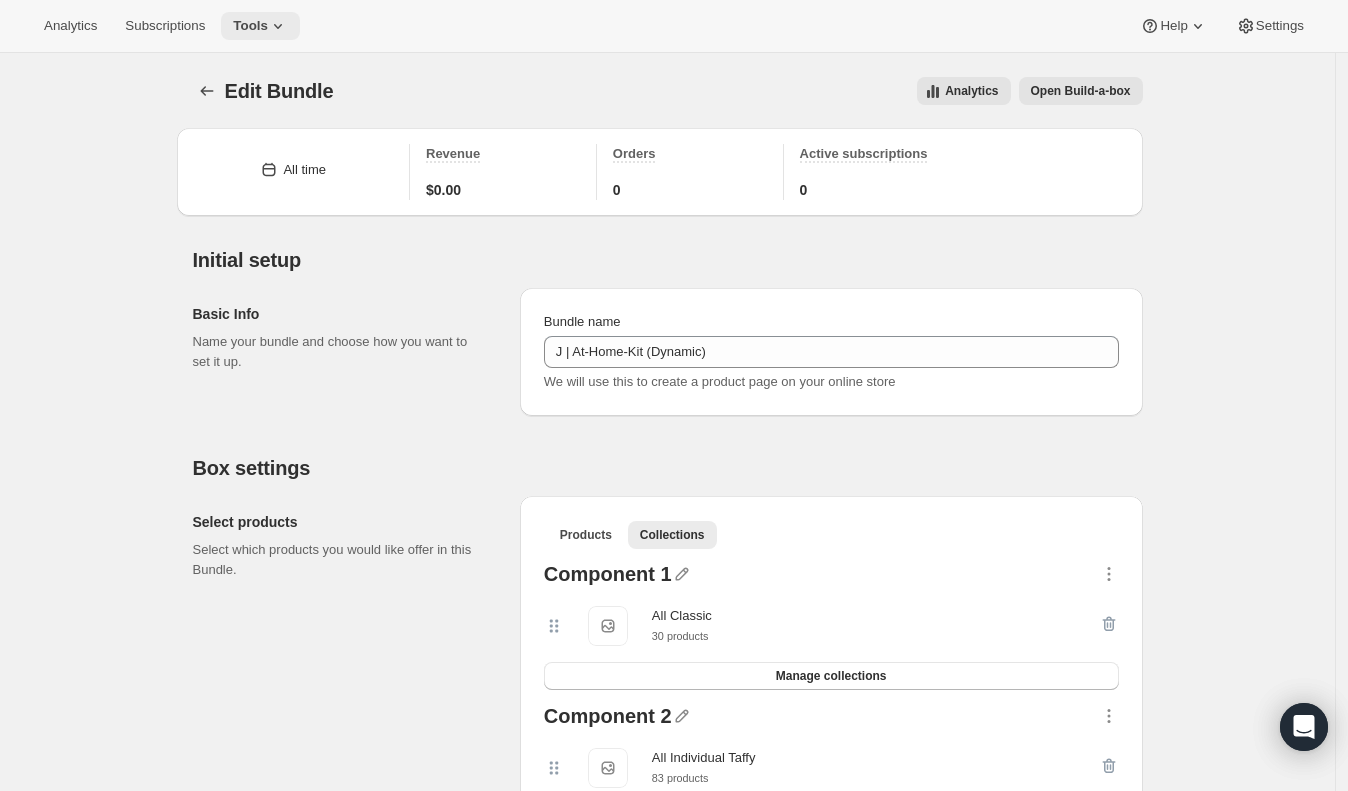 click on "Tools" at bounding box center [250, 26] 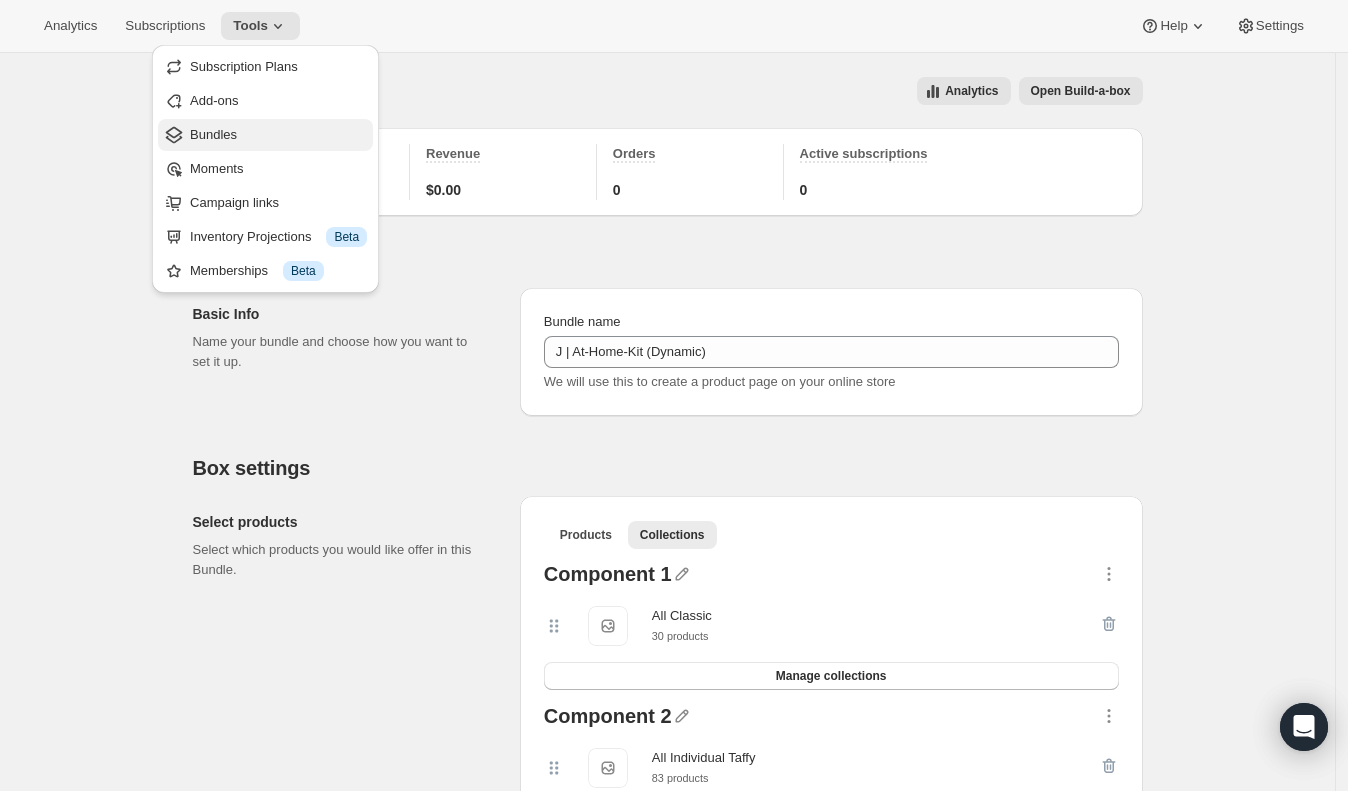 click on "Bundles" at bounding box center [278, 135] 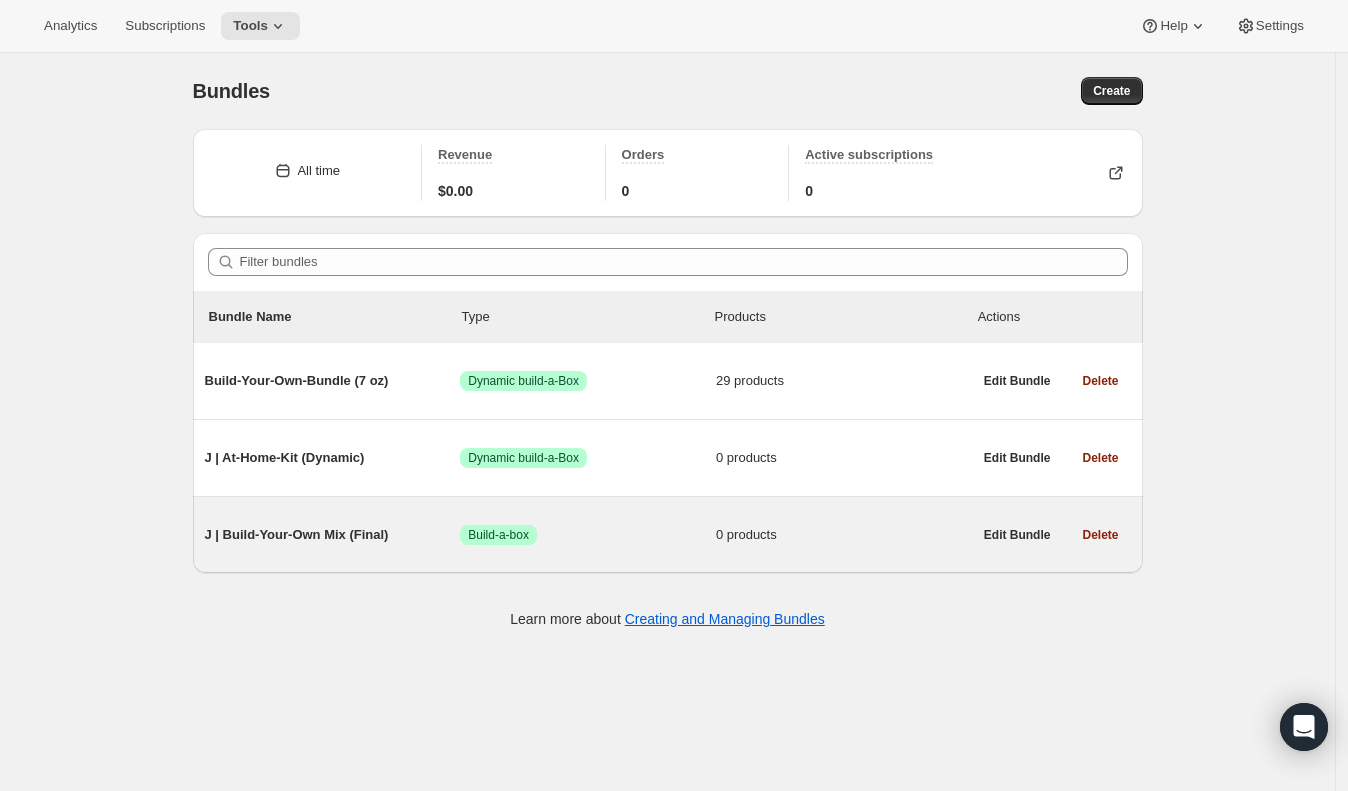 click on "J | Build-Your-Own Mix (Final)" at bounding box center (333, 535) 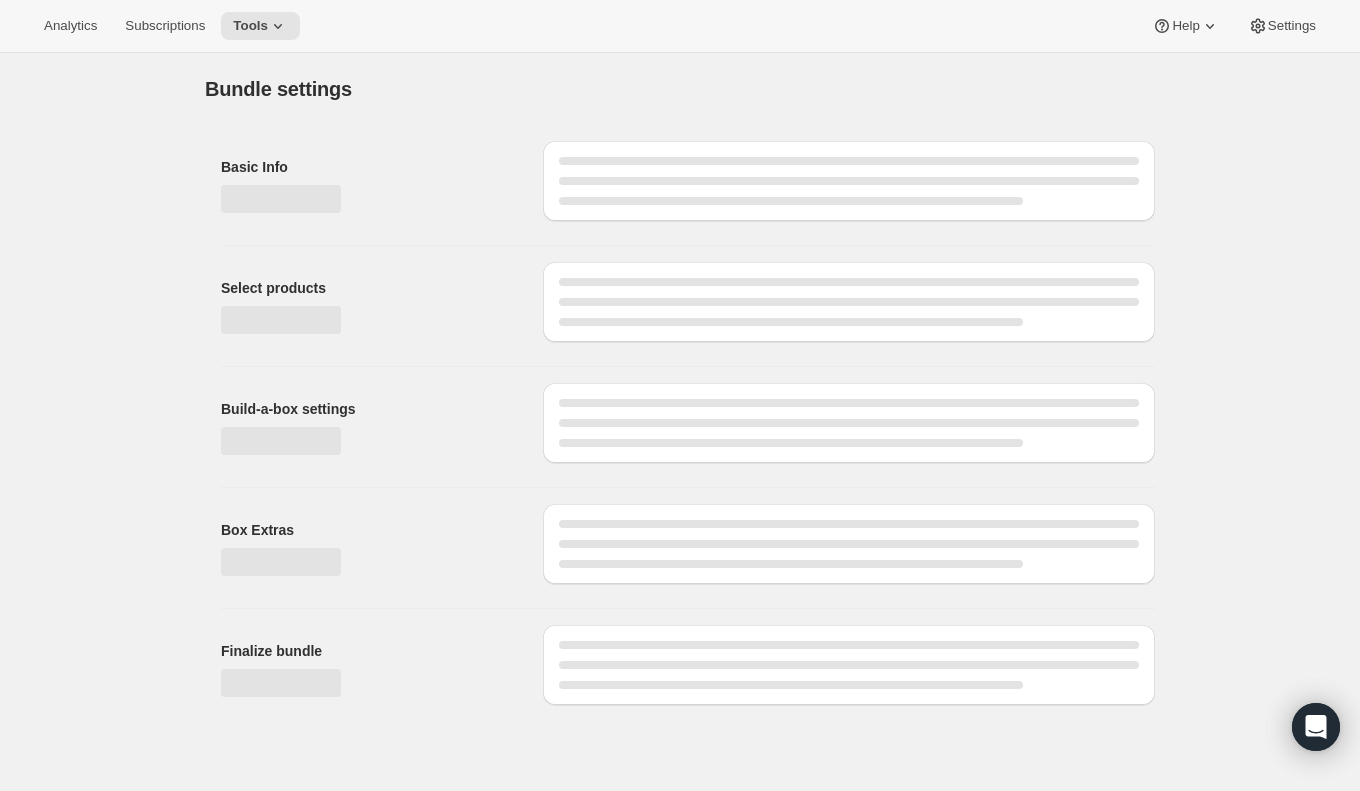 type on "J | Build-Your-Own Mix (Final)" 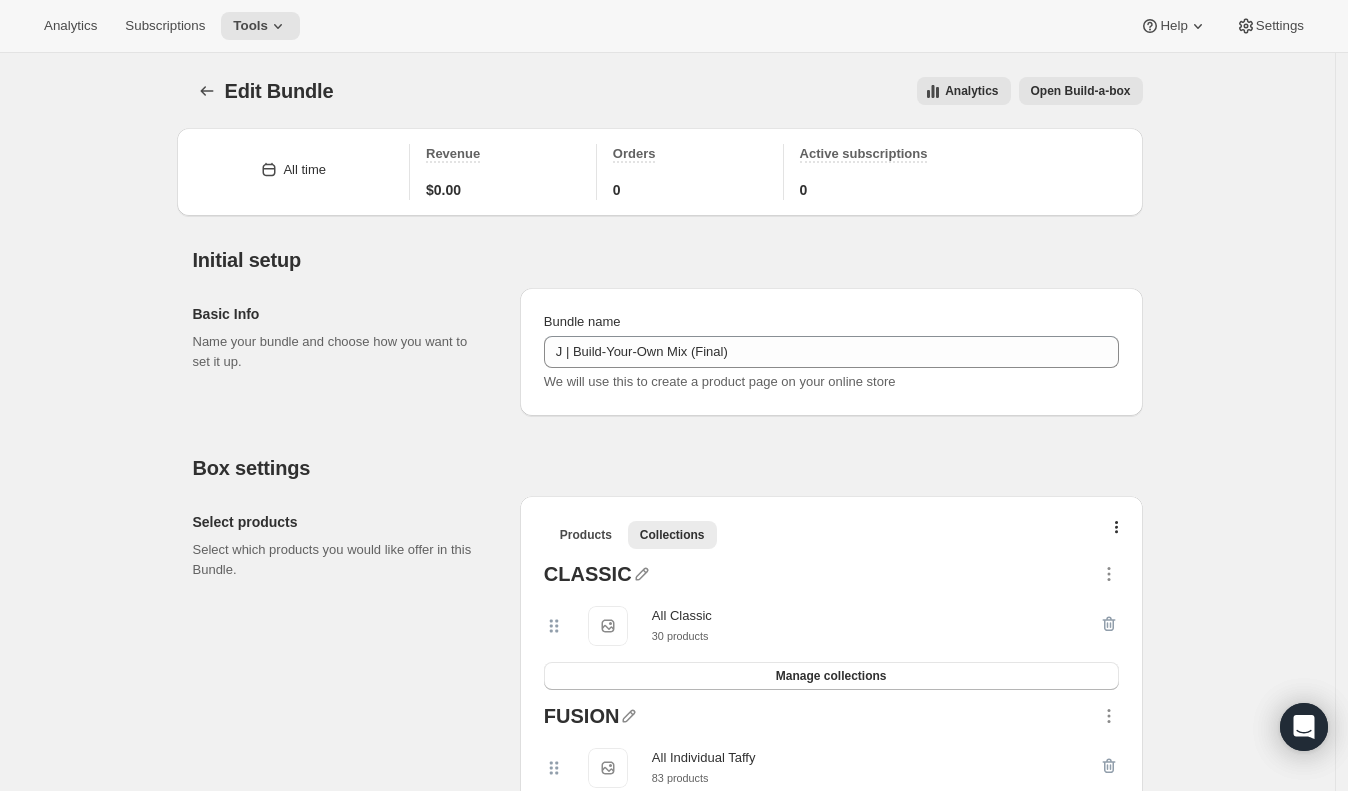 click on "Open Build-a-box" at bounding box center [1081, 91] 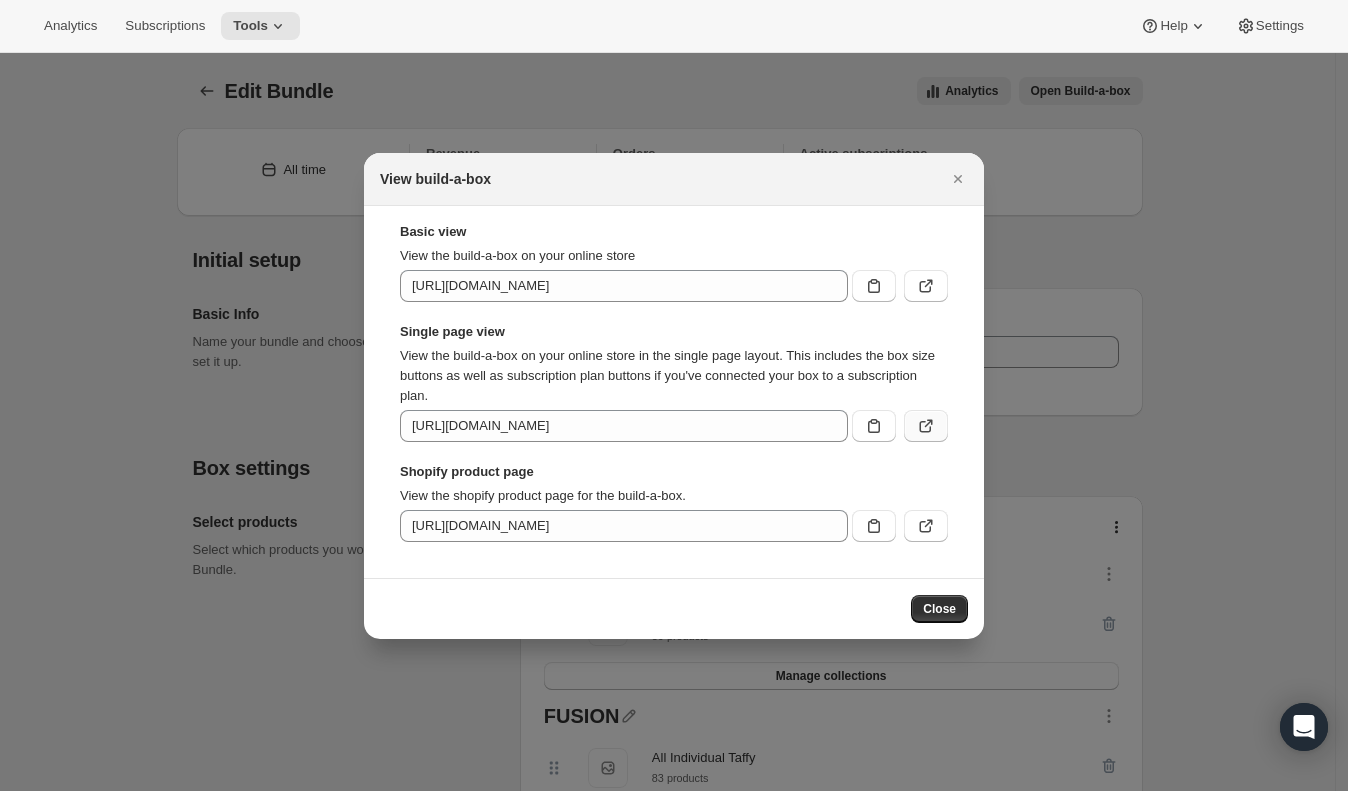 click 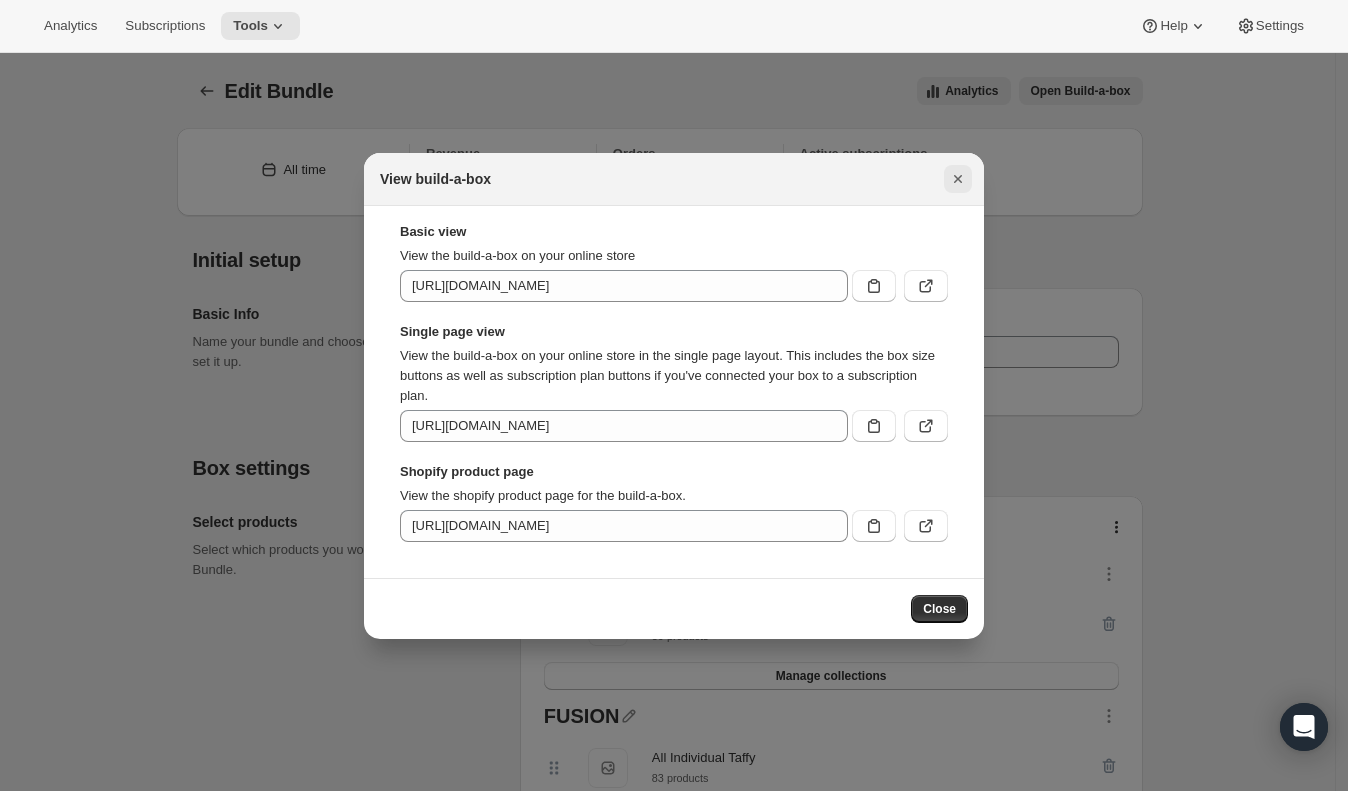 click 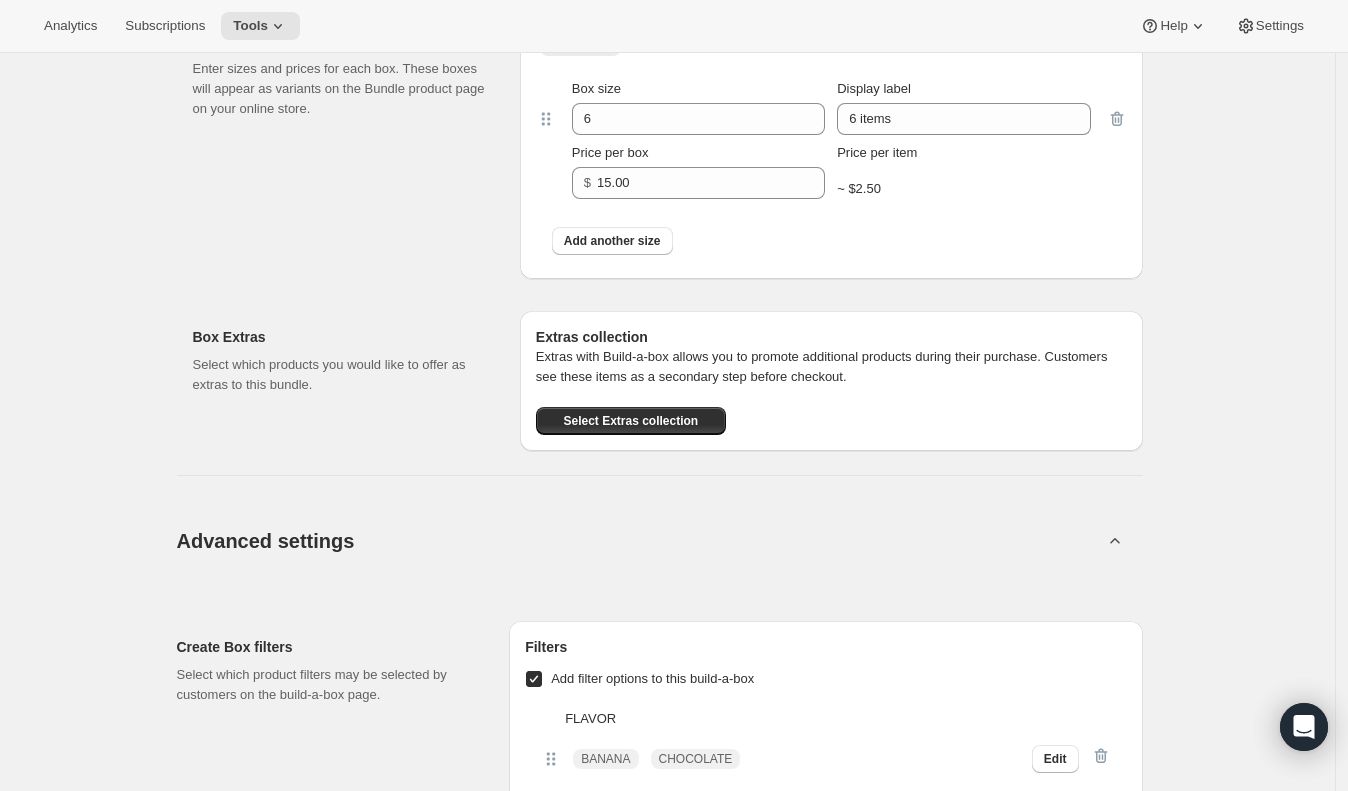 scroll, scrollTop: 1249, scrollLeft: 0, axis: vertical 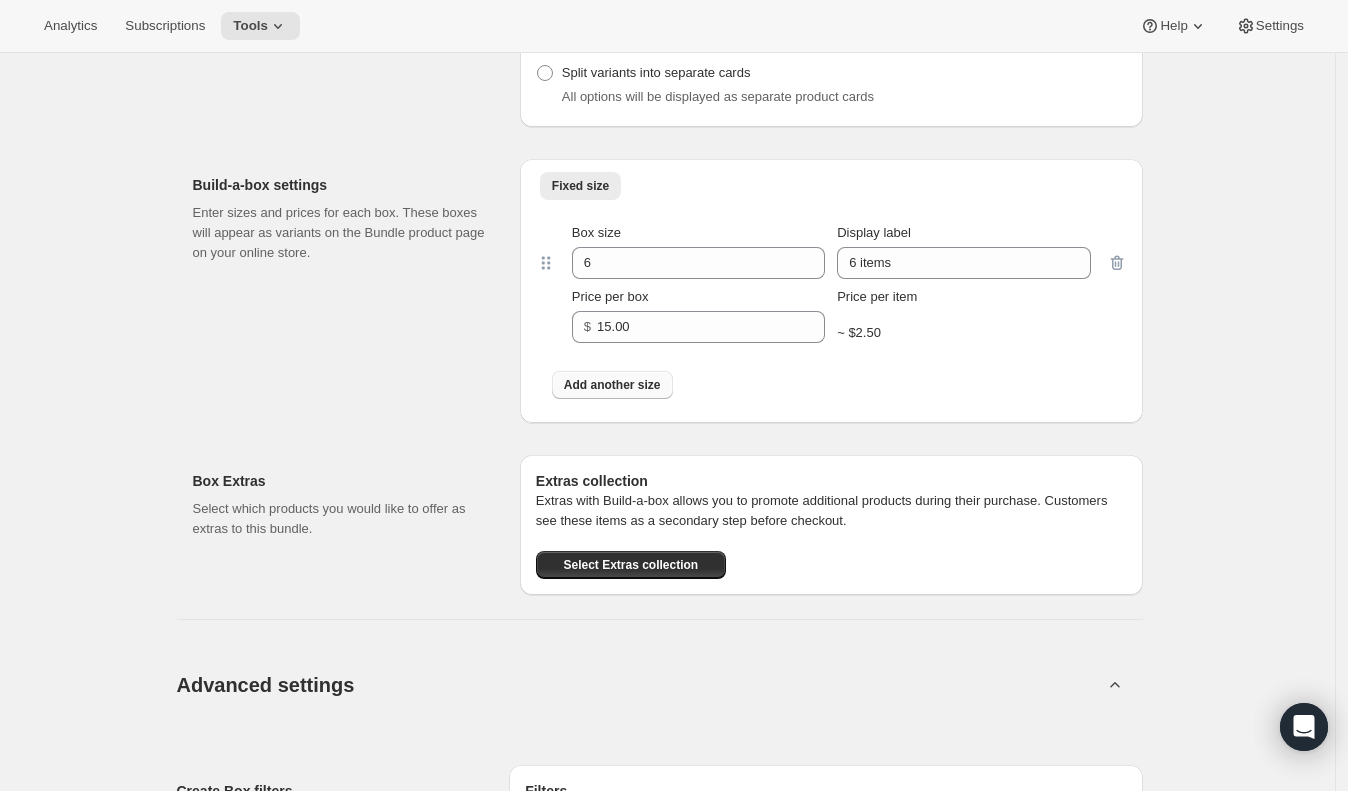 click on "Add another size" at bounding box center [612, 385] 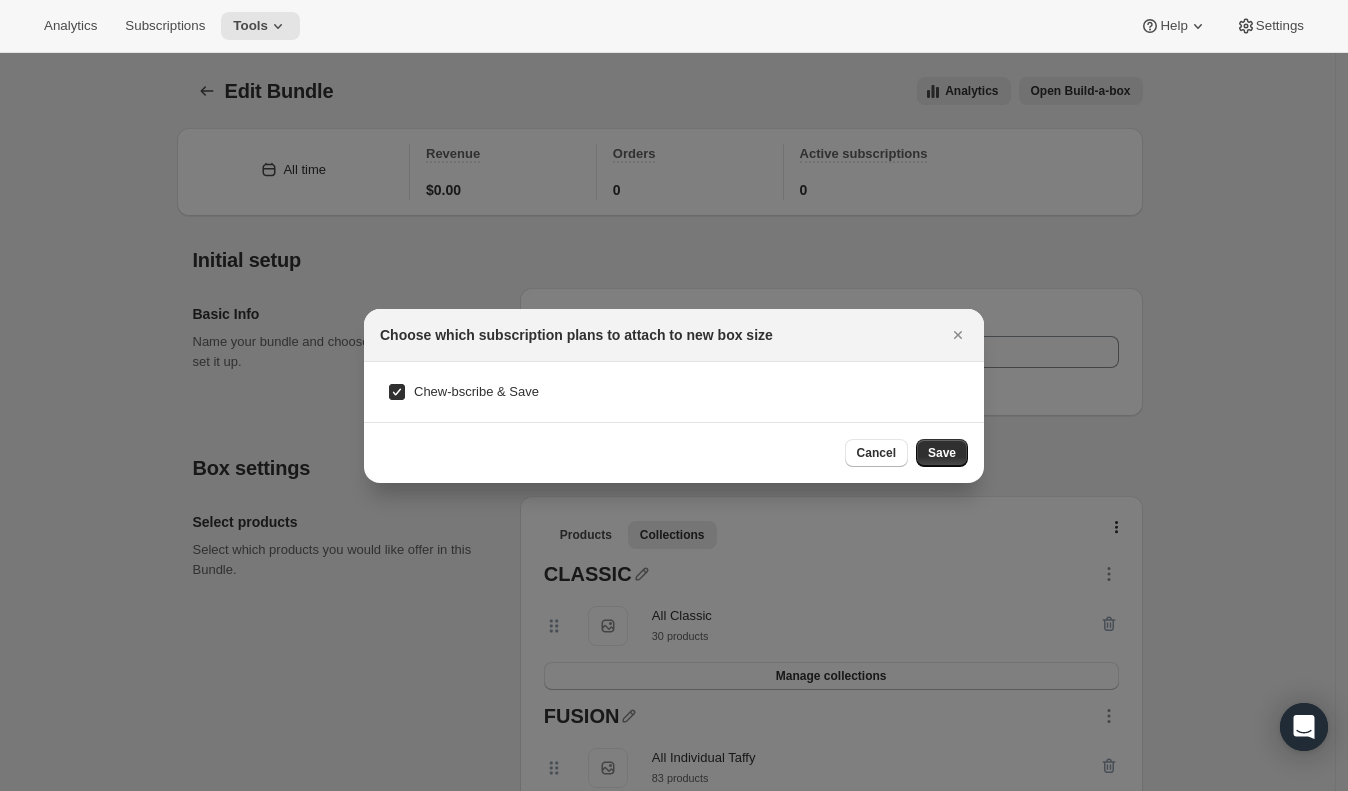 scroll, scrollTop: 0, scrollLeft: 0, axis: both 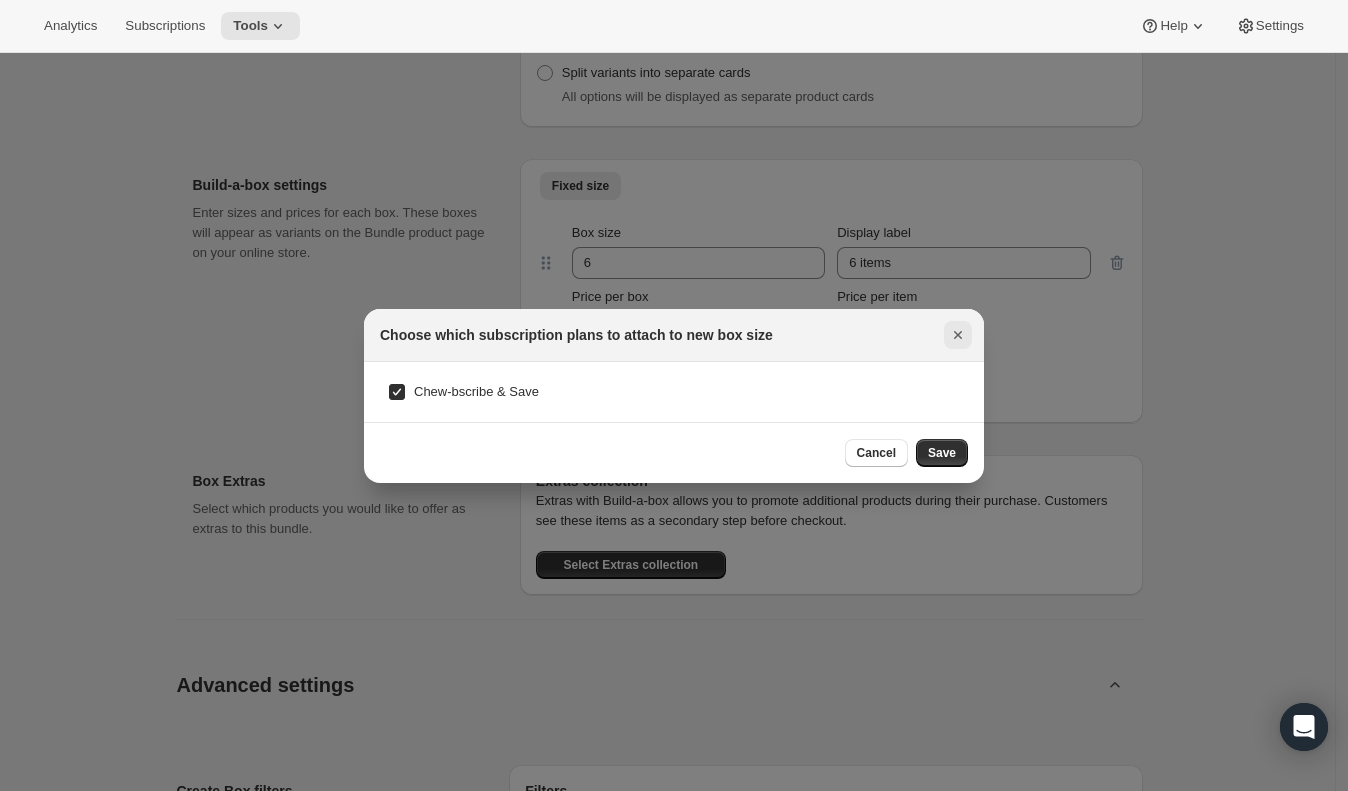 click 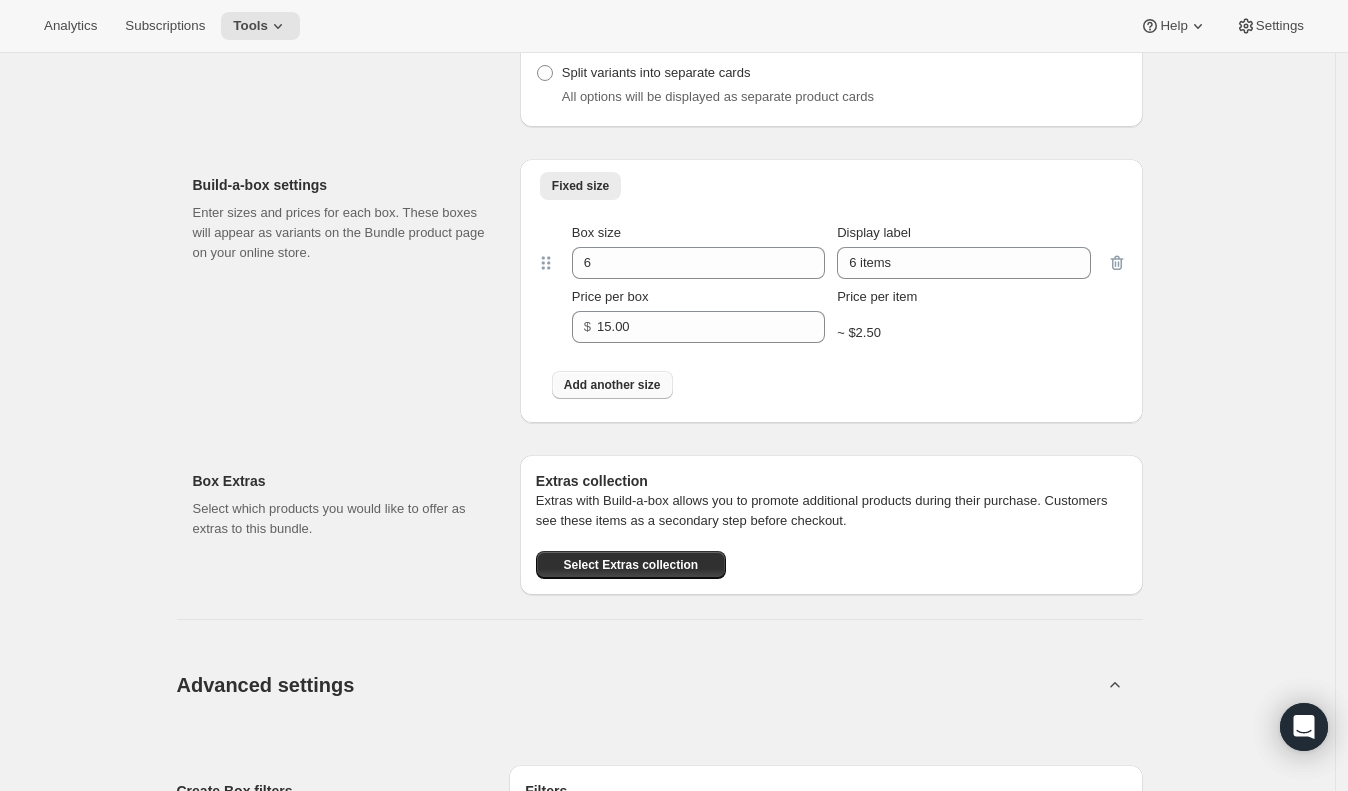 click on "Add another size" at bounding box center (612, 385) 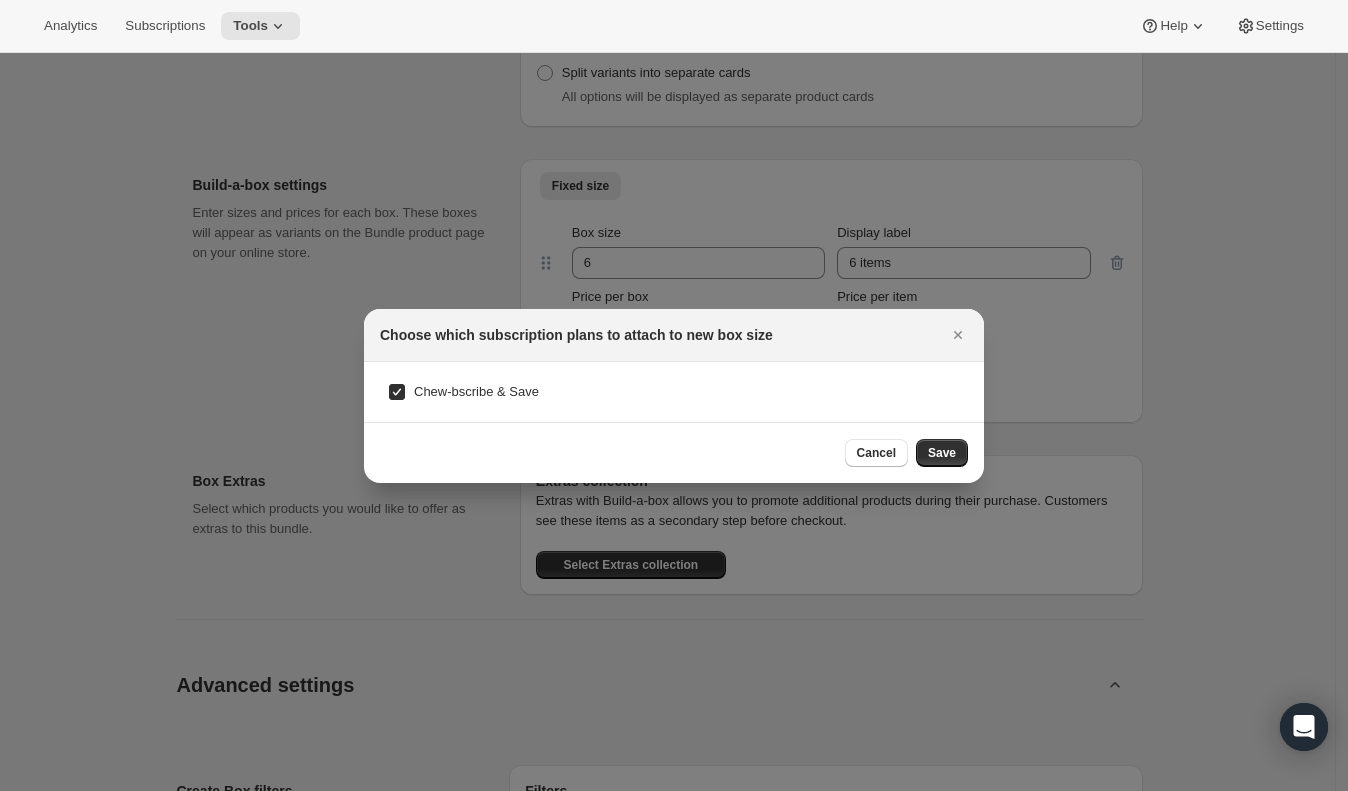 scroll, scrollTop: 0, scrollLeft: 0, axis: both 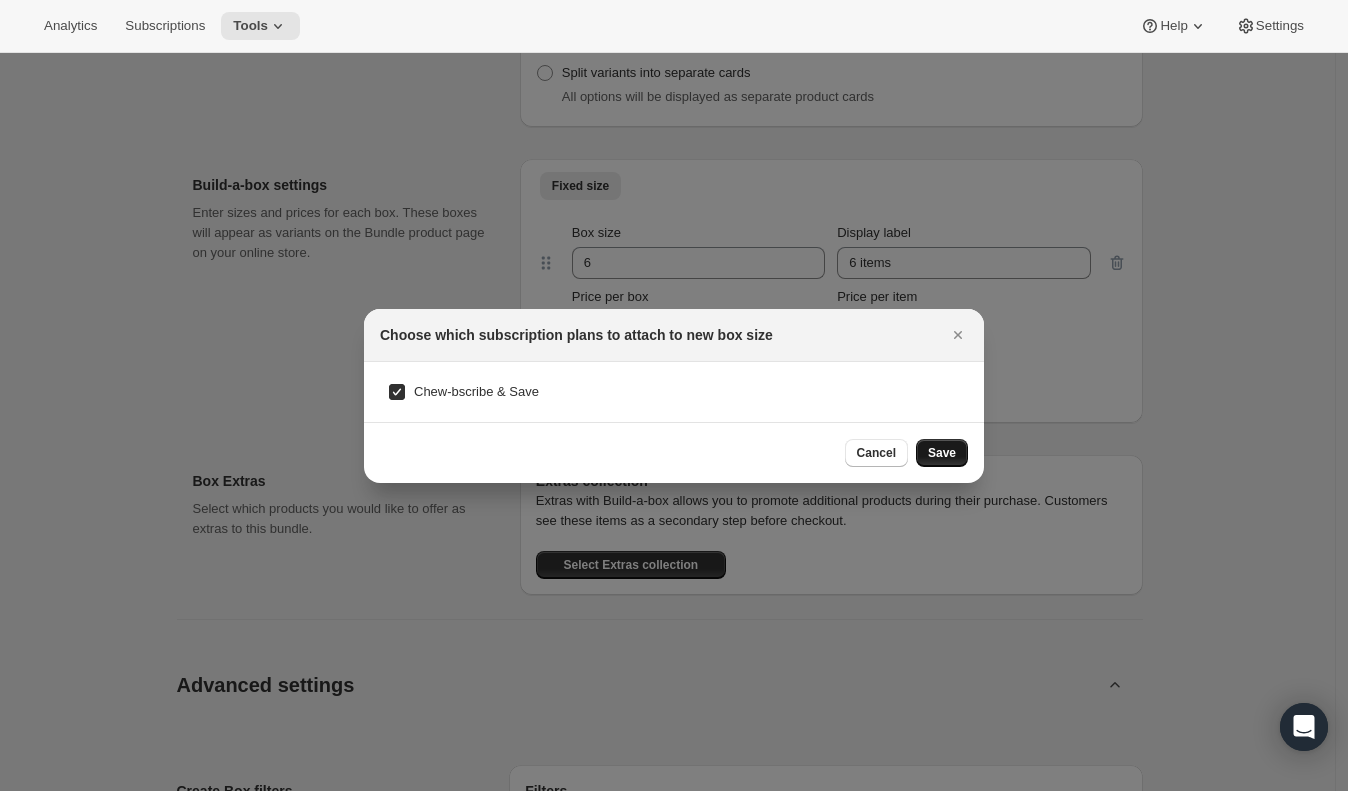 click on "Save" at bounding box center (942, 453) 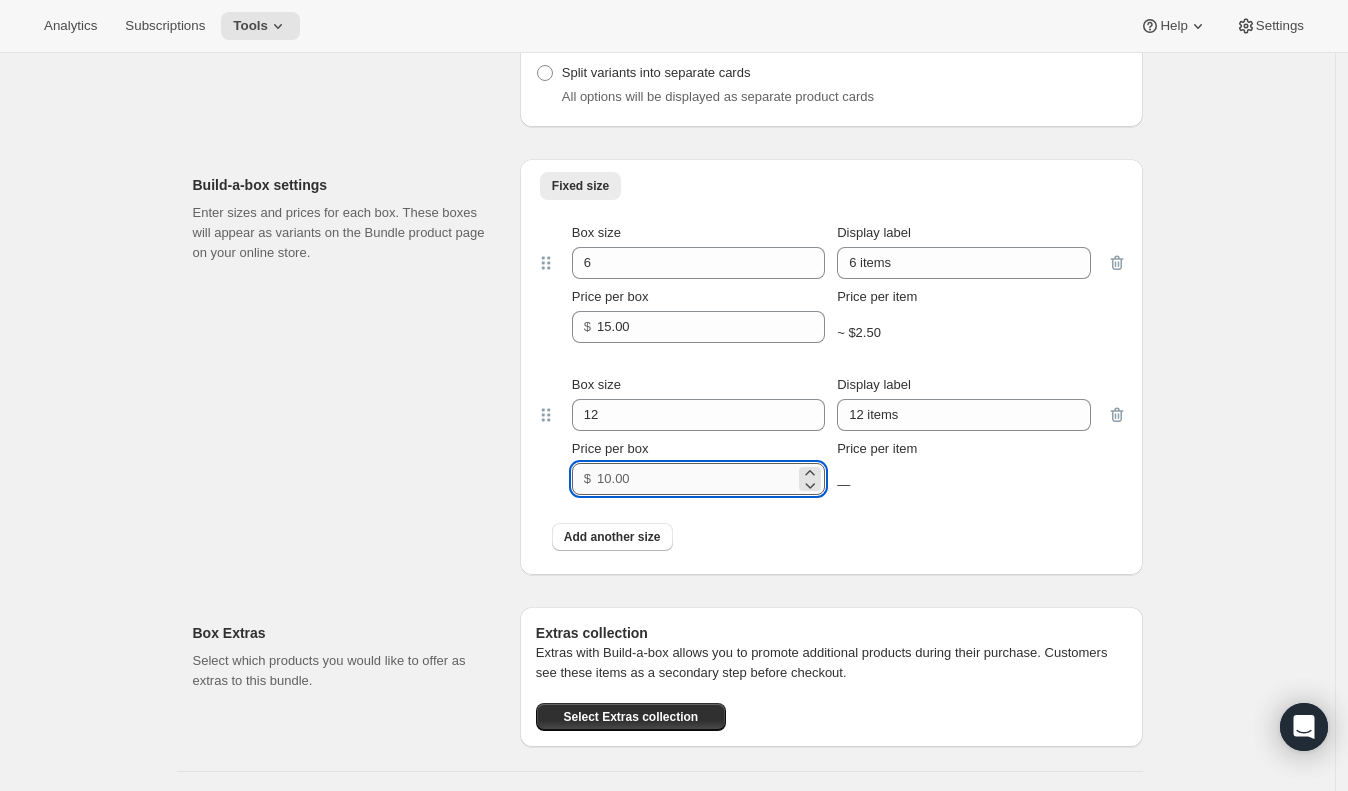 click on "Price per box" at bounding box center [696, 479] 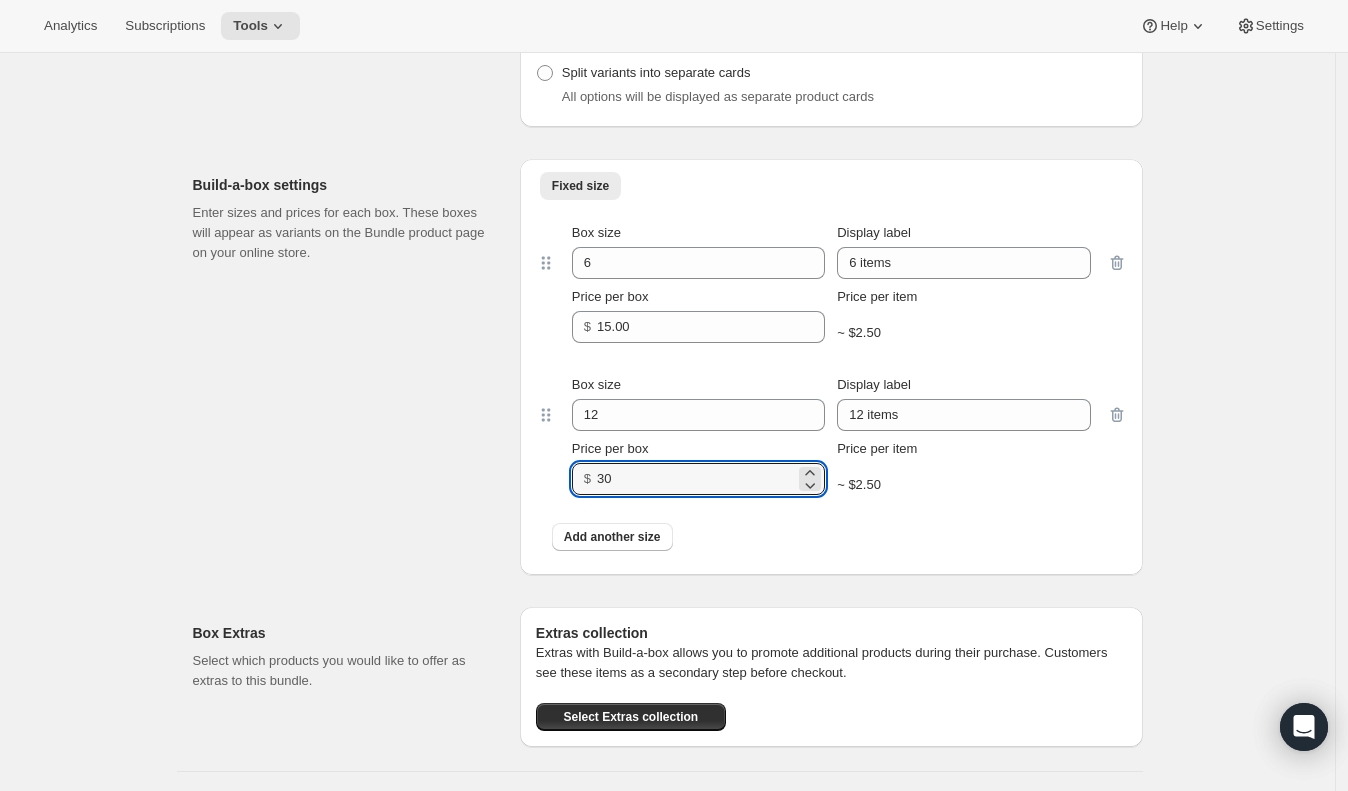 type on "30" 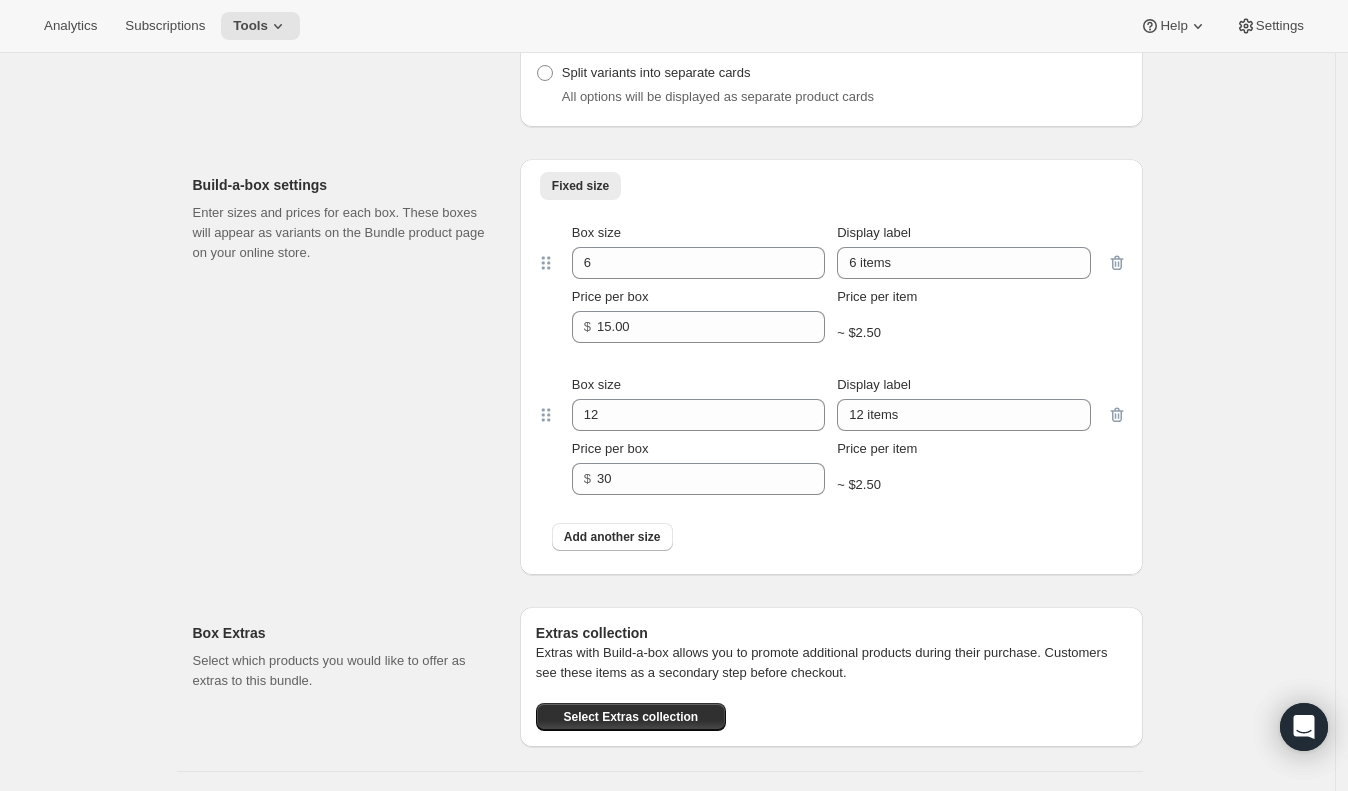 scroll, scrollTop: 0, scrollLeft: 0, axis: both 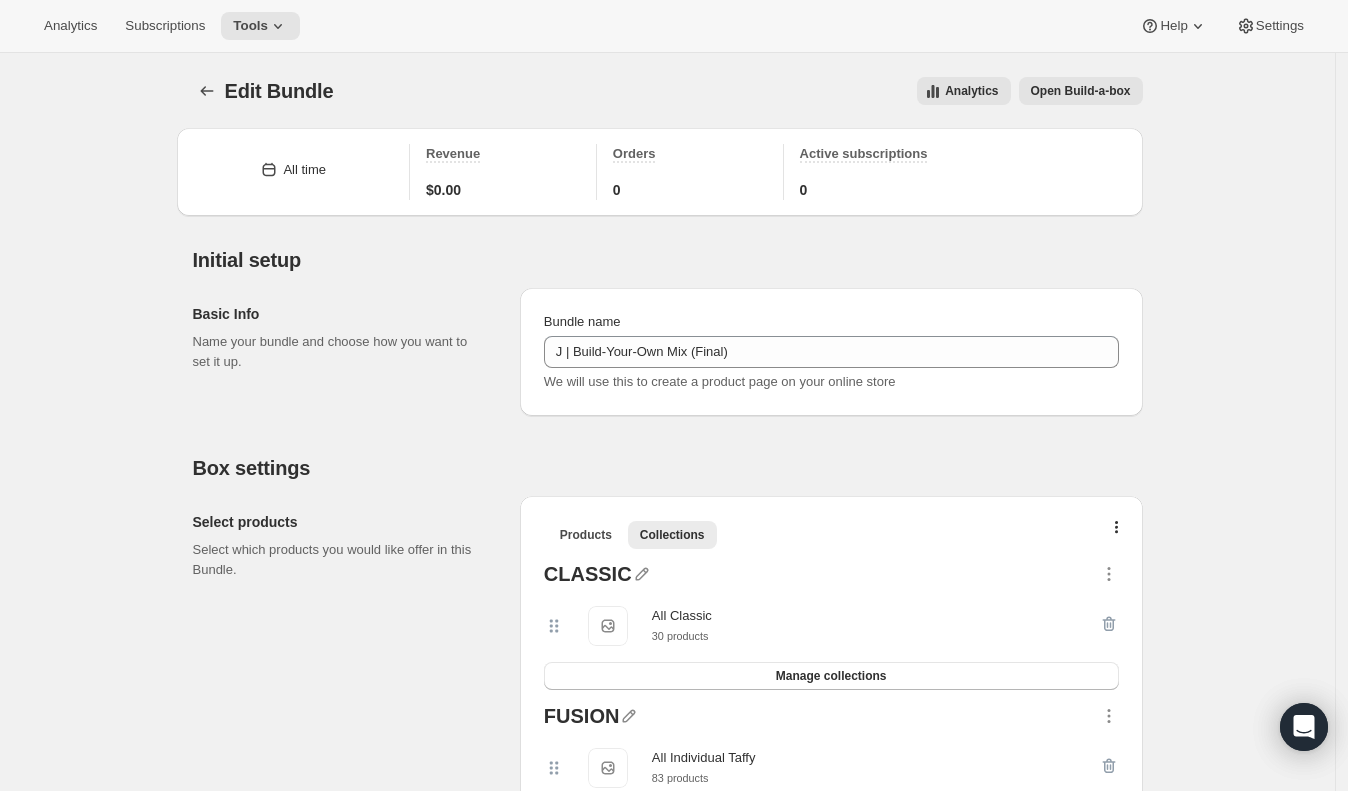 click on "Open Build-a-box" at bounding box center [1081, 91] 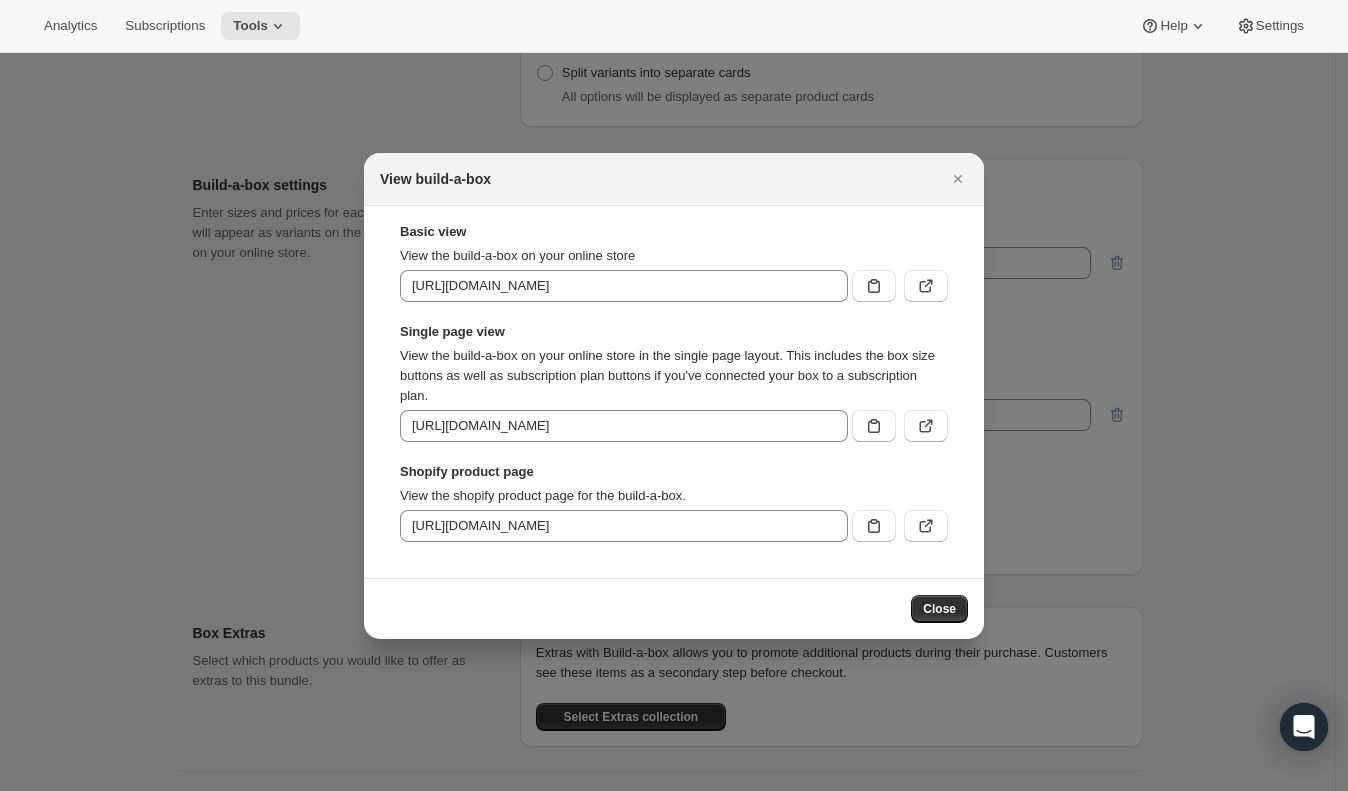 scroll, scrollTop: 0, scrollLeft: 0, axis: both 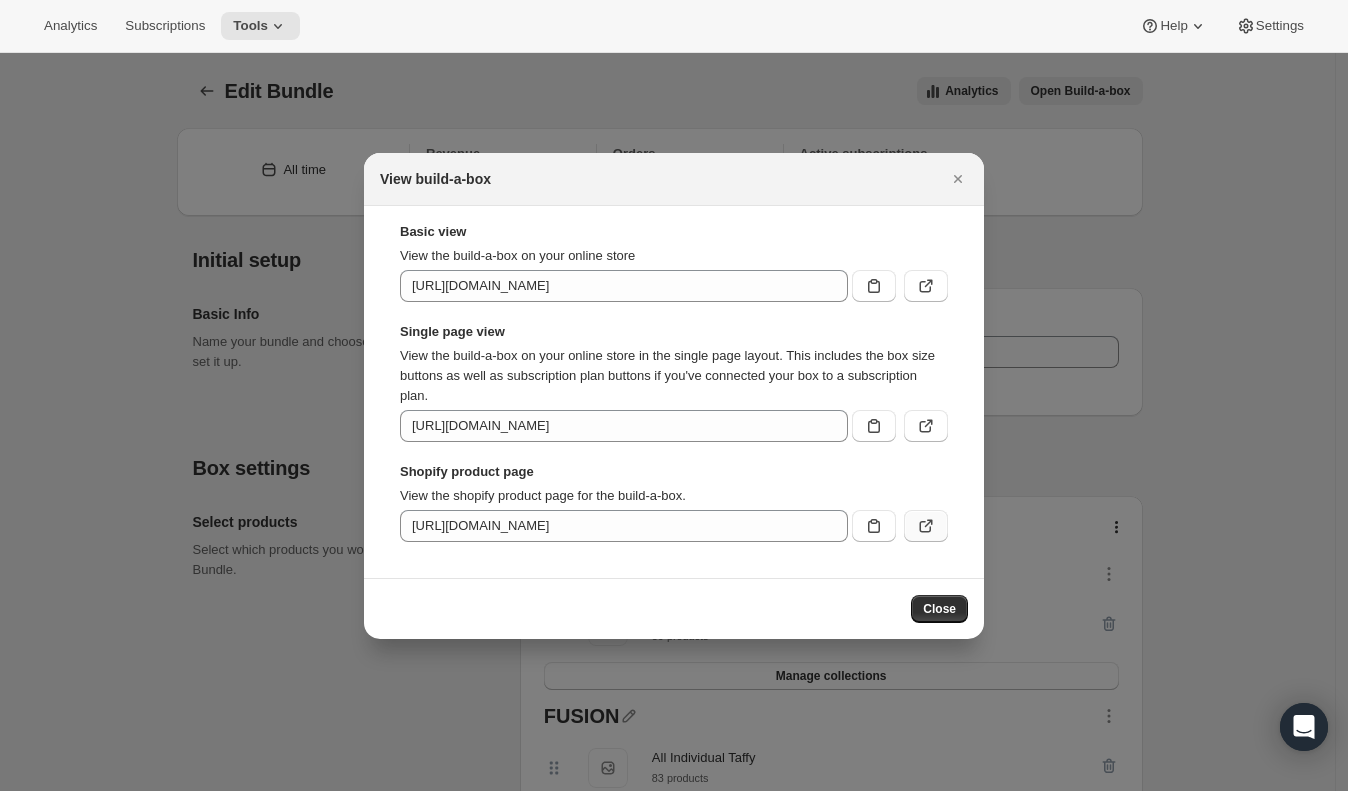 click 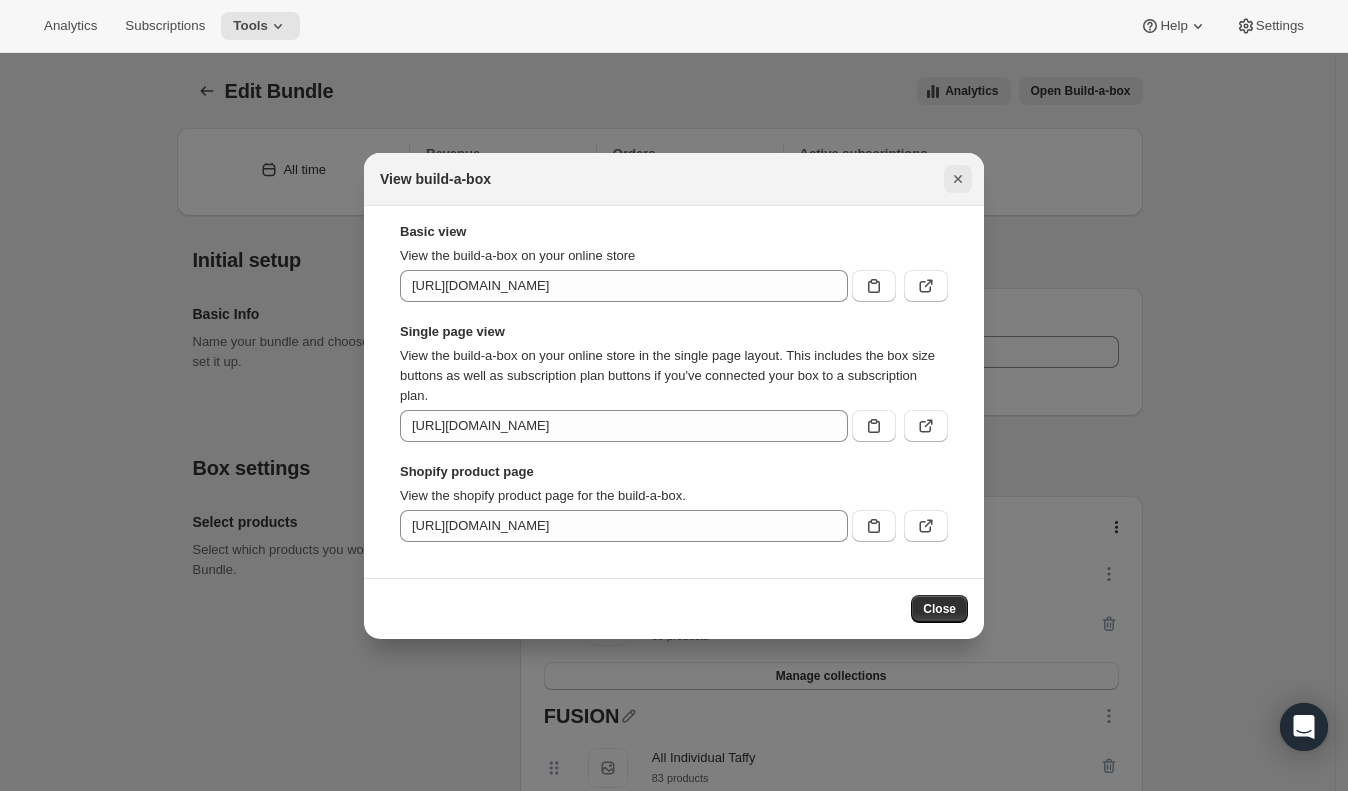 click 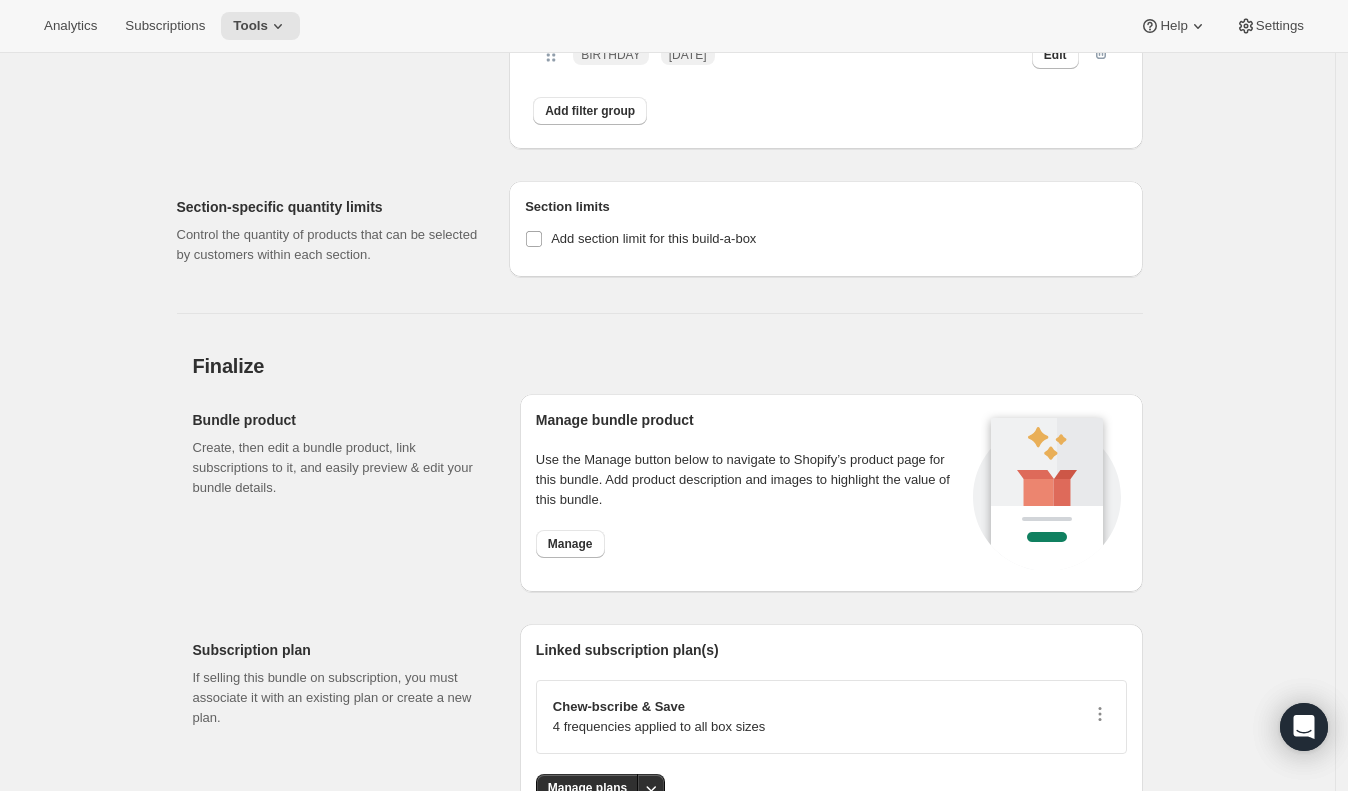 scroll, scrollTop: 2488, scrollLeft: 0, axis: vertical 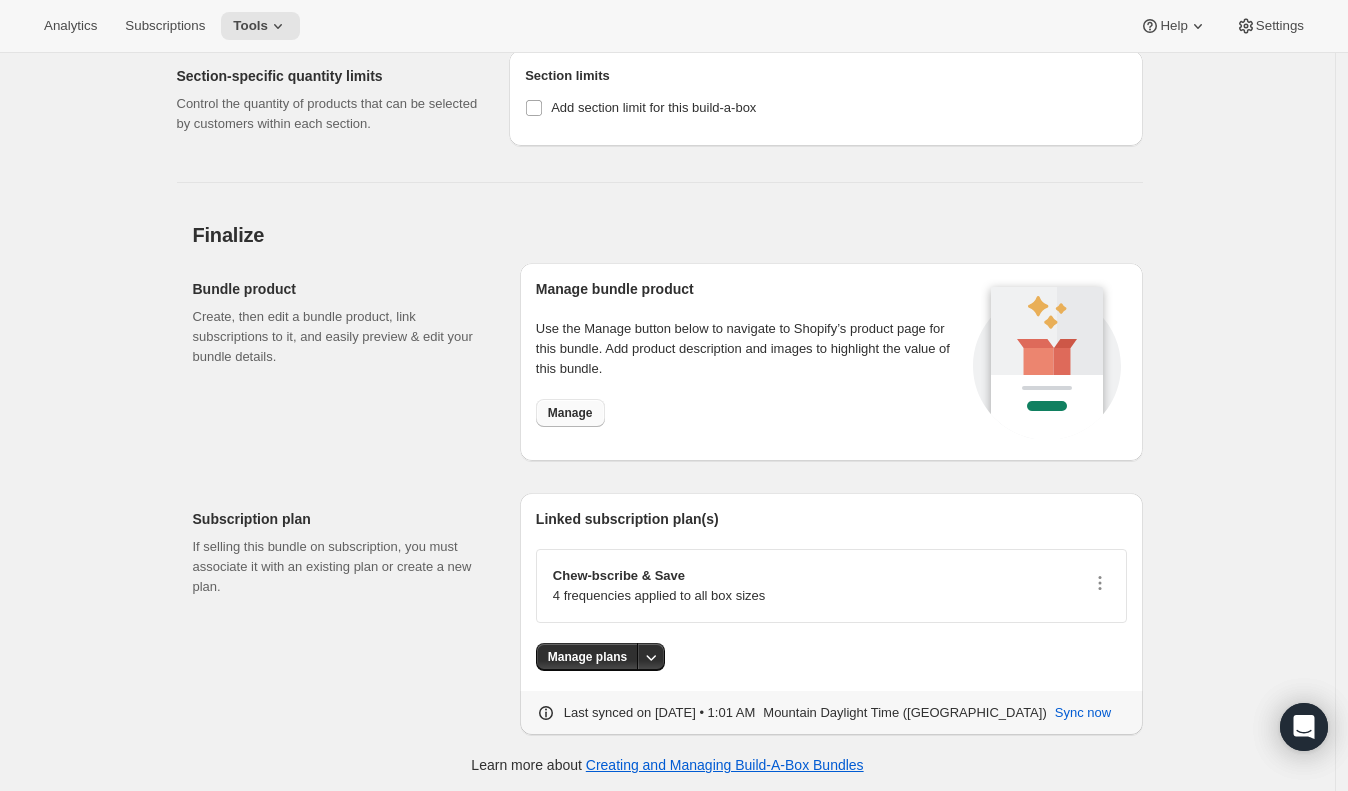 click on "Manage" at bounding box center [570, 413] 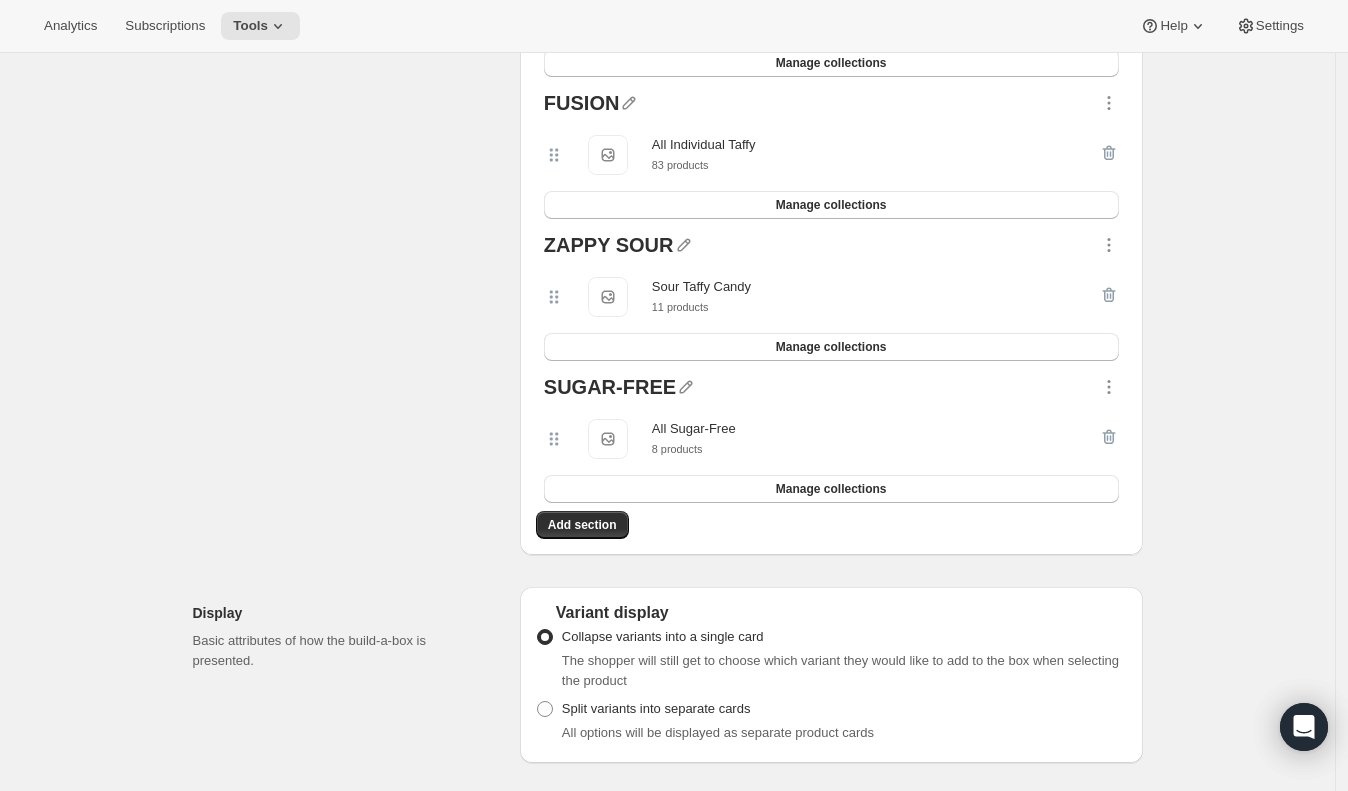 scroll, scrollTop: 0, scrollLeft: 0, axis: both 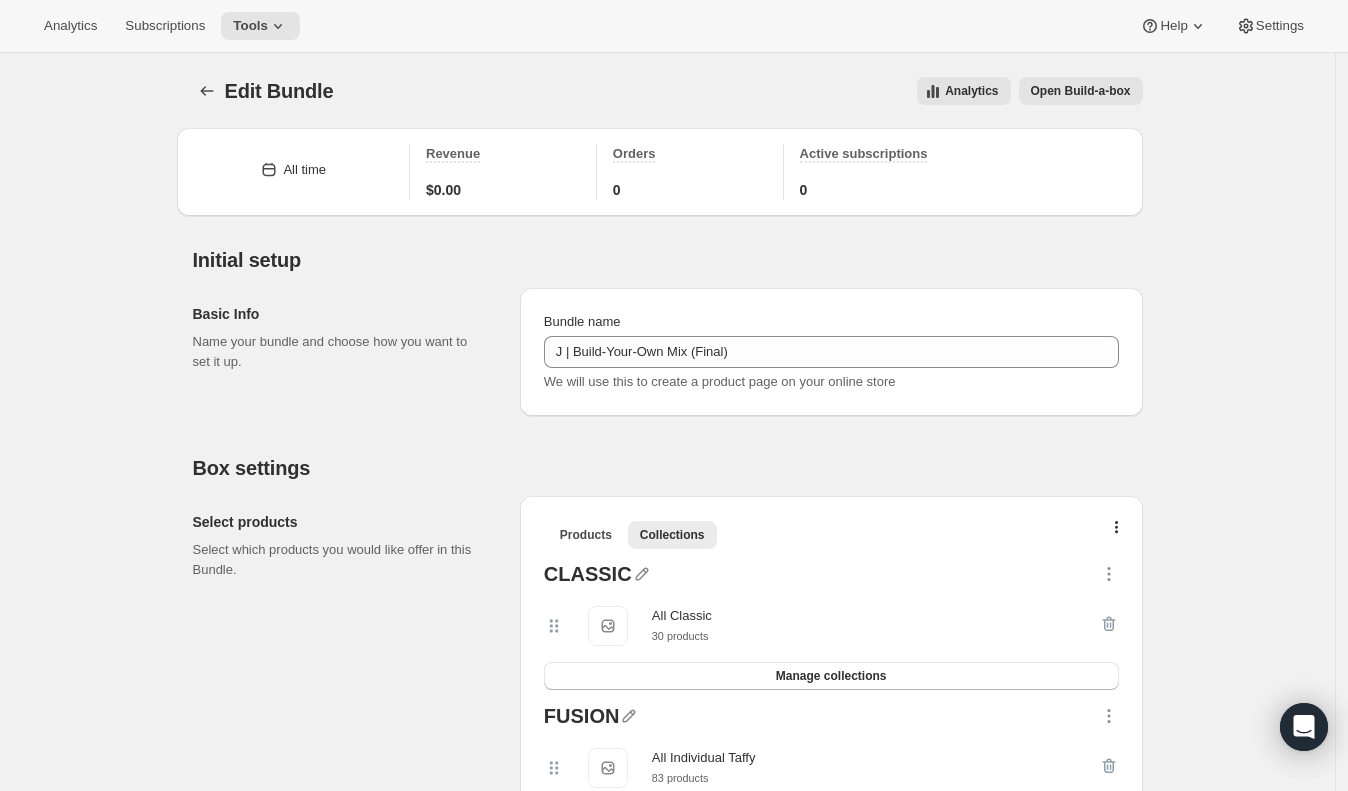 click on "Open Build-a-box" at bounding box center [1081, 91] 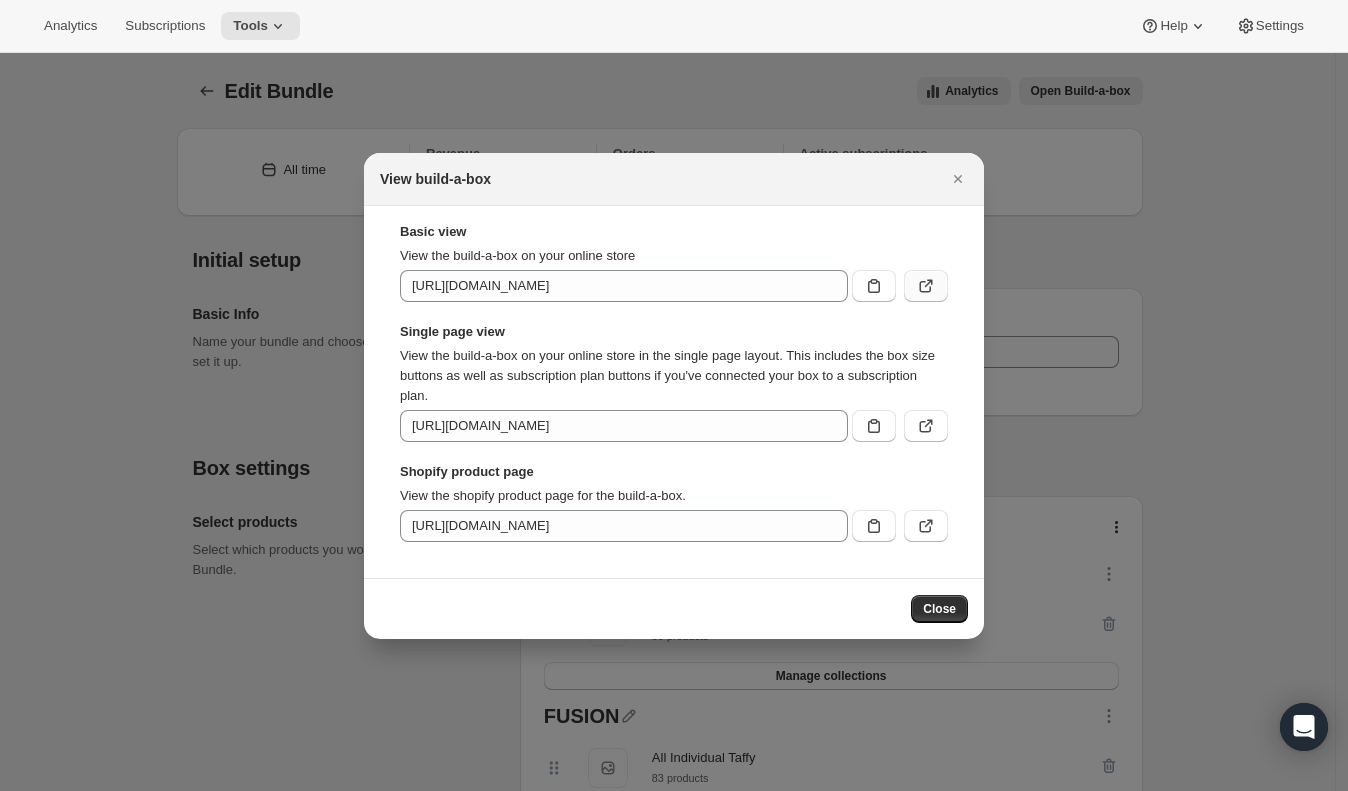 click 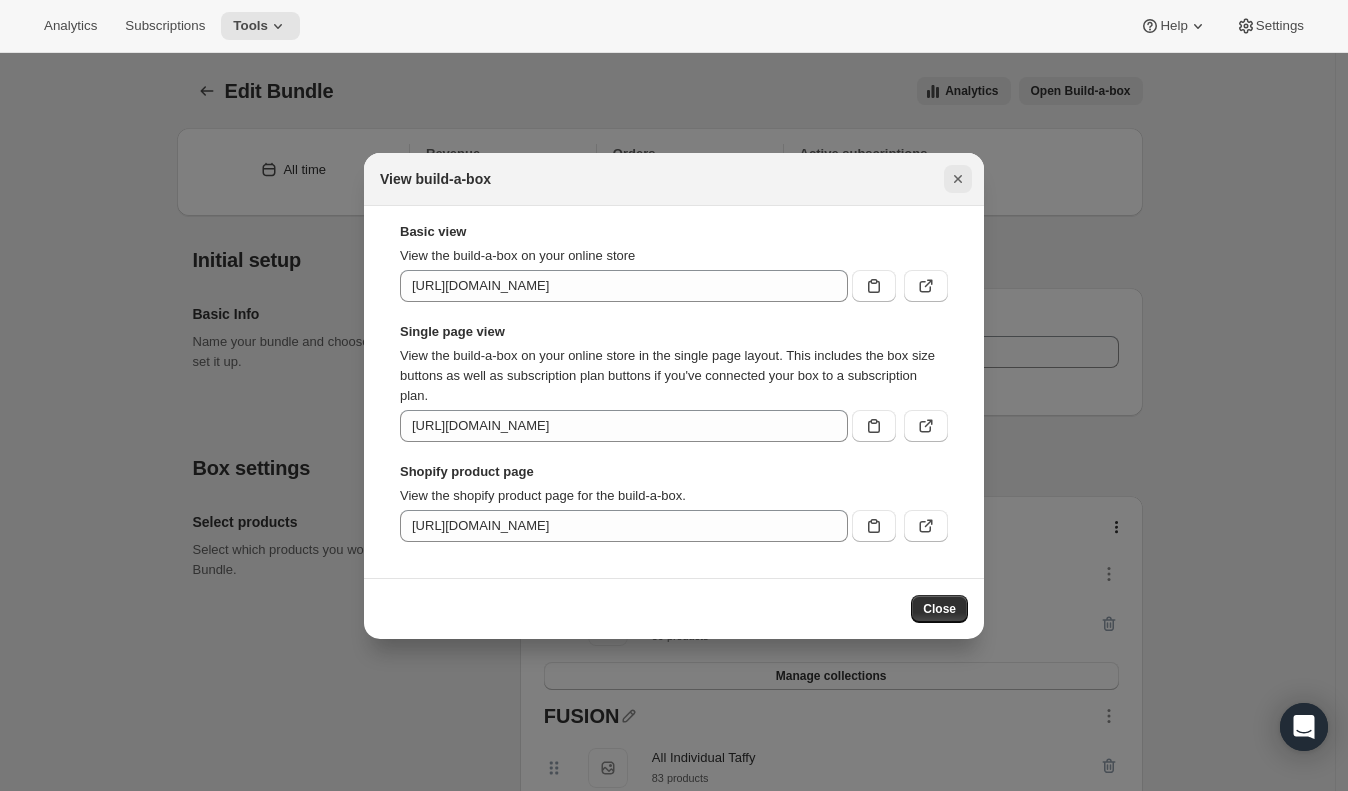 click 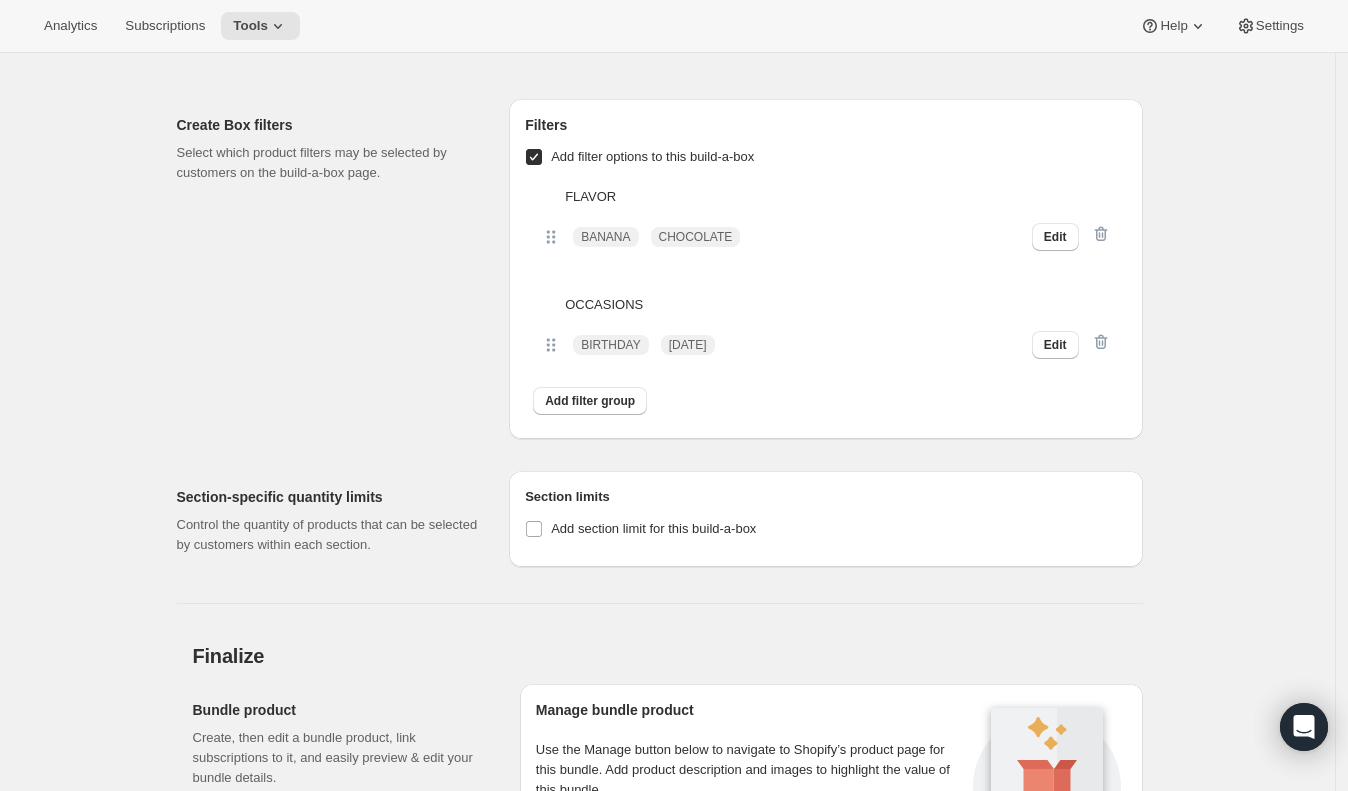 scroll, scrollTop: 2488, scrollLeft: 0, axis: vertical 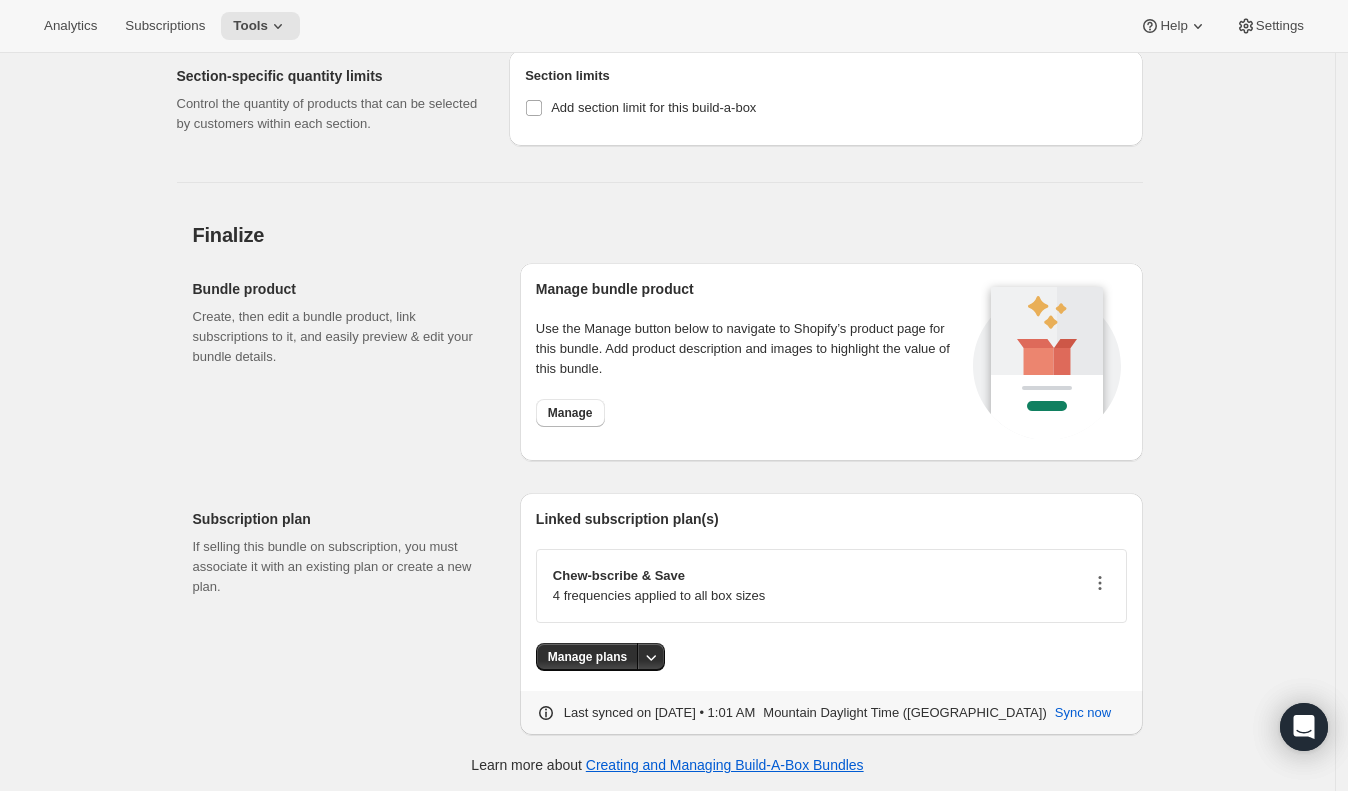 click 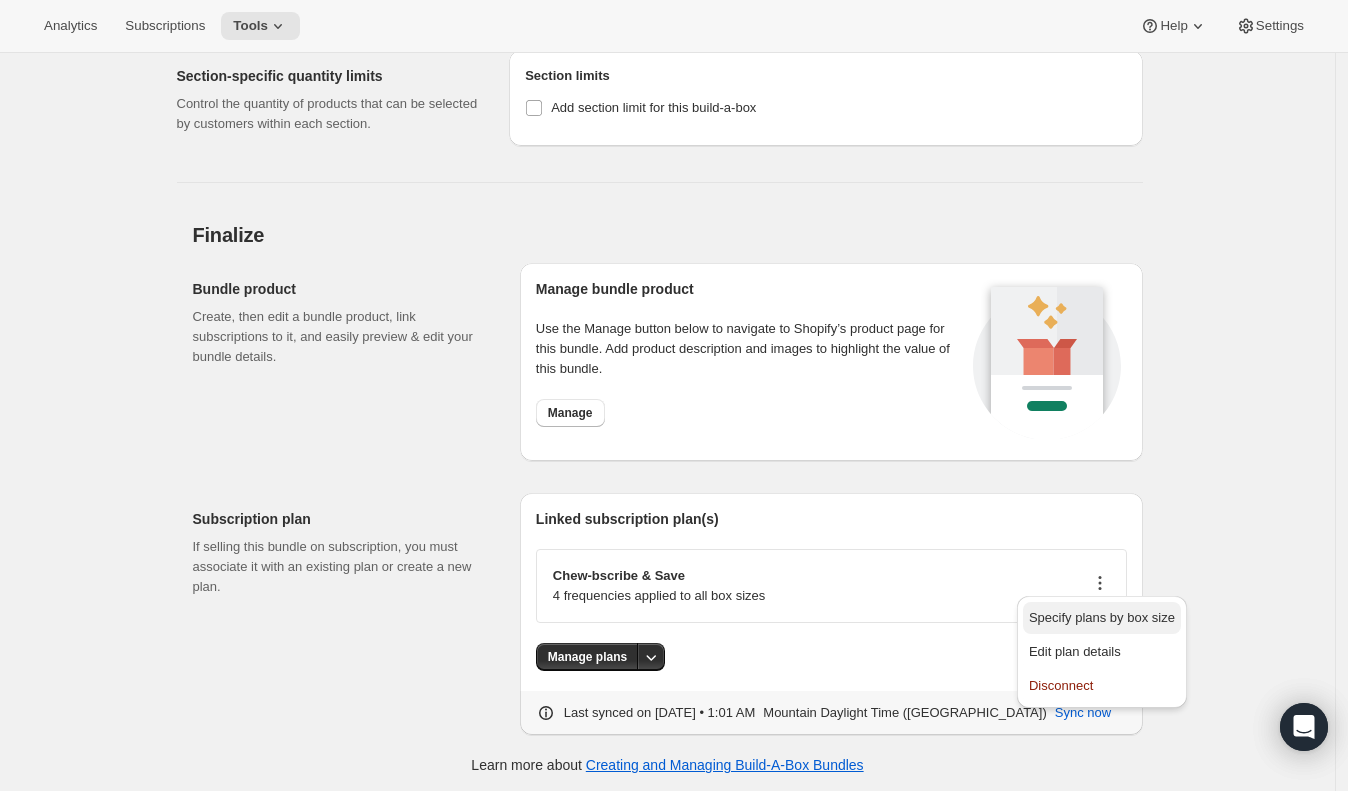 click on "Specify plans by box size" at bounding box center [1102, 617] 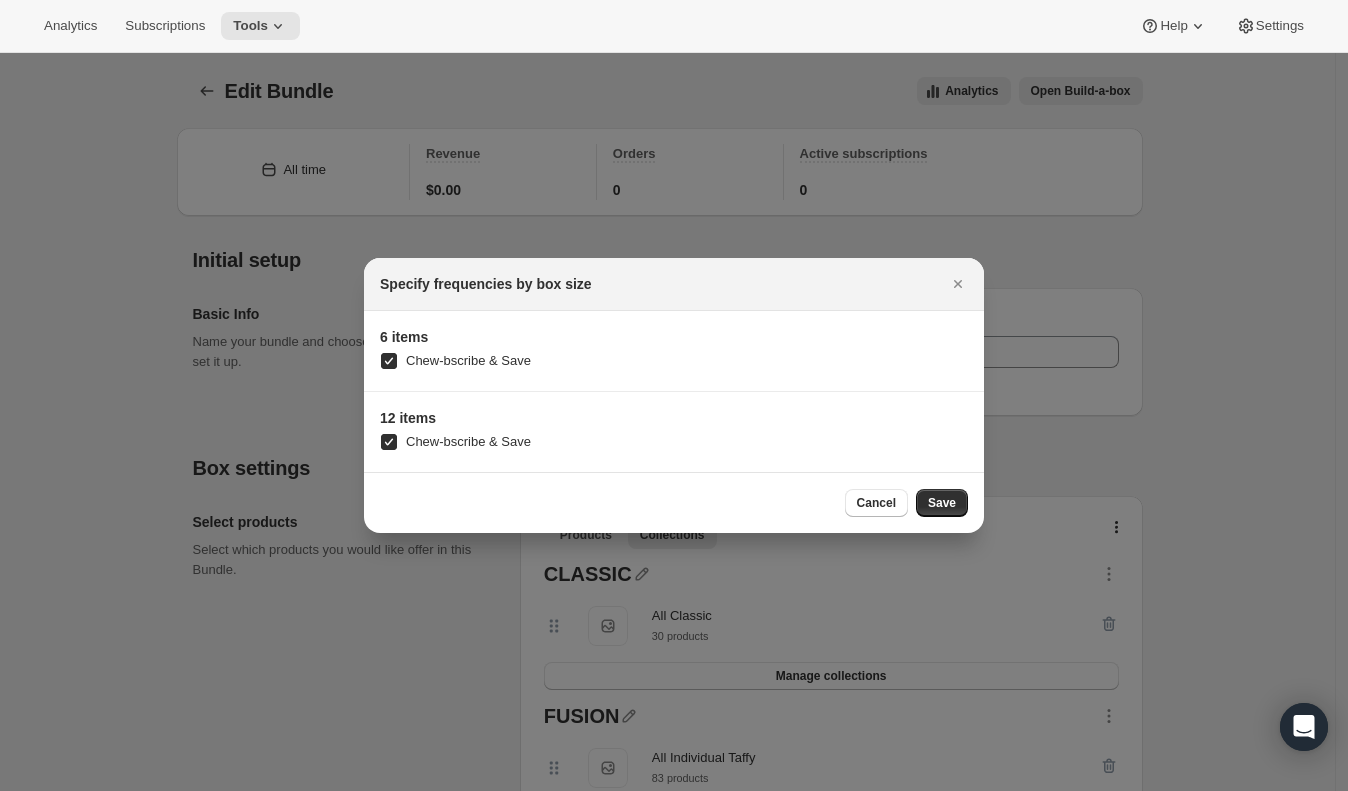 scroll, scrollTop: 0, scrollLeft: 0, axis: both 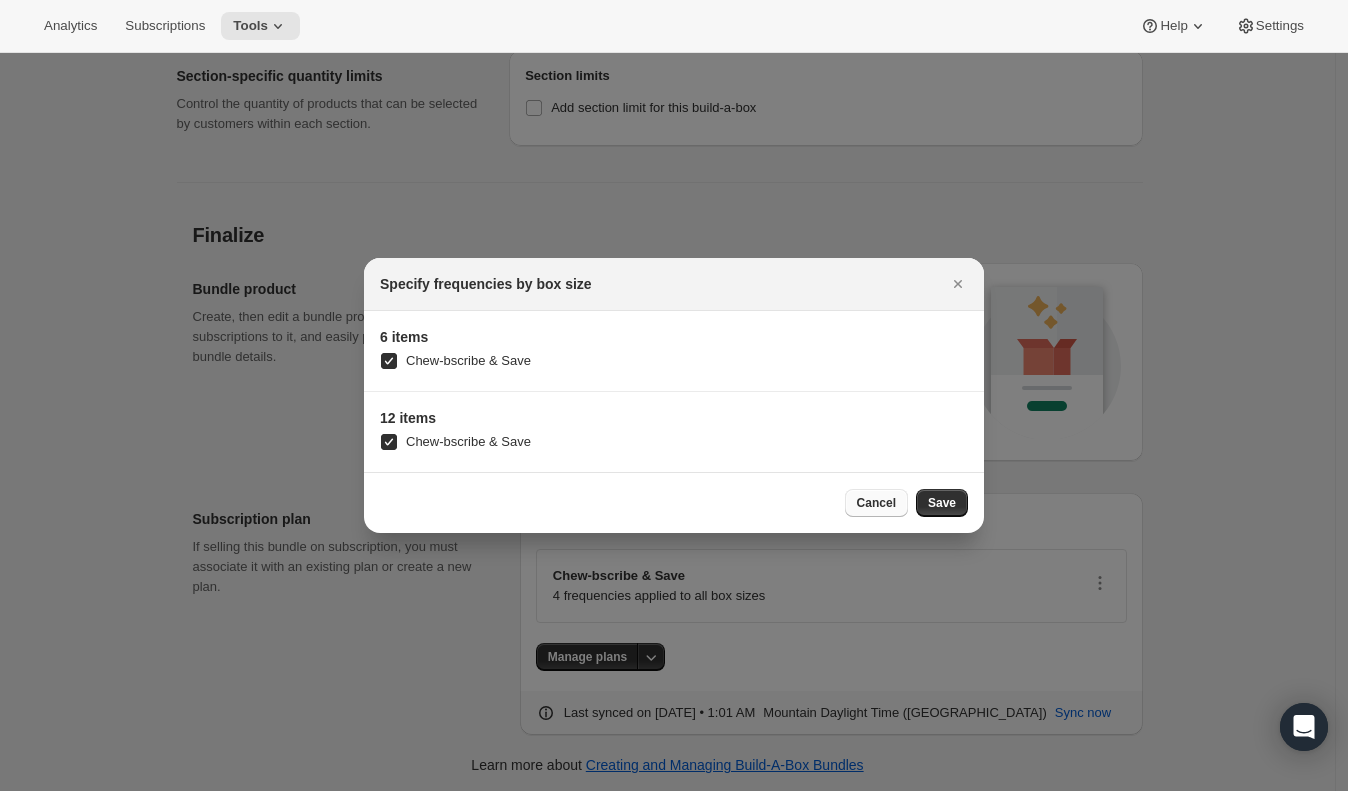click on "Cancel" at bounding box center (876, 503) 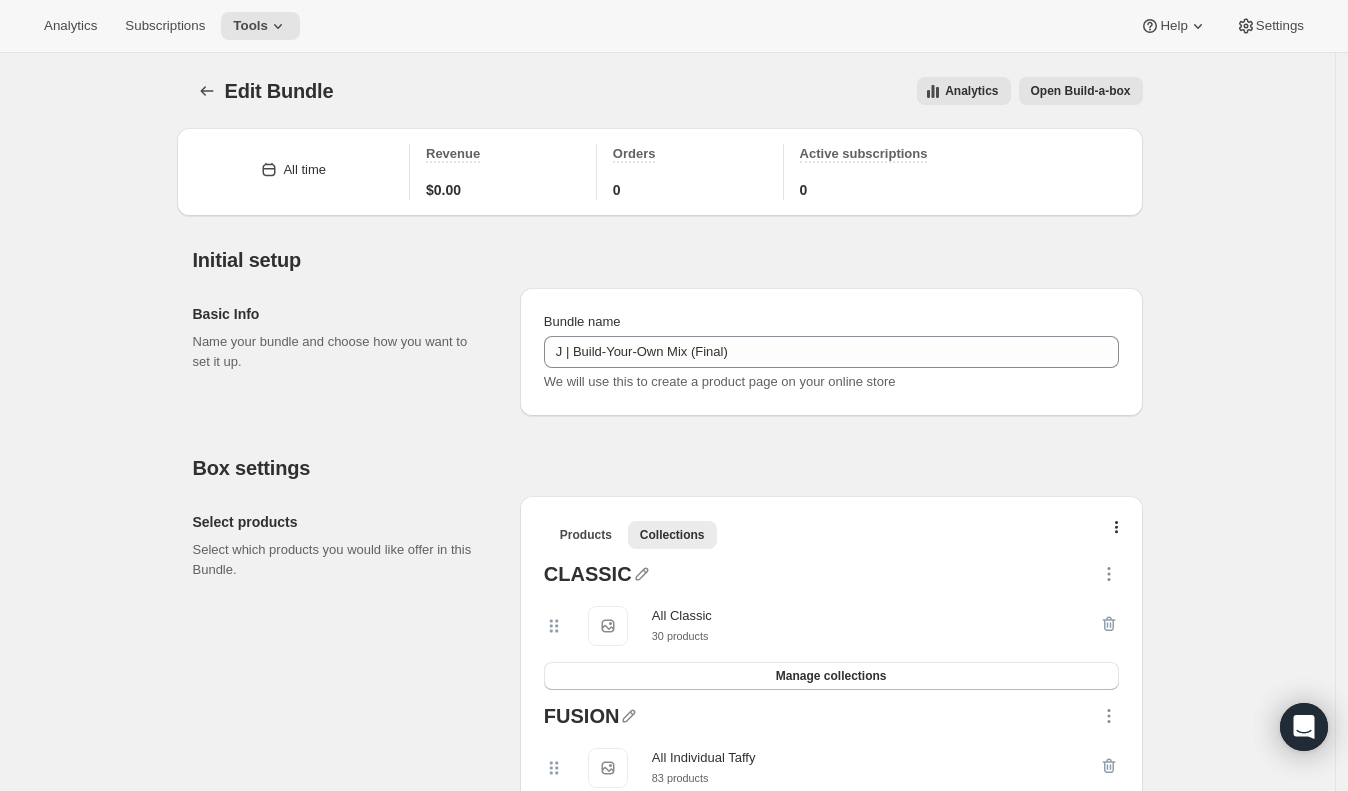 scroll, scrollTop: 2488, scrollLeft: 0, axis: vertical 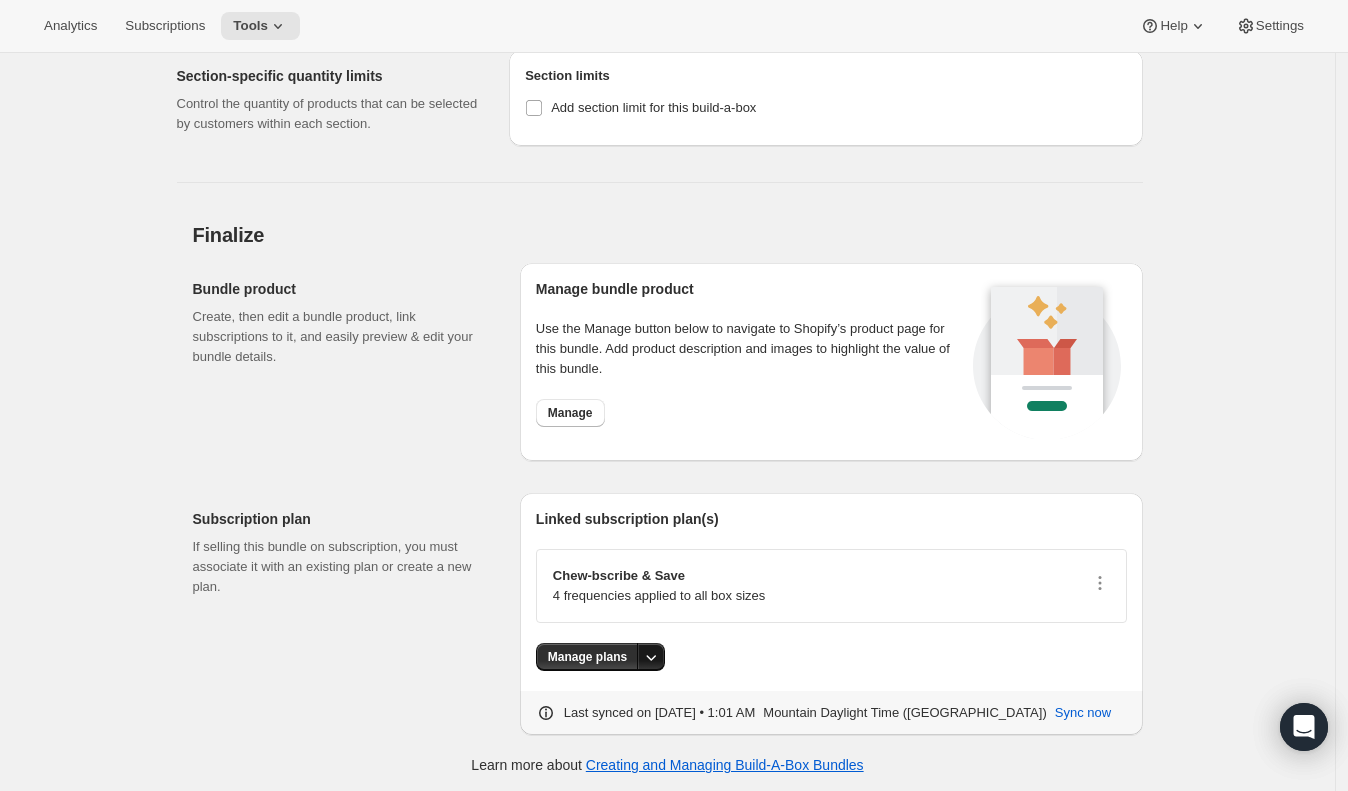 click 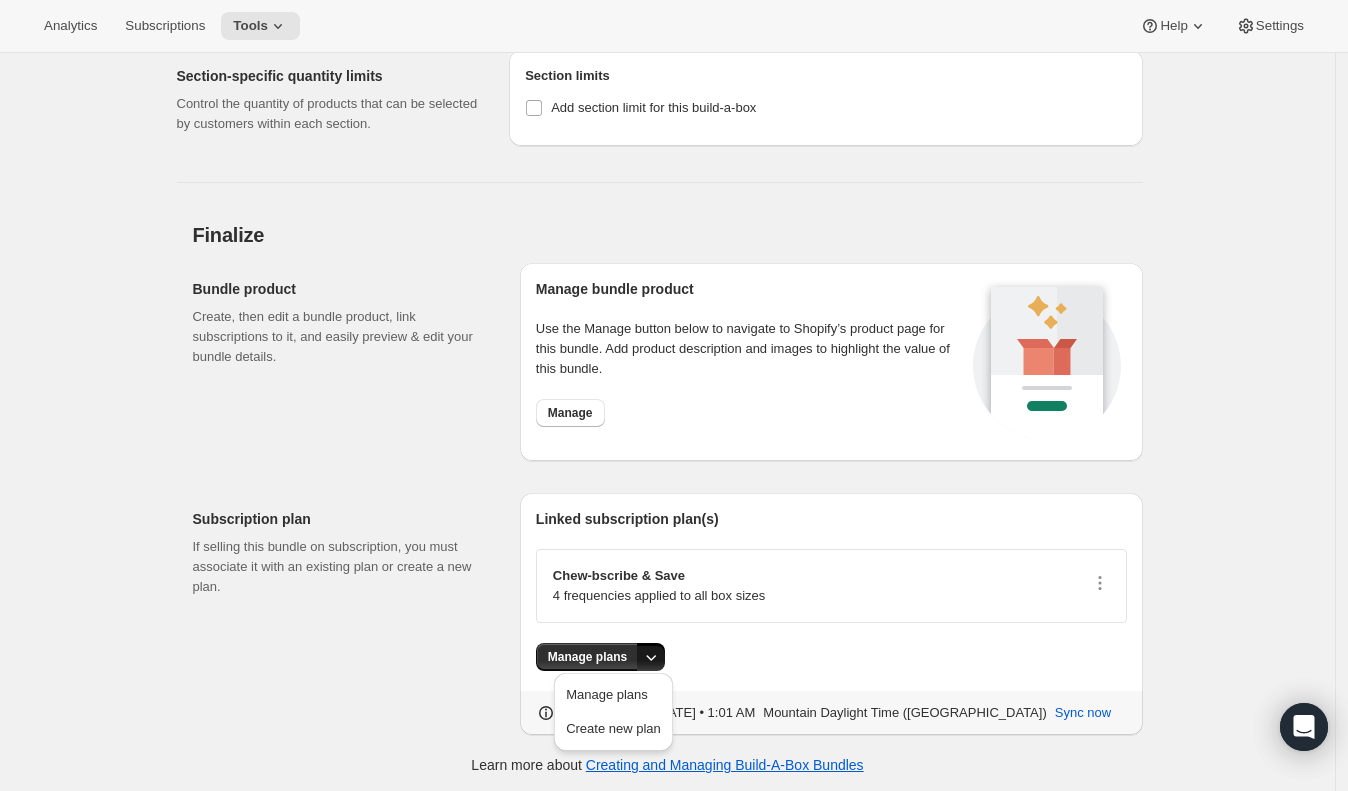 click on "Chew-bscribe & Save 4 frequencies applied to all box sizes" at bounding box center [831, 586] 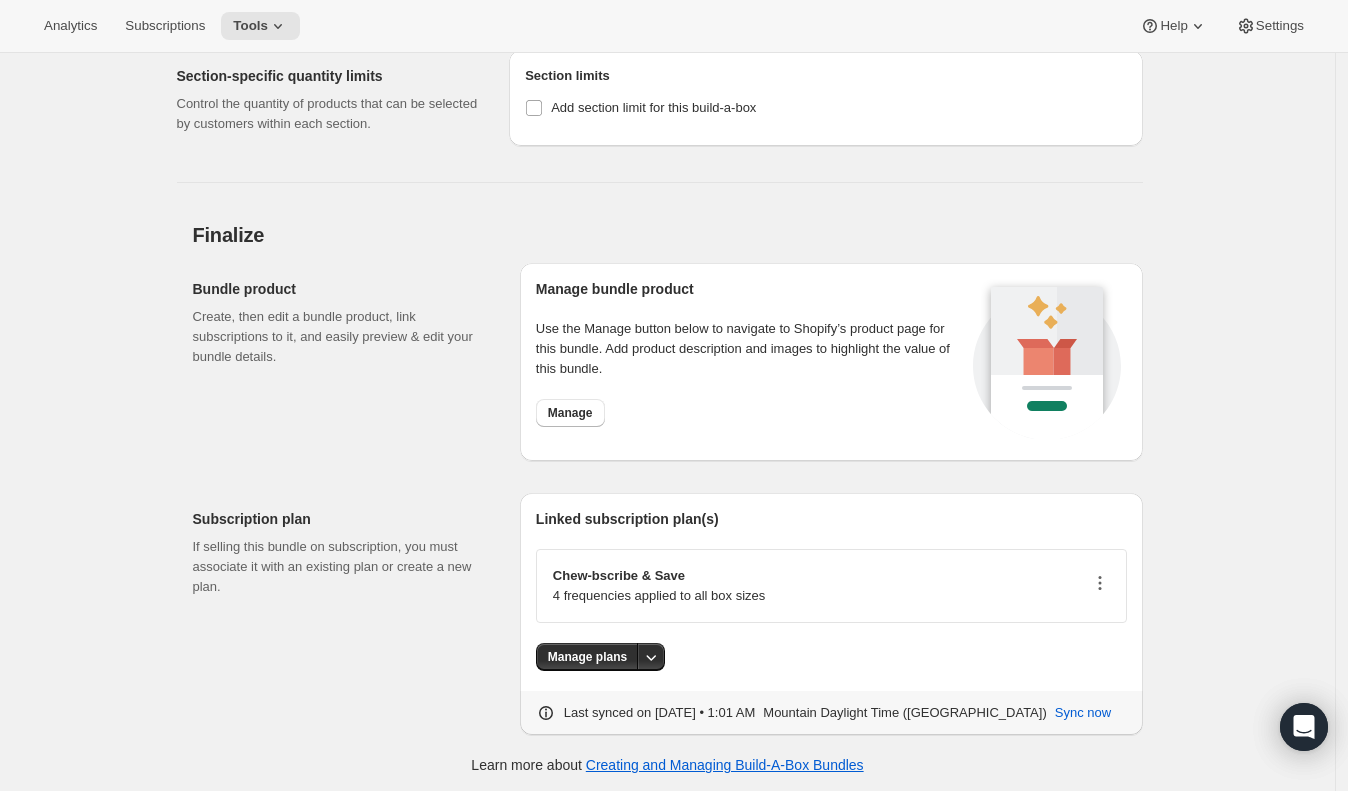 click 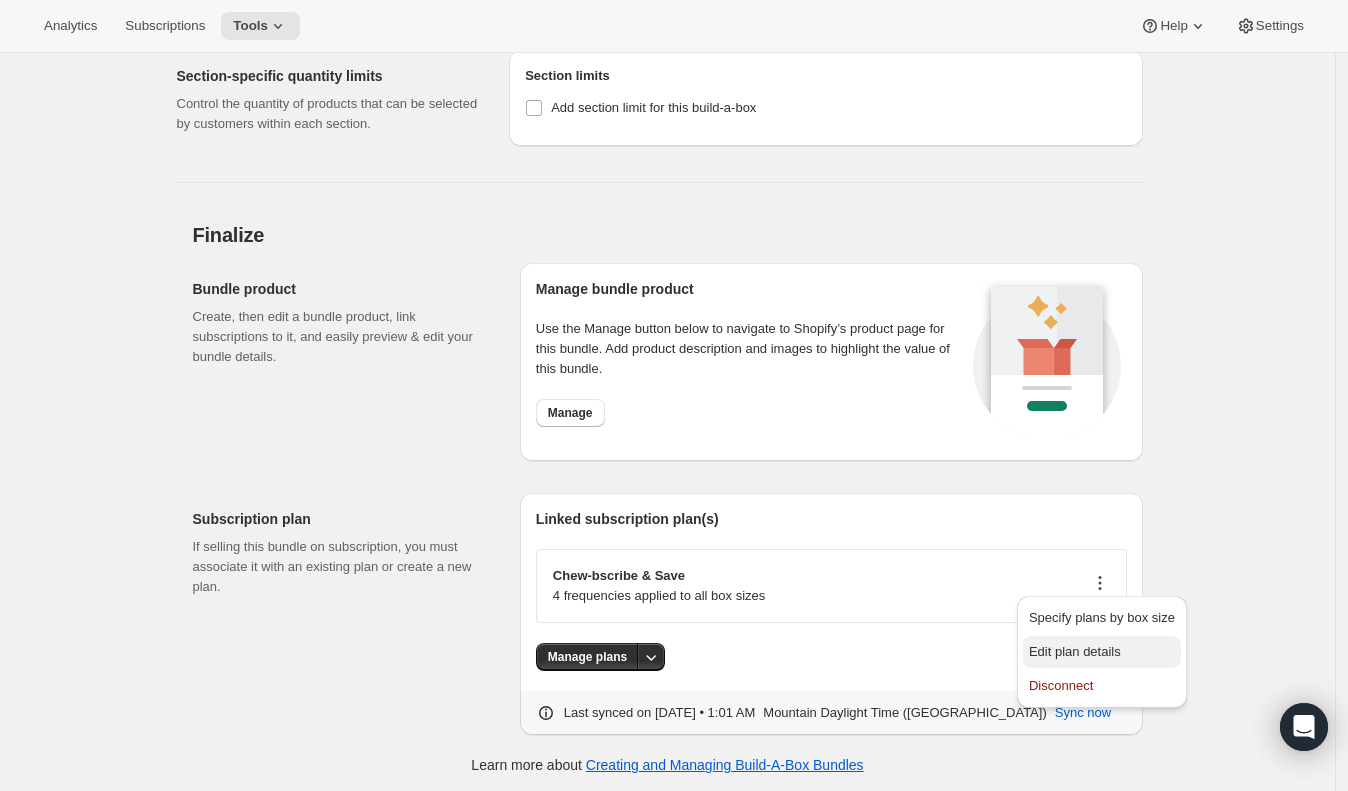 click on "Edit plan details" at bounding box center [1075, 651] 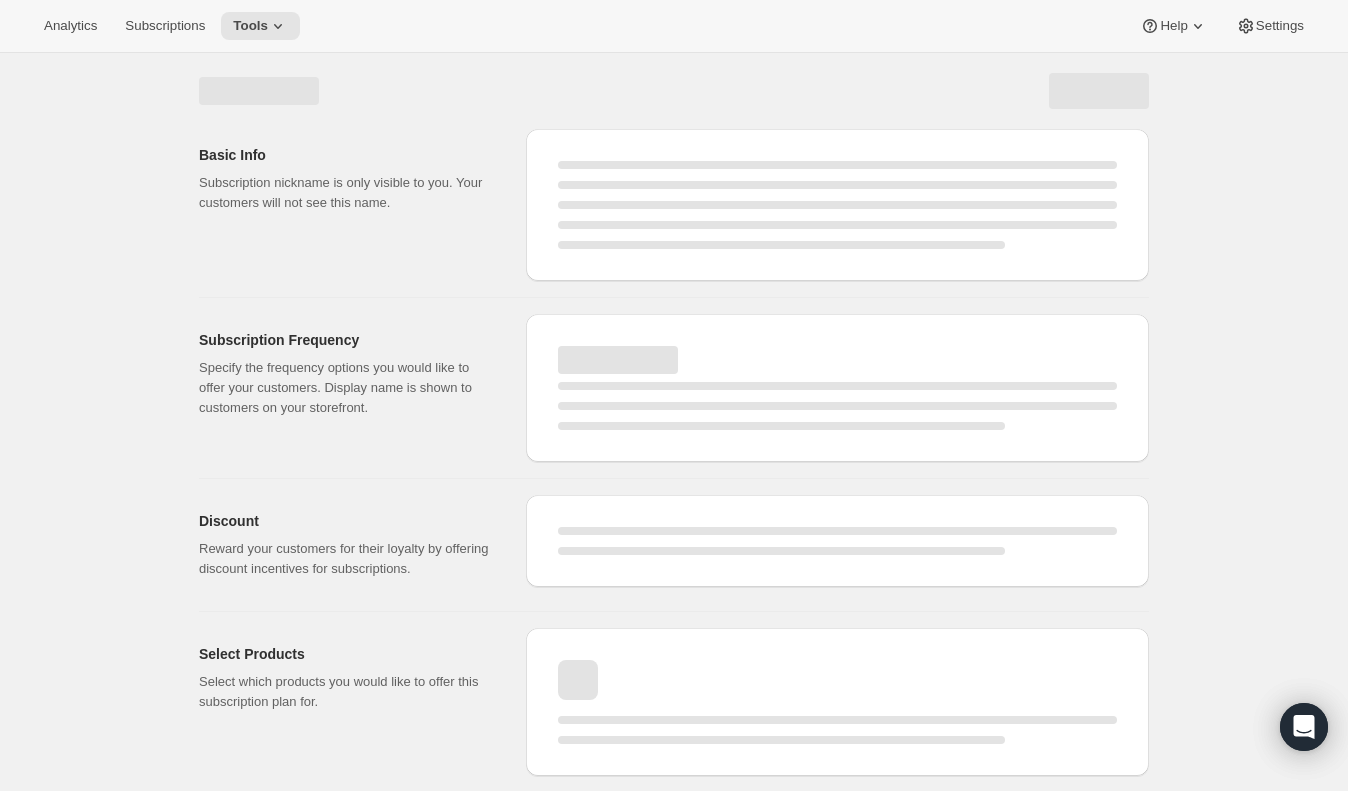 scroll, scrollTop: 0, scrollLeft: 0, axis: both 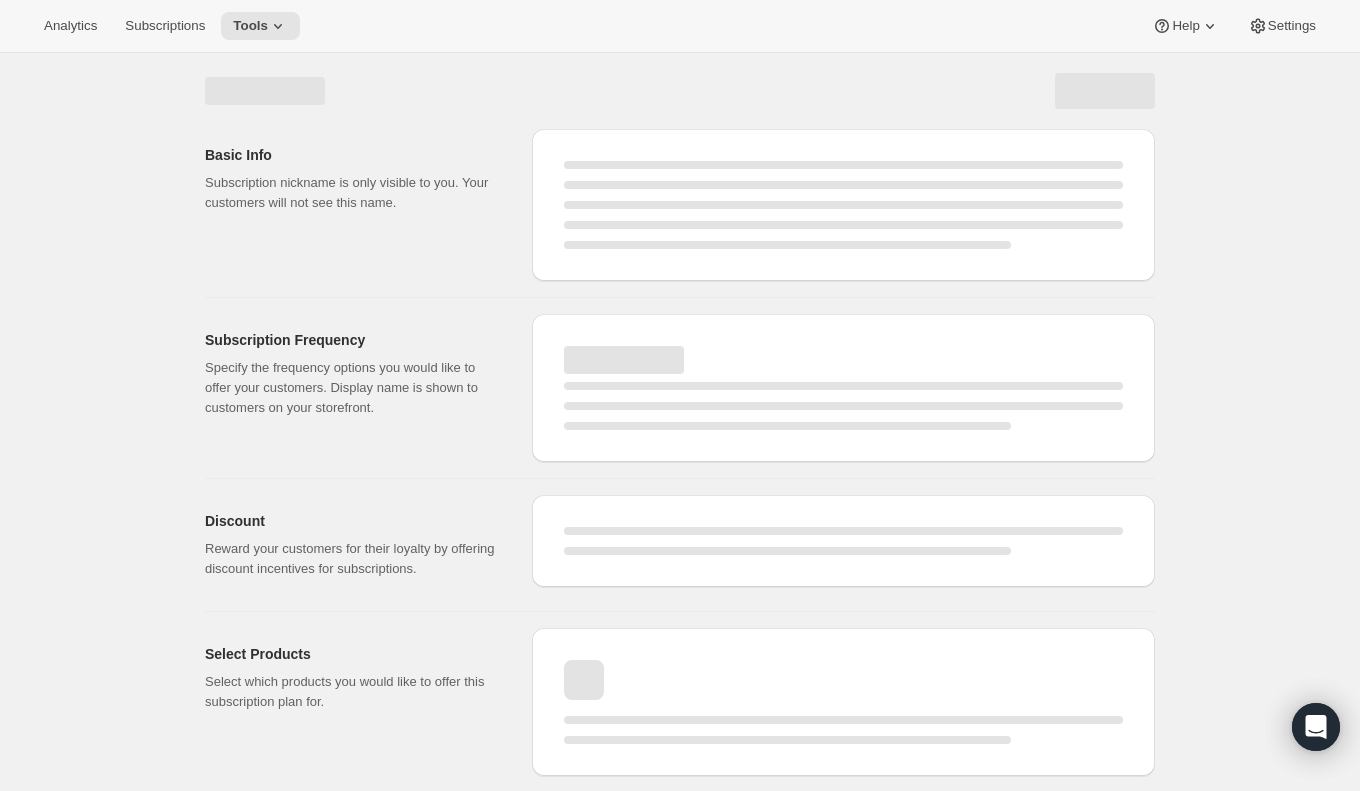 select on "WEEK" 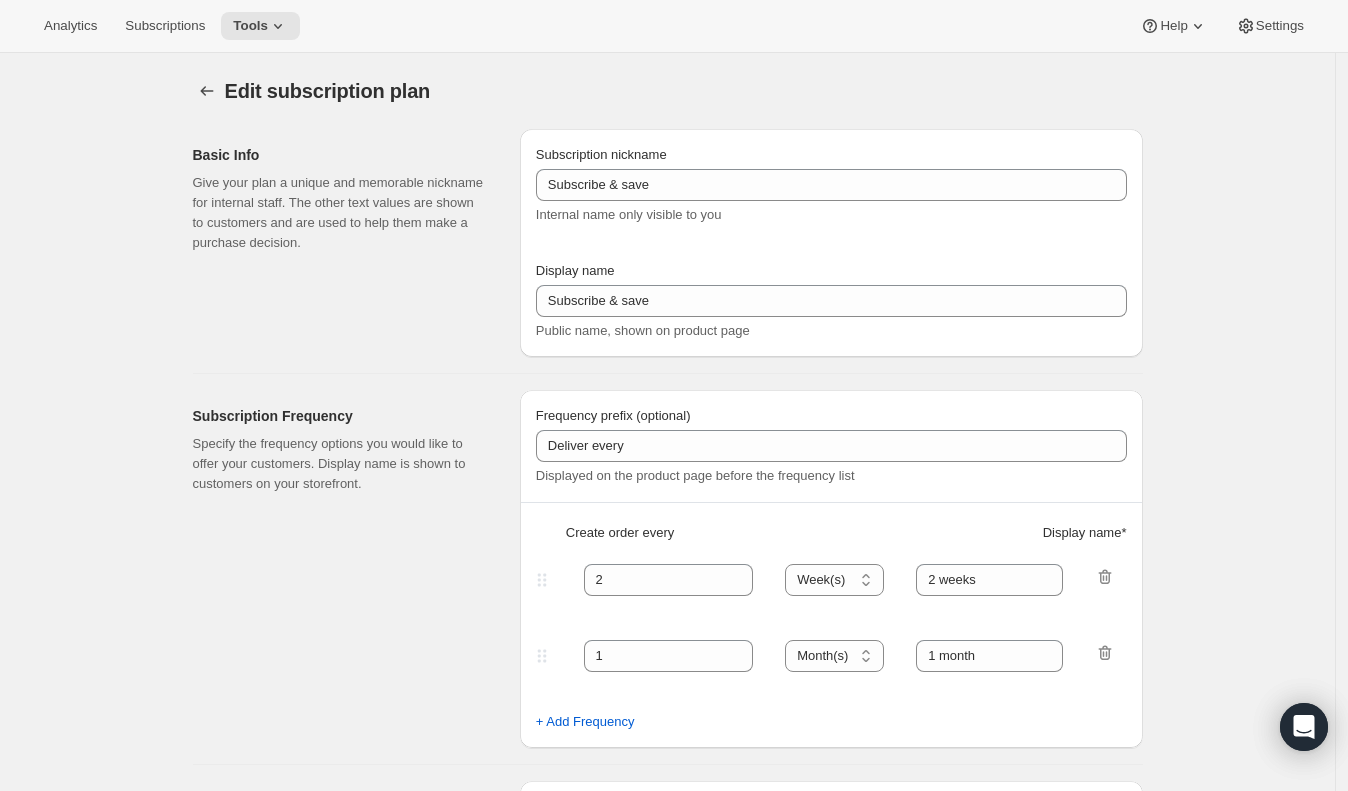 type on "Taffy Products" 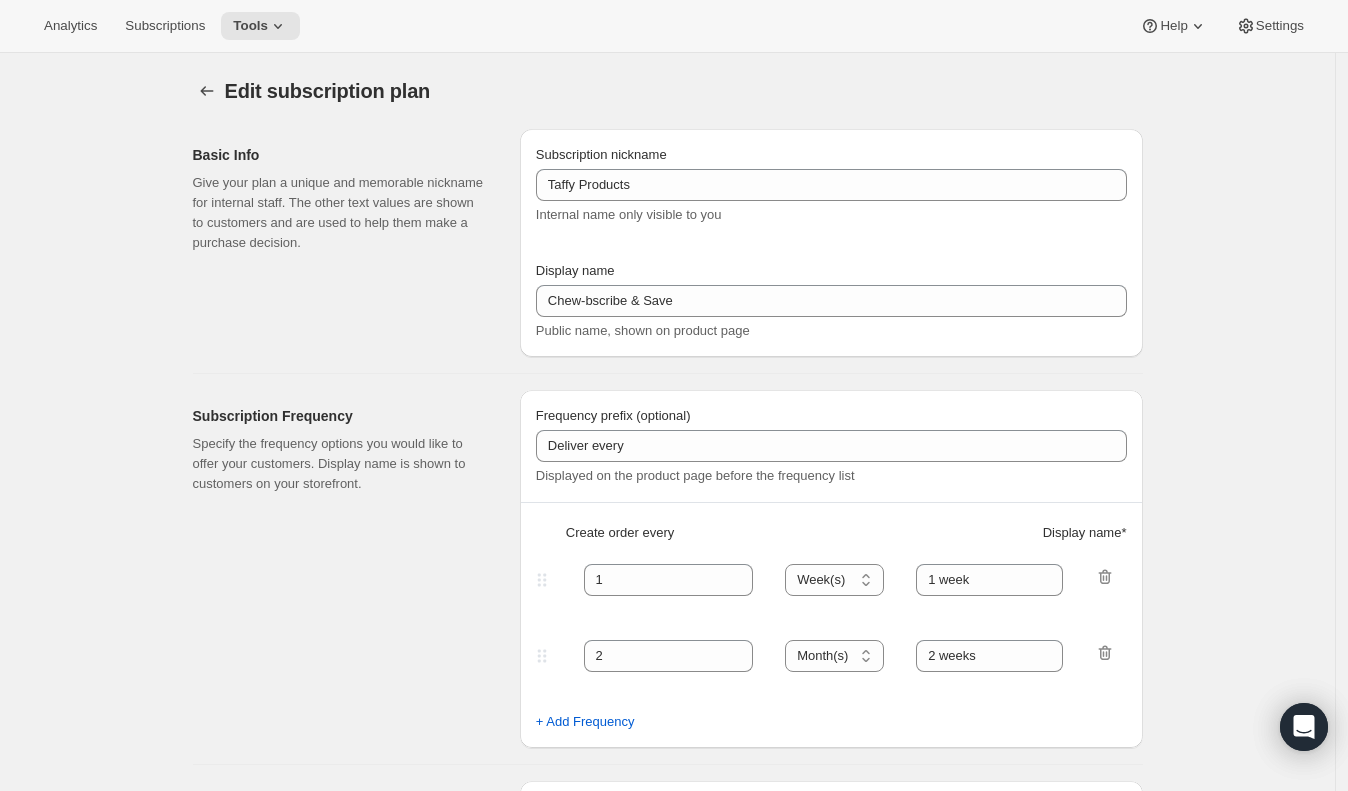 select on "WEEK" 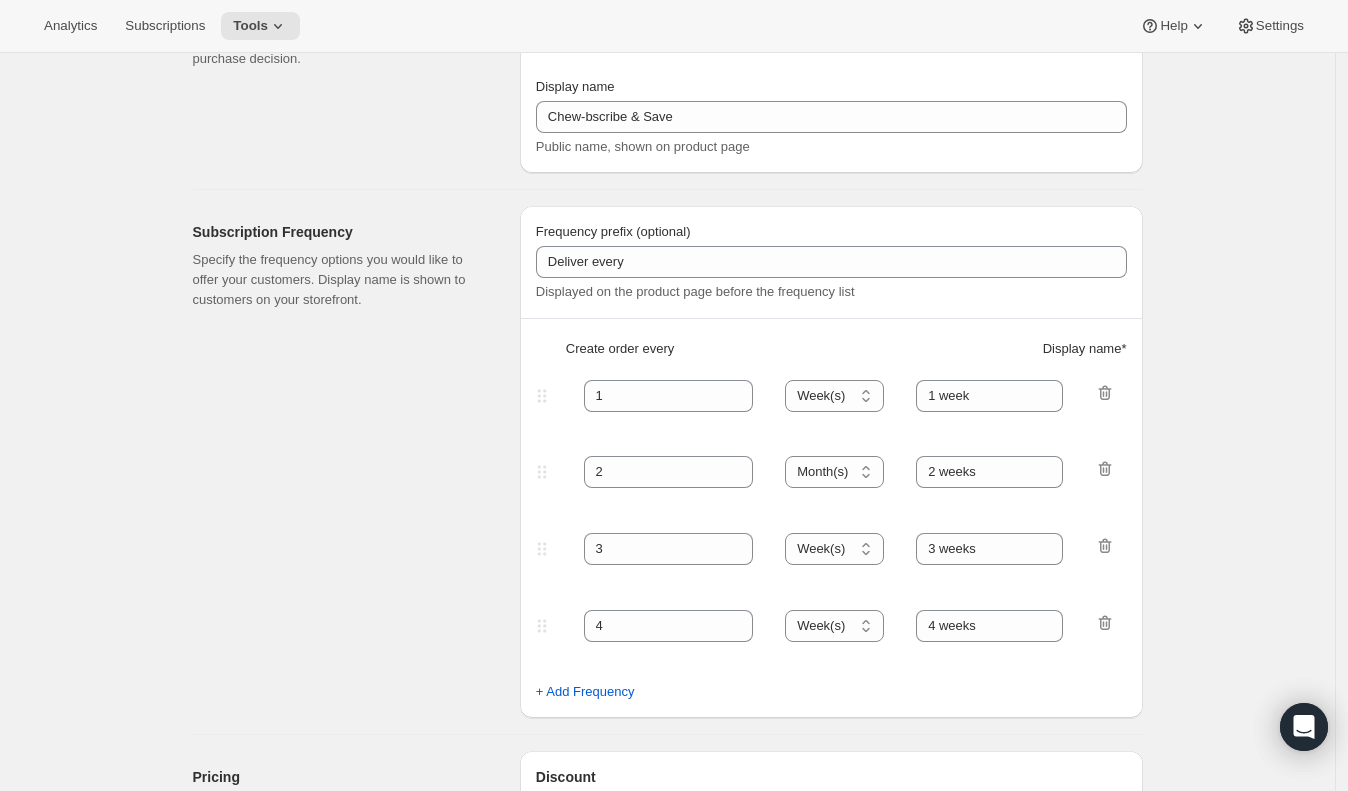 scroll, scrollTop: 0, scrollLeft: 0, axis: both 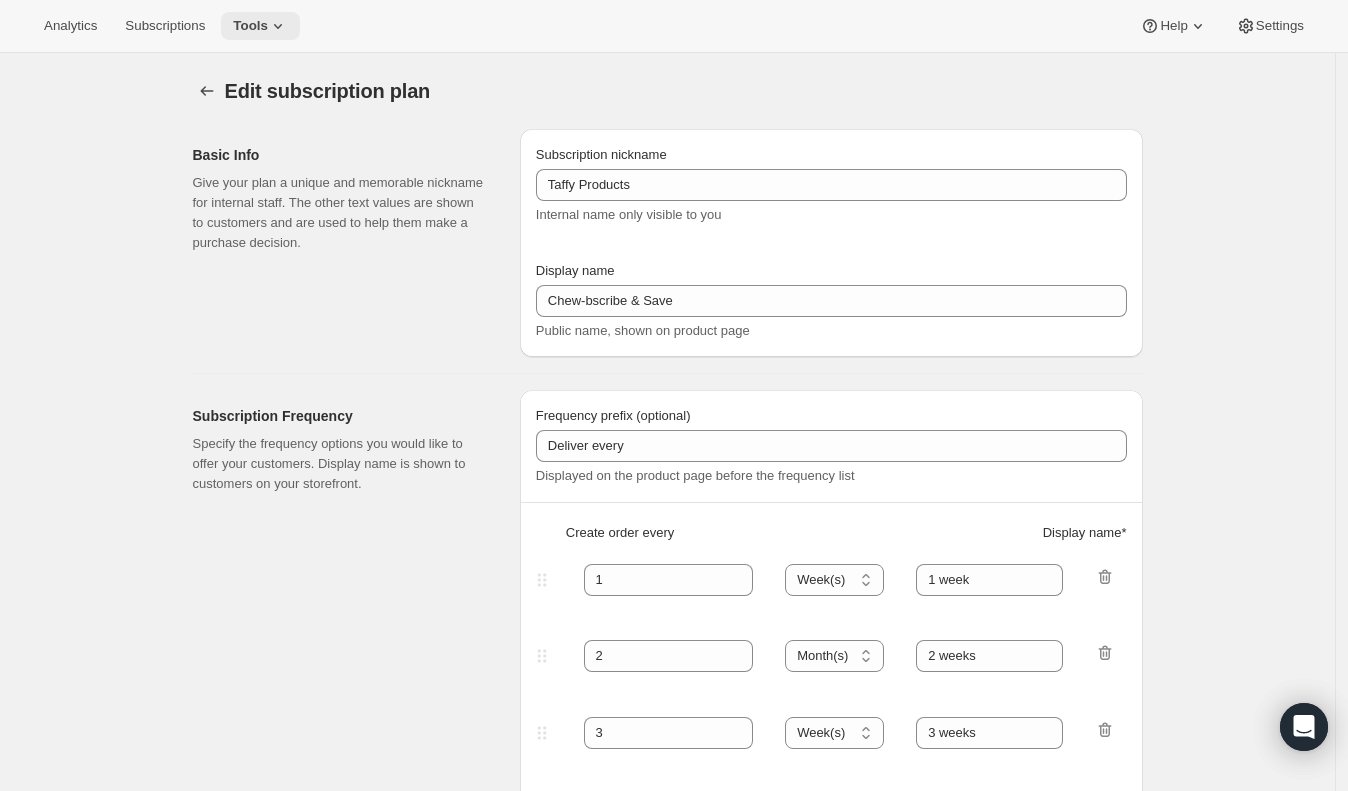 click 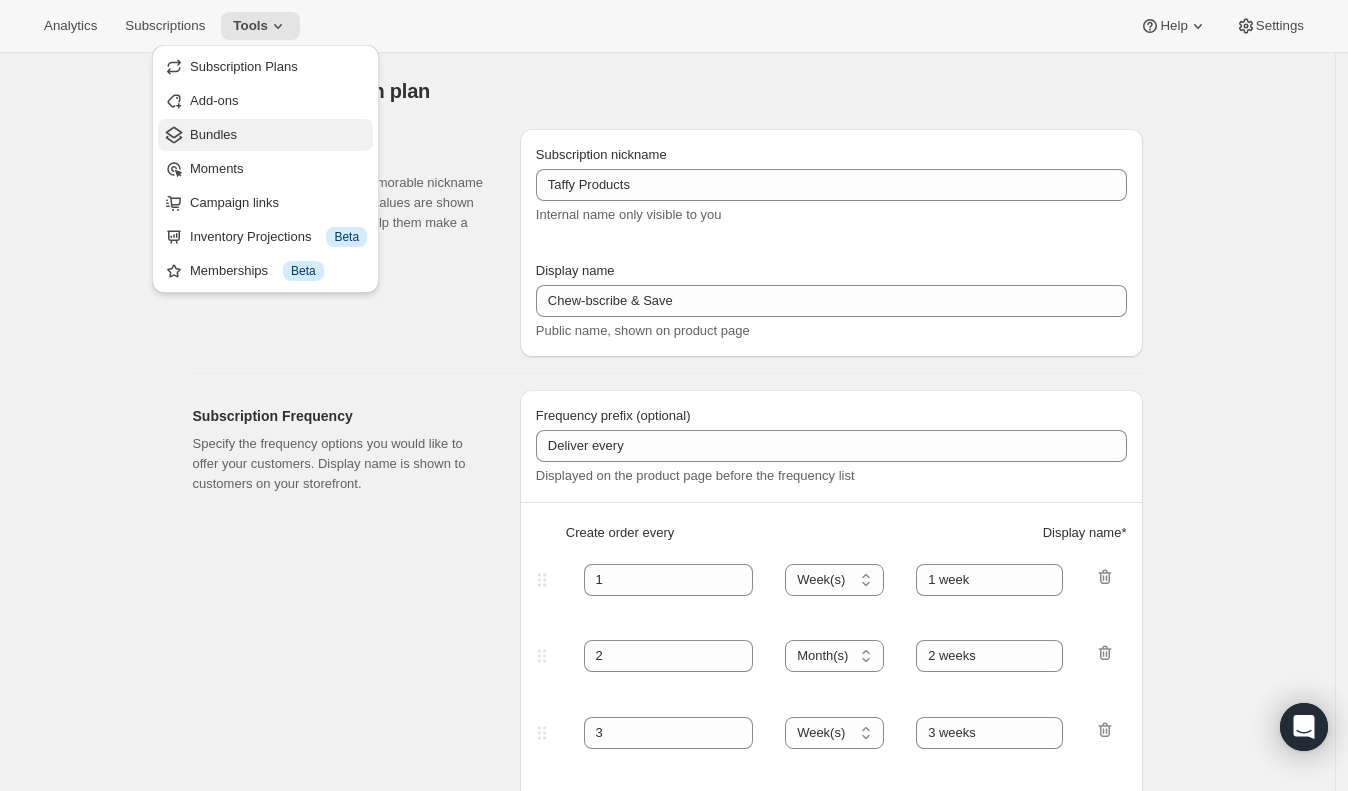 click on "Bundles" at bounding box center (278, 135) 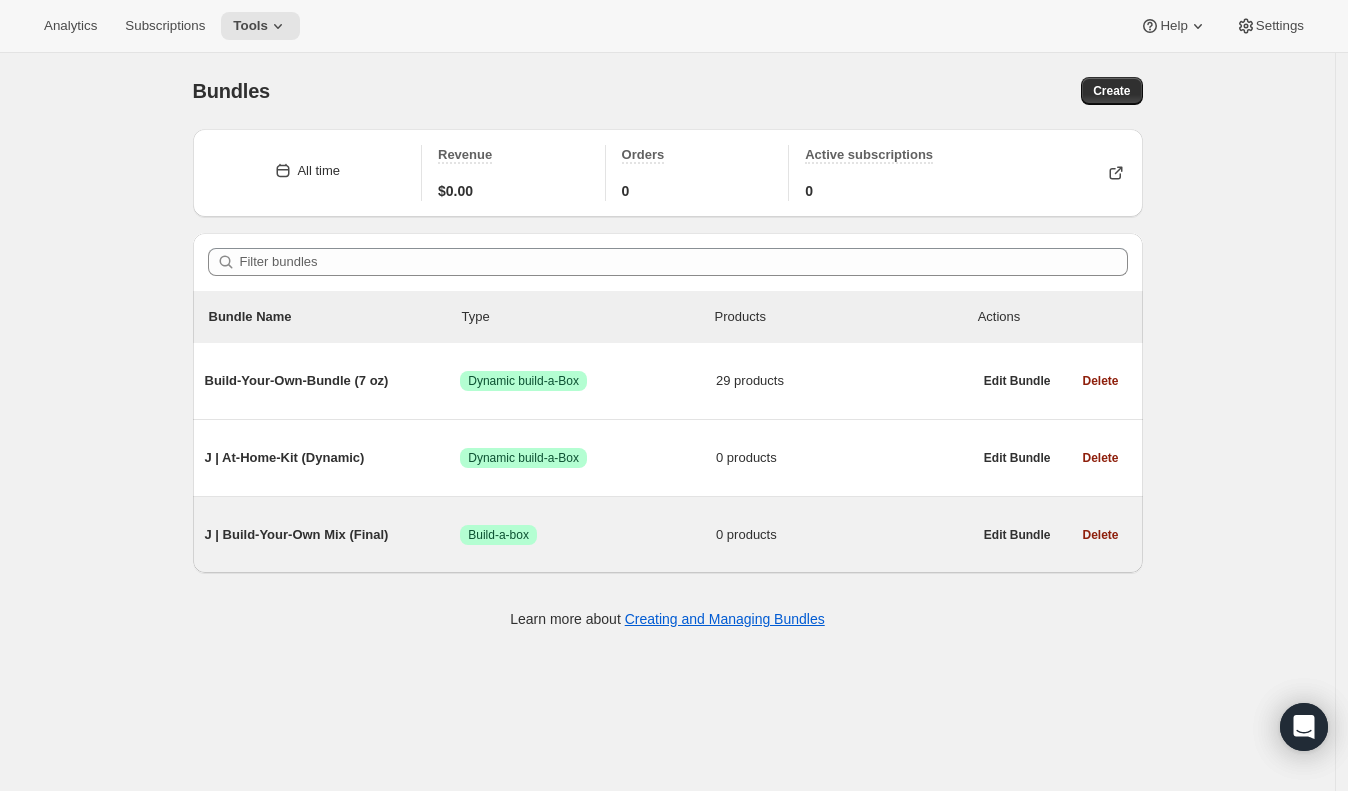 click on "J | Build-Your-Own Mix (Final)" at bounding box center (333, 535) 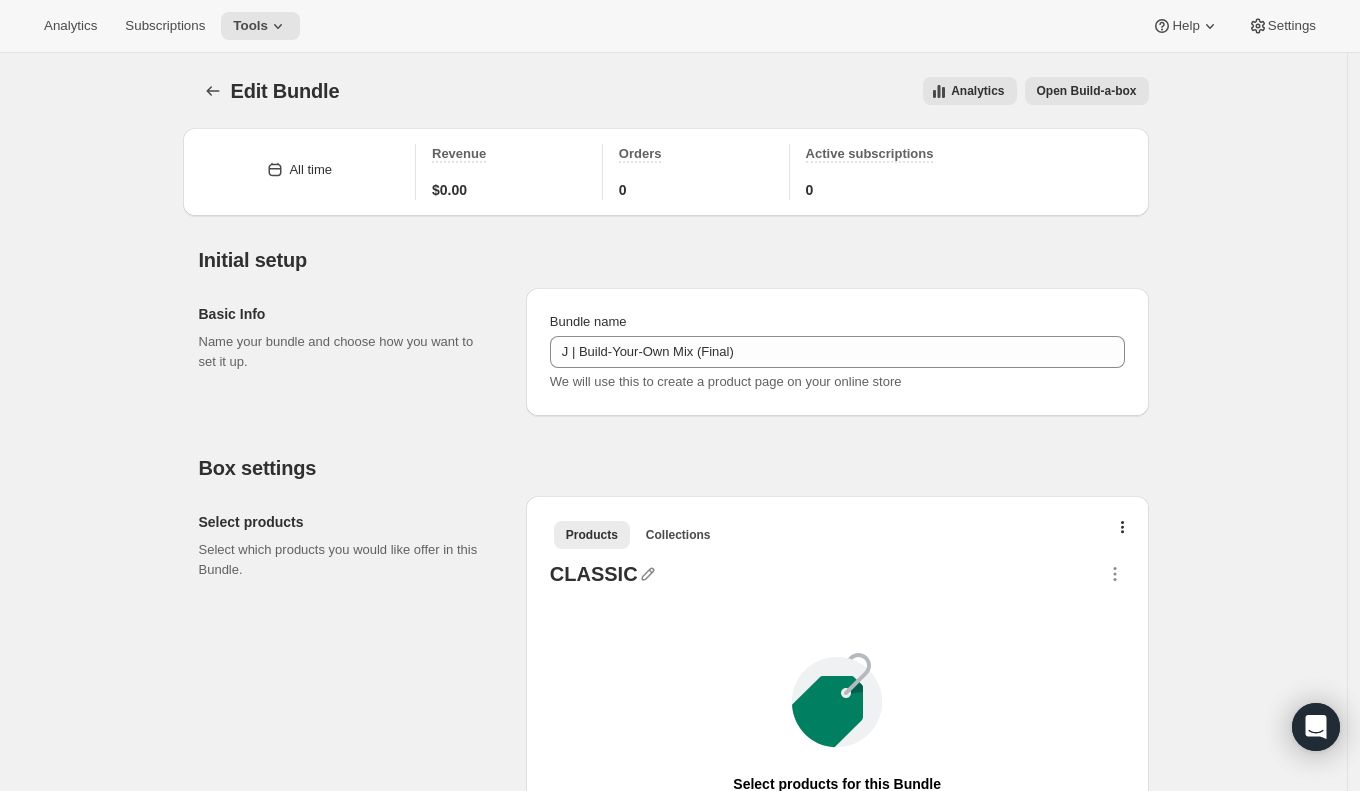 type on "J | Build-Your-Own Mix (Final)" 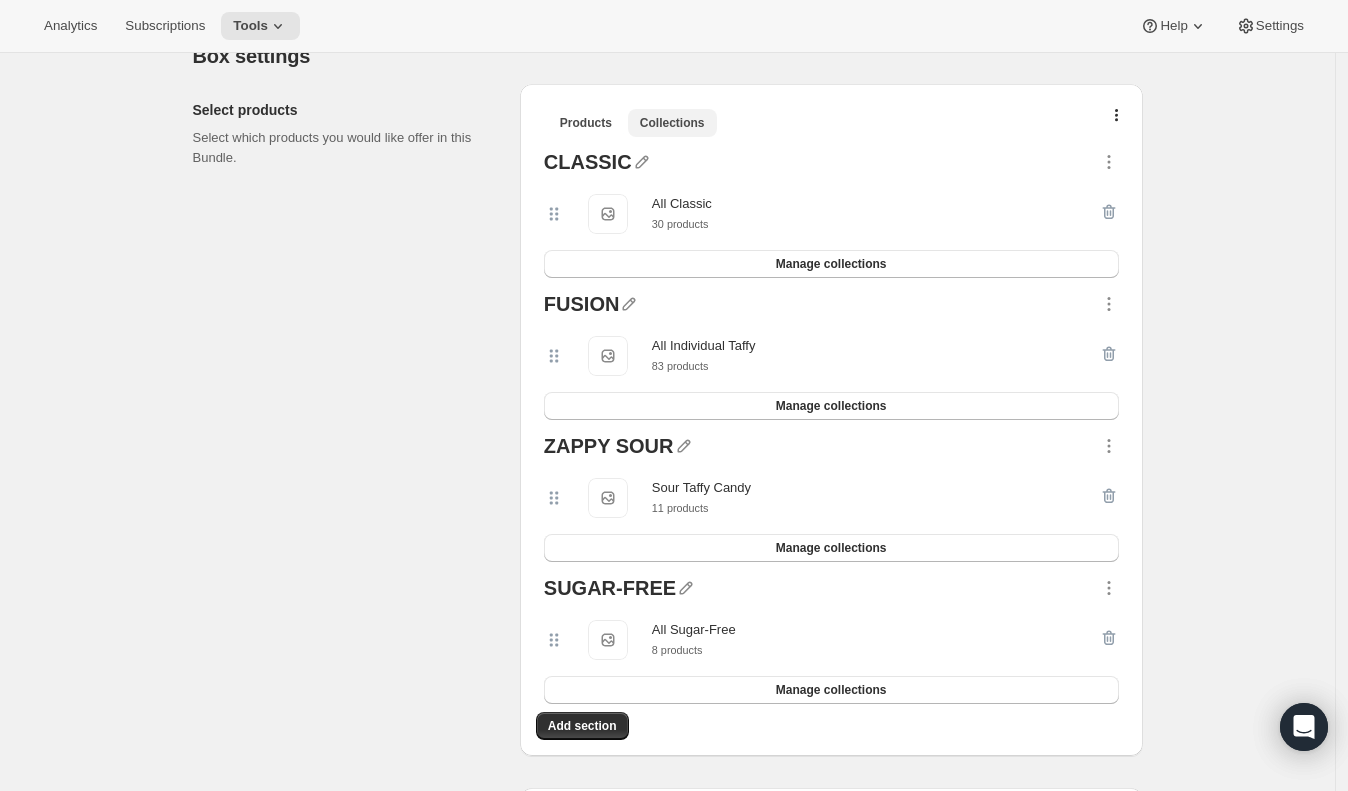 scroll, scrollTop: 0, scrollLeft: 0, axis: both 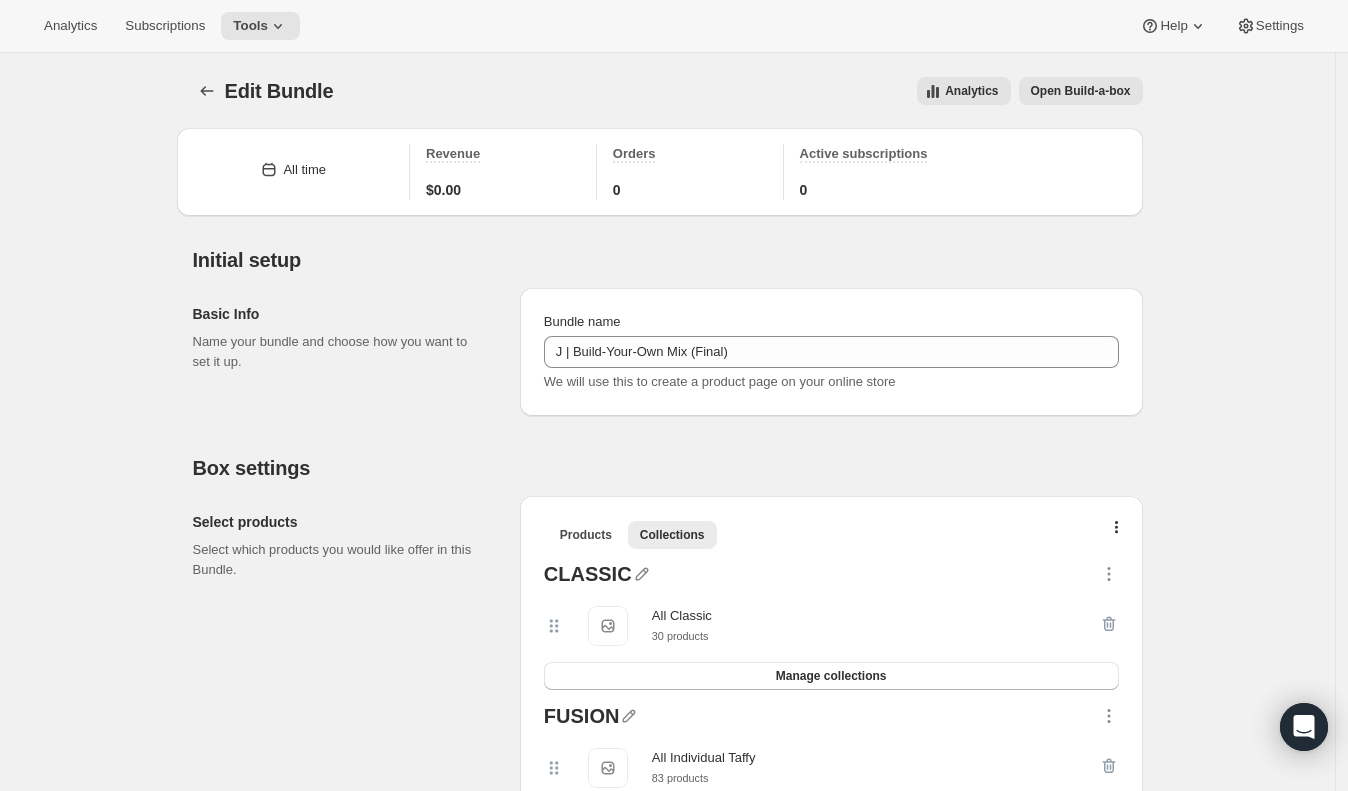 click on "Open Build-a-box" at bounding box center [1081, 91] 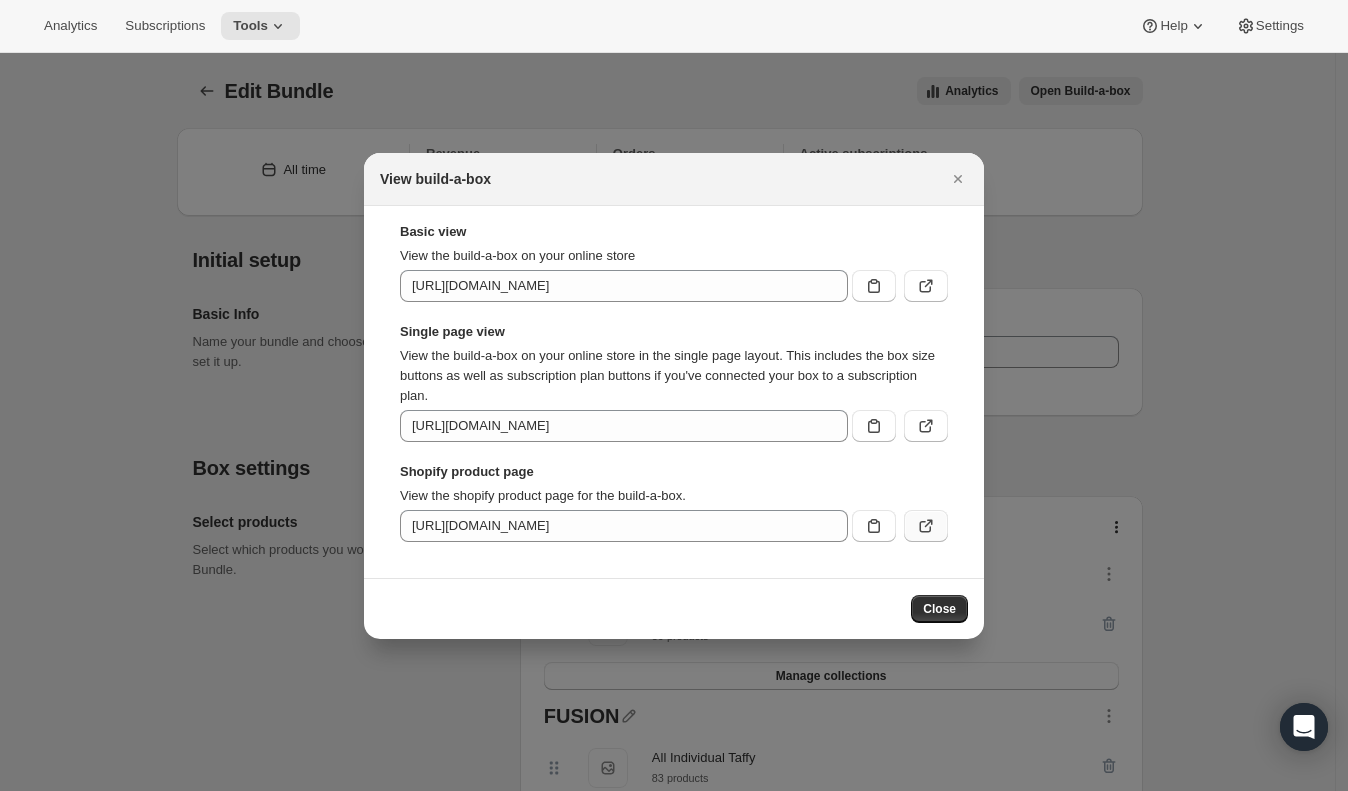 click 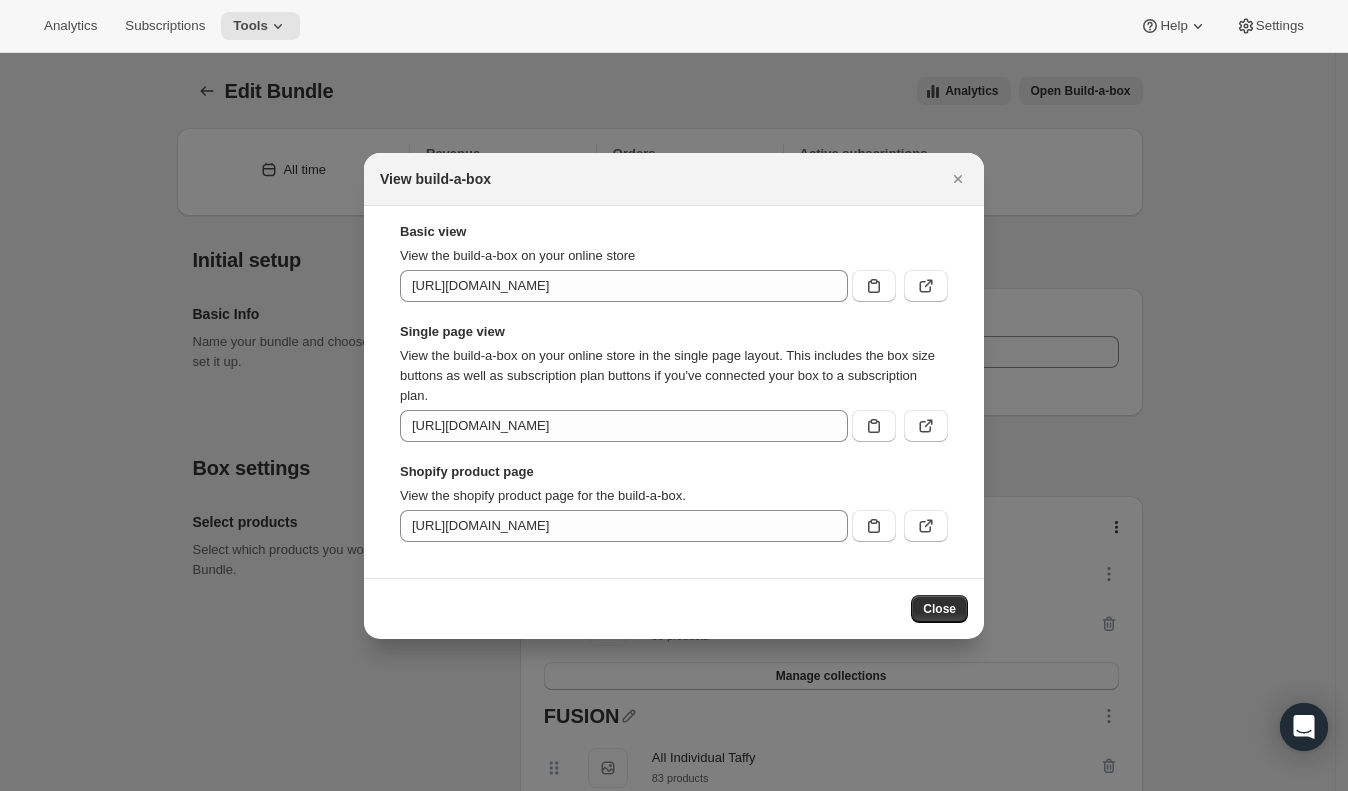 click at bounding box center [896, 422] 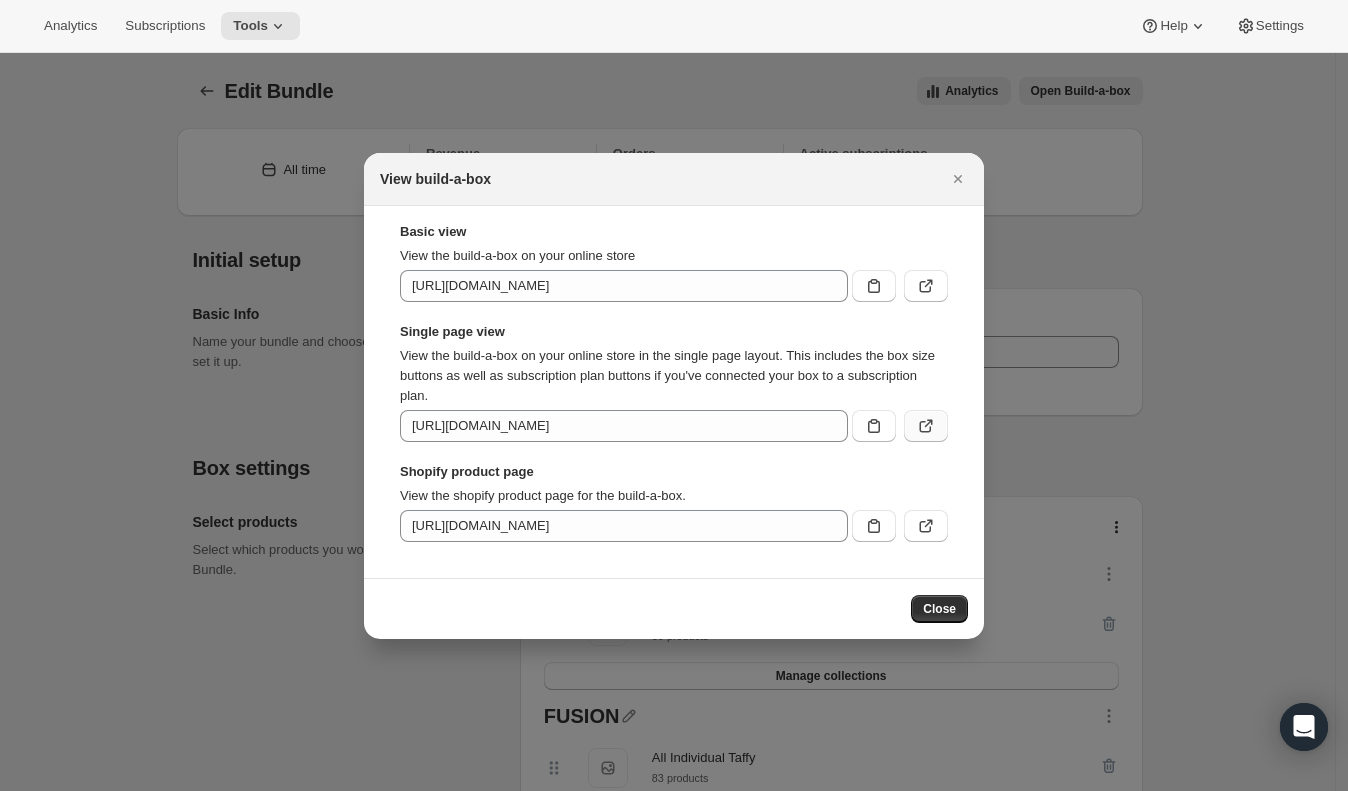 click at bounding box center (926, 426) 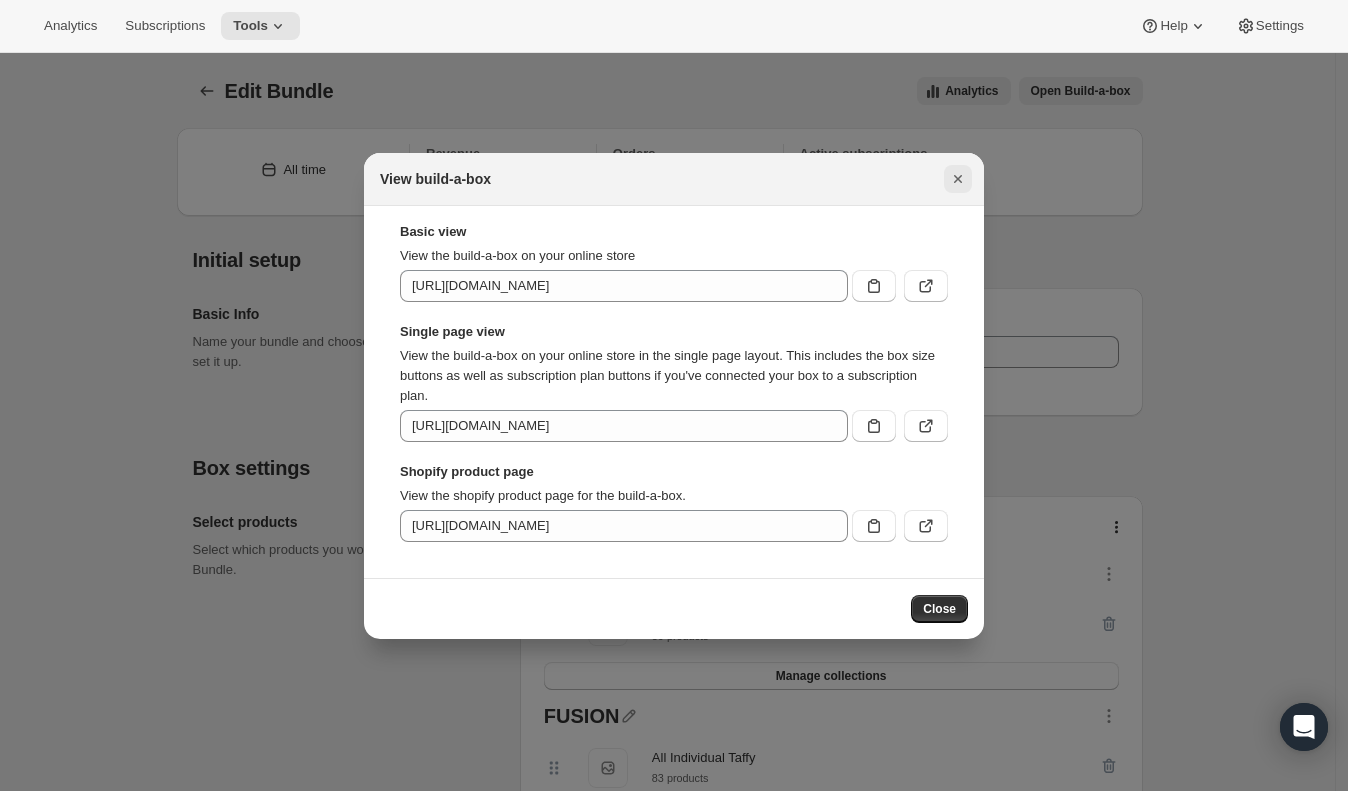 click 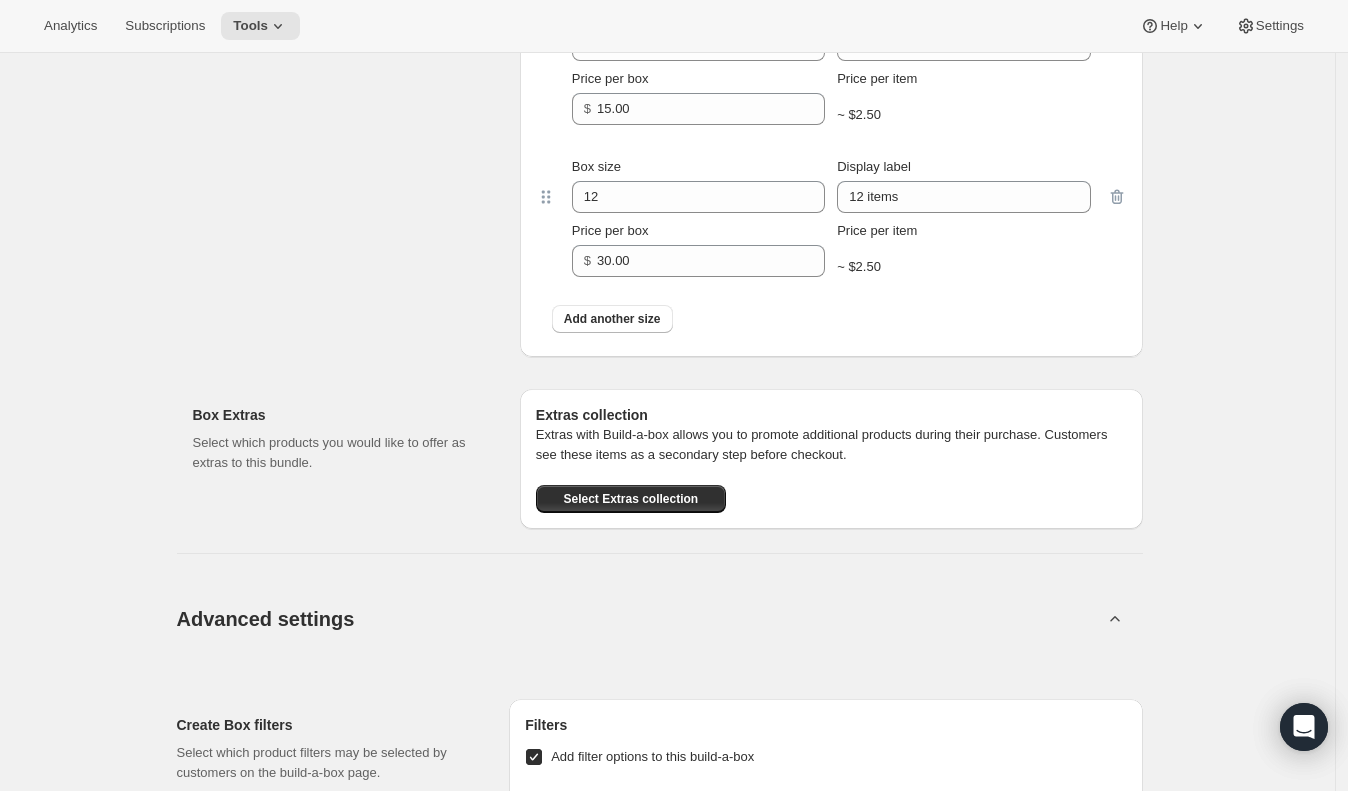 scroll, scrollTop: 2488, scrollLeft: 0, axis: vertical 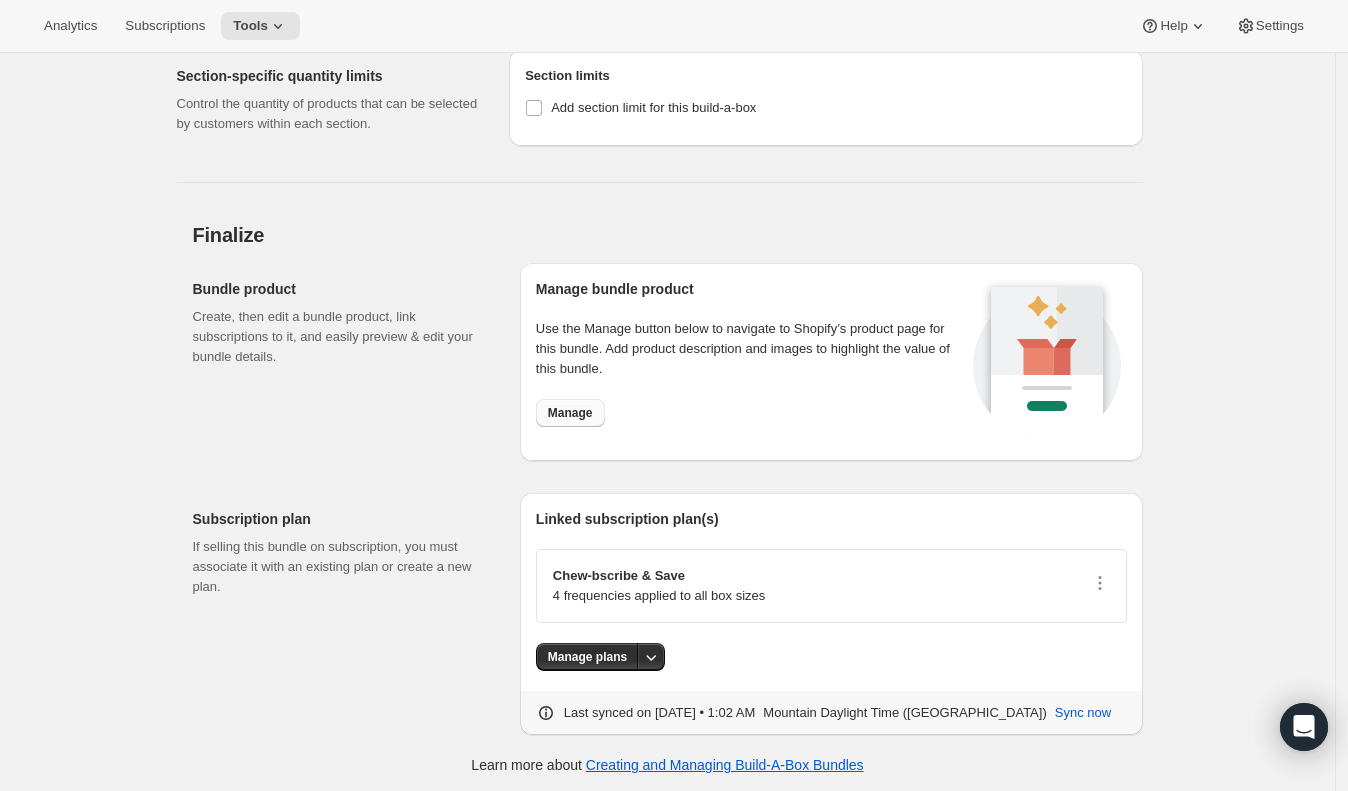 click on "Manage" at bounding box center [570, 413] 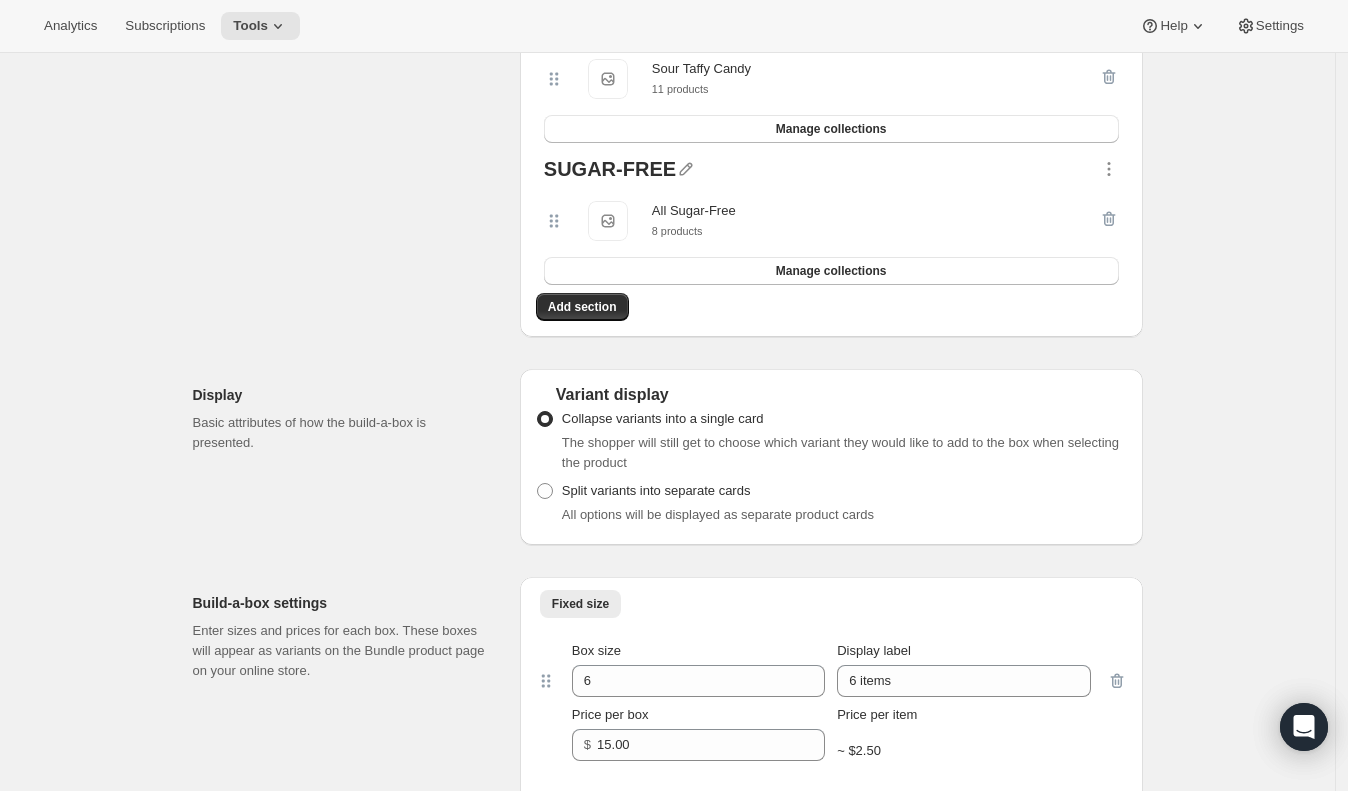 scroll, scrollTop: 0, scrollLeft: 0, axis: both 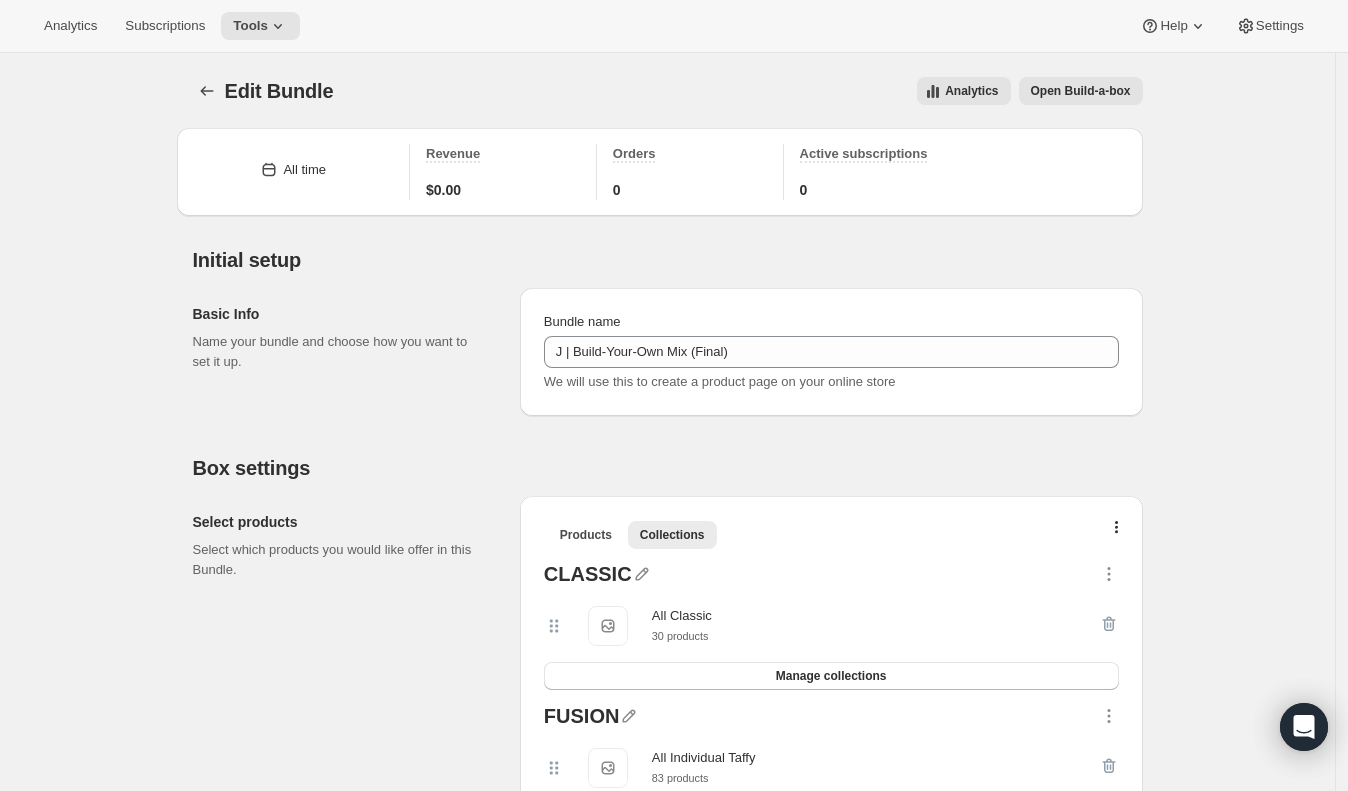 click on "Open Build-a-box" at bounding box center [1081, 91] 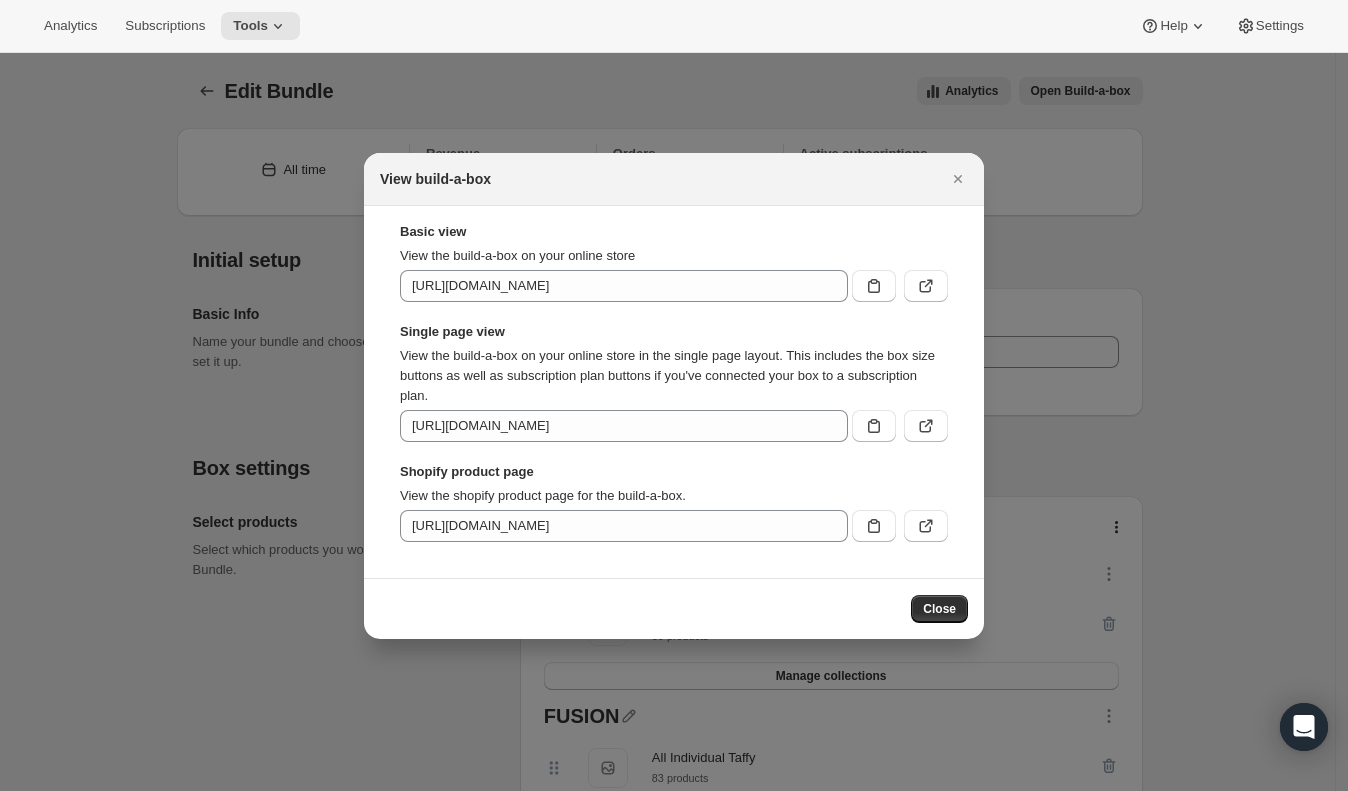 click at bounding box center (674, 395) 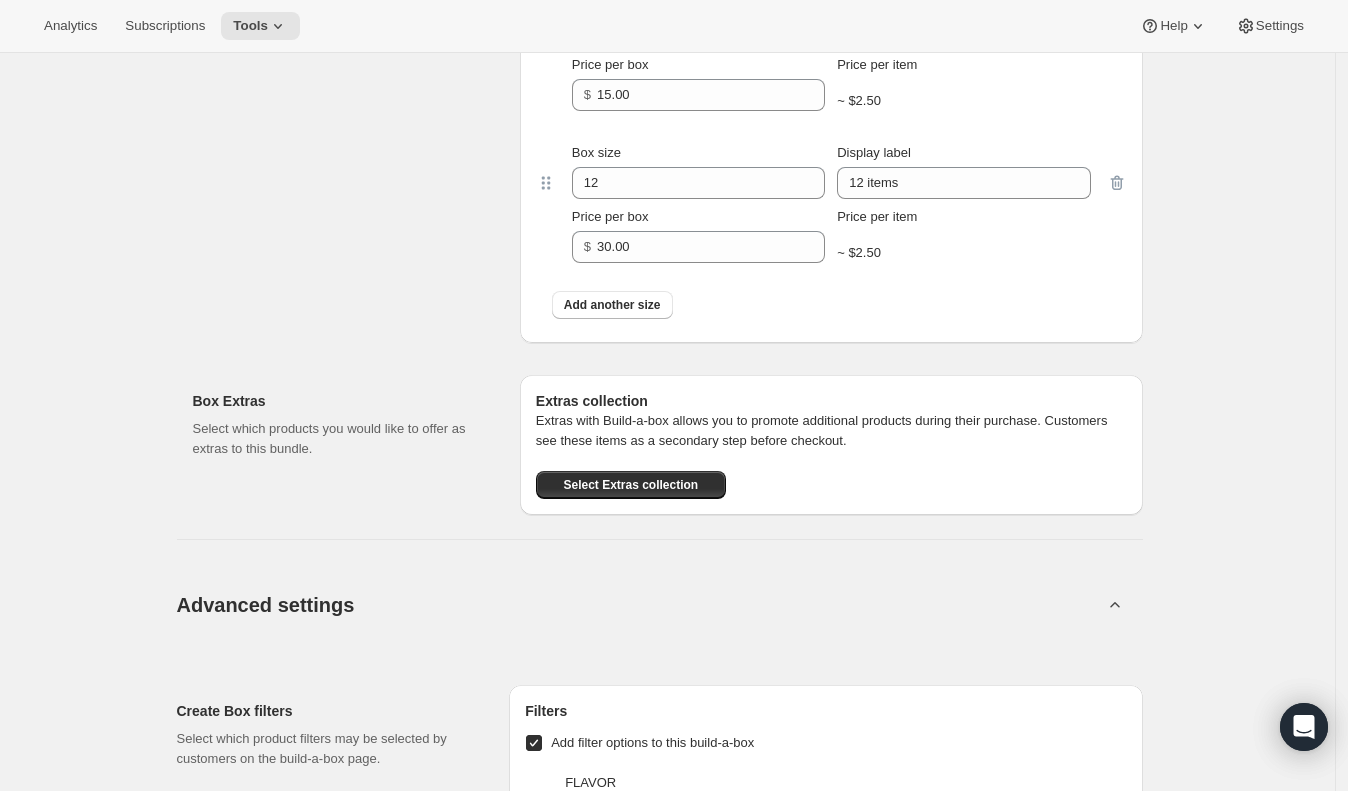 scroll, scrollTop: 2488, scrollLeft: 0, axis: vertical 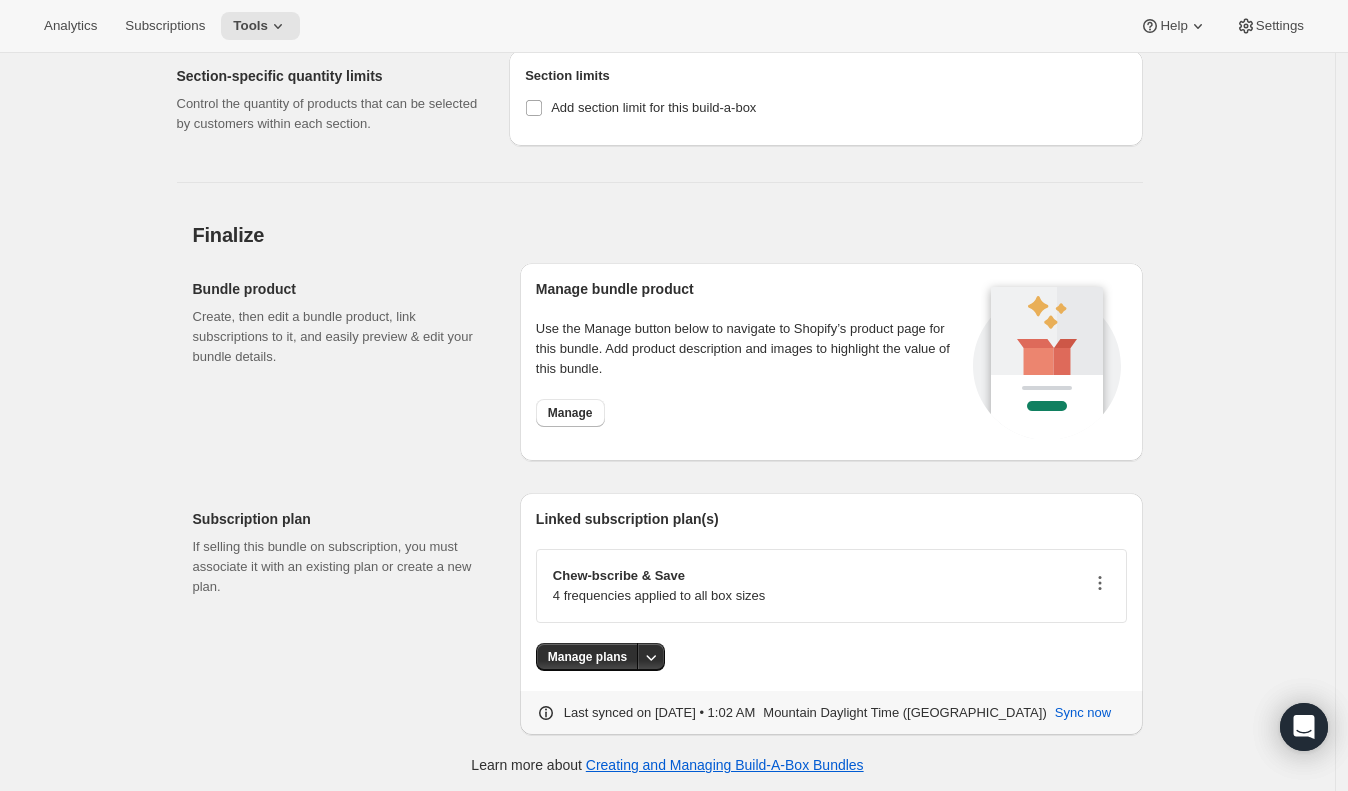click 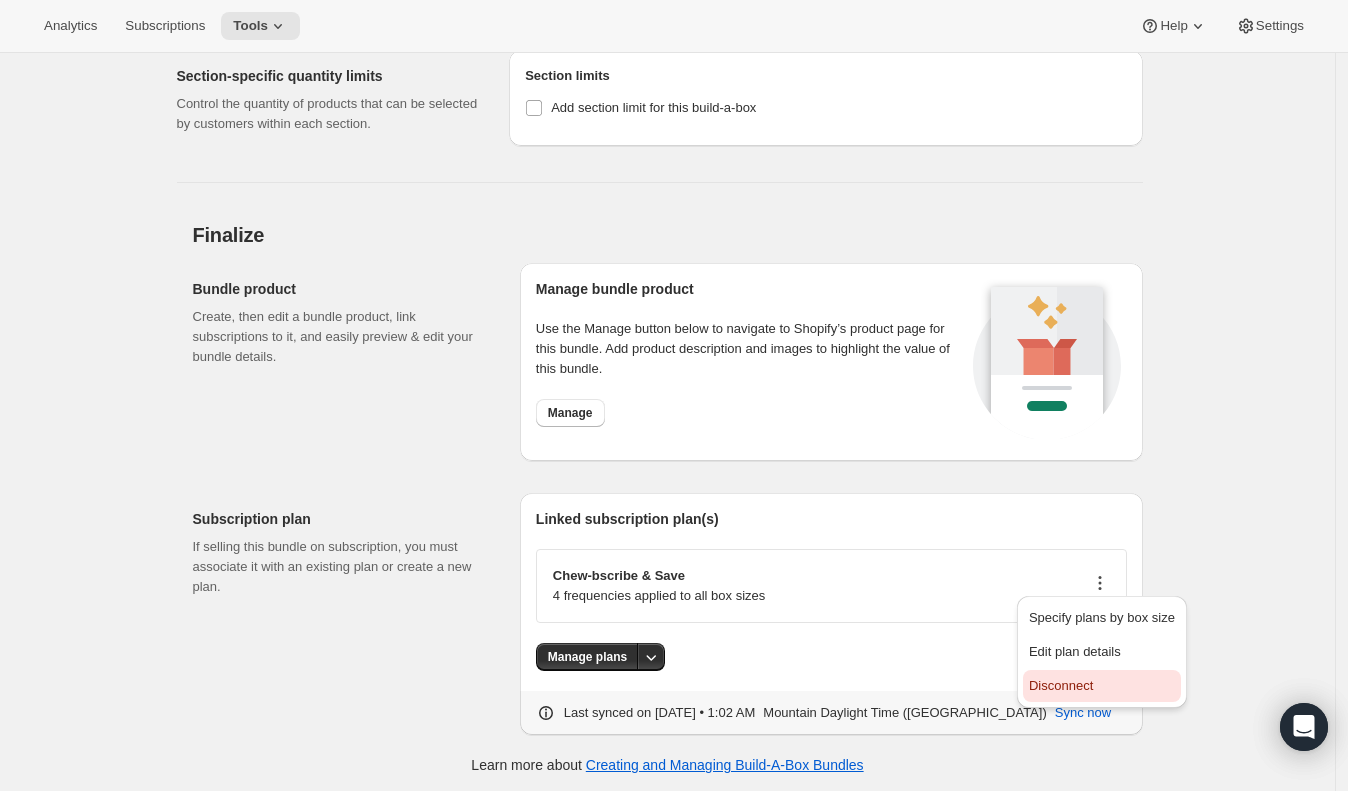 click on "Disconnect" at bounding box center (1102, 686) 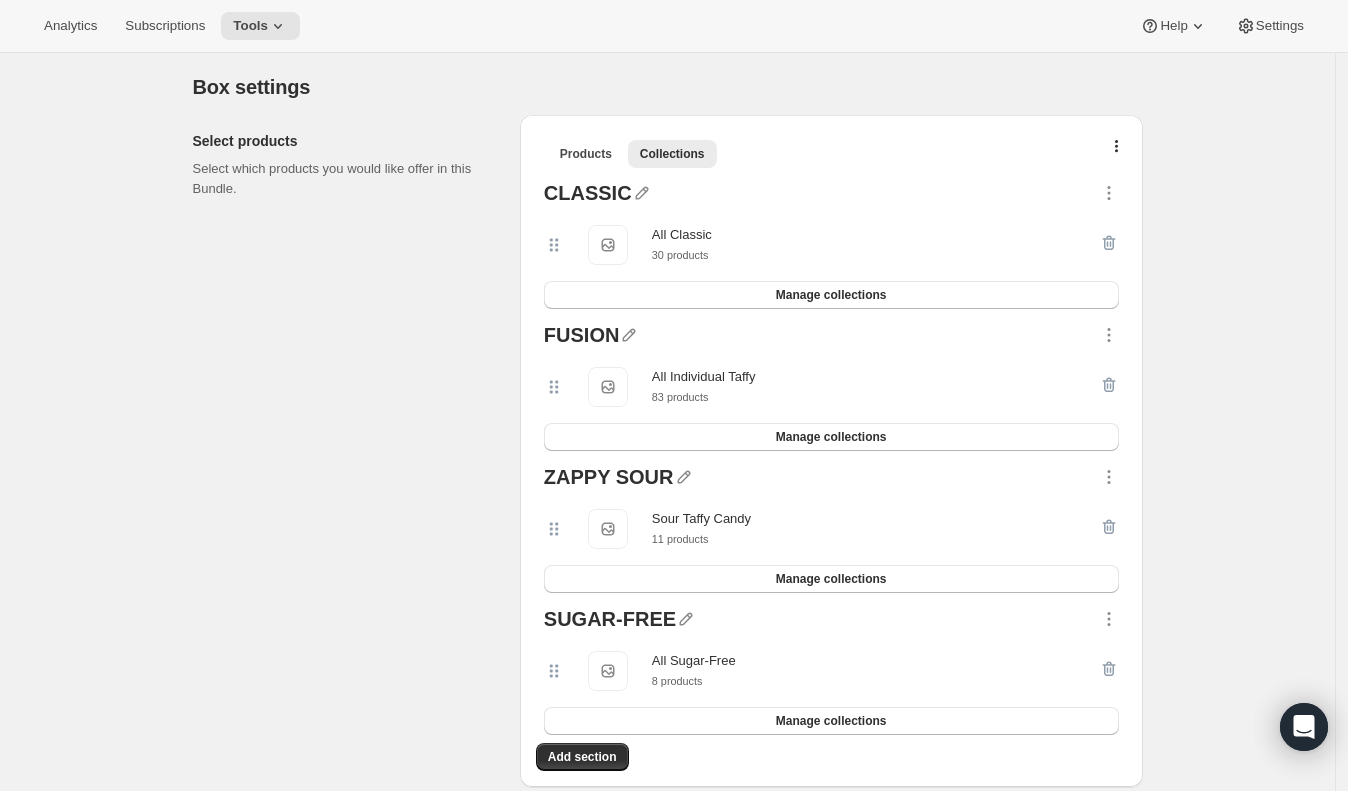 scroll, scrollTop: 0, scrollLeft: 0, axis: both 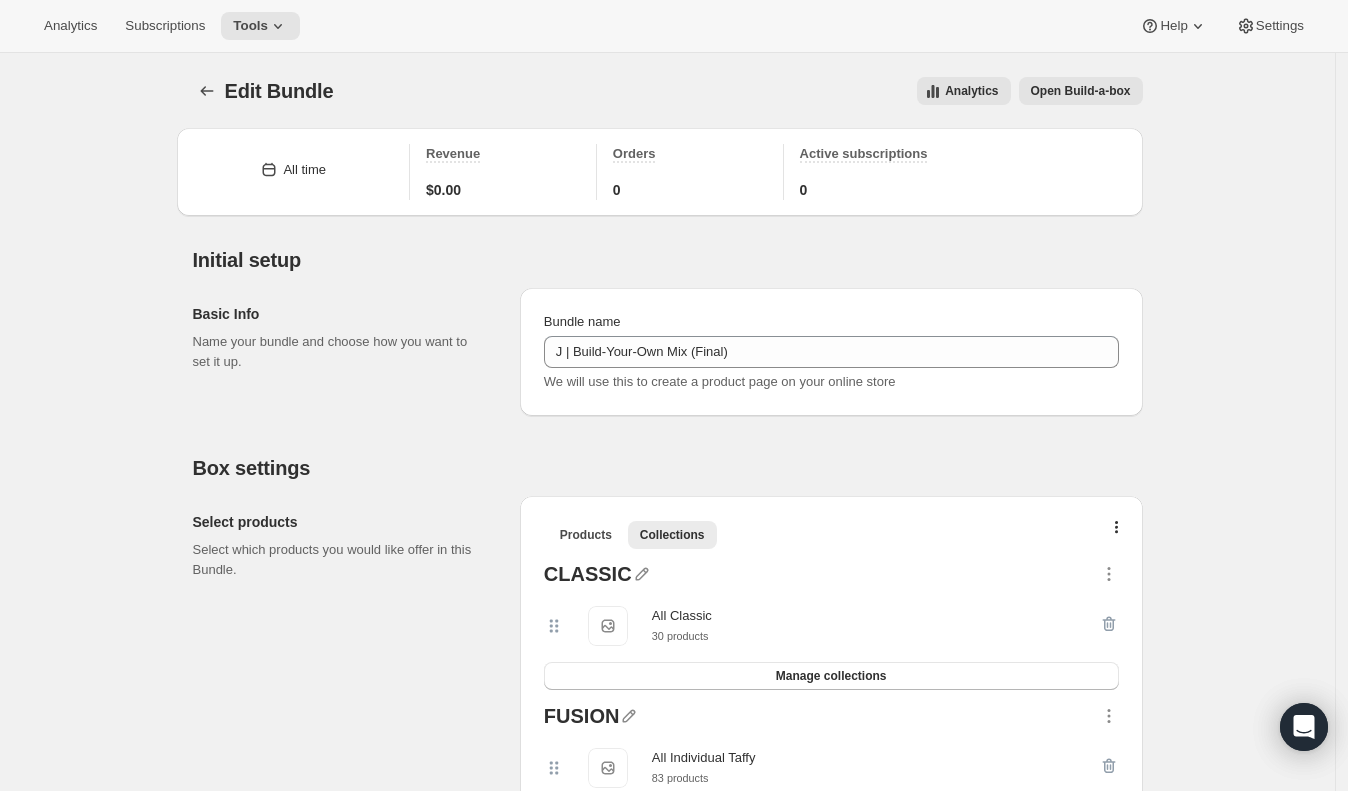 click on "Open Build-a-box" at bounding box center [1081, 91] 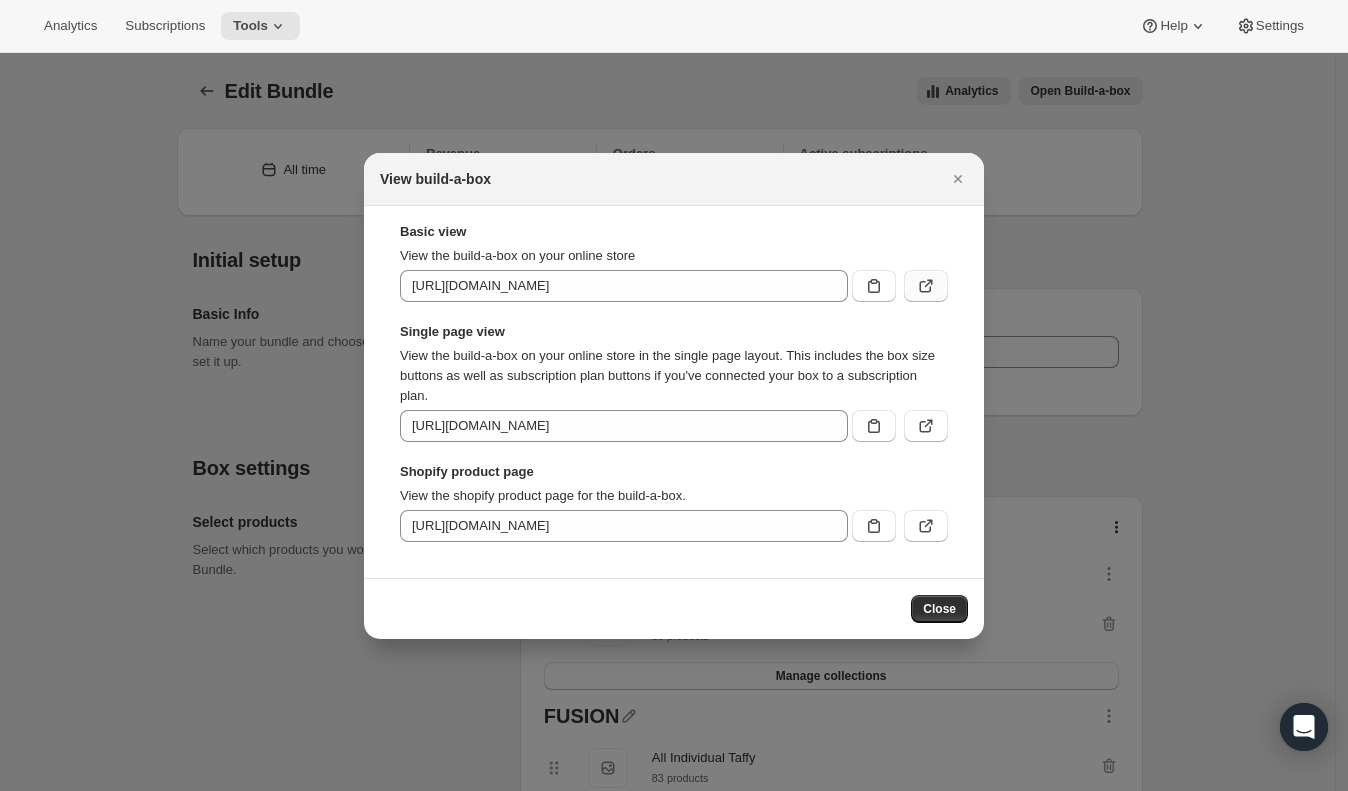 click at bounding box center (926, 286) 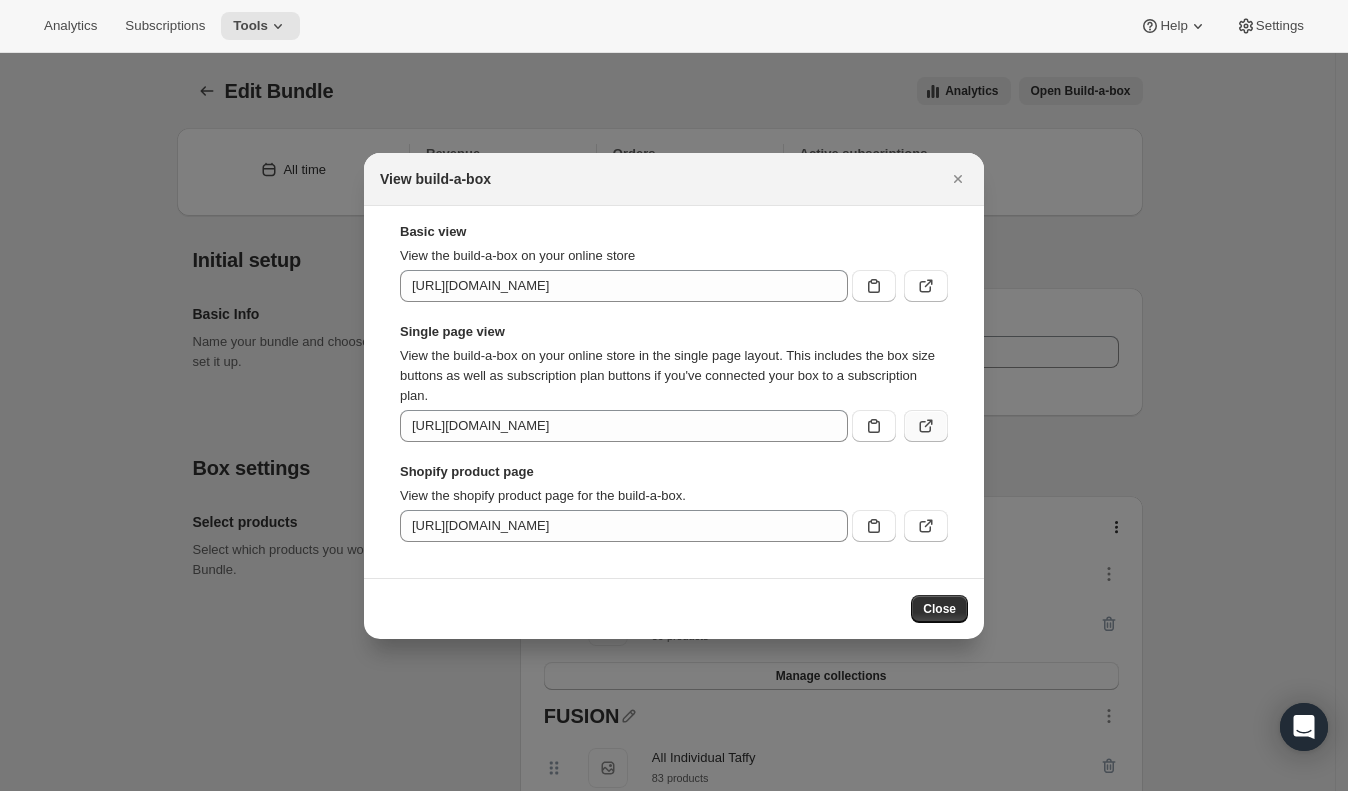 click at bounding box center [926, 426] 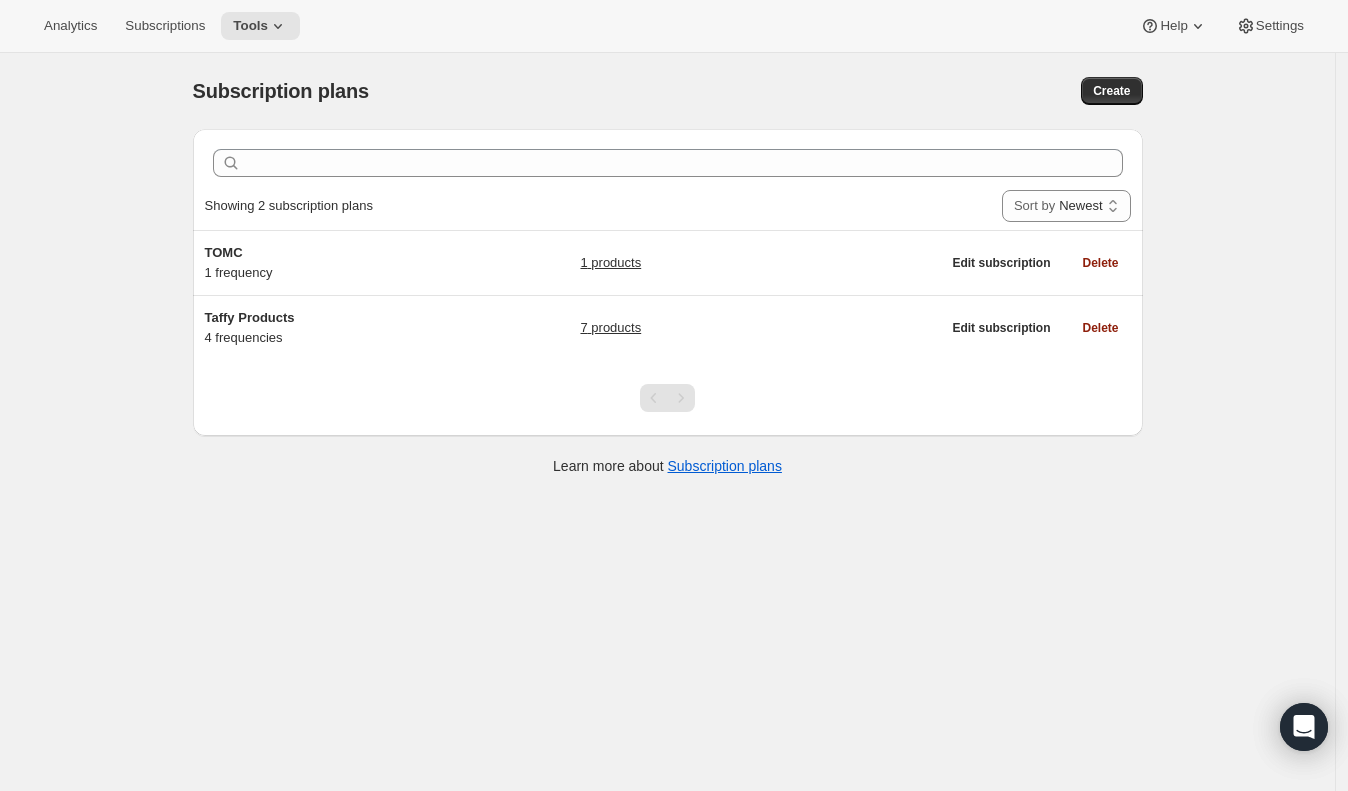 scroll, scrollTop: 0, scrollLeft: 0, axis: both 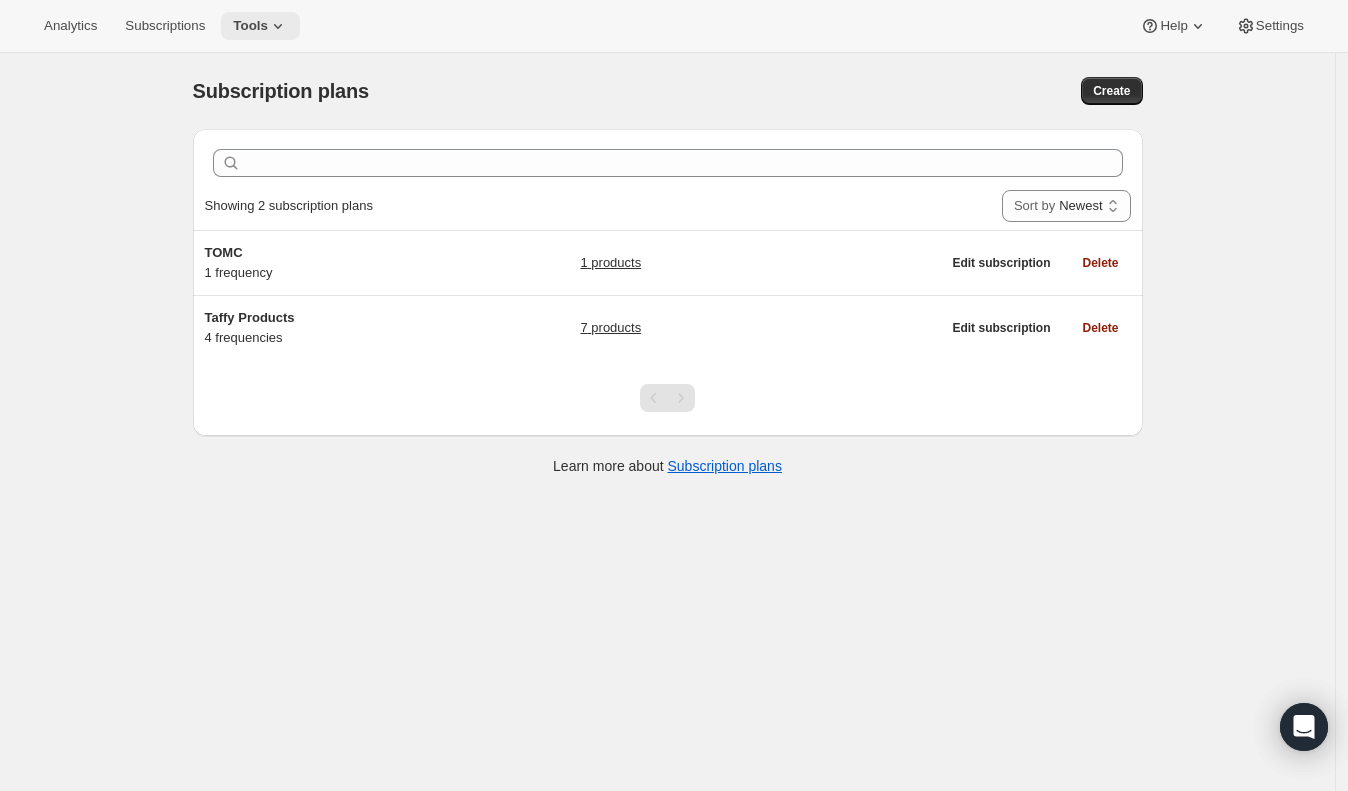 click on "Tools" at bounding box center [250, 26] 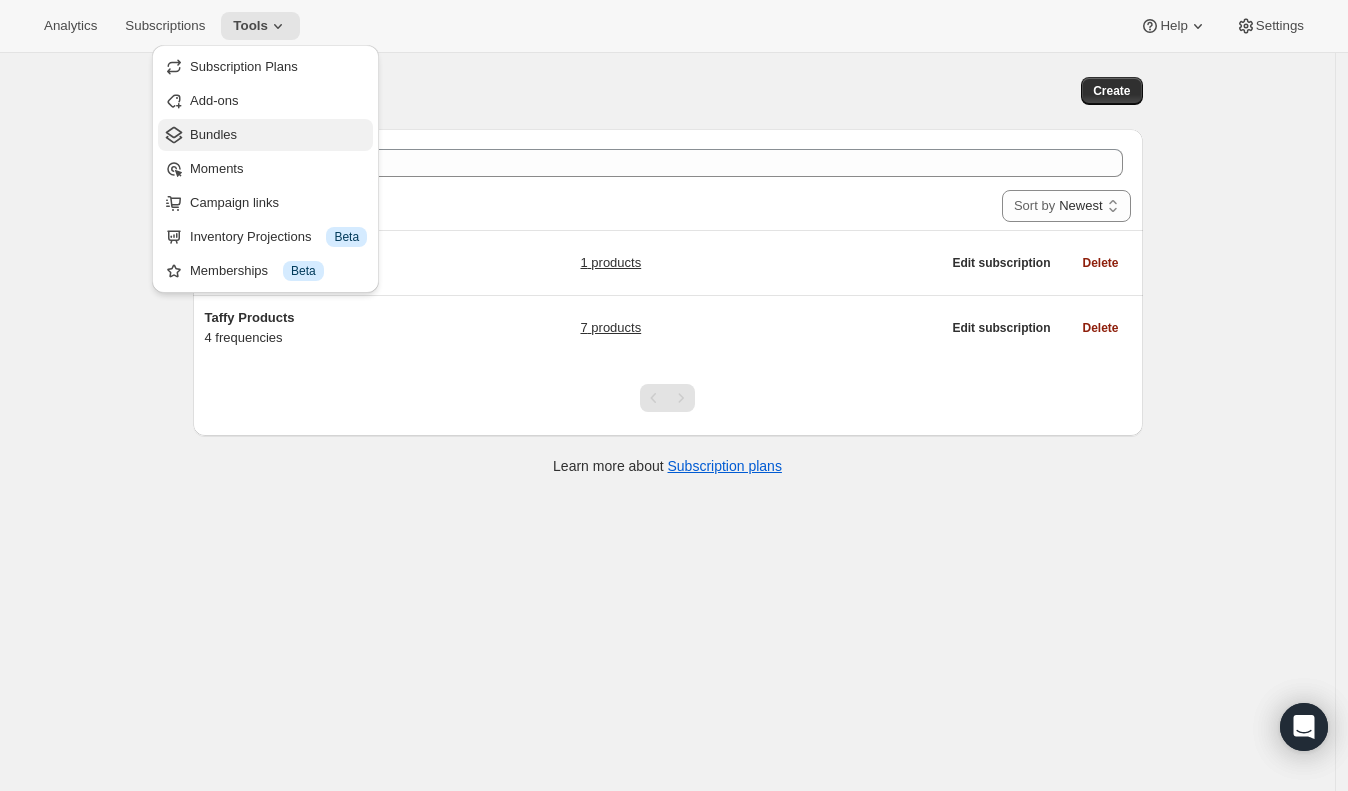 click on "Bundles" at bounding box center [278, 135] 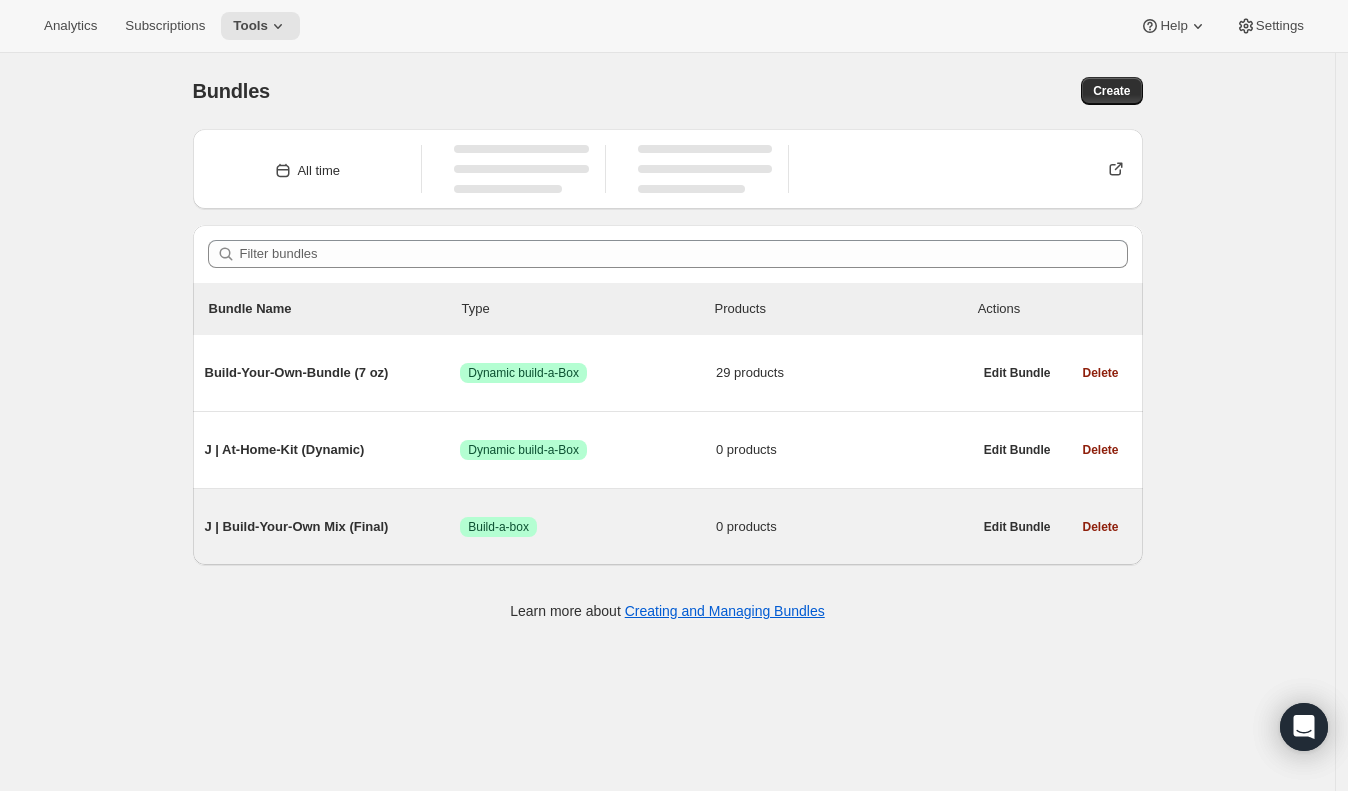 click on "J | Build-Your-Own Mix (Final)" at bounding box center [333, 527] 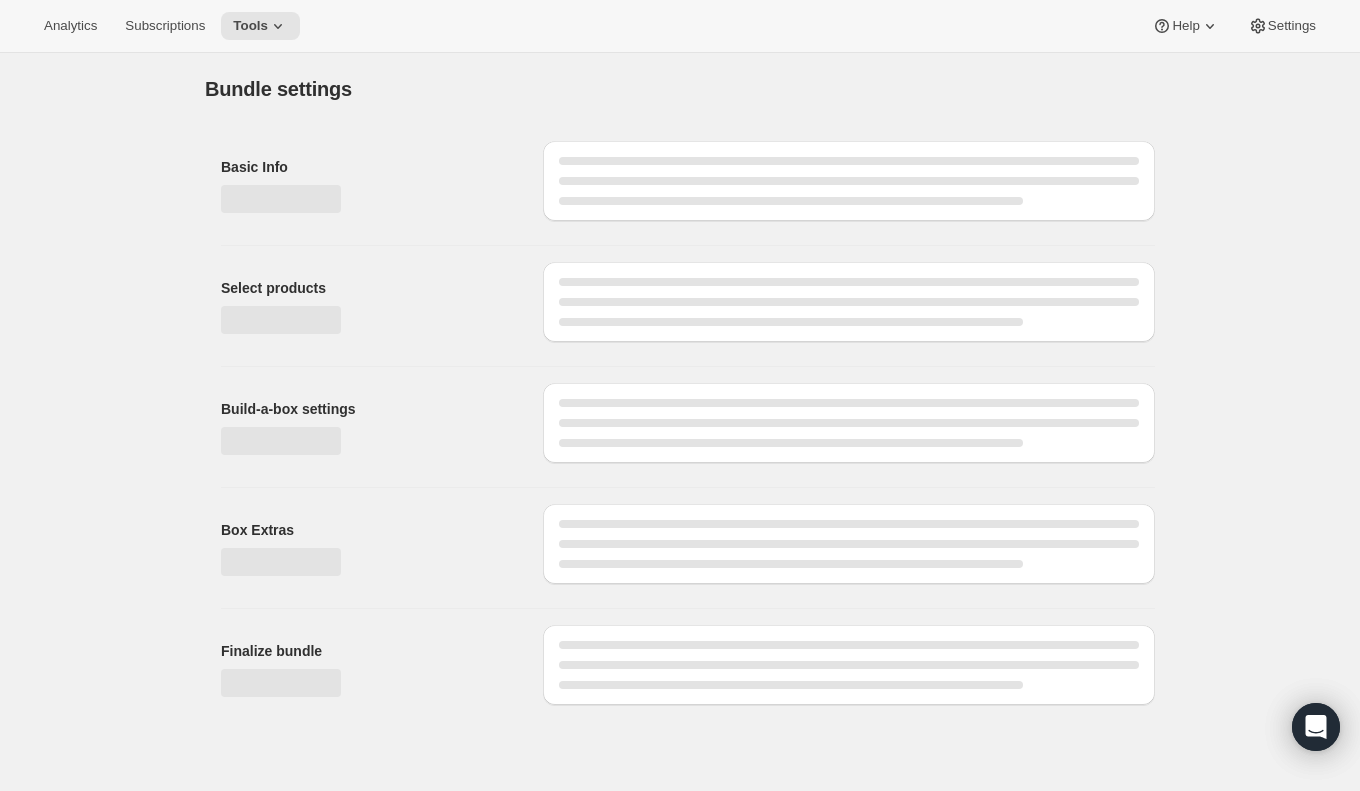 type on "J | Build-Your-Own Mix (Final)" 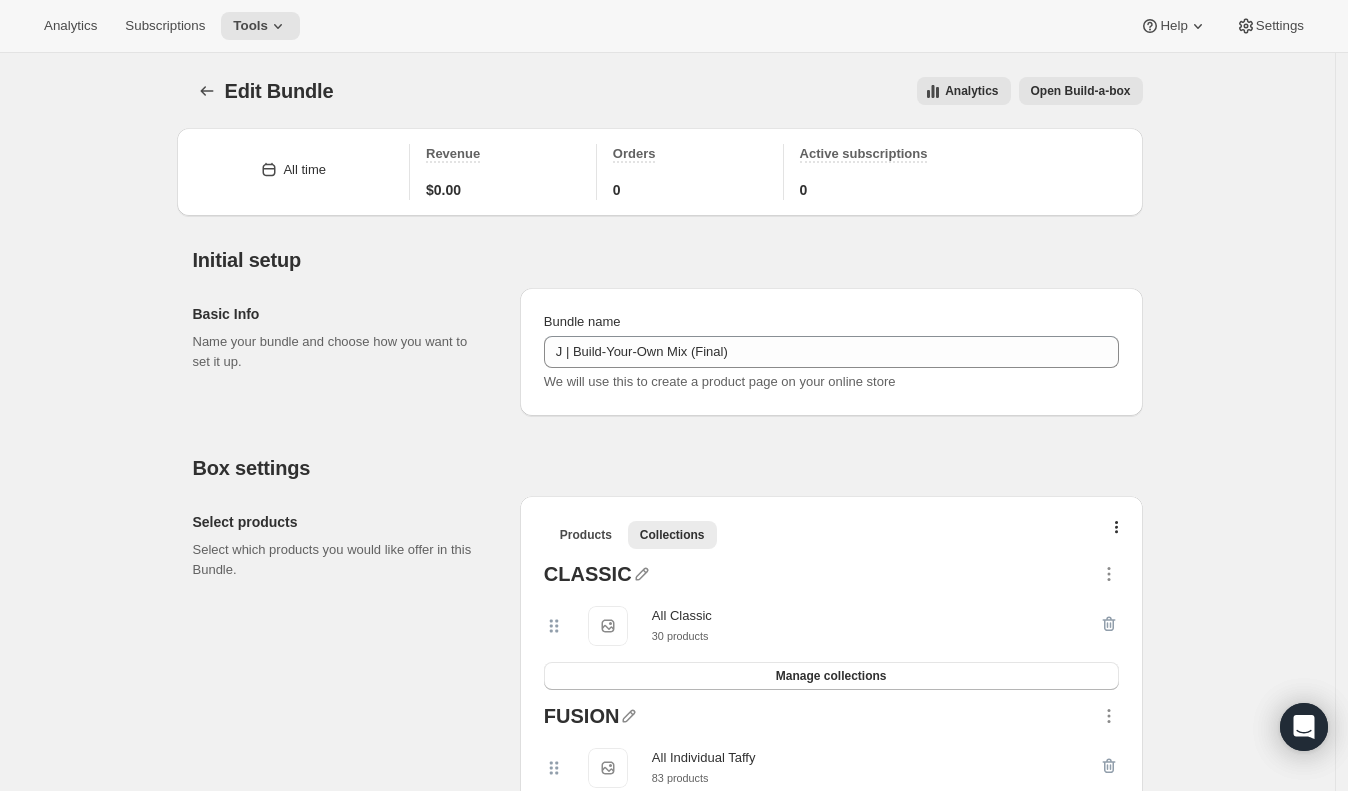 click on "Edit Bundle. This page is ready Edit Bundle Analytics Open Build-a-box More actions Analytics Open Build-a-box" at bounding box center [668, 91] 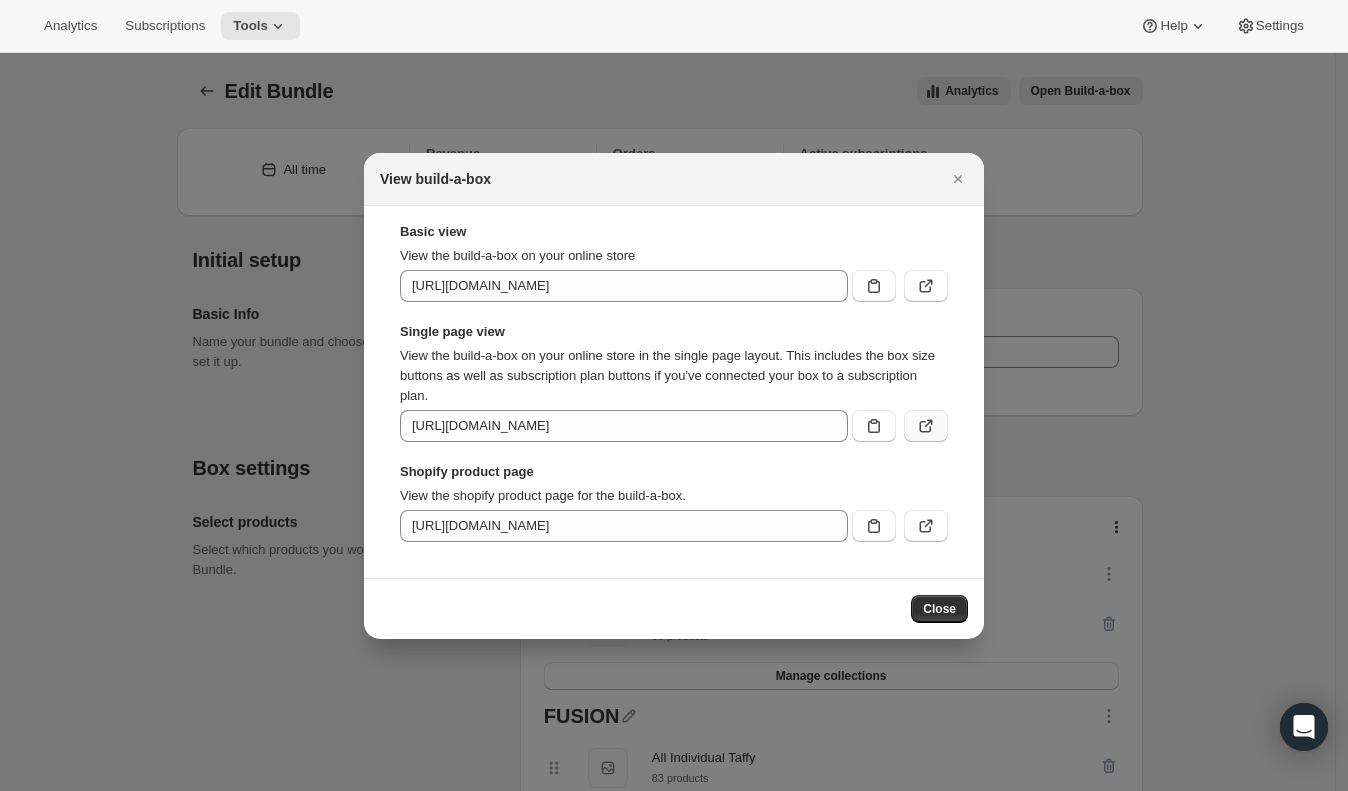 click 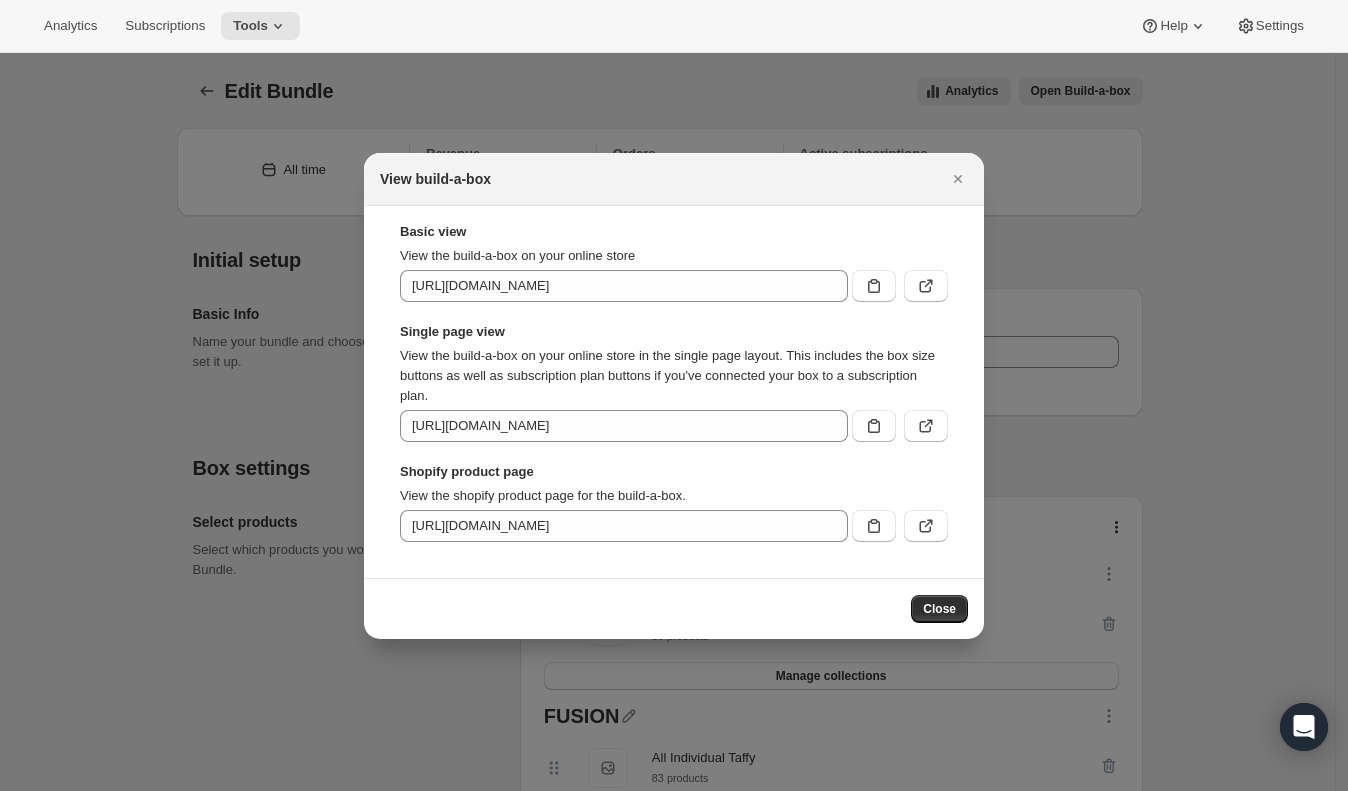 click at bounding box center (674, 395) 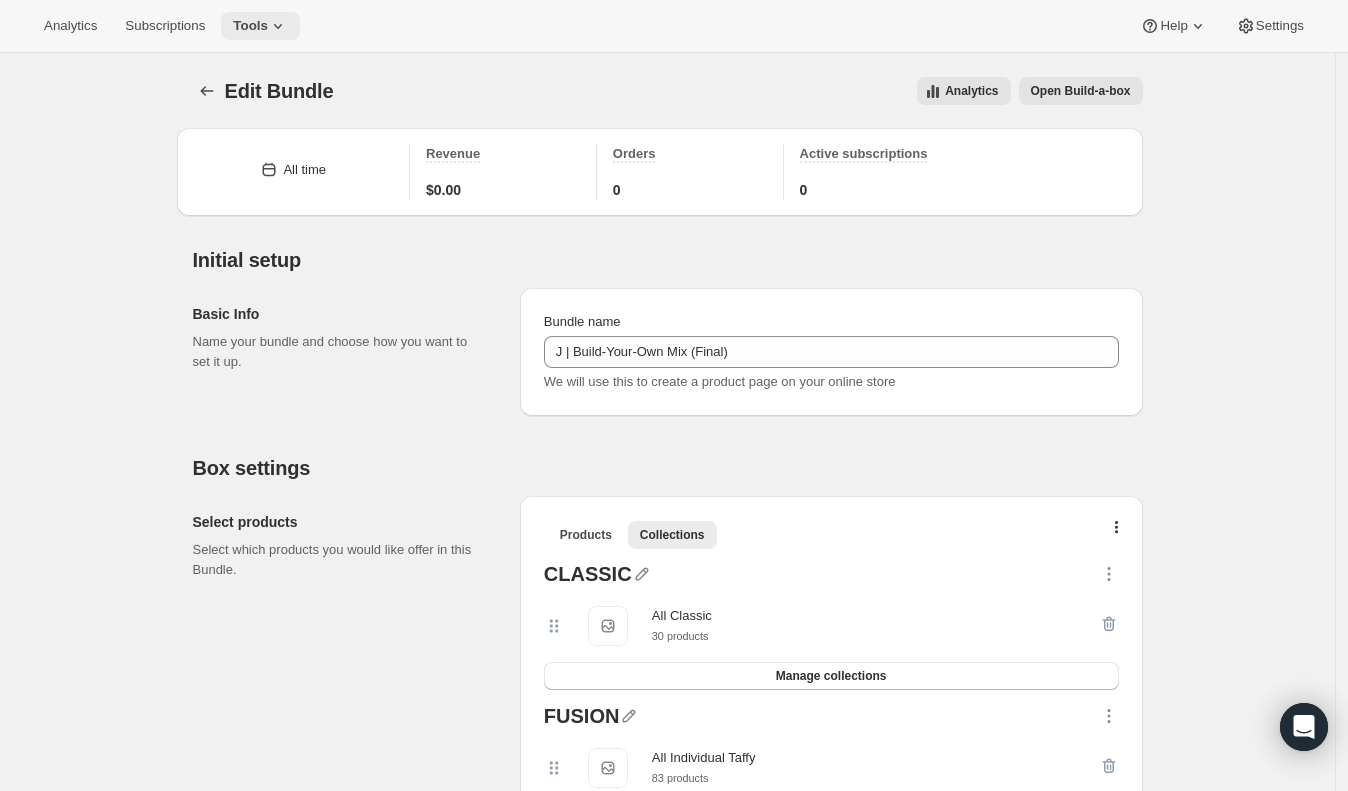 click on "Tools" at bounding box center [260, 26] 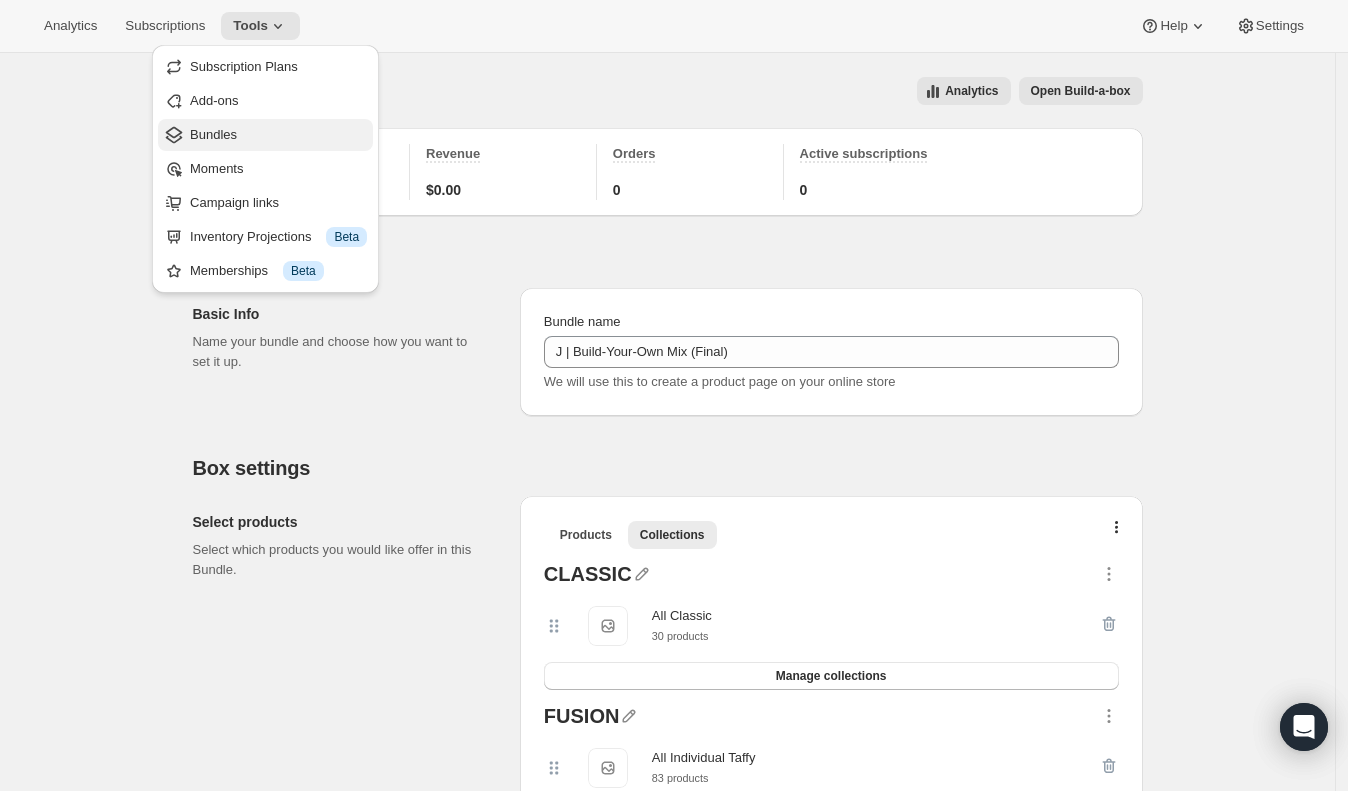 click on "Bundles" at bounding box center [278, 135] 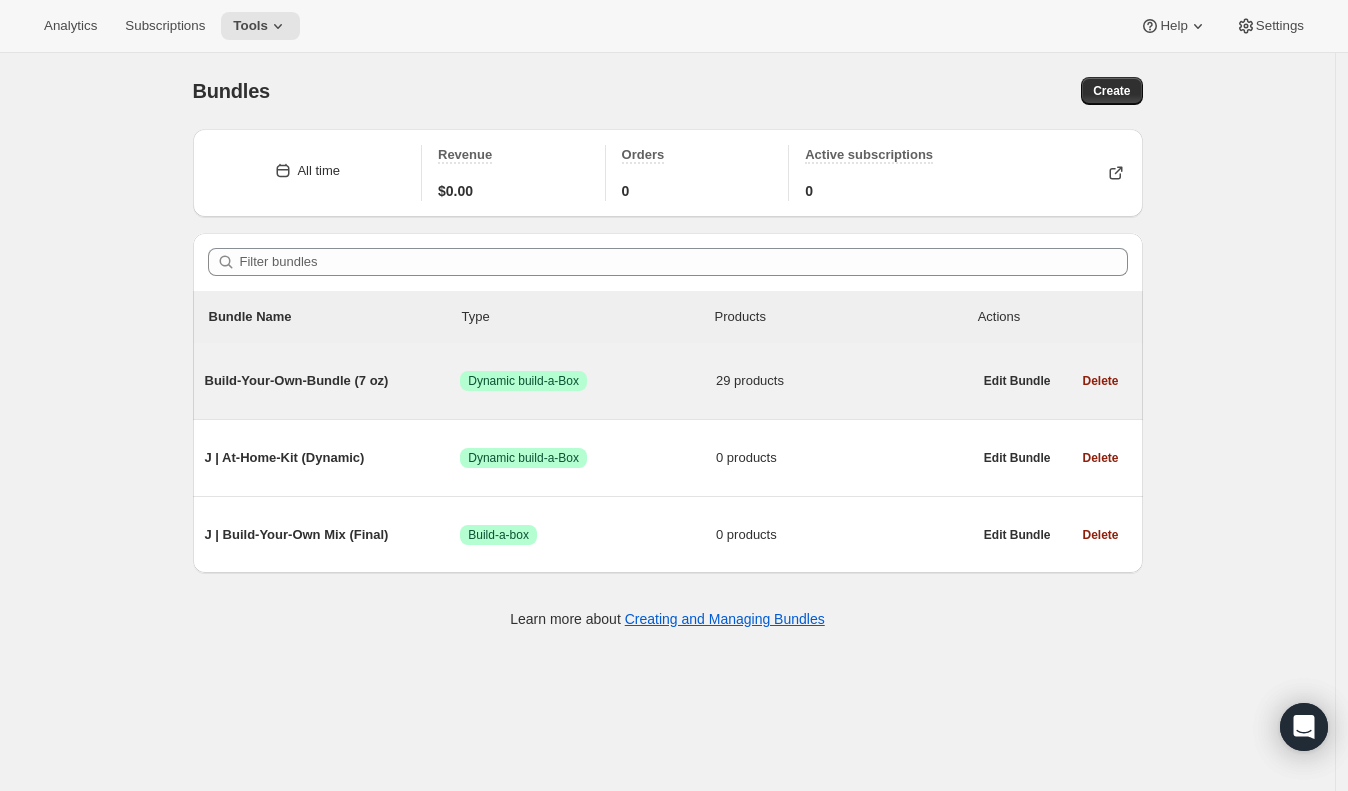 click on "Build-Your-Own-Bundle (7 oz)" at bounding box center [333, 381] 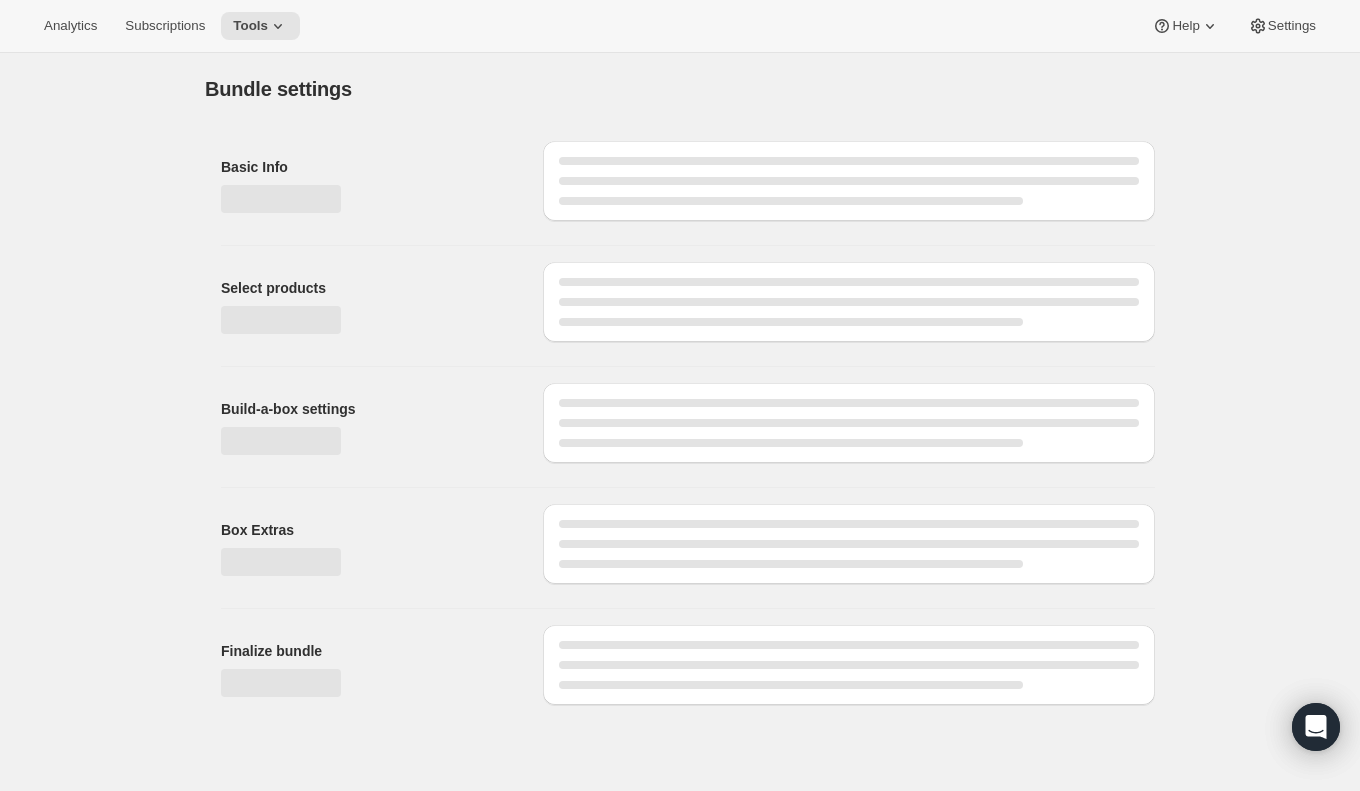 type on "Build-Your-Own-Bundle (7 oz)" 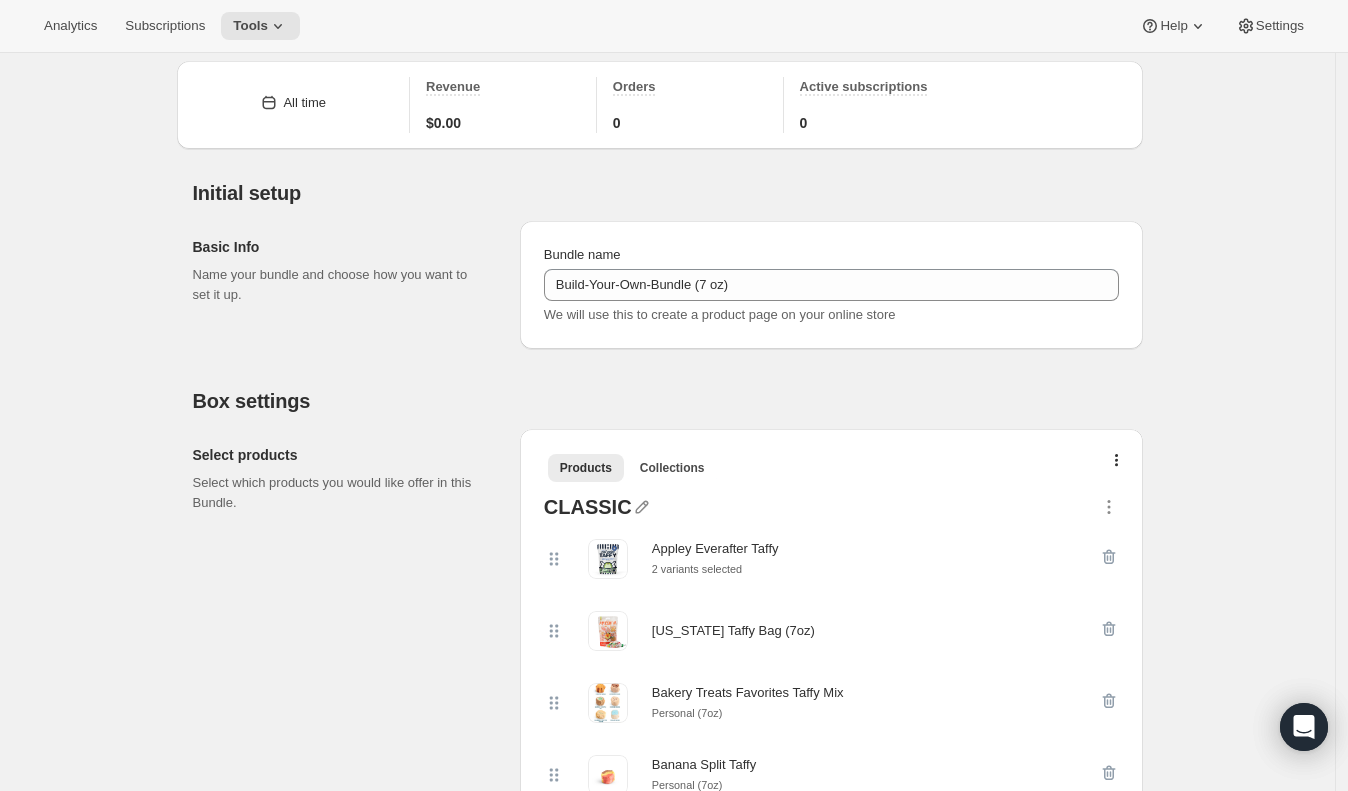 scroll, scrollTop: 0, scrollLeft: 0, axis: both 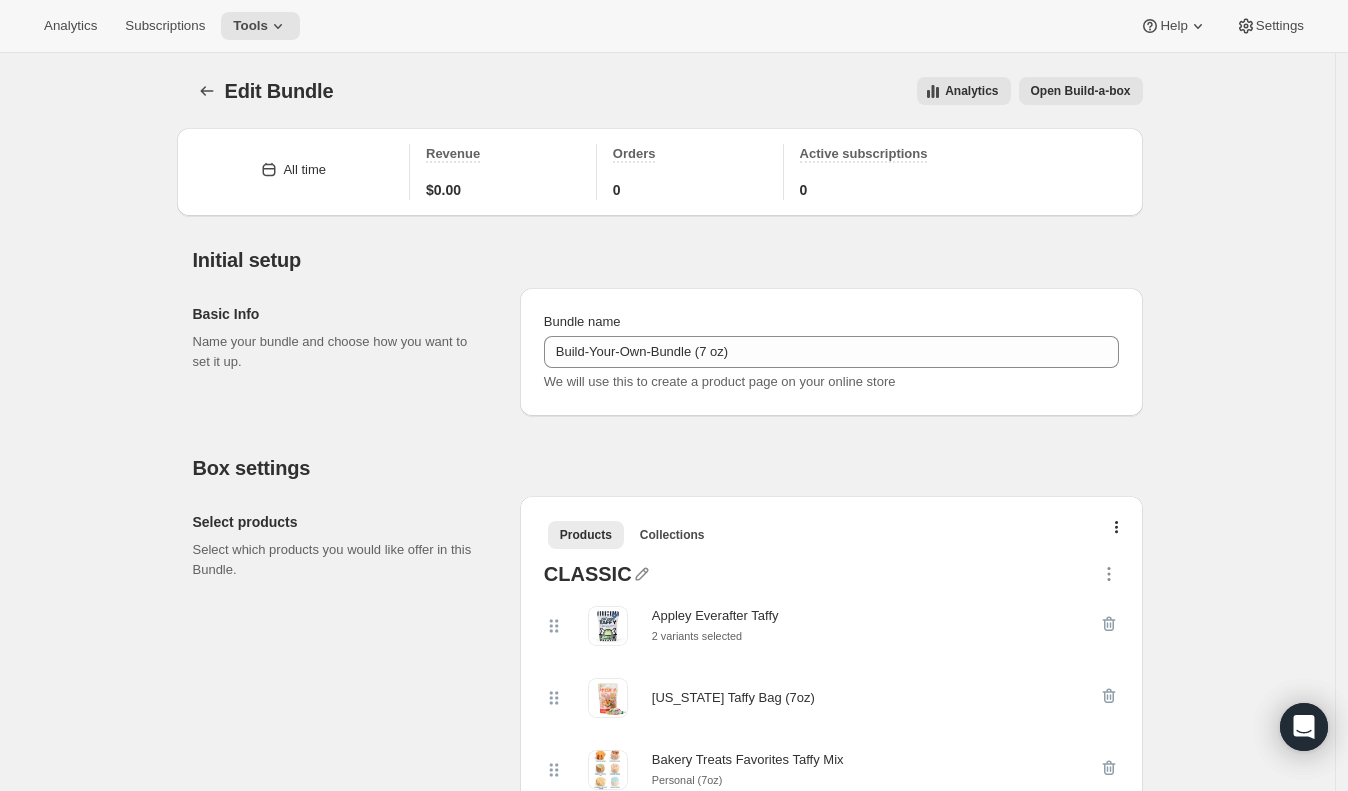 click on "Open Build-a-box" at bounding box center (1081, 91) 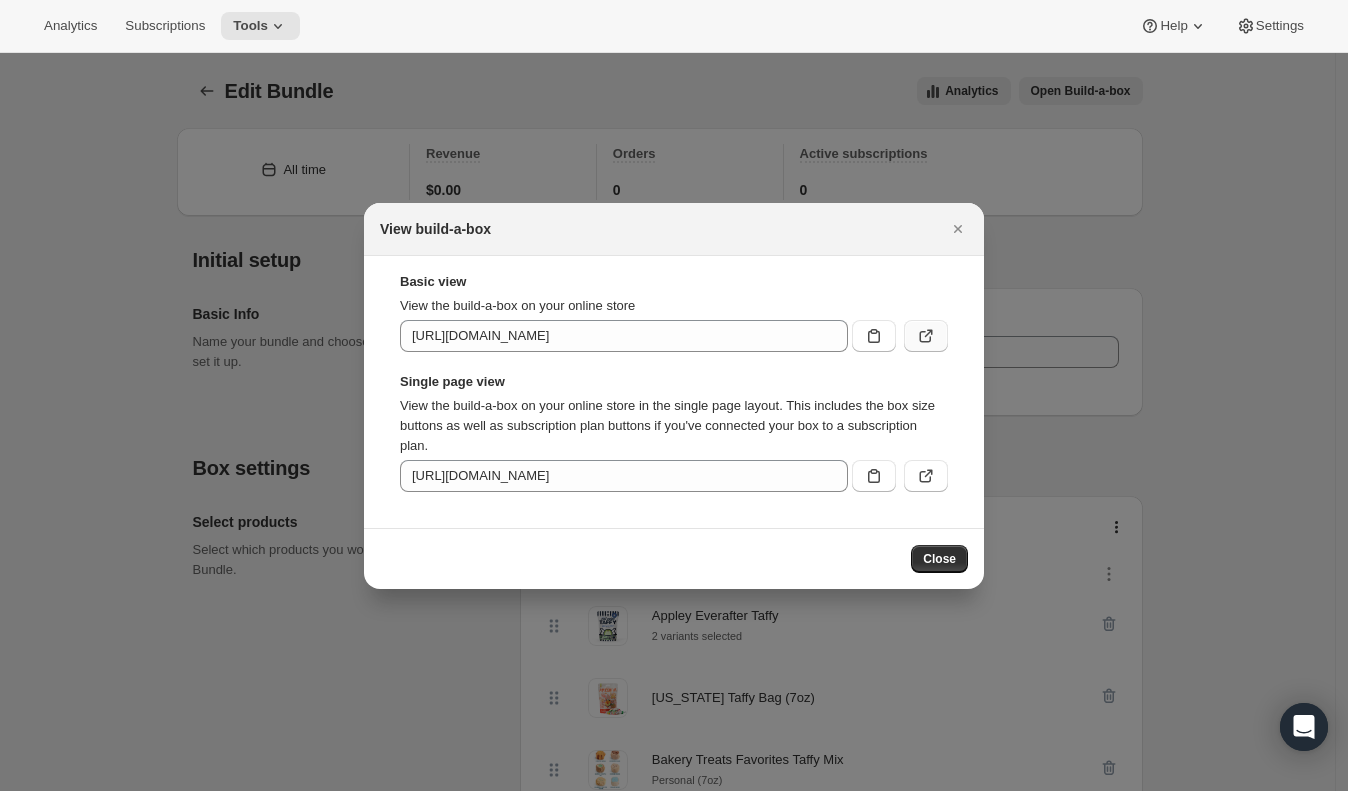 click at bounding box center [926, 336] 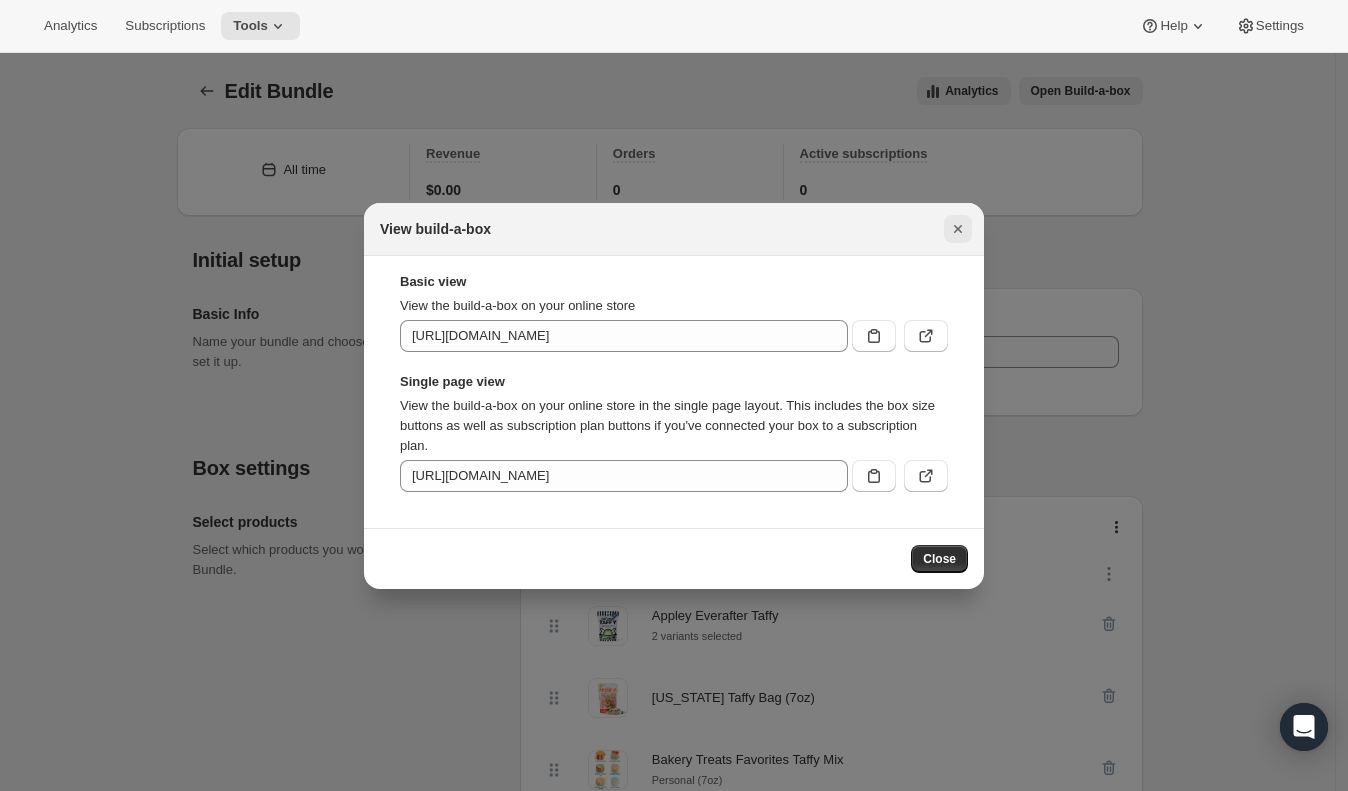 click 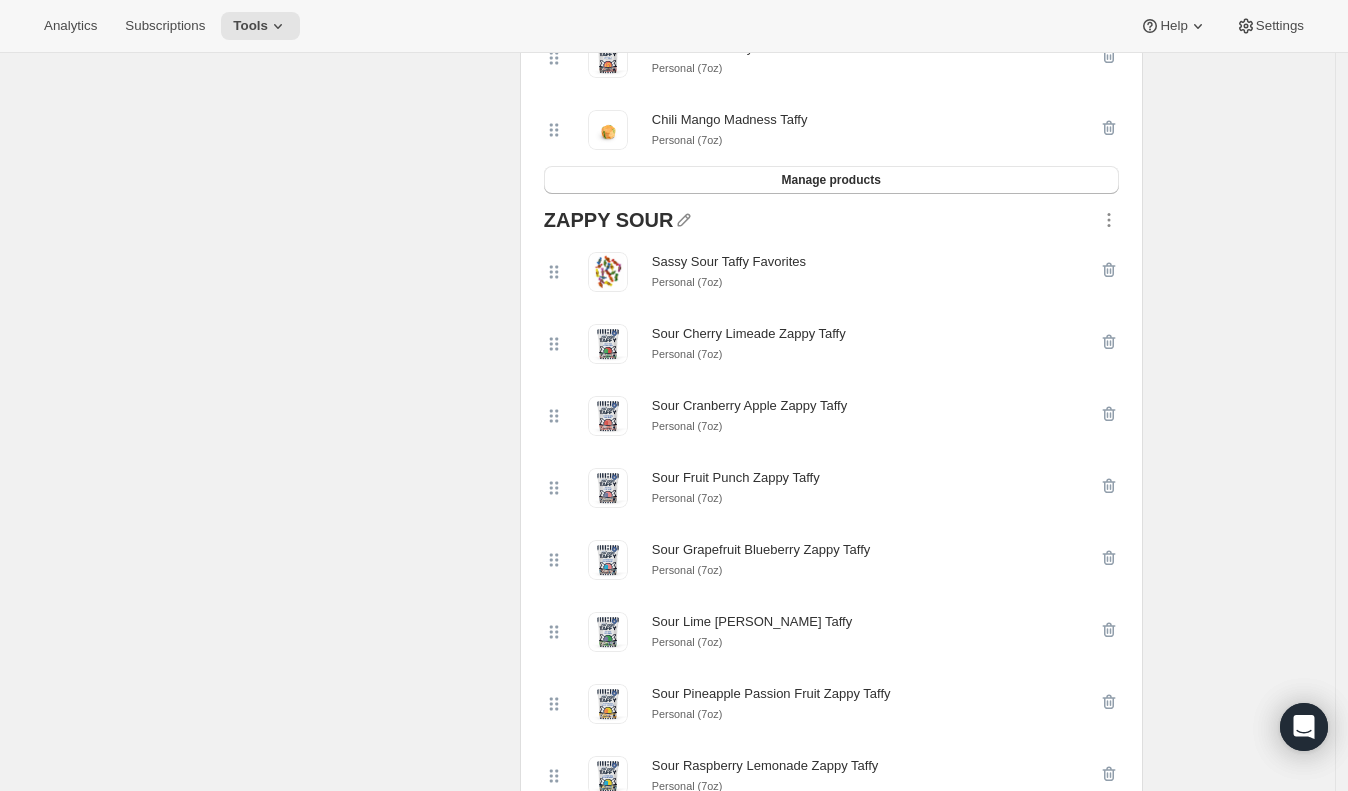 scroll, scrollTop: 0, scrollLeft: 0, axis: both 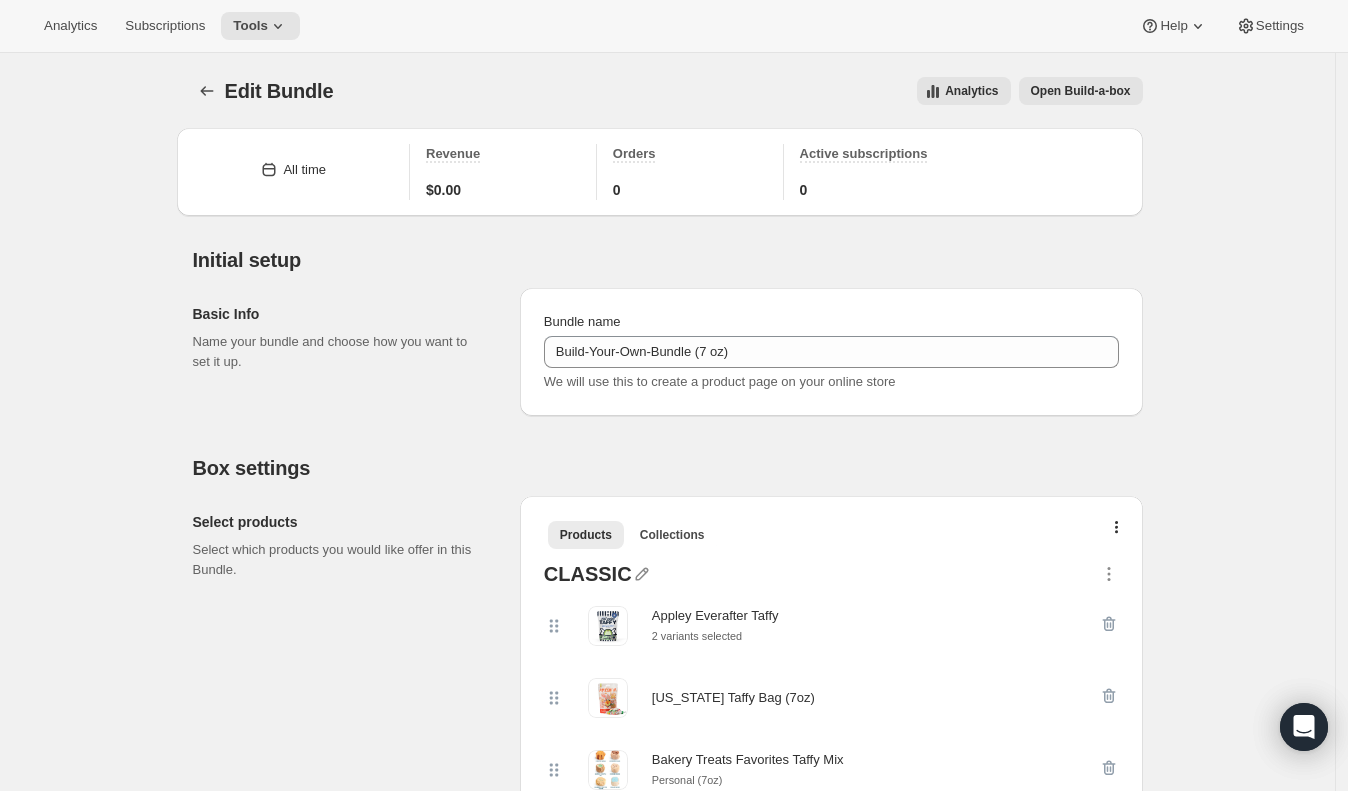 click on "Open Build-a-box" at bounding box center (1081, 91) 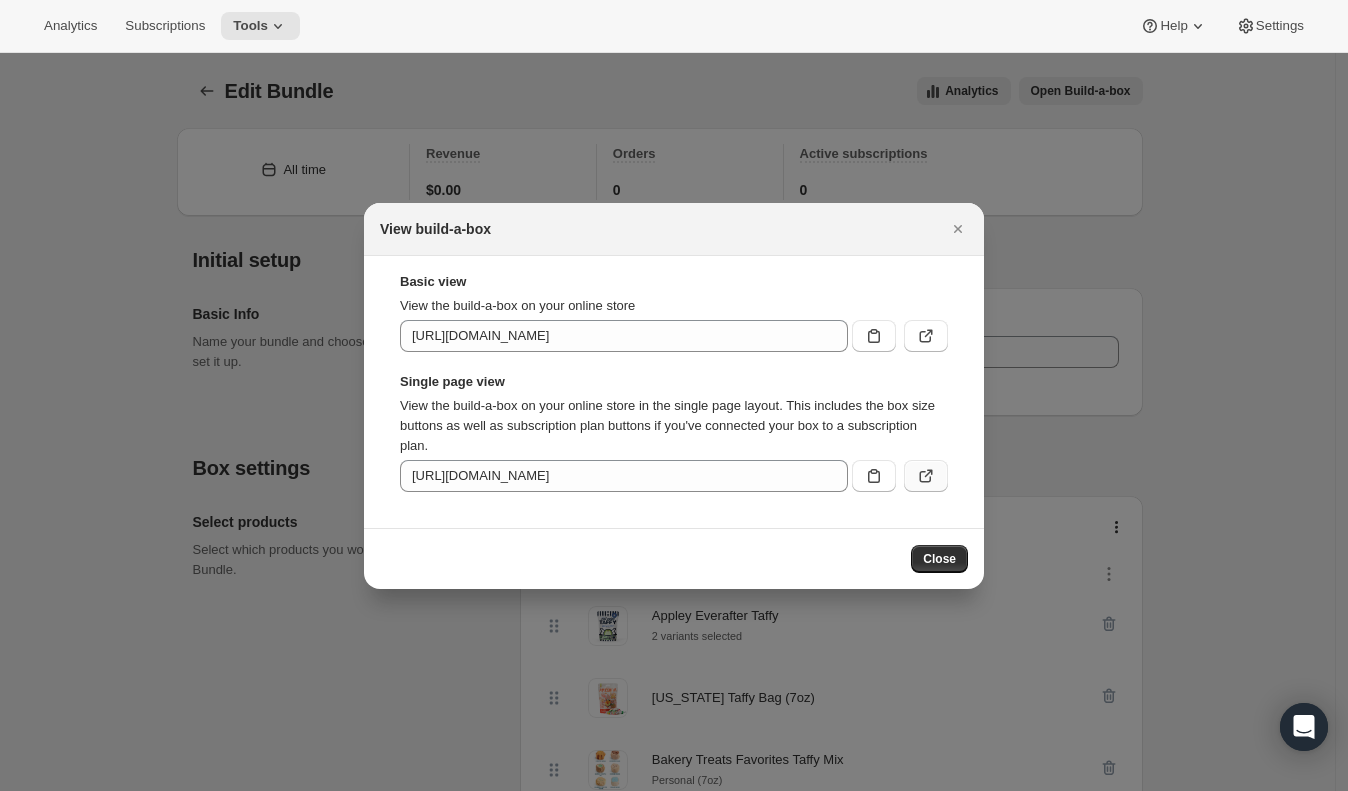 click at bounding box center (926, 476) 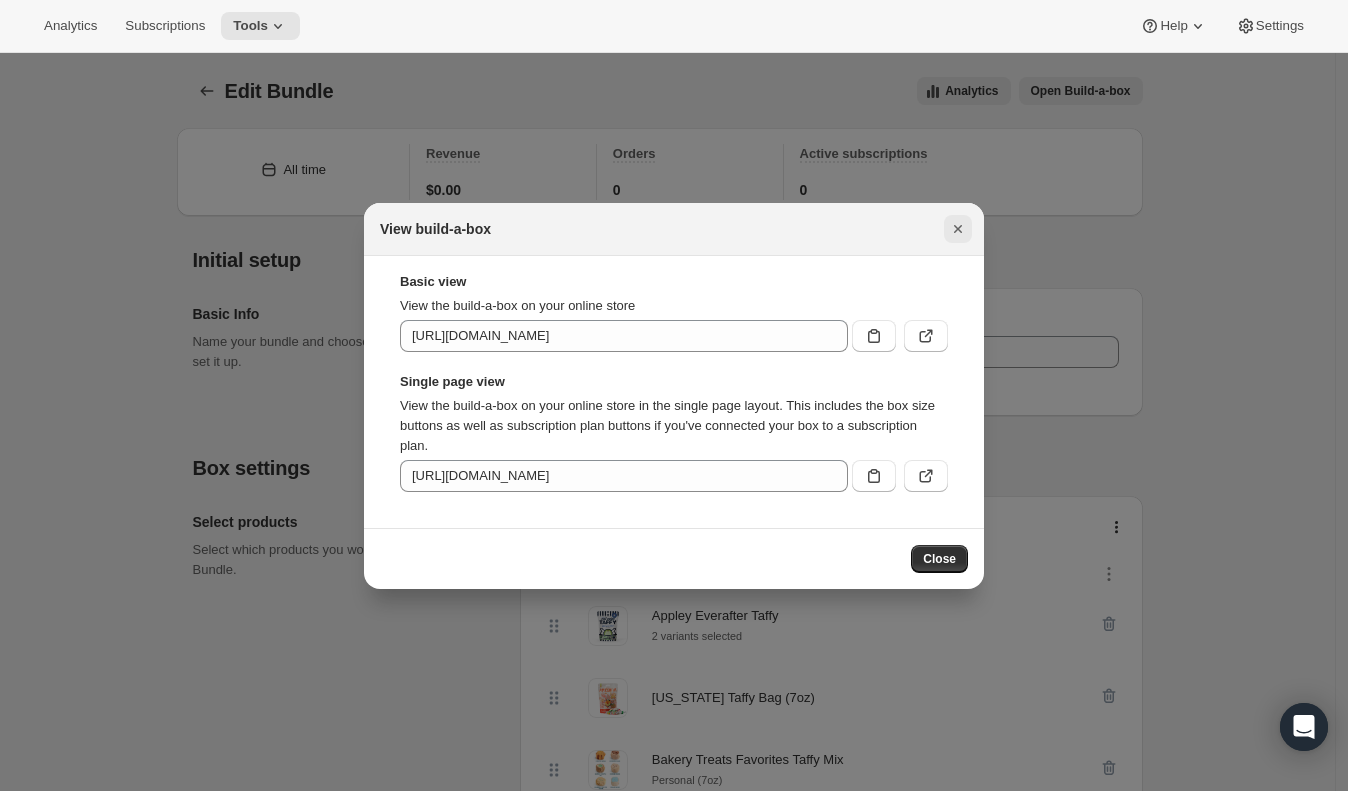 click 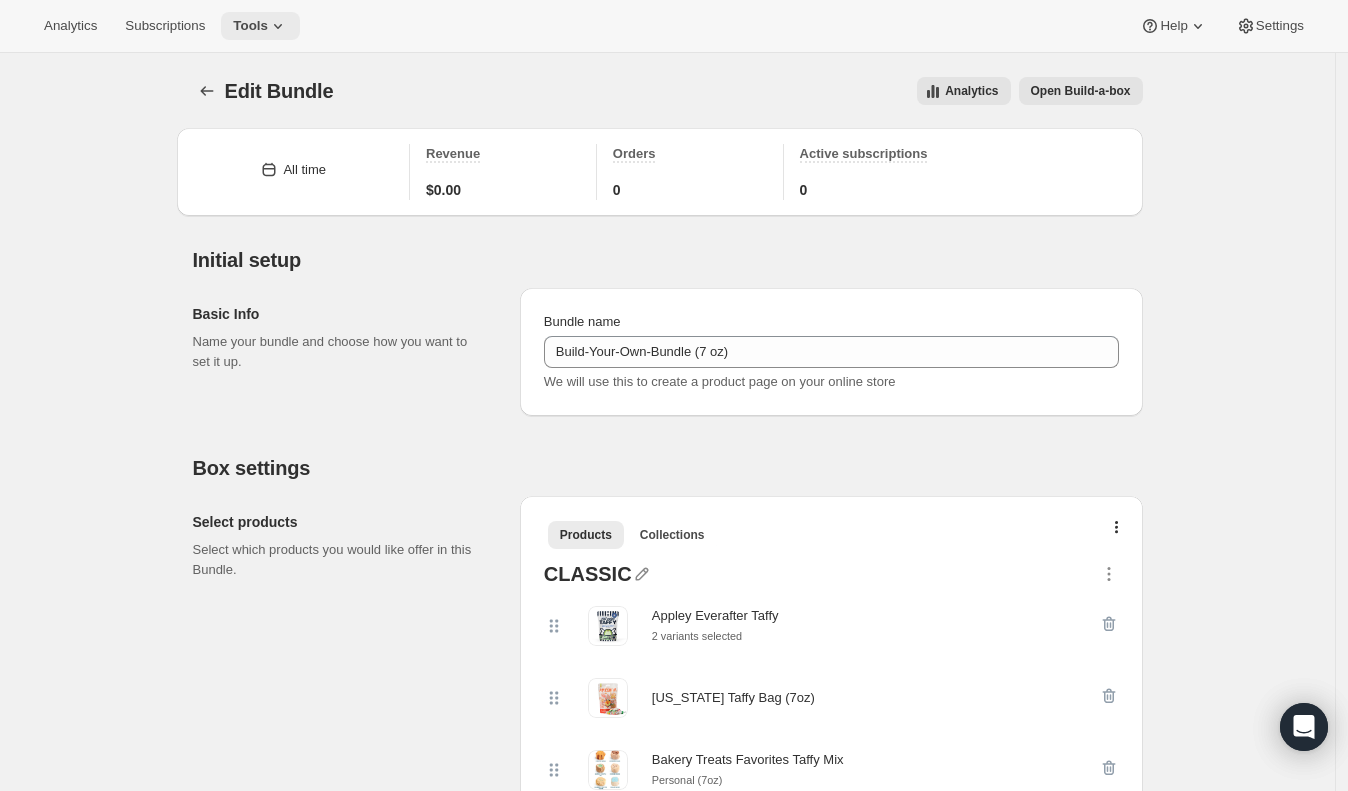 click 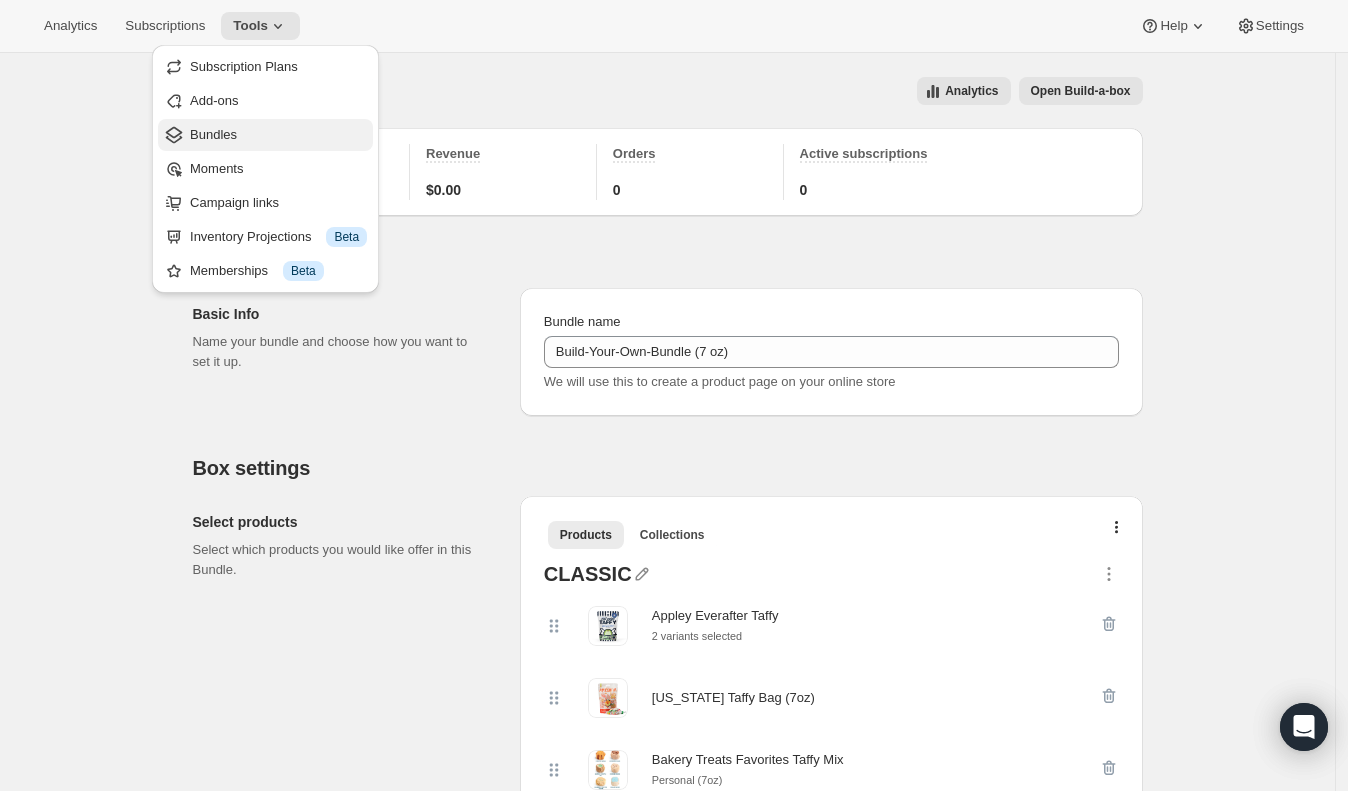 click on "Bundles" at bounding box center [278, 135] 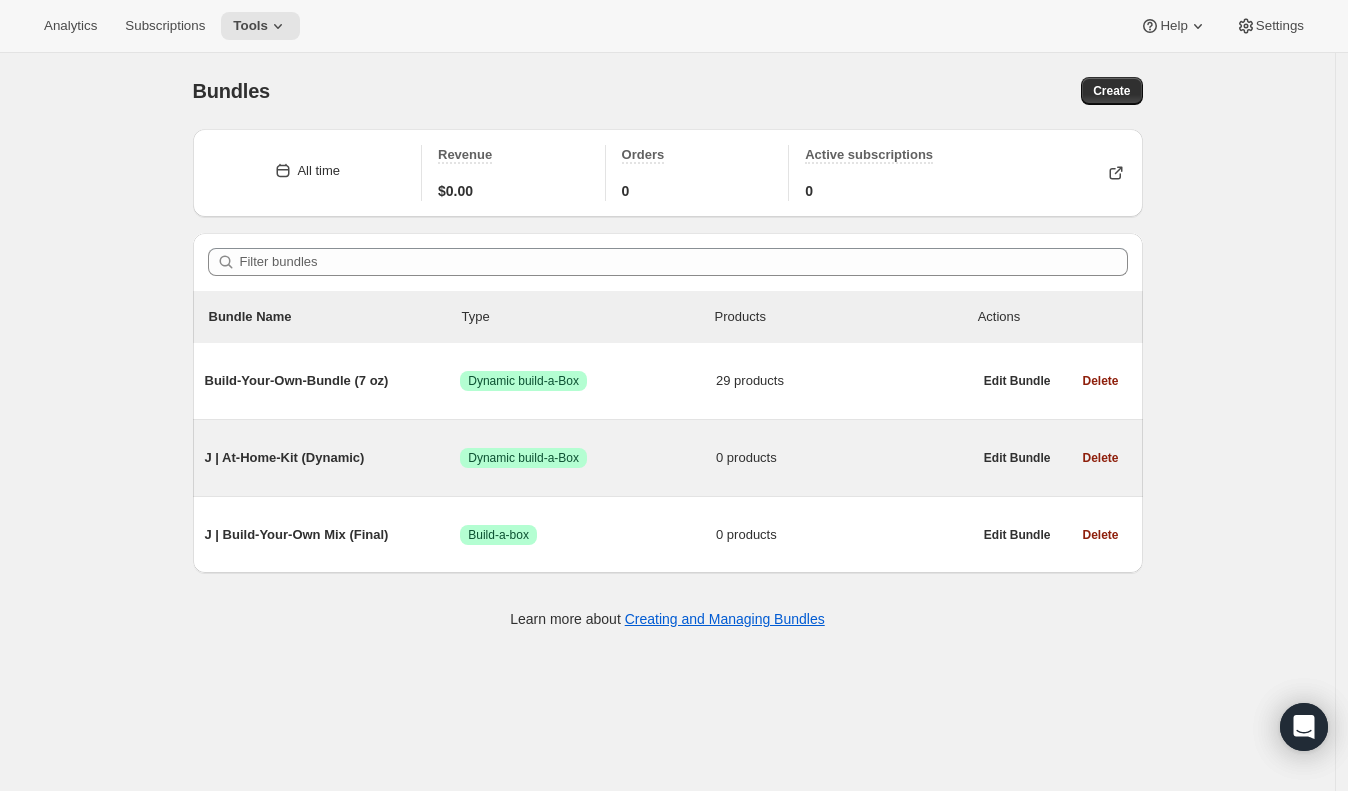 click on "J | At-Home-Kit (Dynamic)" at bounding box center (333, 458) 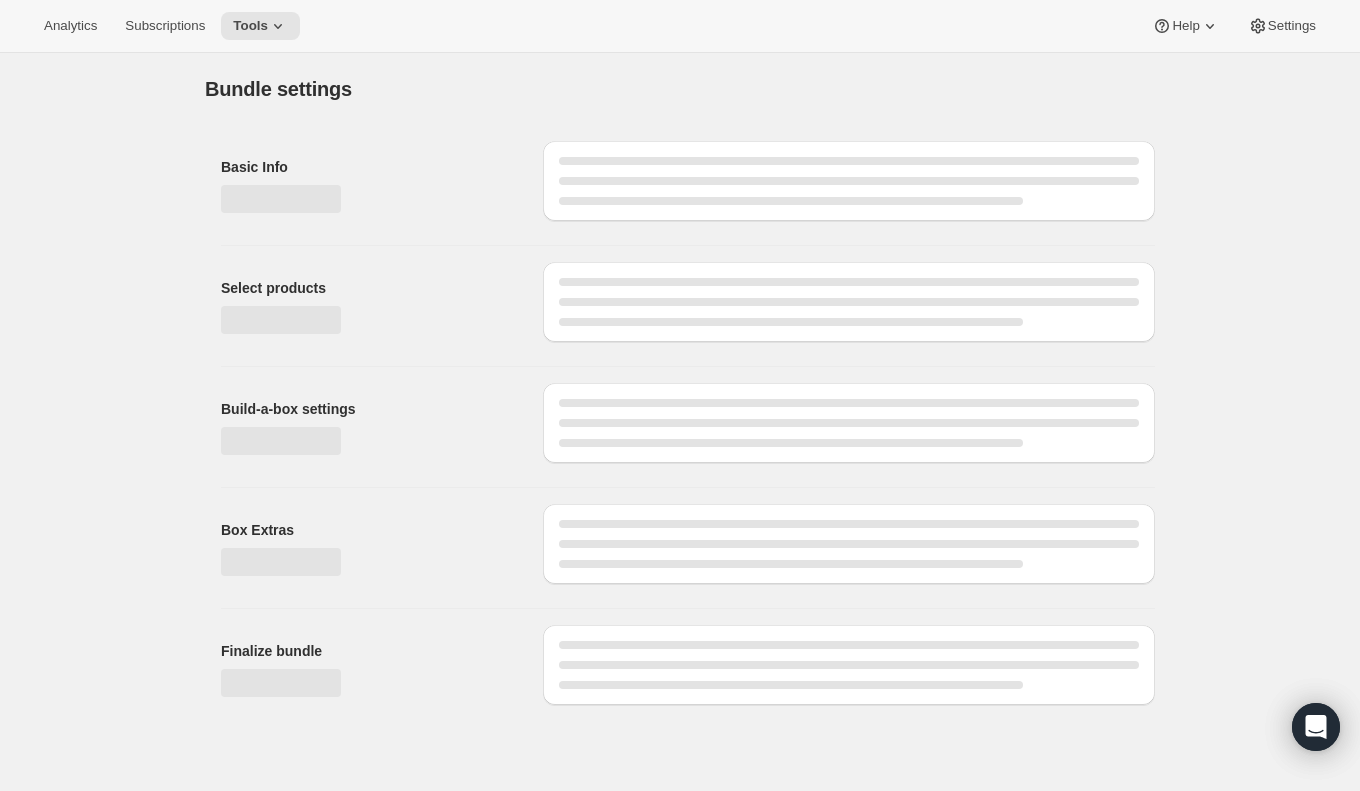 type on "J | At-Home-Kit (Dynamic)" 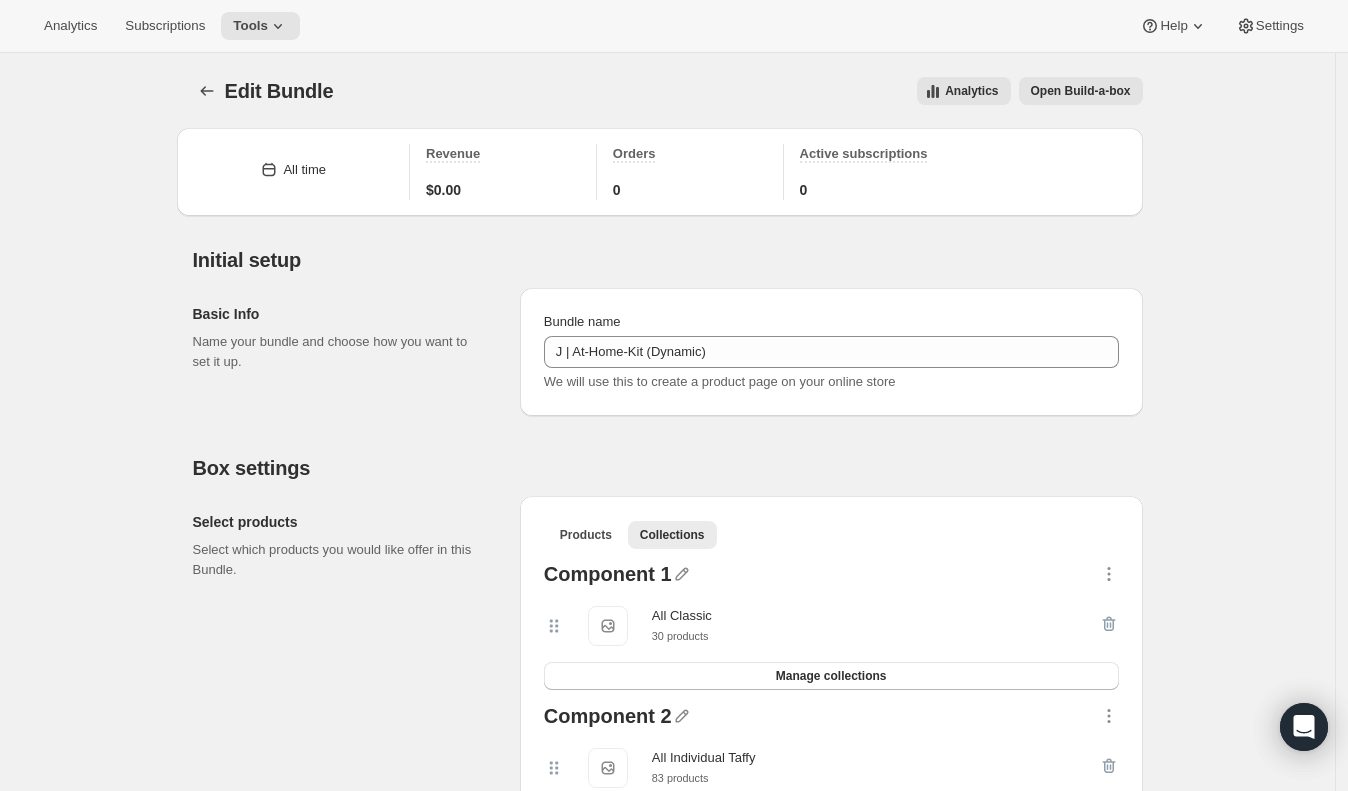 click on "Open Build-a-box" at bounding box center (1081, 91) 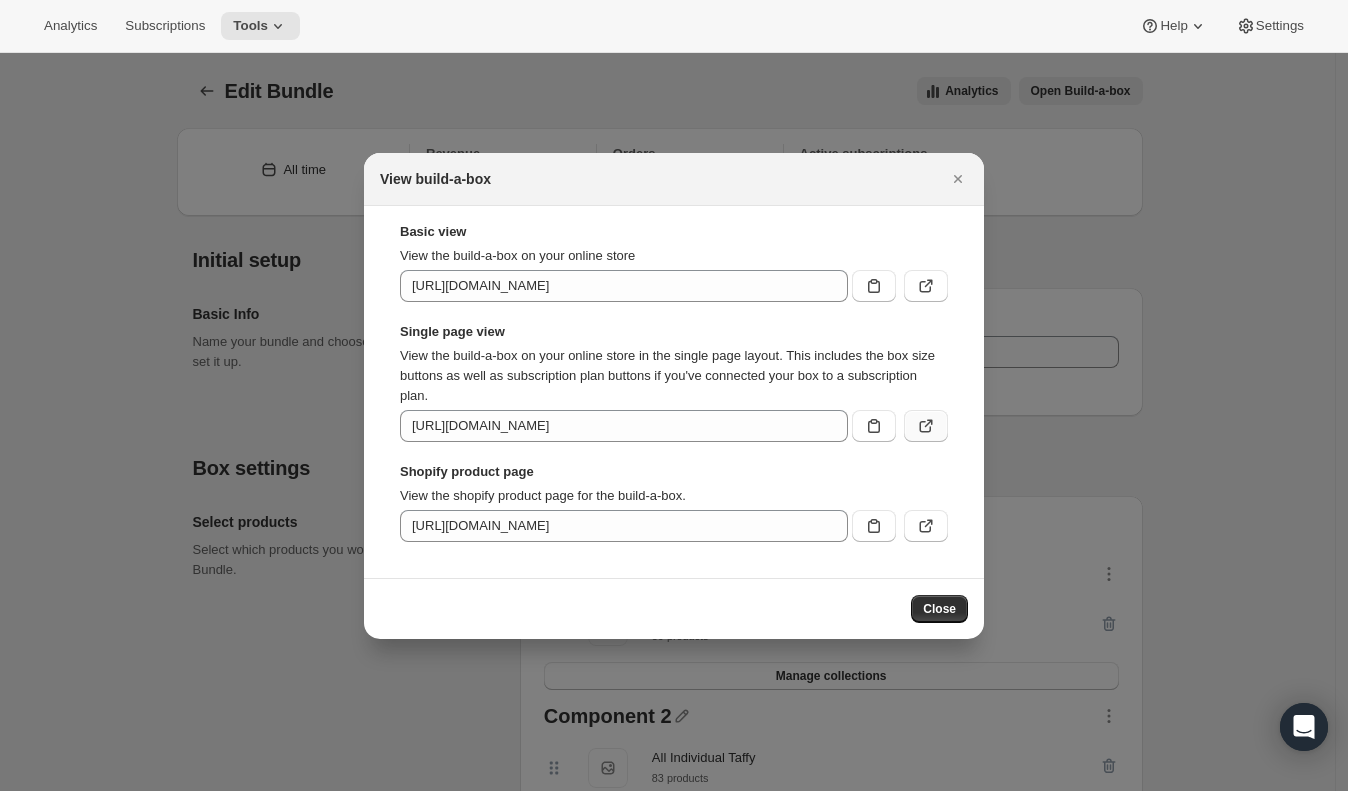 click at bounding box center (926, 426) 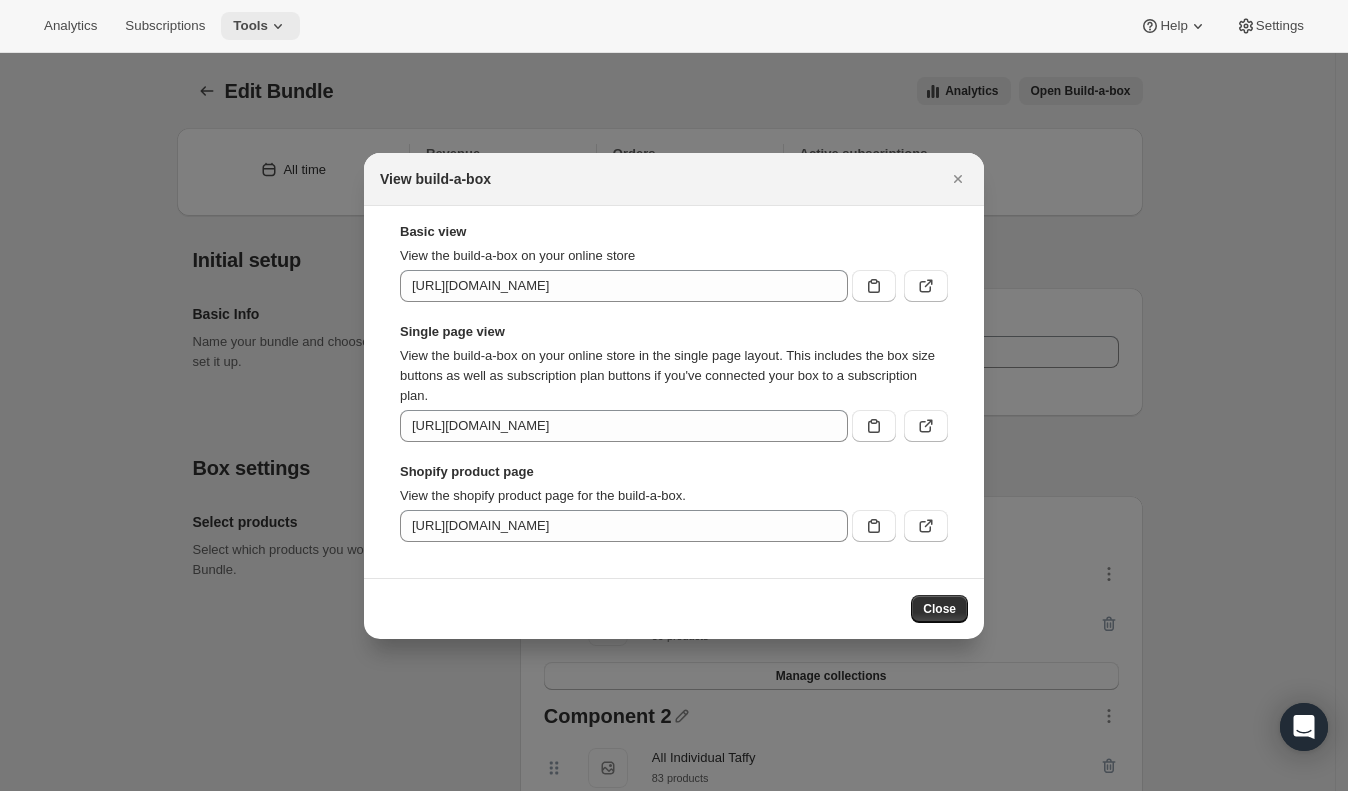 click on "Tools" at bounding box center [250, 26] 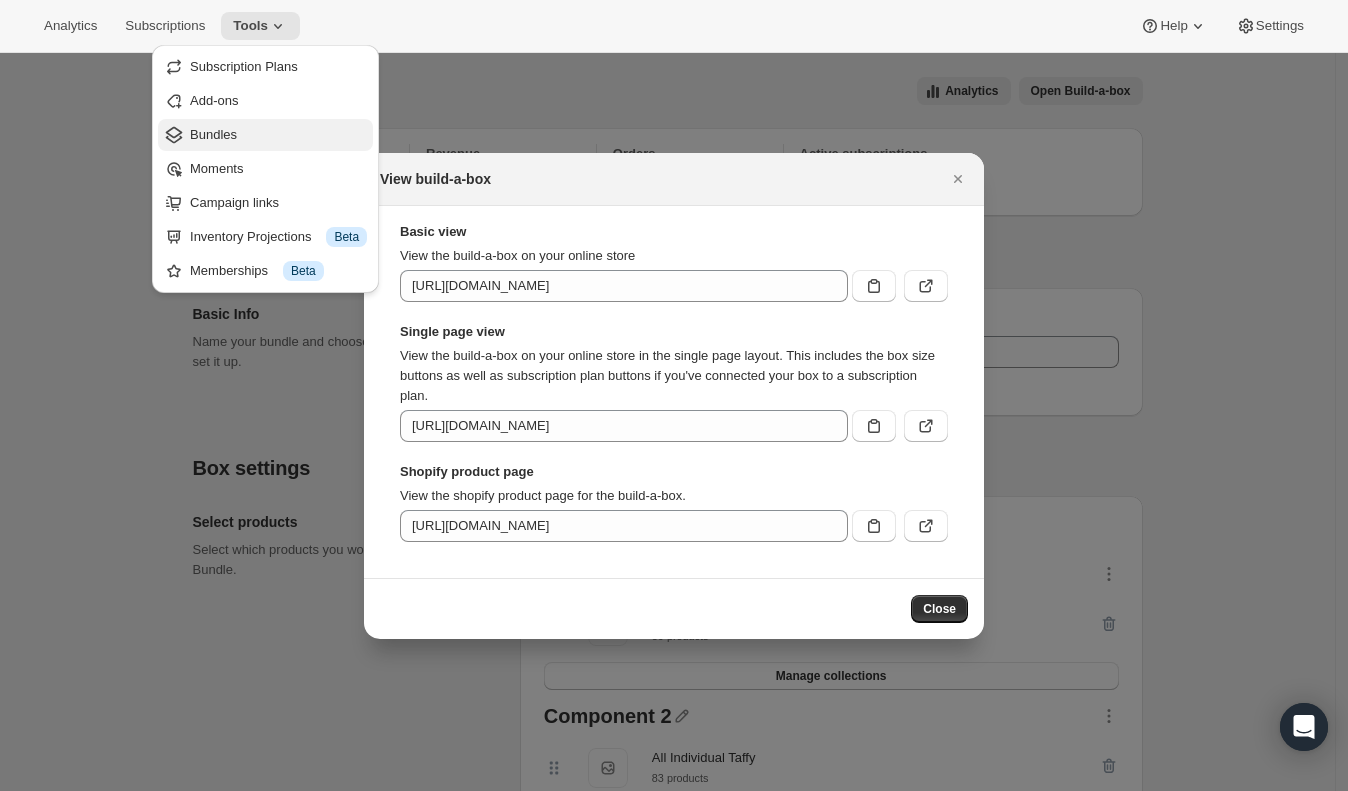 click on "Bundles" at bounding box center (278, 135) 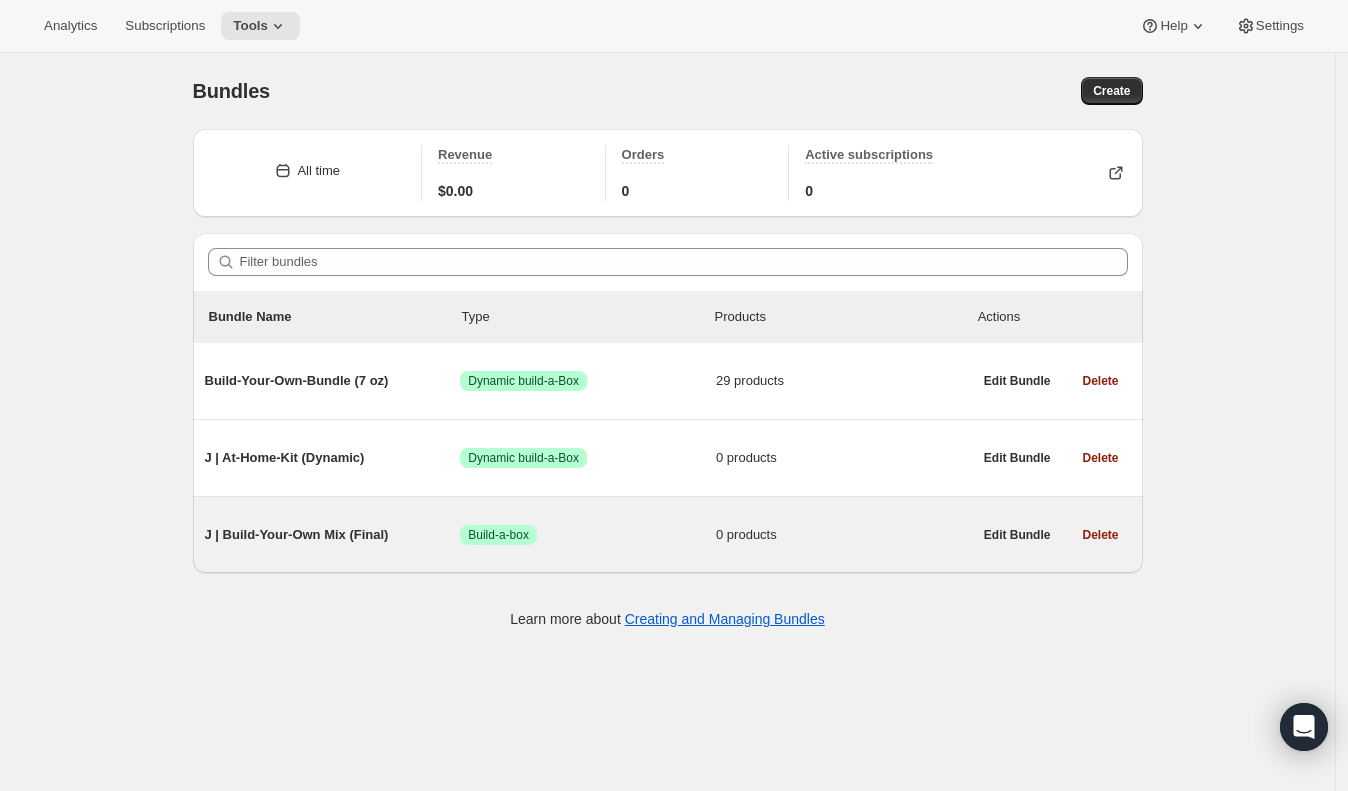click on "J | Build-Your-Own Mix (Final)" at bounding box center (333, 535) 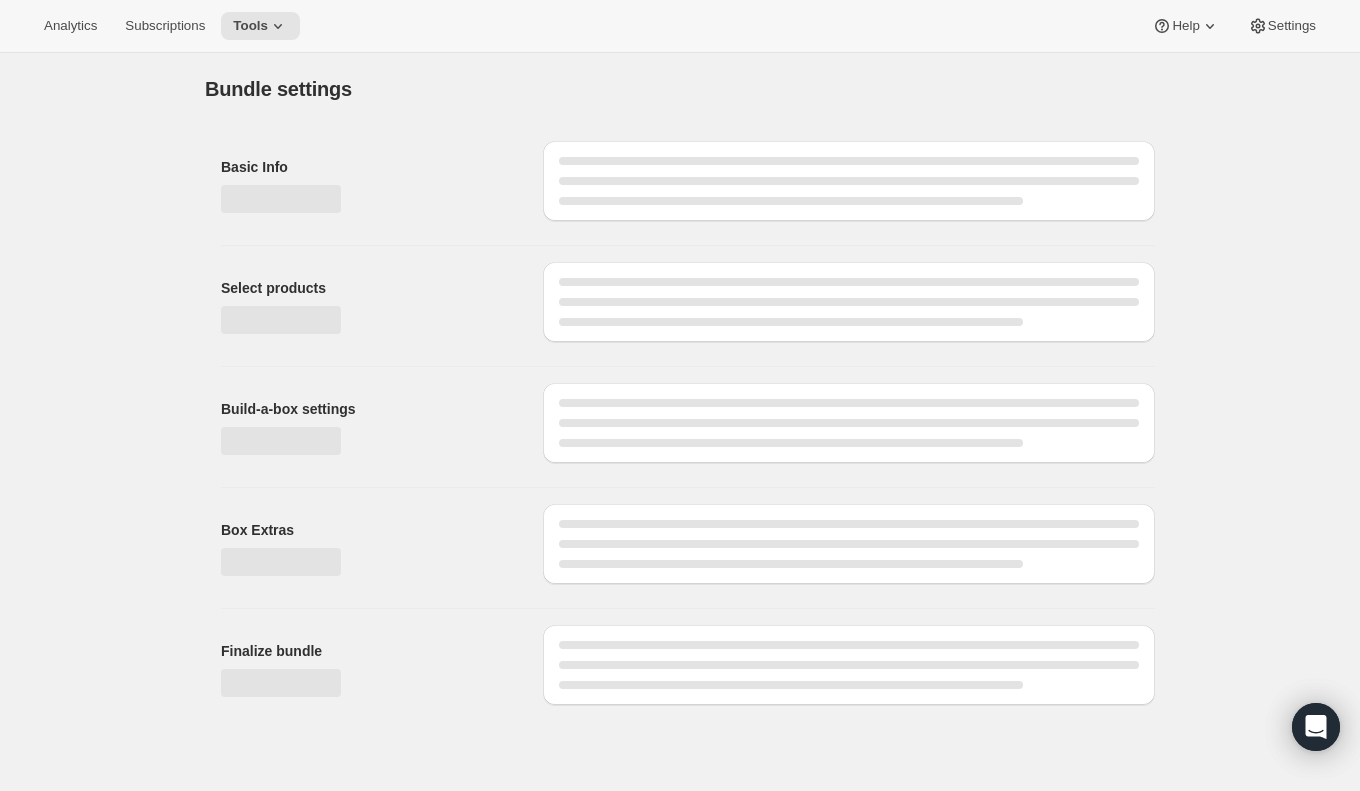 type on "J | Build-Your-Own Mix (Final)" 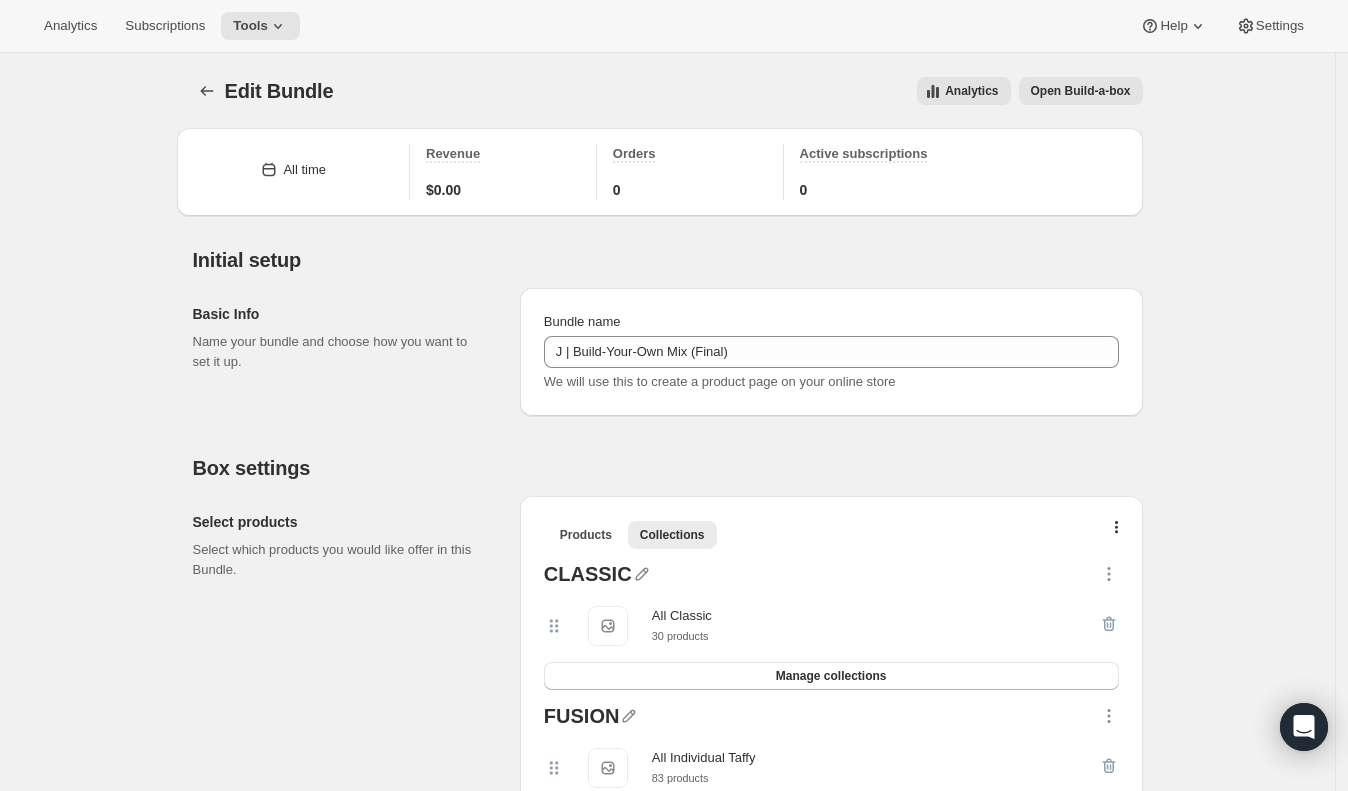 click on "Open Build-a-box" at bounding box center [1081, 91] 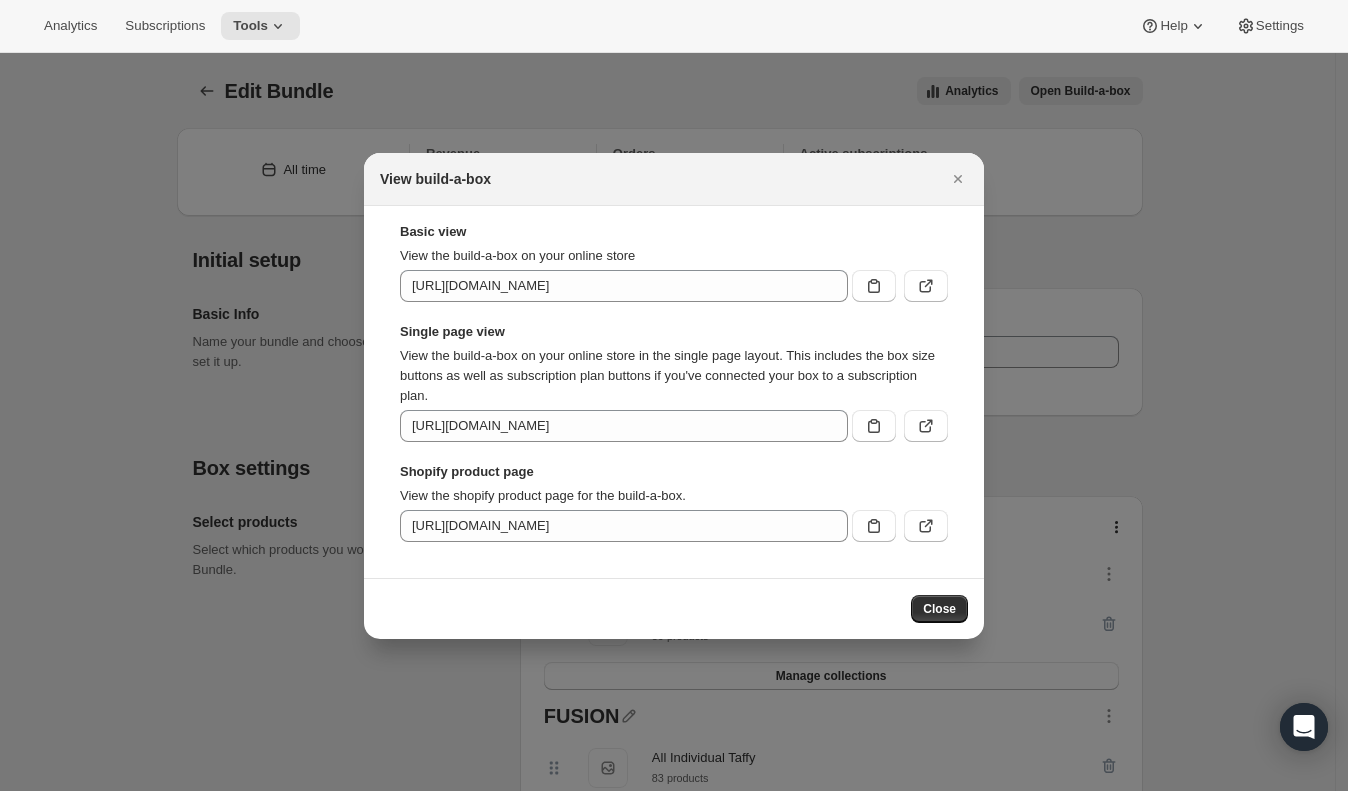 drag, startPoint x: 920, startPoint y: 291, endPoint x: 941, endPoint y: 386, distance: 97.29337 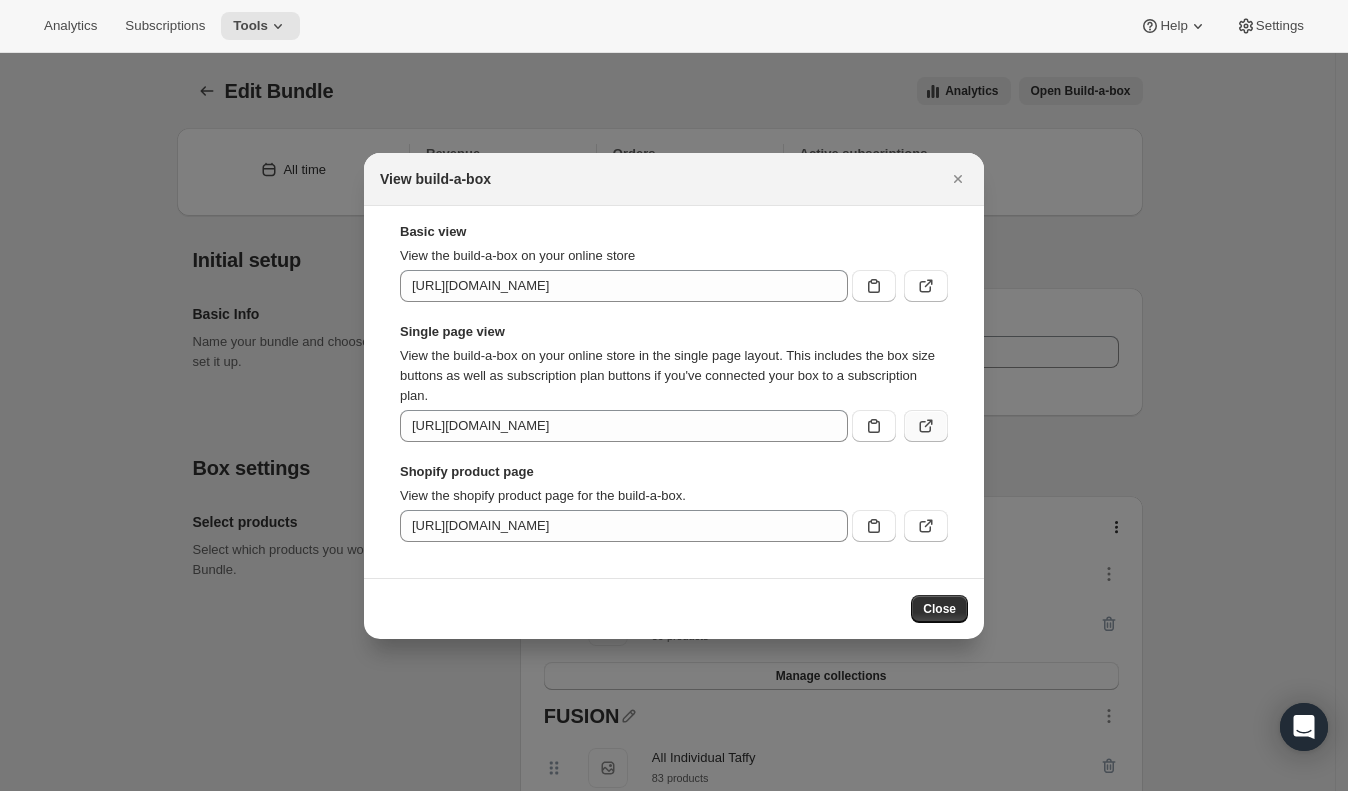click 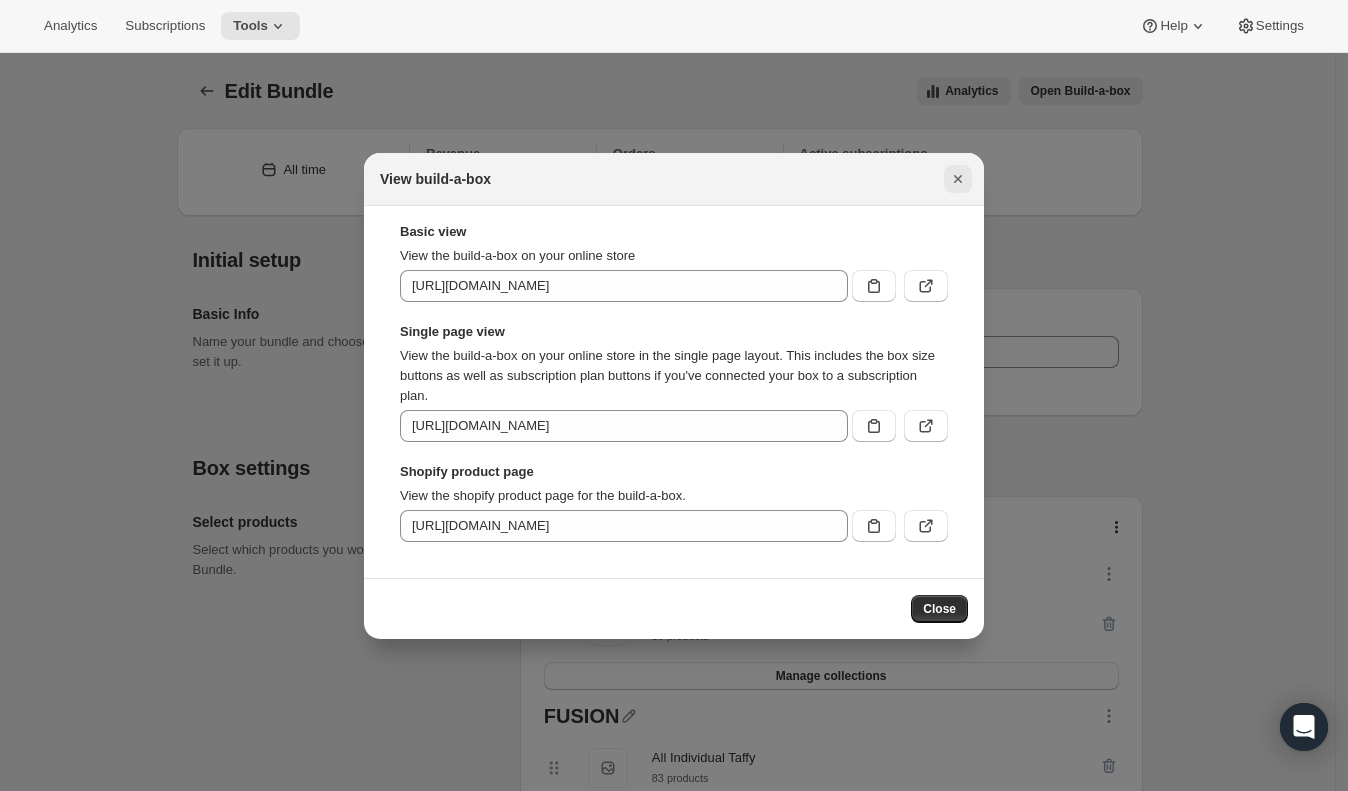 click 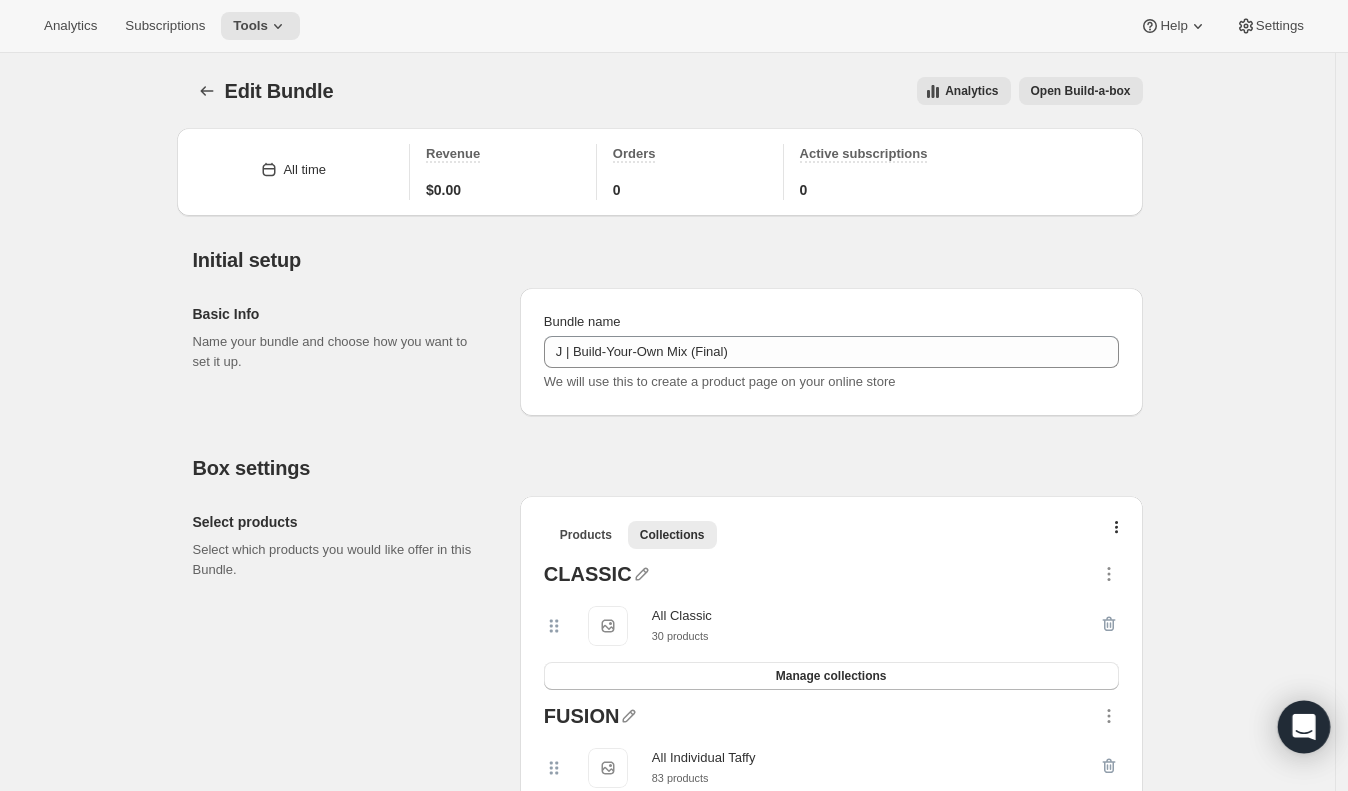 click 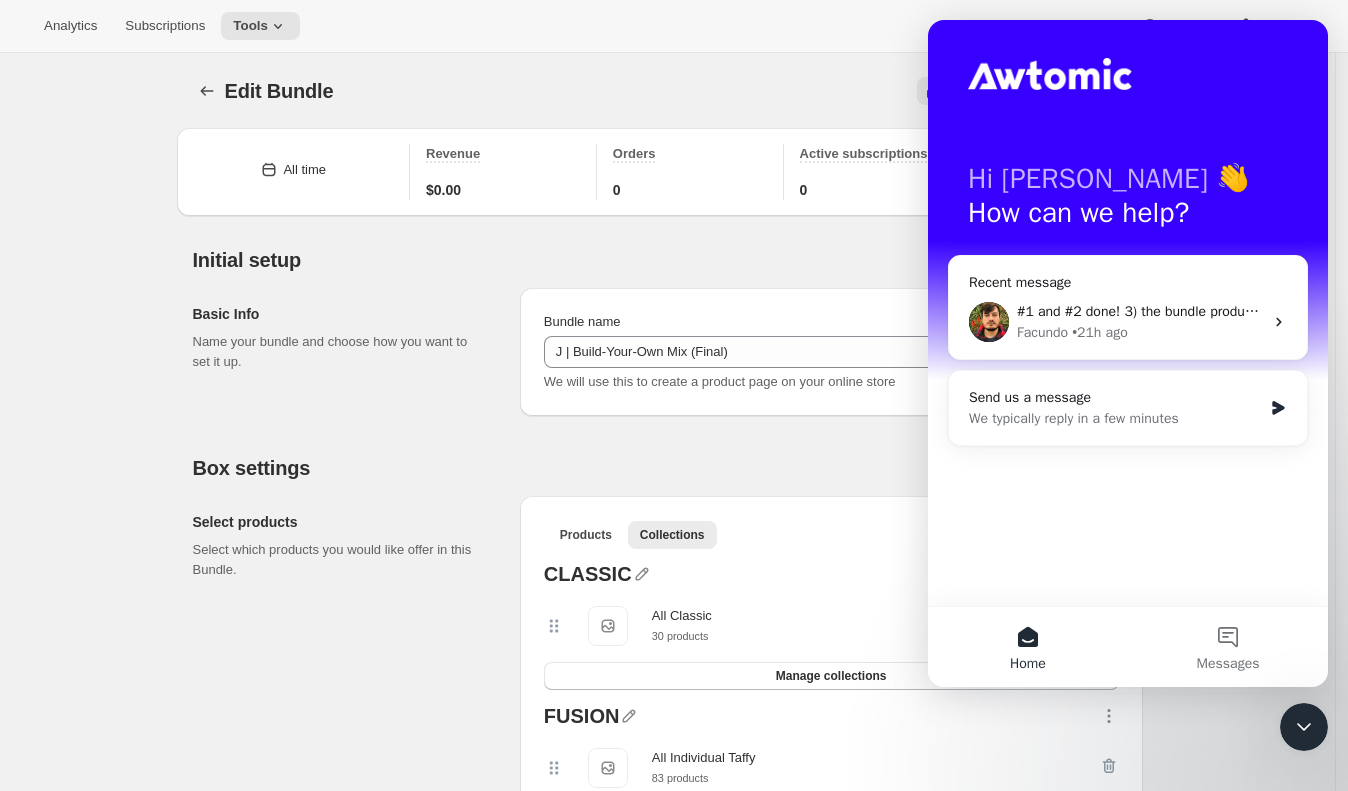 scroll, scrollTop: 0, scrollLeft: 0, axis: both 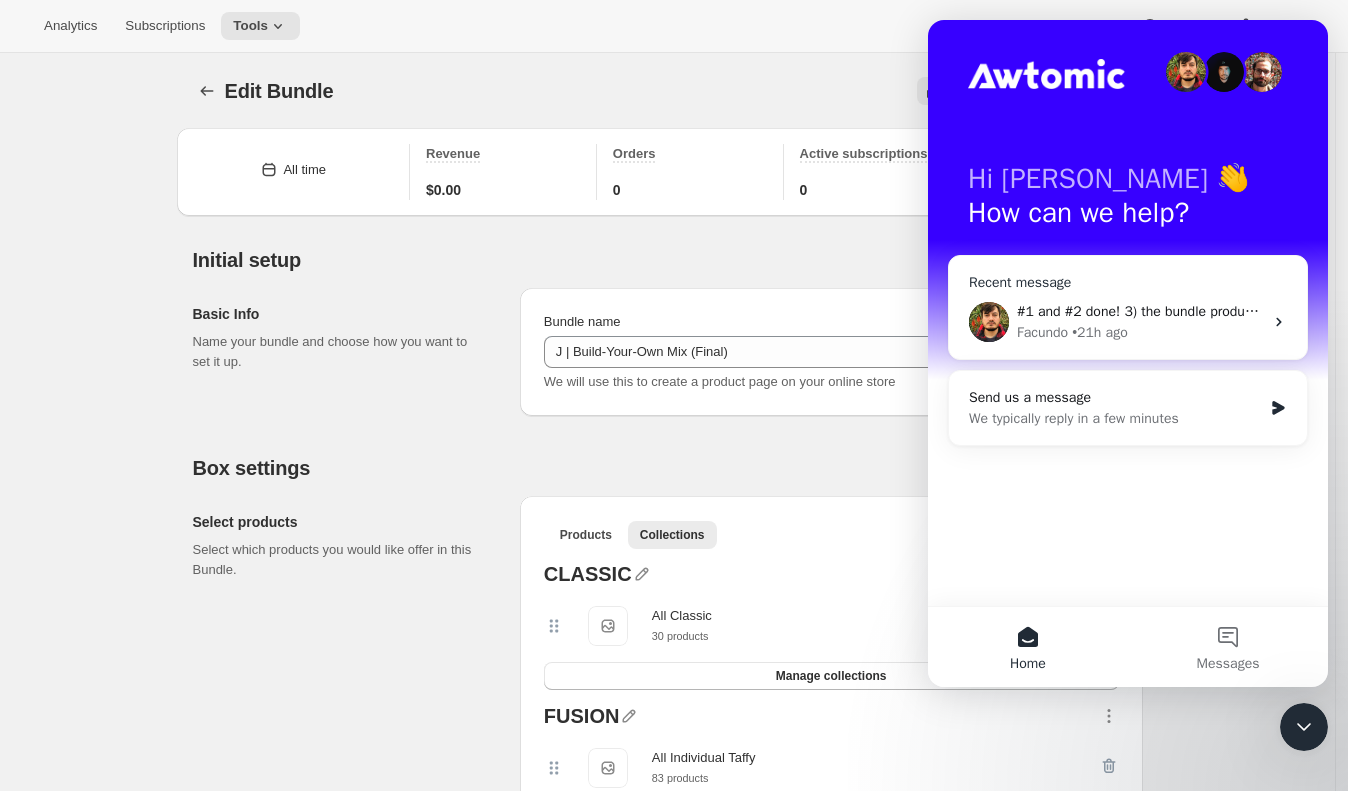 click on "#1 and #2 done!  3) the bundle product [URL][DOMAIN_NAME] needs to be Active (not draft) and on the online store for it to work as expected.  4) The idea of the bundle is to sell multiple products "as a bundle", but if there's a product that "represents" flavors or something else, you can create it a regular product and add it to a subscription plan. But maybe I don't understand the question :) Facundo •  21h ago" at bounding box center (1128, 322) 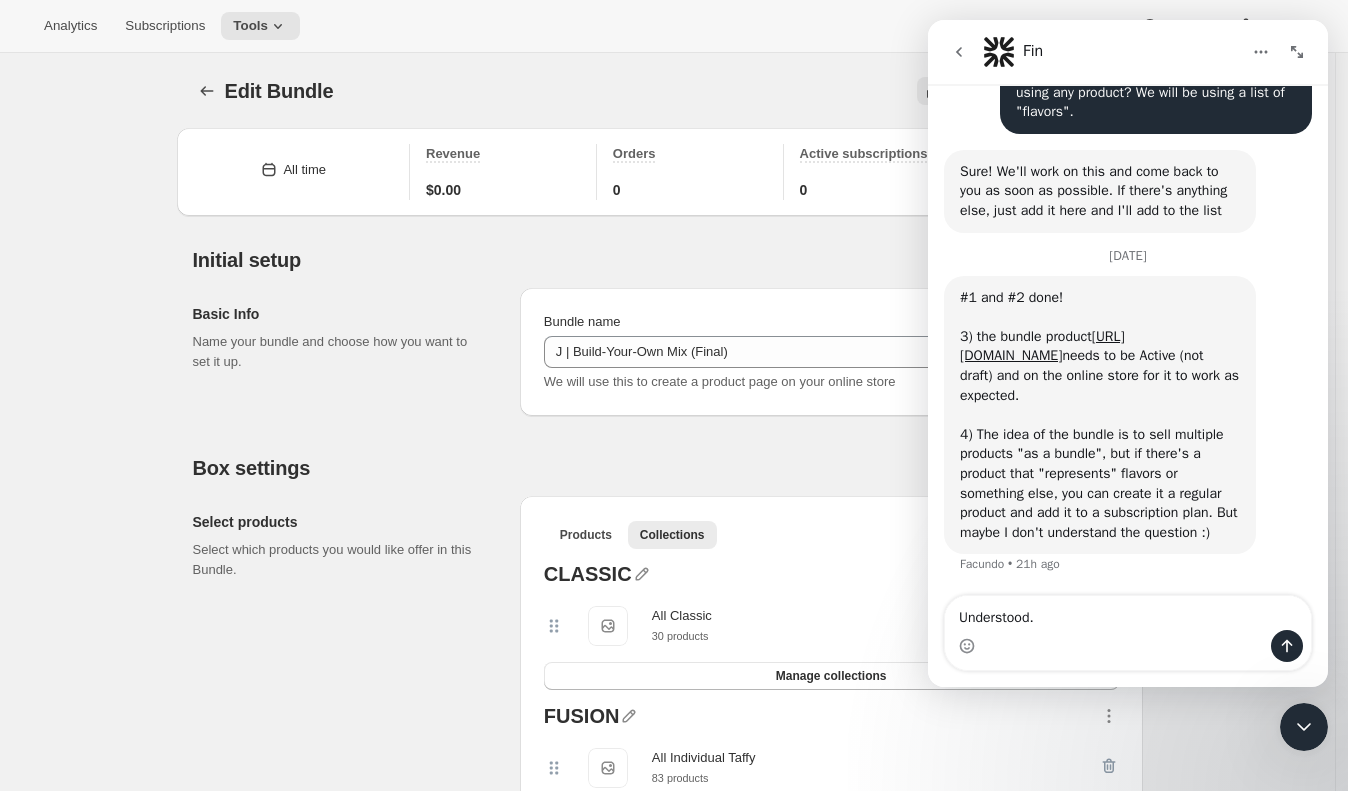 scroll, scrollTop: 5182, scrollLeft: 0, axis: vertical 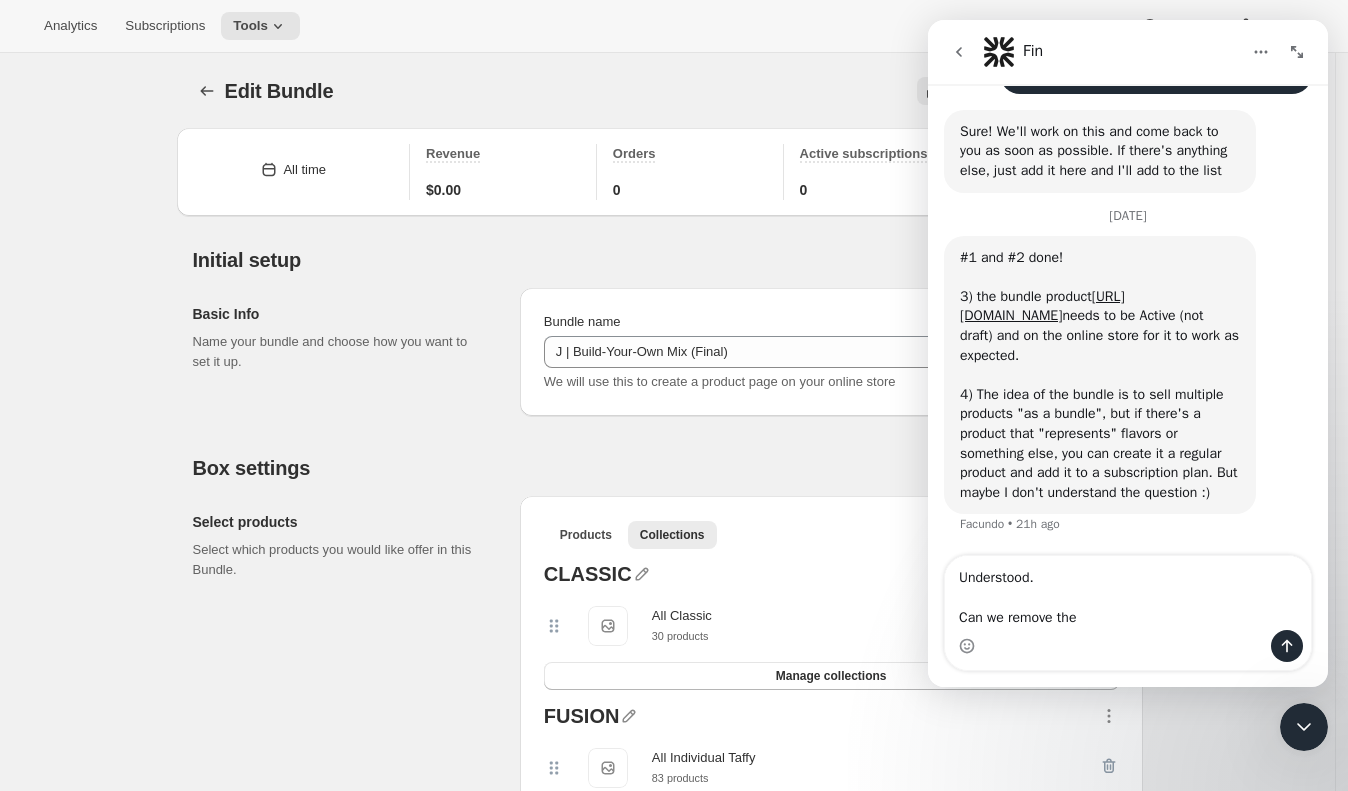 type on "Understood.
Can we remove the" 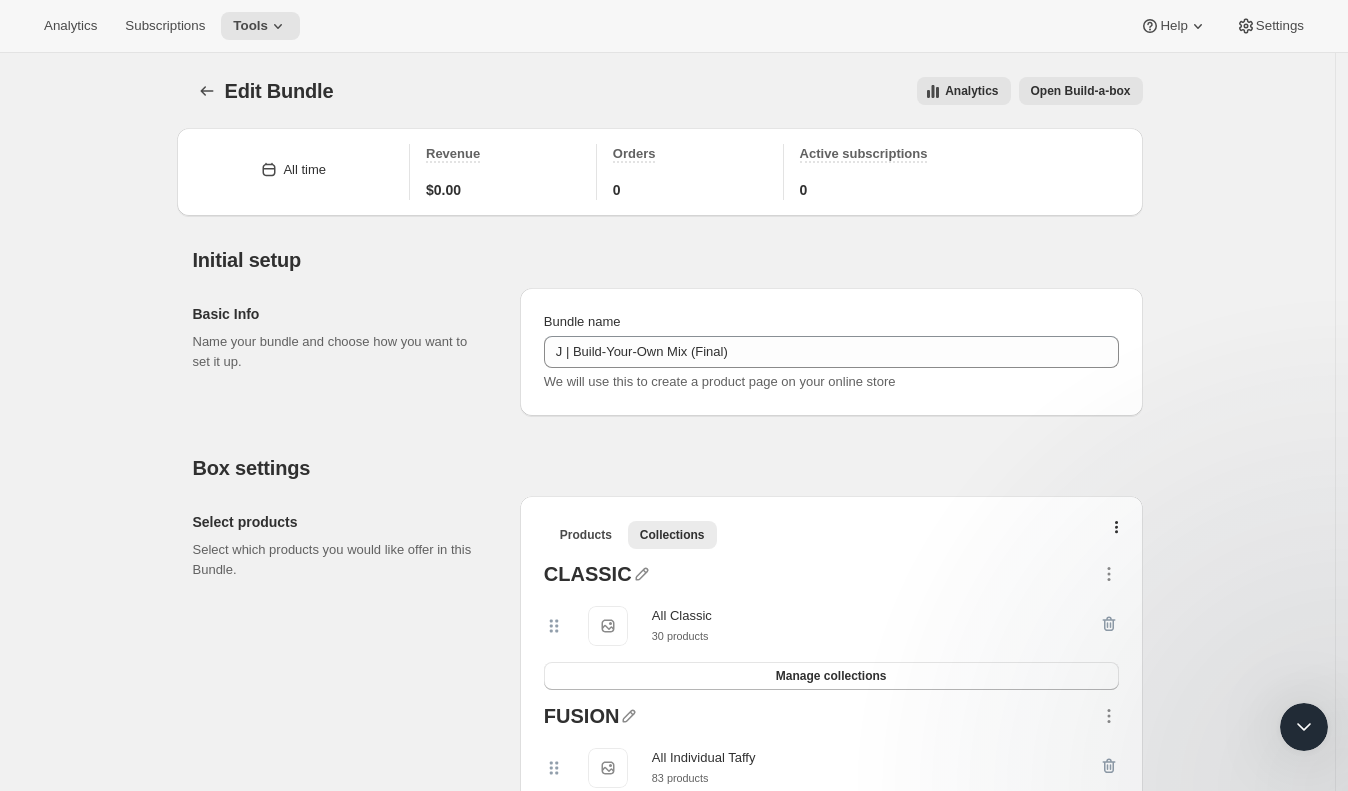 scroll, scrollTop: 0, scrollLeft: 0, axis: both 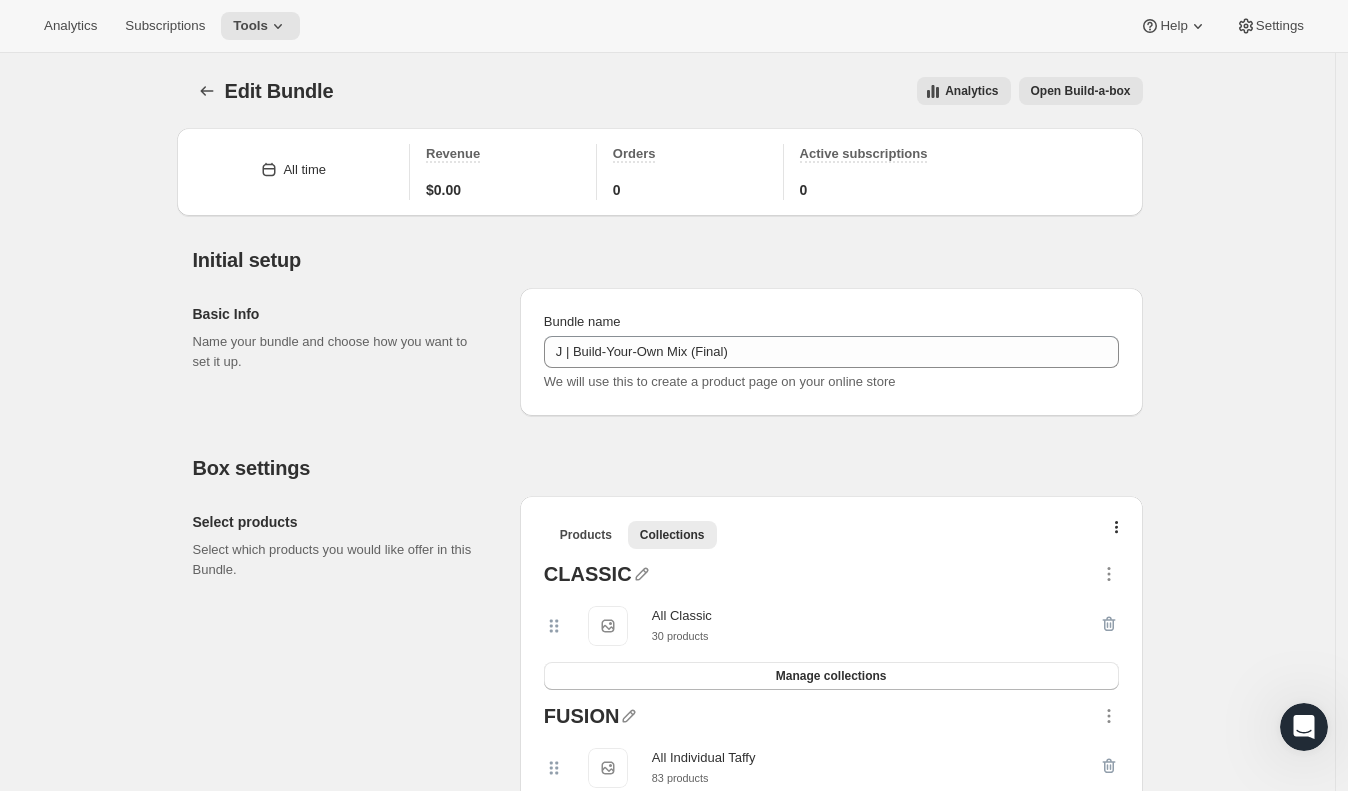 click on "Open Build-a-box" at bounding box center (1081, 91) 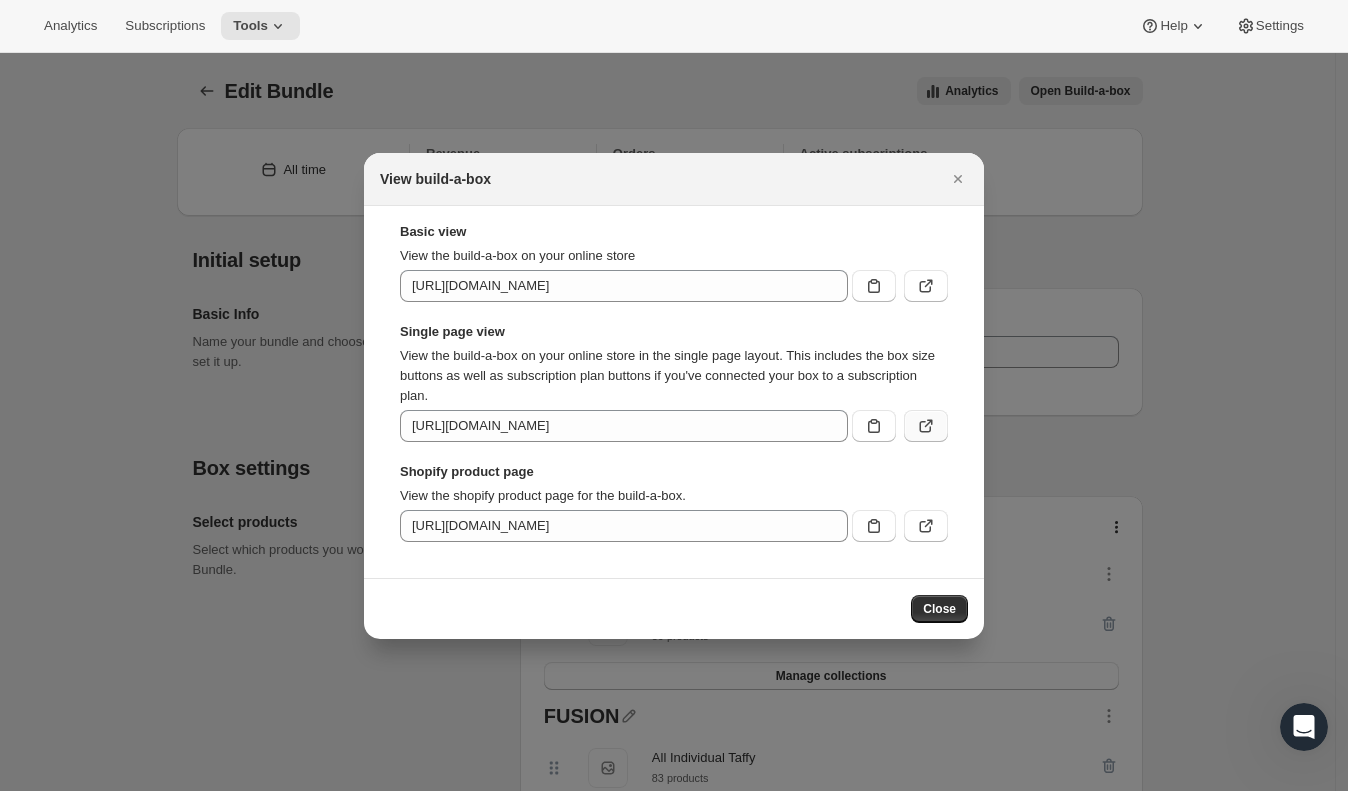click at bounding box center [926, 426] 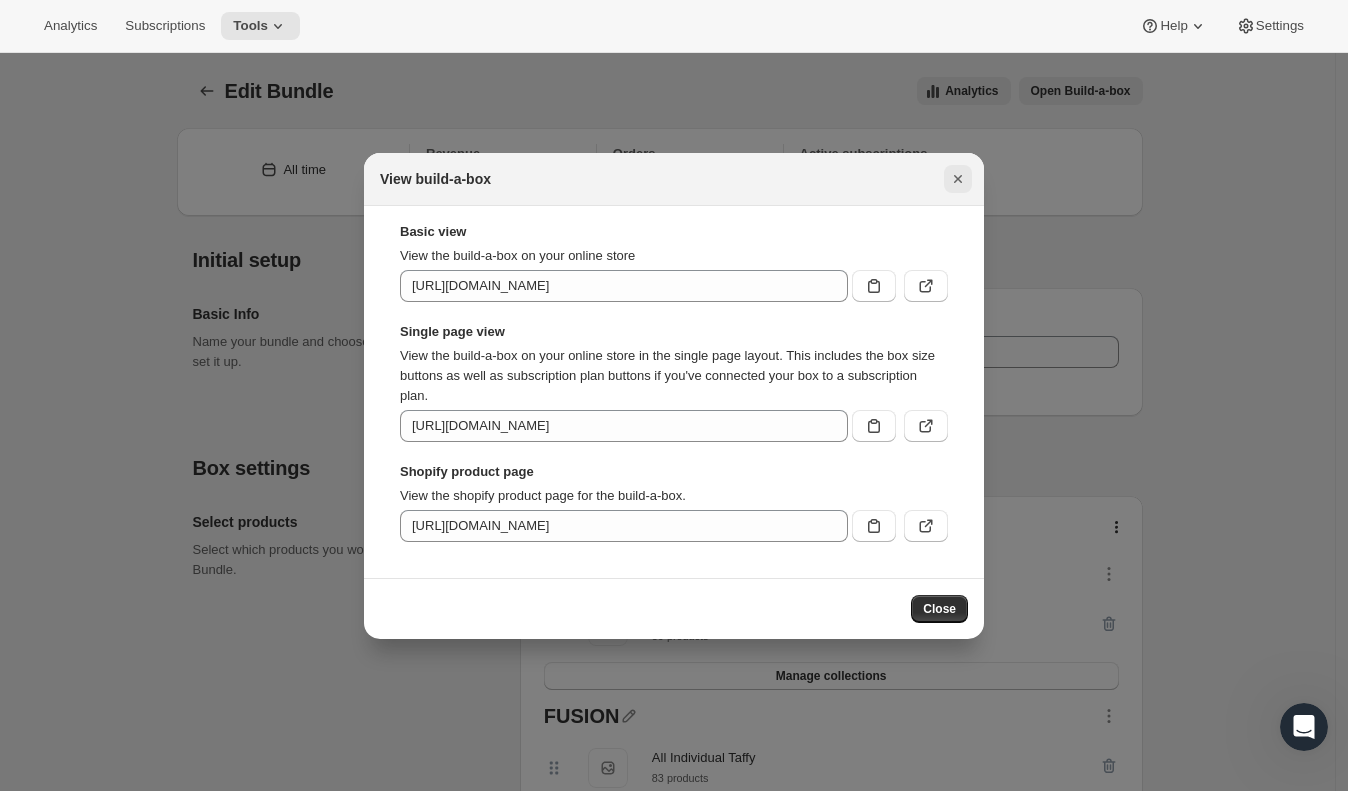 click 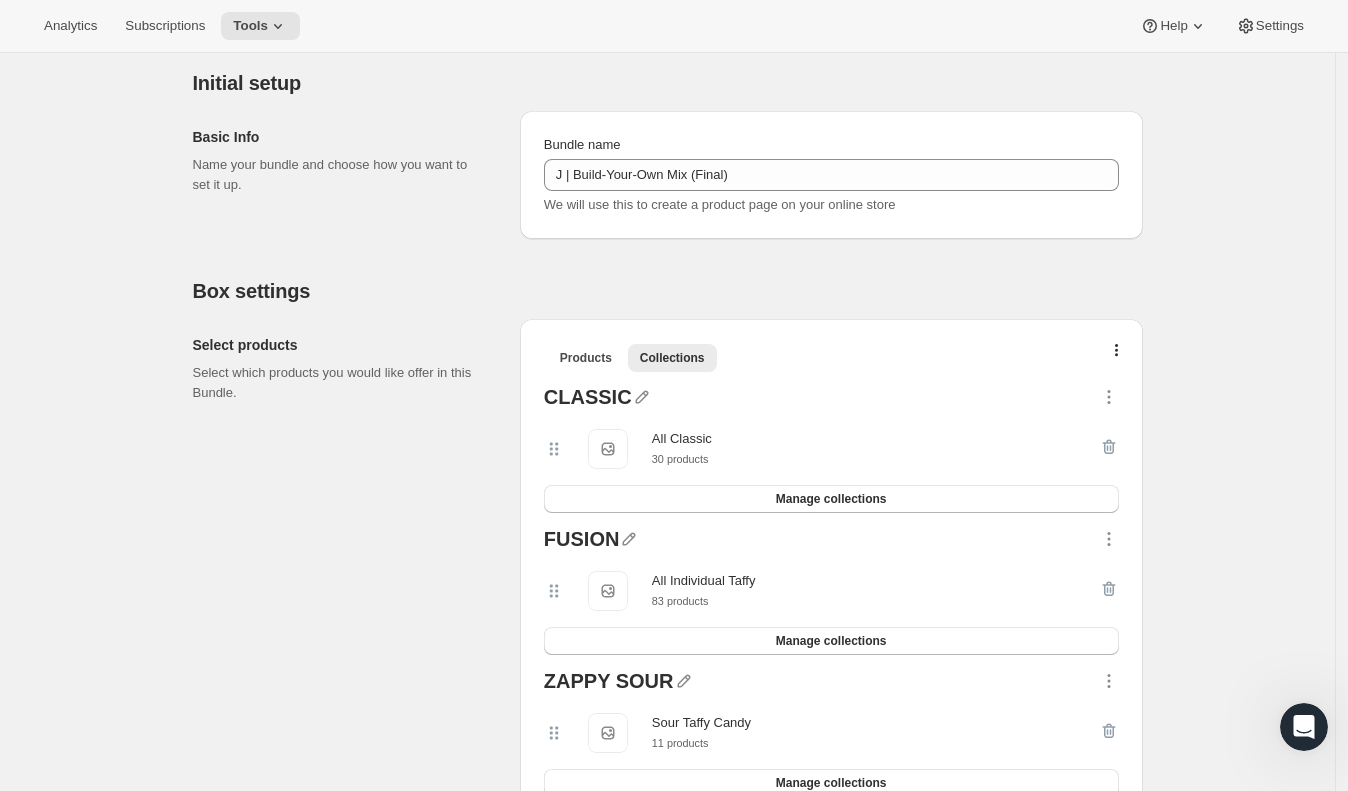 scroll, scrollTop: 0, scrollLeft: 0, axis: both 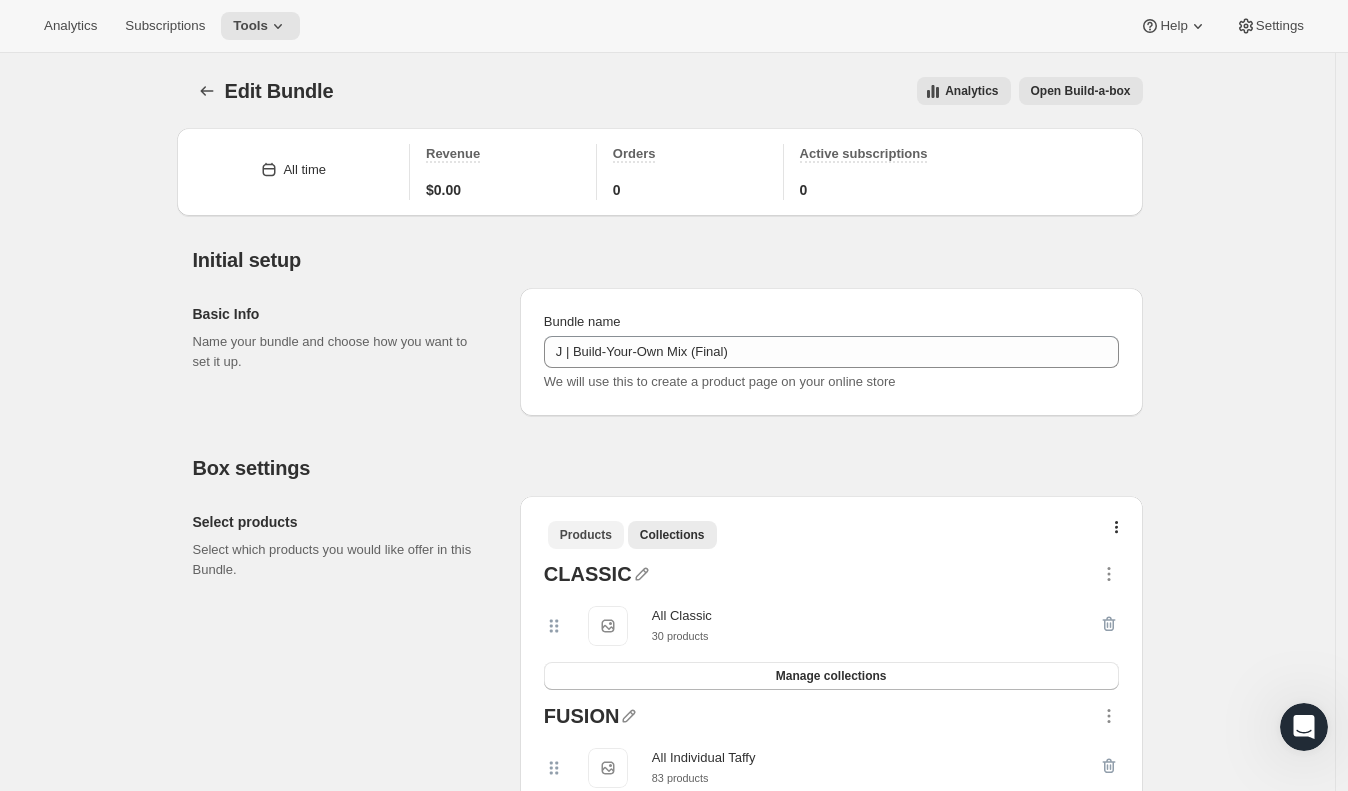 click on "Products" at bounding box center [586, 535] 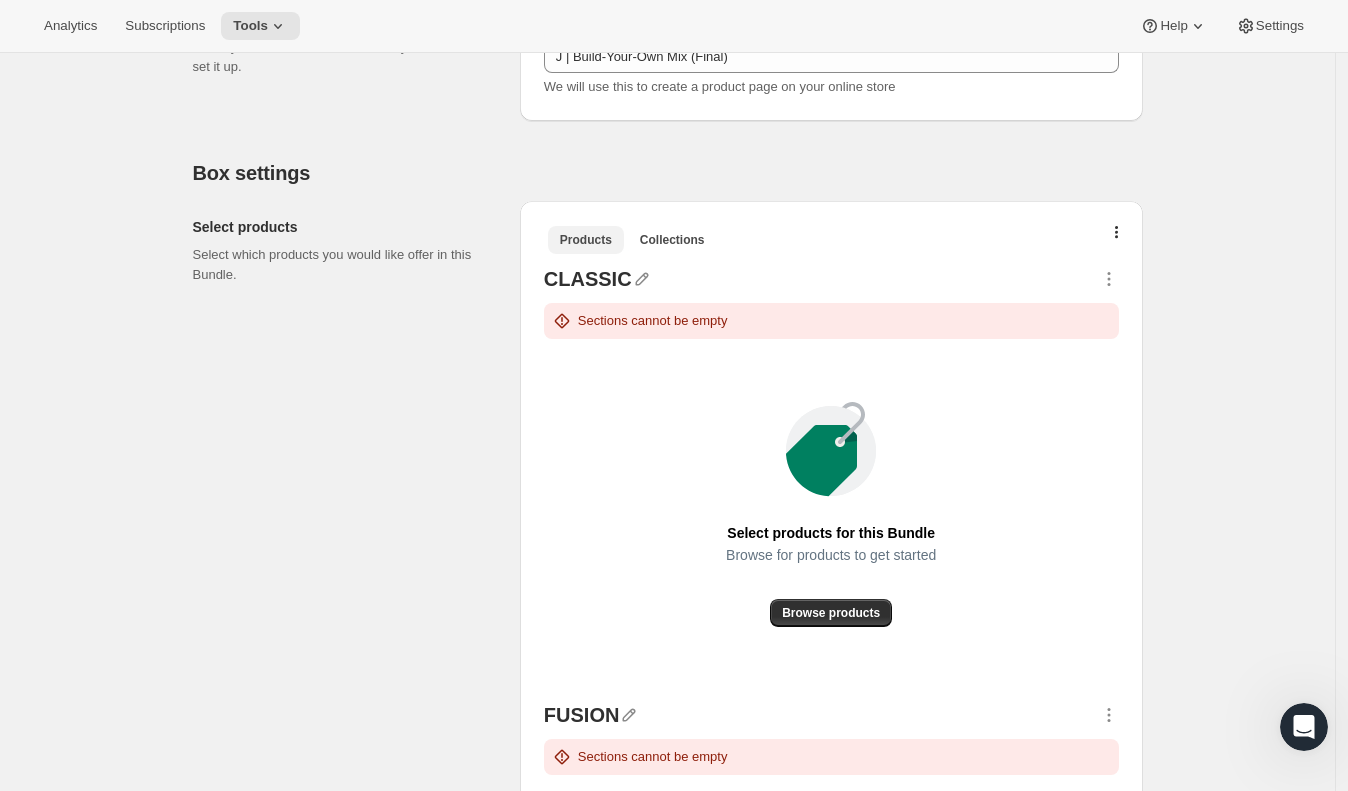 scroll, scrollTop: 390, scrollLeft: 0, axis: vertical 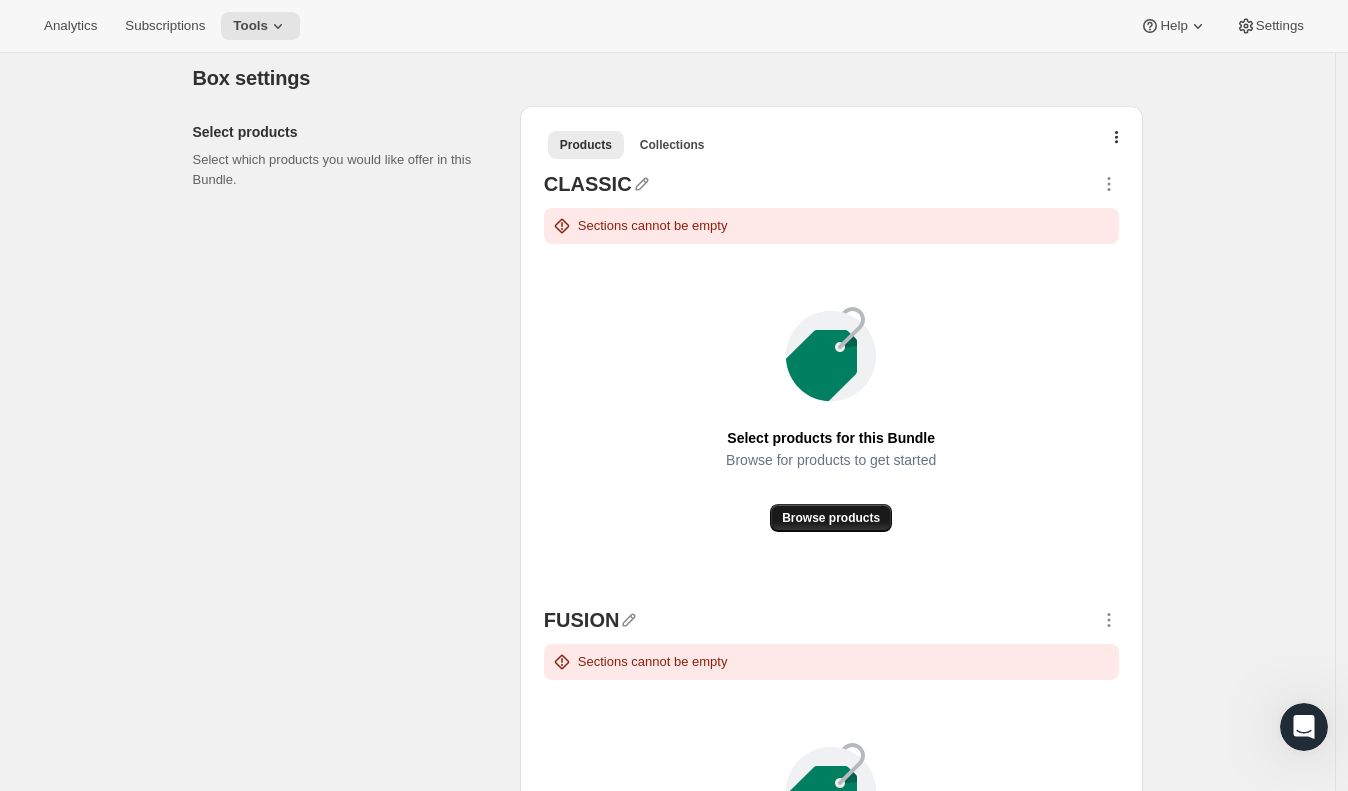 click on "Browse products" at bounding box center [831, 518] 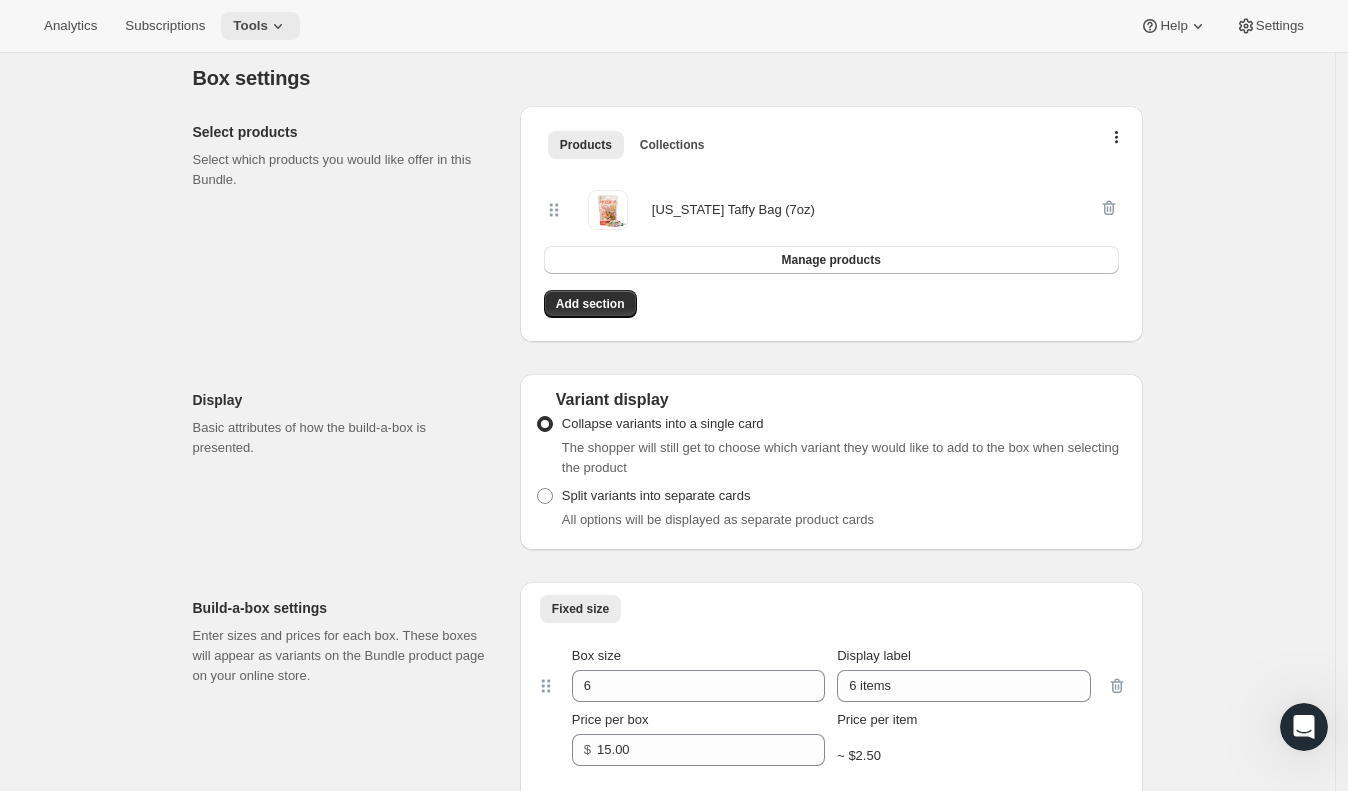 click on "Tools" at bounding box center [250, 26] 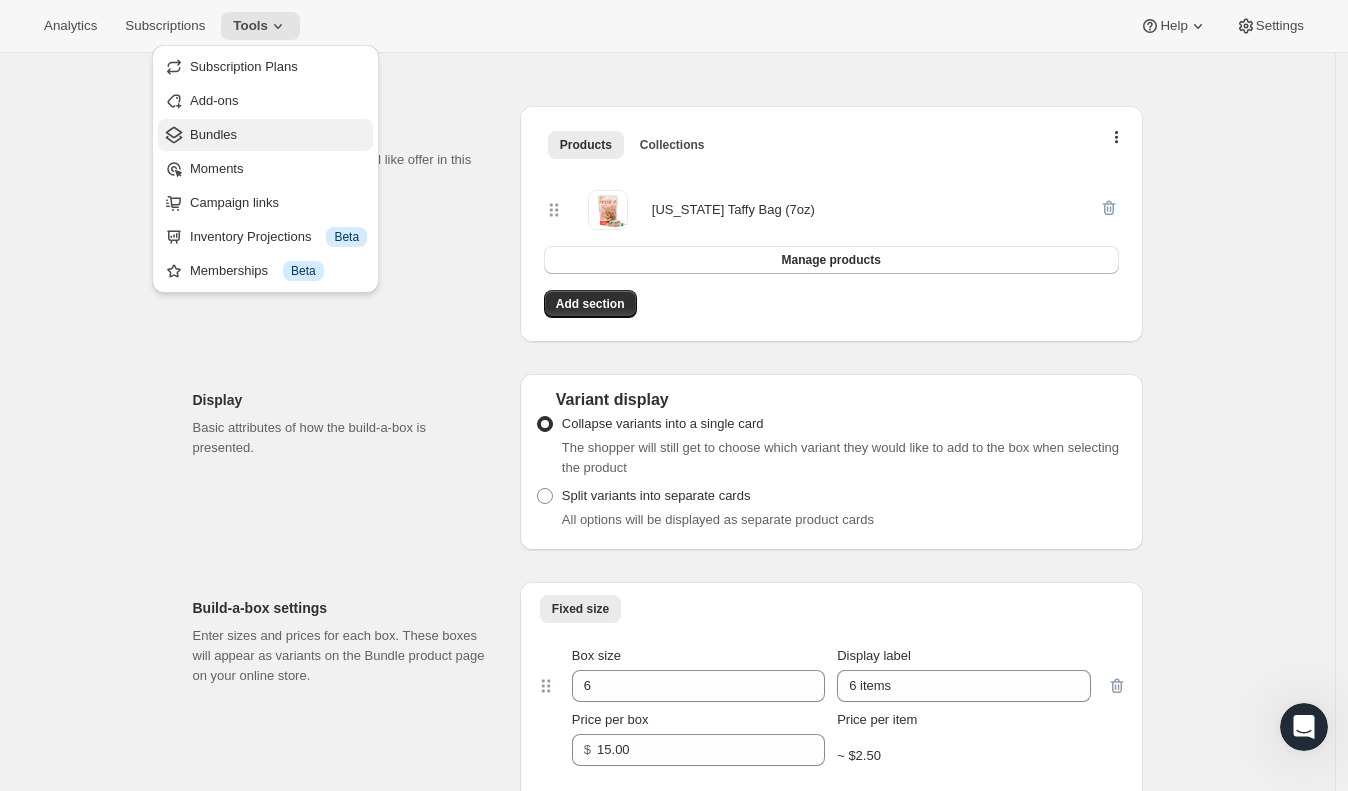 click on "Bundles" at bounding box center [278, 135] 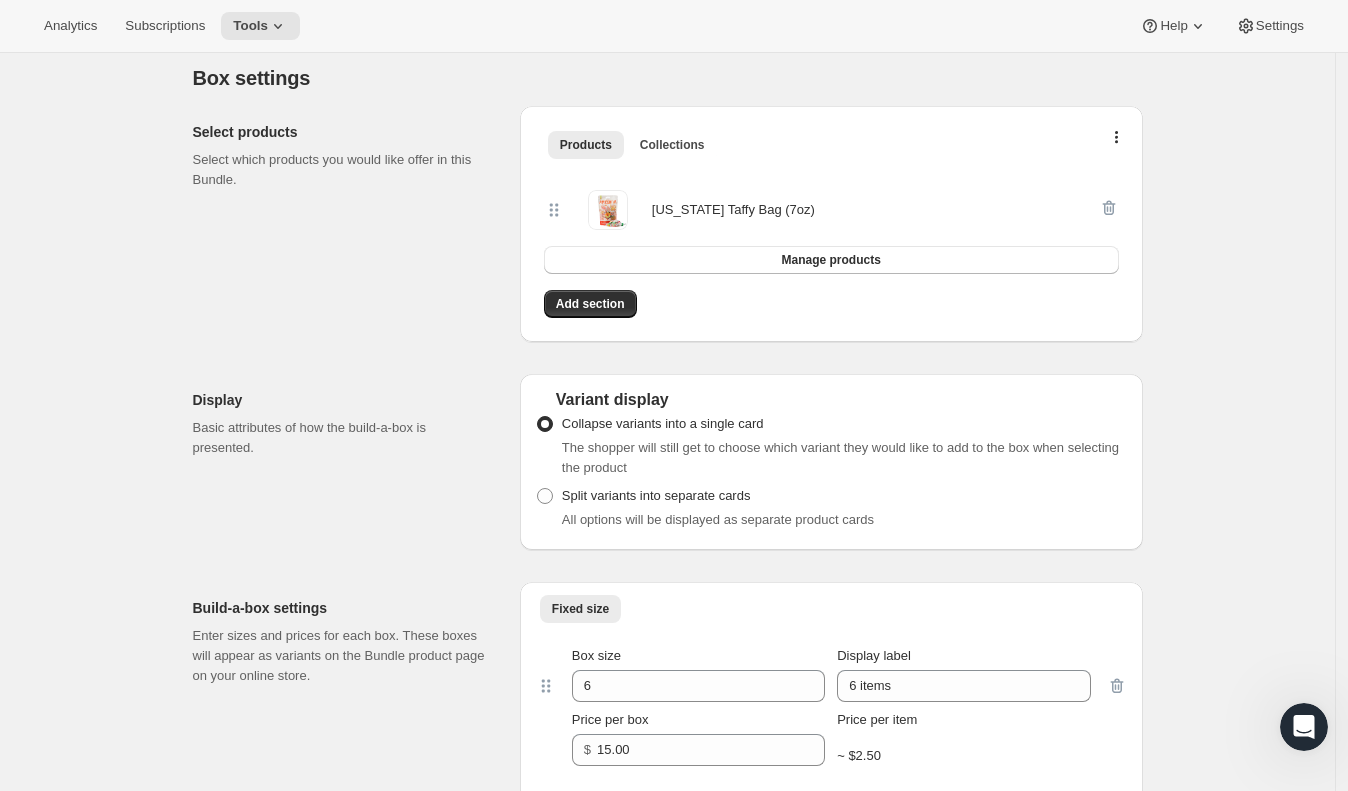 scroll, scrollTop: 0, scrollLeft: 0, axis: both 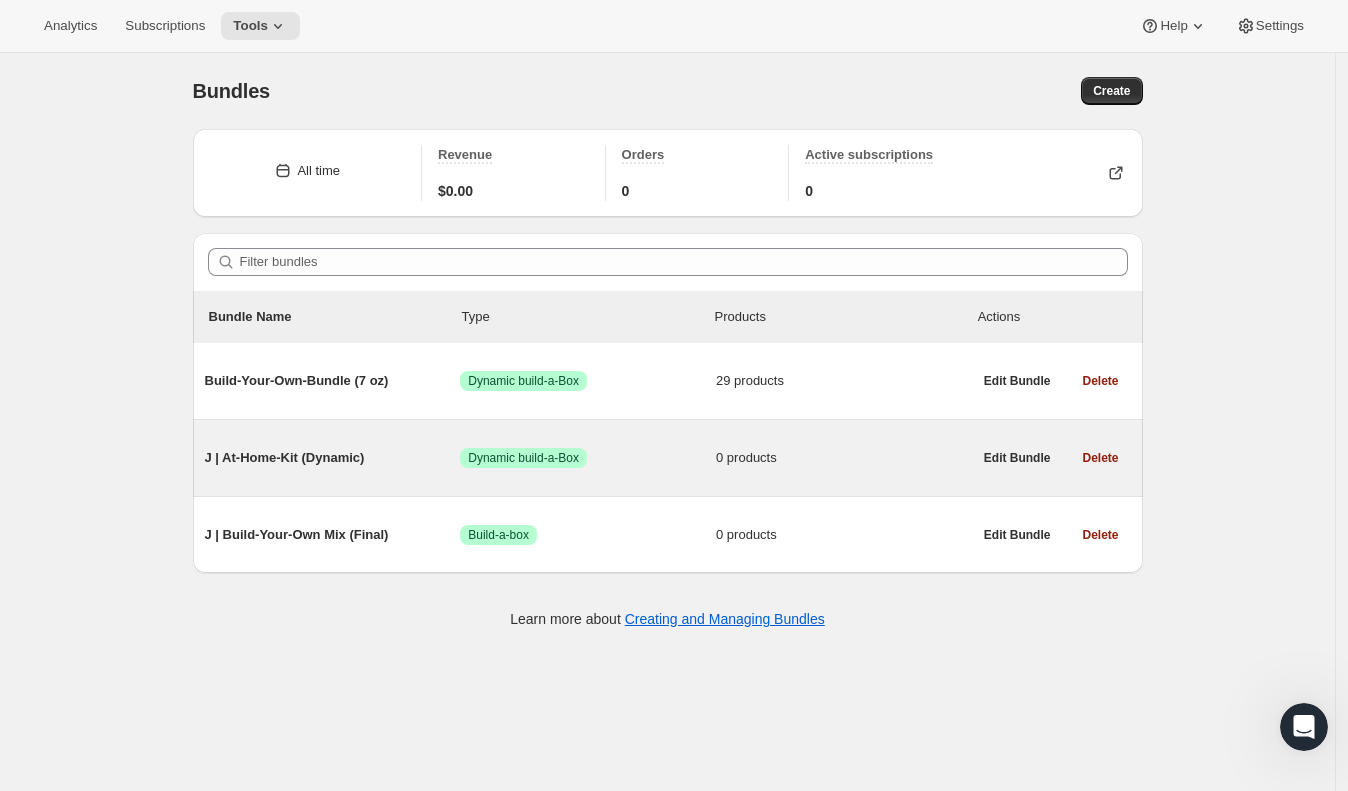 click on "J | At-Home-Kit (Dynamic)" at bounding box center (333, 458) 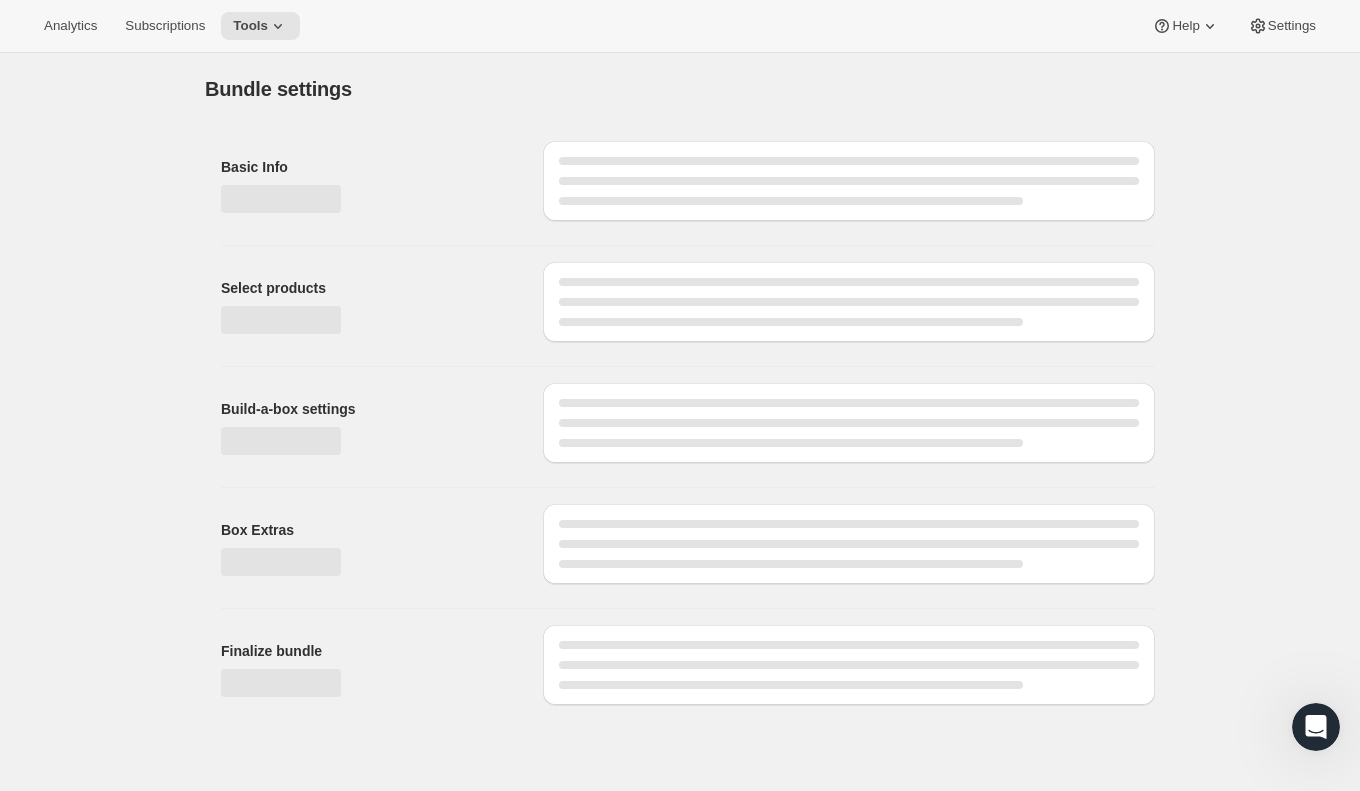type on "J | At-Home-Kit (Dynamic)" 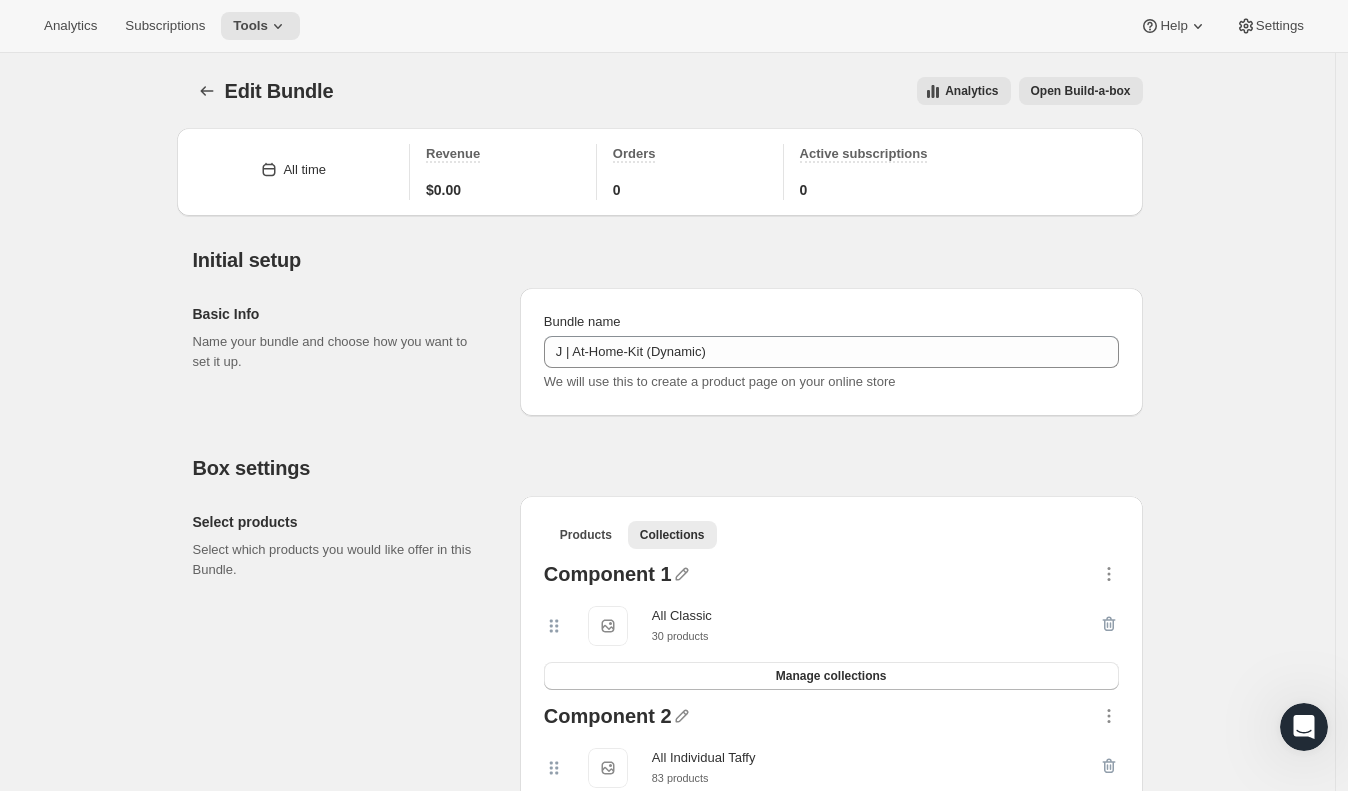 click on "Open Build-a-box" at bounding box center [1081, 91] 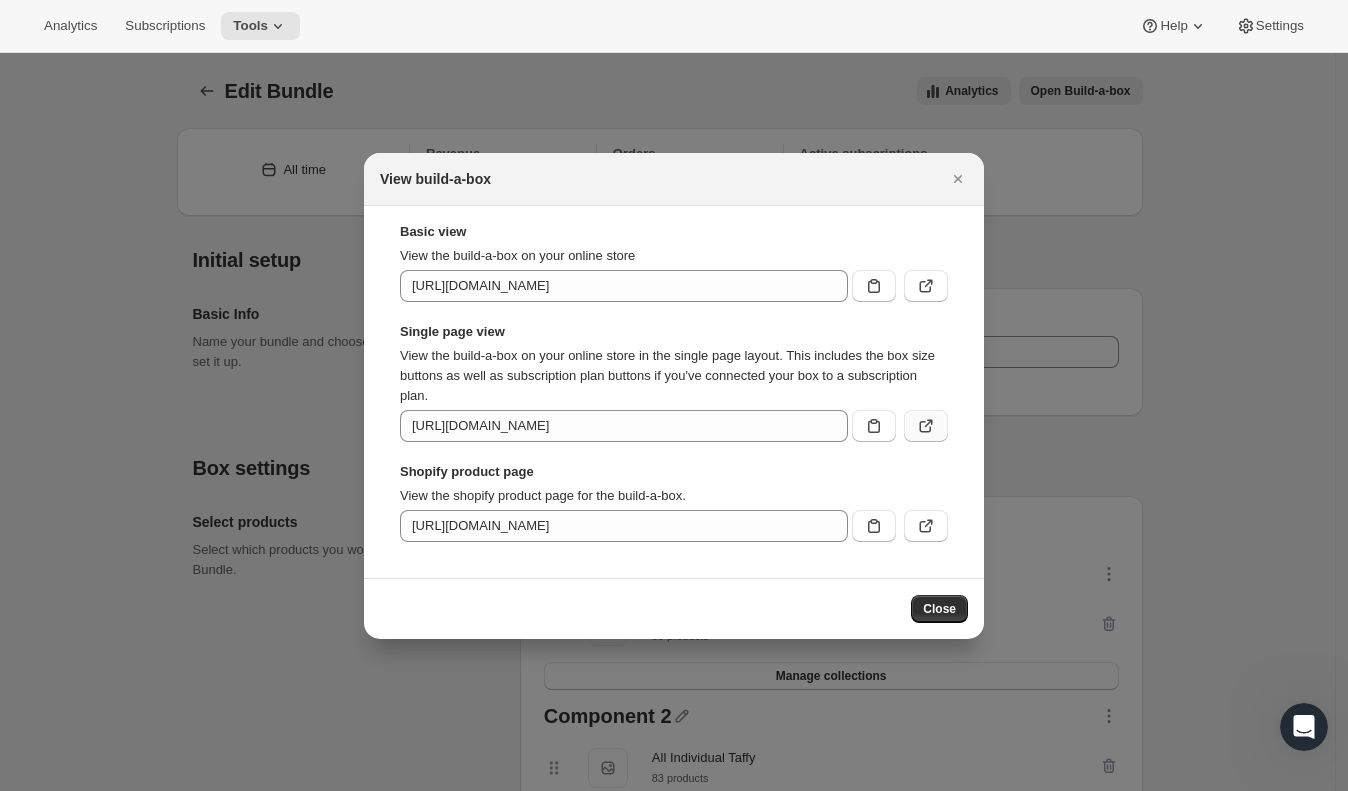 click at bounding box center [926, 426] 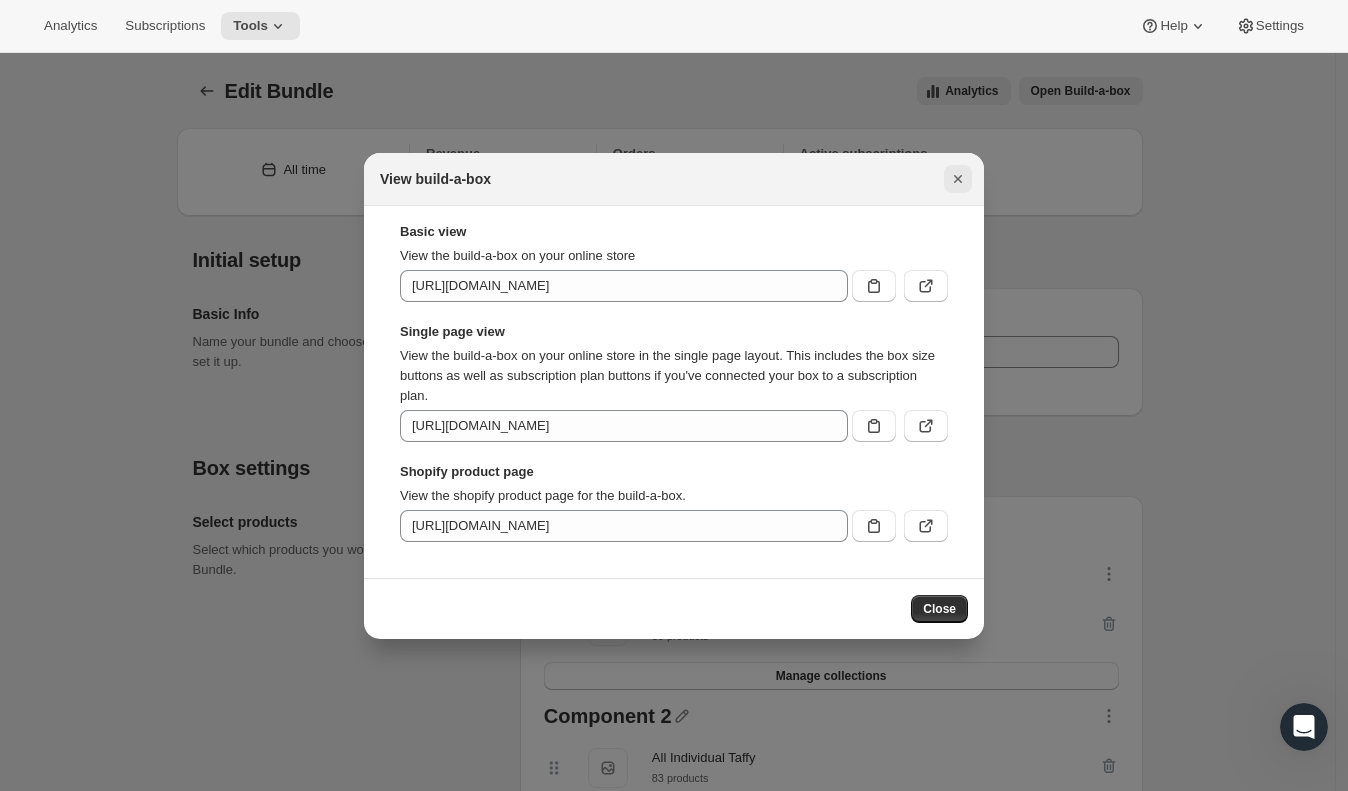 click 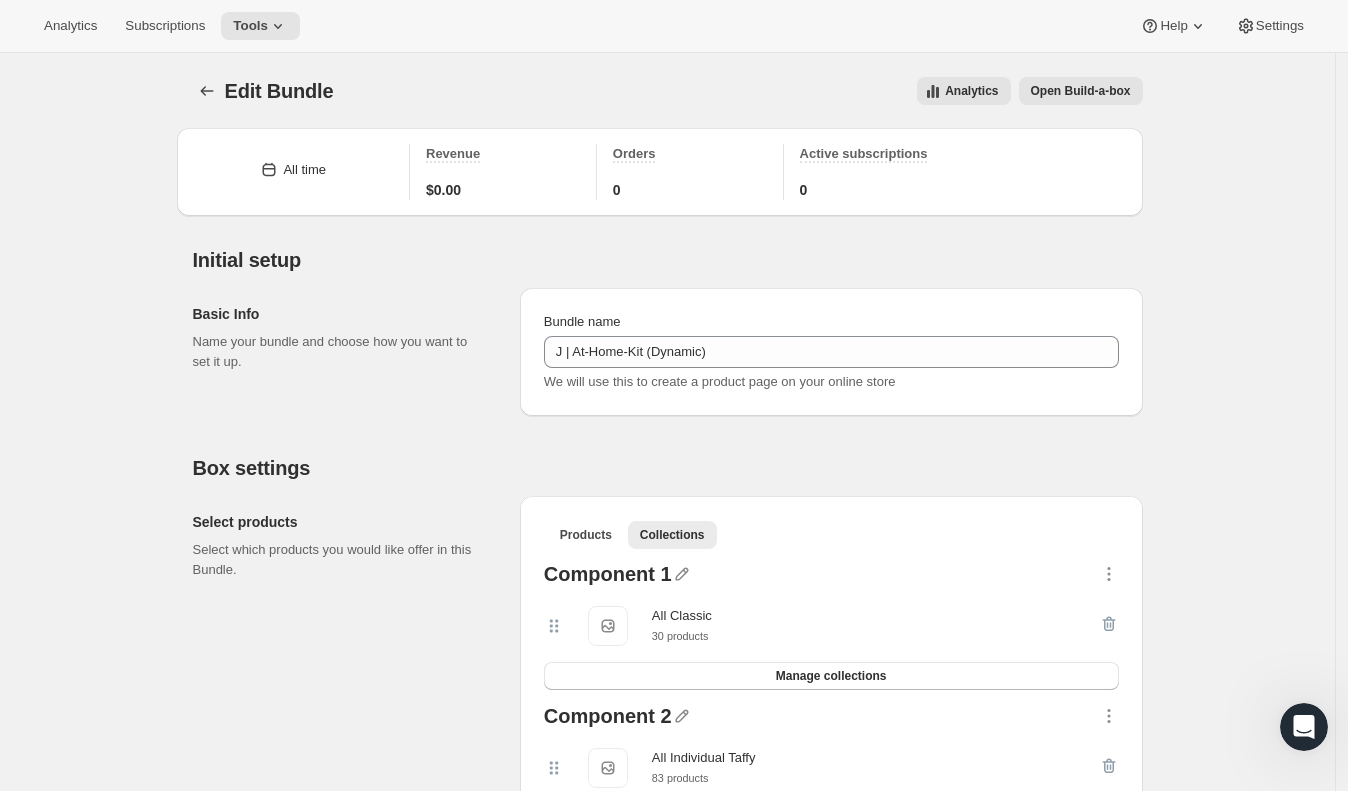scroll, scrollTop: 32, scrollLeft: 0, axis: vertical 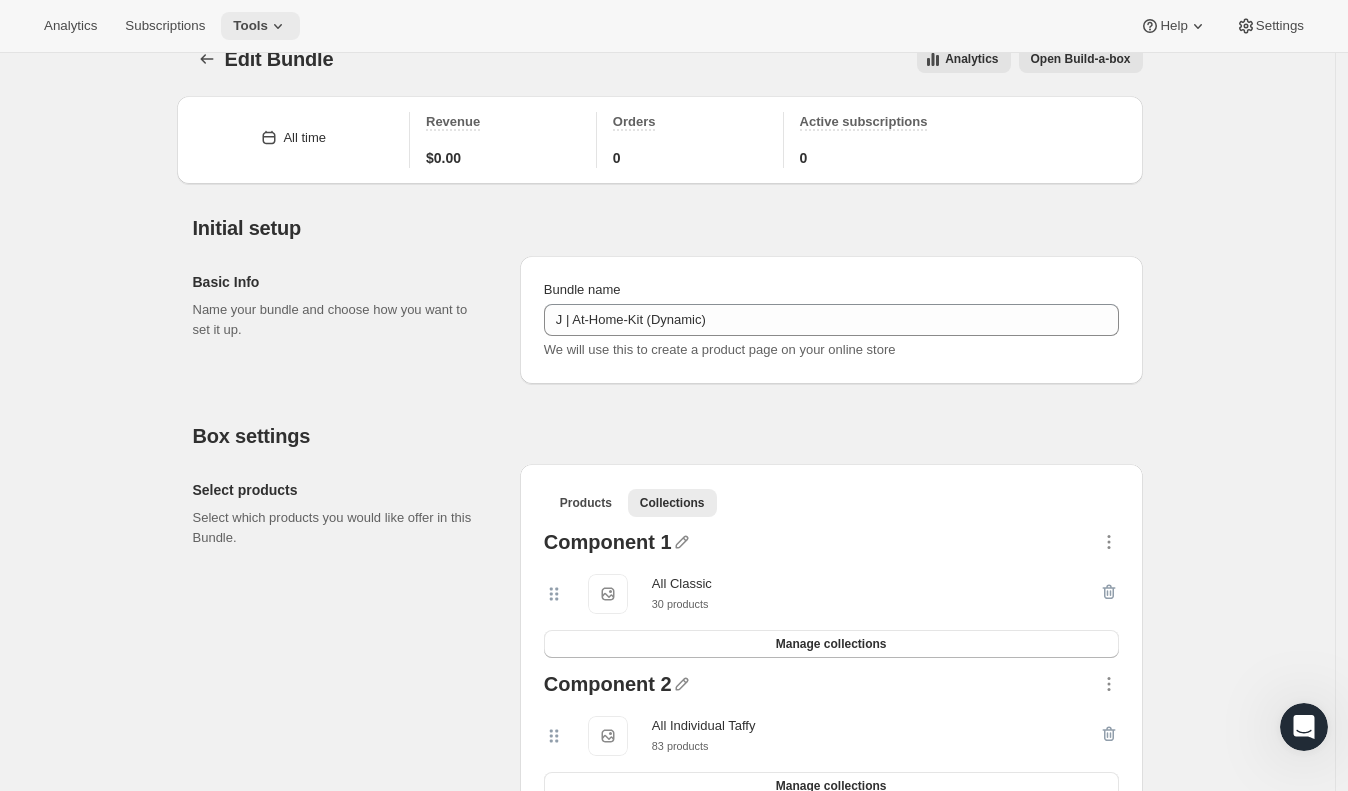 click on "Tools" at bounding box center [260, 26] 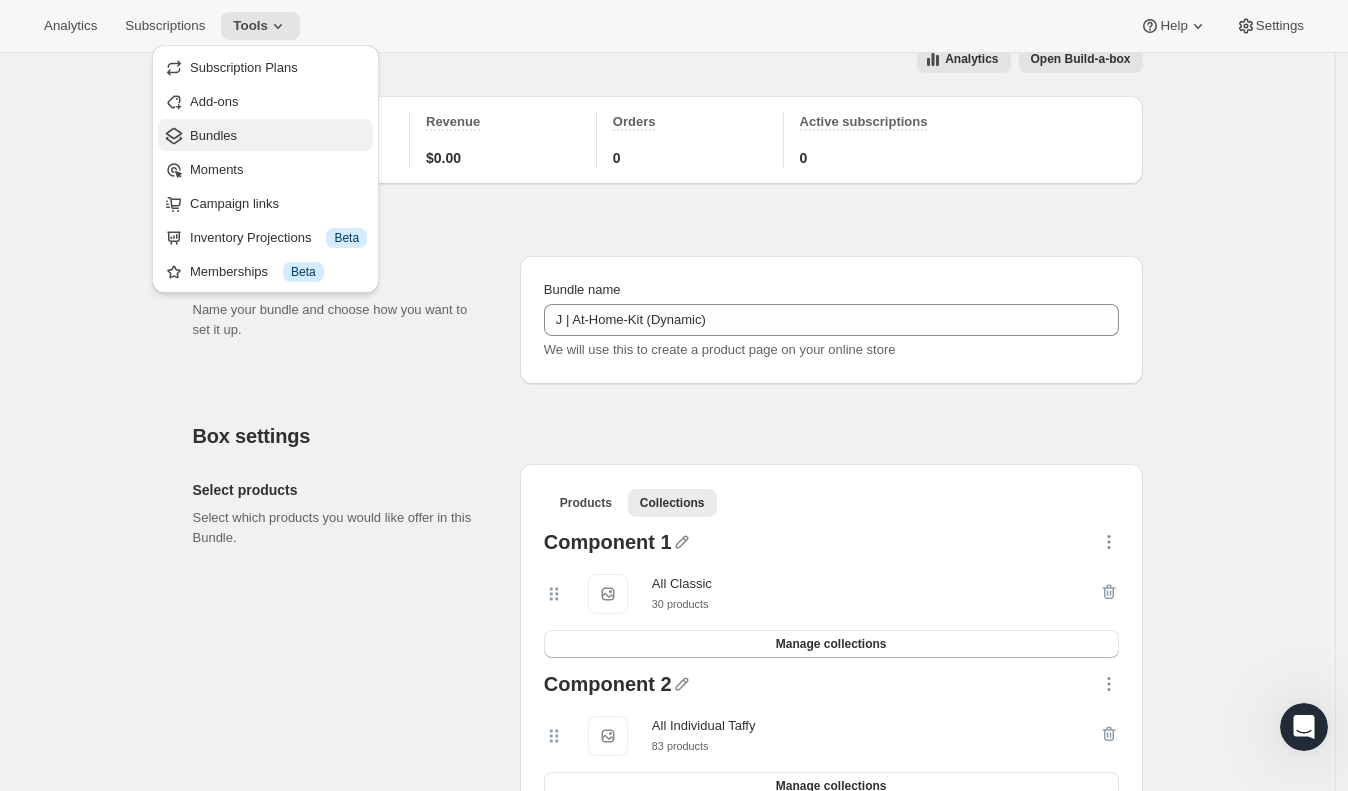 click on "Bundles" at bounding box center [278, 136] 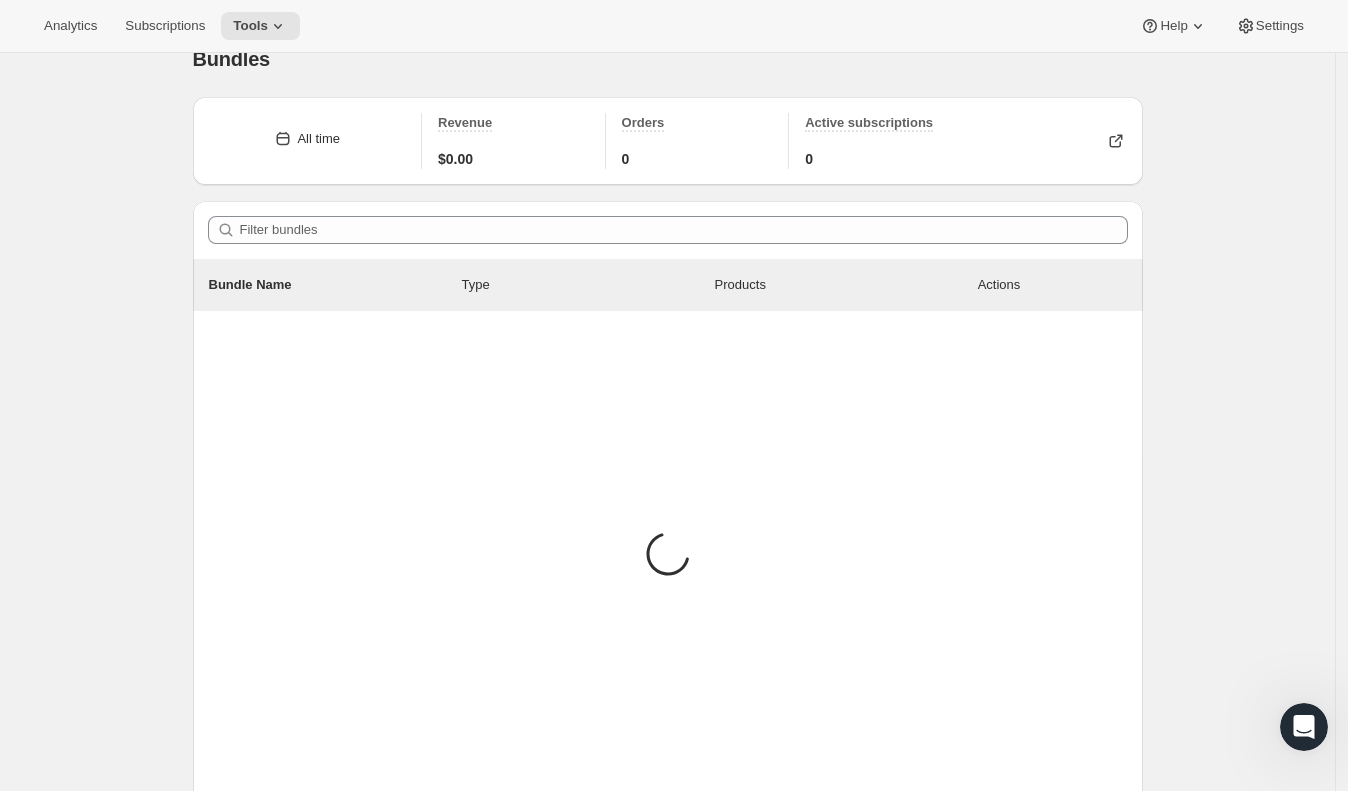 scroll, scrollTop: 0, scrollLeft: 0, axis: both 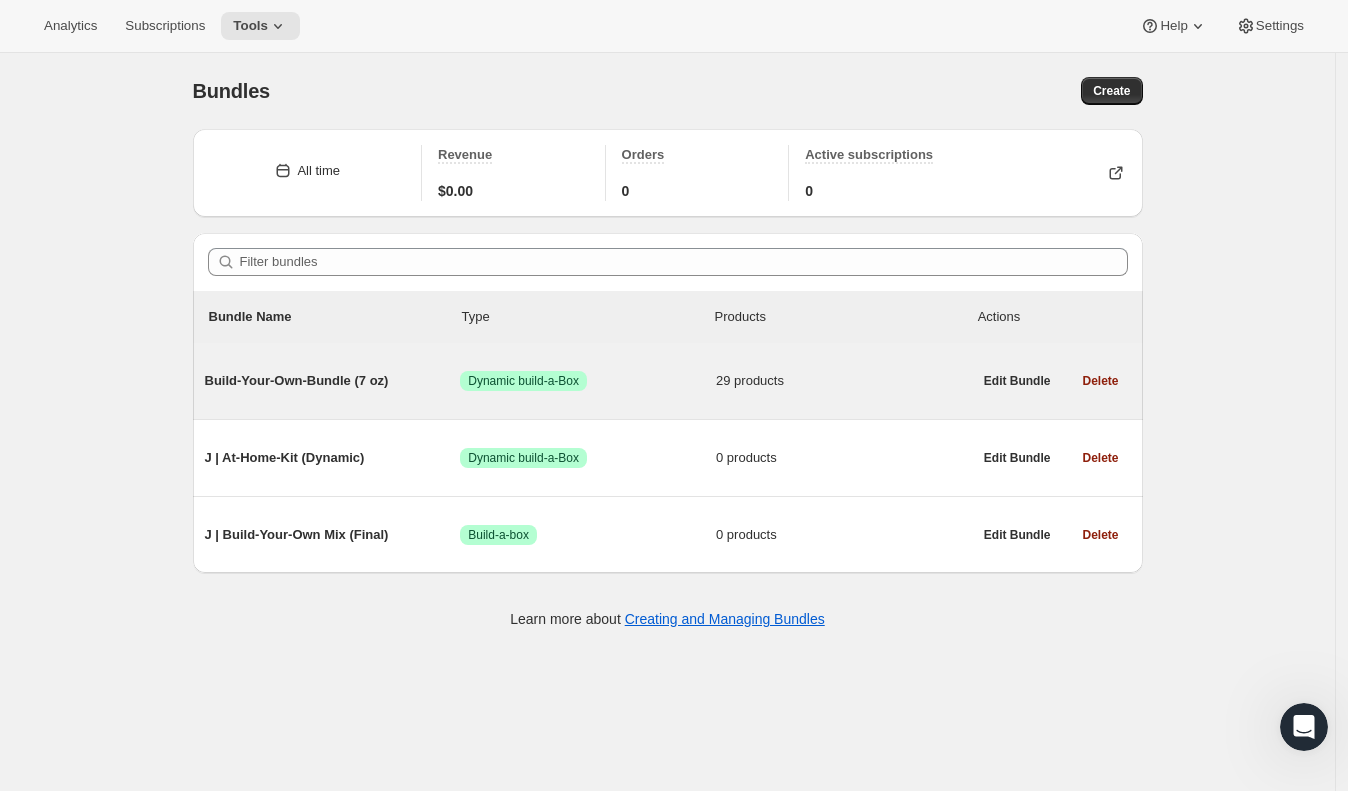 click on "Build-Your-Own-Bundle (7 oz)" at bounding box center (333, 381) 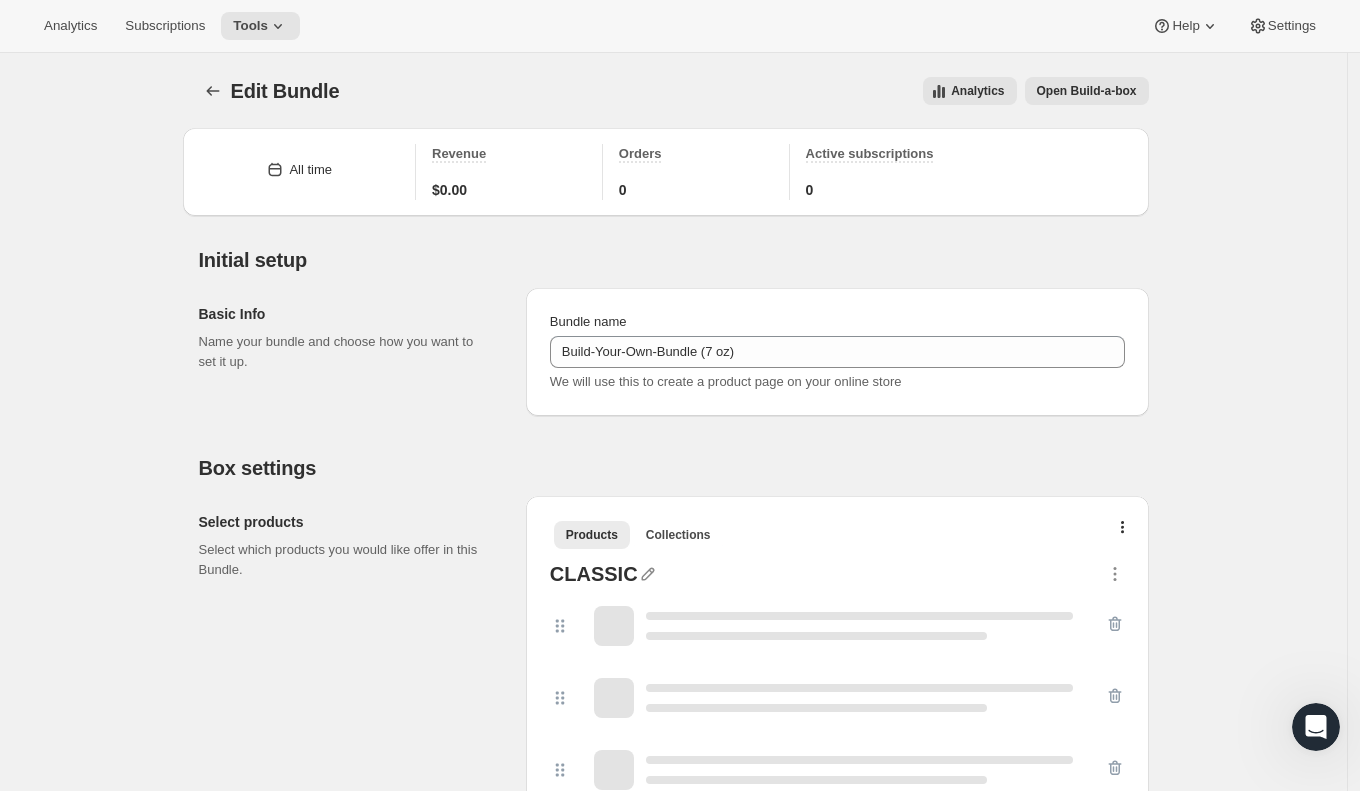 type on "Build-Your-Own-Bundle (7 oz)" 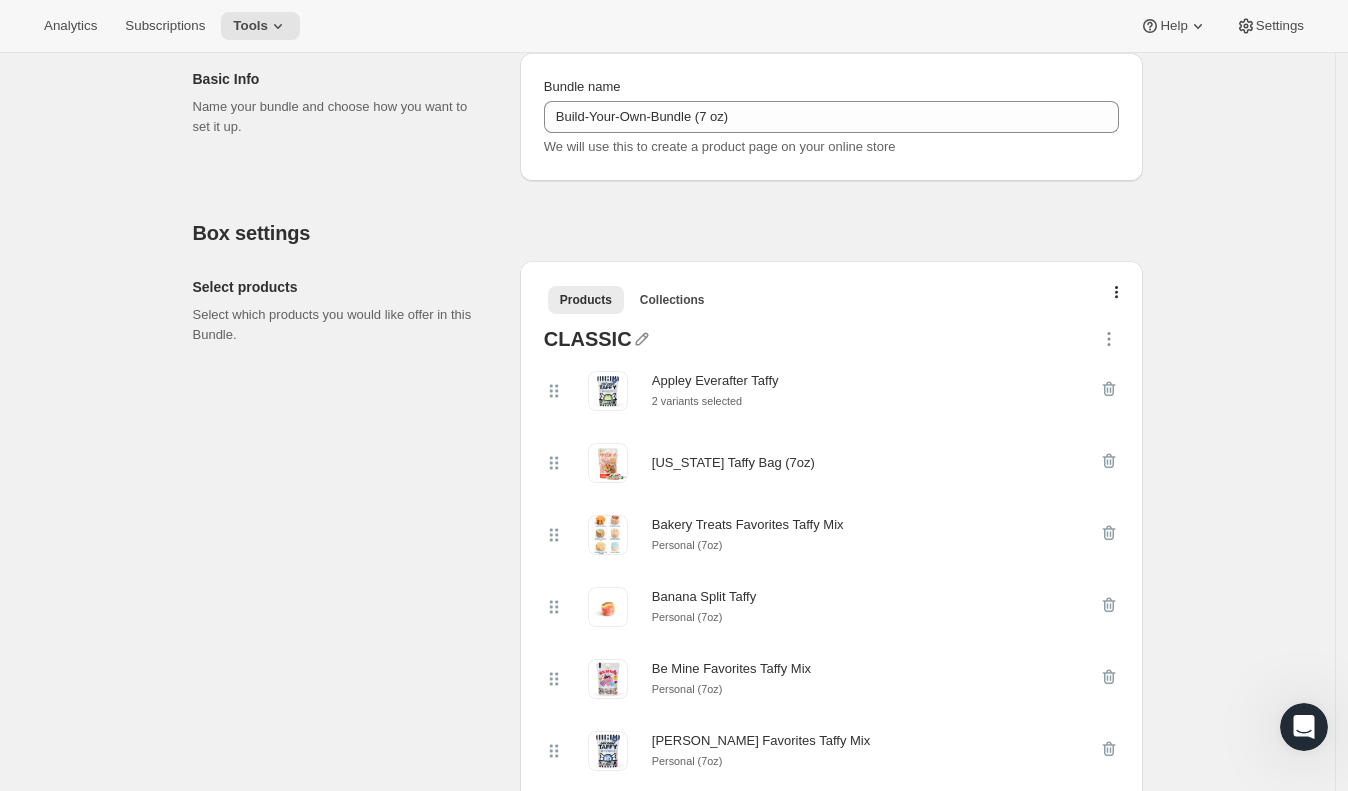 scroll, scrollTop: 0, scrollLeft: 0, axis: both 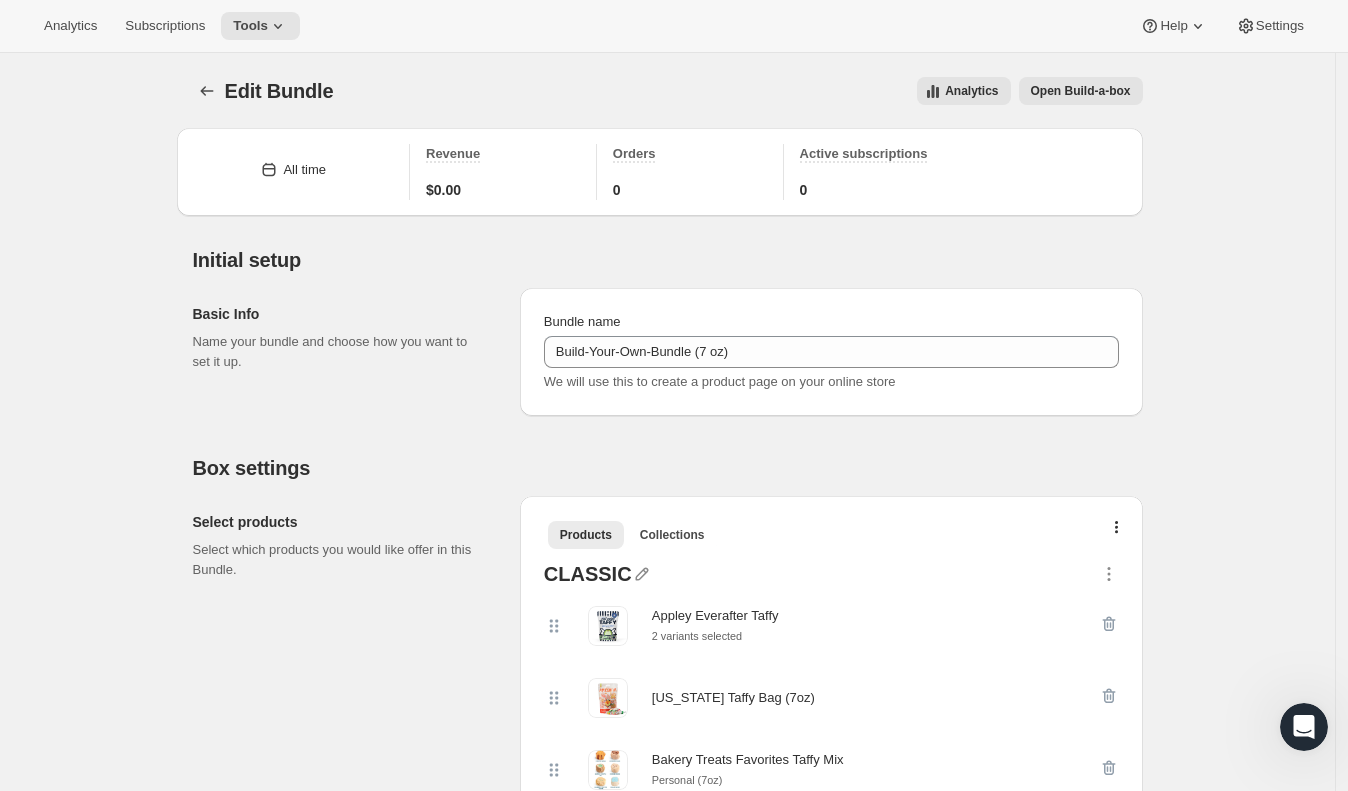 click on "Open Build-a-box" at bounding box center (1081, 91) 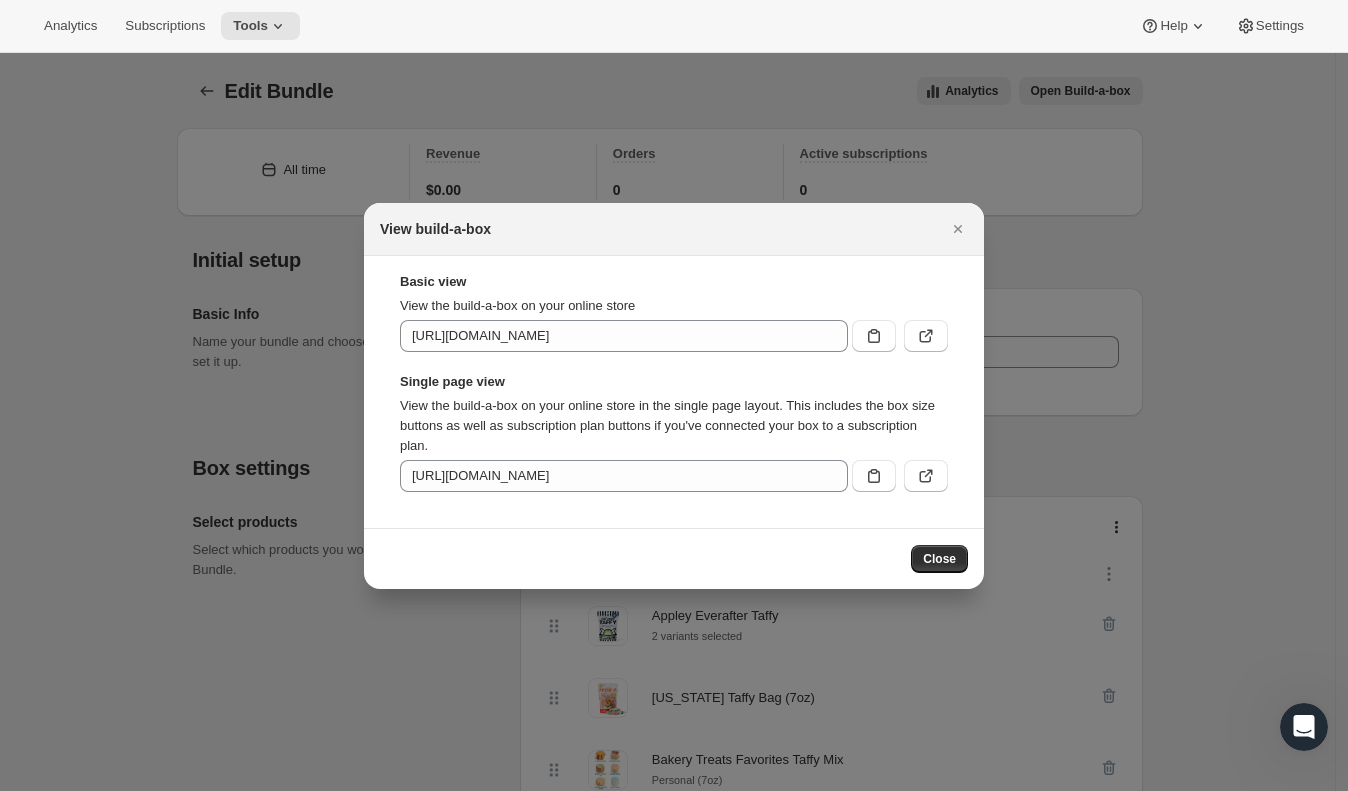 click at bounding box center (896, 472) 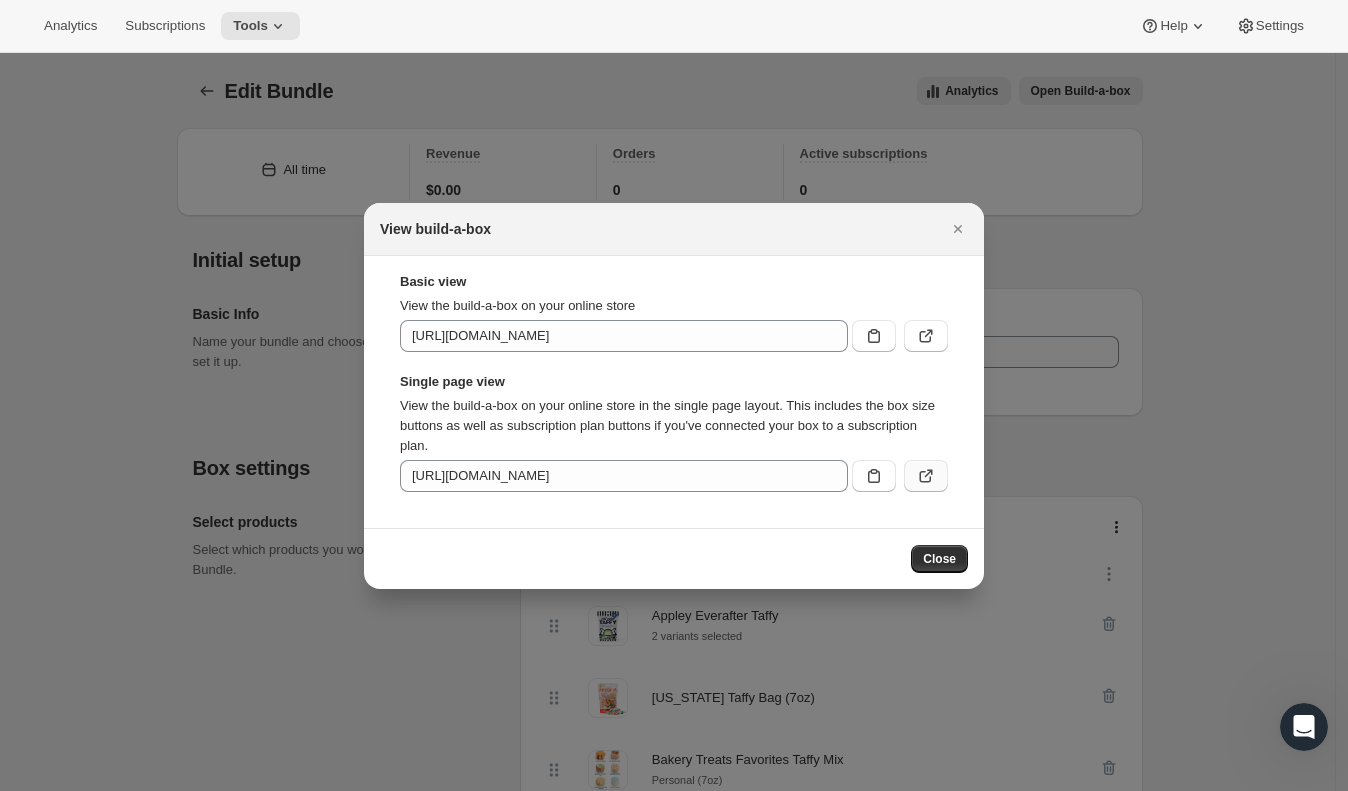 click 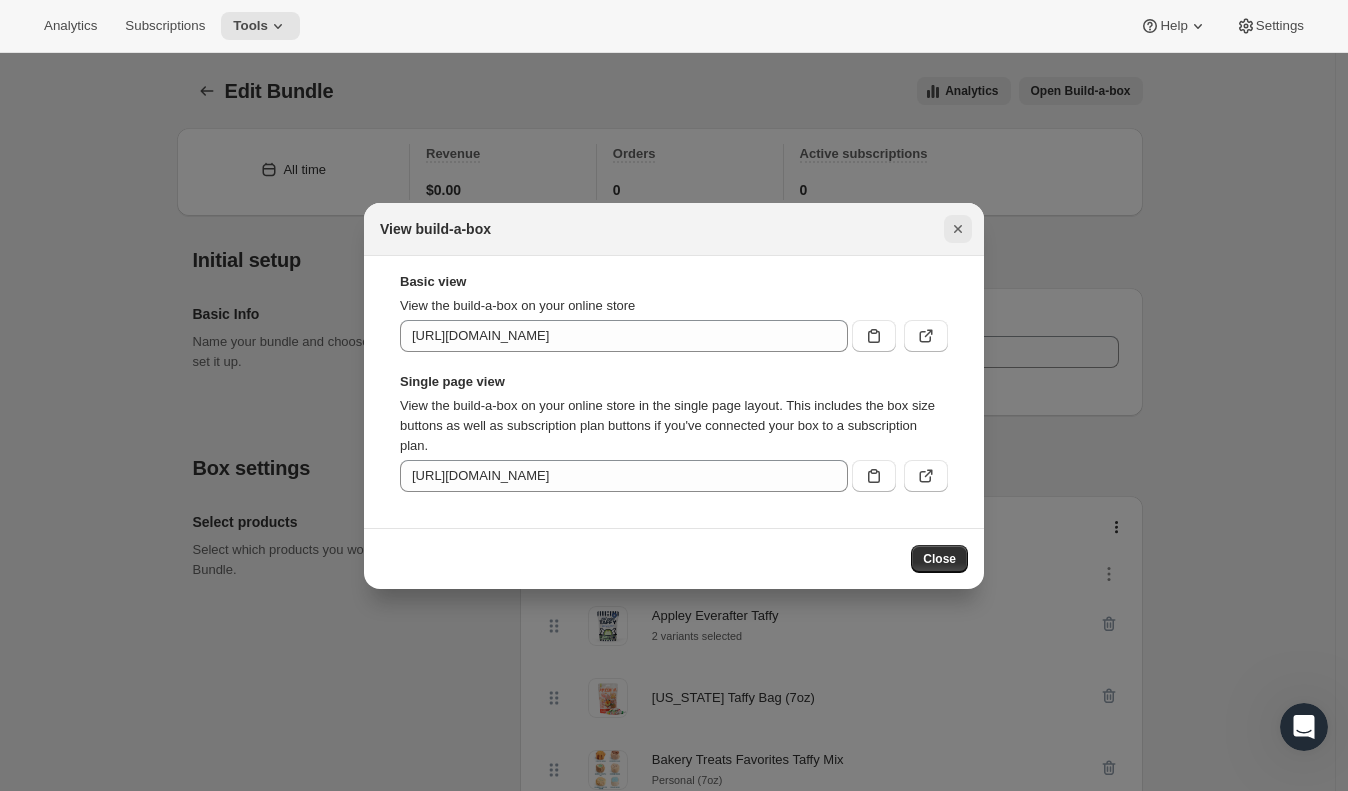 click 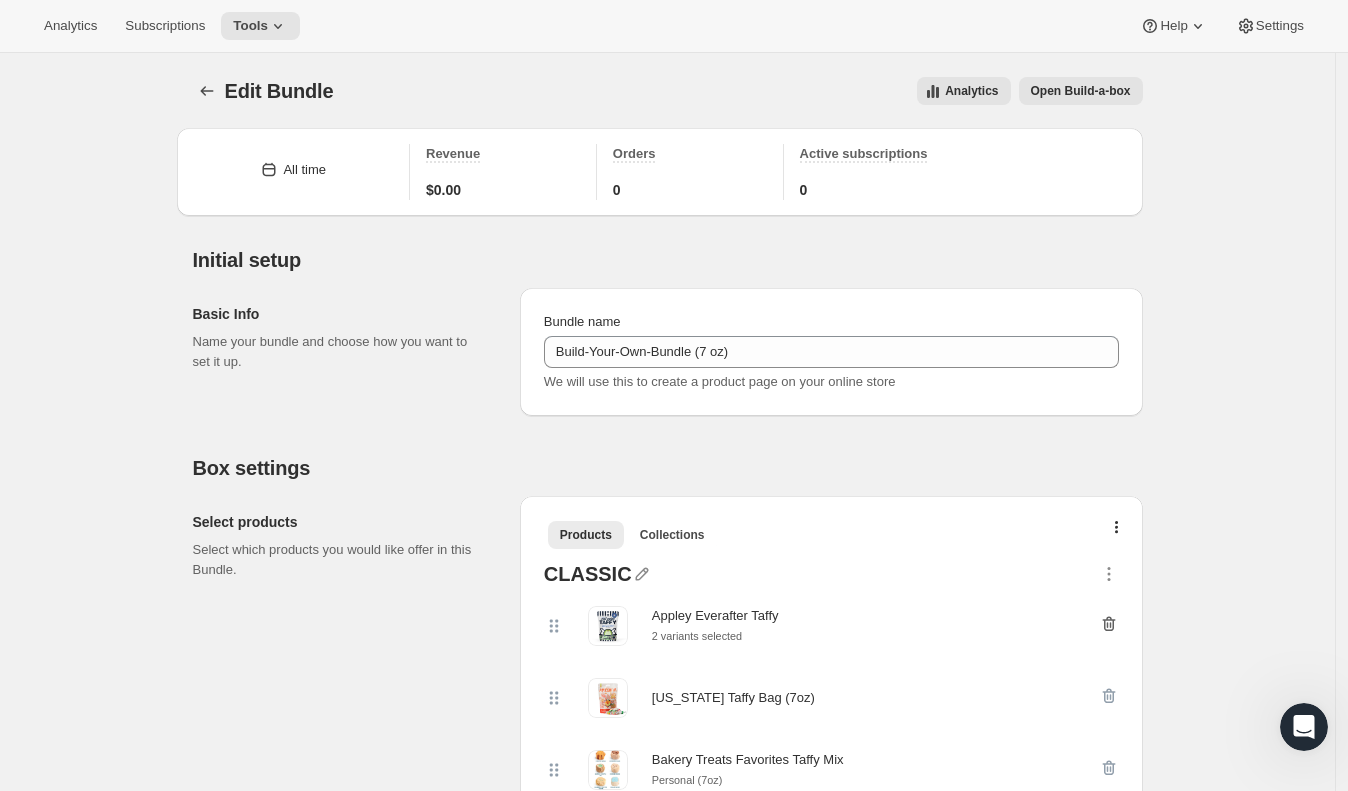 click 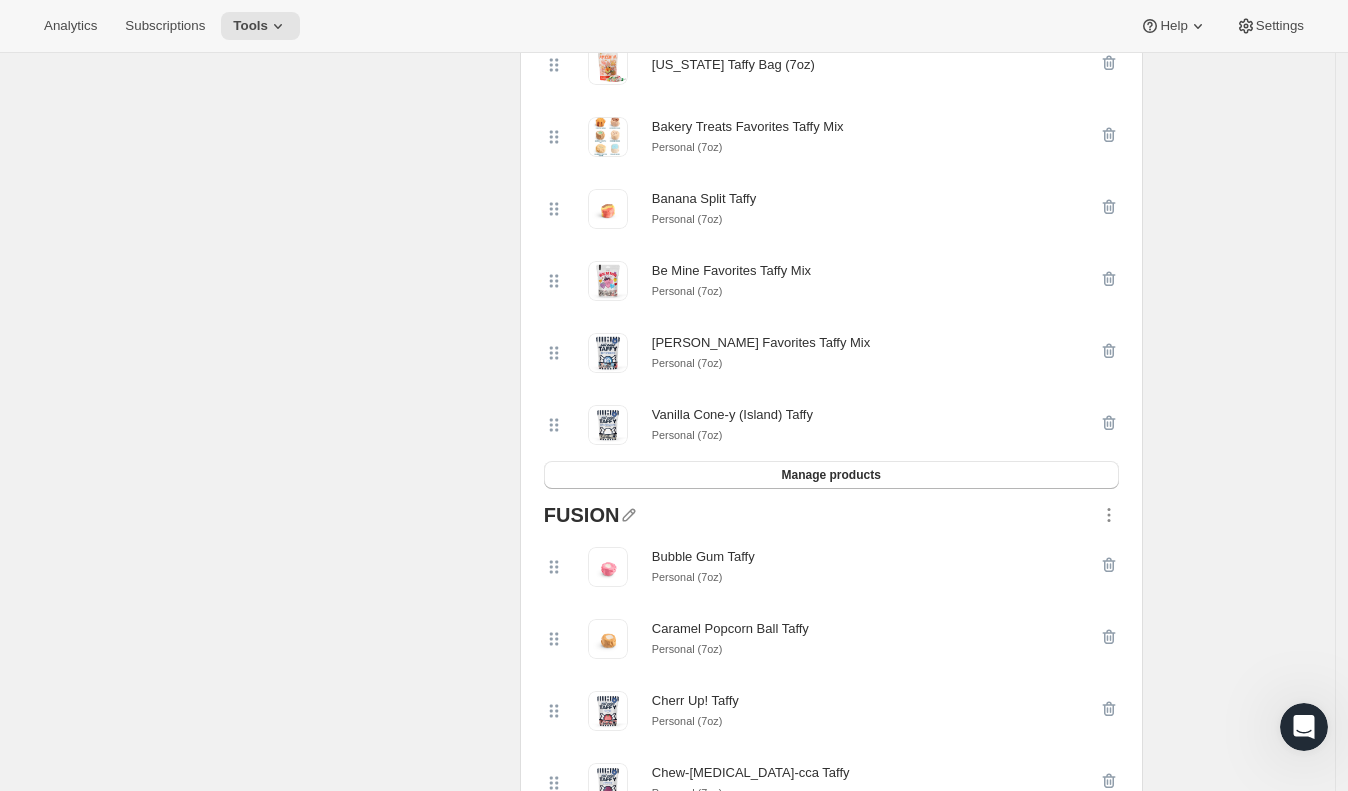 scroll, scrollTop: 546, scrollLeft: 0, axis: vertical 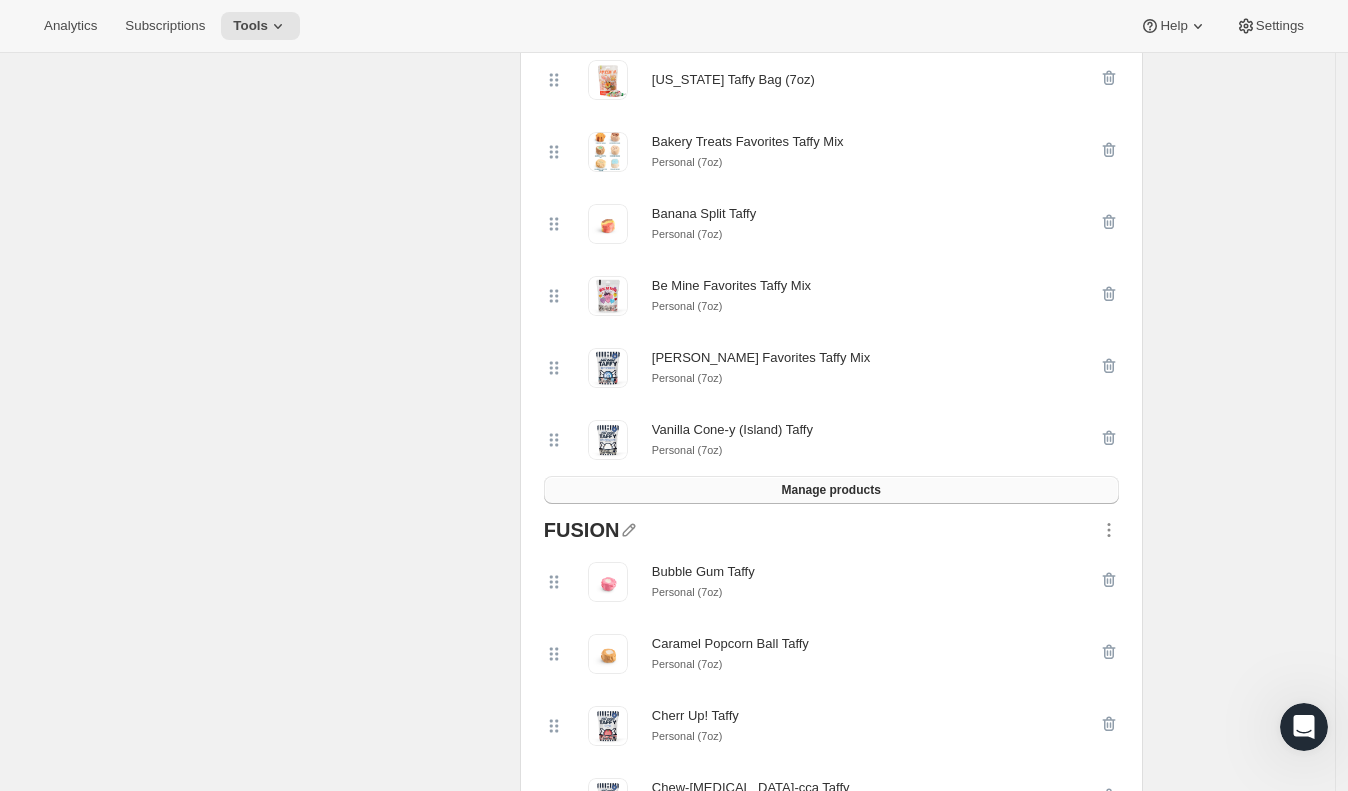 click on "Manage products" at bounding box center (831, 490) 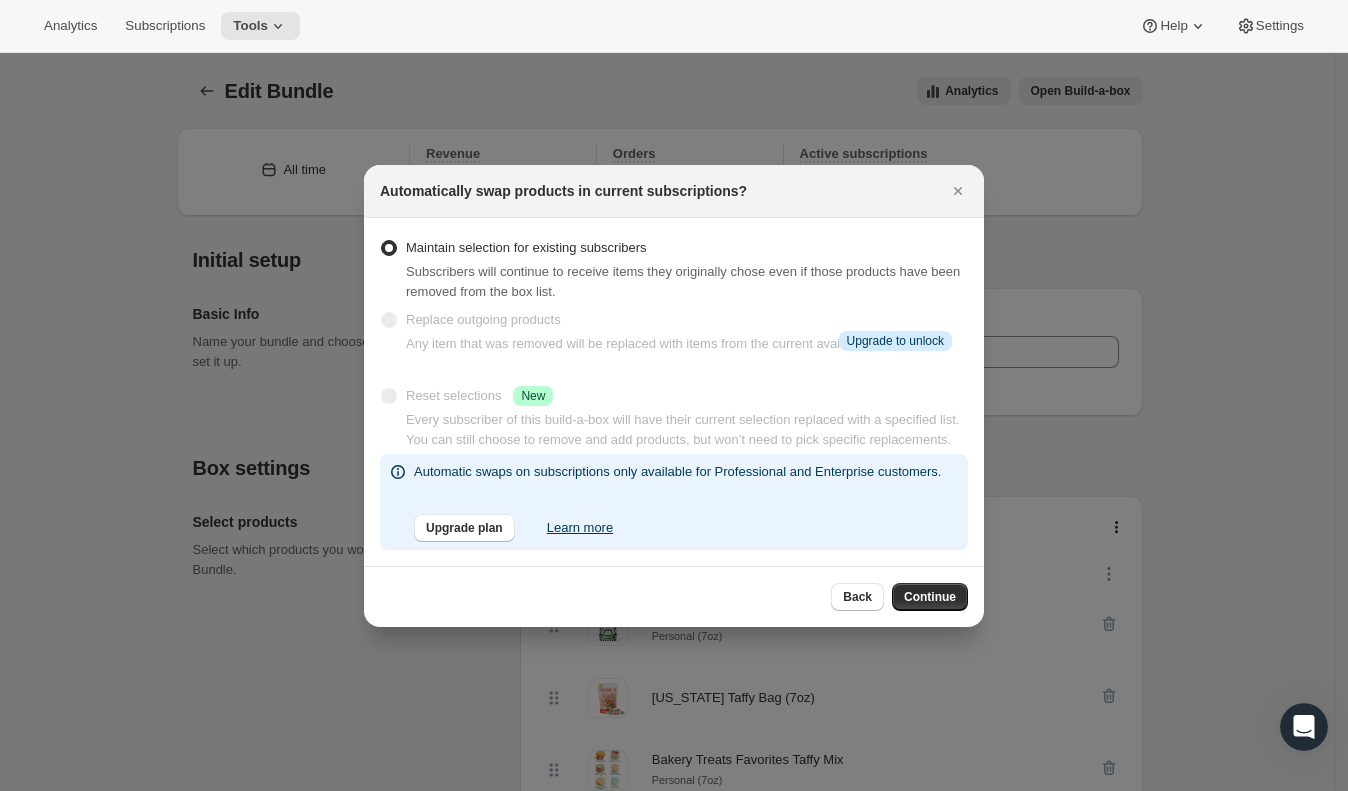 scroll, scrollTop: 0, scrollLeft: 0, axis: both 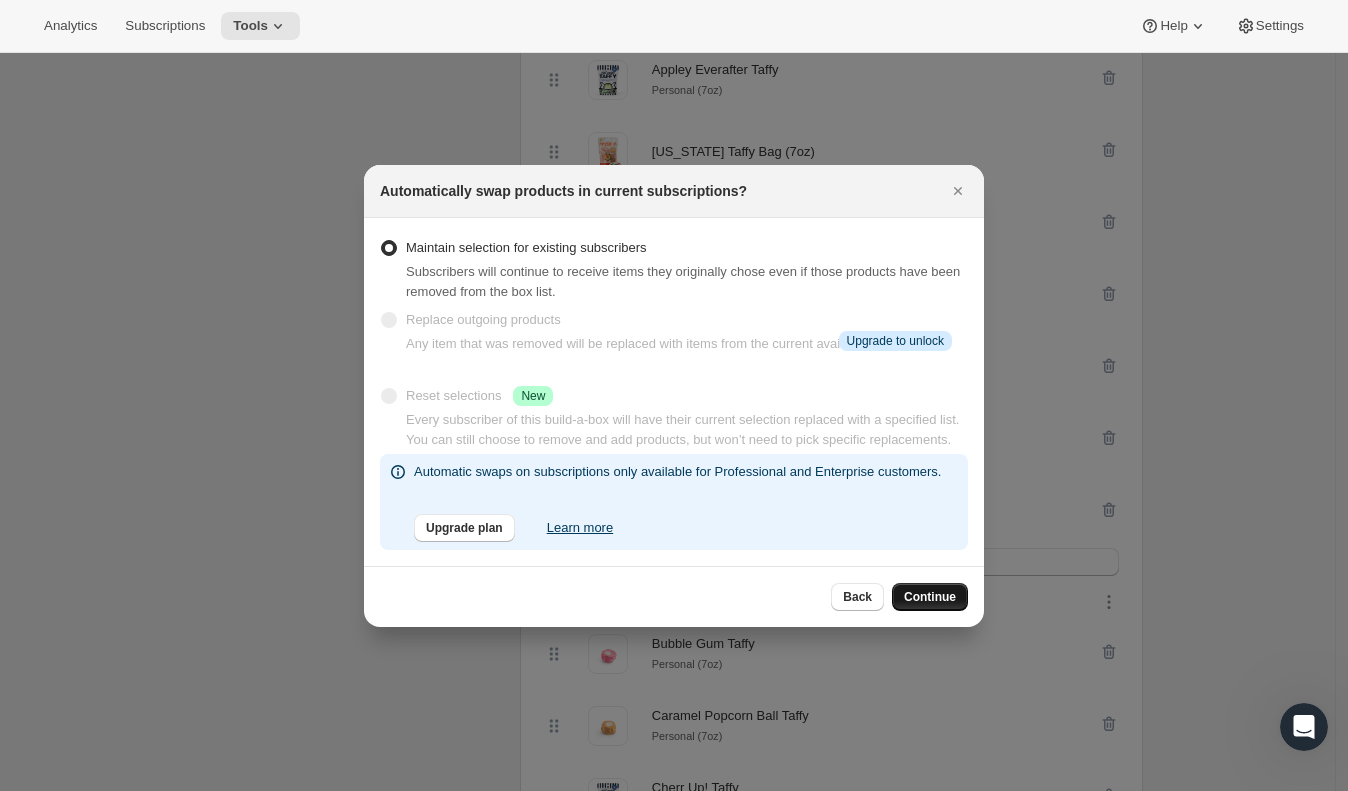 click on "Continue" at bounding box center (930, 597) 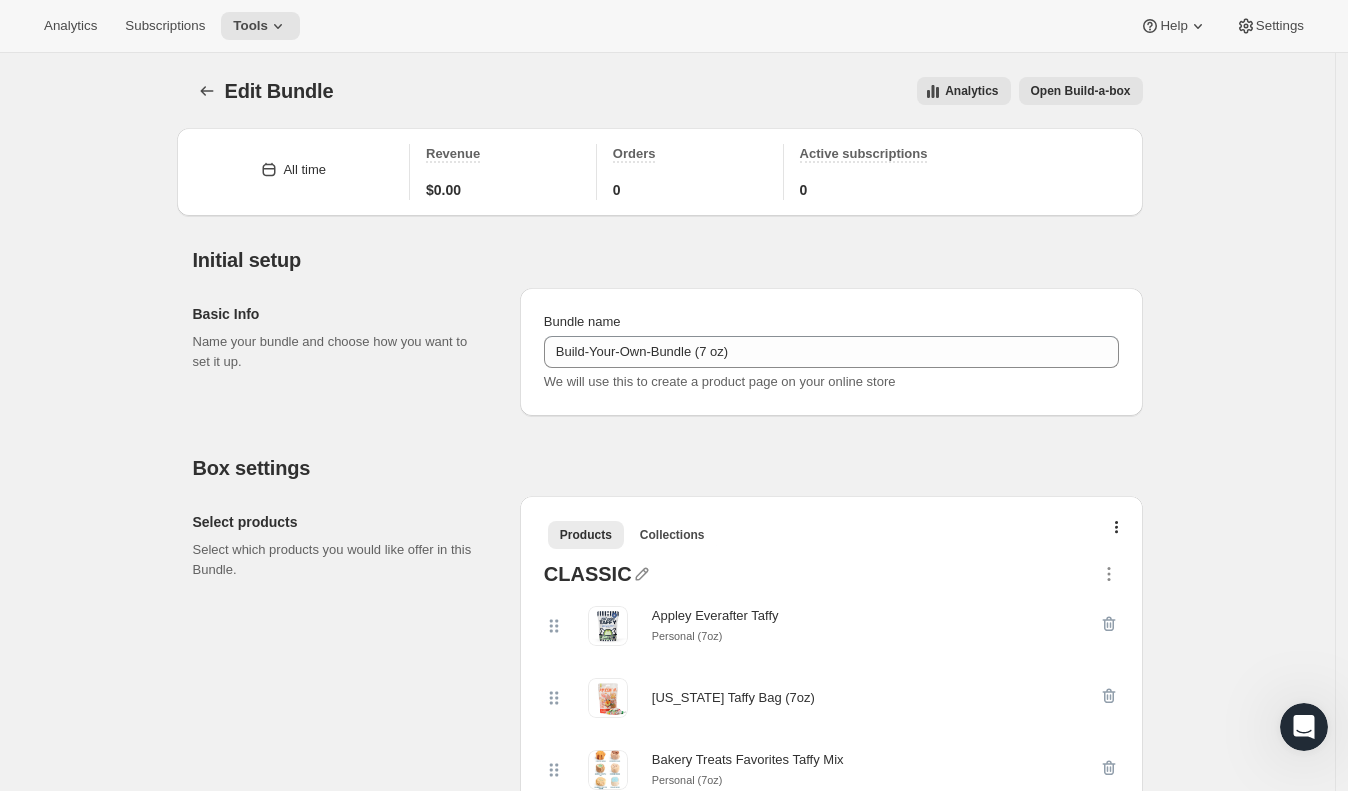 click 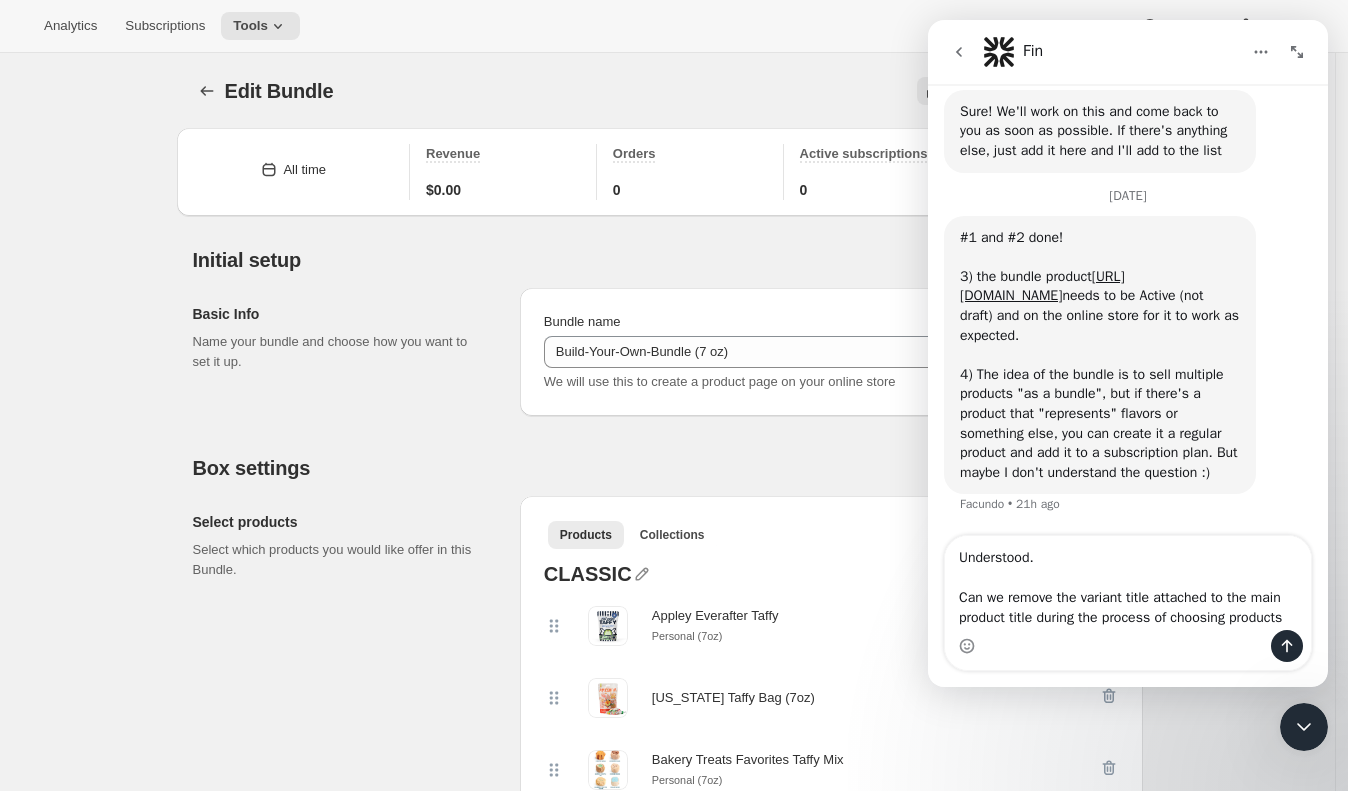 scroll, scrollTop: 5222, scrollLeft: 0, axis: vertical 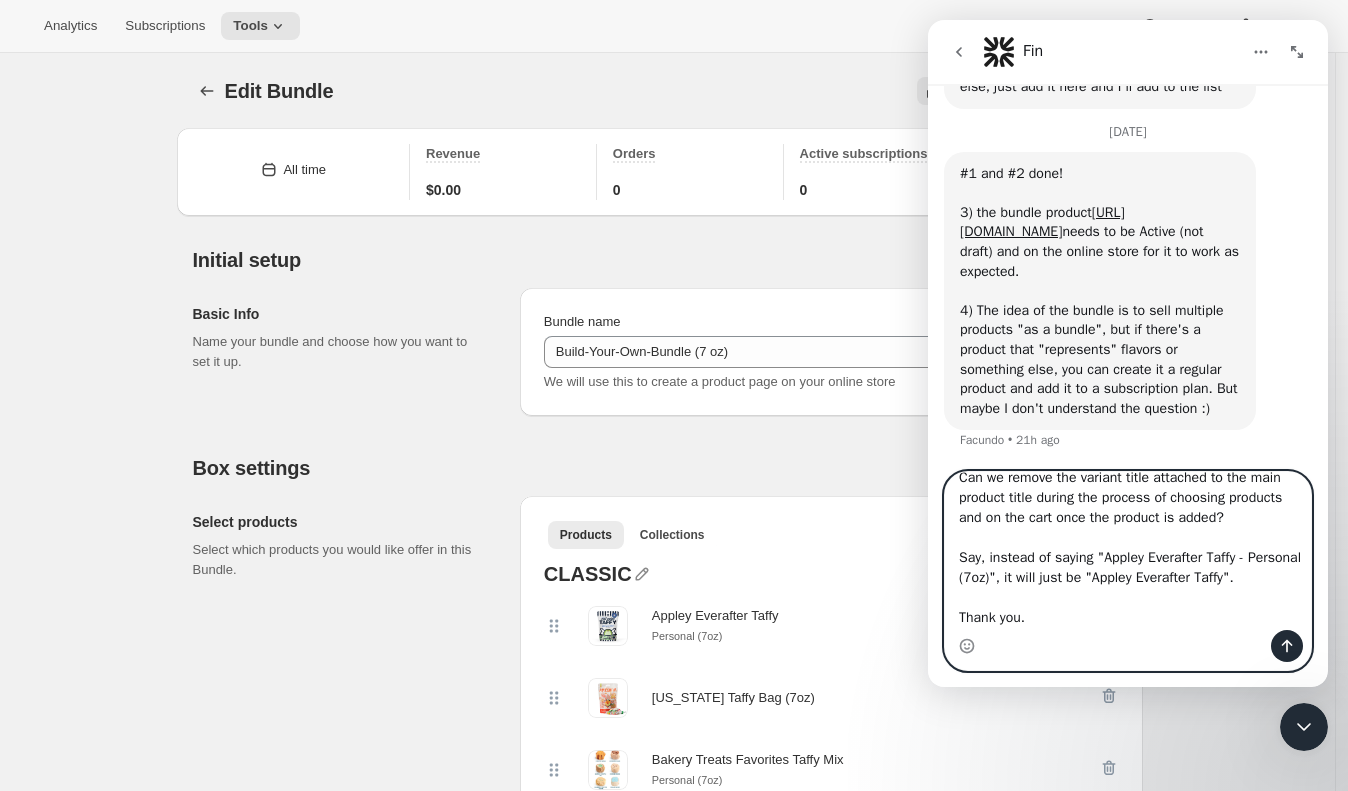 type on "Understood.
Can we remove the variant title attached to the main product title during the process of choosing products and on the cart once the product is added?
Say, instead of saying "Appley Everafter Taffy - Personal (7oz)", it will just be "Appley Everafter Taffy".
Thank you." 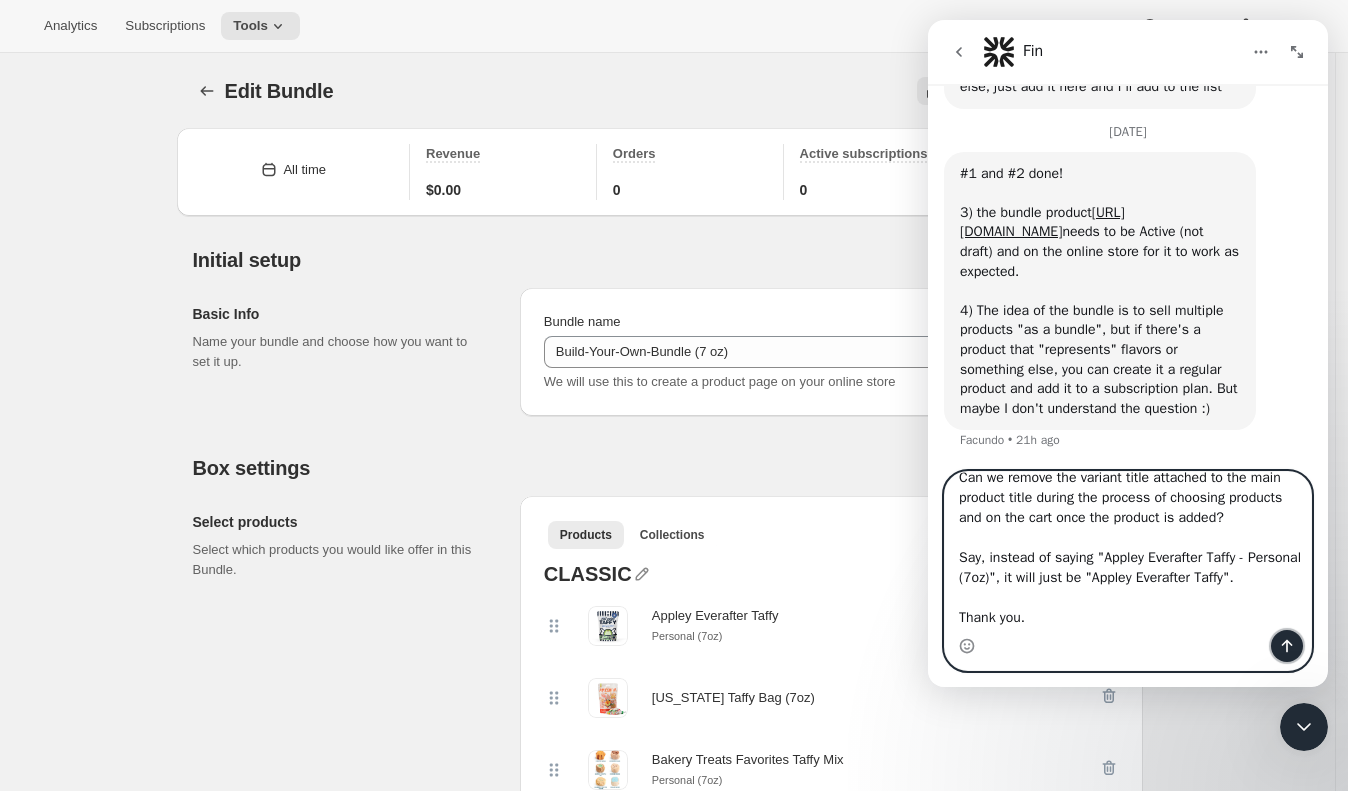 click at bounding box center (1287, 646) 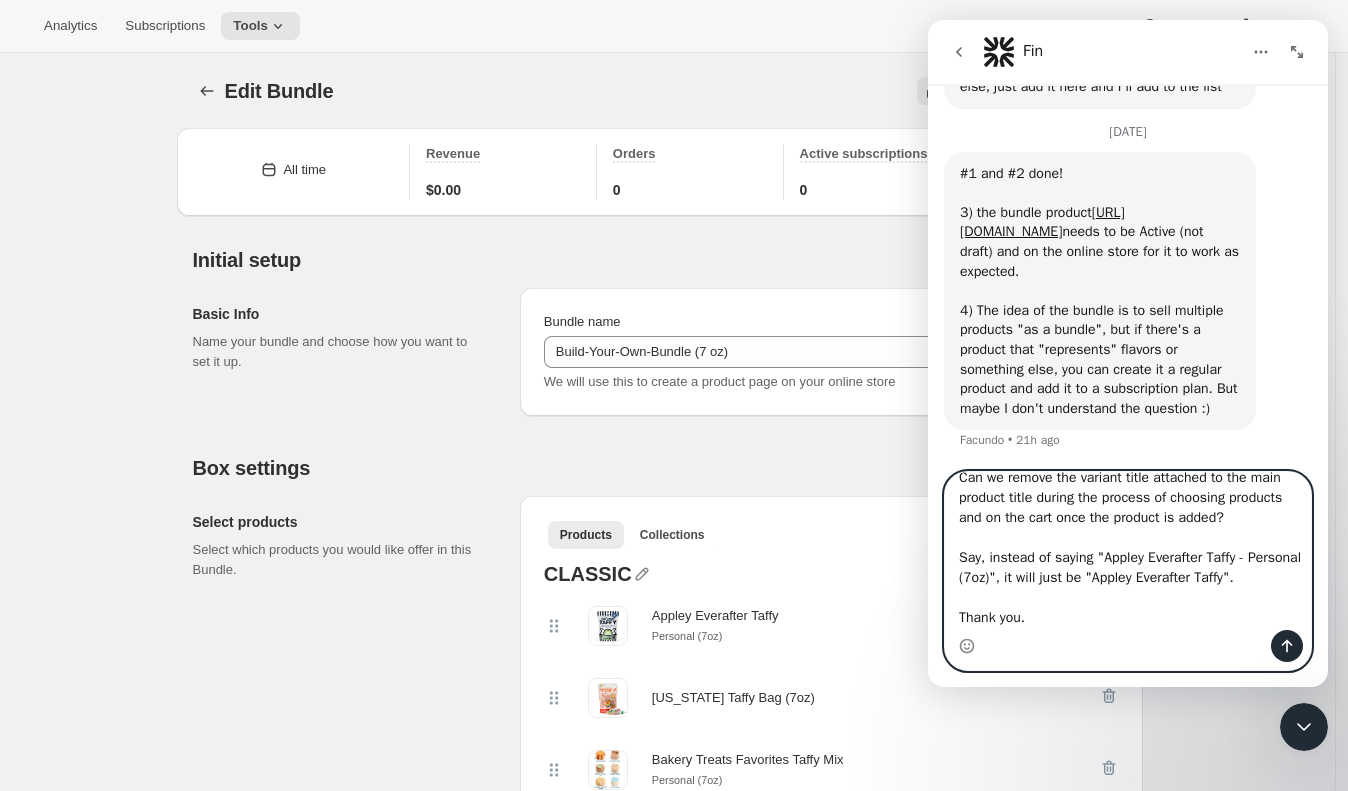 type 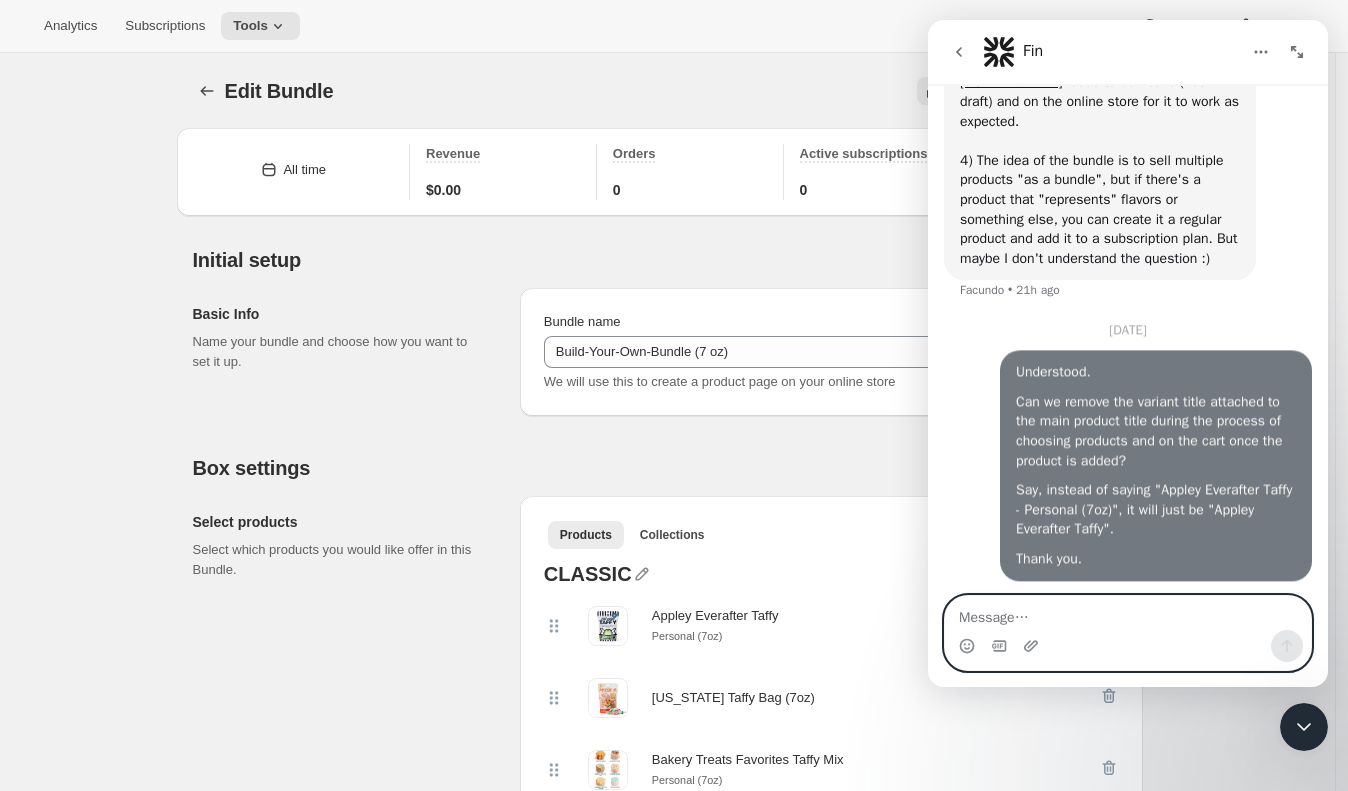 scroll, scrollTop: 0, scrollLeft: 0, axis: both 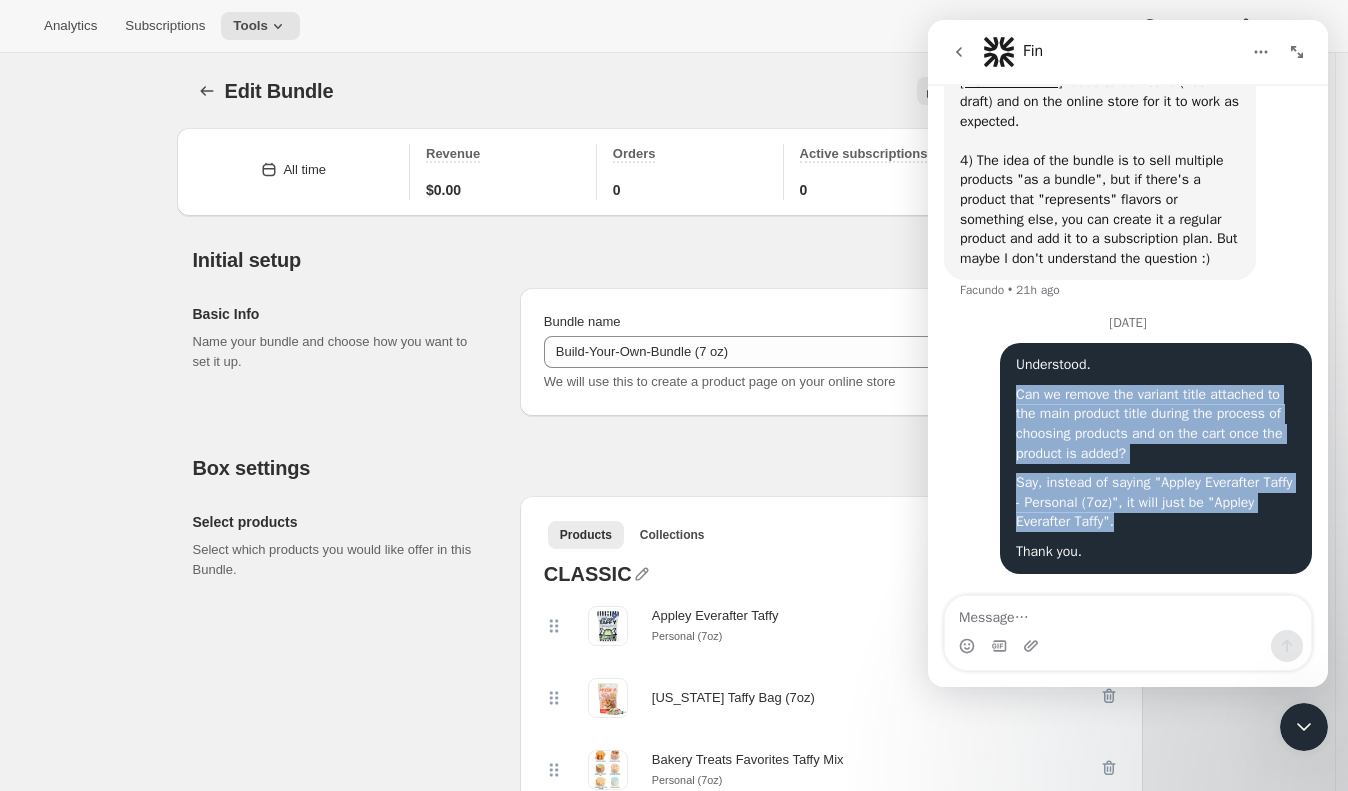 copy on "Can we remove the variant title attached to the main product title during the process of choosing products and on the cart once the product is added? Say, instead of saying "Appley Everafter Taffy - Personal (7oz)", it will just be "Appley Everafter Taffy"." 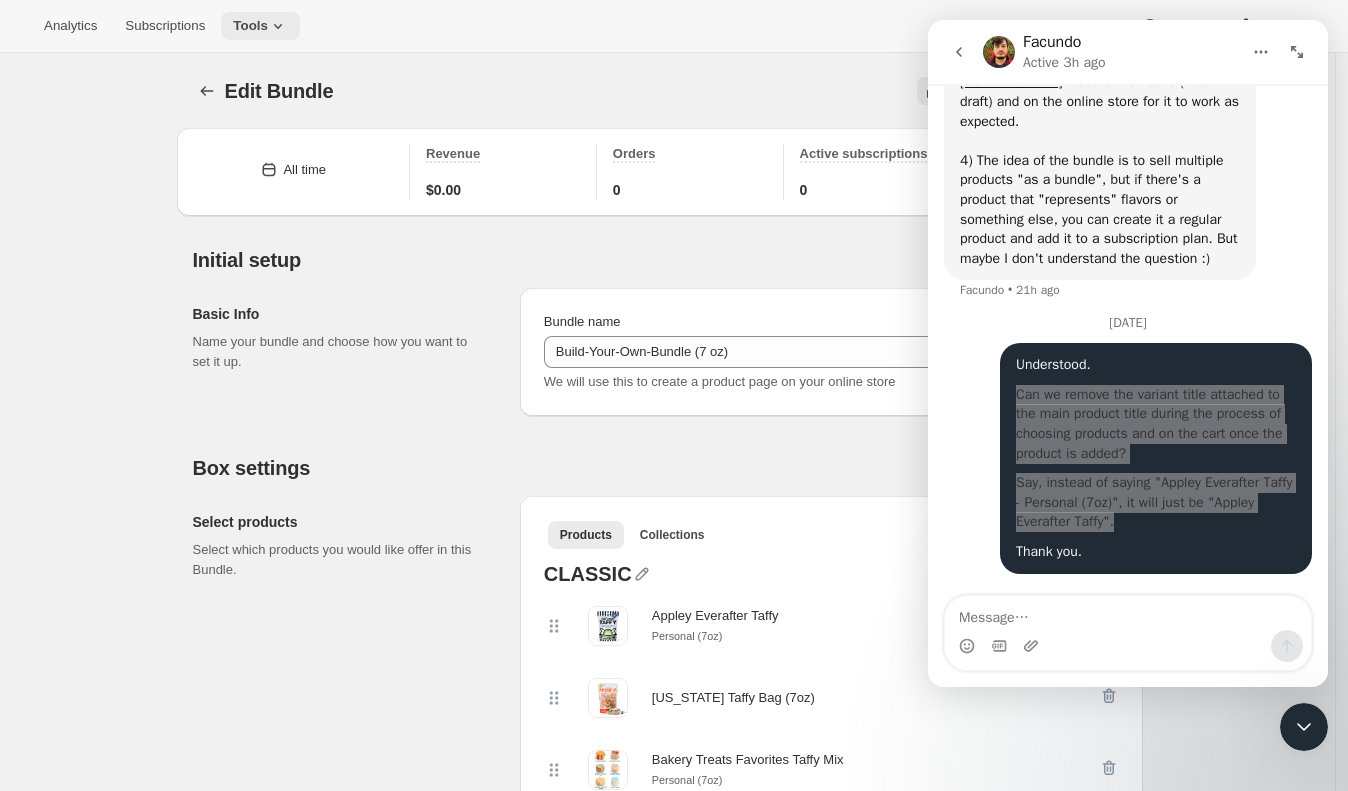 click 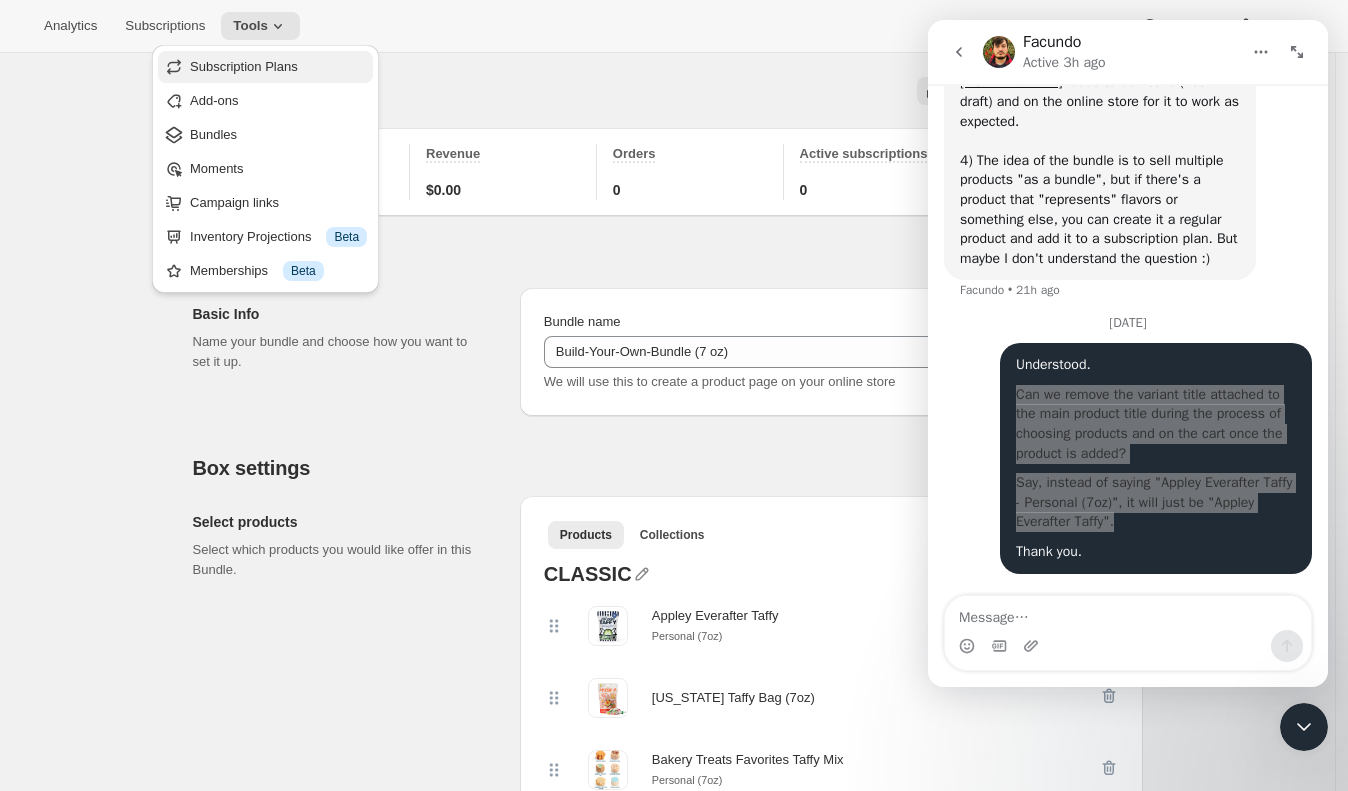 click on "Subscription Plans" at bounding box center (244, 66) 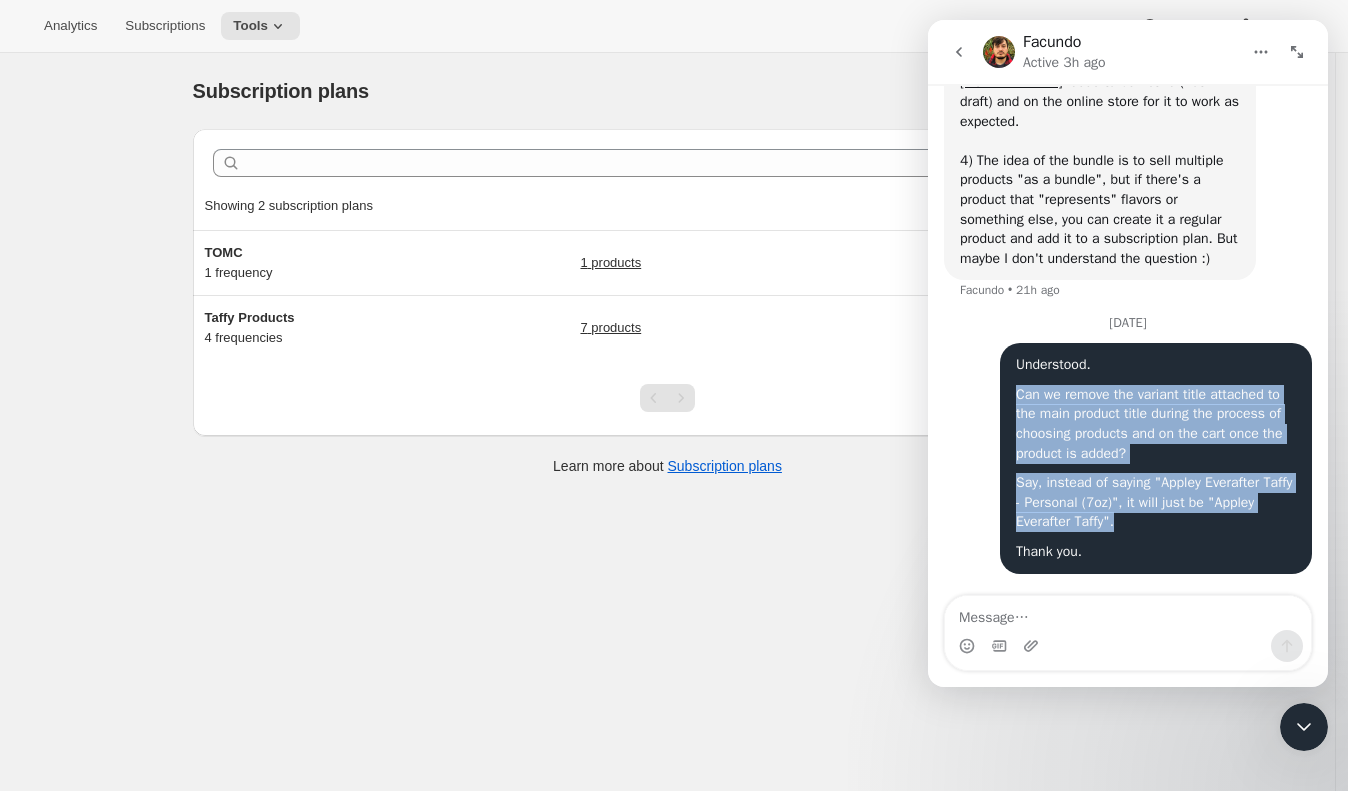 click 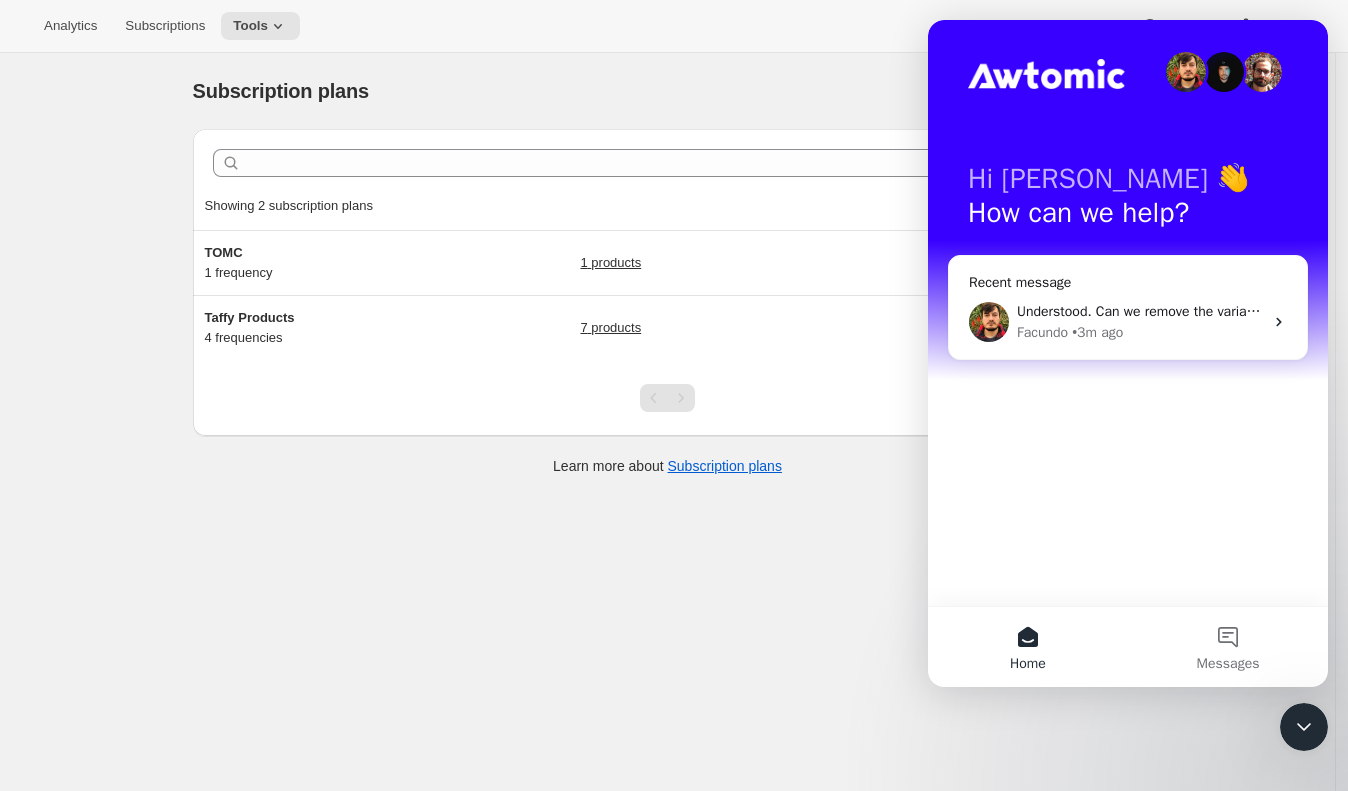 scroll, scrollTop: 0, scrollLeft: 0, axis: both 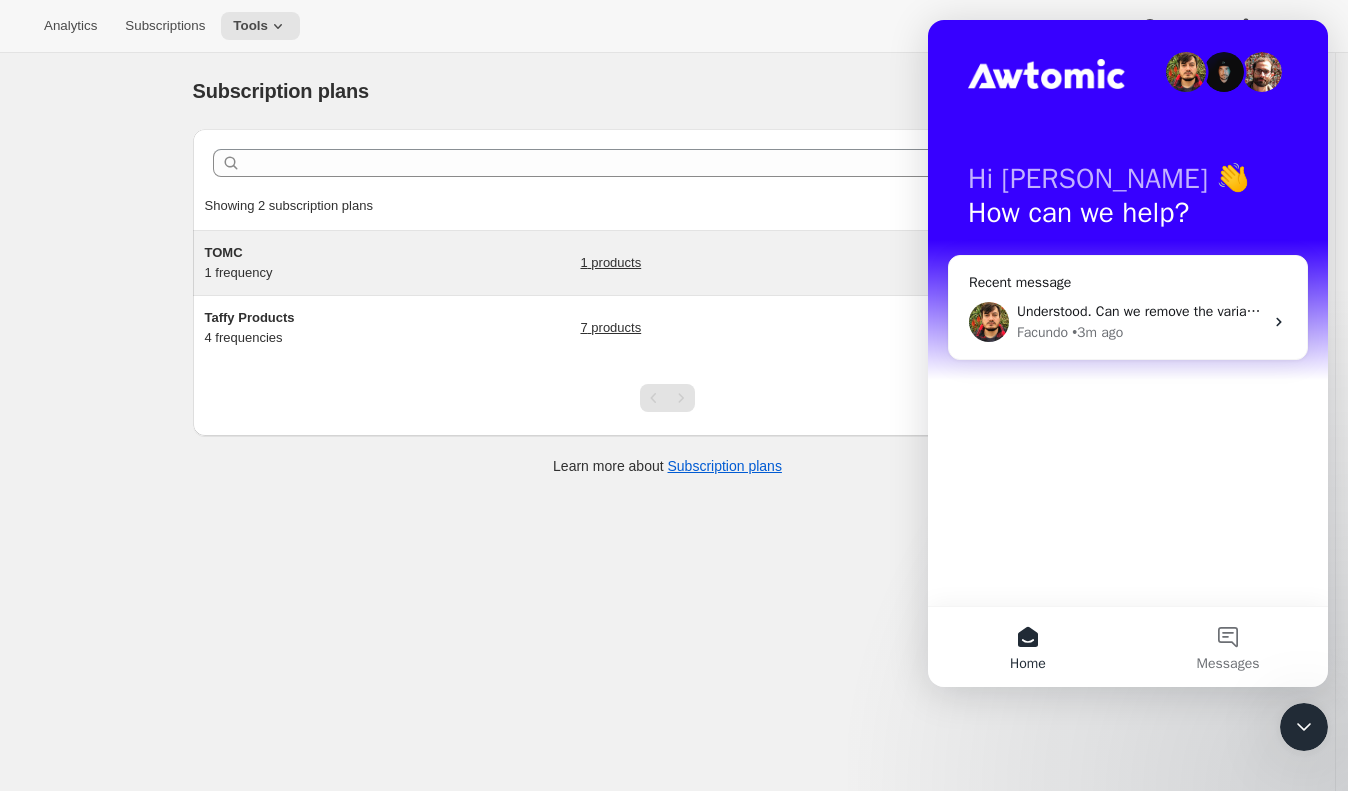 click on "TOMC" at bounding box center [330, 253] 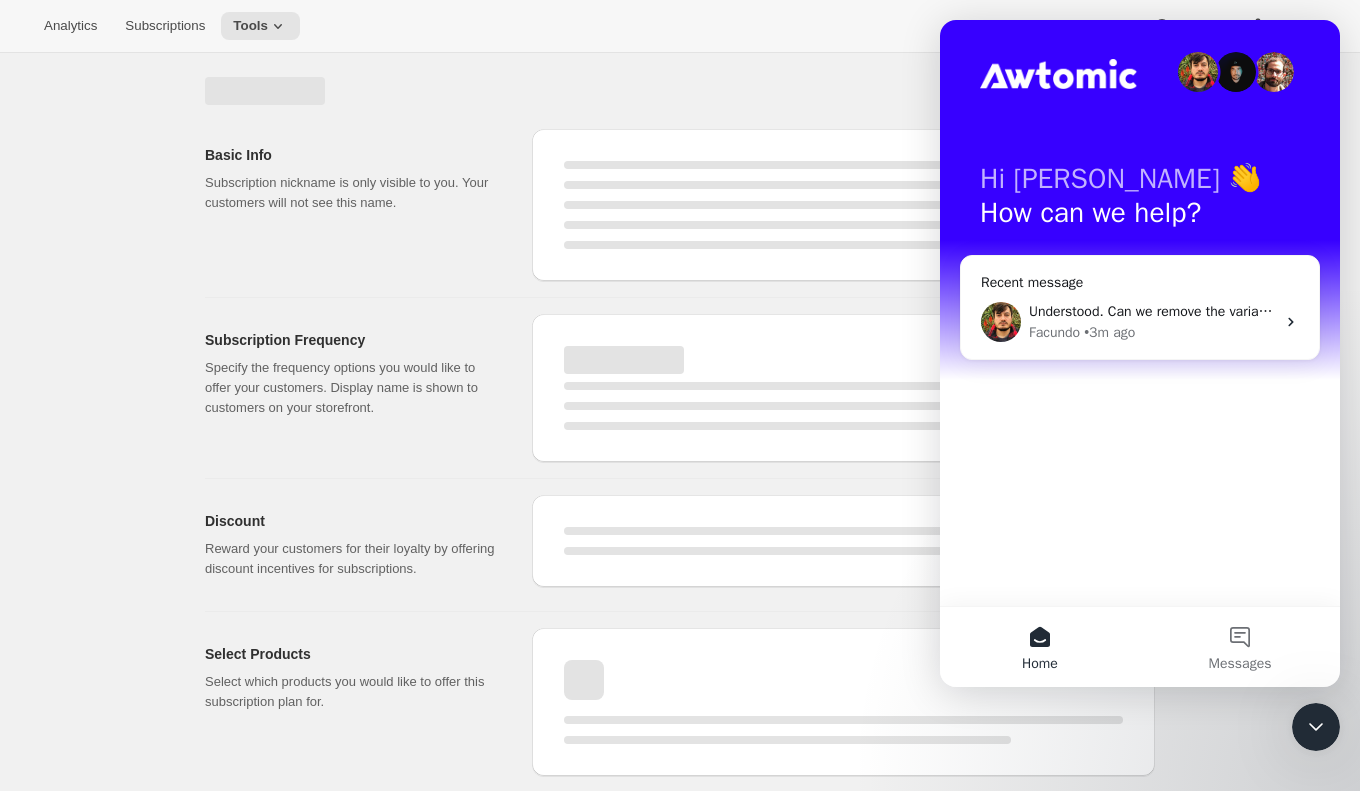 click at bounding box center (1316, 727) 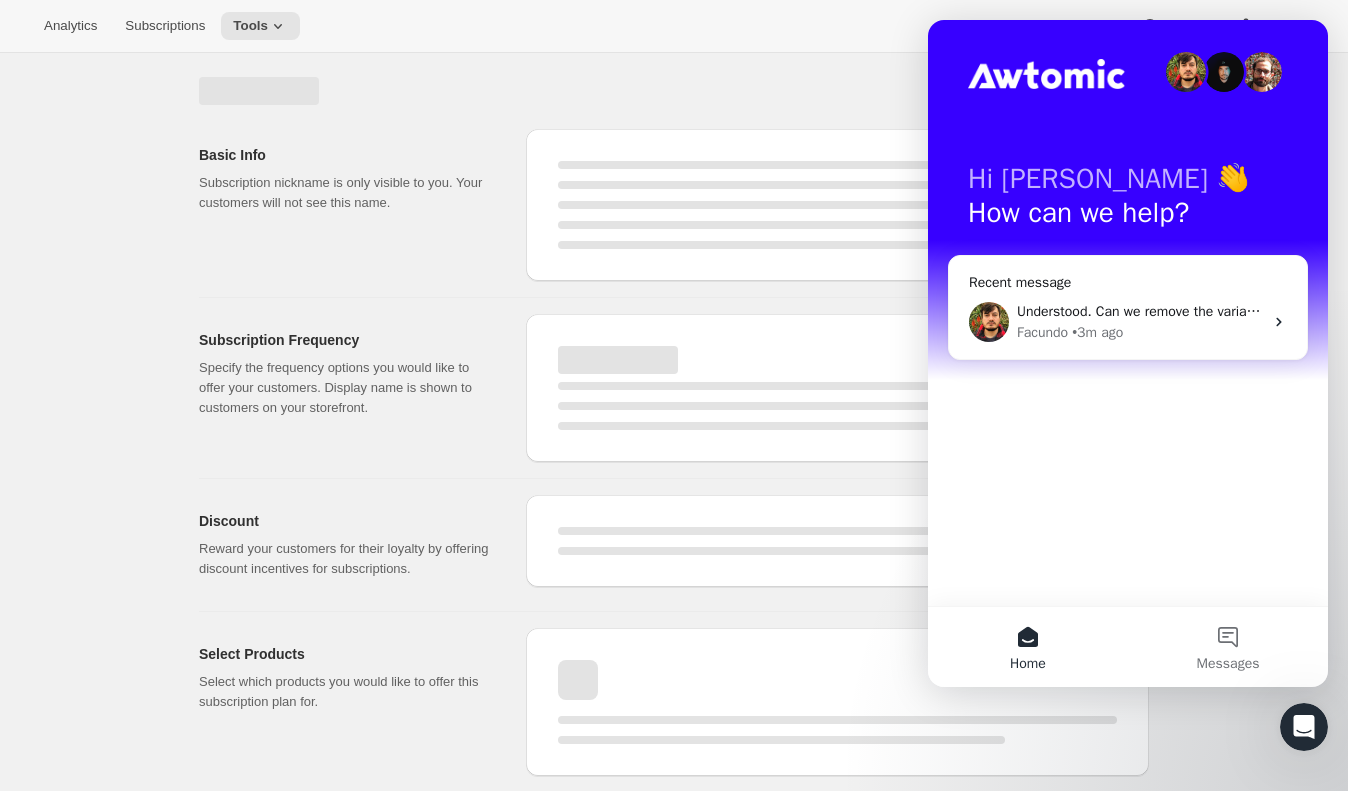select on "WEEK" 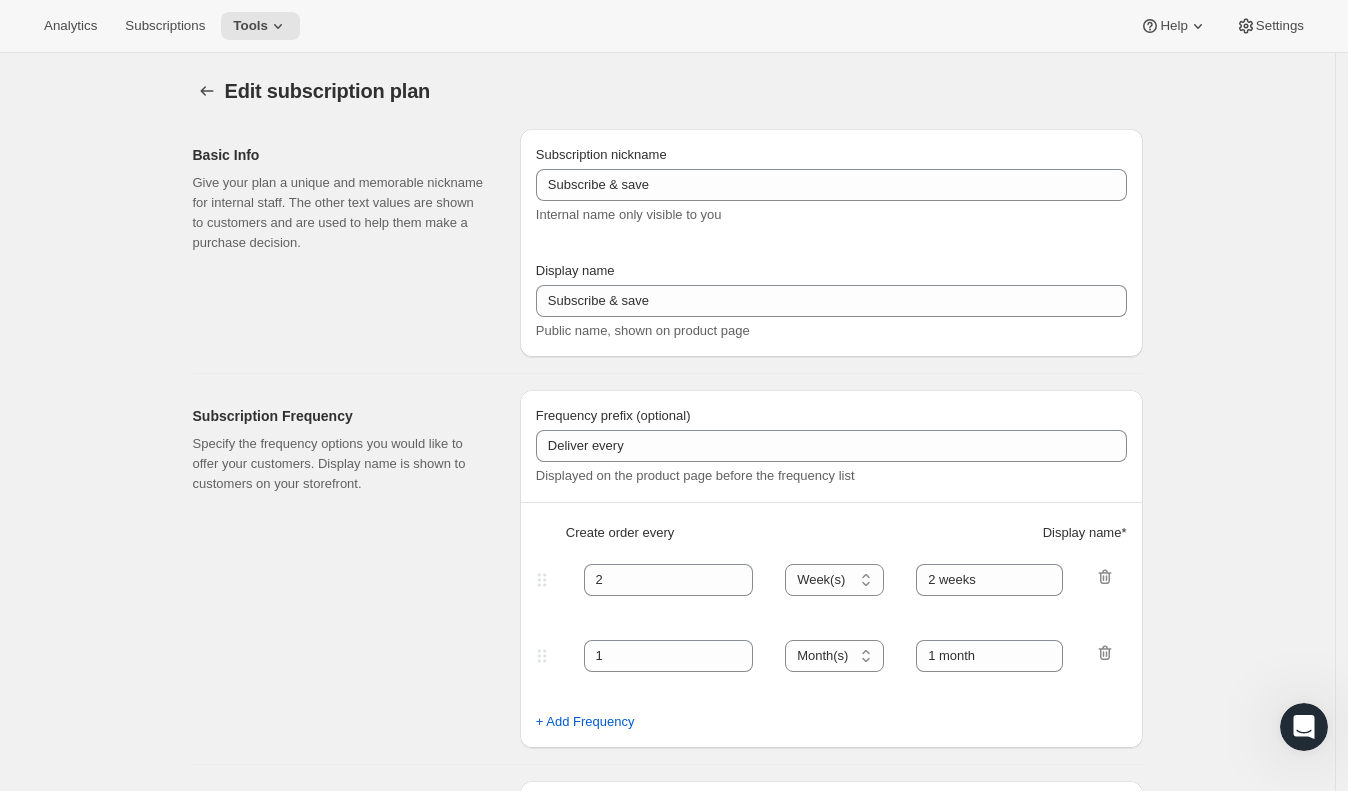 type on "TOMC" 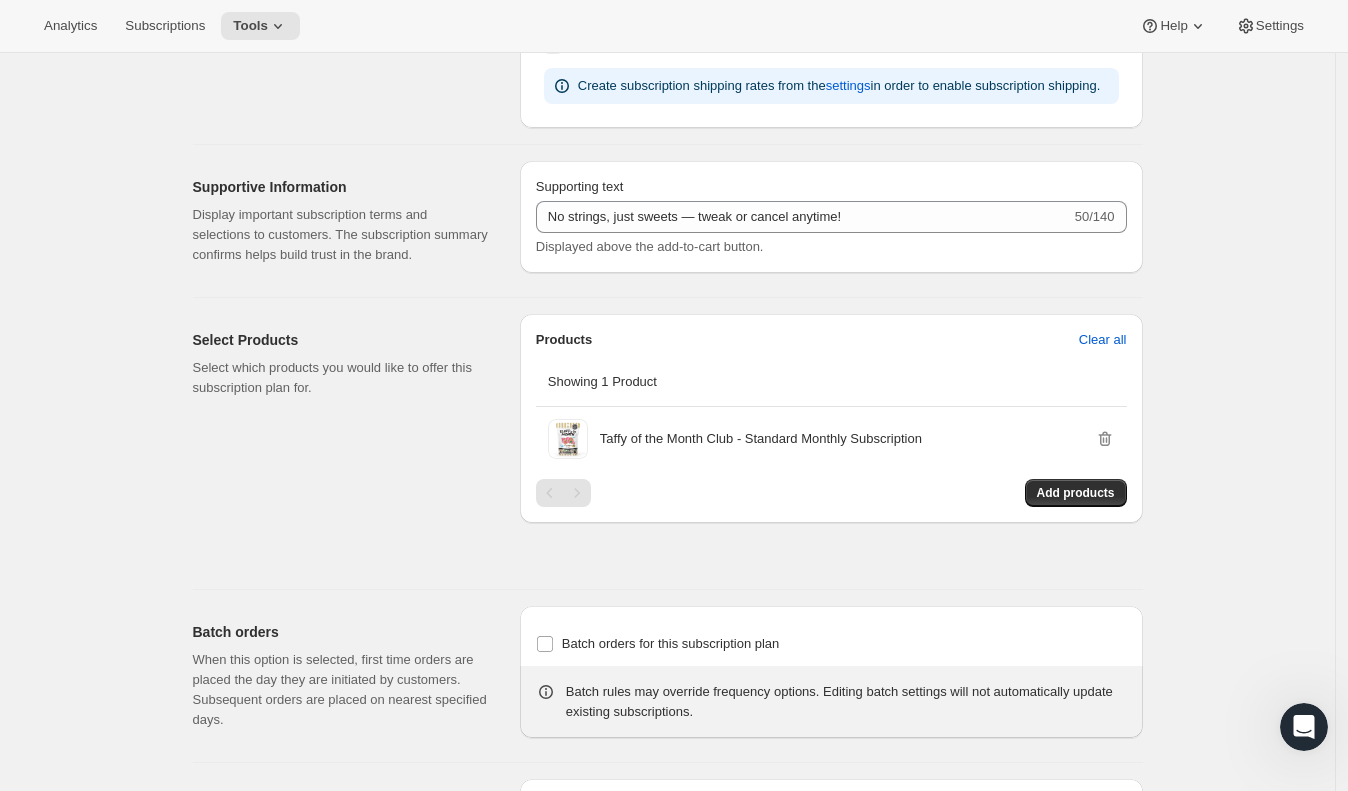 scroll, scrollTop: 891, scrollLeft: 0, axis: vertical 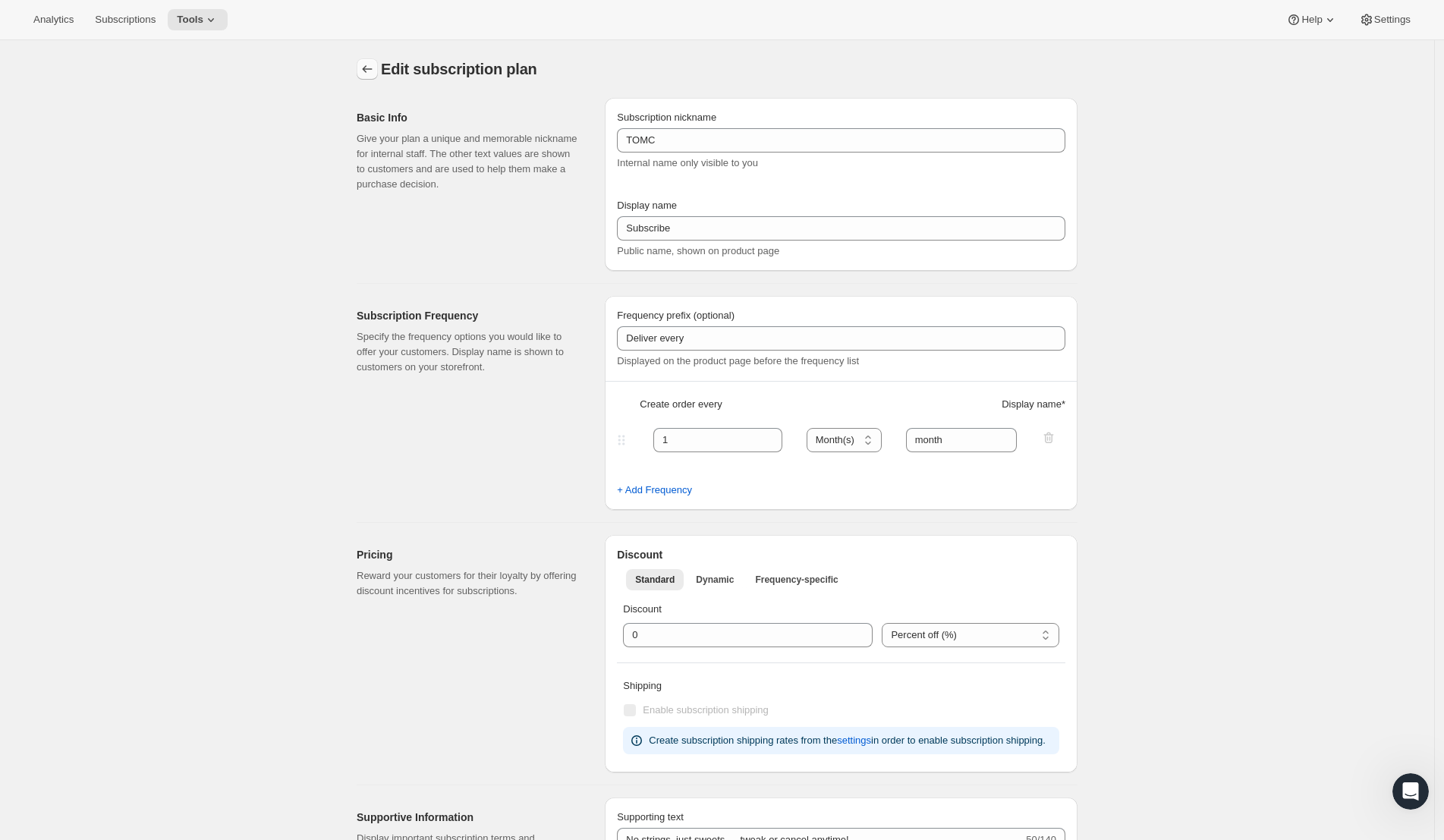 click 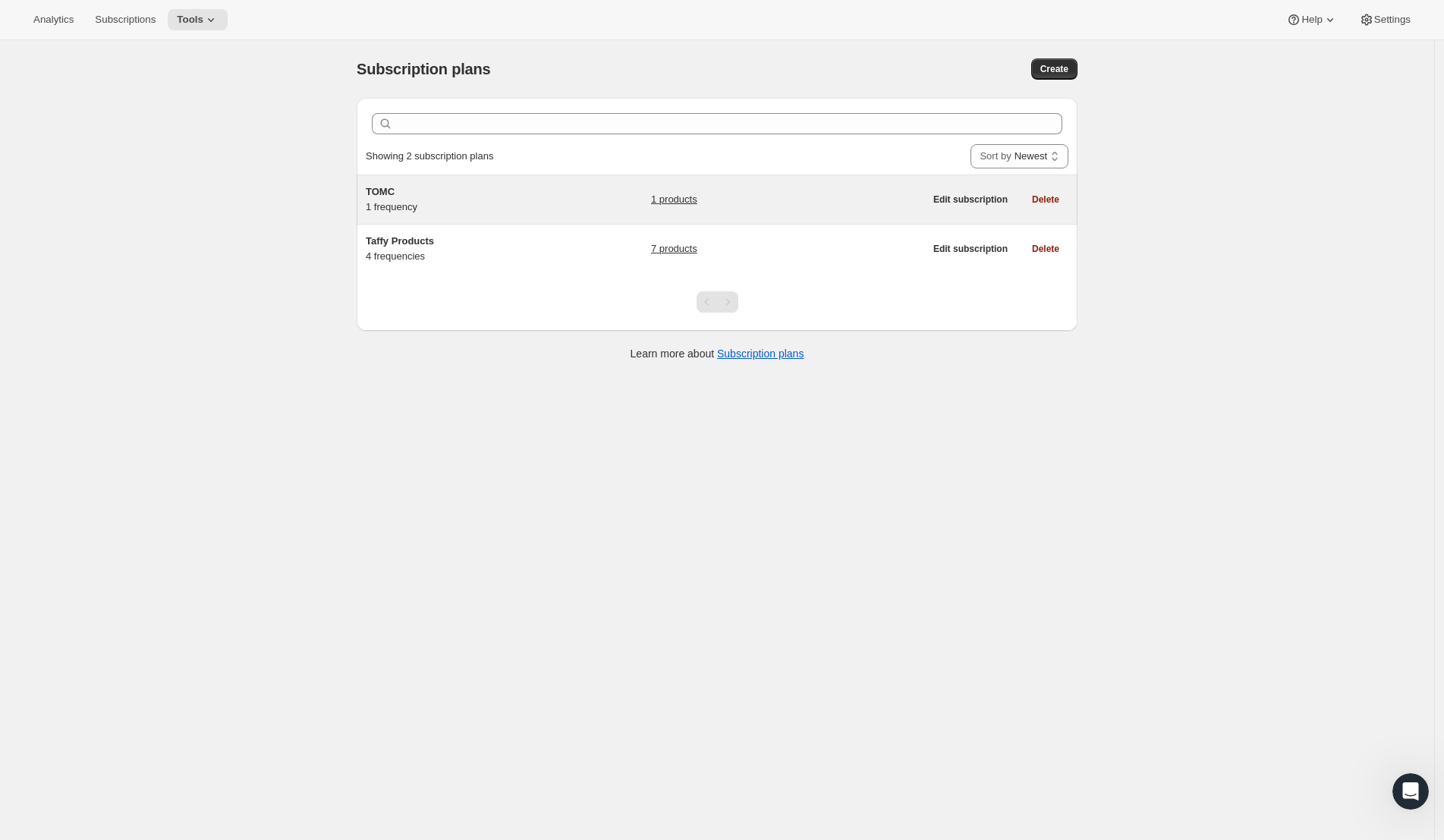 click on "TOMC 1 frequency" at bounding box center (461, 200) 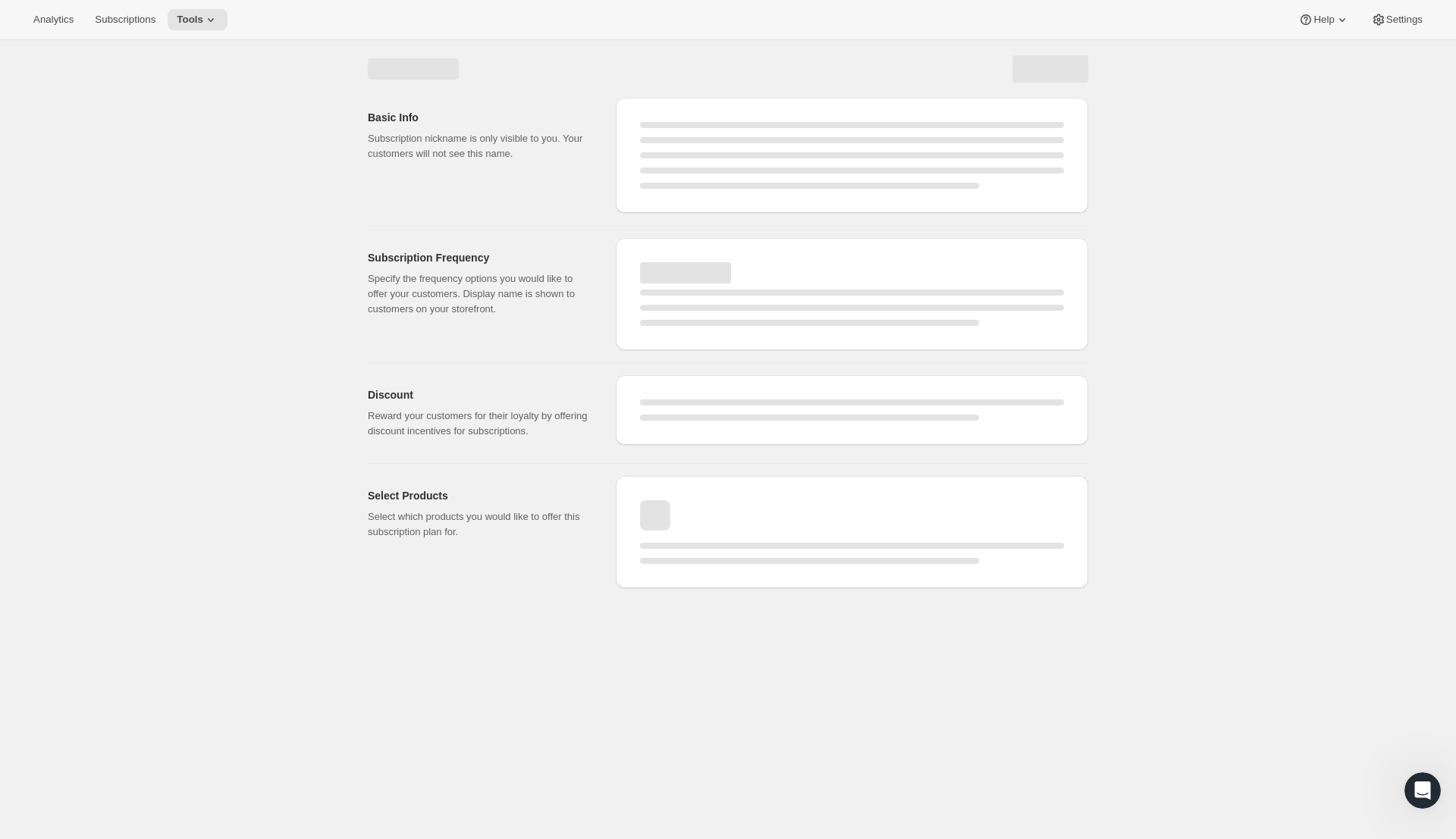 select on "WEEK" 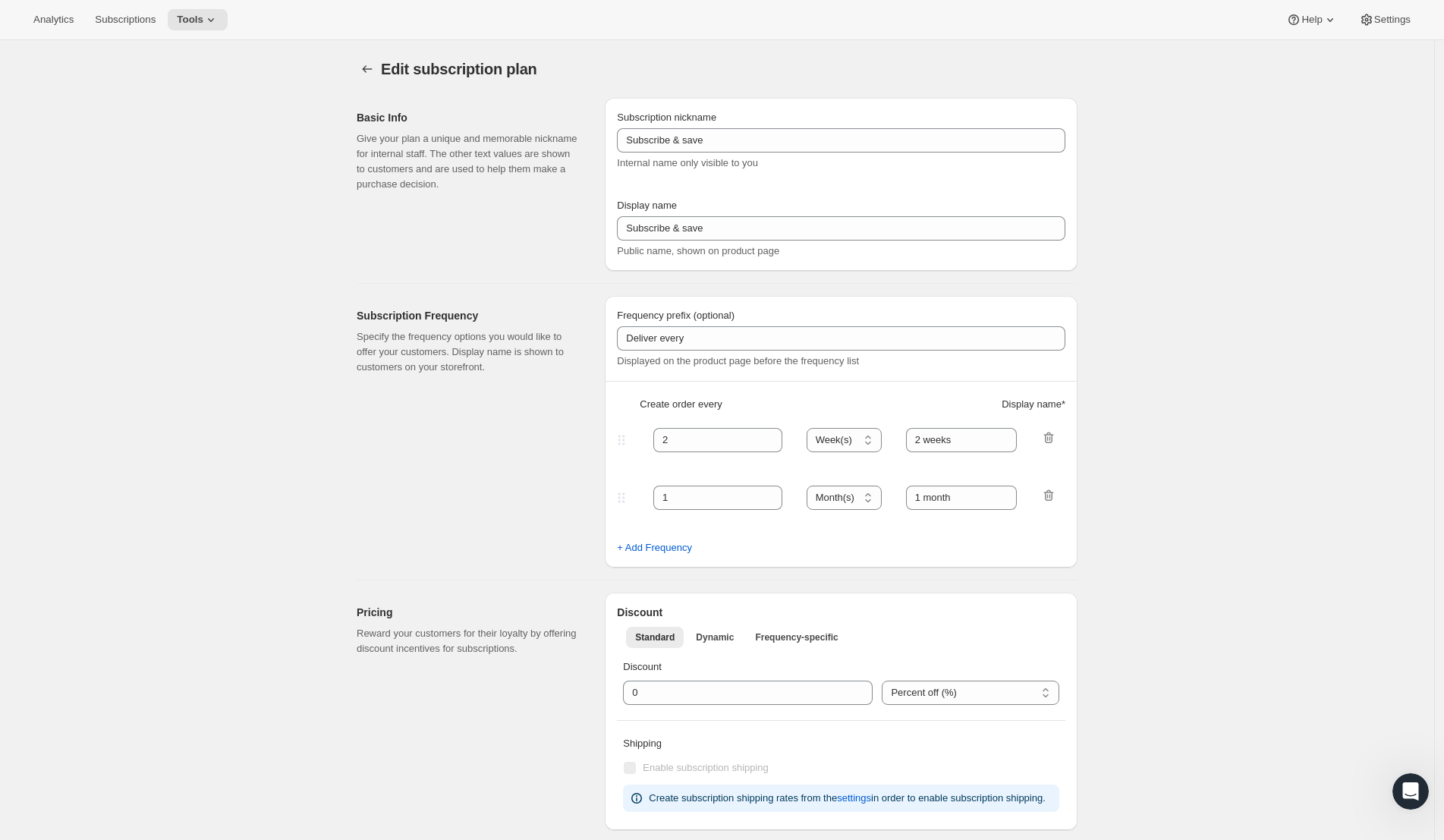 type on "TOMC" 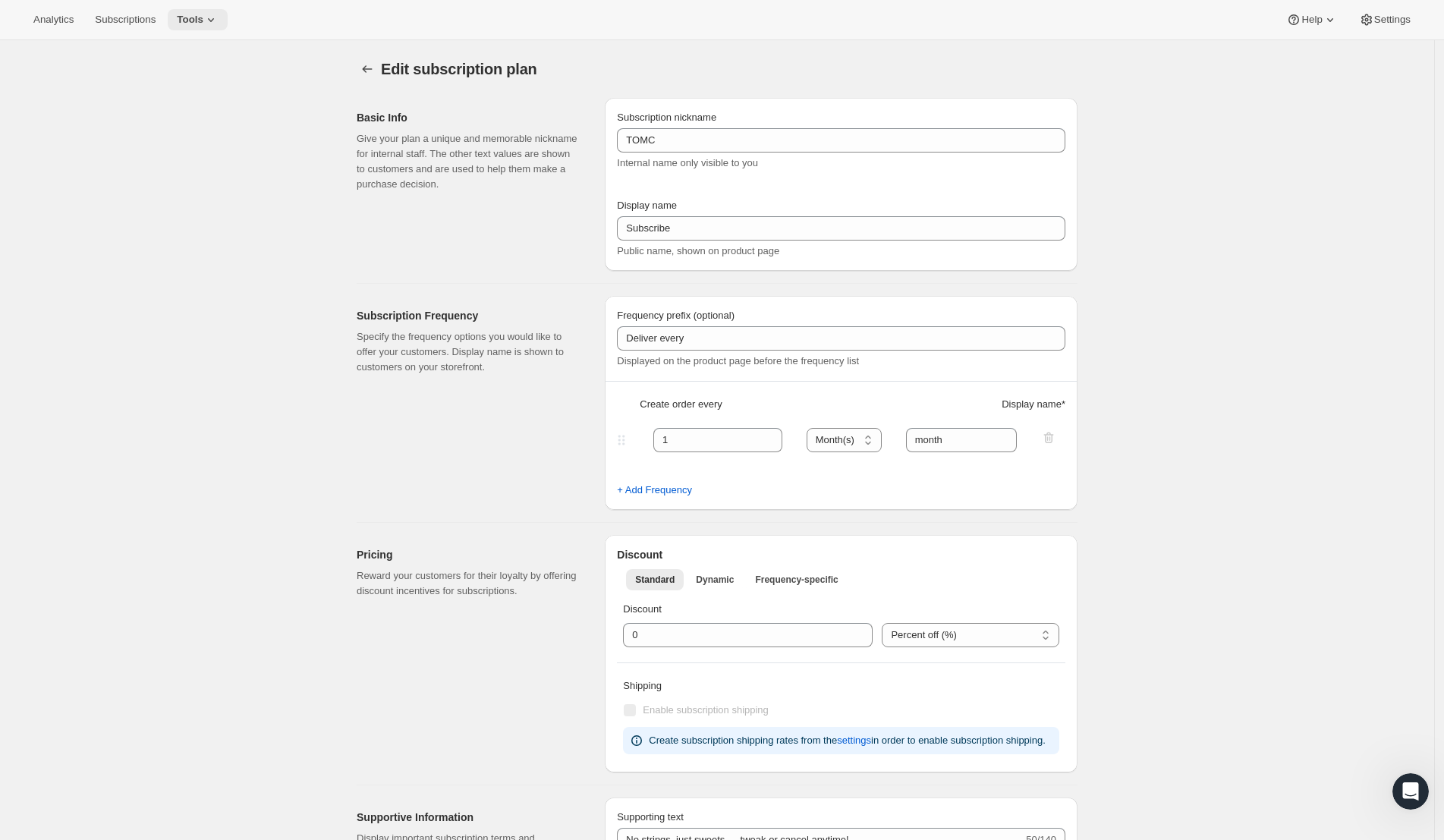 click on "Tools" at bounding box center [190, 20] 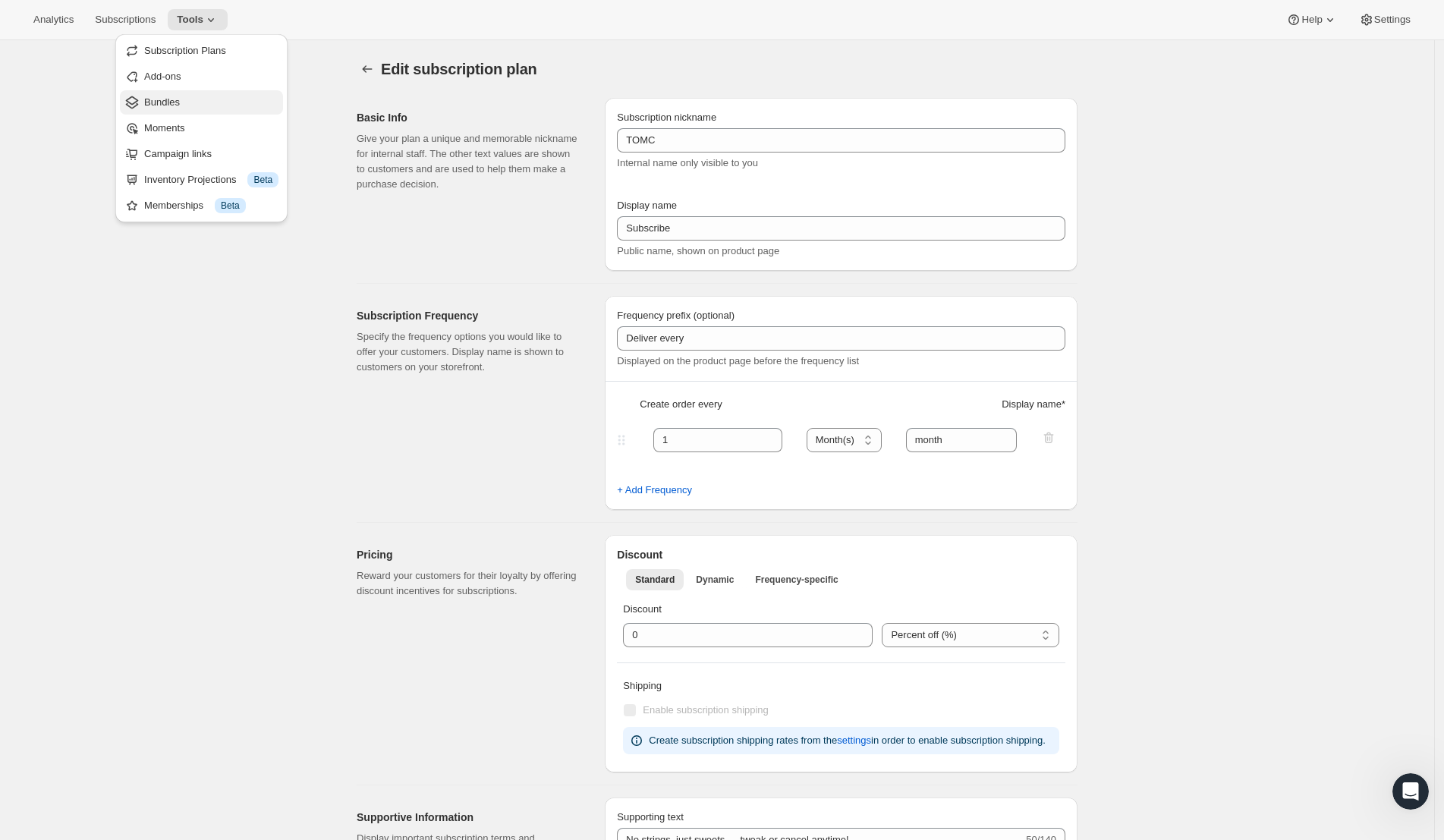 click on "Bundles" at bounding box center [211, 102] 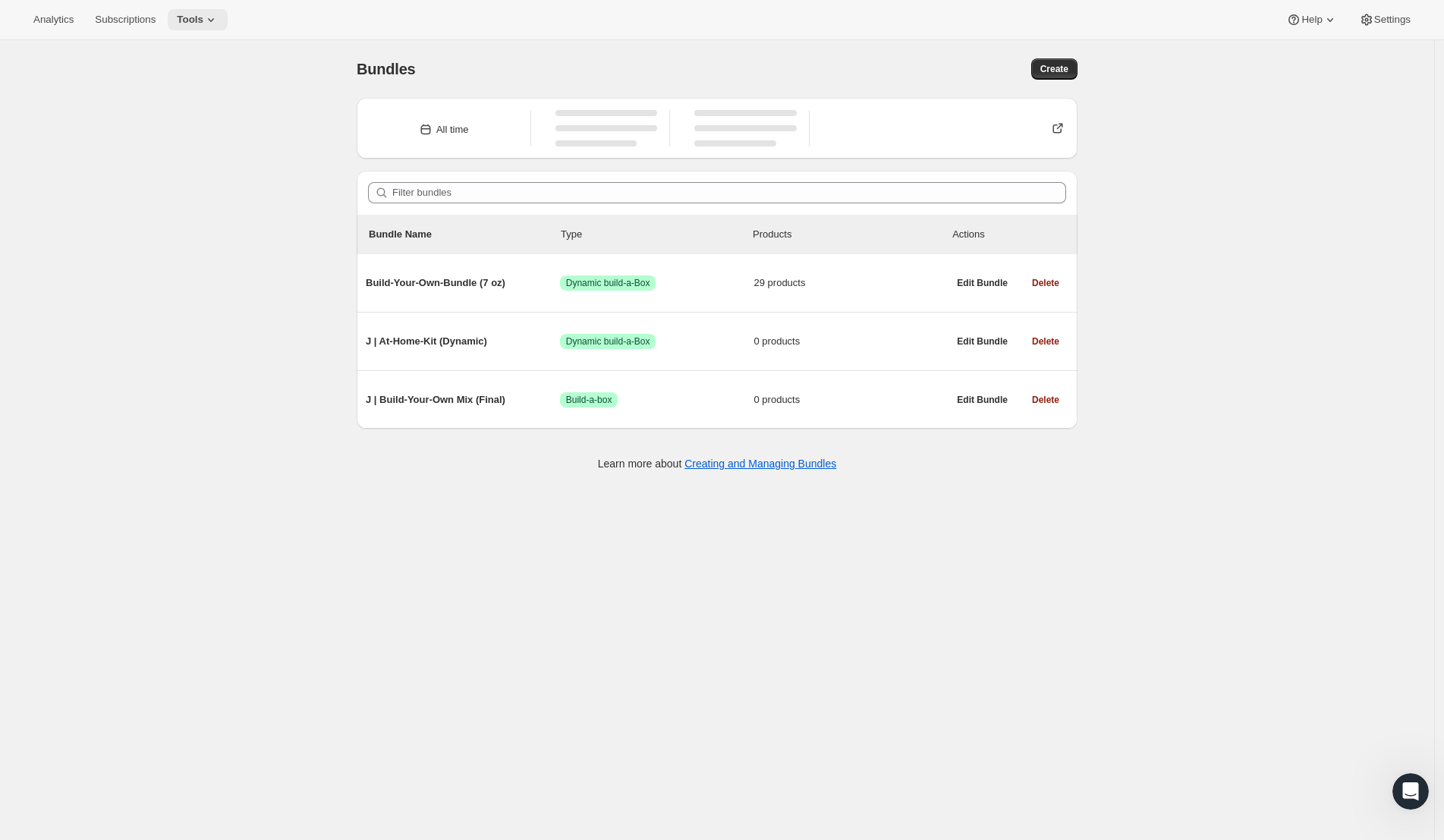 click 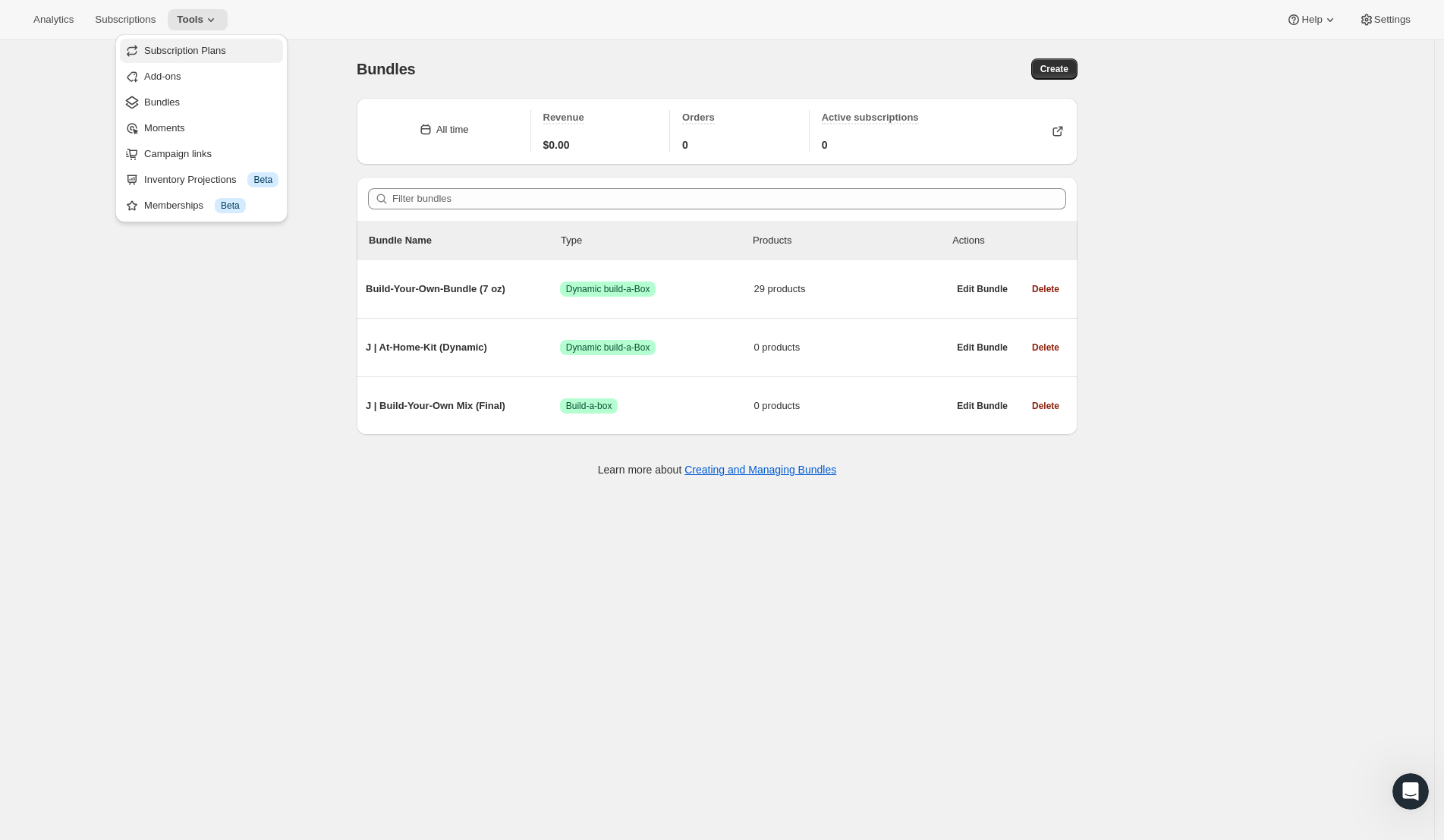 click on "Subscription Plans" at bounding box center [185, 50] 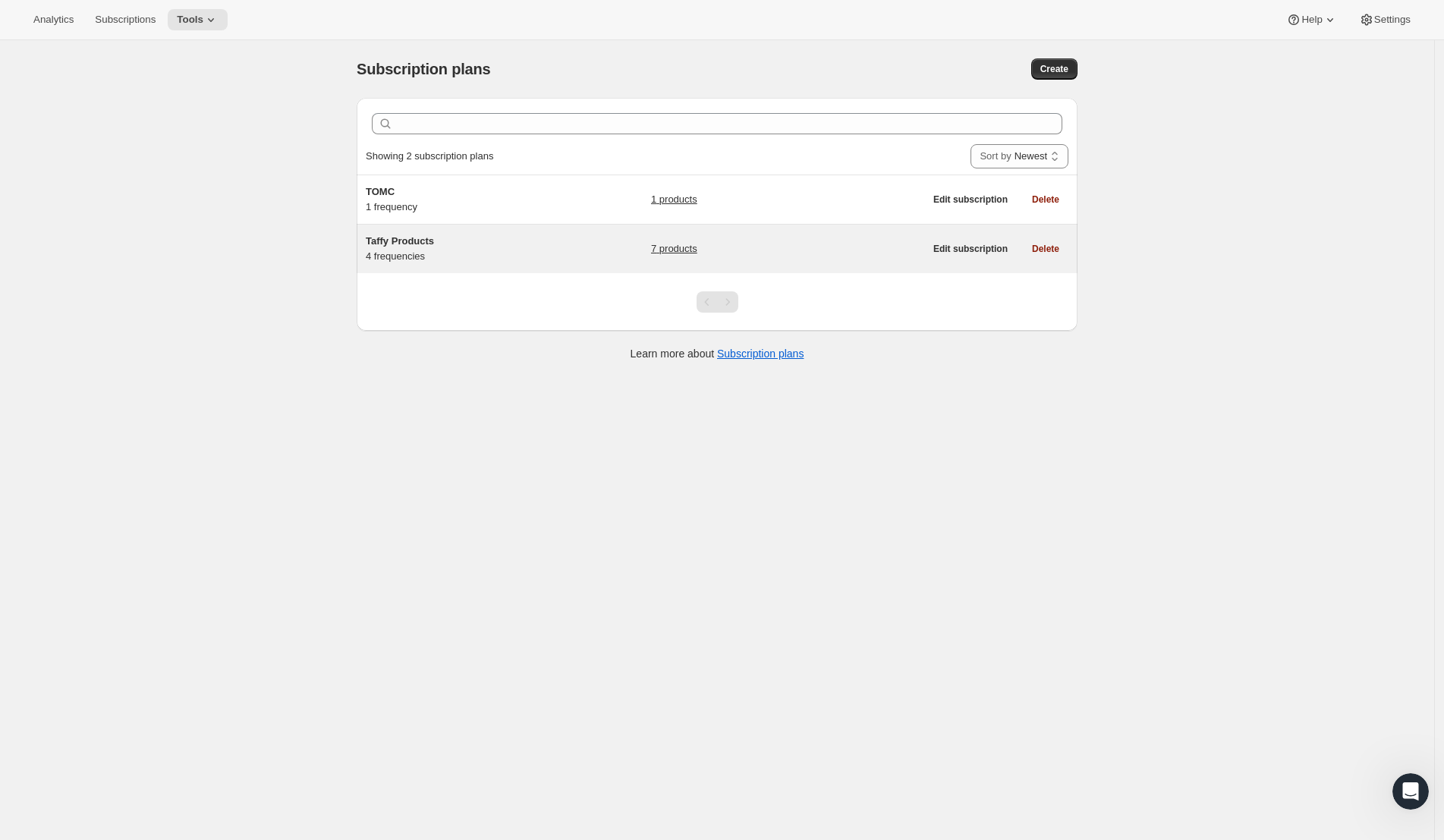 click on "Taffy Products" at bounding box center (400, 241) 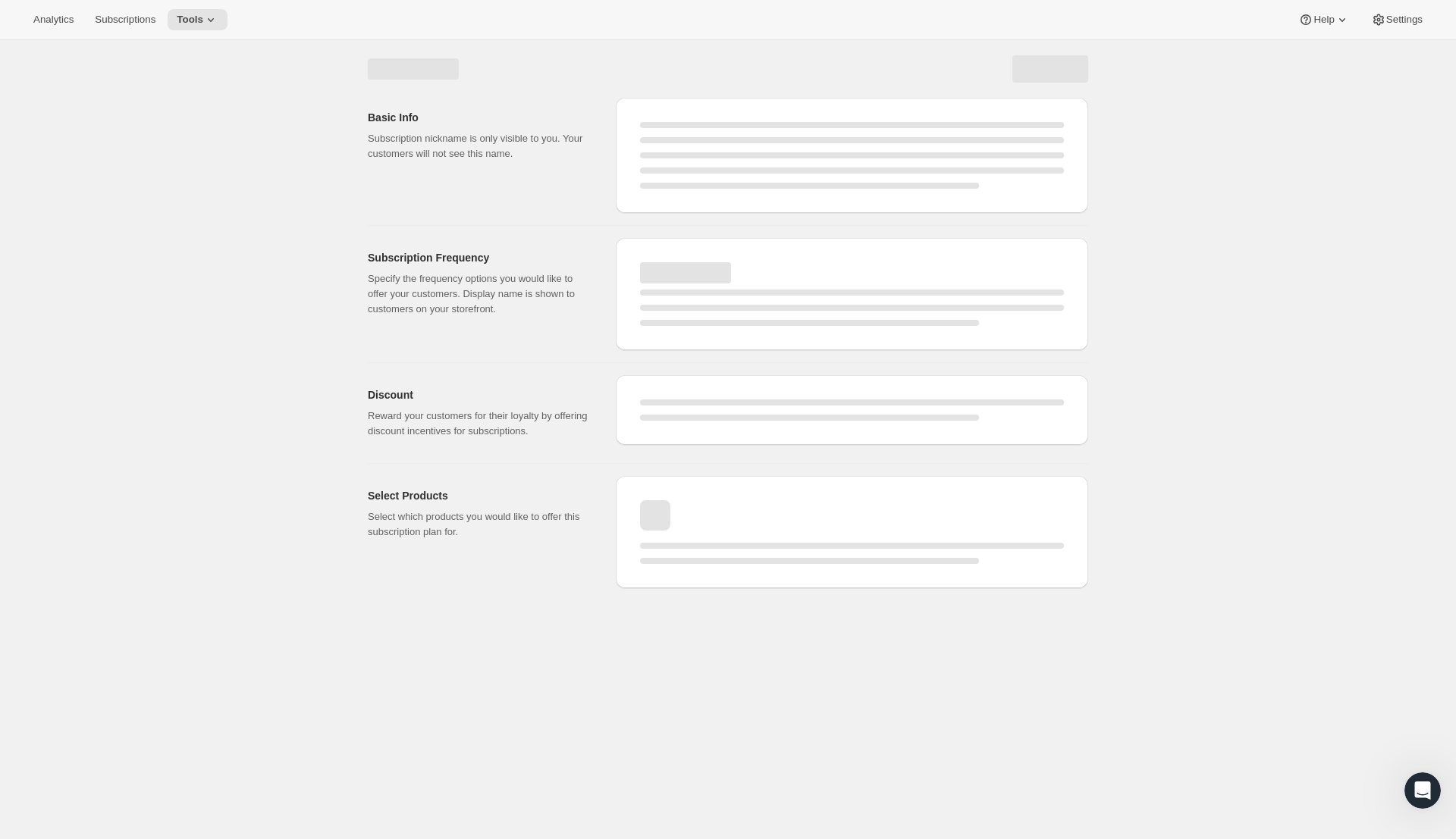 select on "WEEK" 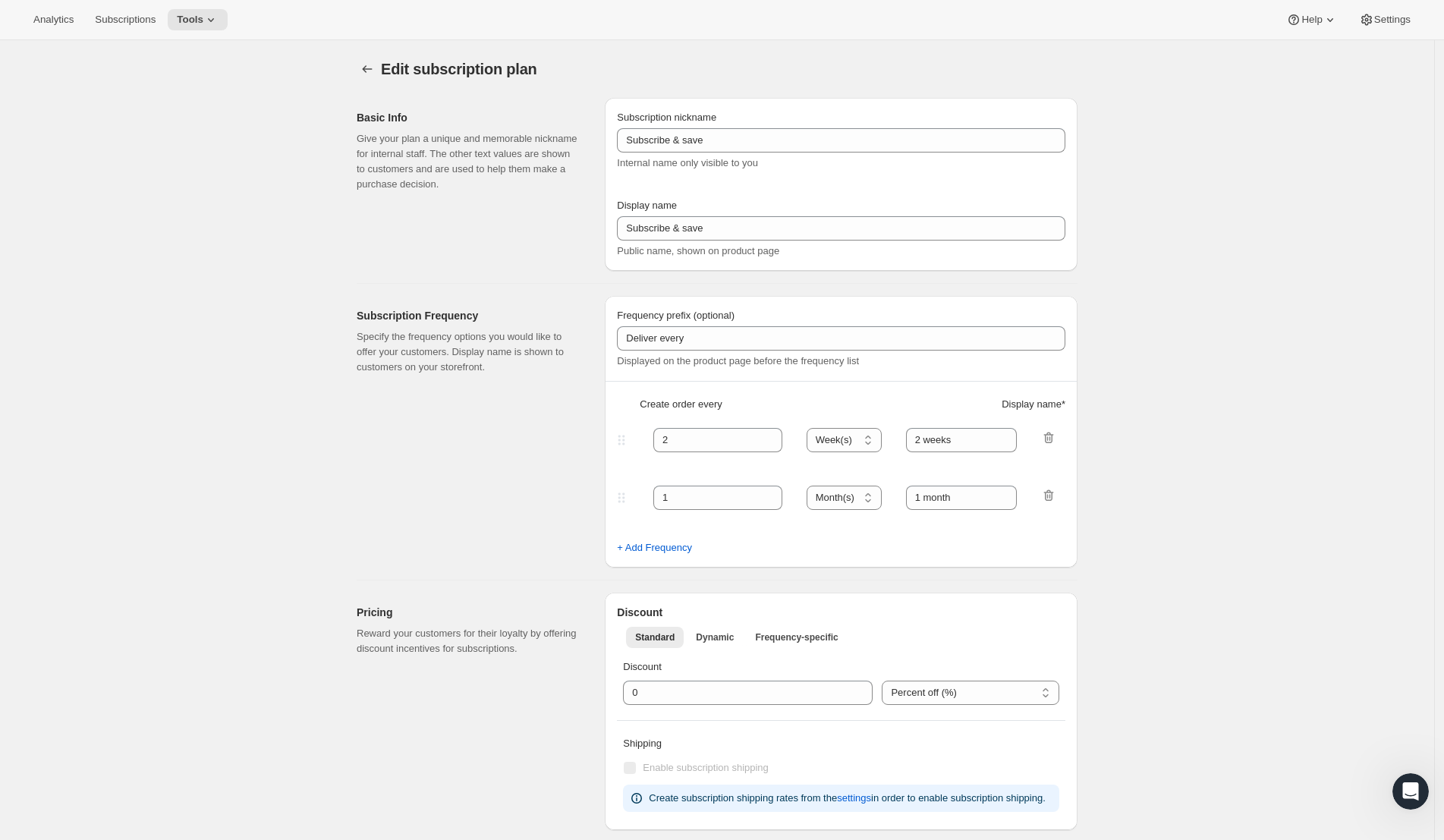 type on "Taffy Products" 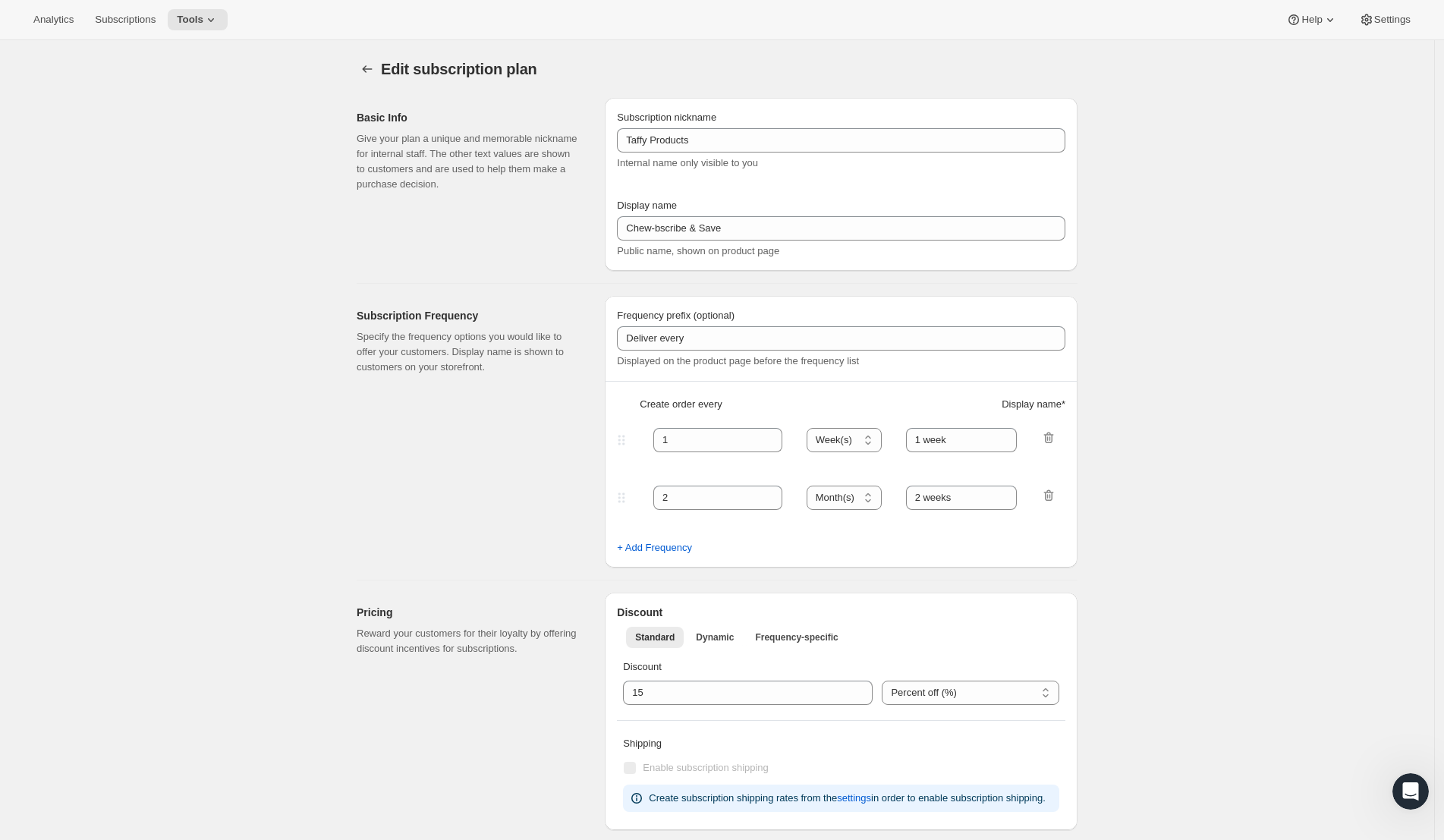 select on "WEEK" 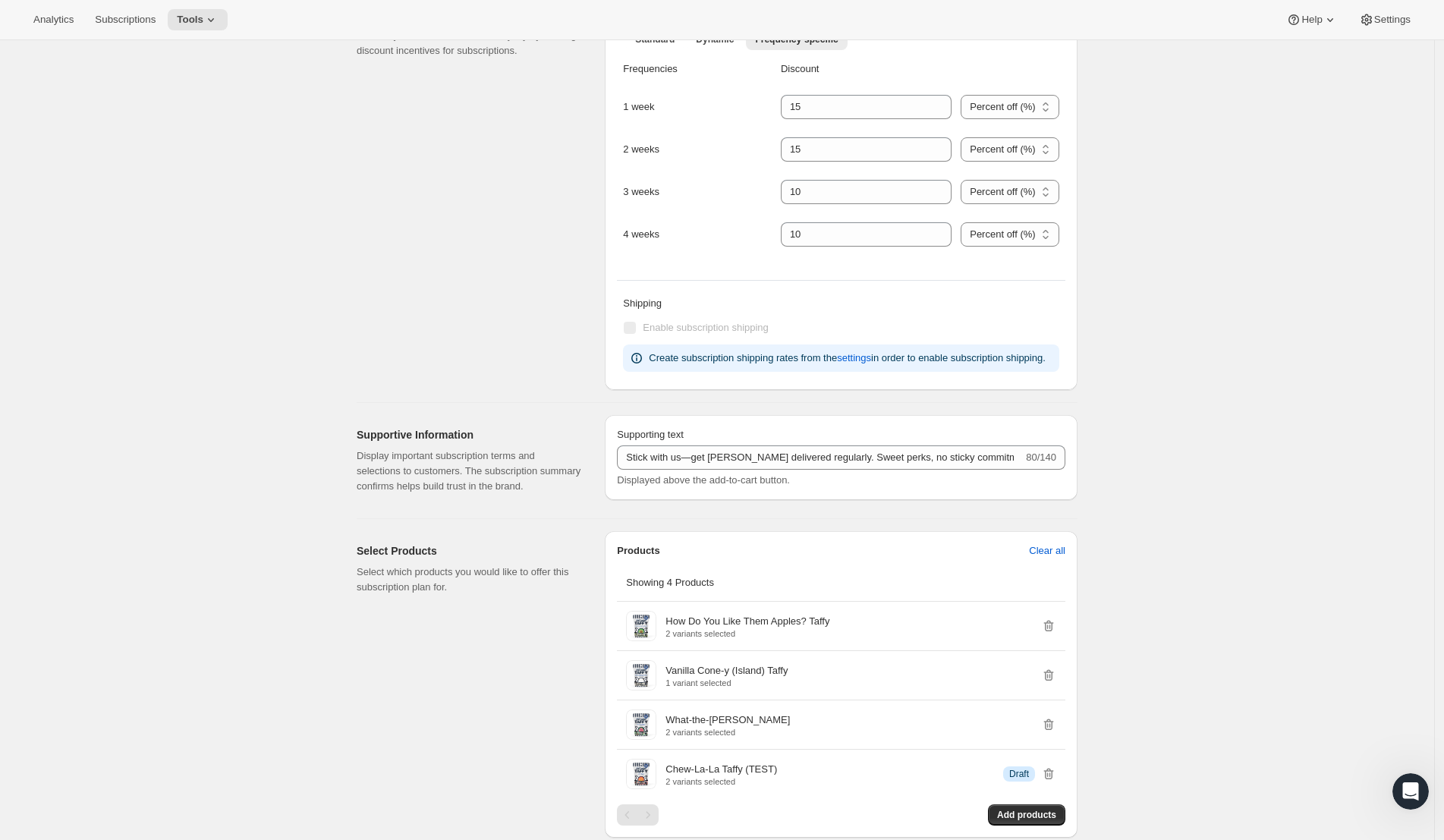 scroll, scrollTop: 0, scrollLeft: 0, axis: both 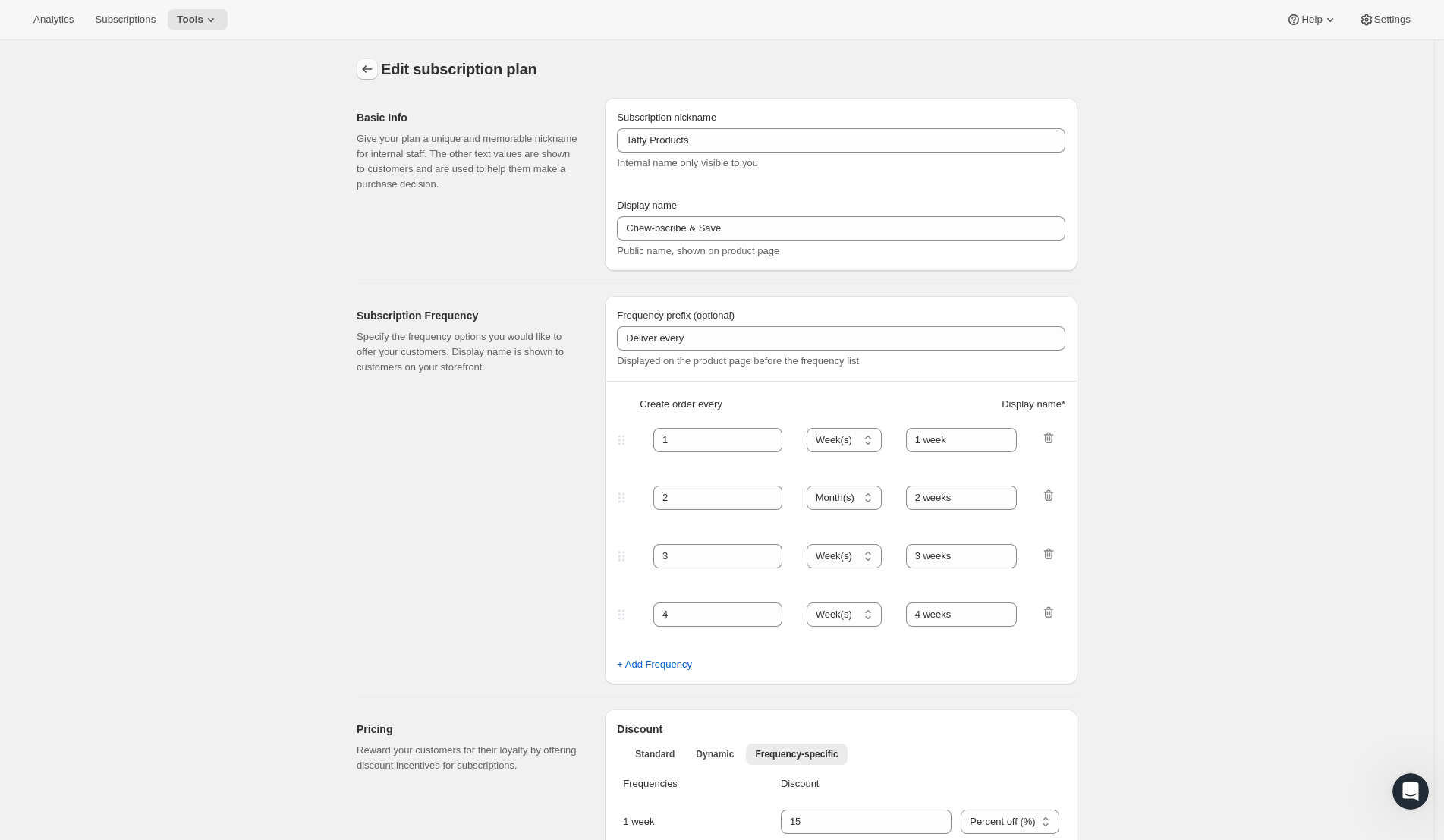 click 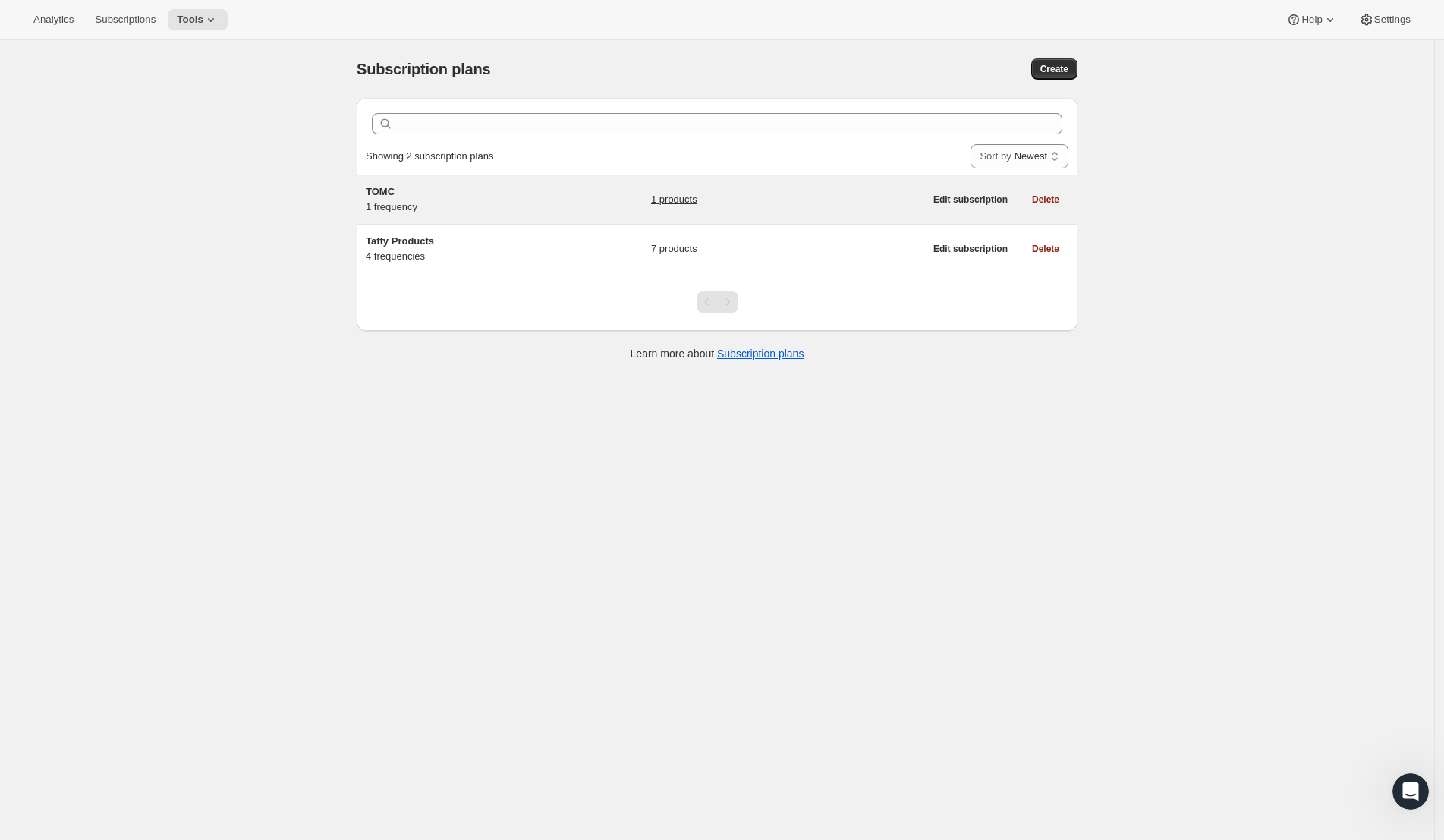 click on "TOMC 1 frequency" at bounding box center [461, 200] 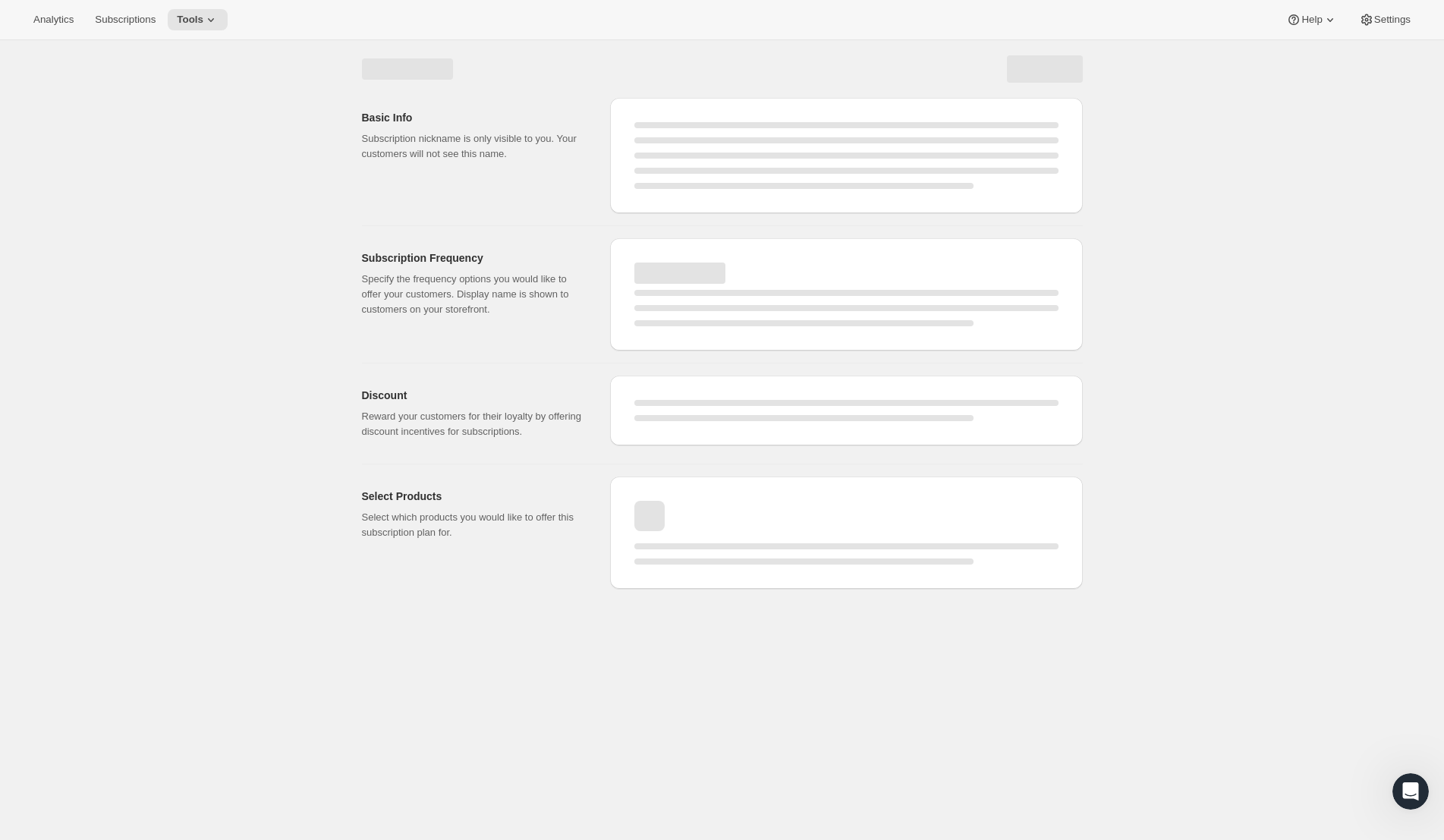 select on "WEEK" 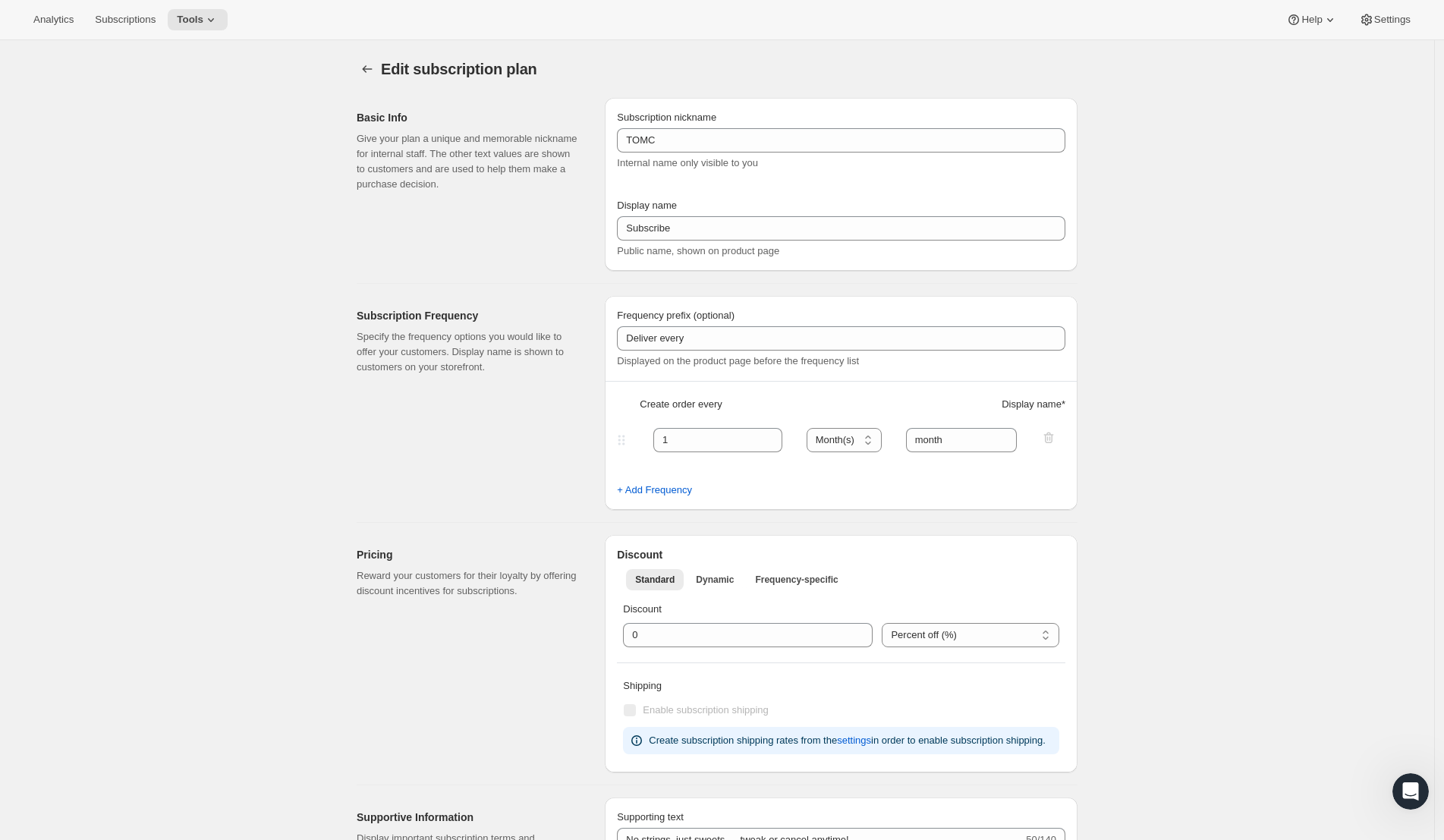 type on "TOMC" 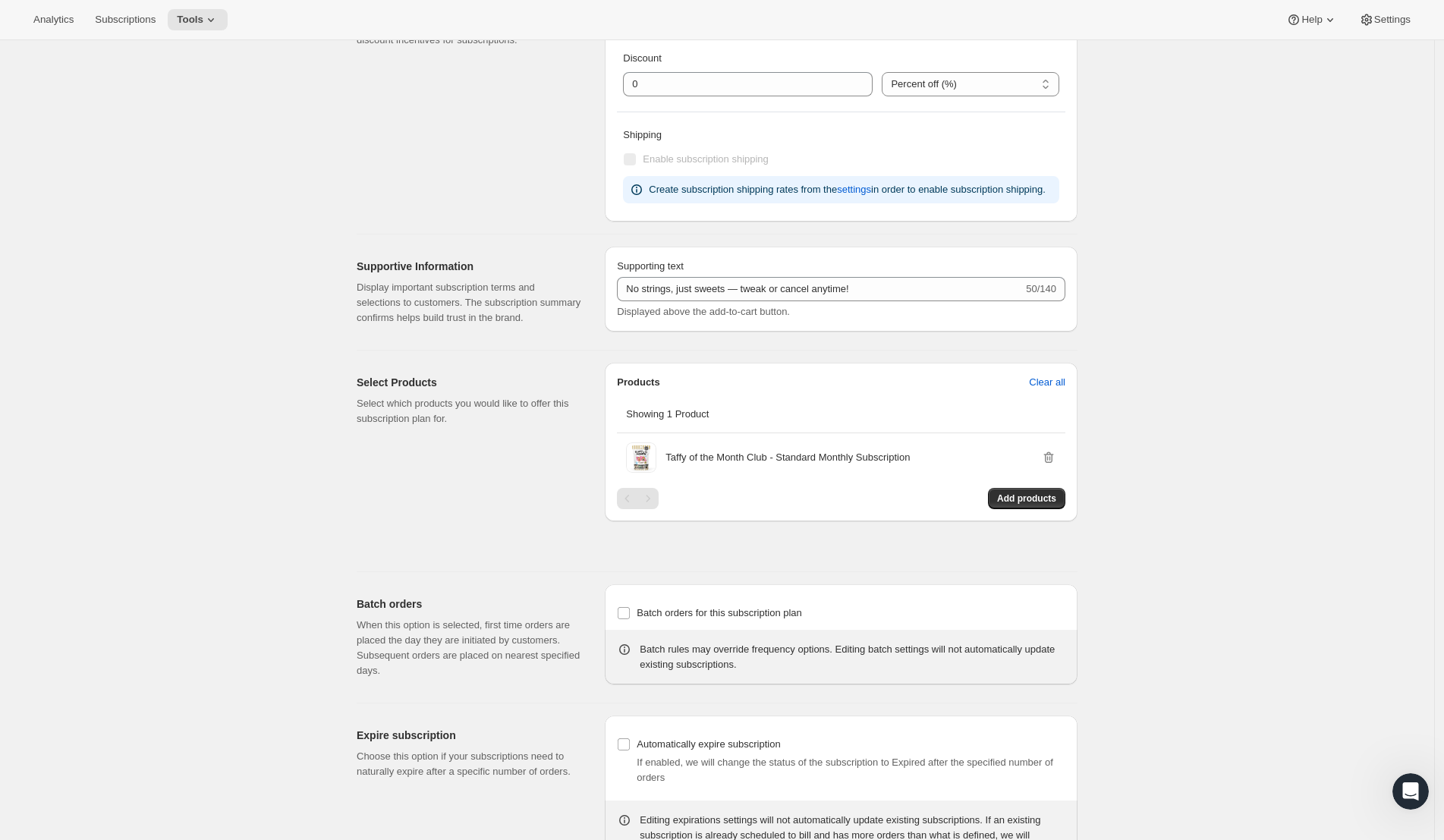 scroll, scrollTop: 655, scrollLeft: 0, axis: vertical 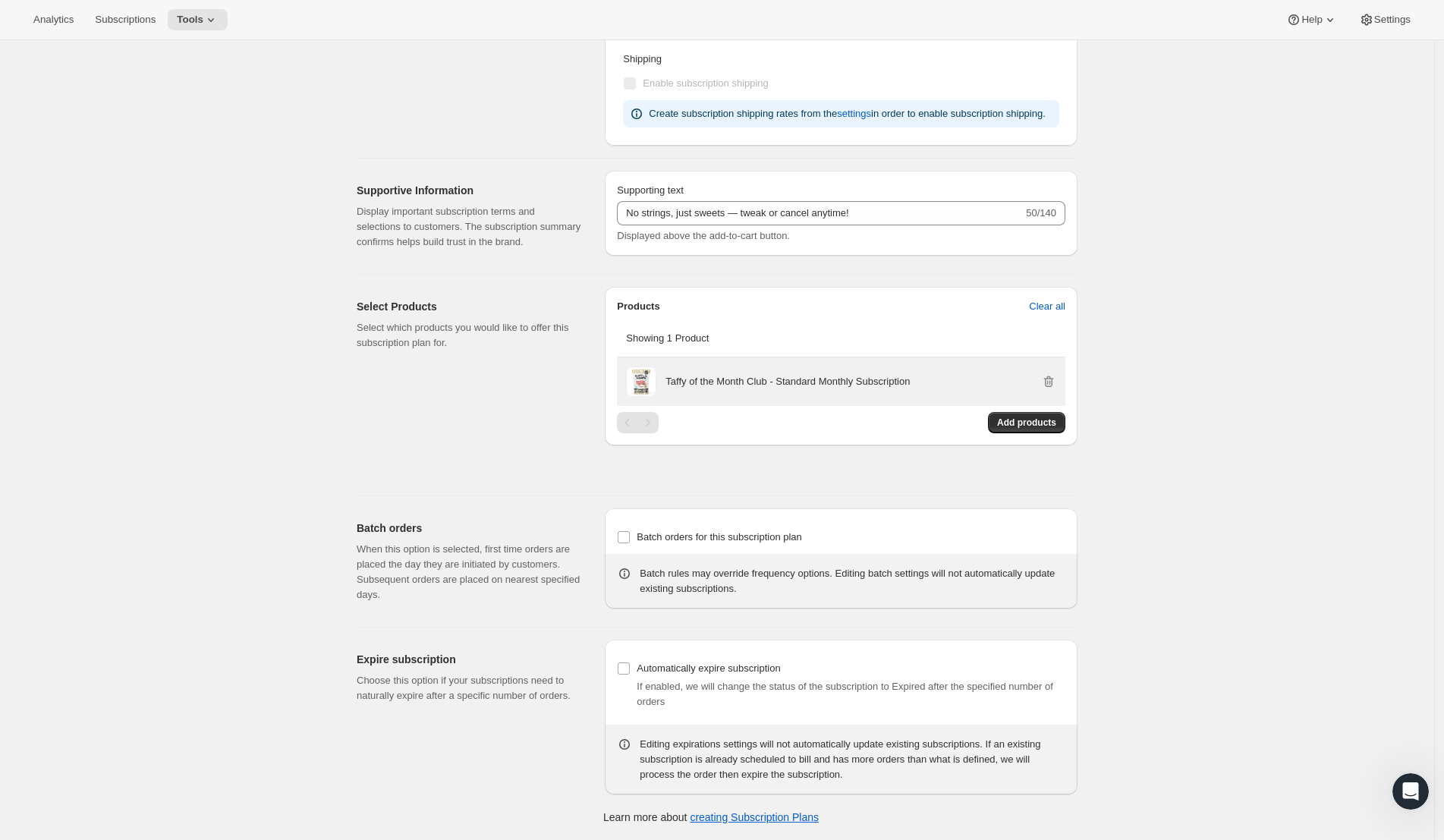 click on "Taffy of the Month Club - Standard Monthly Subscription" at bounding box center (788, 382) 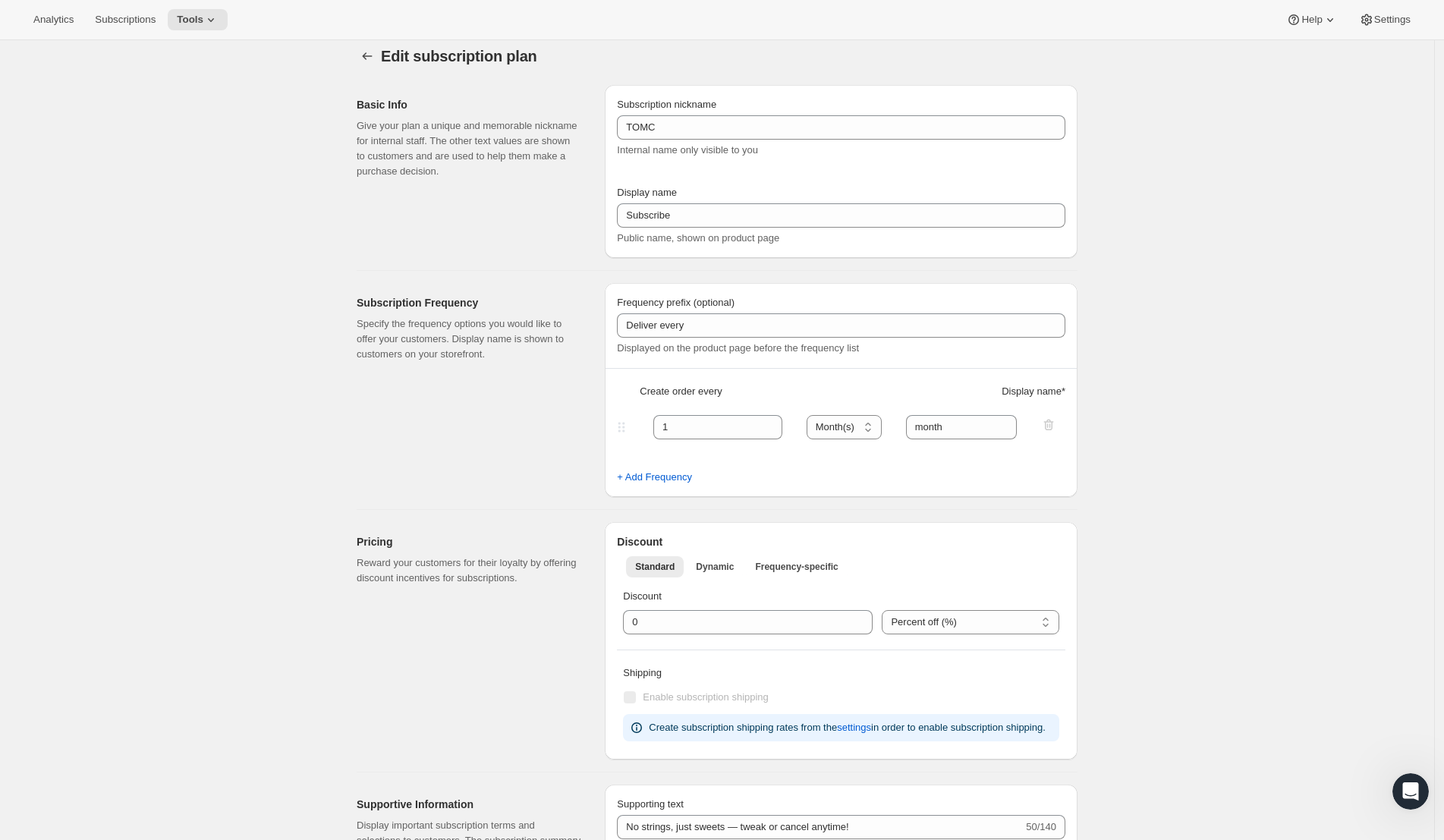 scroll, scrollTop: 0, scrollLeft: 0, axis: both 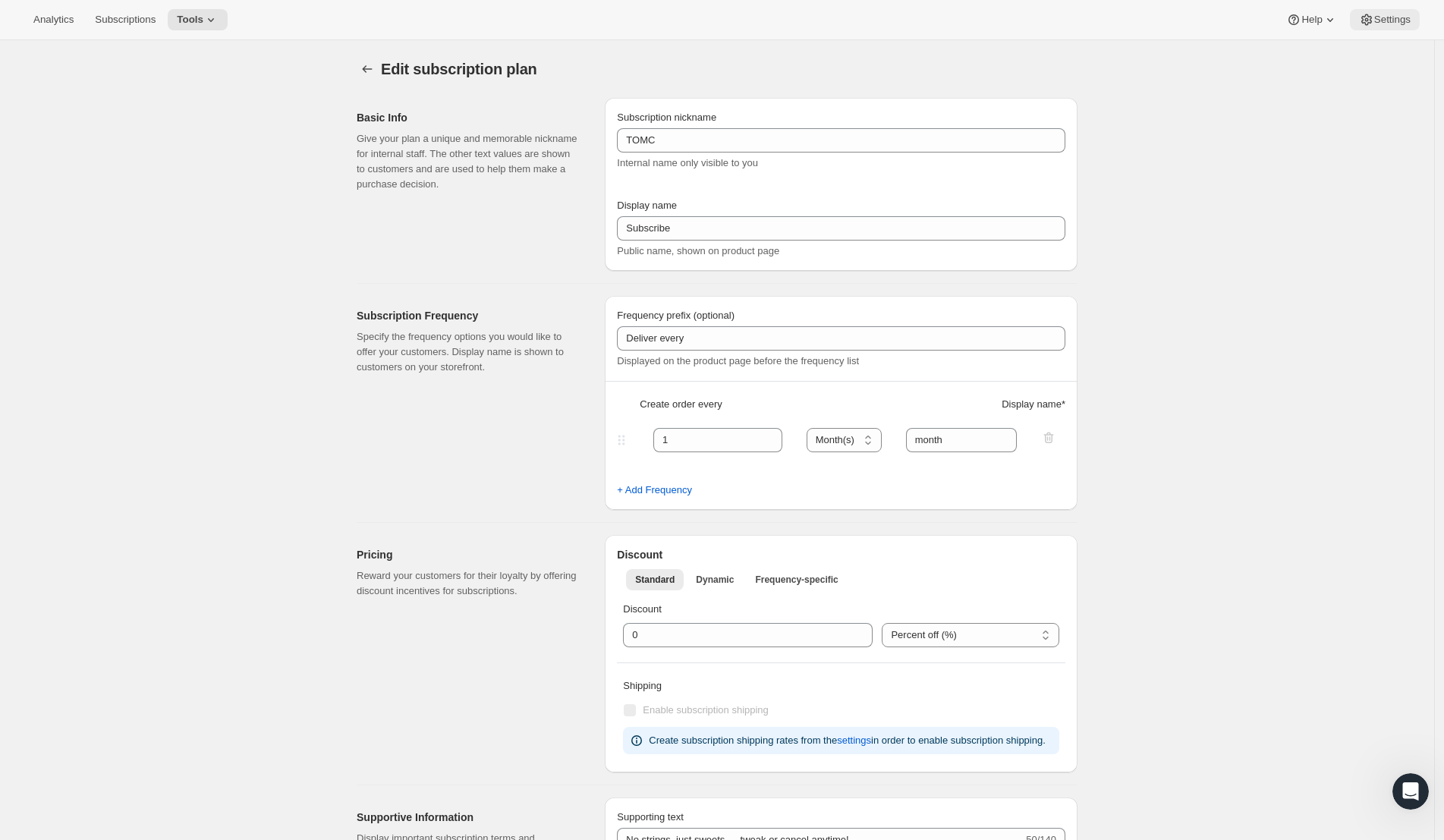 click on "Settings" at bounding box center [1385, 20] 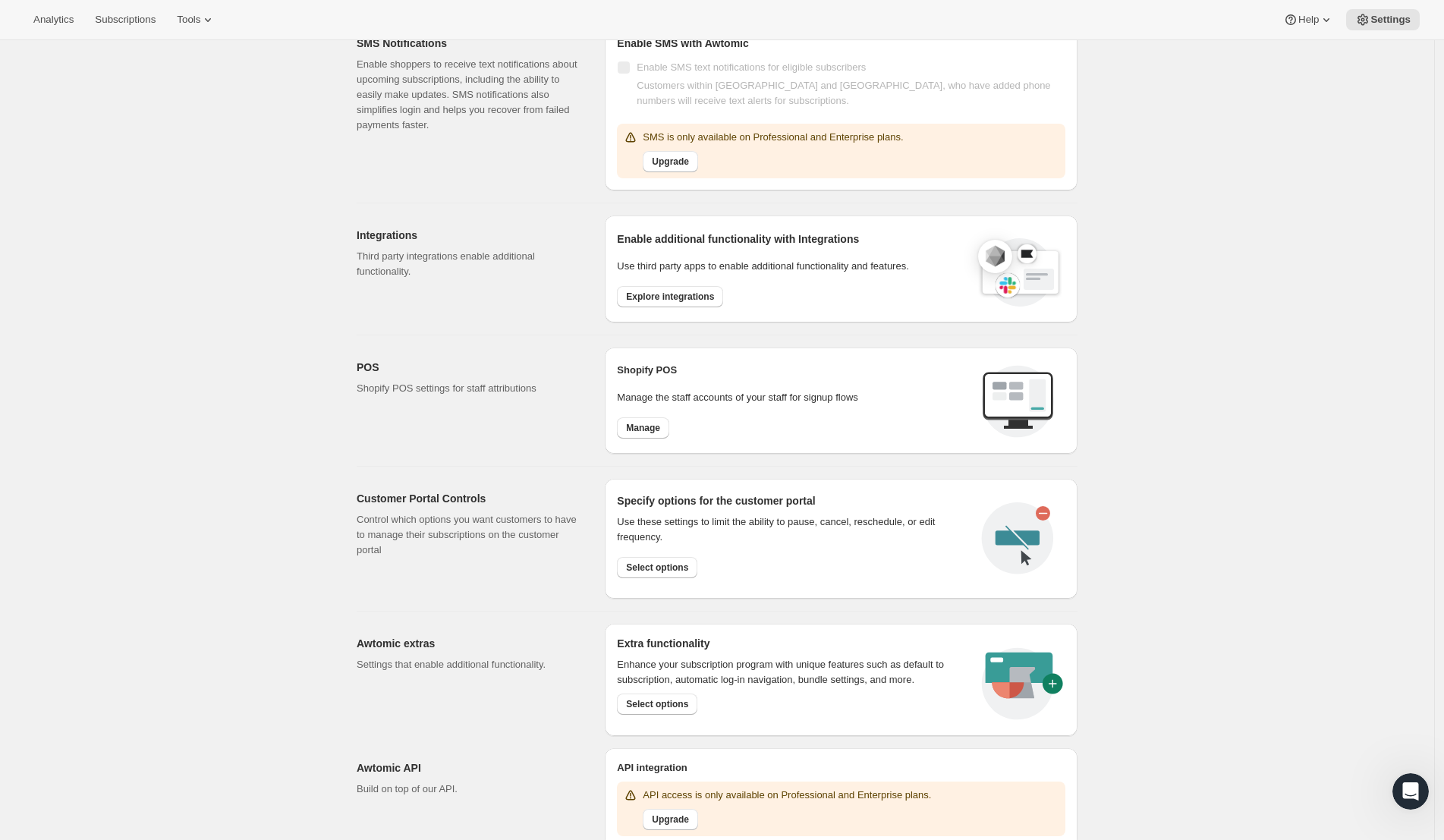 scroll, scrollTop: 364, scrollLeft: 0, axis: vertical 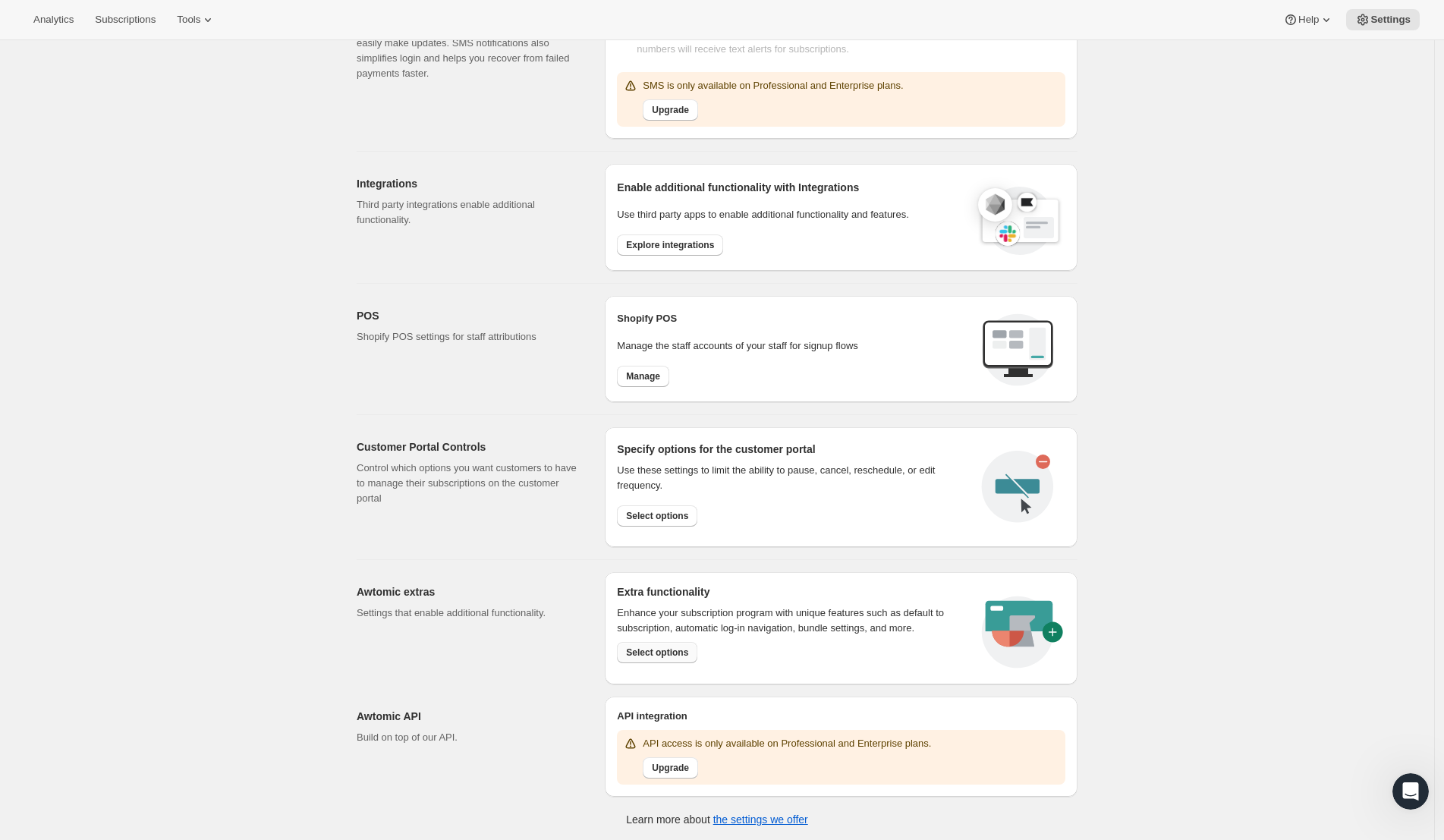 click on "Select options" at bounding box center (657, 653) 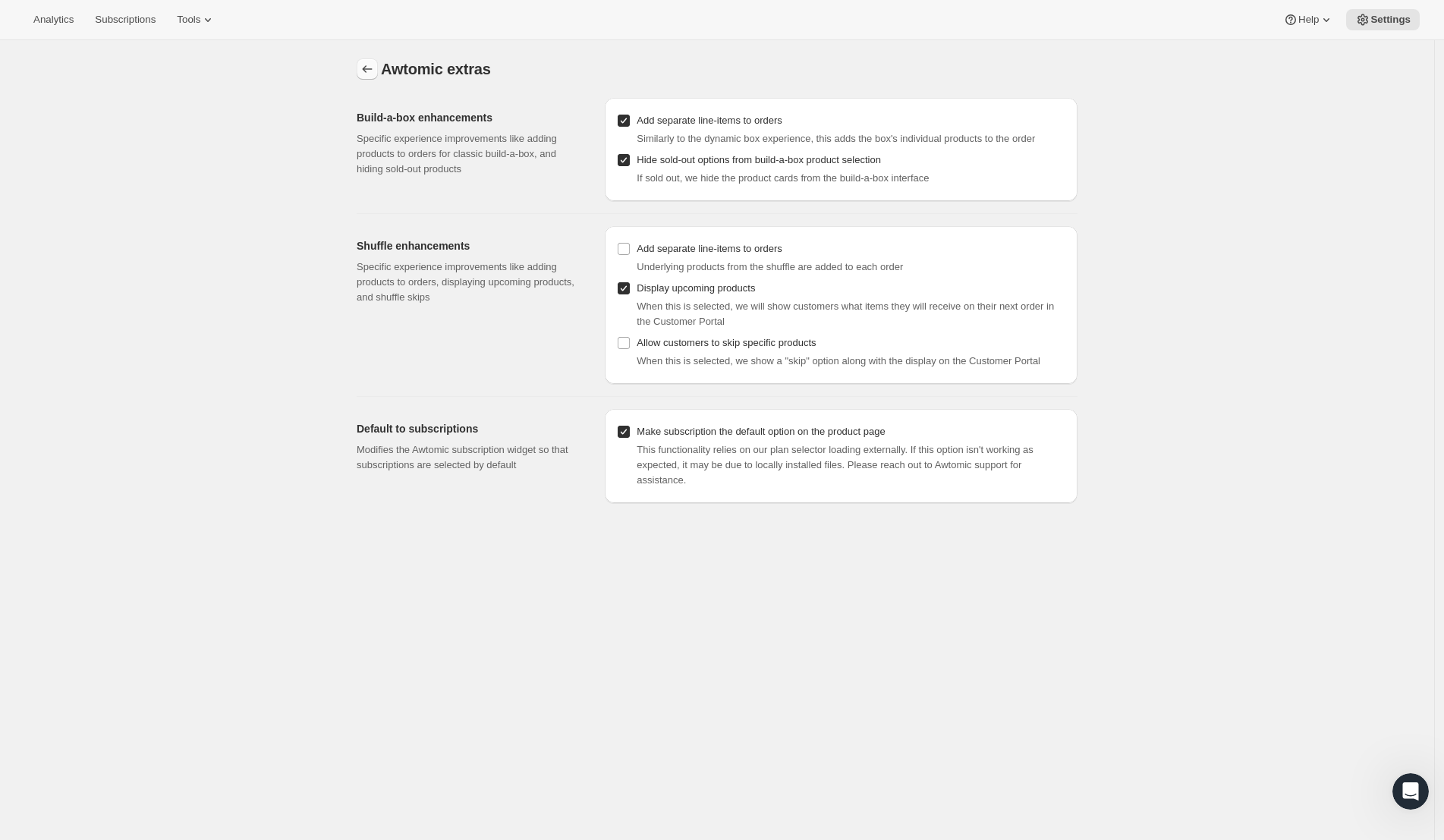 click 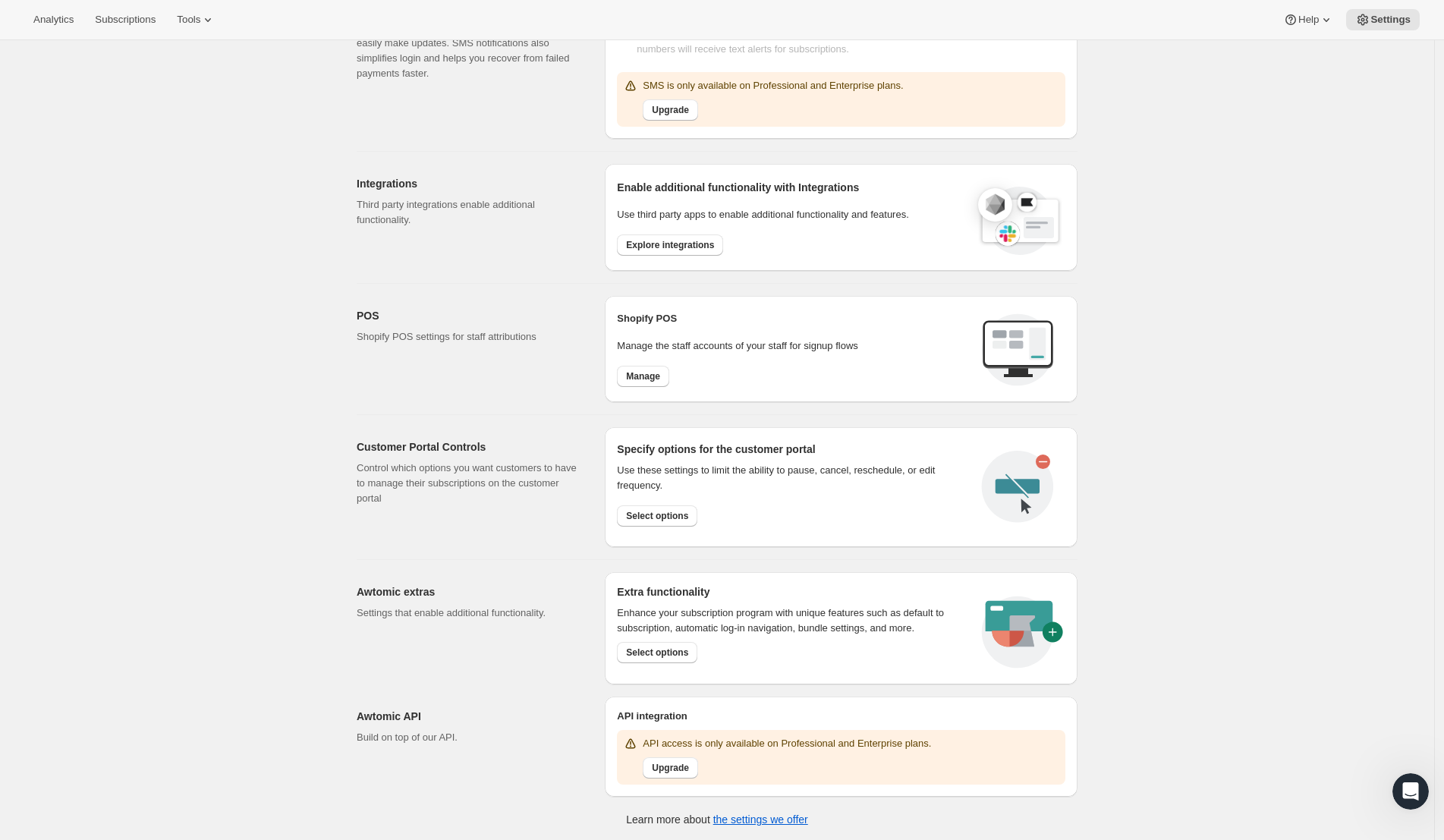 scroll, scrollTop: 0, scrollLeft: 0, axis: both 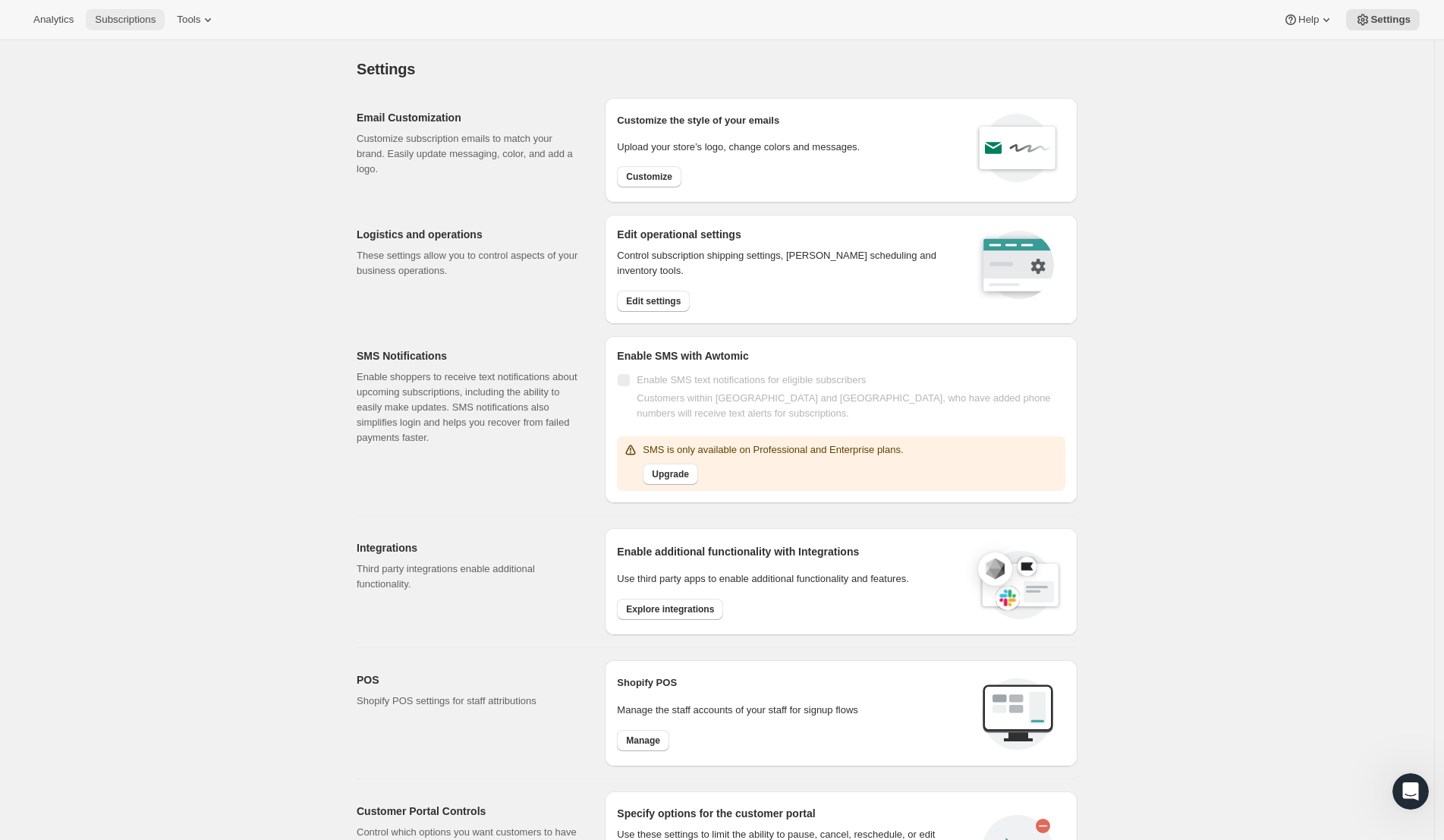 click on "Subscriptions" at bounding box center [125, 20] 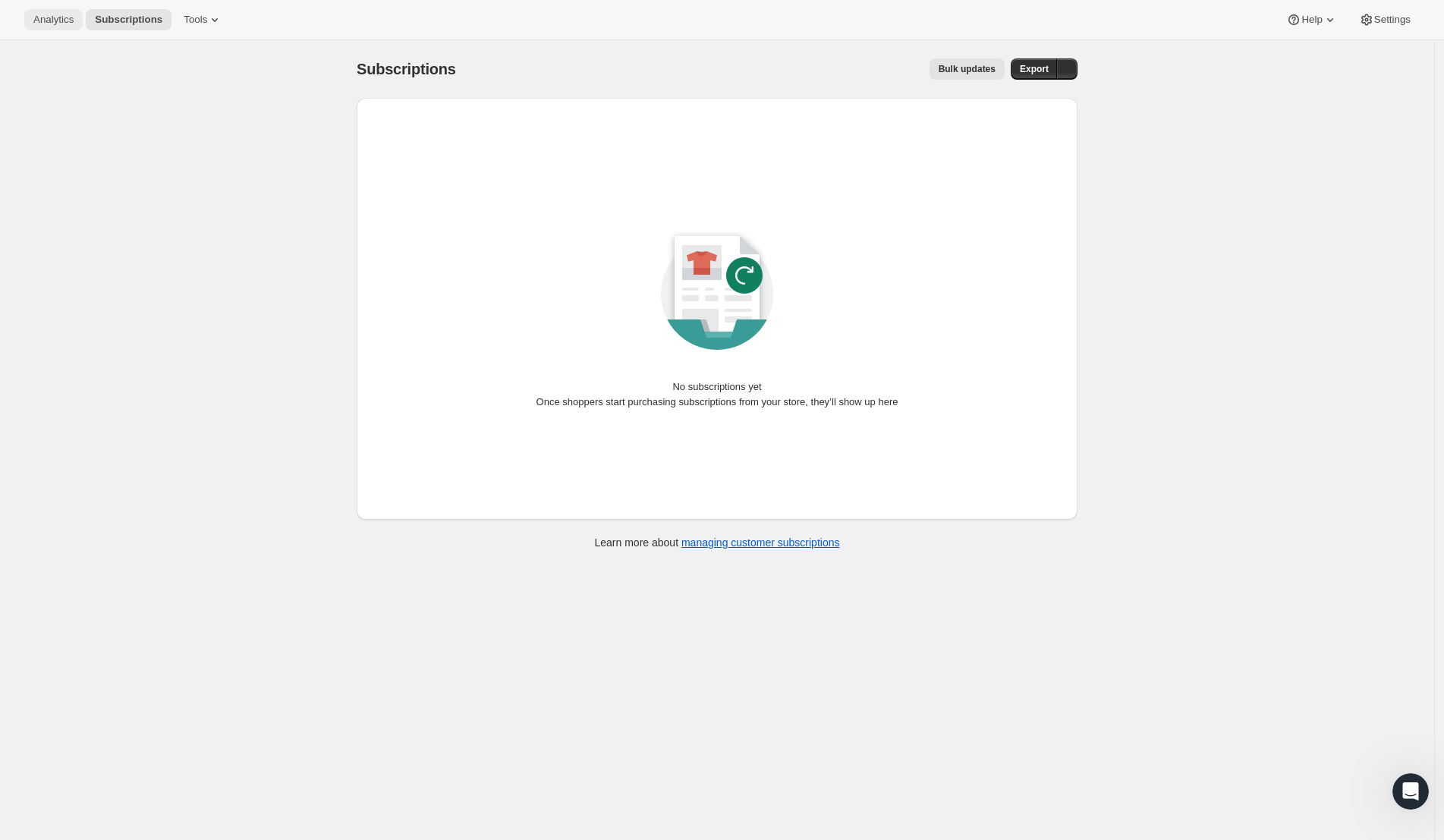 click on "Analytics" at bounding box center [53, 20] 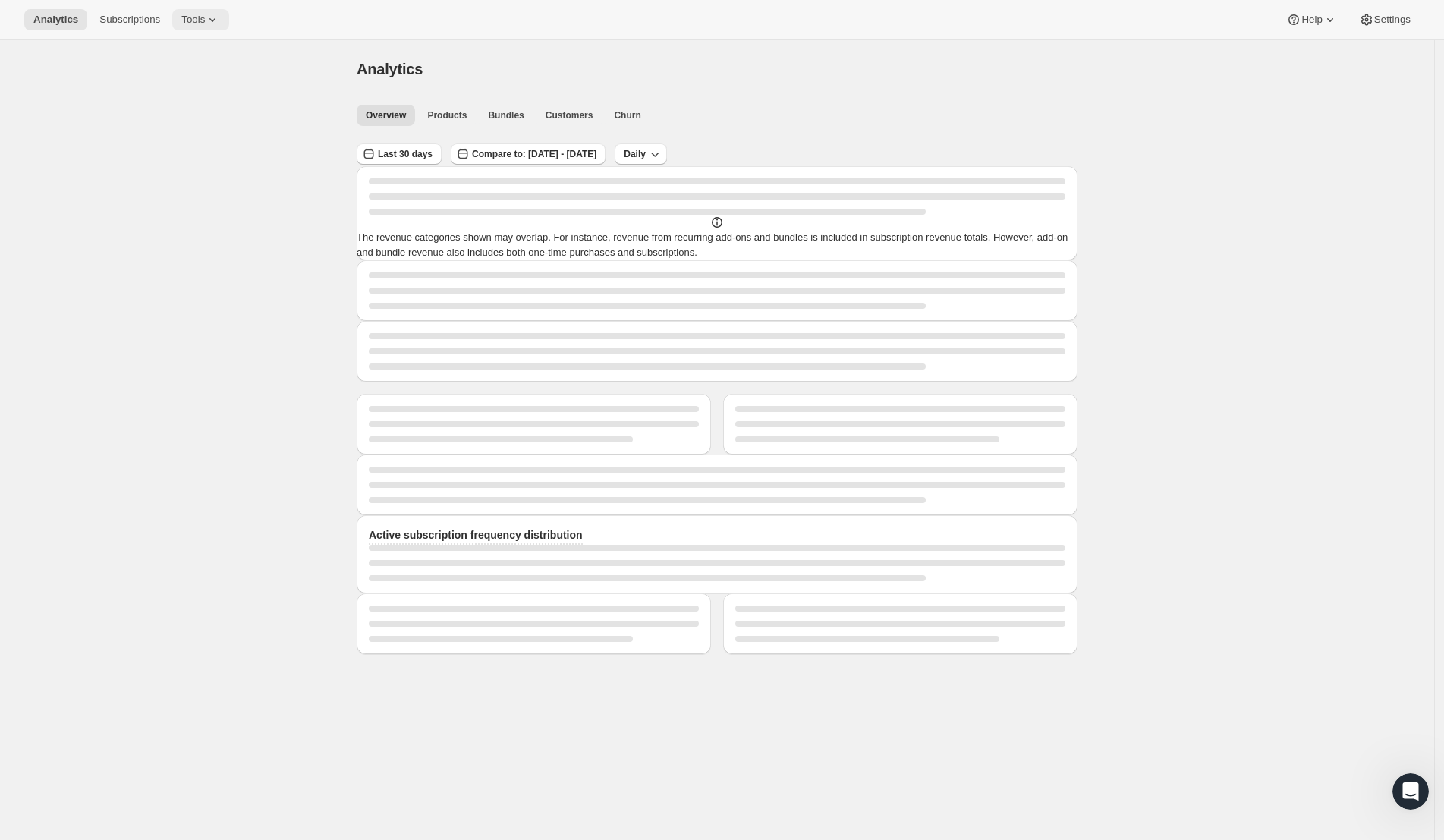 click on "Tools" at bounding box center [193, 20] 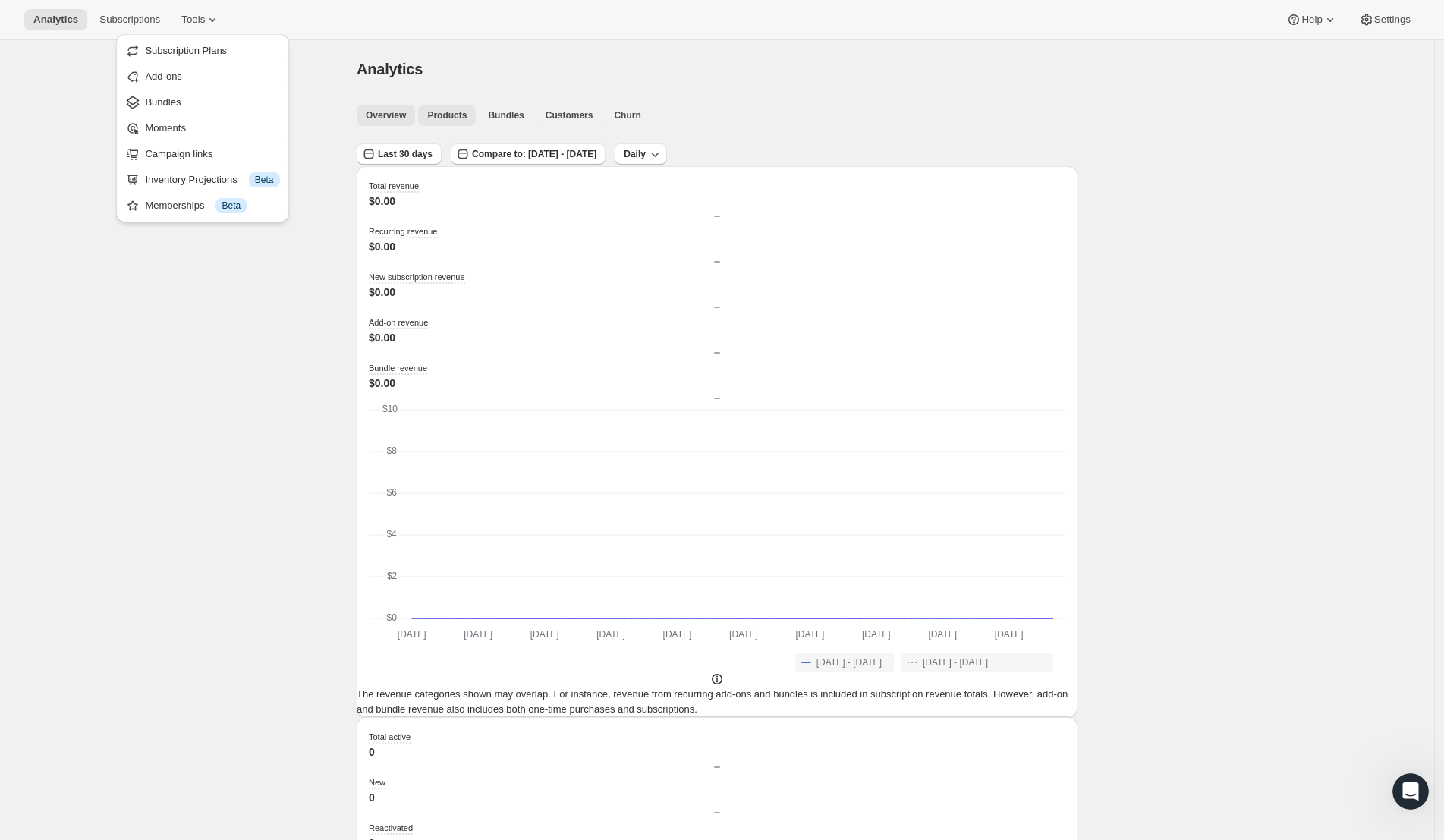 click on "Products" at bounding box center [447, 115] 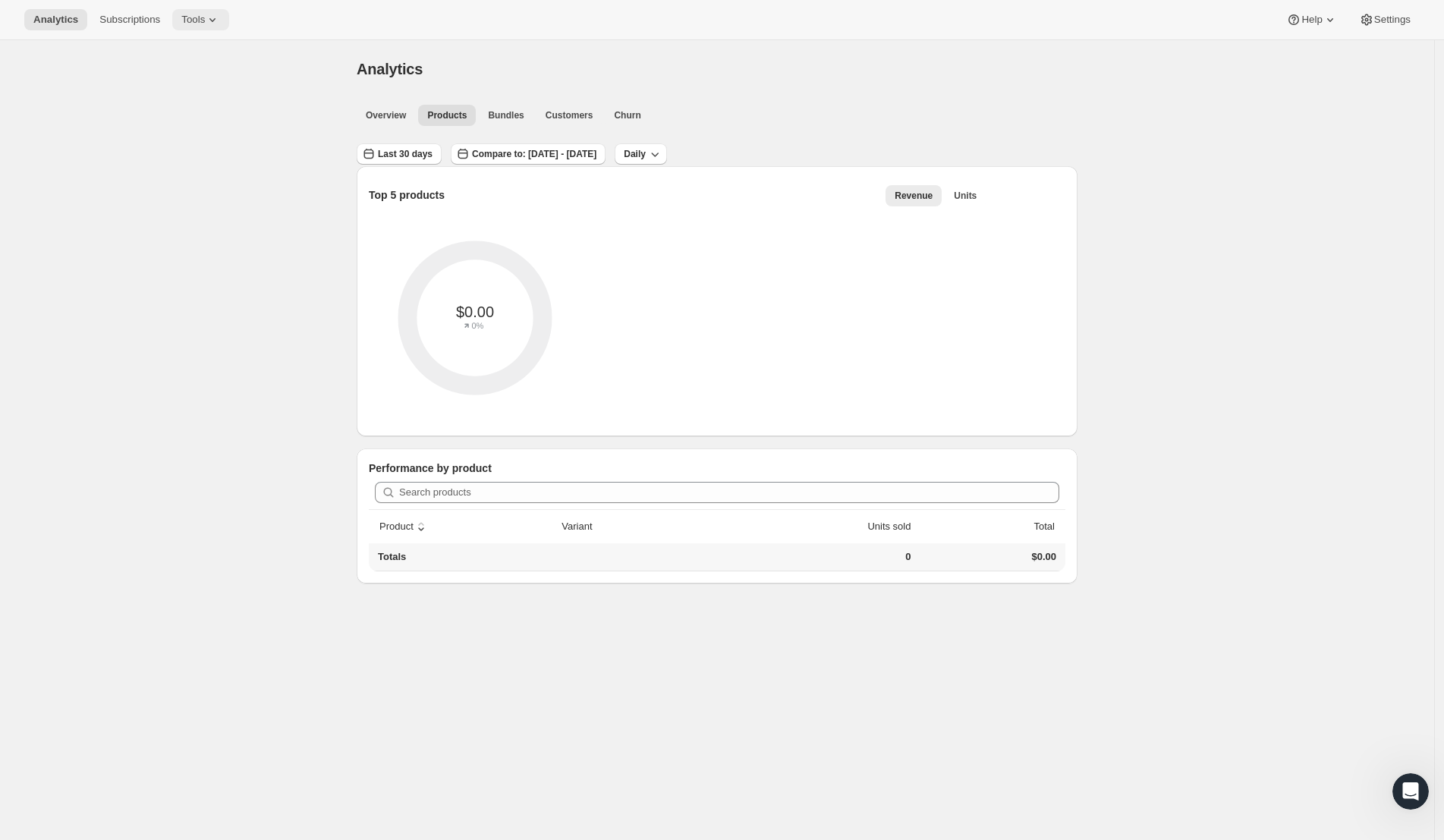 click on "Tools" at bounding box center [193, 20] 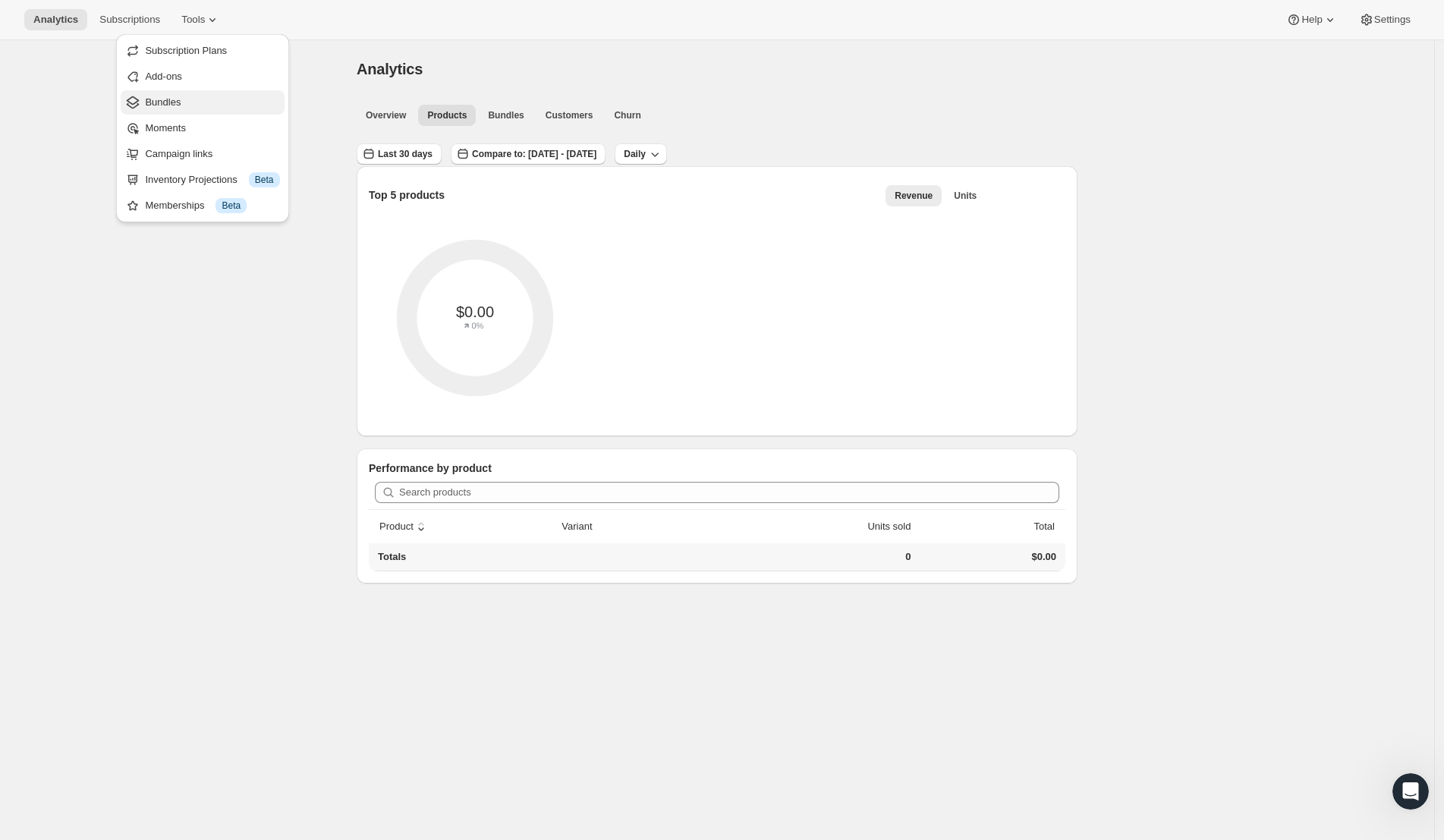 click on "Bundles" at bounding box center [162, 102] 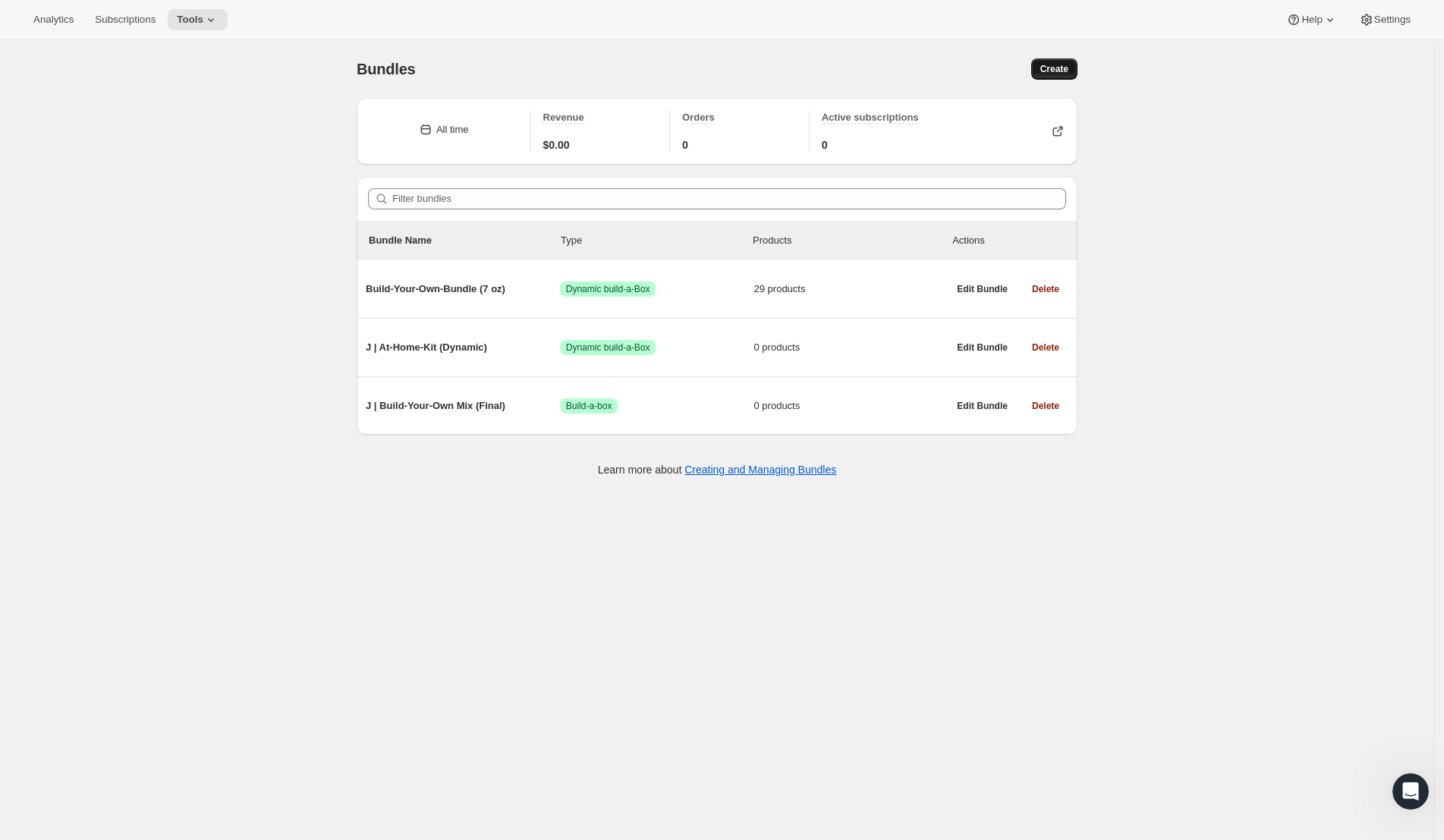 click on "Create" at bounding box center [1054, 69] 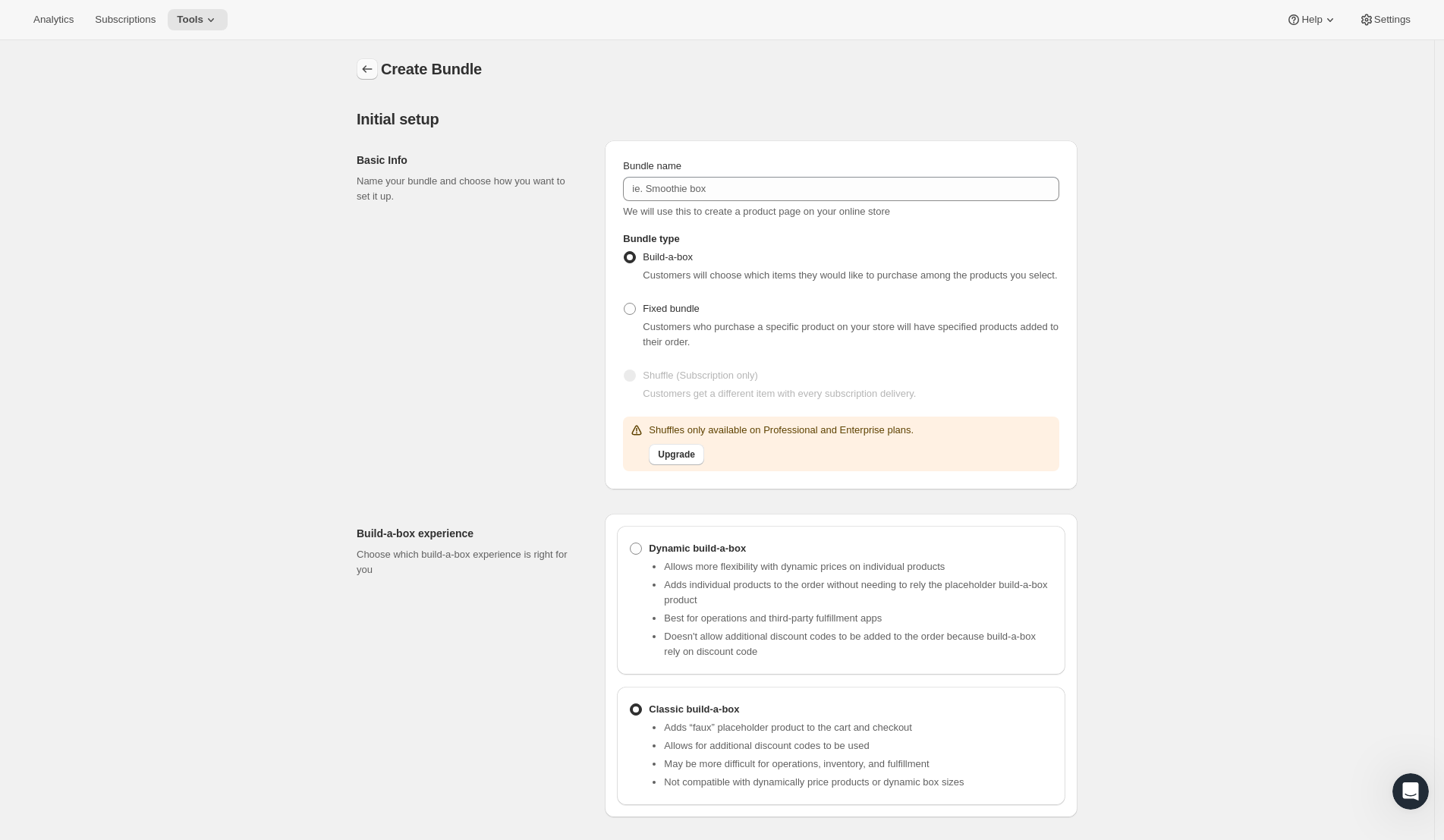click at bounding box center (367, 69) 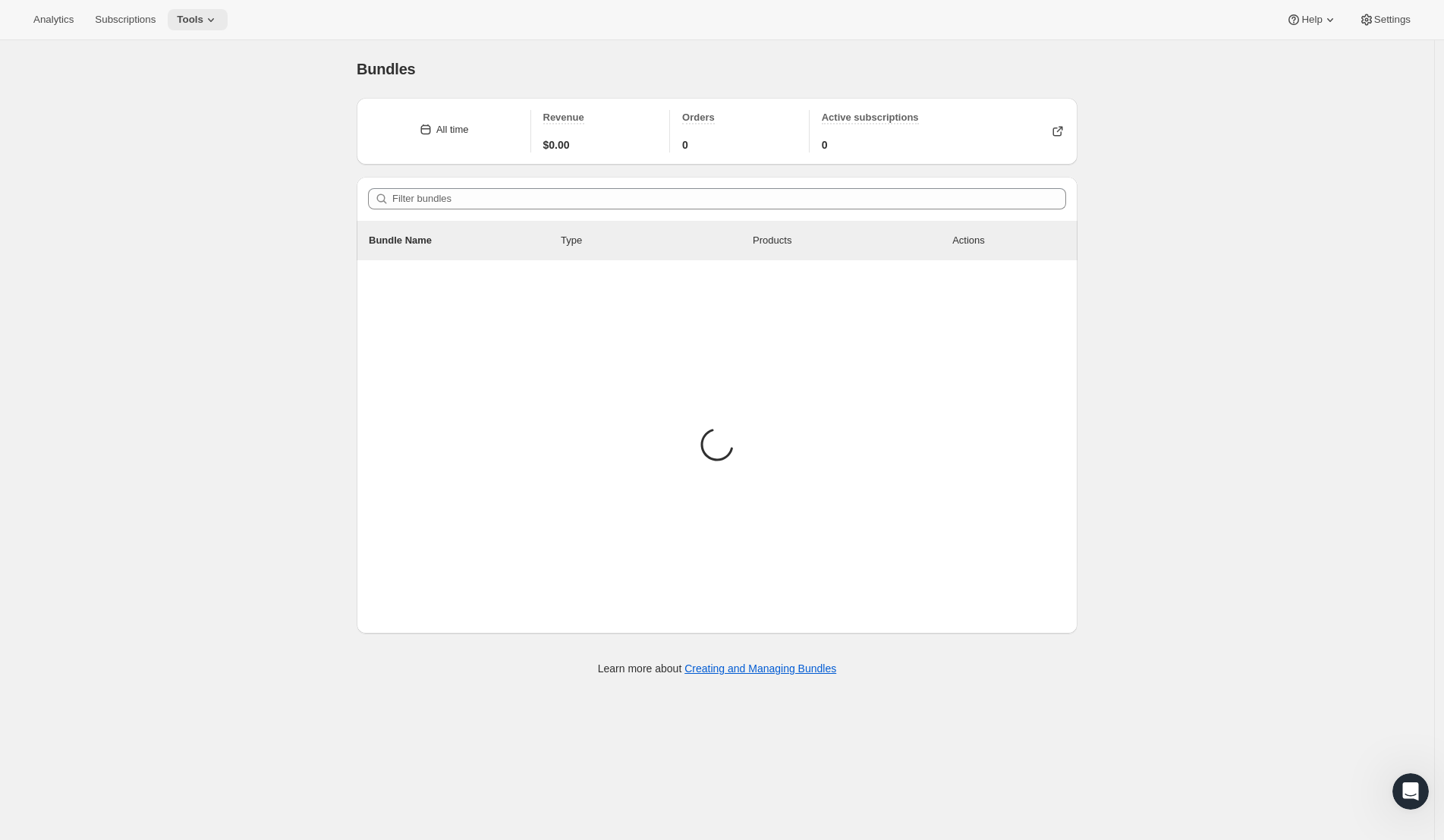 click on "Tools" at bounding box center [197, 20] 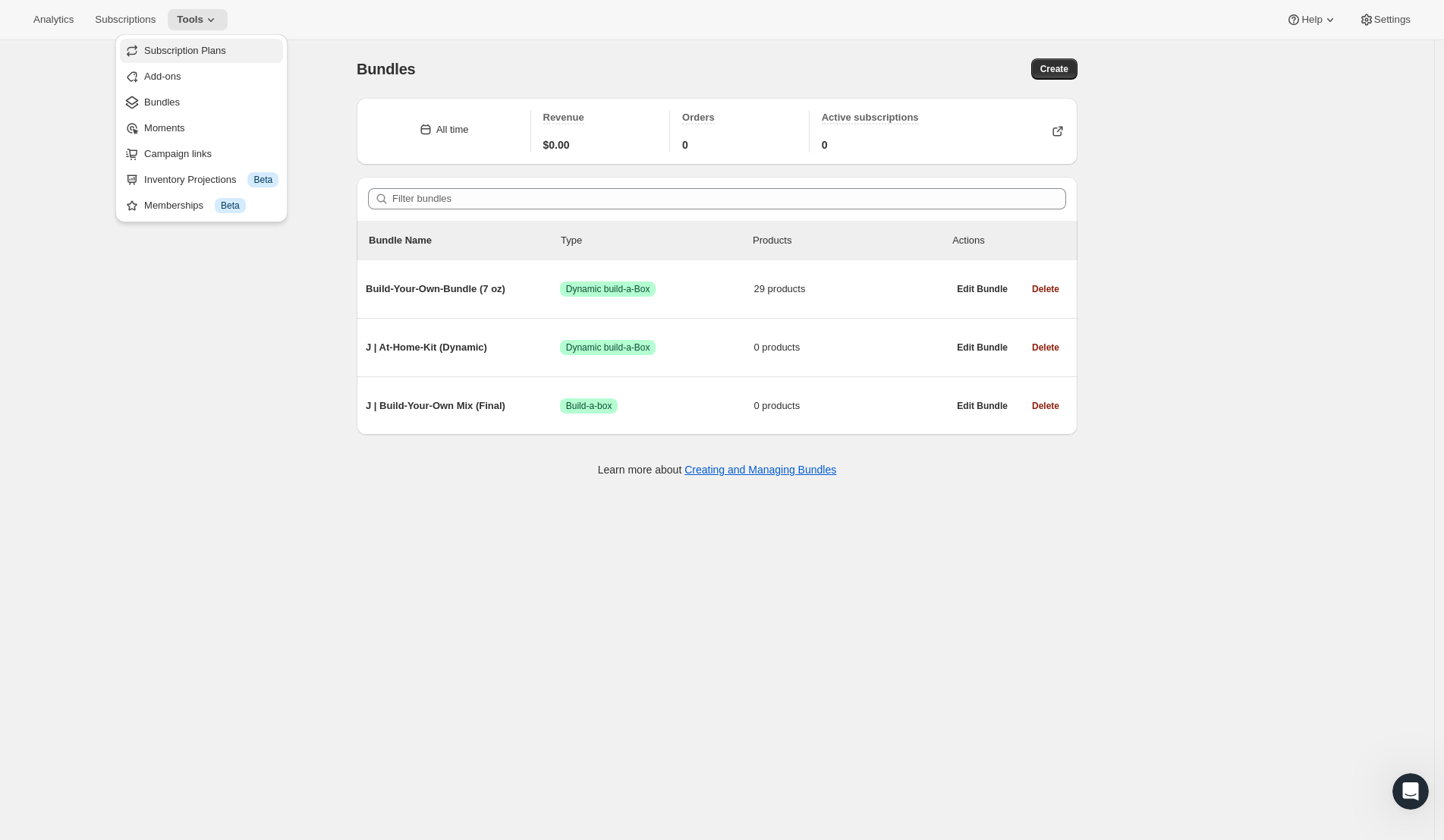 click on "Subscription Plans" at bounding box center [185, 50] 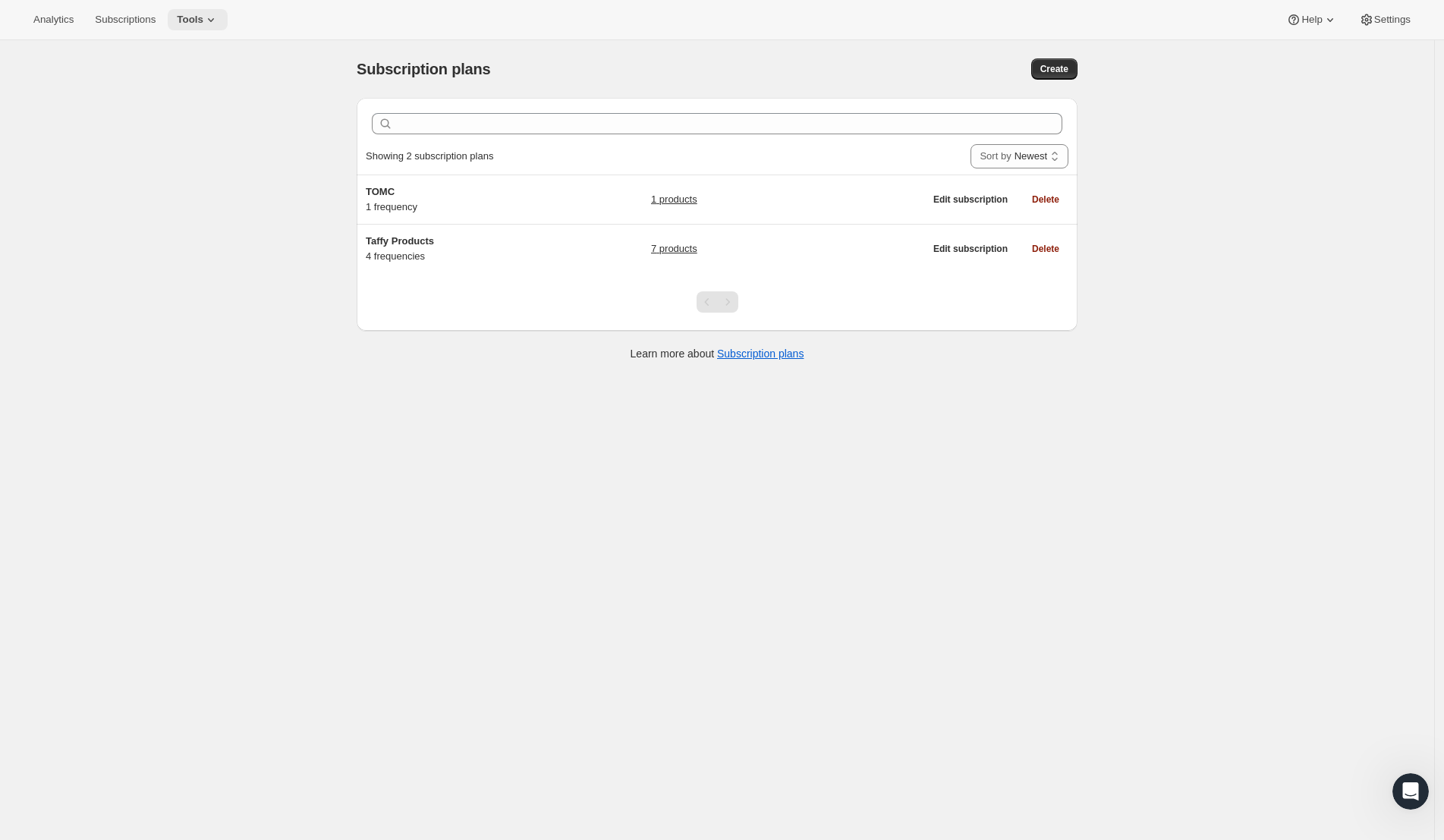 click on "Tools" at bounding box center [197, 20] 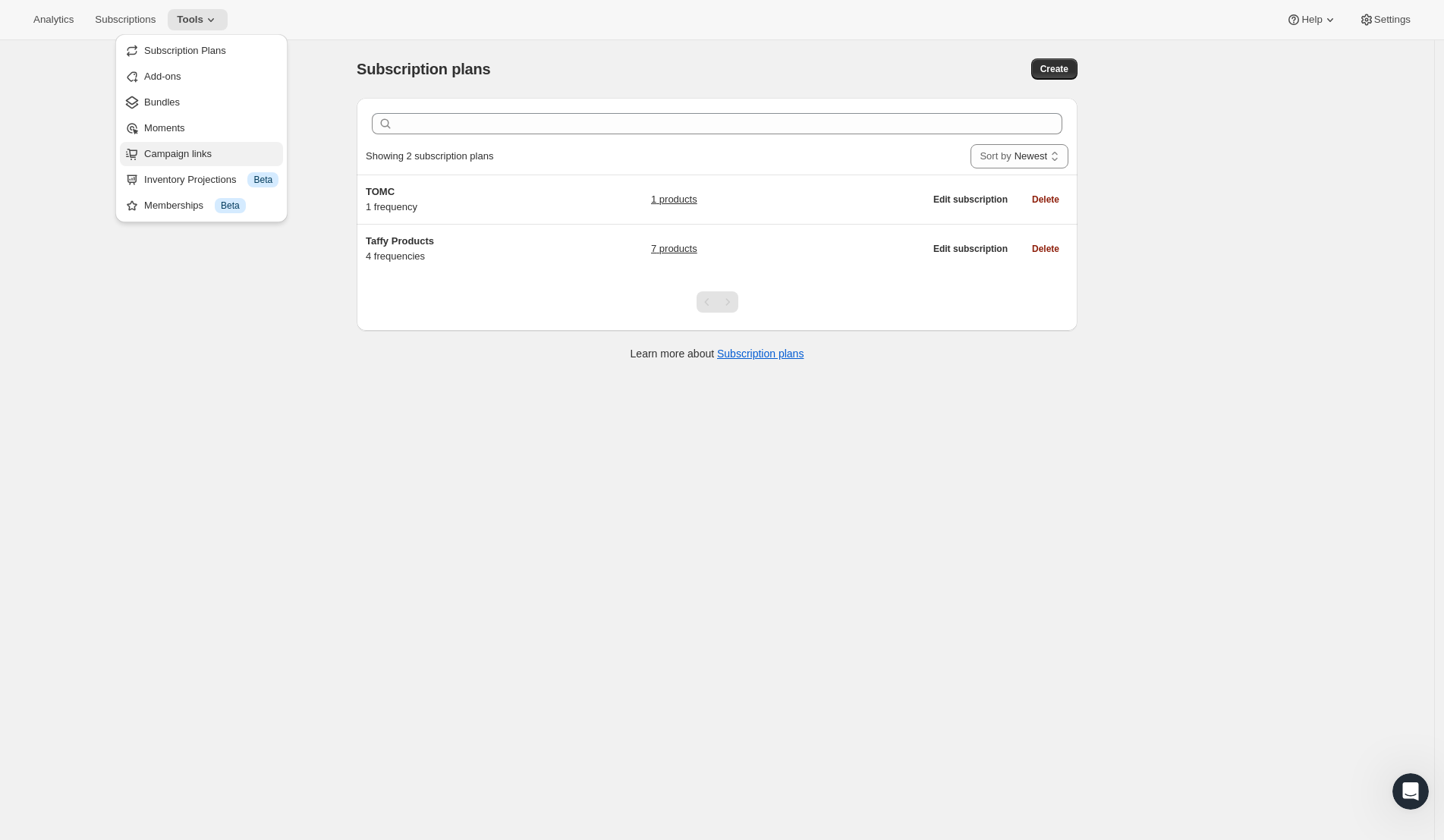 click on "Campaign links" at bounding box center [178, 153] 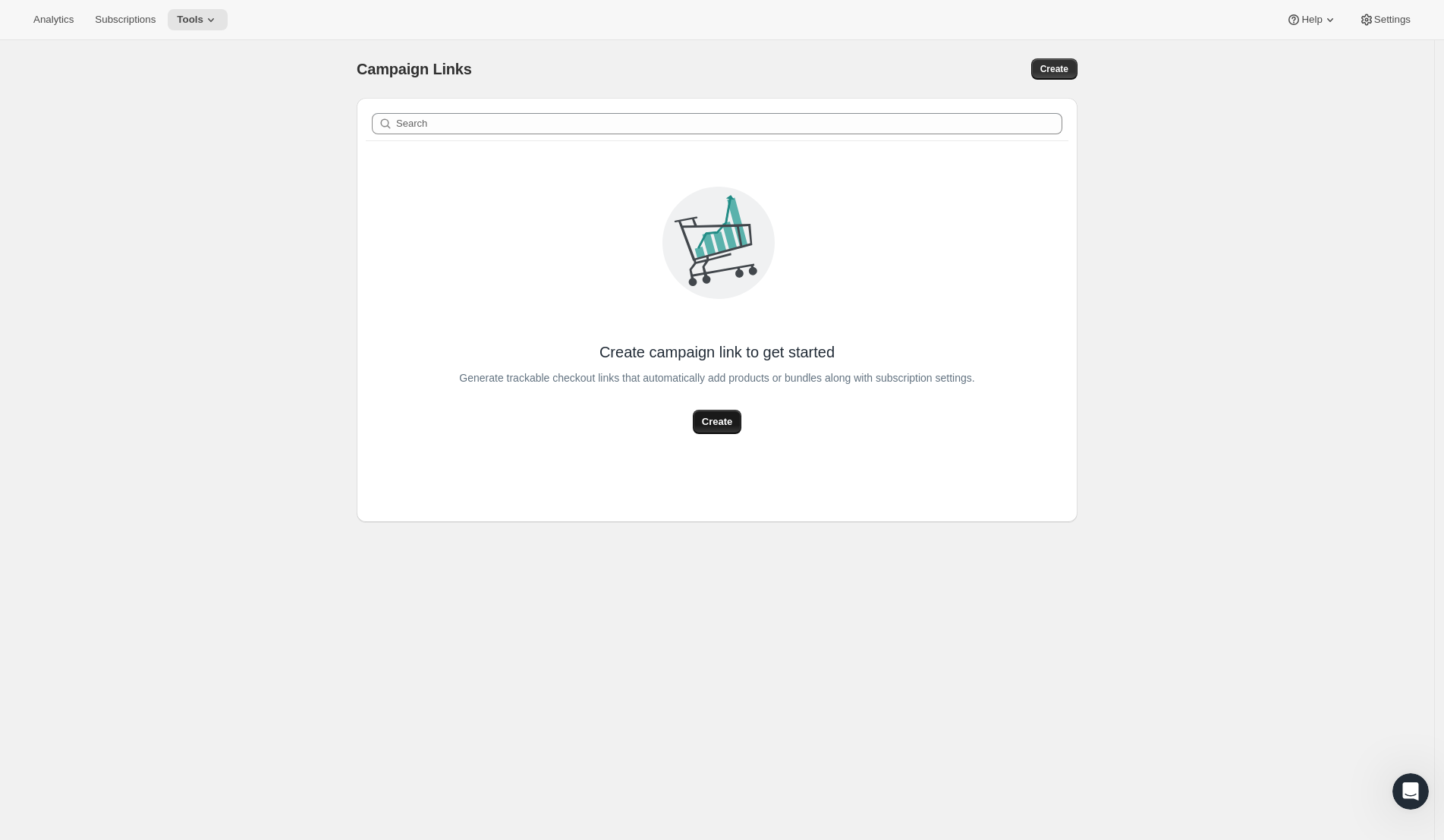 click on "Create" at bounding box center [717, 422] 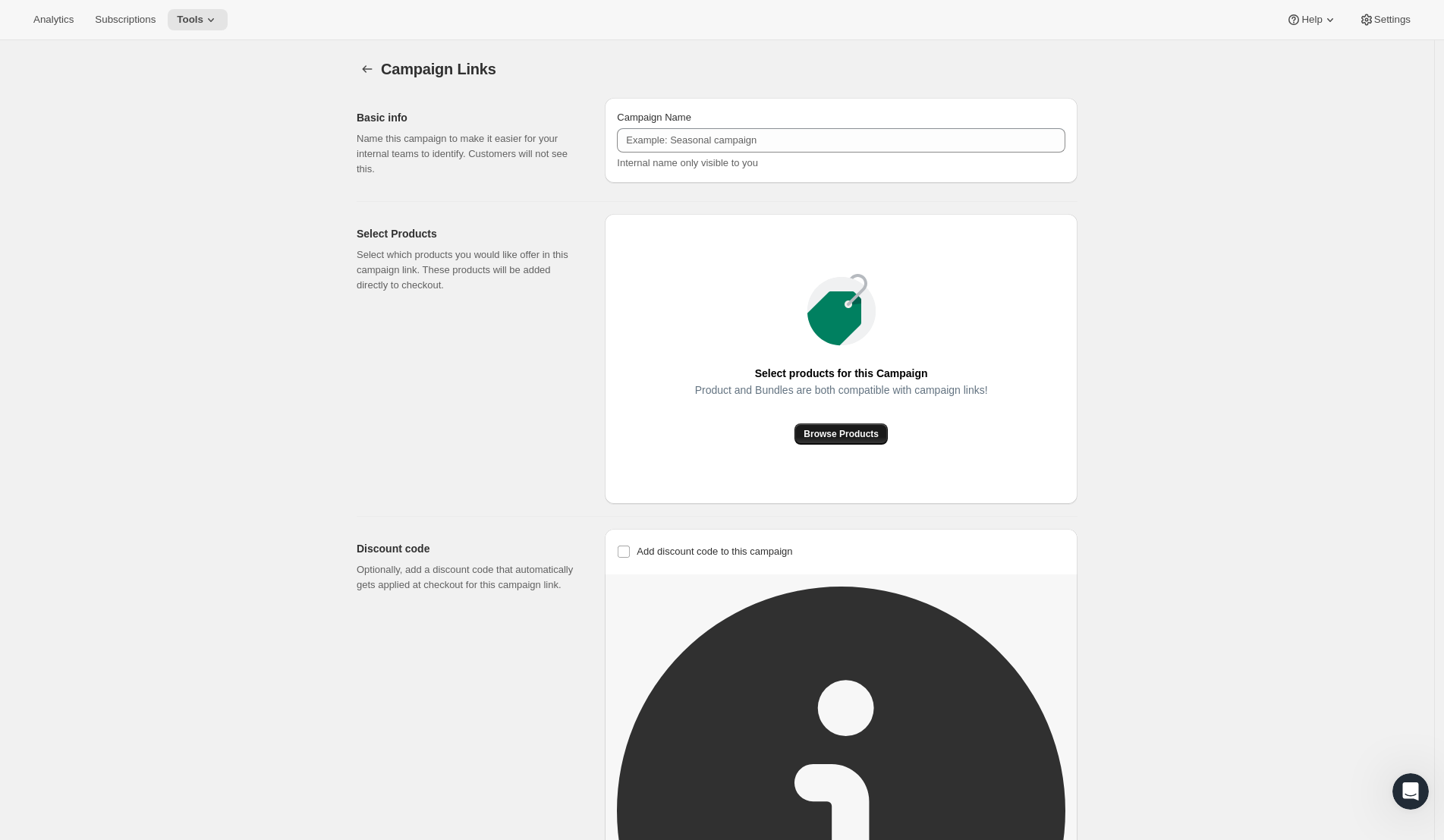 click on "Browse Products" at bounding box center (841, 434) 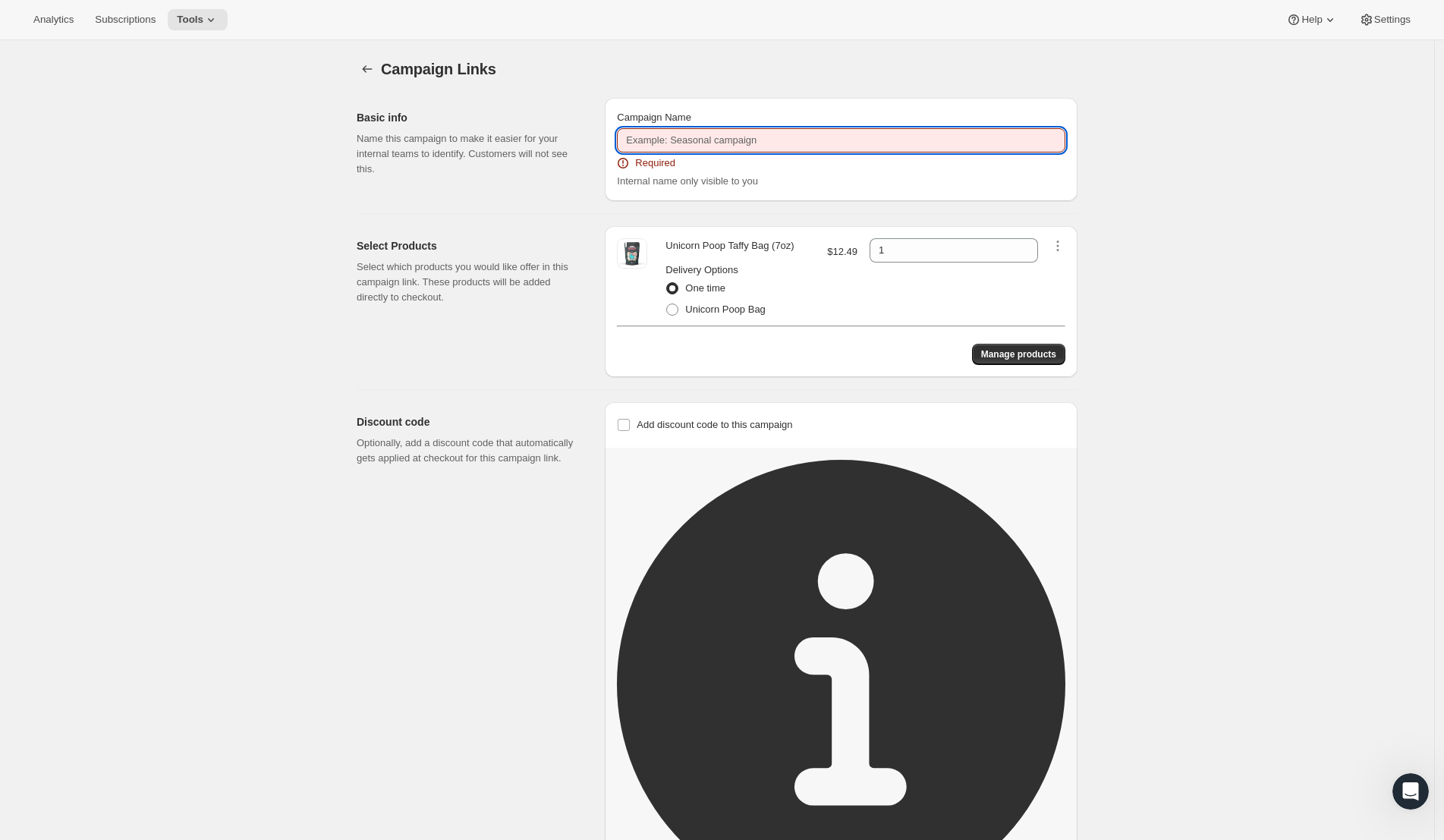 click on "Campaign Name" at bounding box center [841, 140] 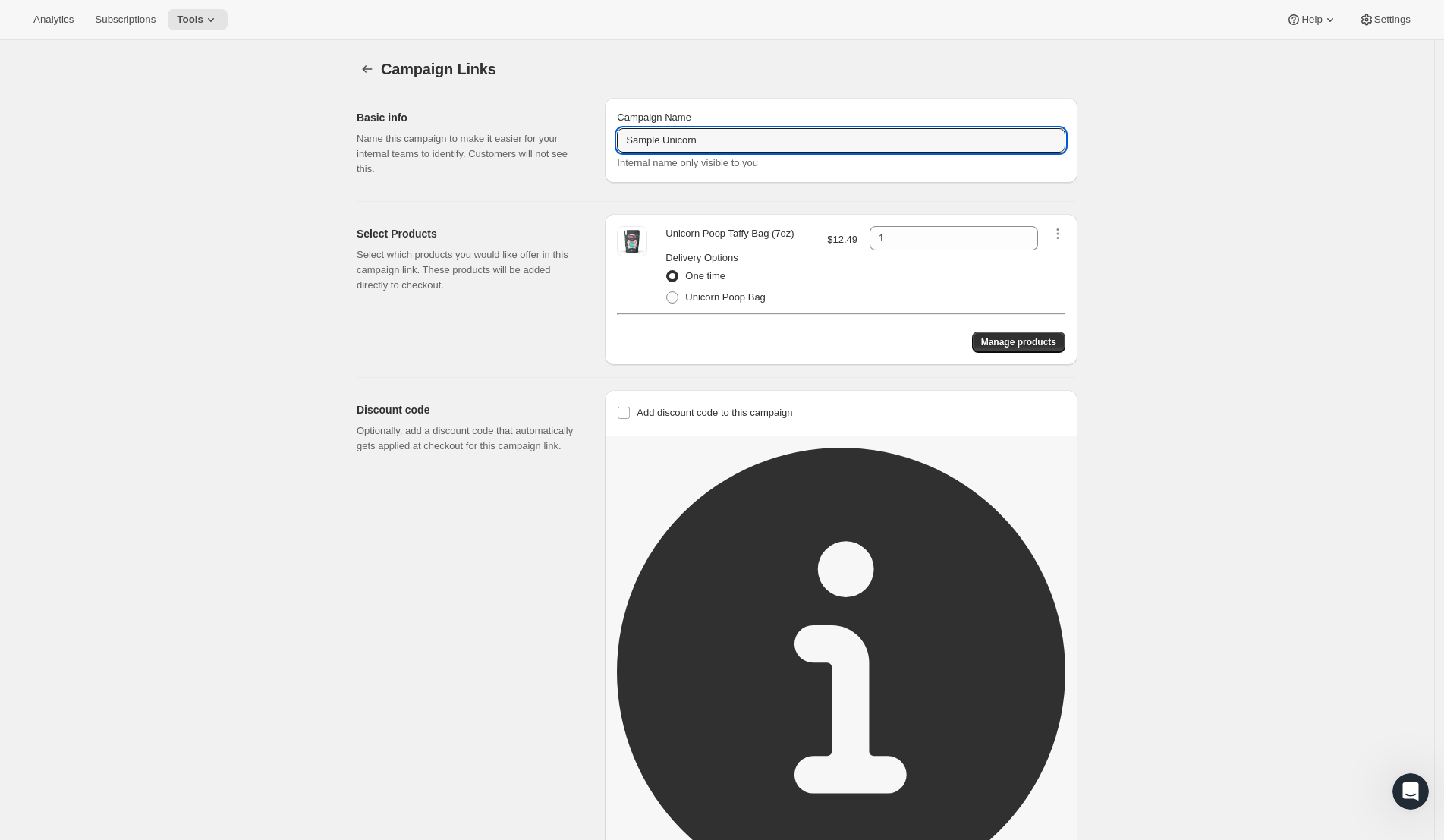type on "Sample Unicorn" 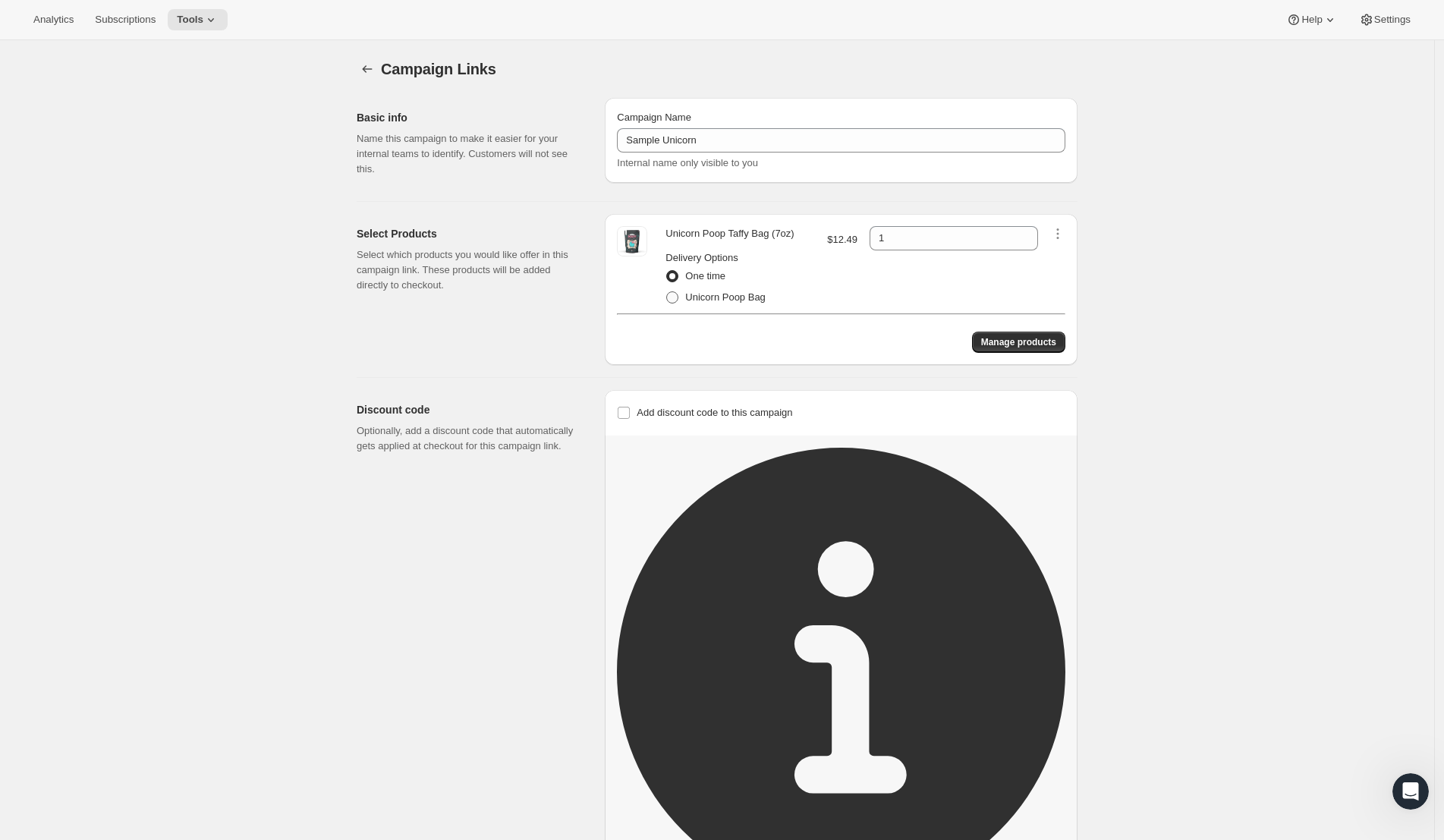 click on "Unicorn Poop Bag" at bounding box center [725, 297] 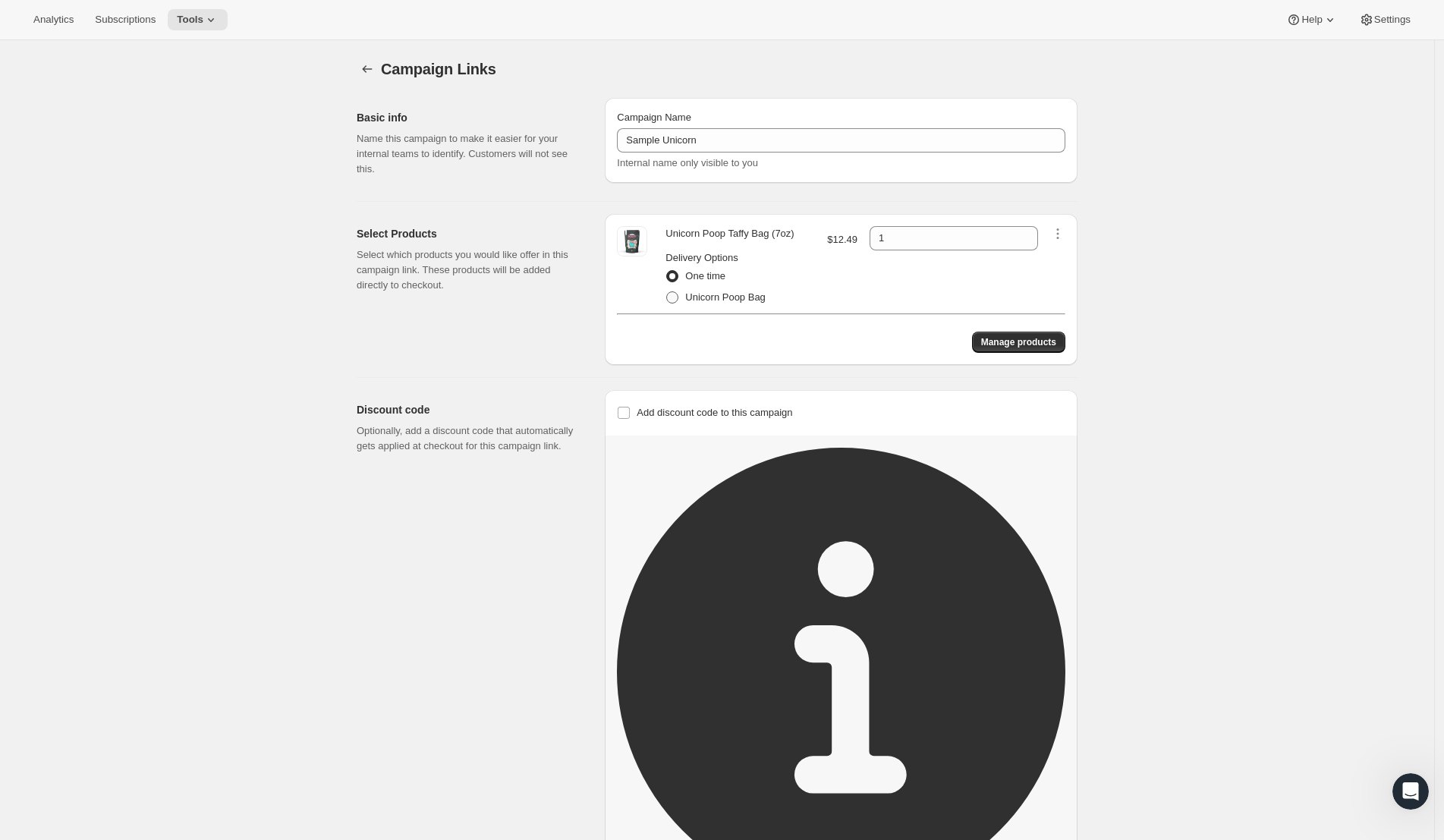 radio on "true" 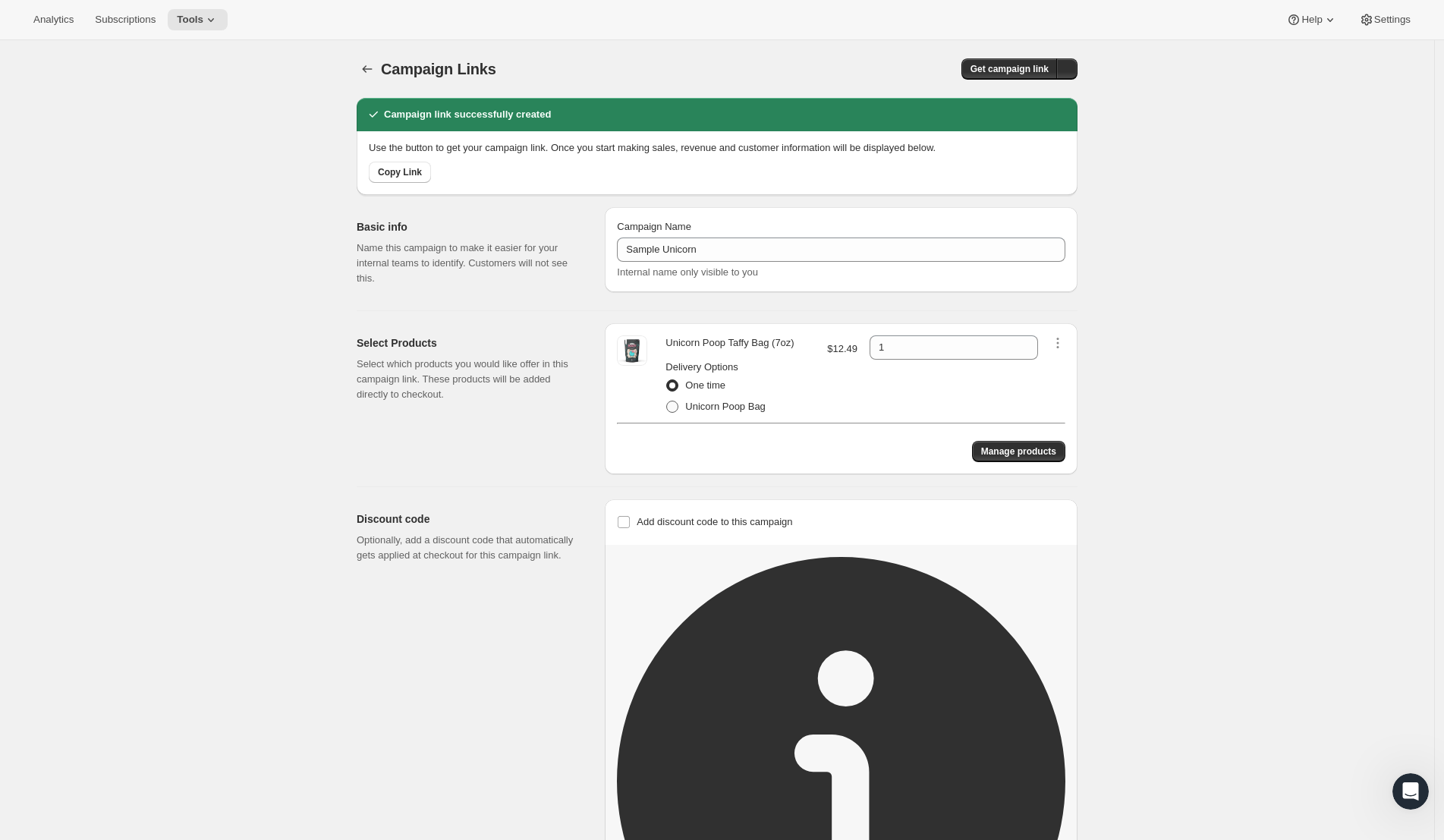 click on "Unicorn Poop Bag" at bounding box center (725, 406) 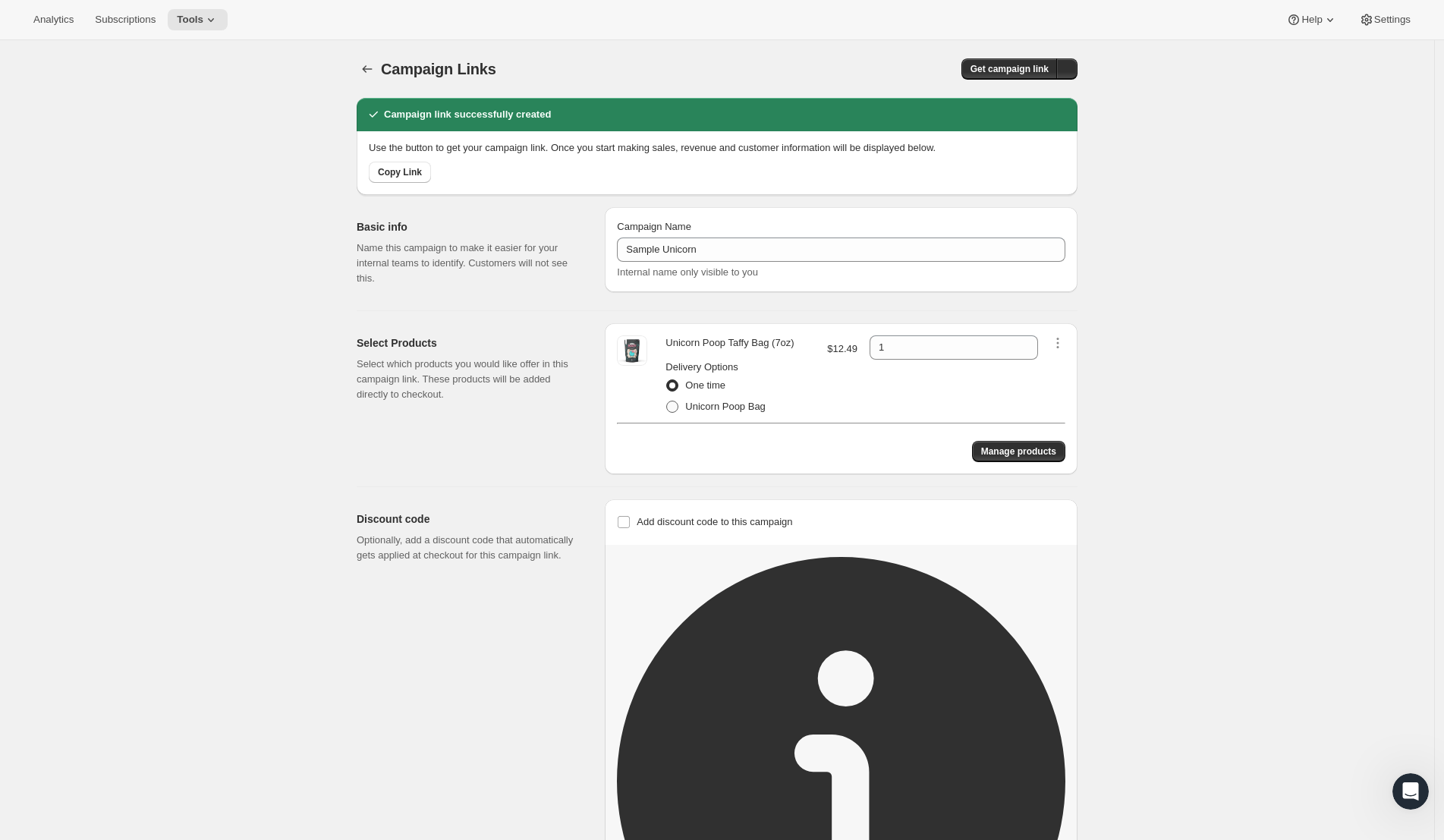 radio on "true" 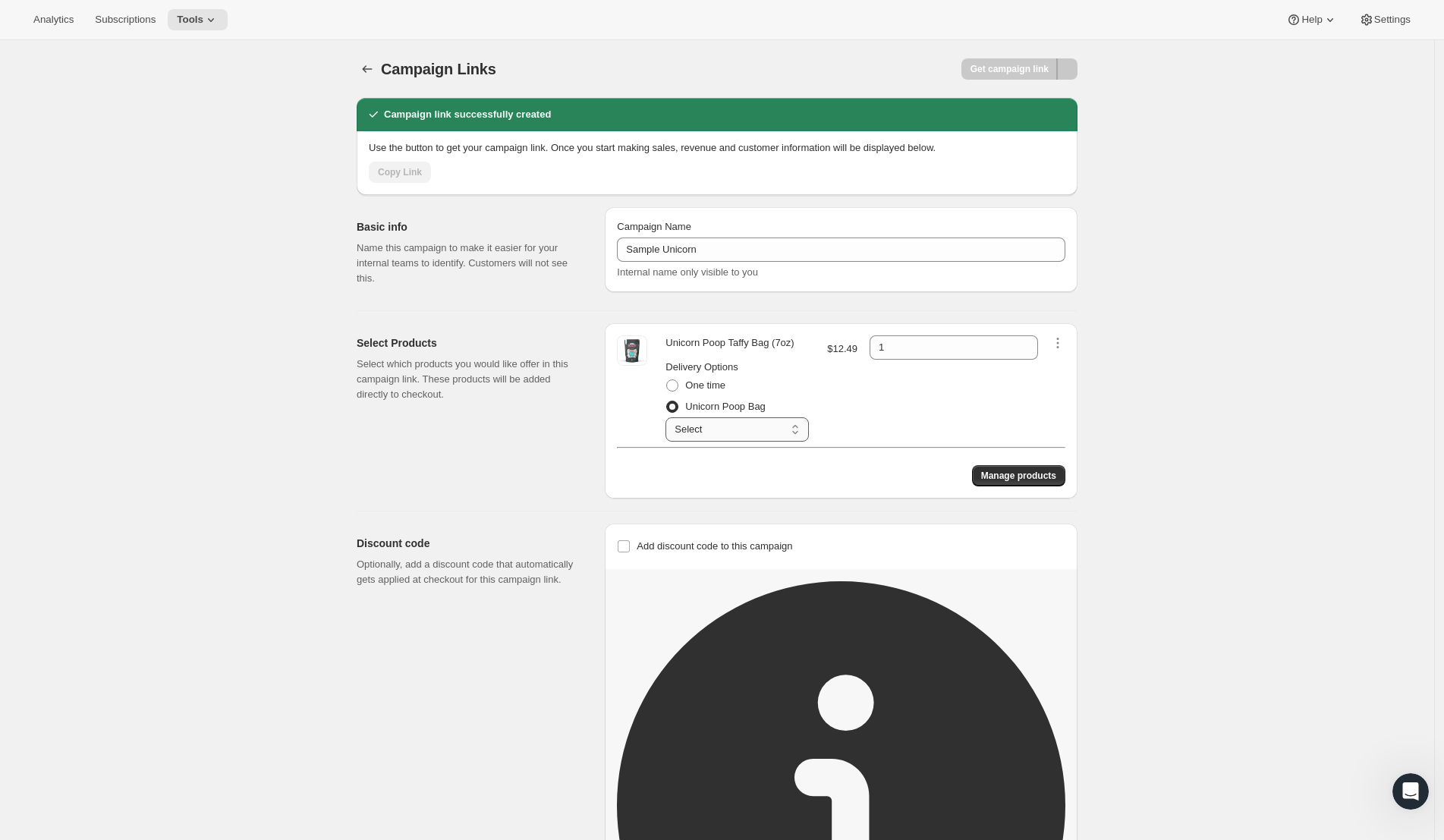 click on "Select Delivery every 2 weeks Delivery every 4 weeks Delivery every 6 weeks Delivery every 8 weeks" at bounding box center (737, 429) 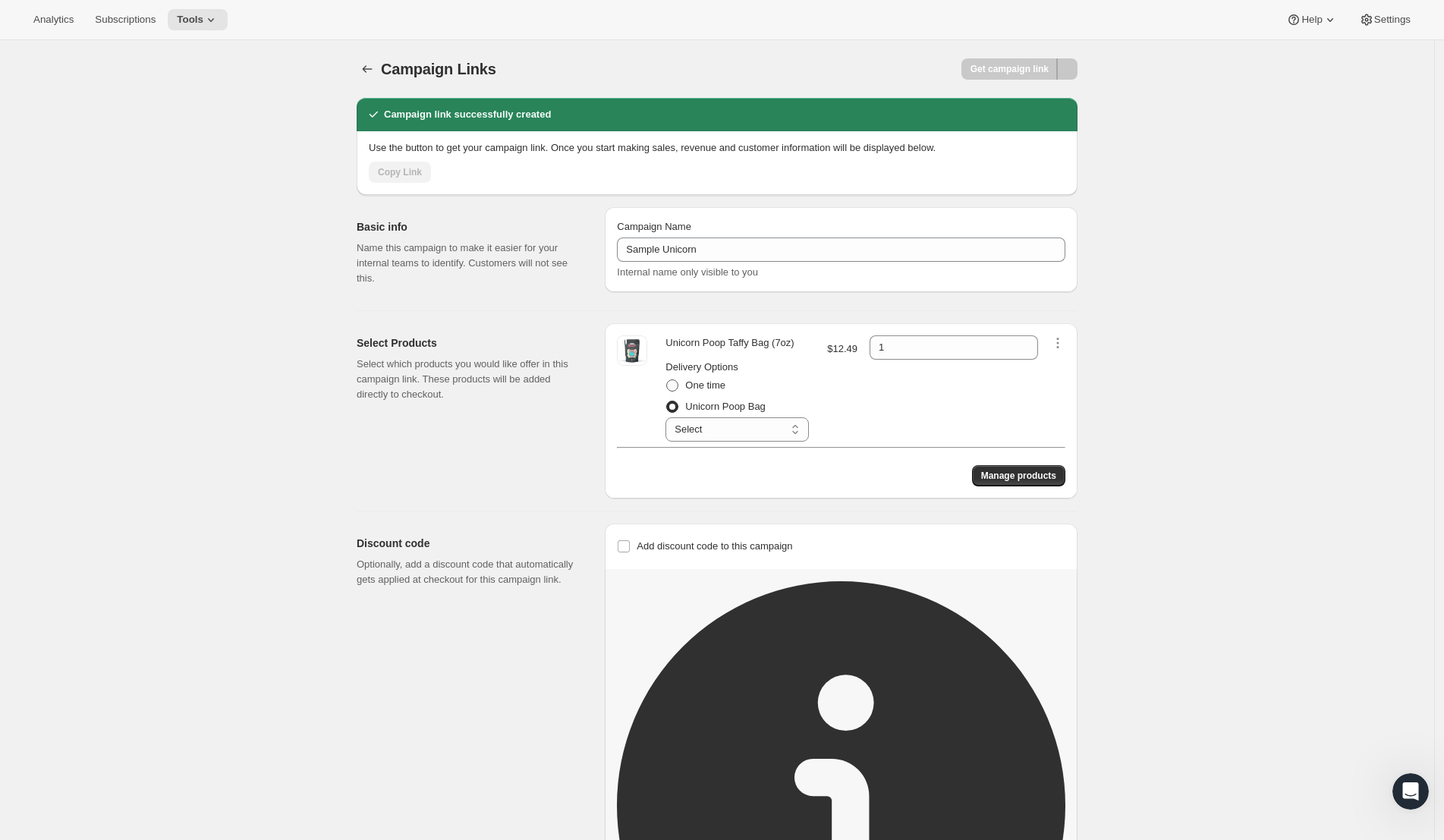 click on "One time" at bounding box center [705, 385] 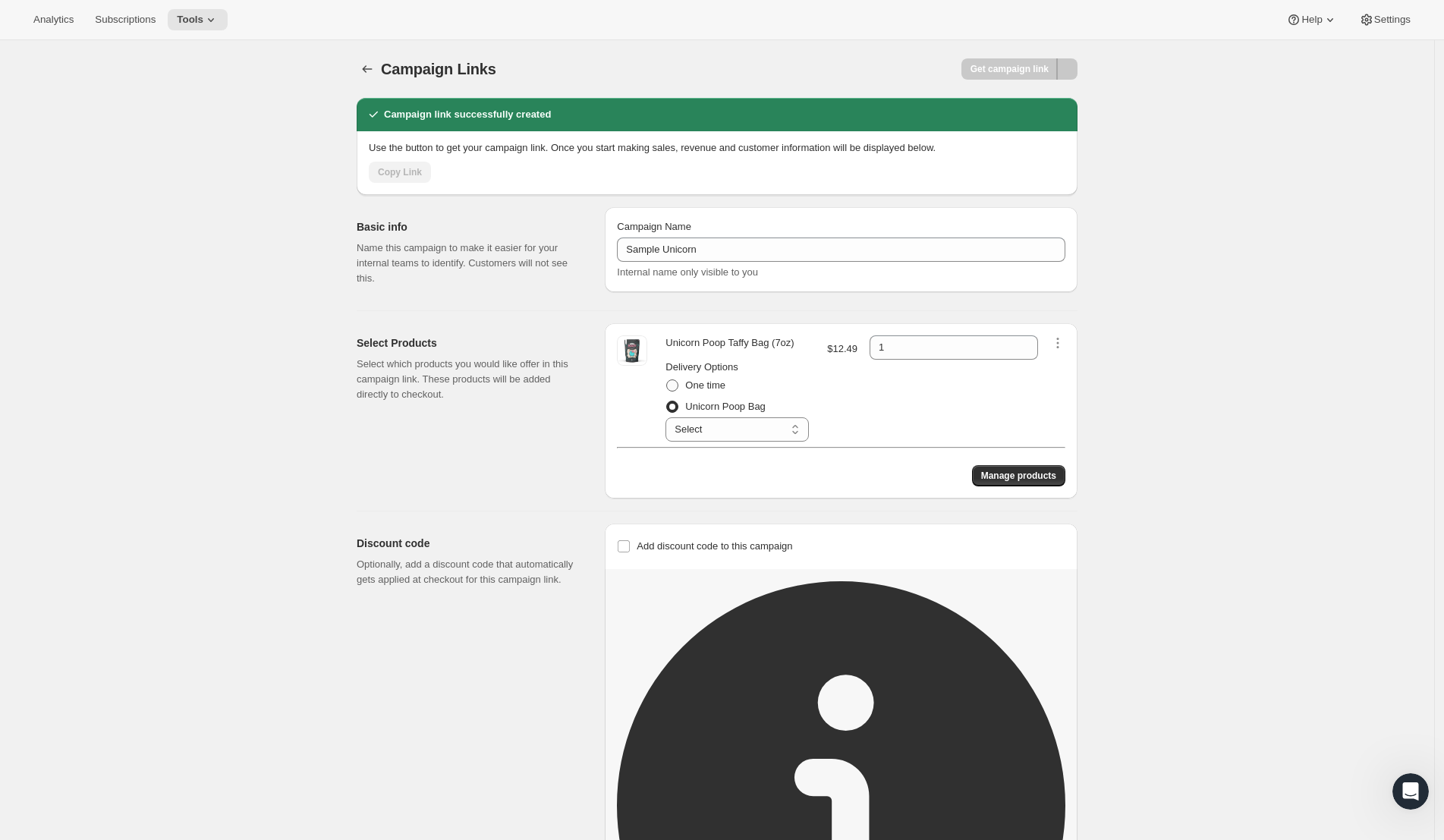 radio on "true" 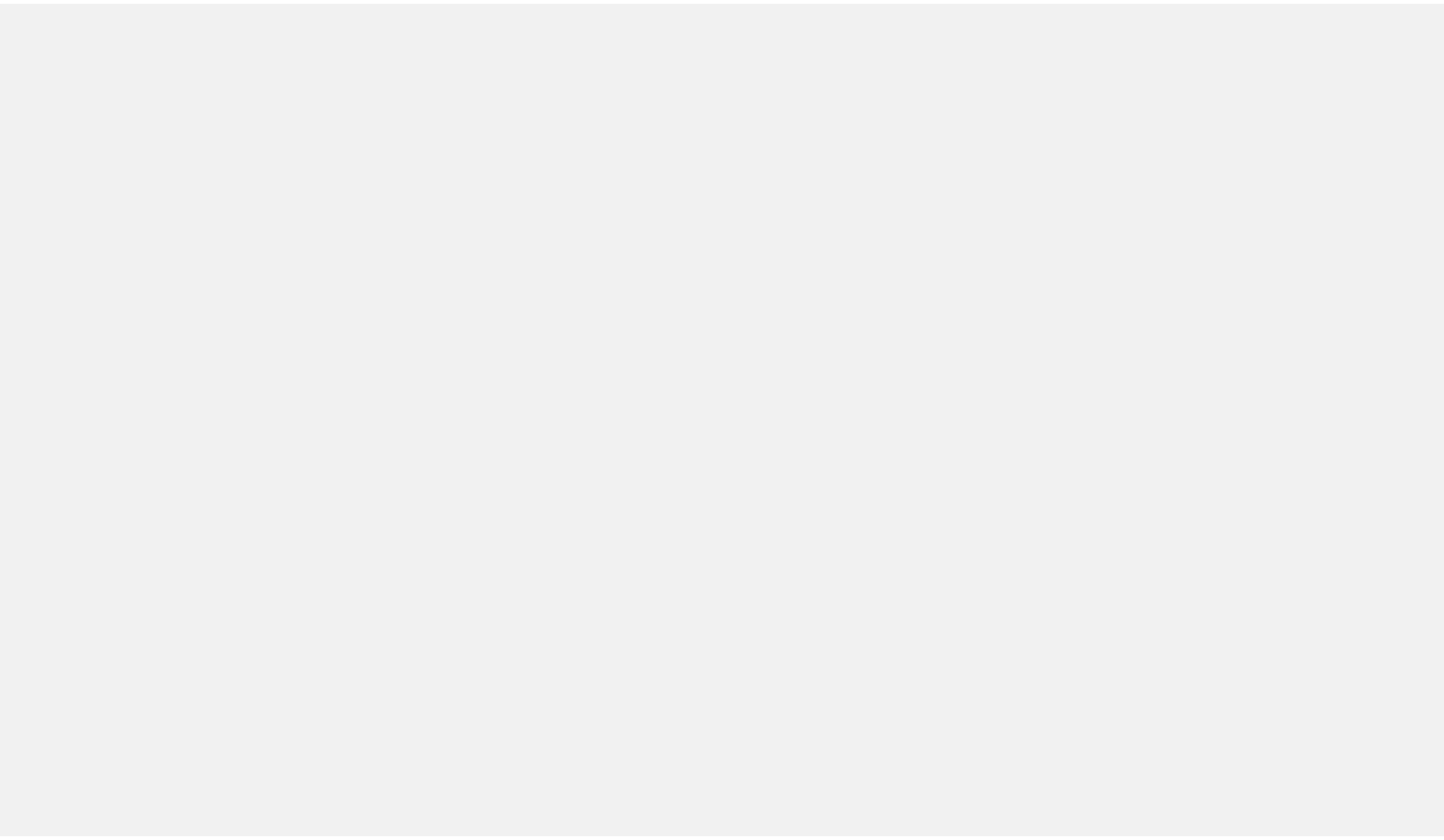 scroll, scrollTop: 0, scrollLeft: 0, axis: both 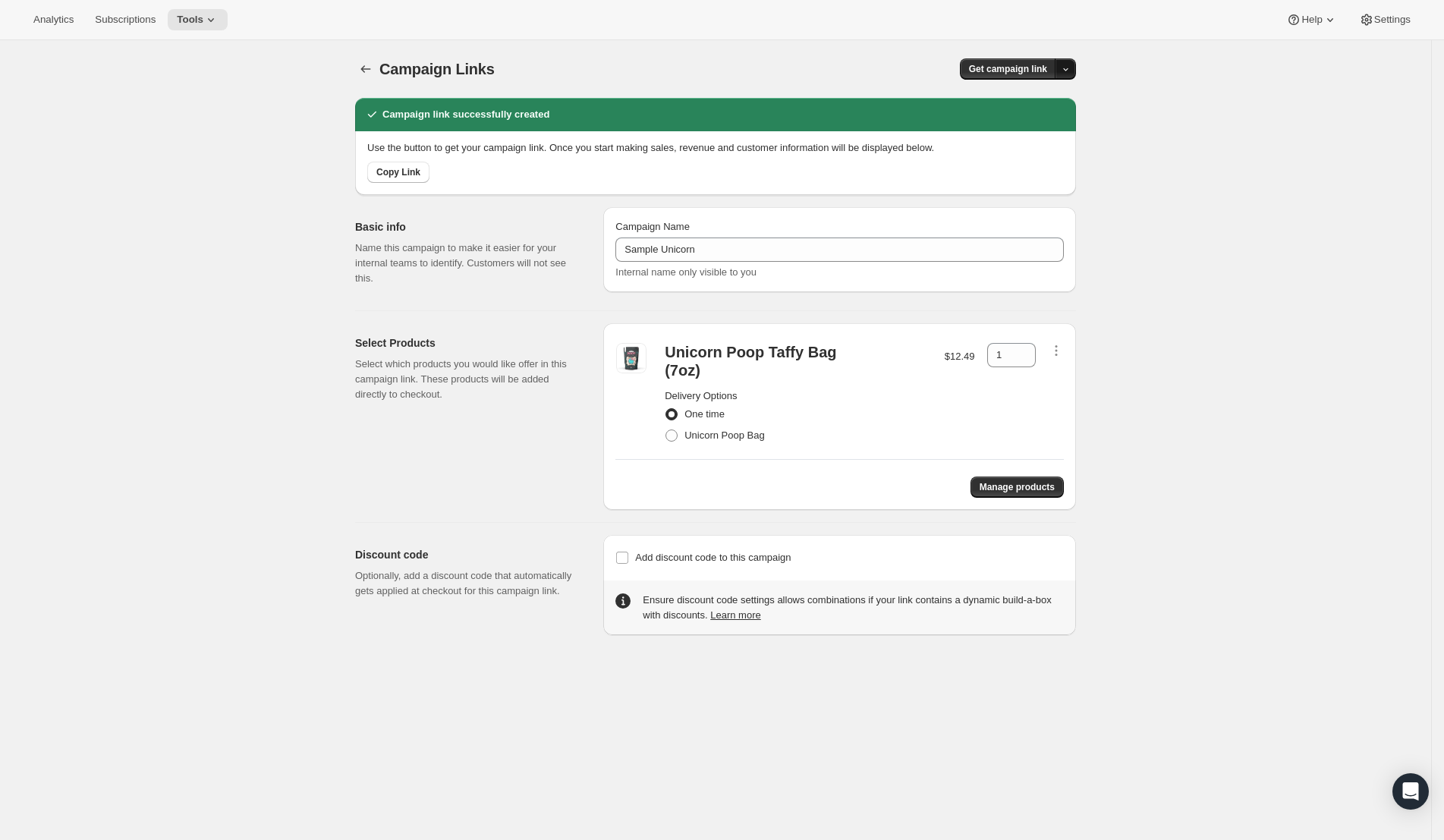 click 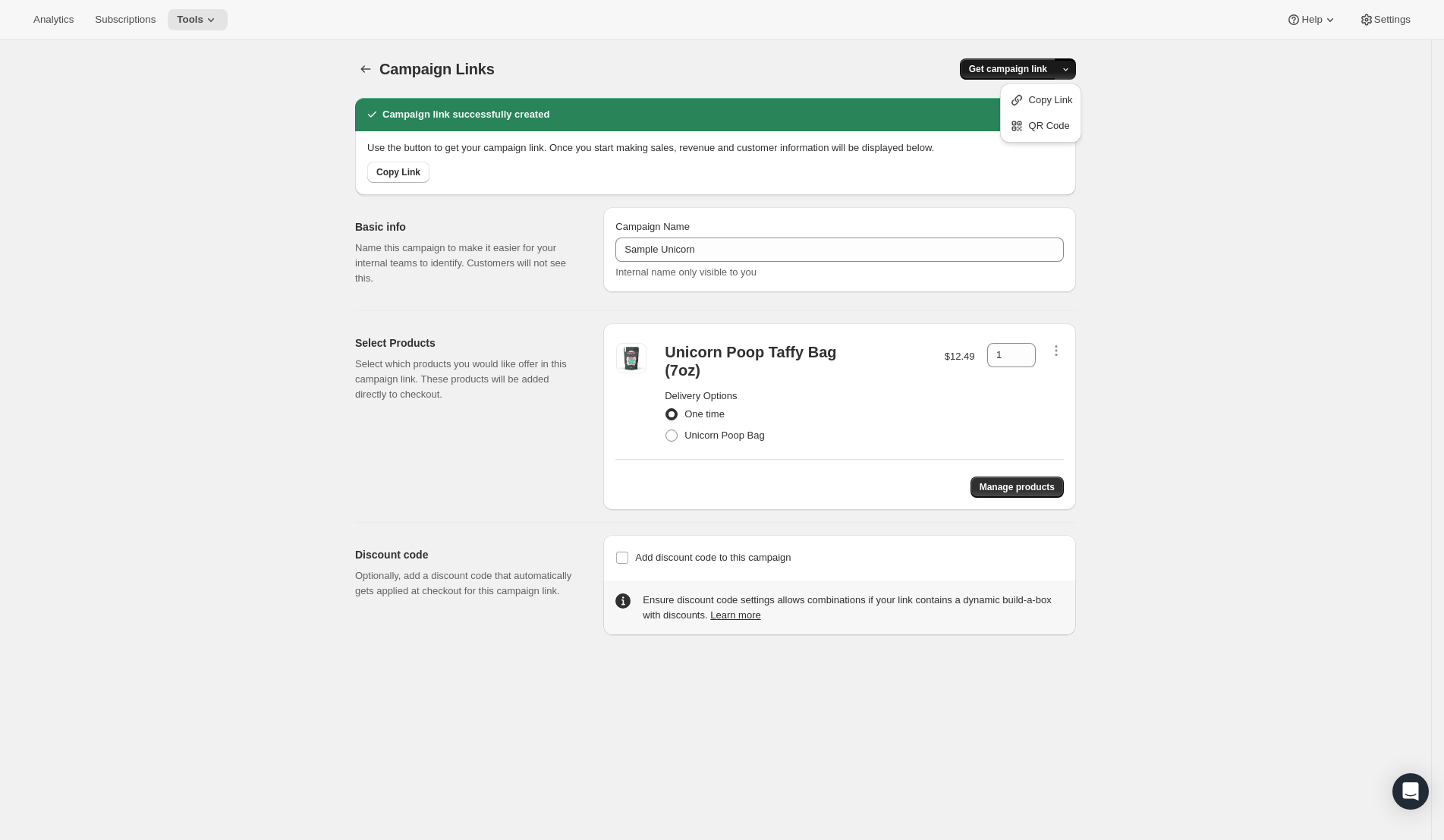 click on "Get campaign link" at bounding box center (1008, 69) 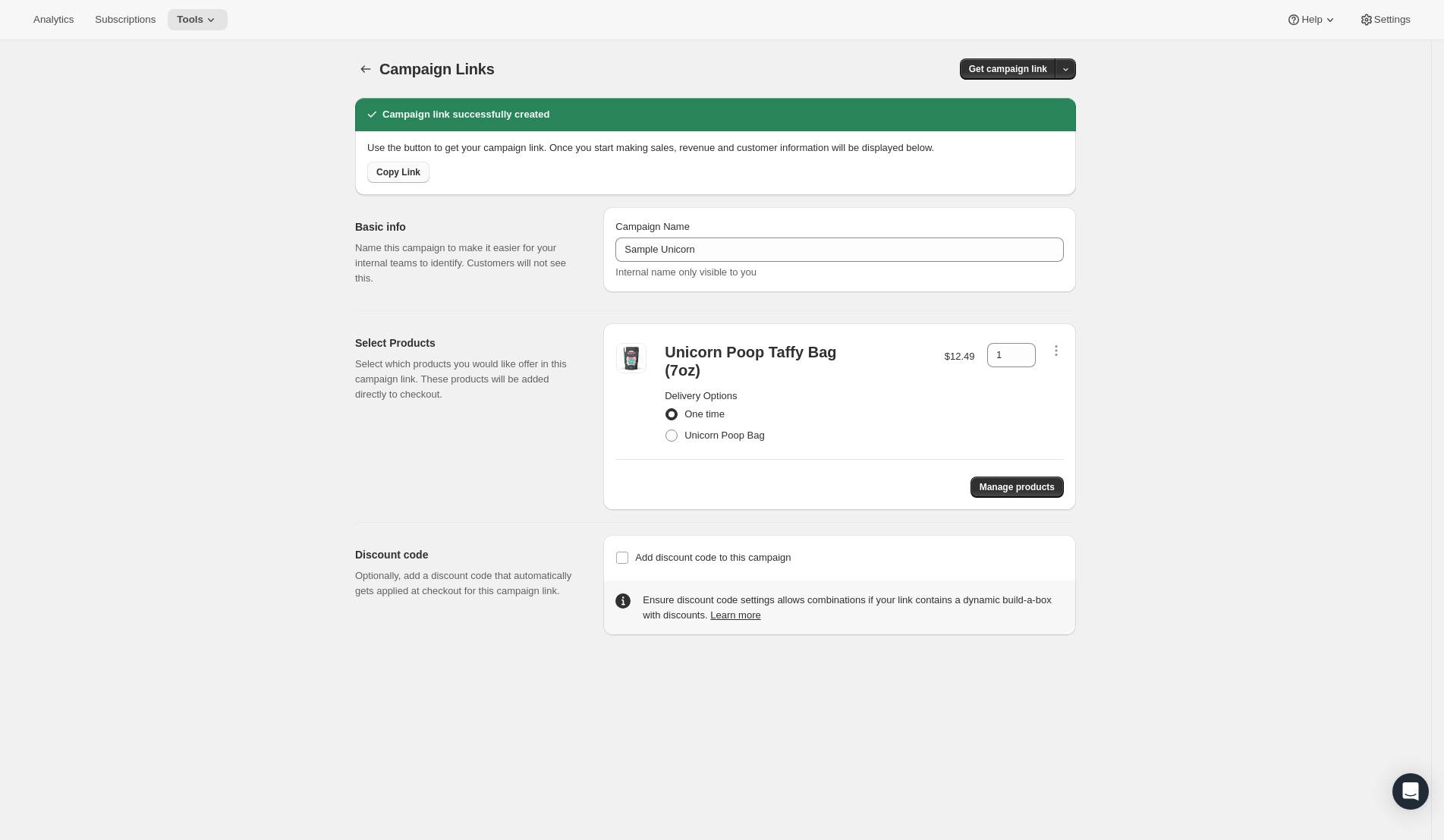 click on "Copy Link" at bounding box center [398, 172] 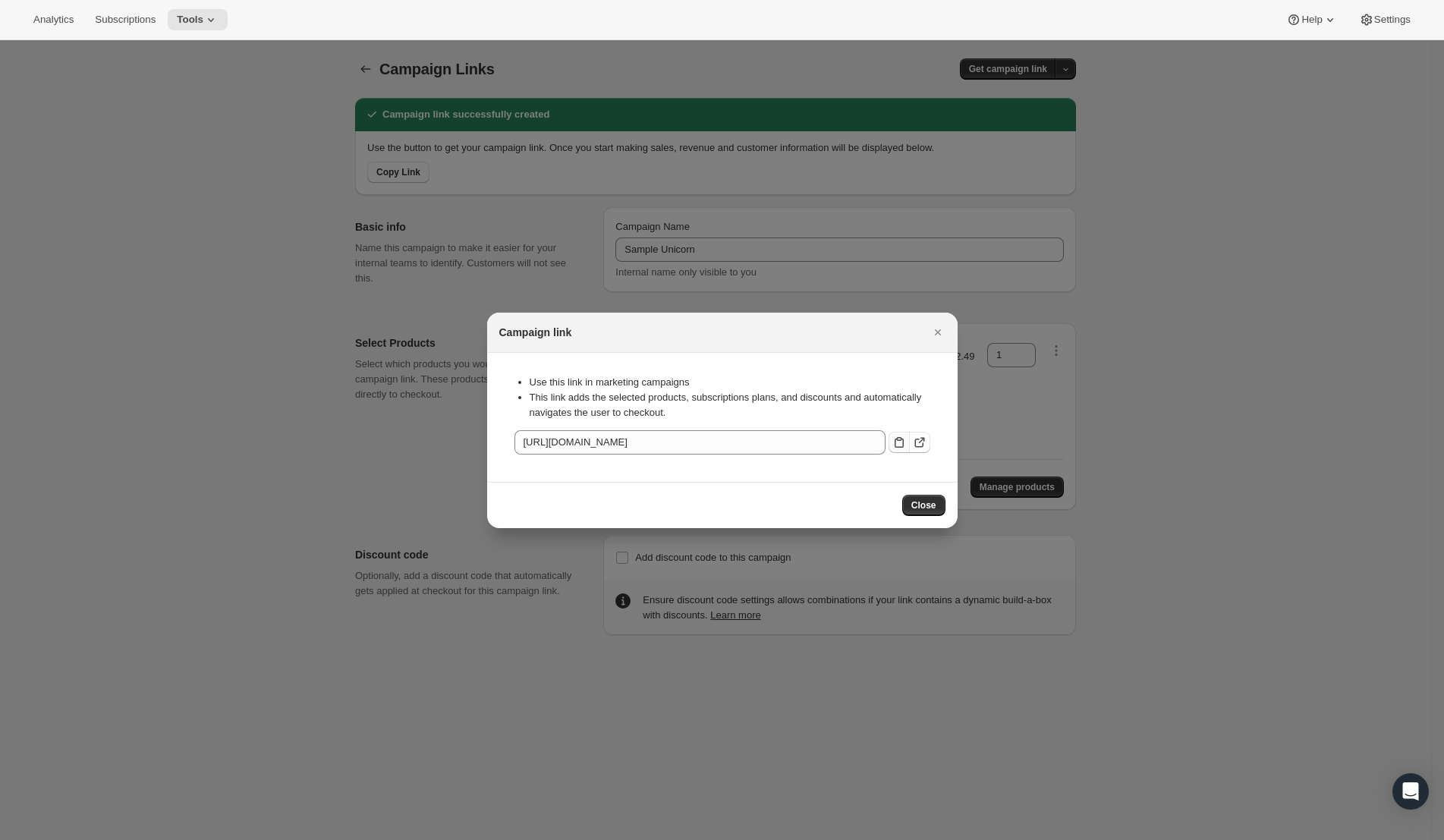 click 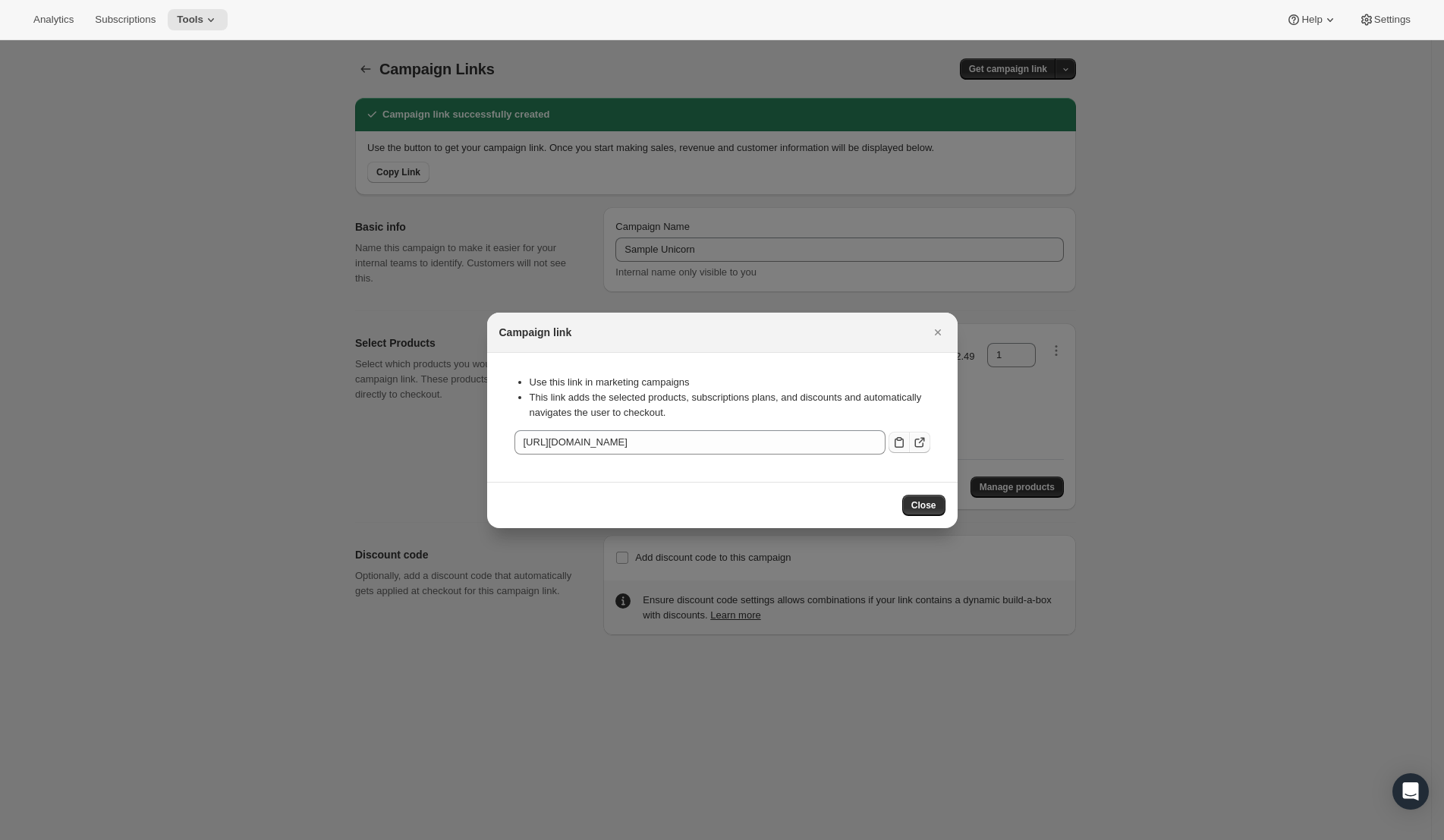 click 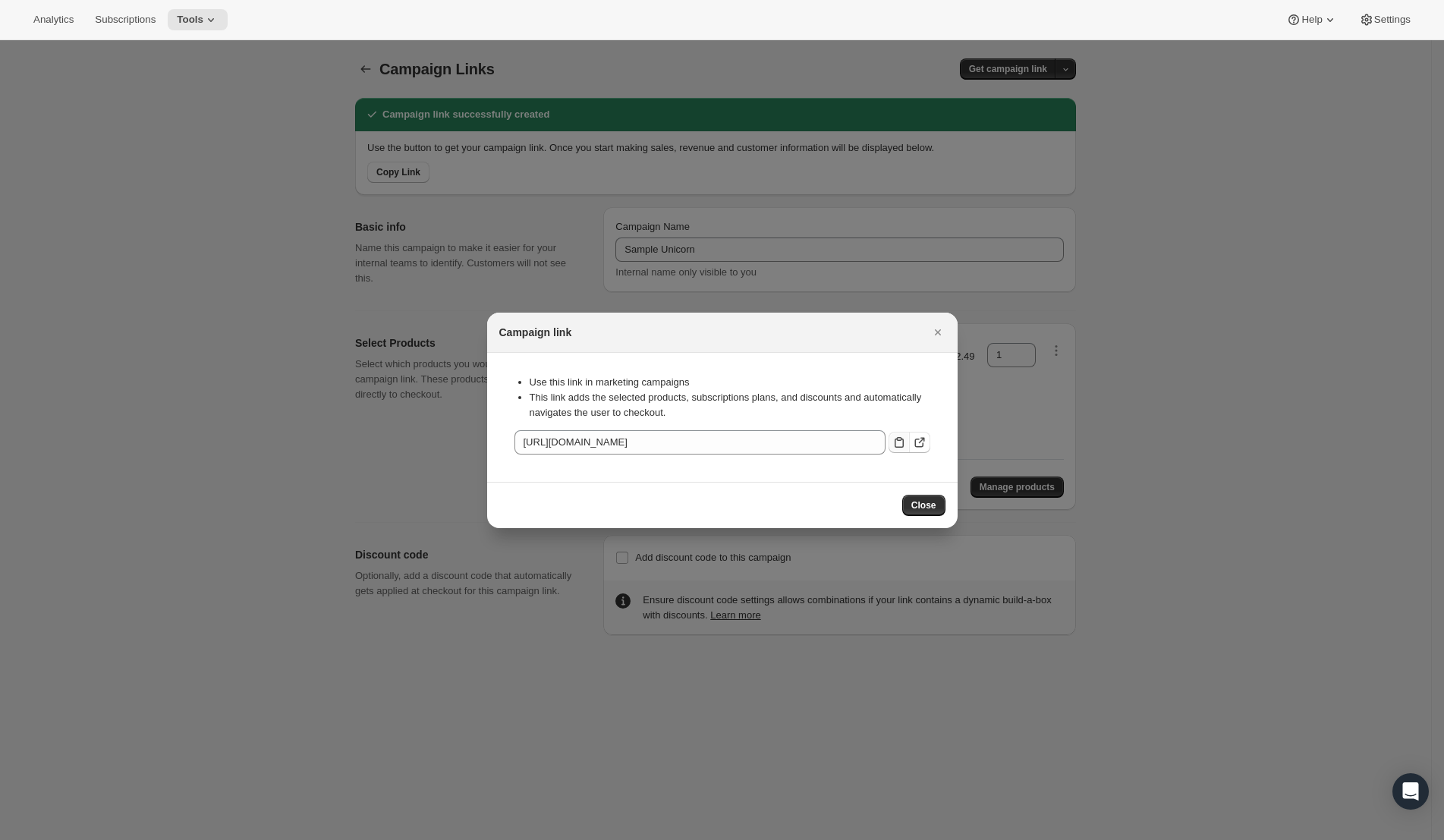 click 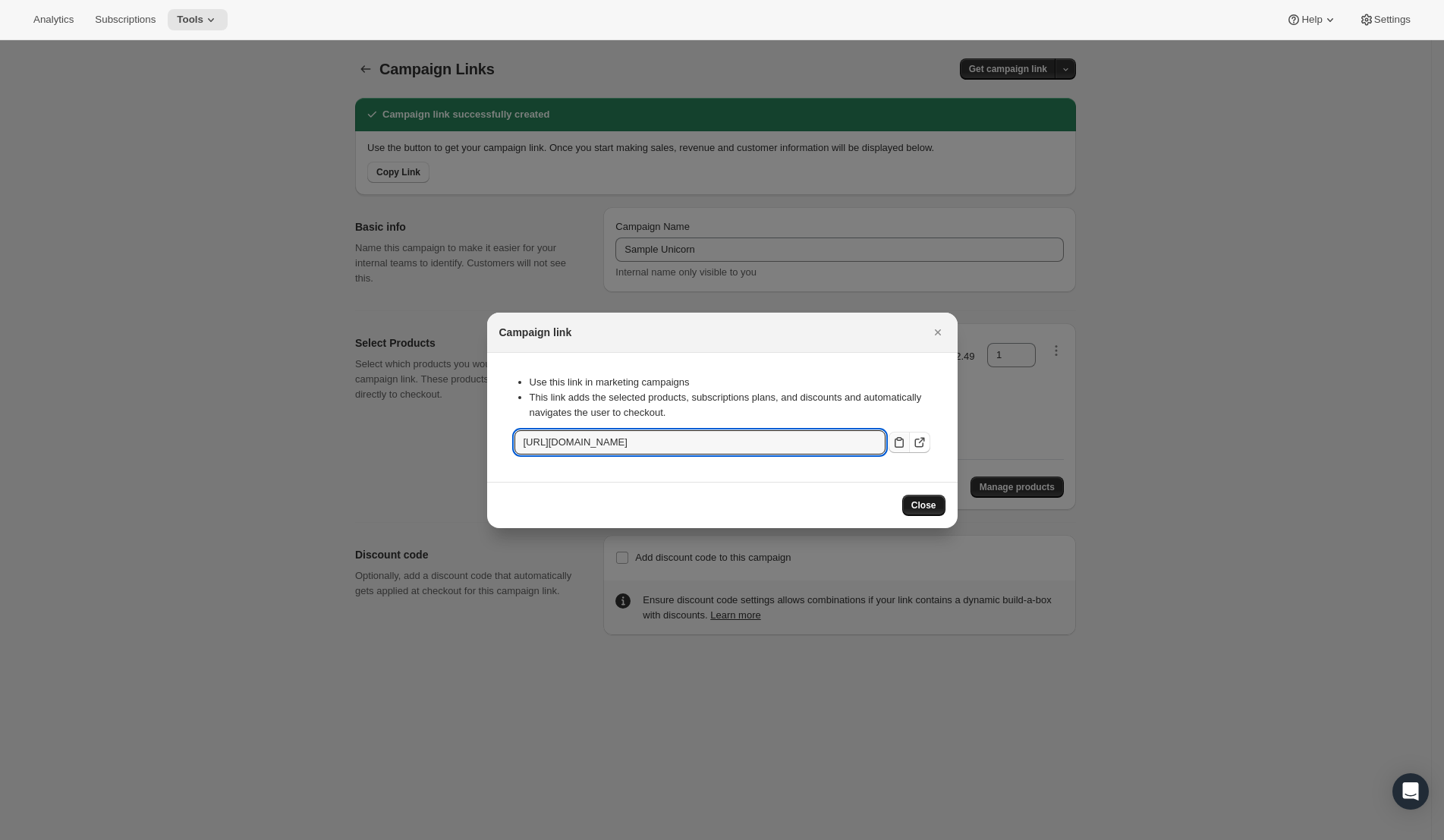 click on "Close" at bounding box center (923, 505) 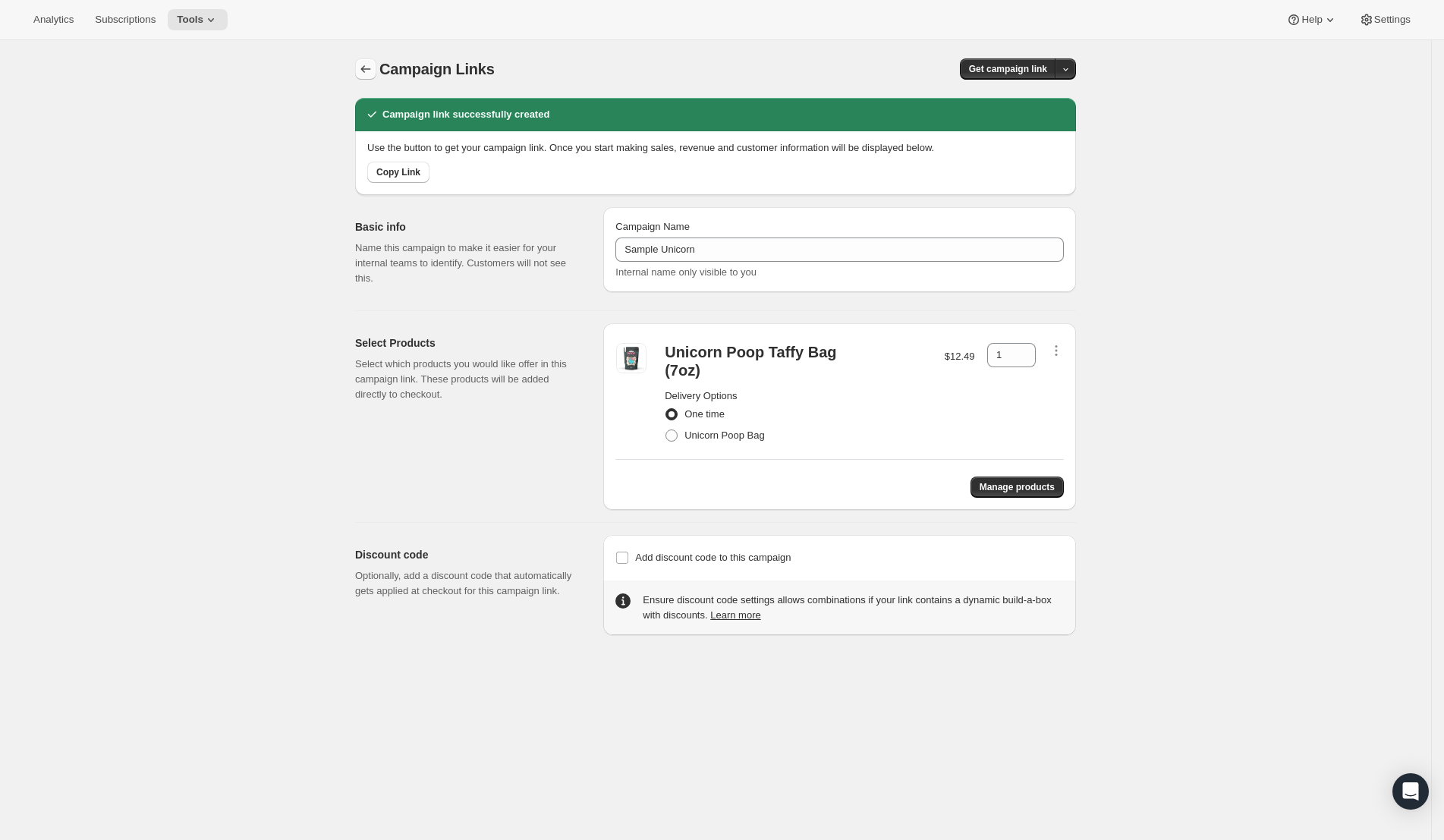 click 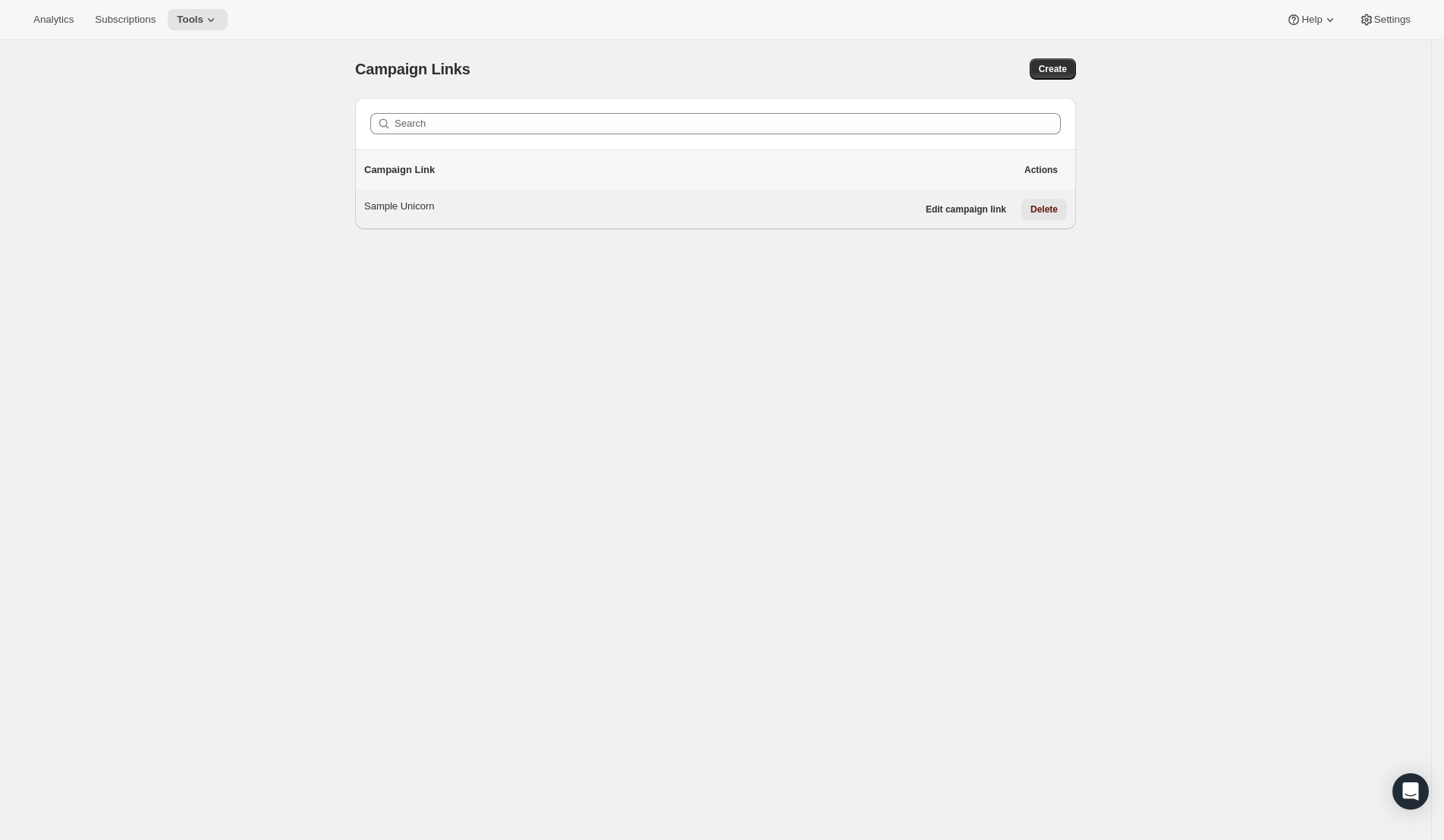 click on "Delete" at bounding box center [1044, 209] 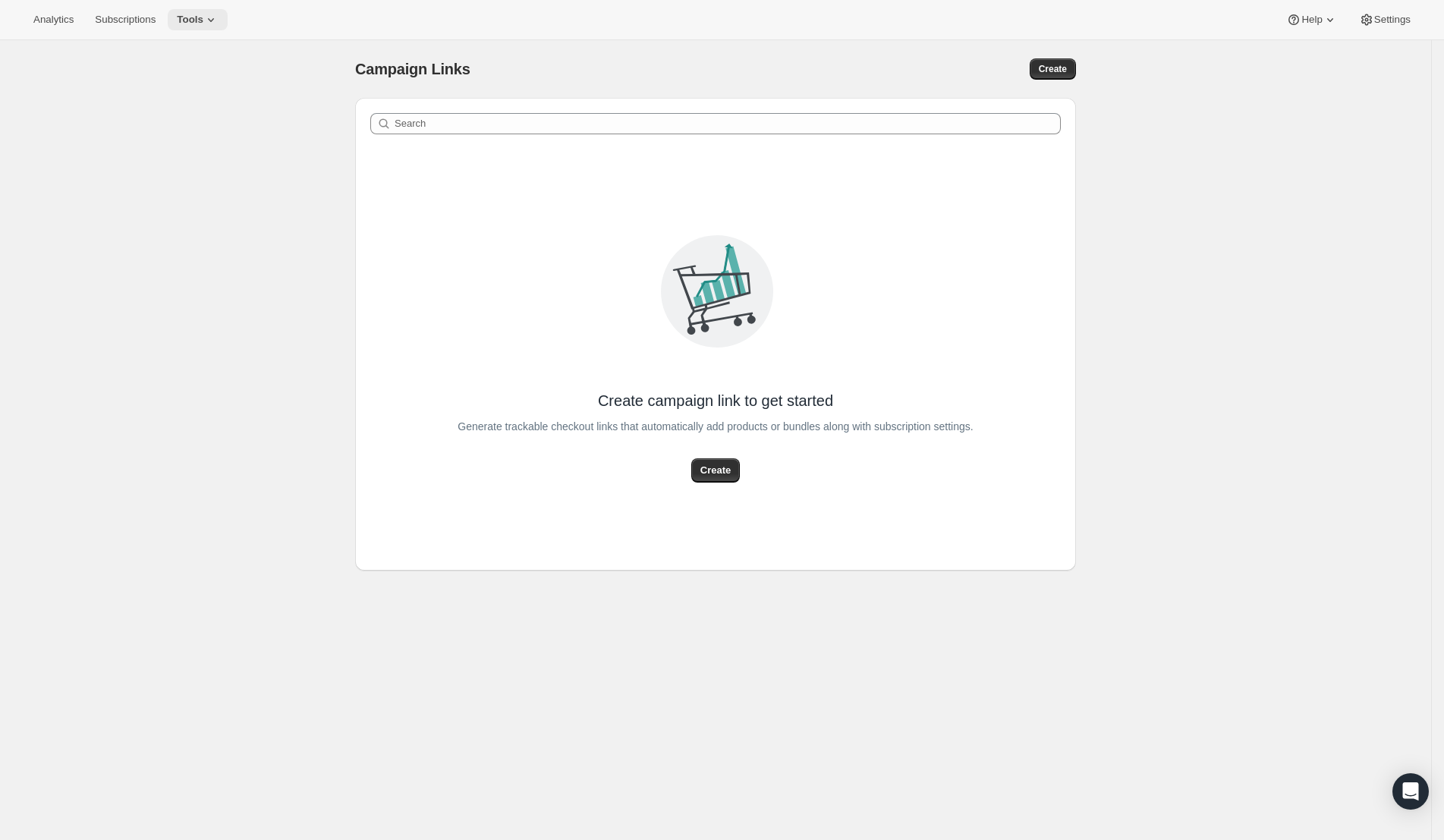 click on "Tools" at bounding box center (190, 20) 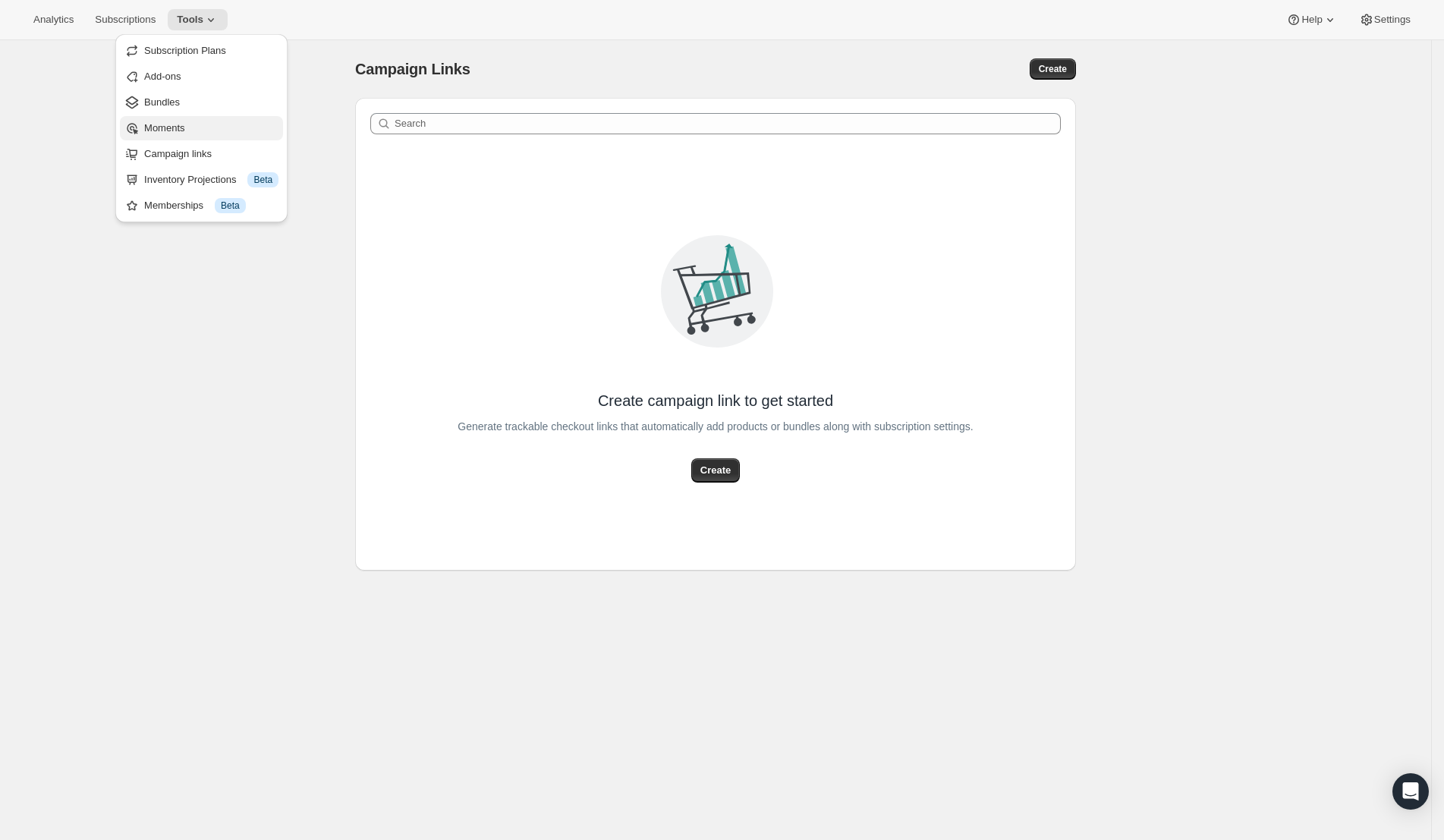 click on "Moments" at bounding box center (211, 128) 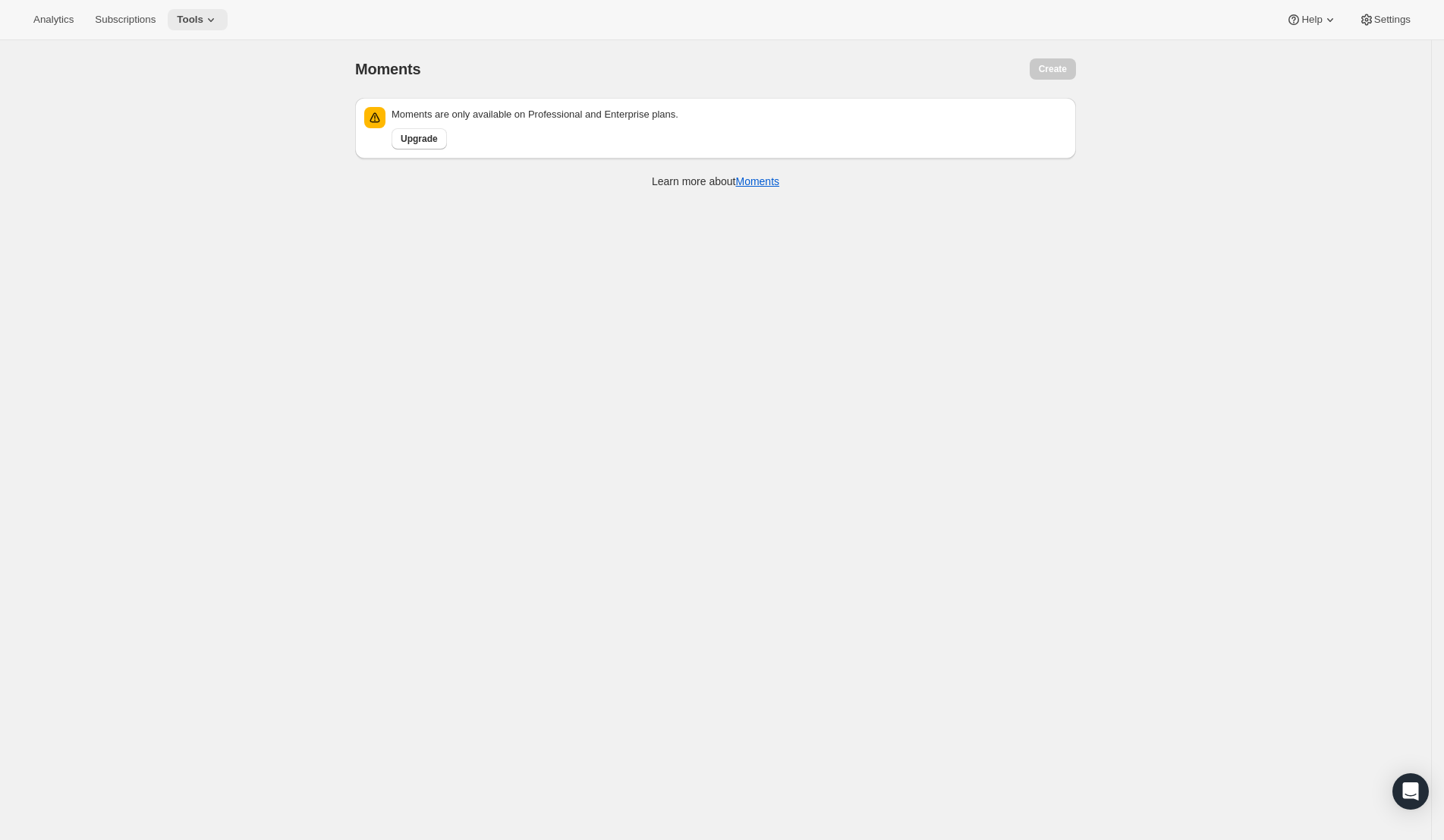 click on "Tools" at bounding box center (197, 20) 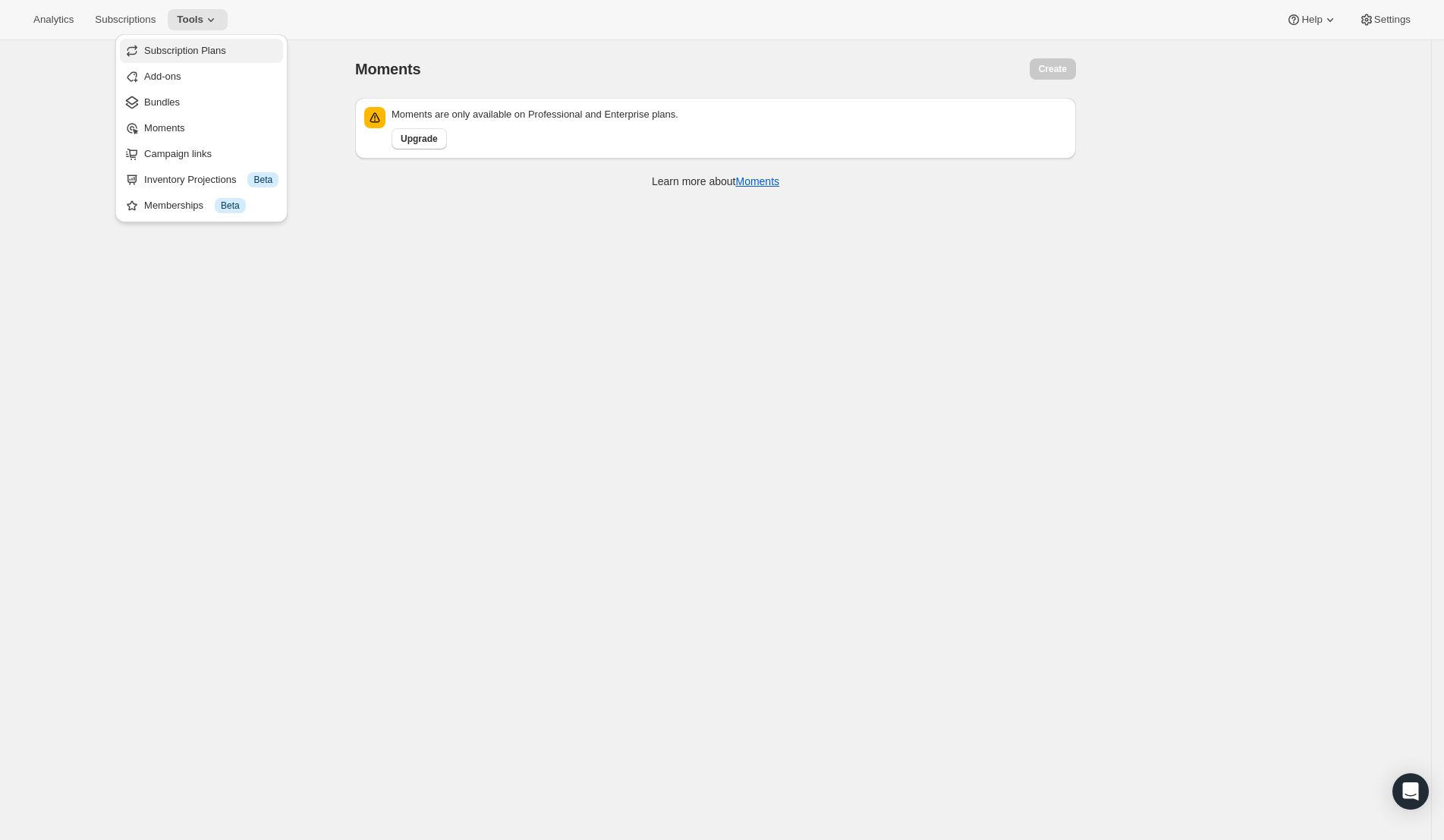 click on "Subscription Plans" at bounding box center [185, 50] 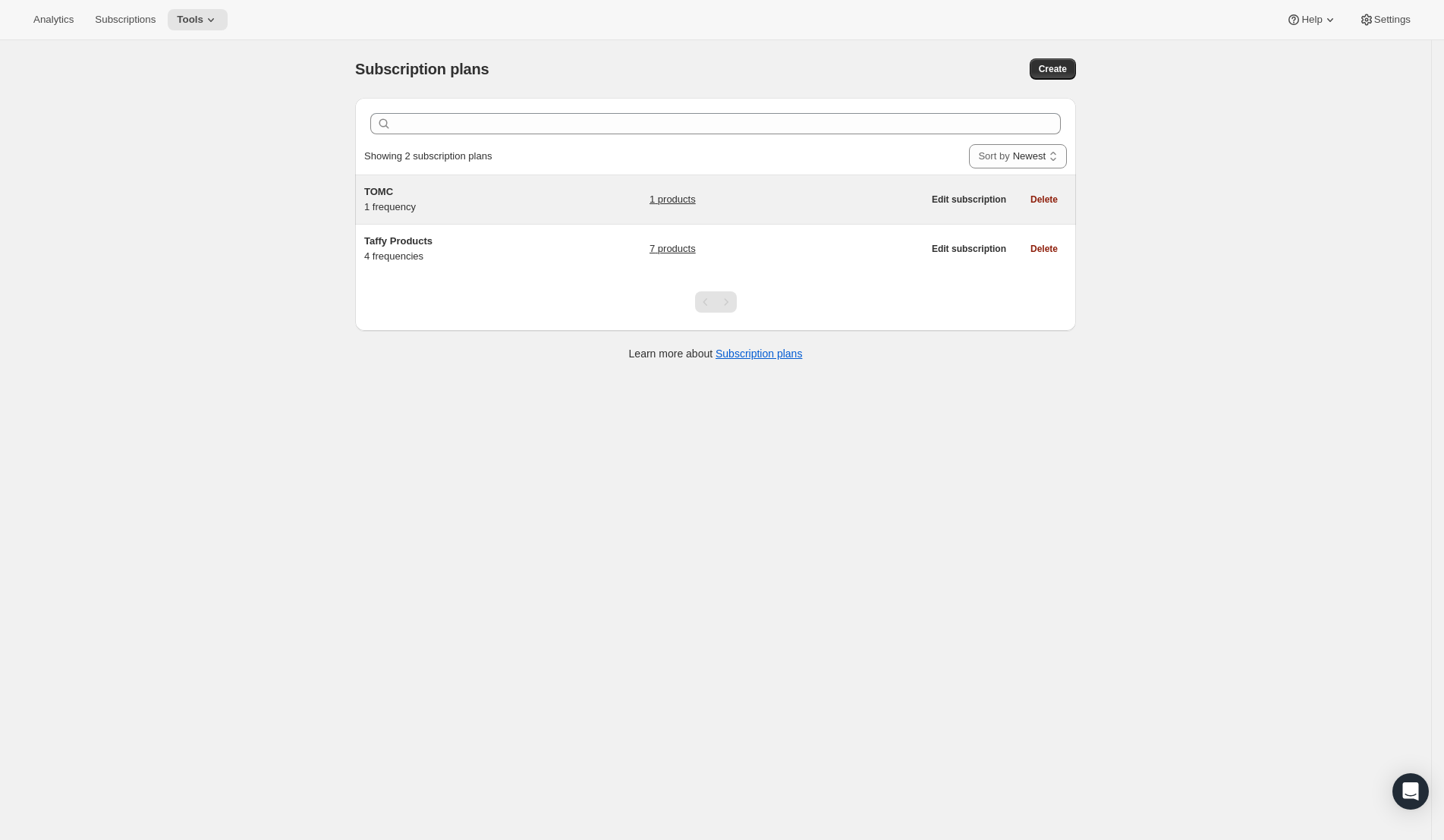 click on "TOMC 1 frequency" at bounding box center [459, 200] 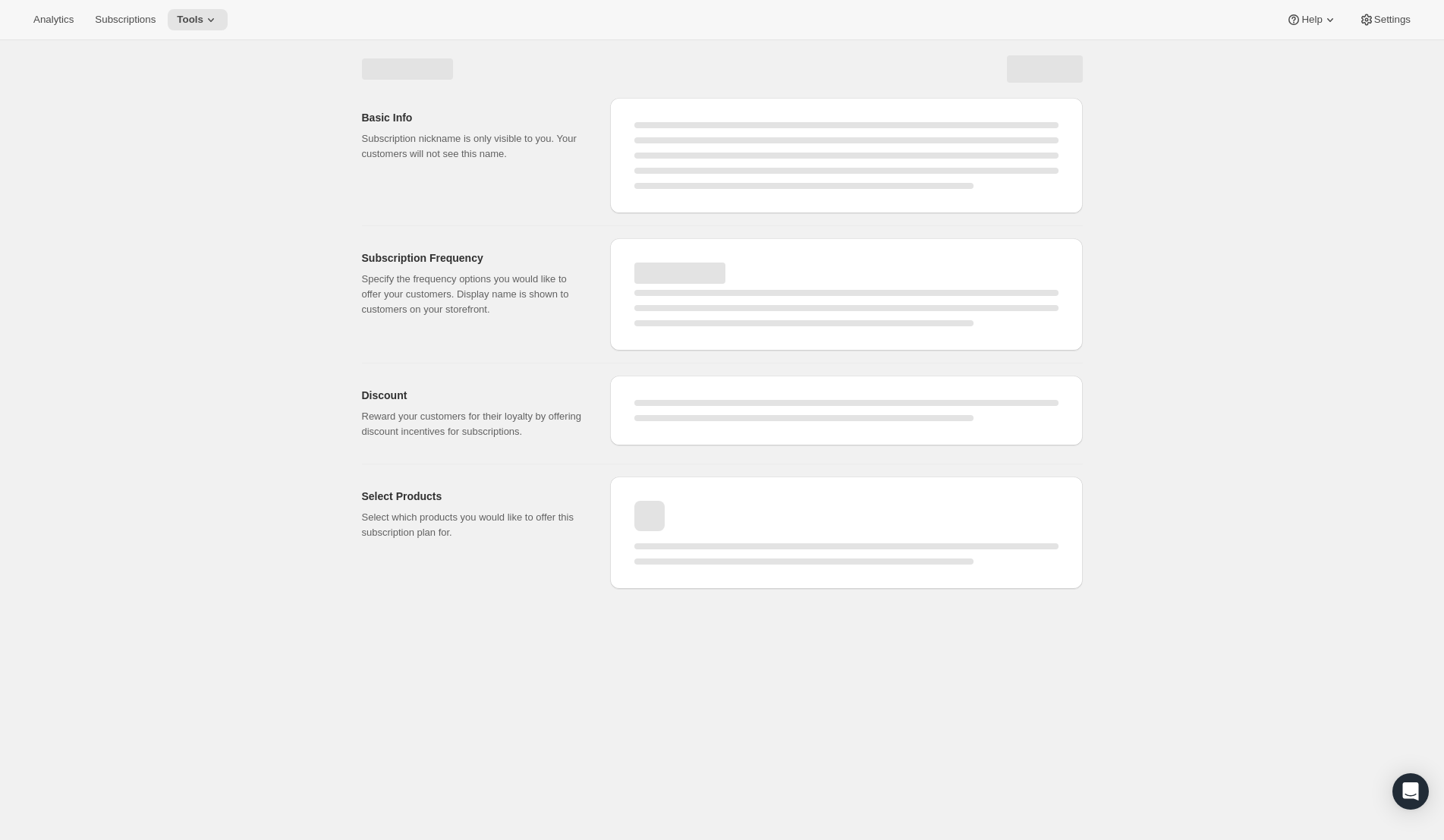 select on "WEEK" 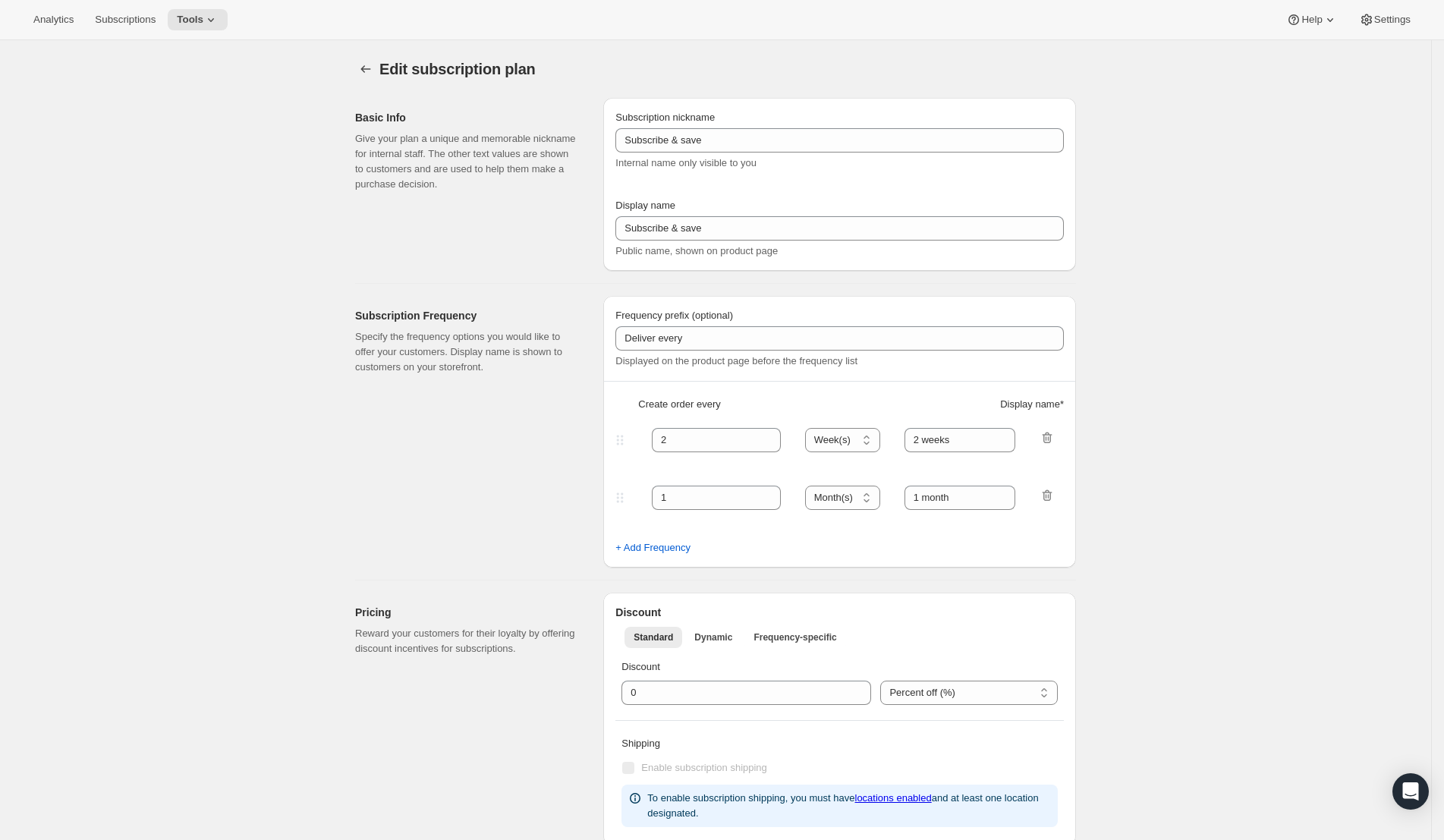 type on "TOMC" 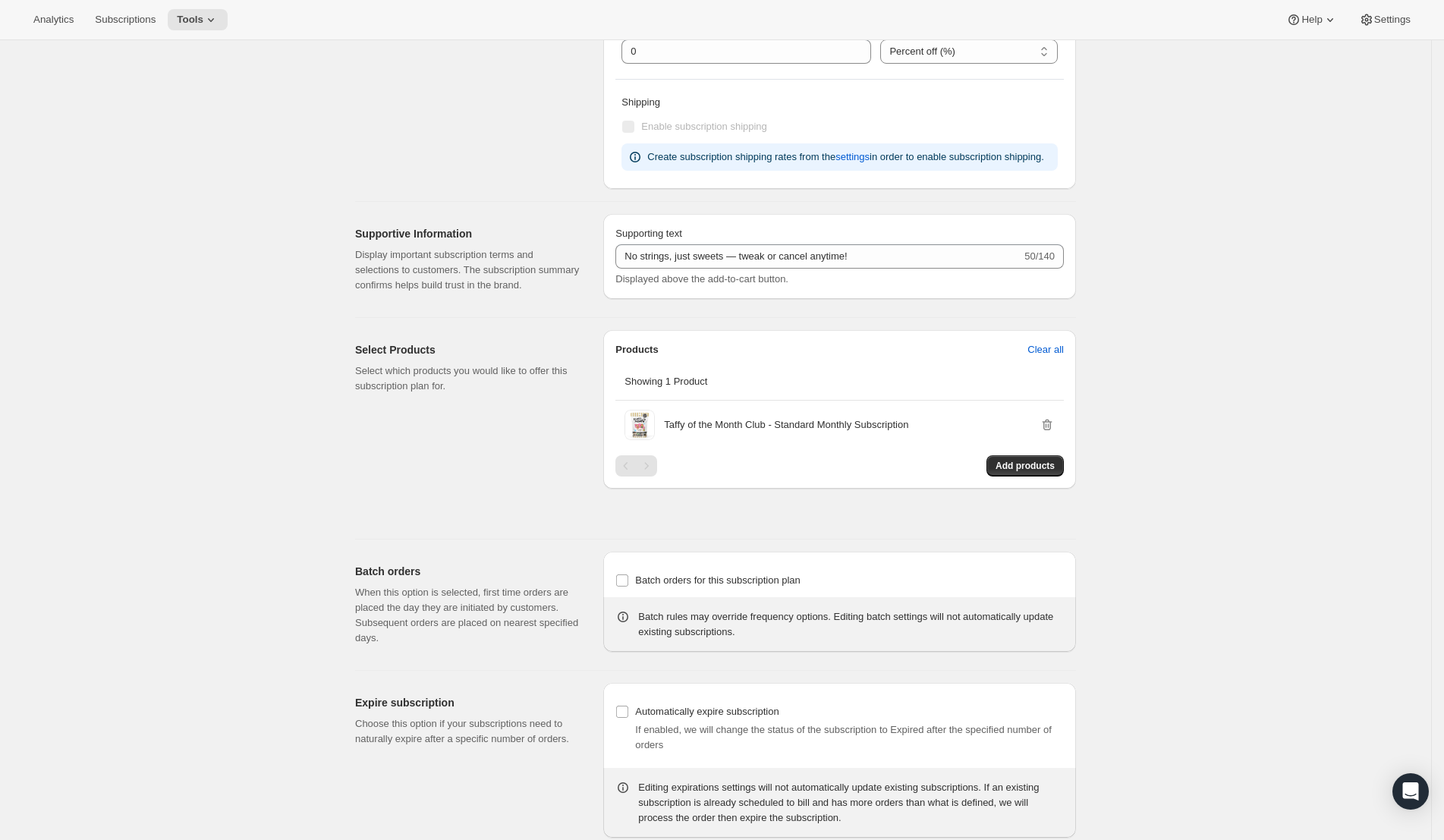 scroll, scrollTop: 655, scrollLeft: 0, axis: vertical 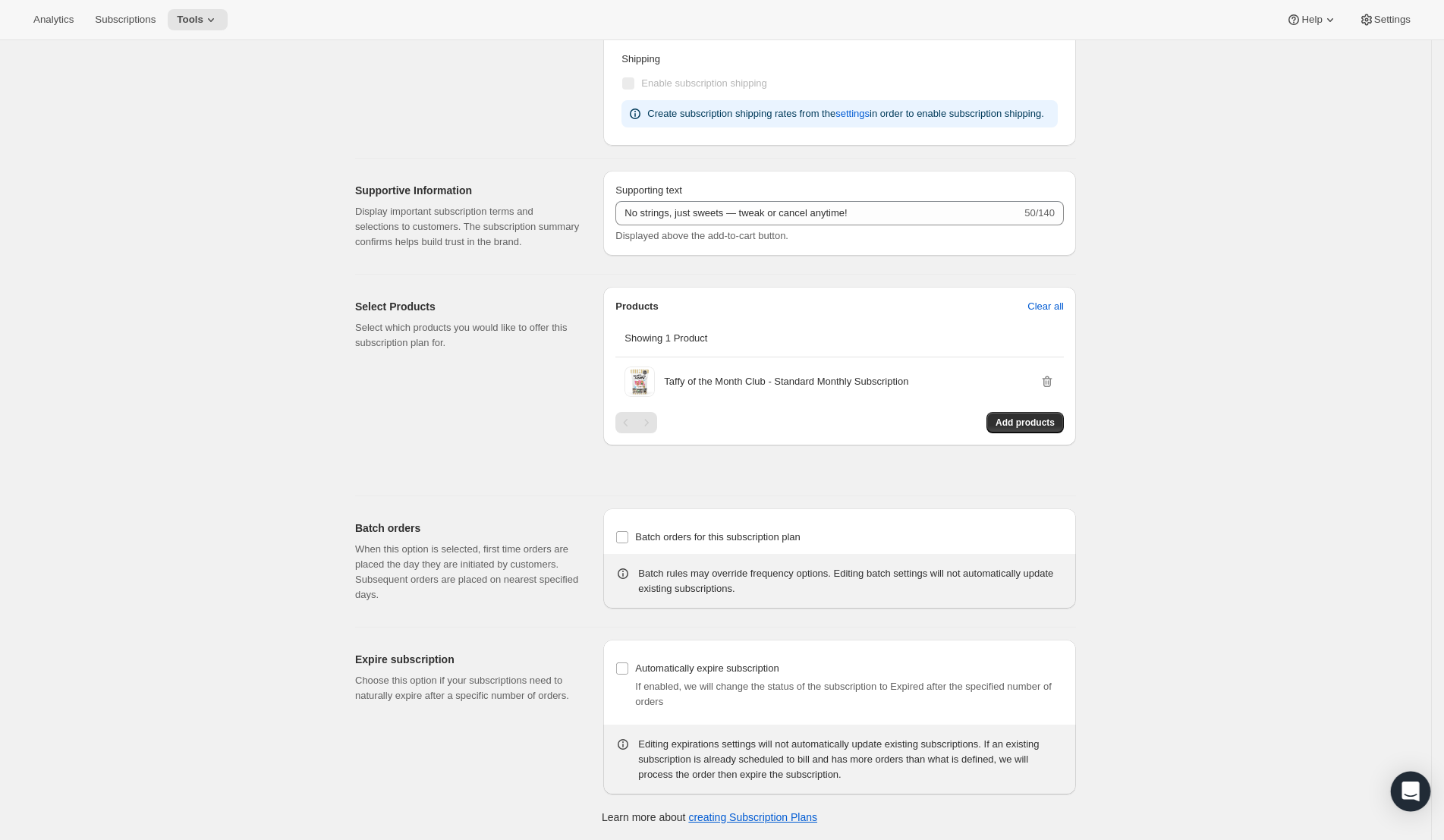 click at bounding box center [1411, 791] 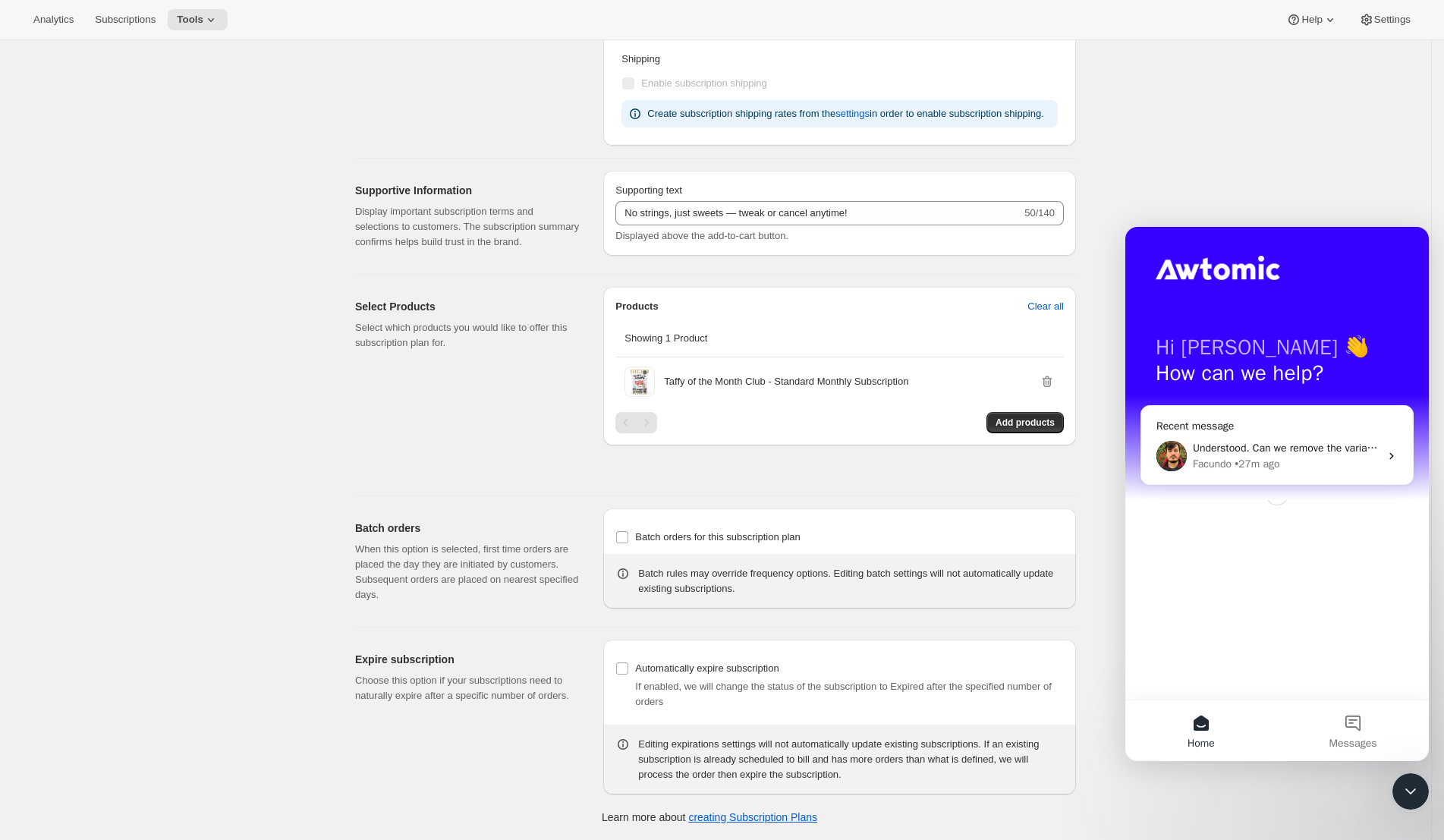 scroll, scrollTop: 0, scrollLeft: 0, axis: both 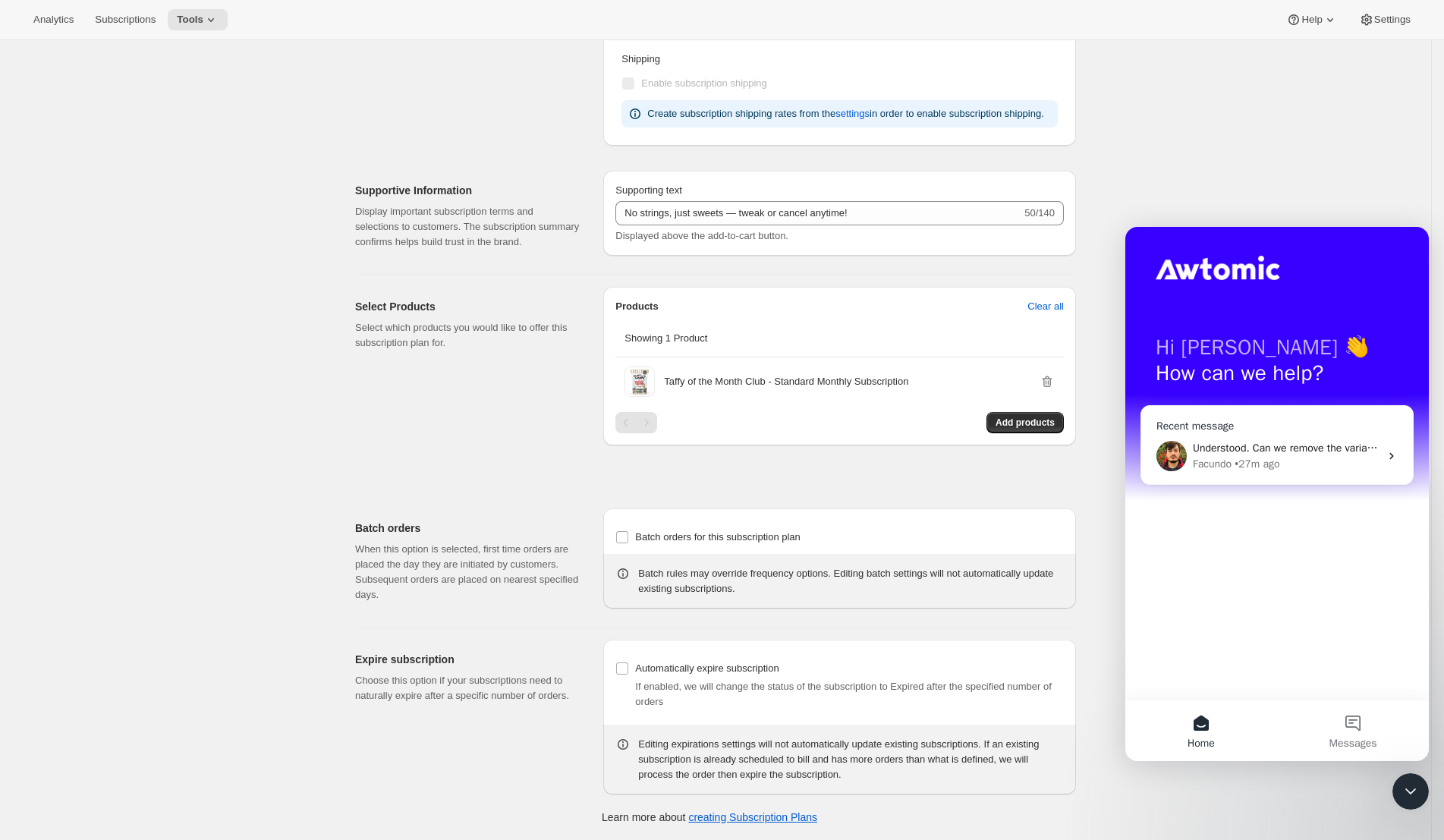click on "•  27m ago" at bounding box center [1257, 464] 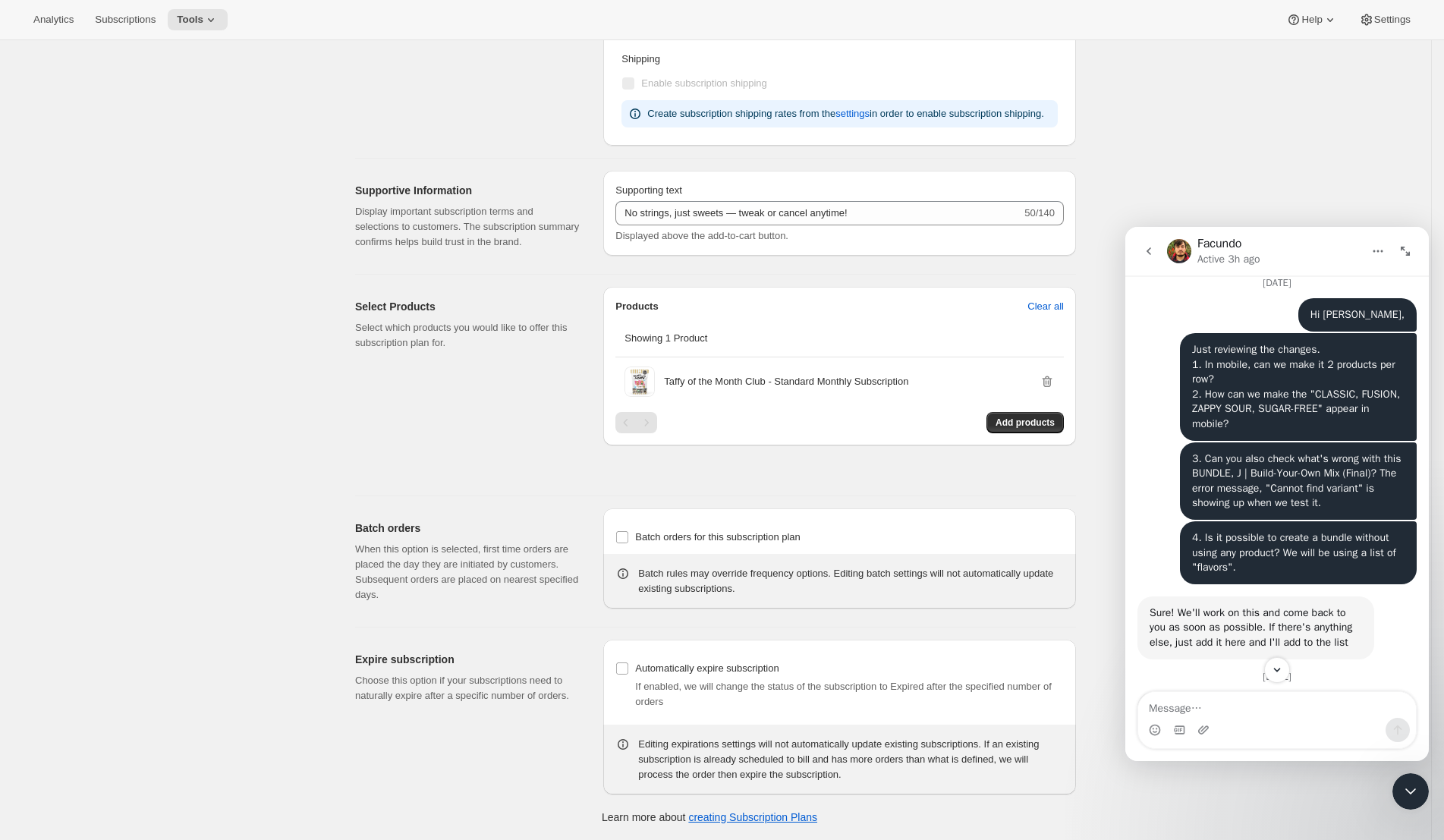 scroll, scrollTop: 4082, scrollLeft: 0, axis: vertical 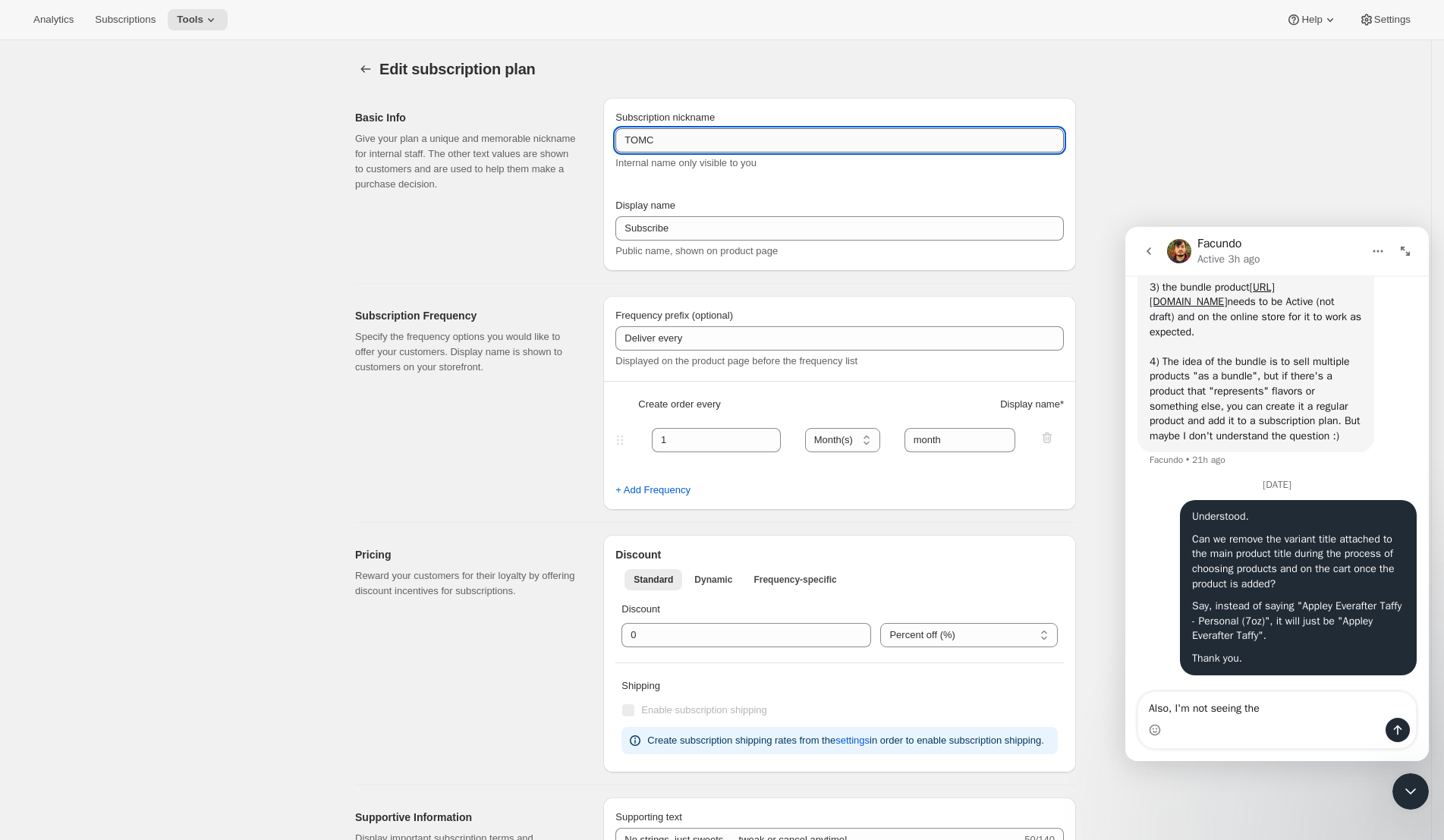 click on "TOMC" at bounding box center [839, 140] 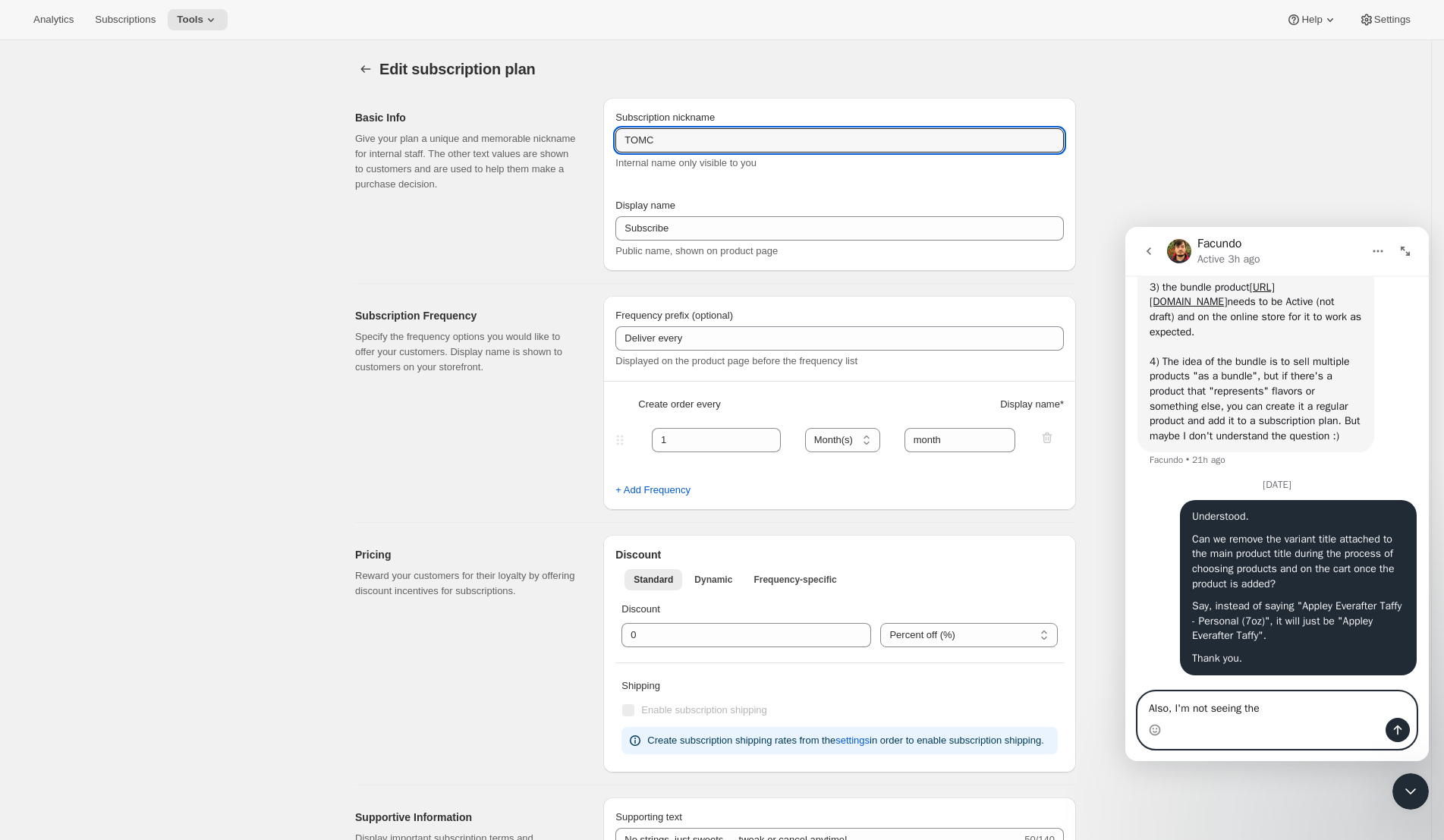 click on "Also, I'm not seeing the" at bounding box center [1277, 705] 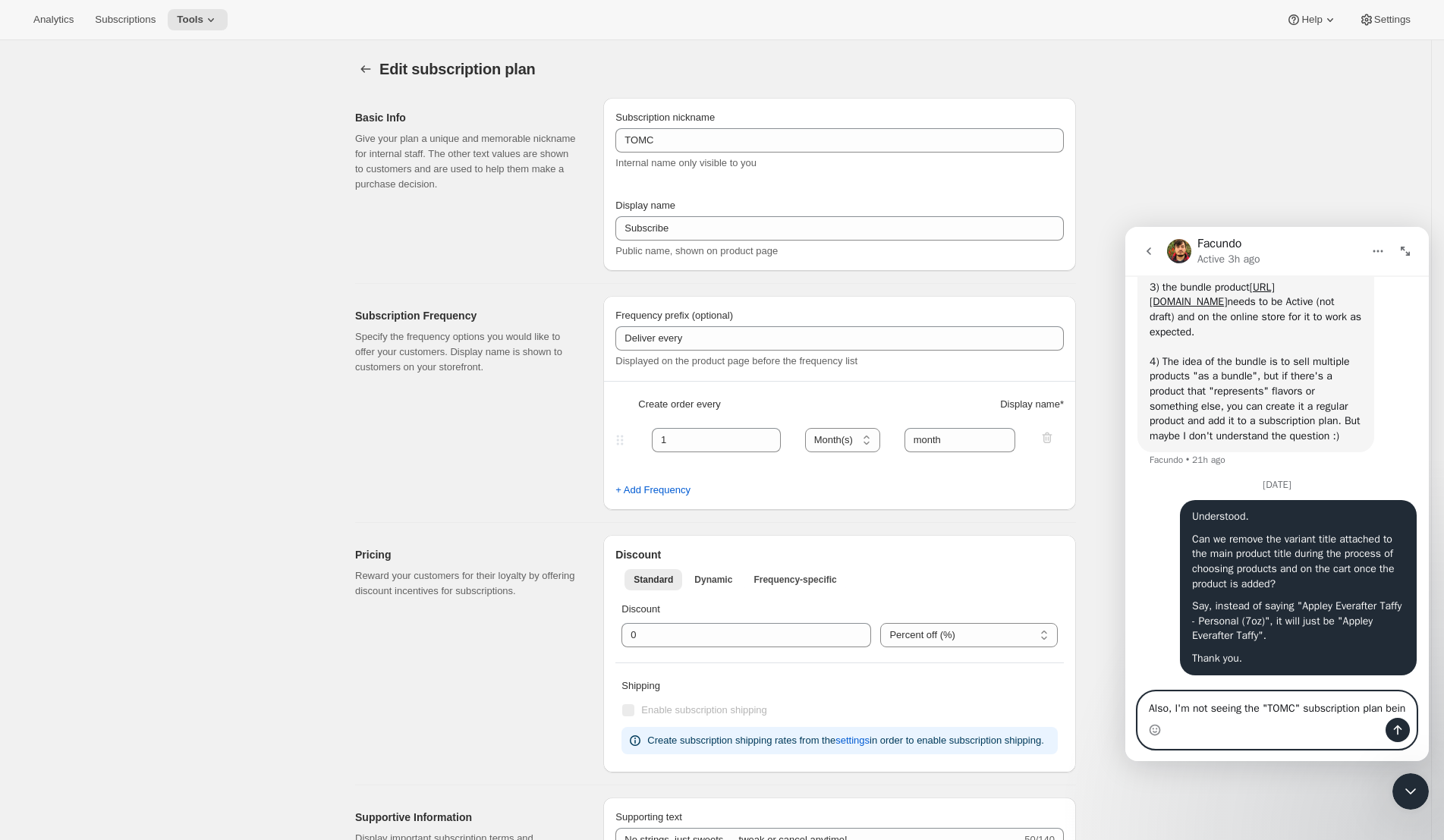 scroll, scrollTop: 4098, scrollLeft: 0, axis: vertical 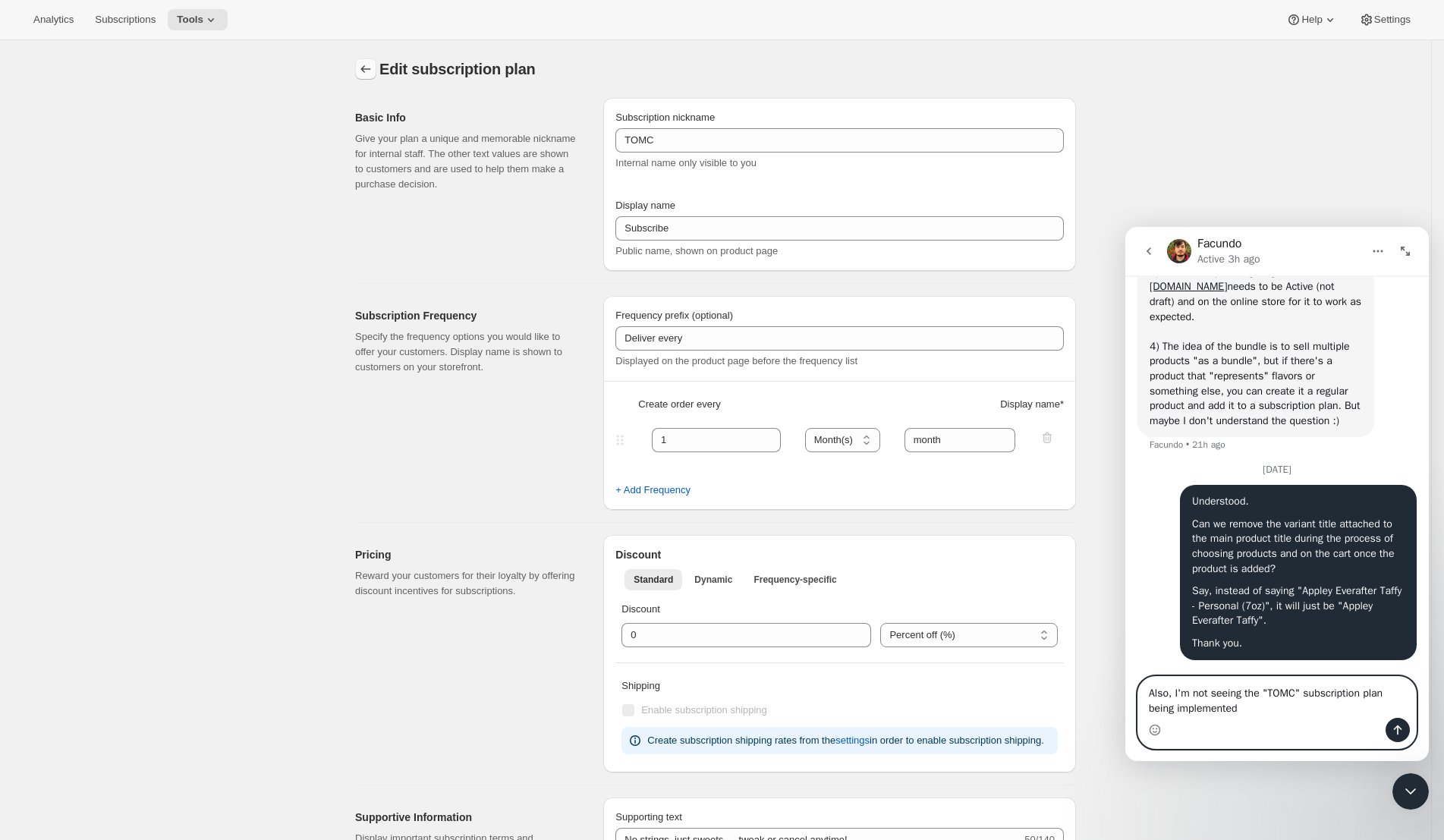 type on "Also, I'm not seeing the "TOMC" subscription plan being implemented" 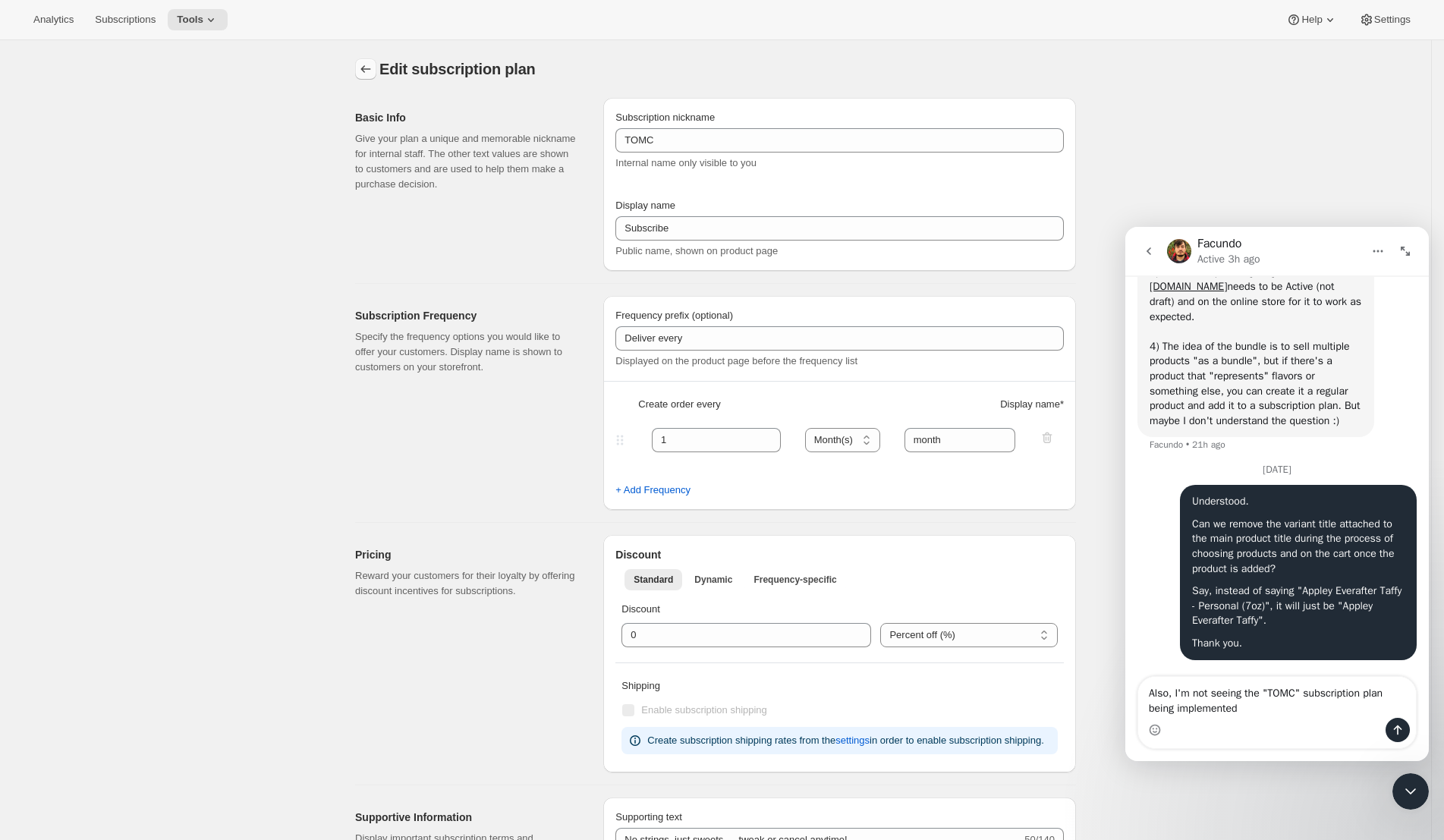 click 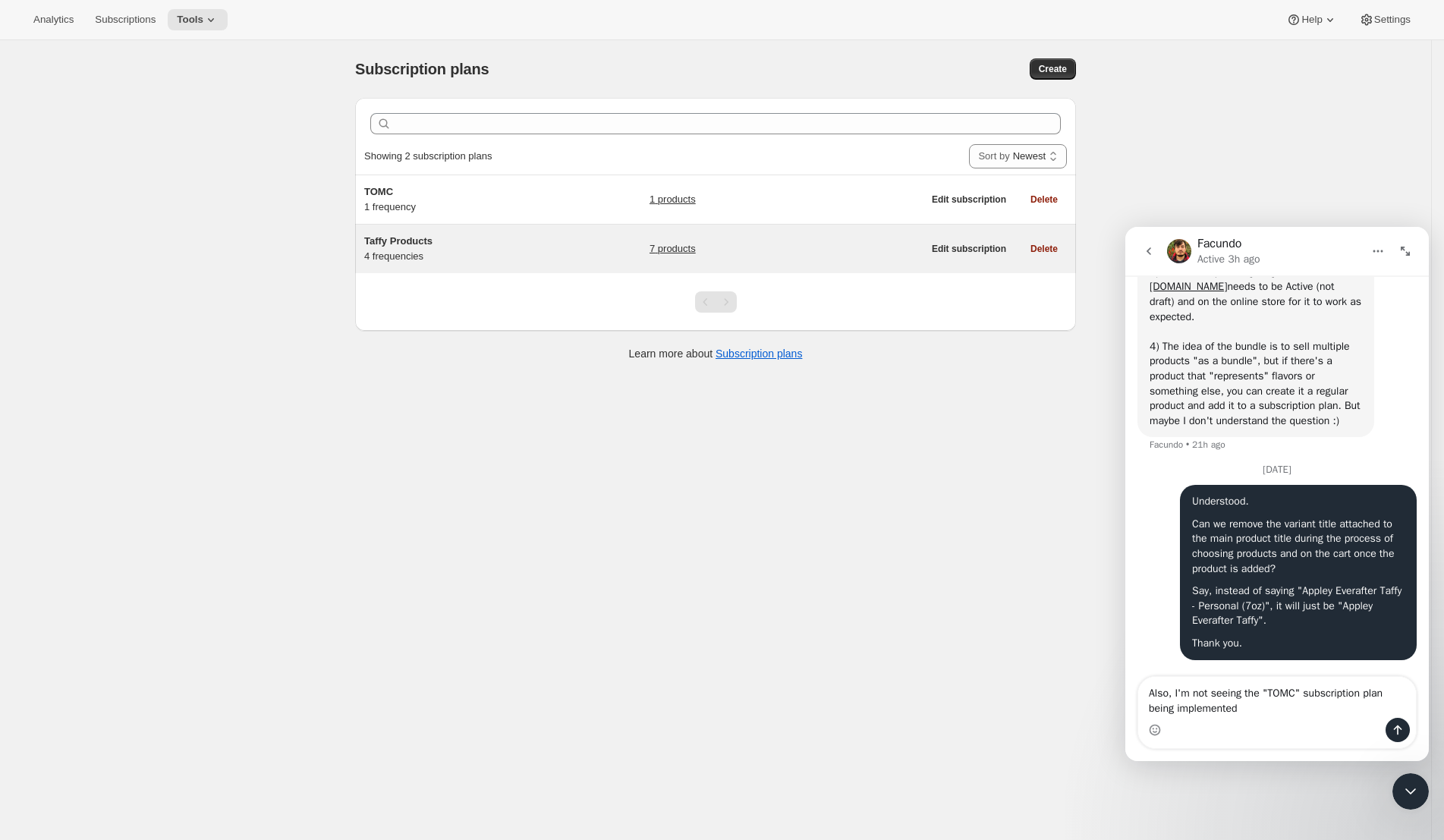 click on "Taffy Products" at bounding box center (398, 241) 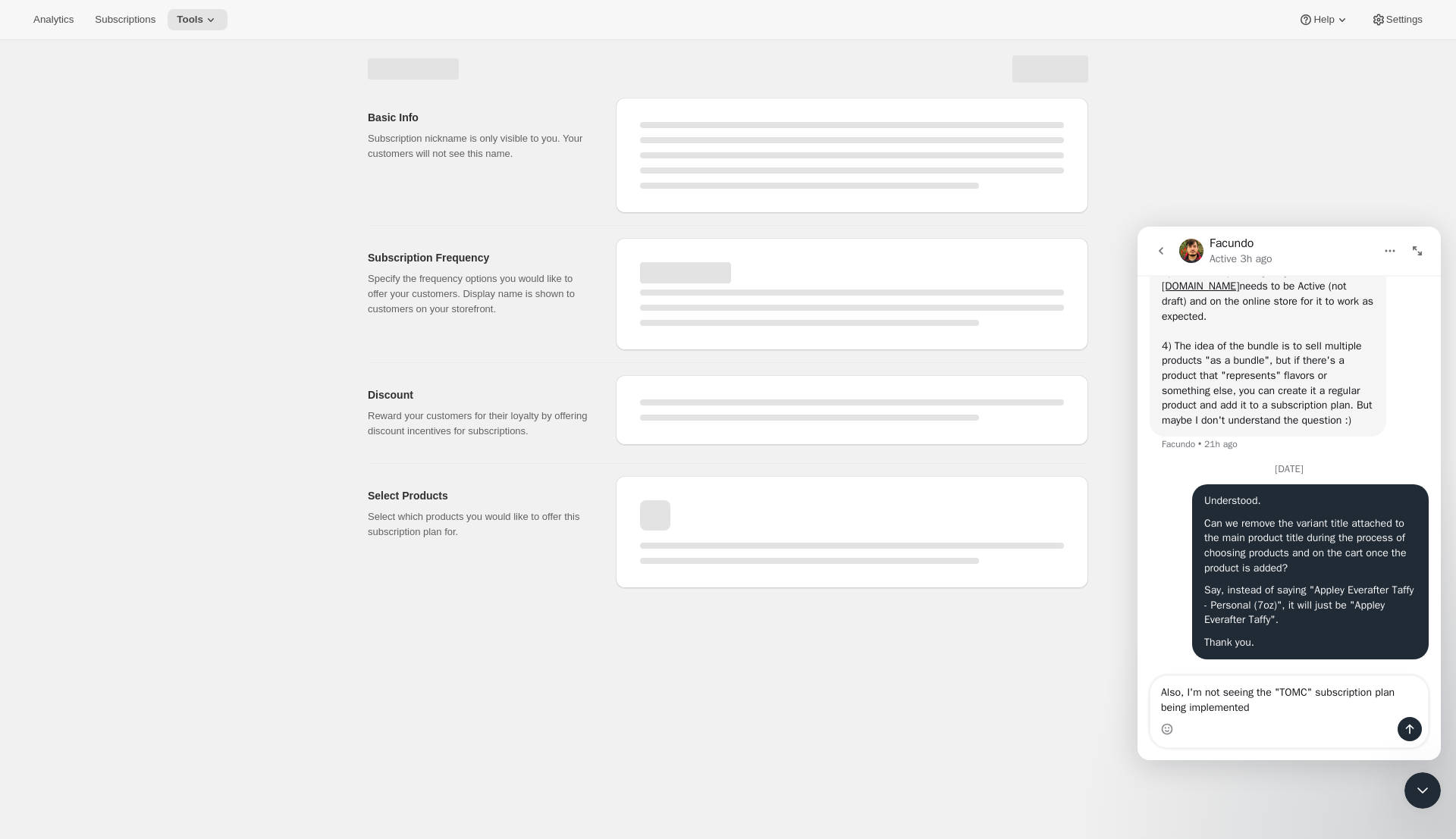 select on "WEEK" 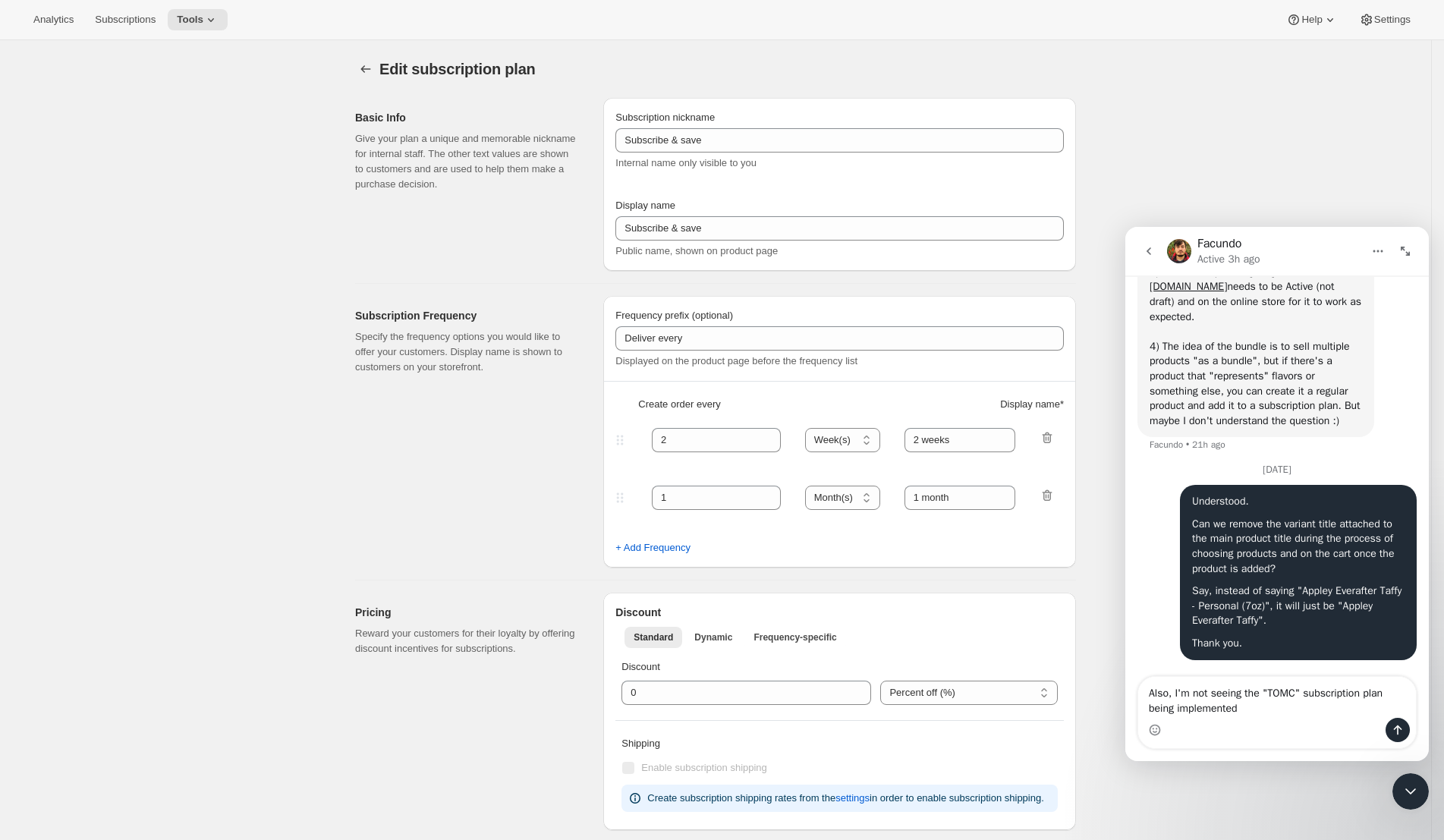 type on "Taffy Products" 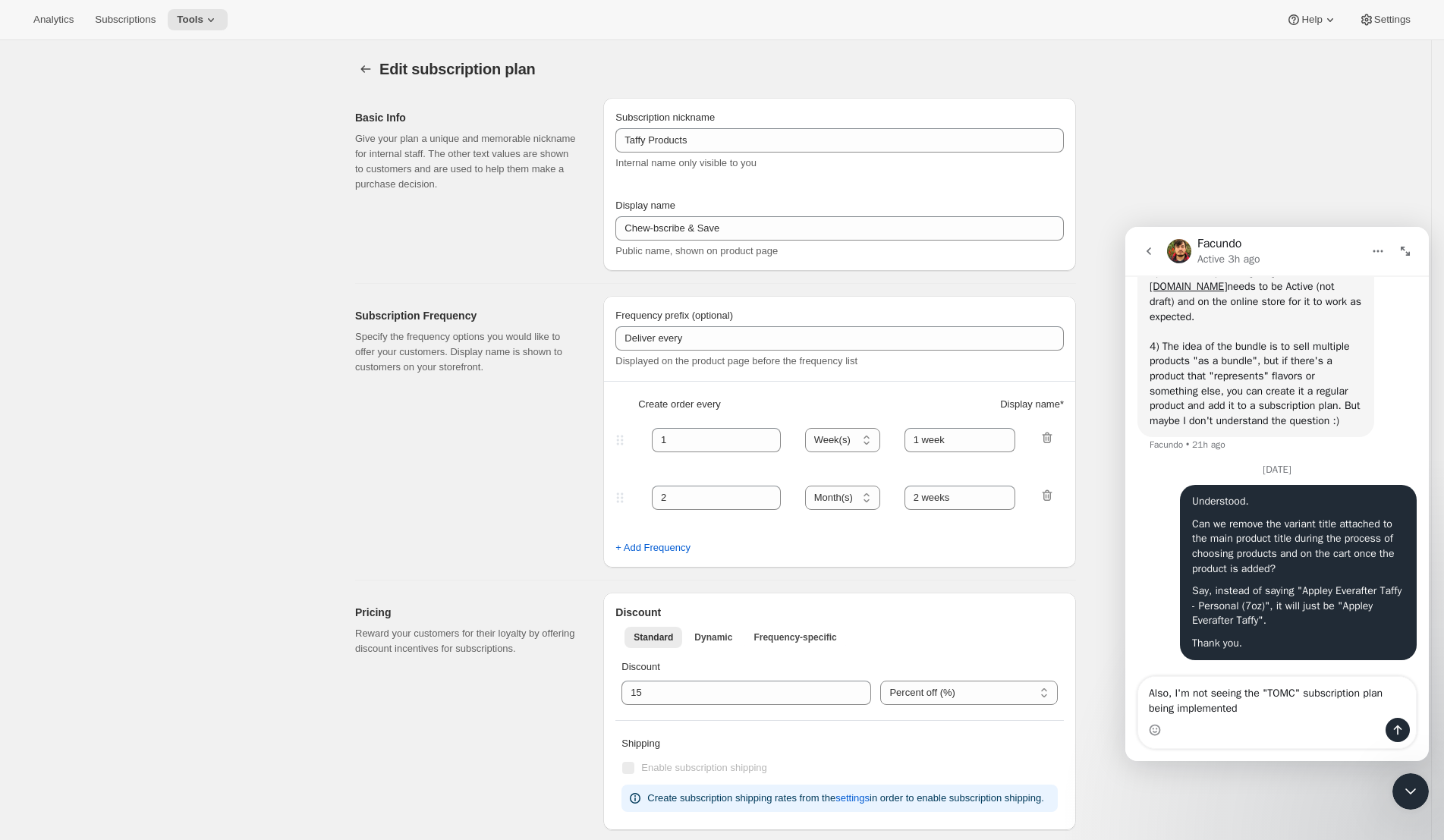 select on "WEEK" 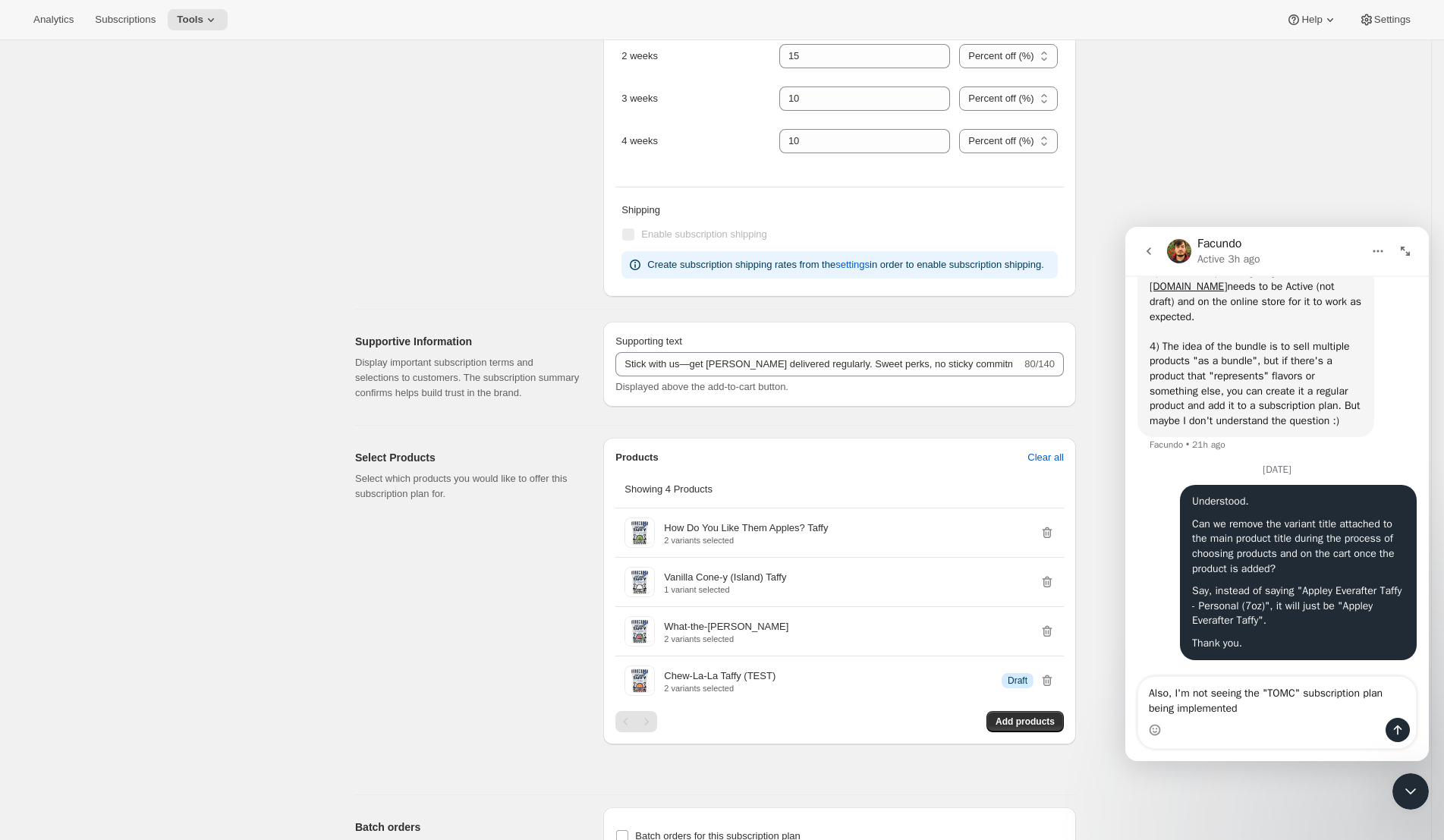 scroll, scrollTop: 929, scrollLeft: 0, axis: vertical 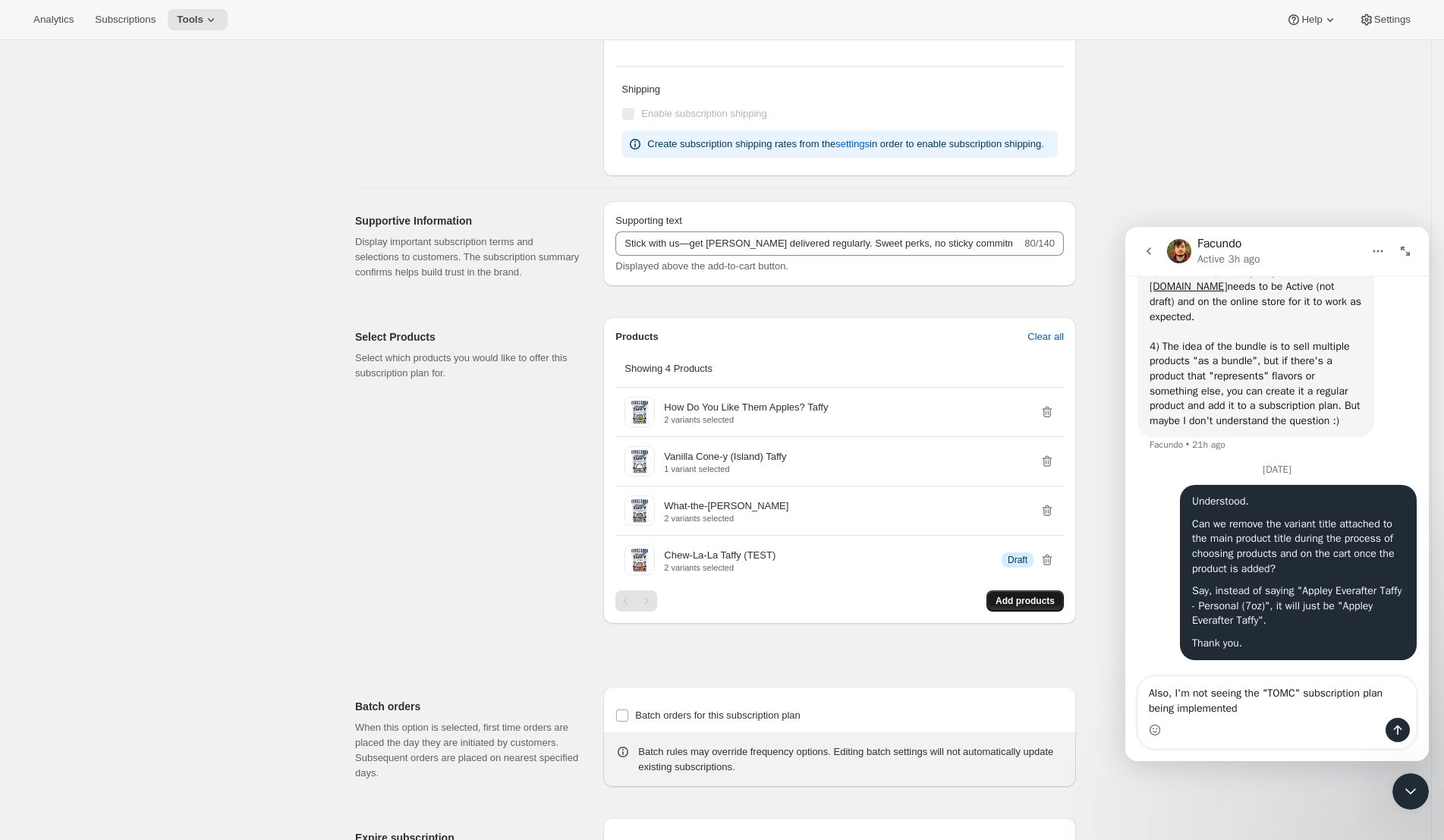 click on "Add products" at bounding box center (1025, 601) 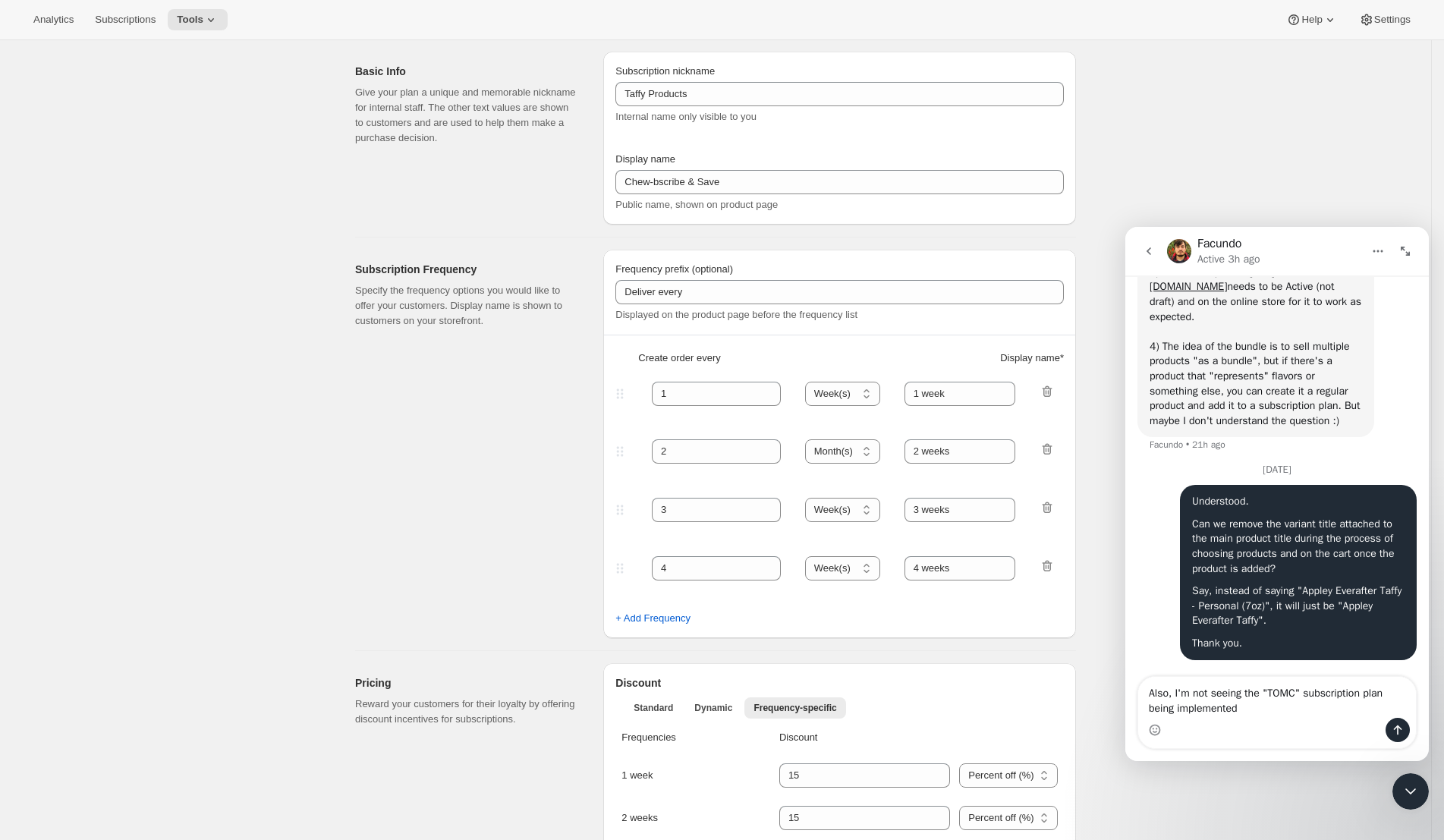 scroll, scrollTop: 0, scrollLeft: 0, axis: both 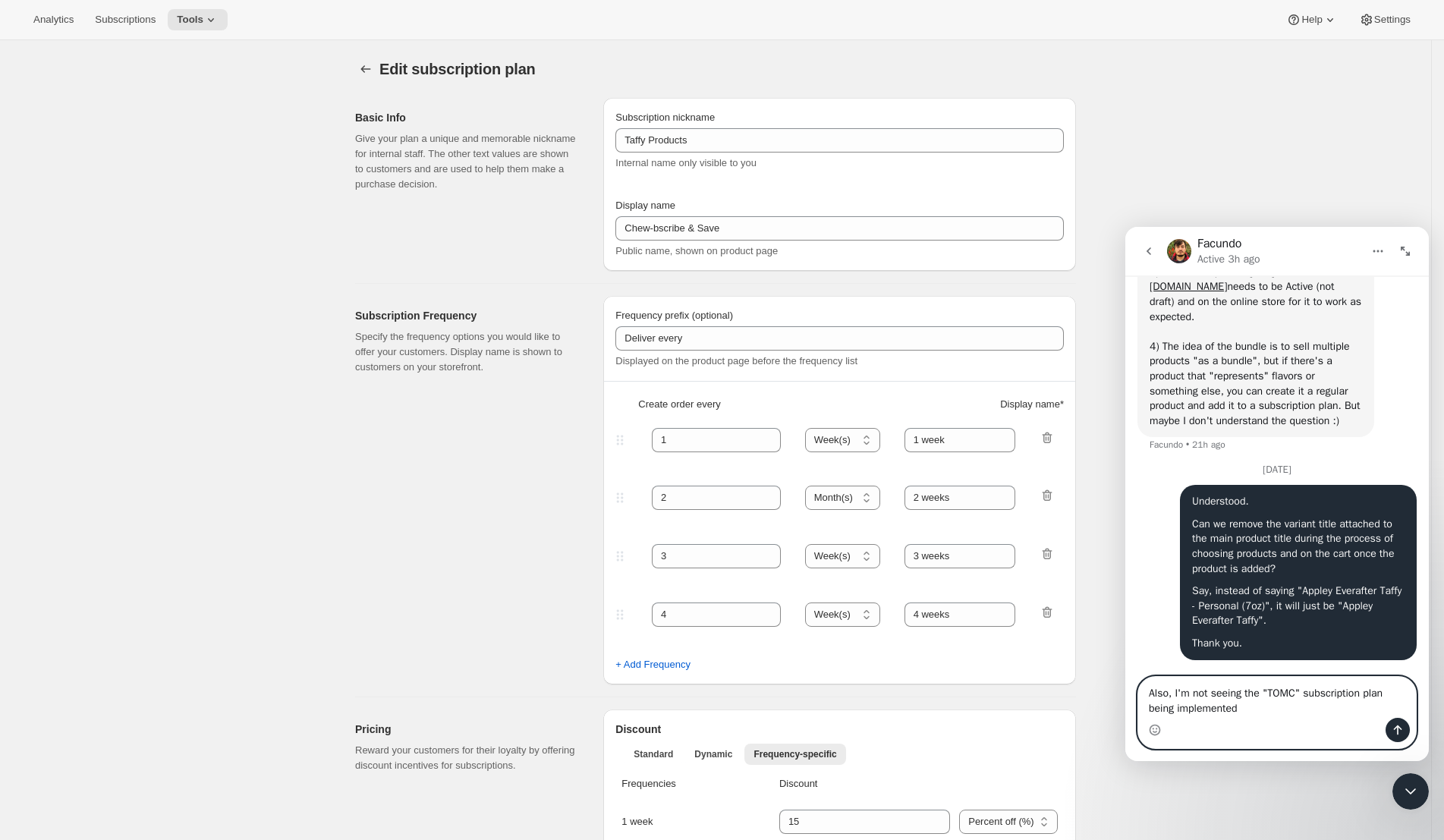 click on "Also, I'm not seeing the "TOMC" subscription plan being implemented" at bounding box center (1277, 697) 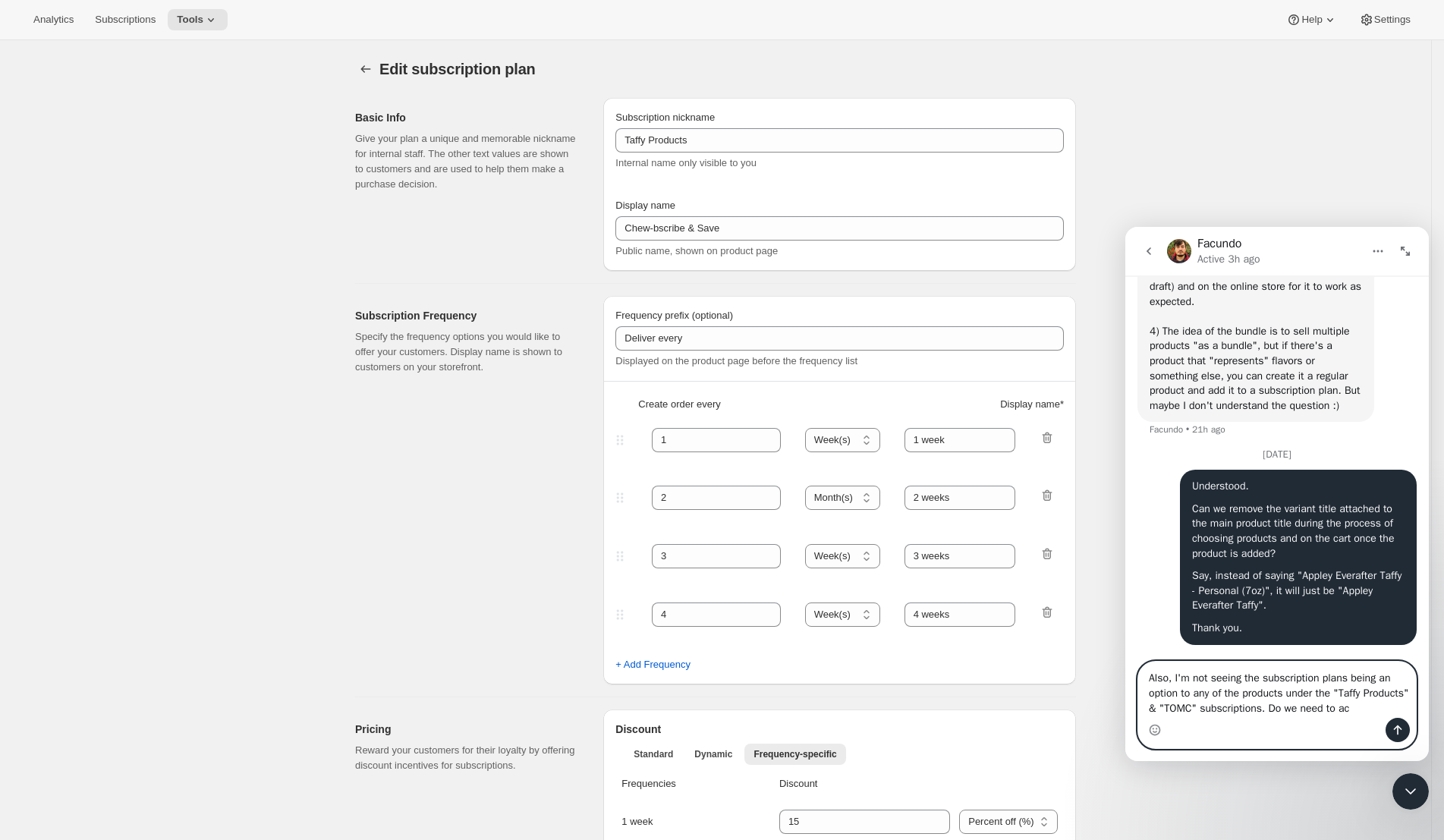 scroll, scrollTop: 4128, scrollLeft: 0, axis: vertical 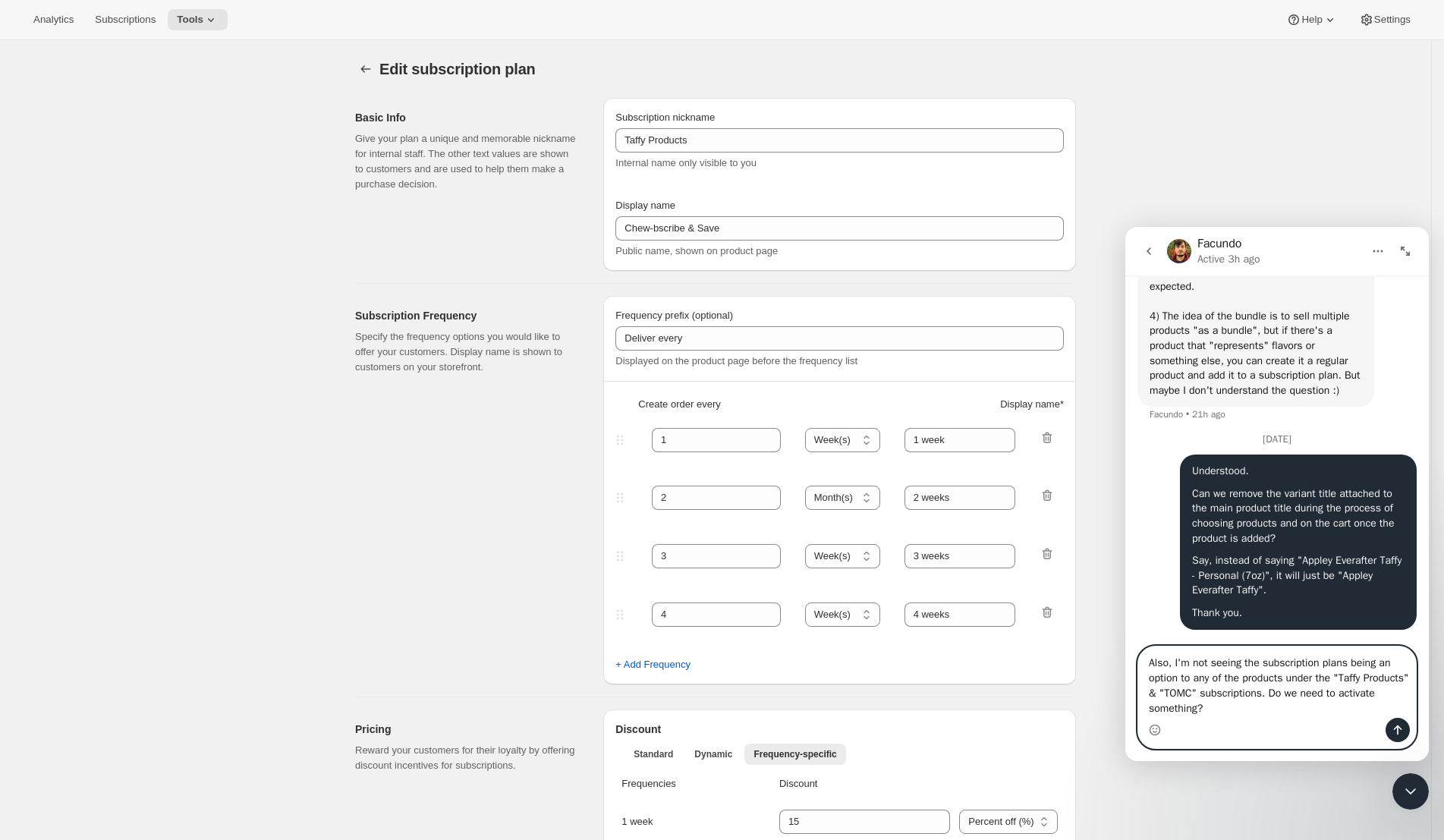 type on "Also, I'm not seeing the subscription plans being an option to any of the products under the "Taffy Products" & "TOMC" subscriptions. Do we need to activate something?" 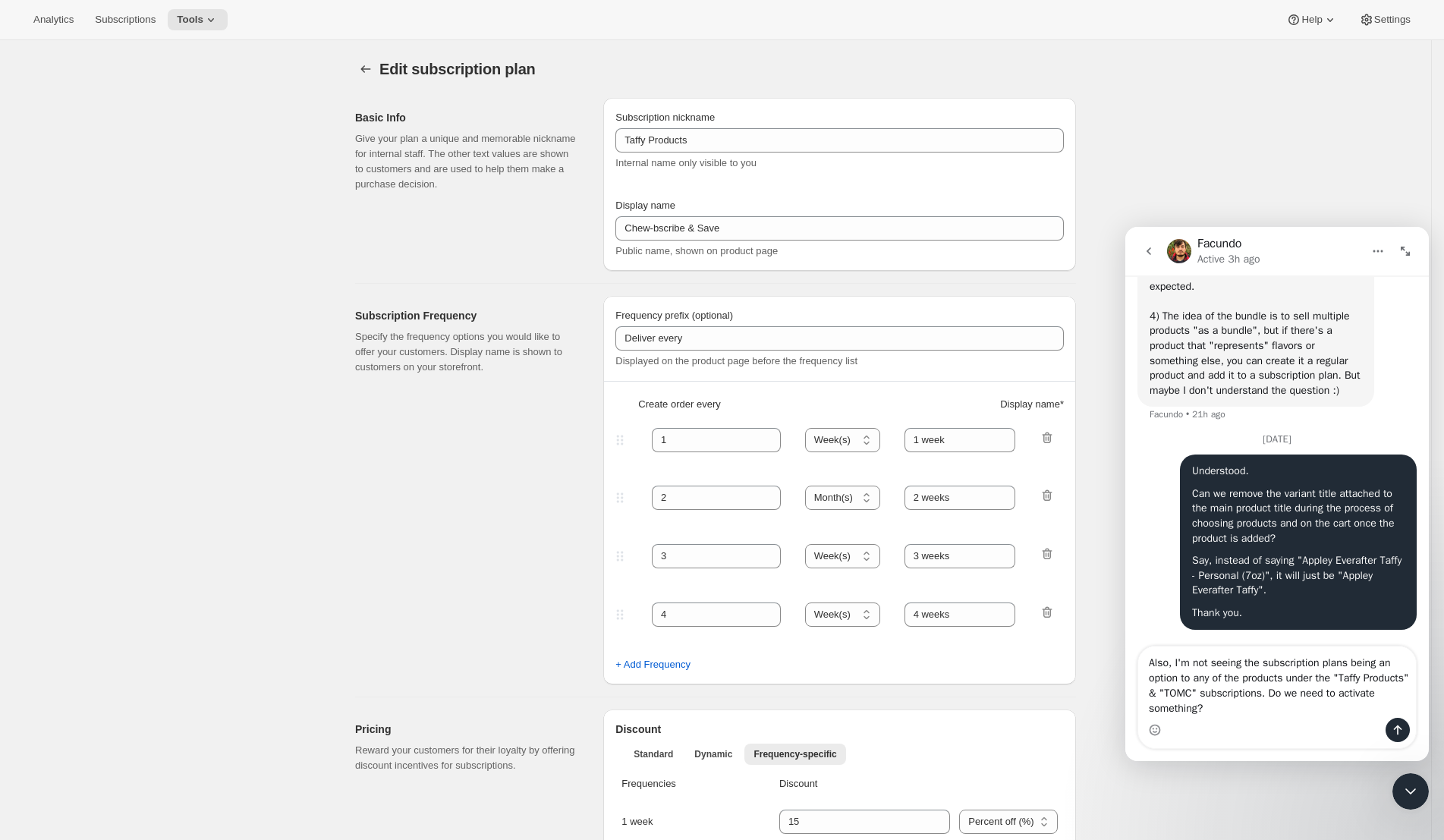 click at bounding box center [1398, 730] 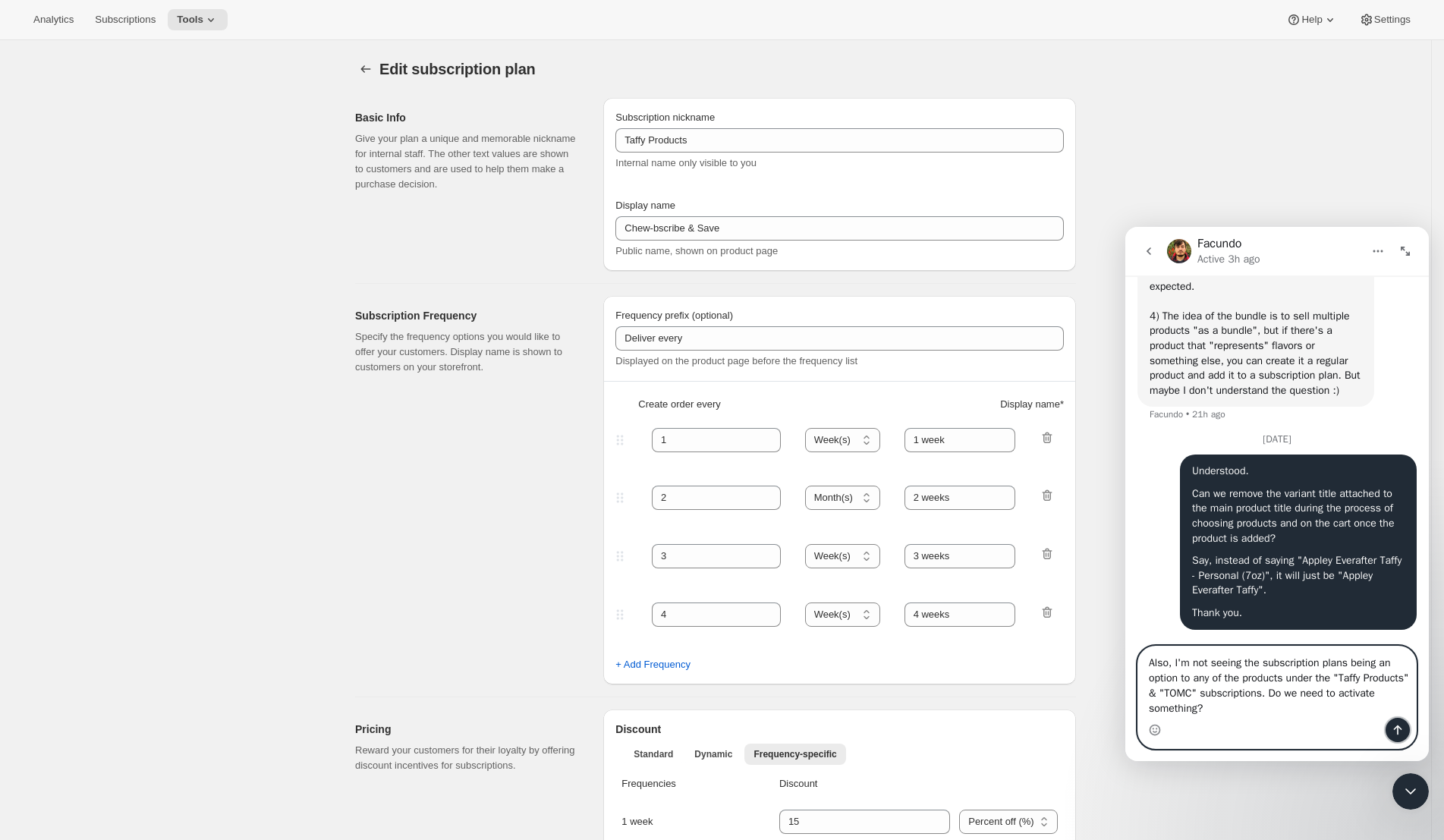 click 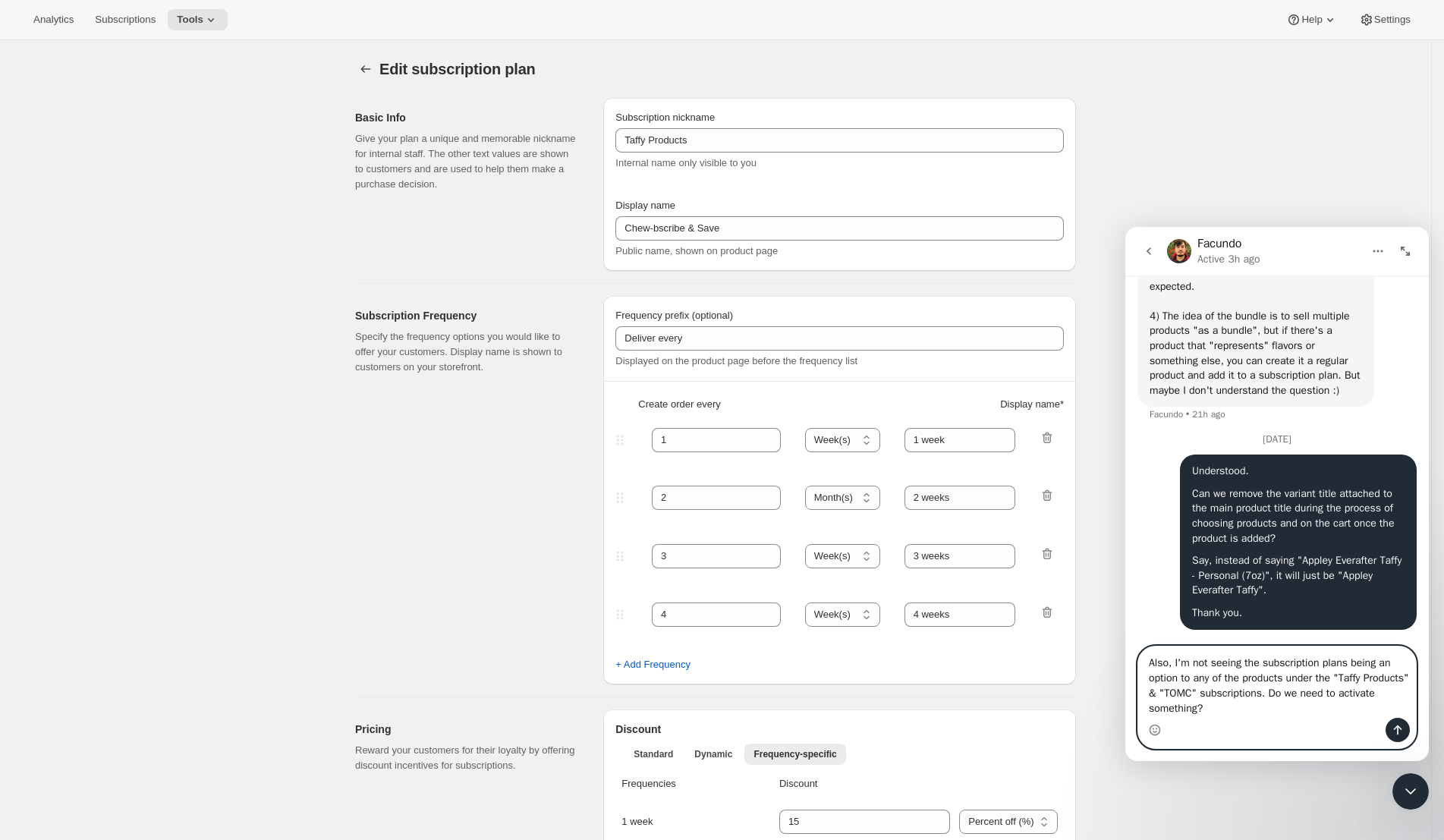 type 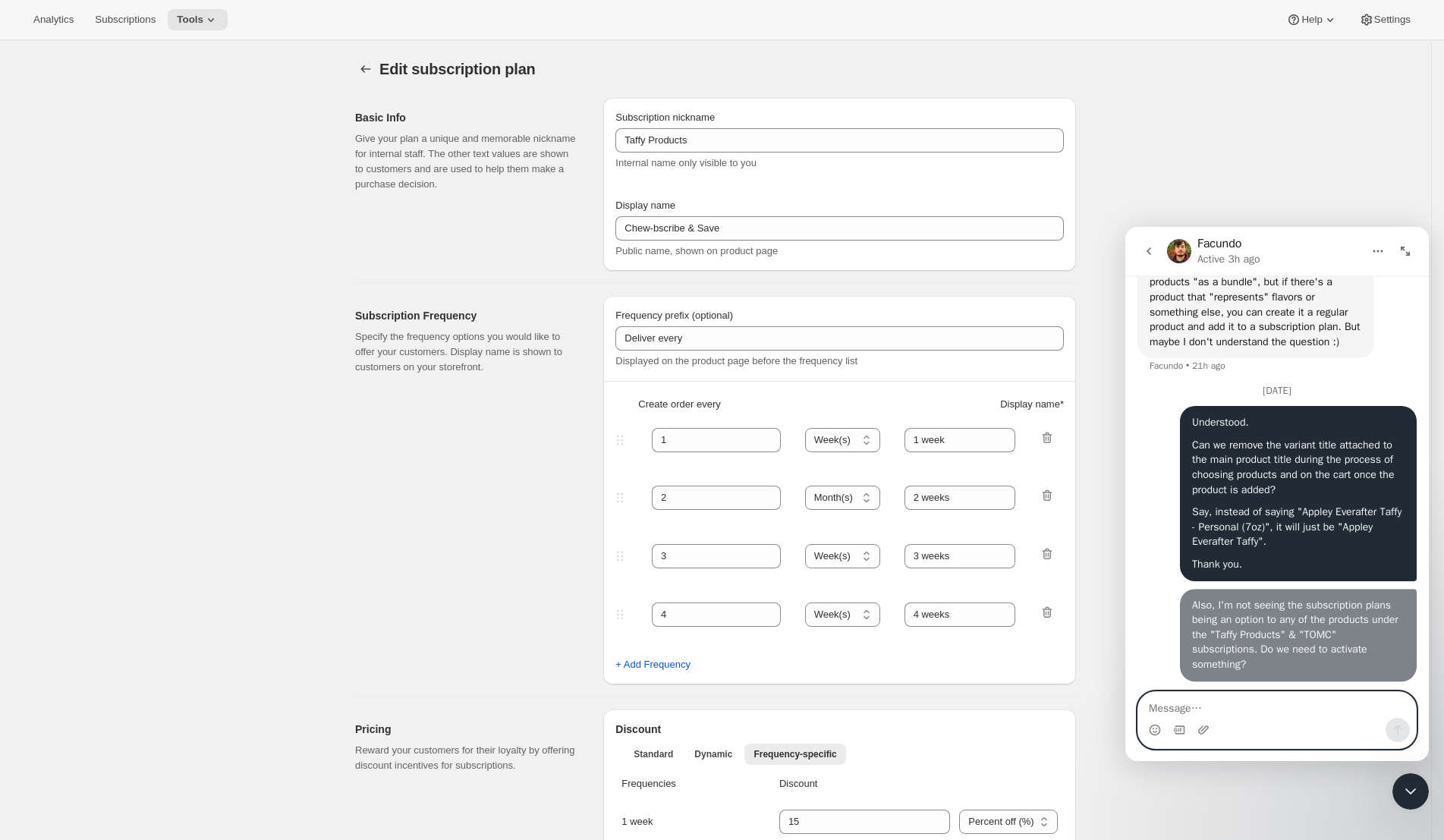 scroll, scrollTop: 4177, scrollLeft: 0, axis: vertical 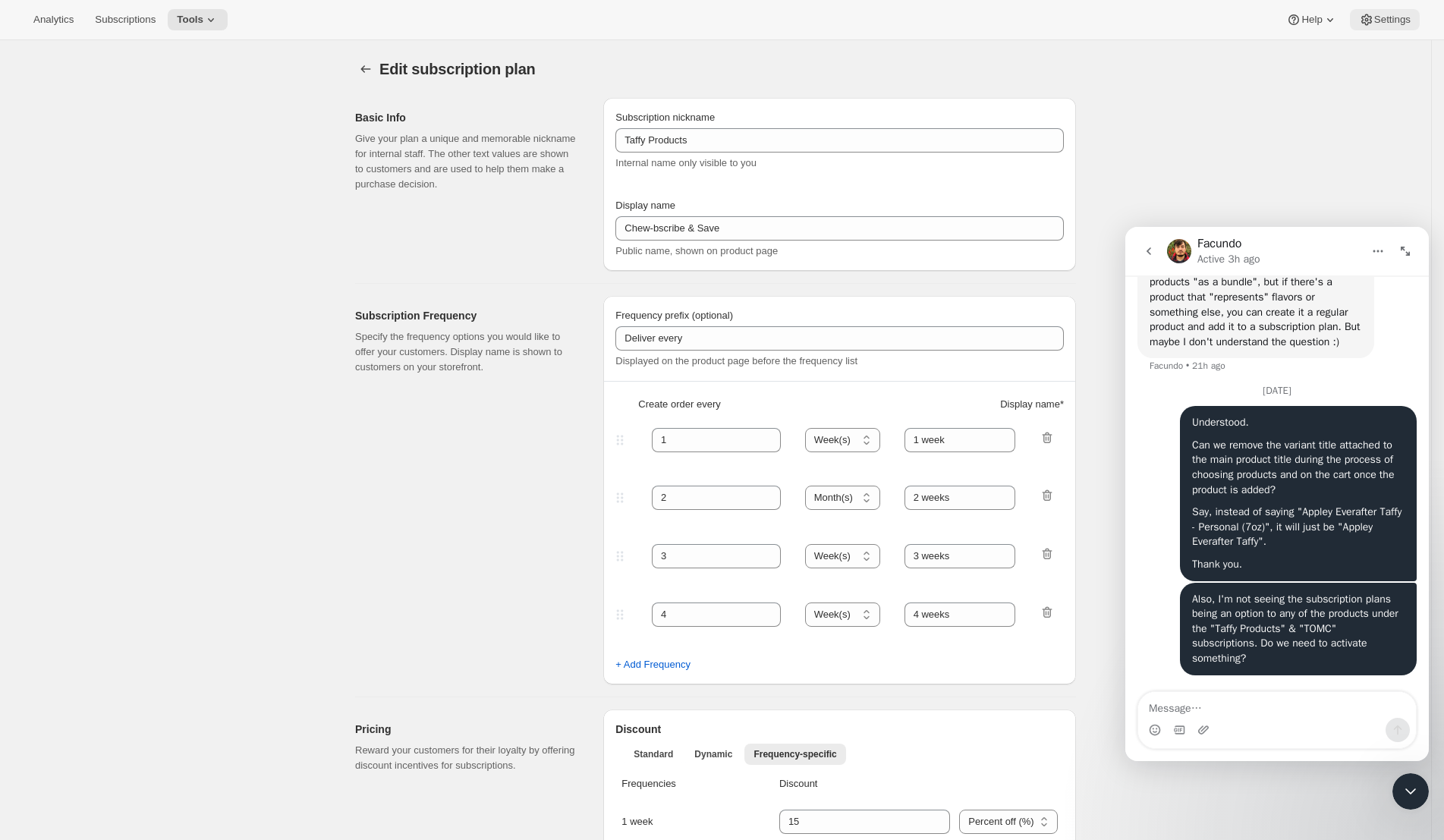 click on "Settings" at bounding box center [1385, 20] 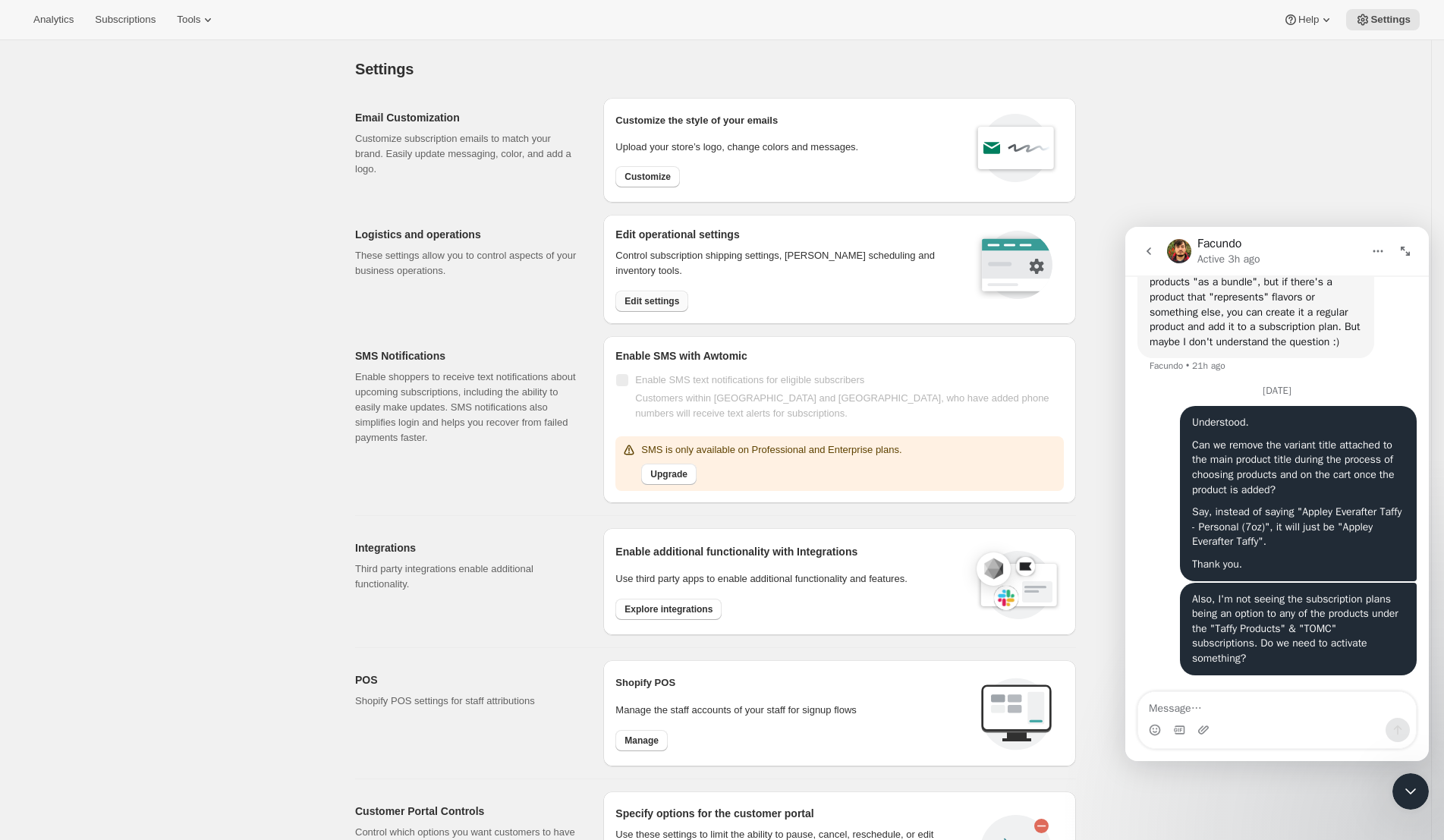 click on "Edit settings" at bounding box center (652, 301) 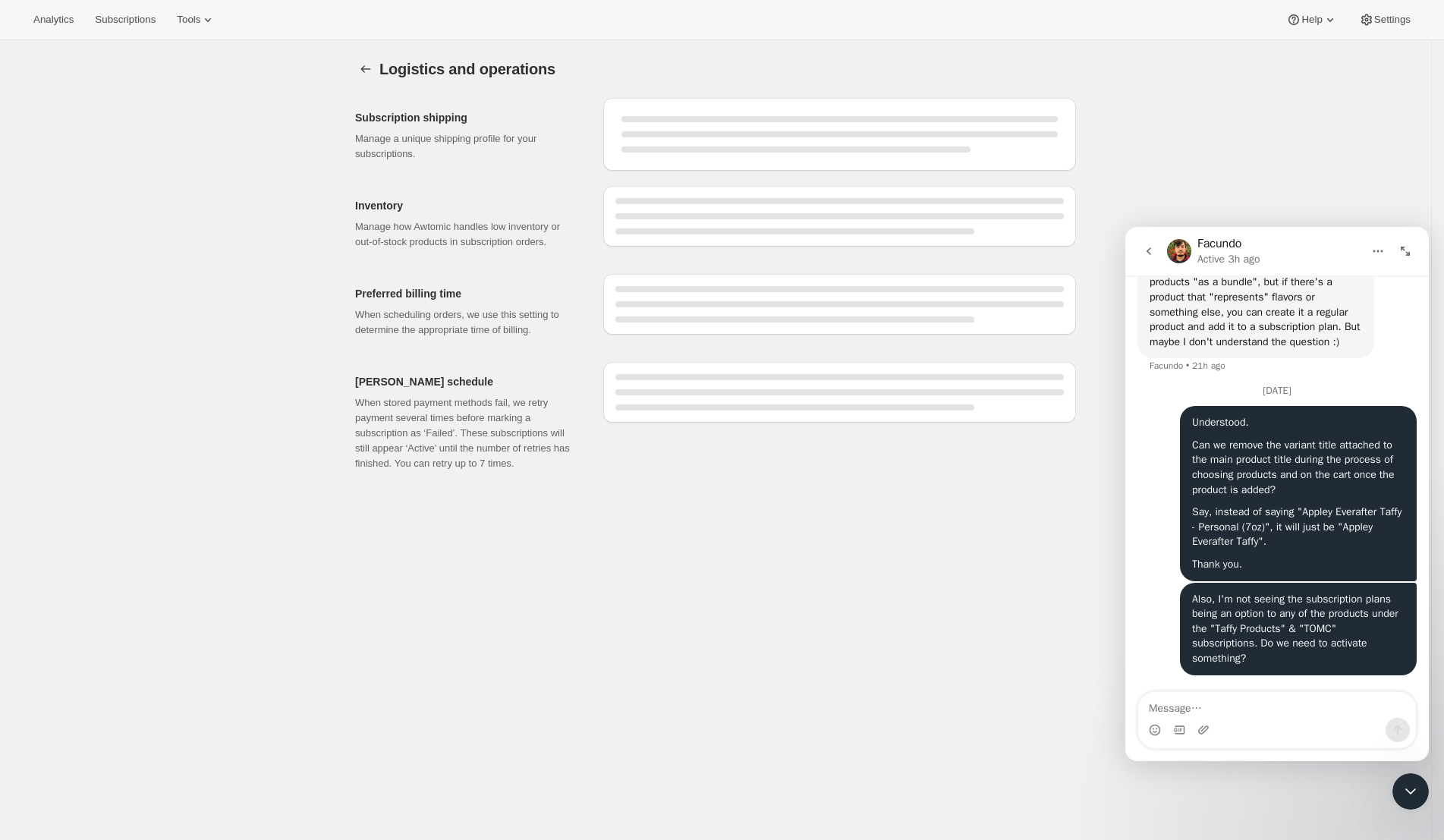 select on "DAY" 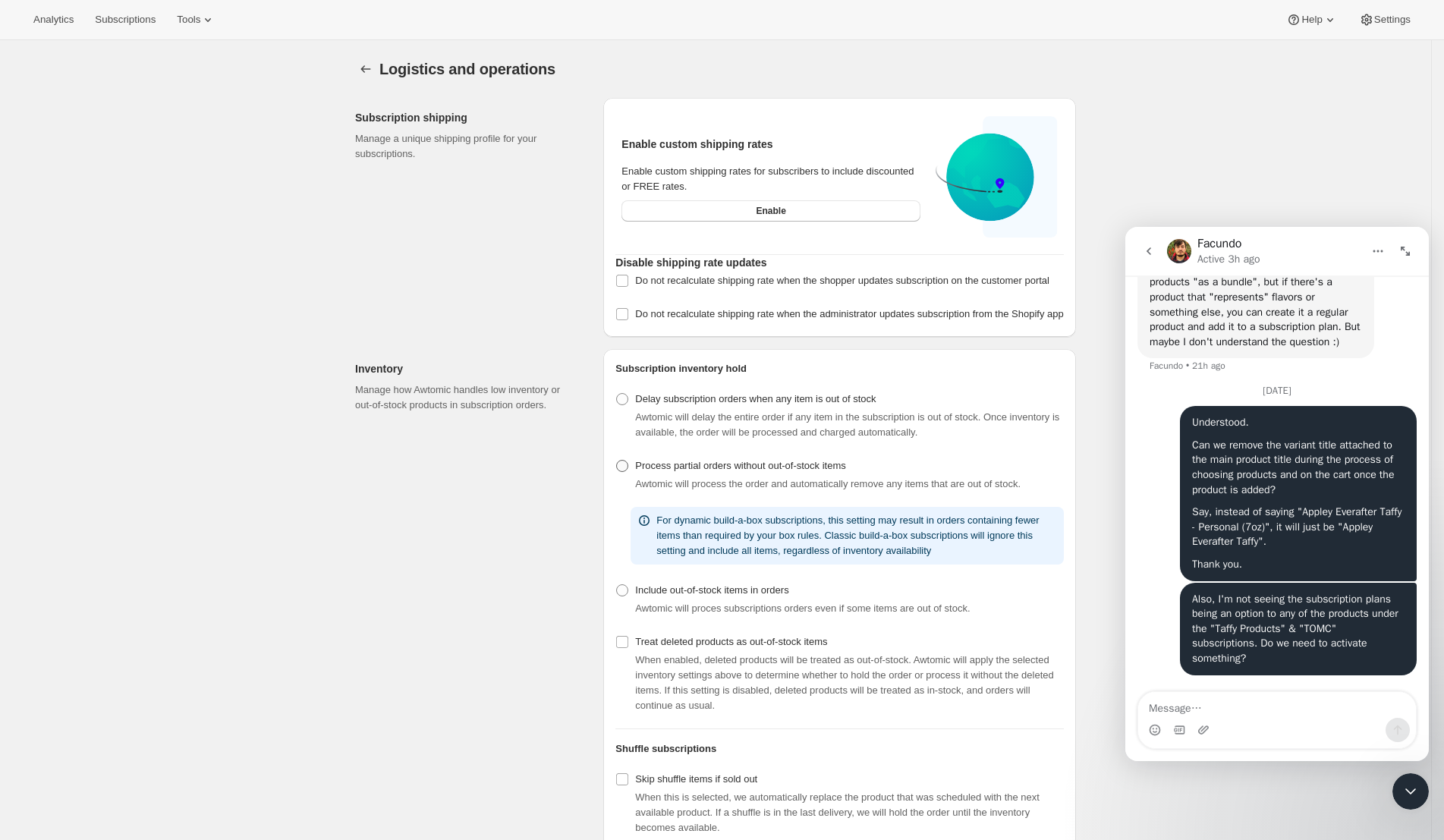 click at bounding box center [622, 466] 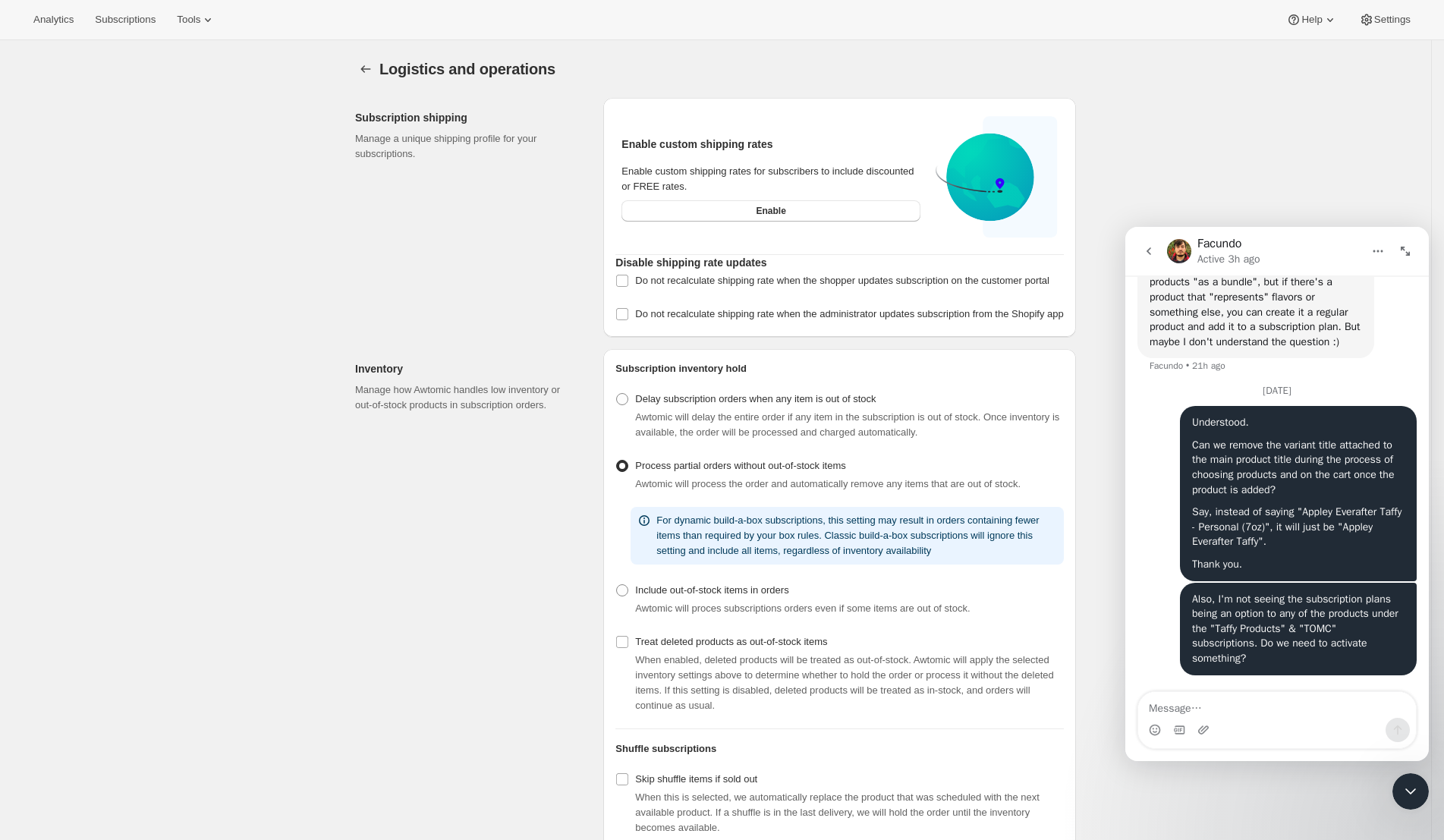 radio on "true" 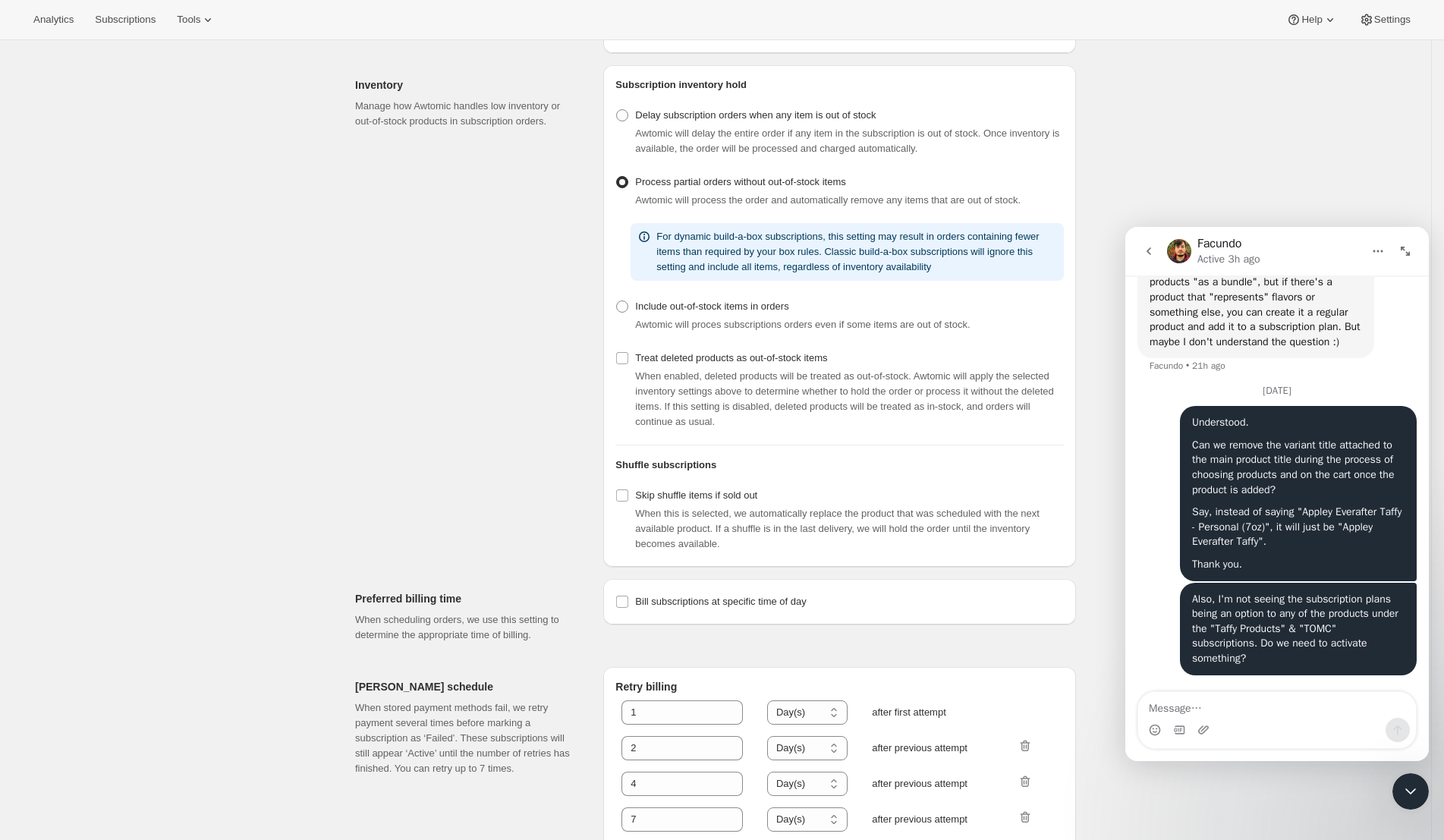 scroll, scrollTop: 0, scrollLeft: 0, axis: both 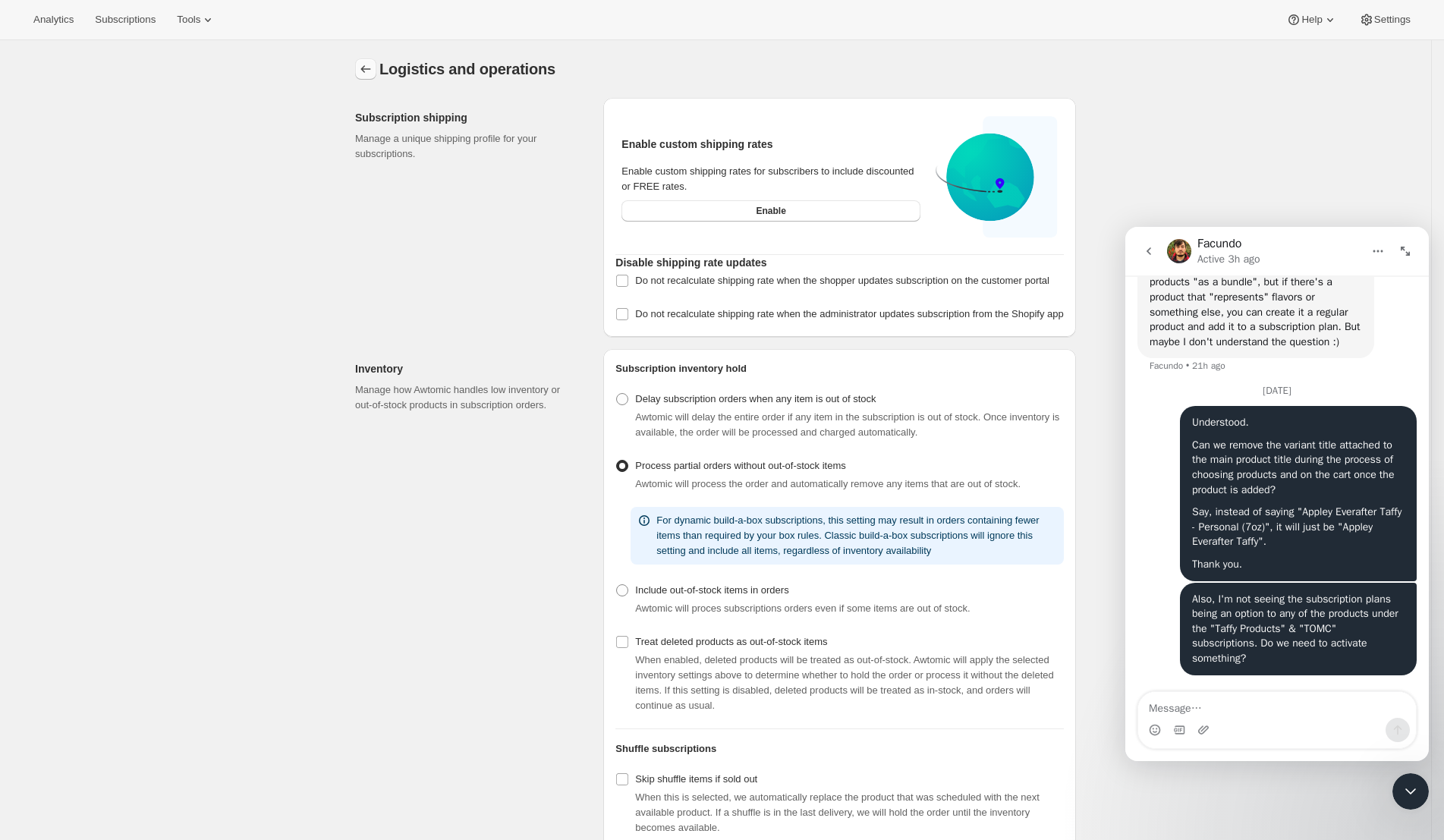 click 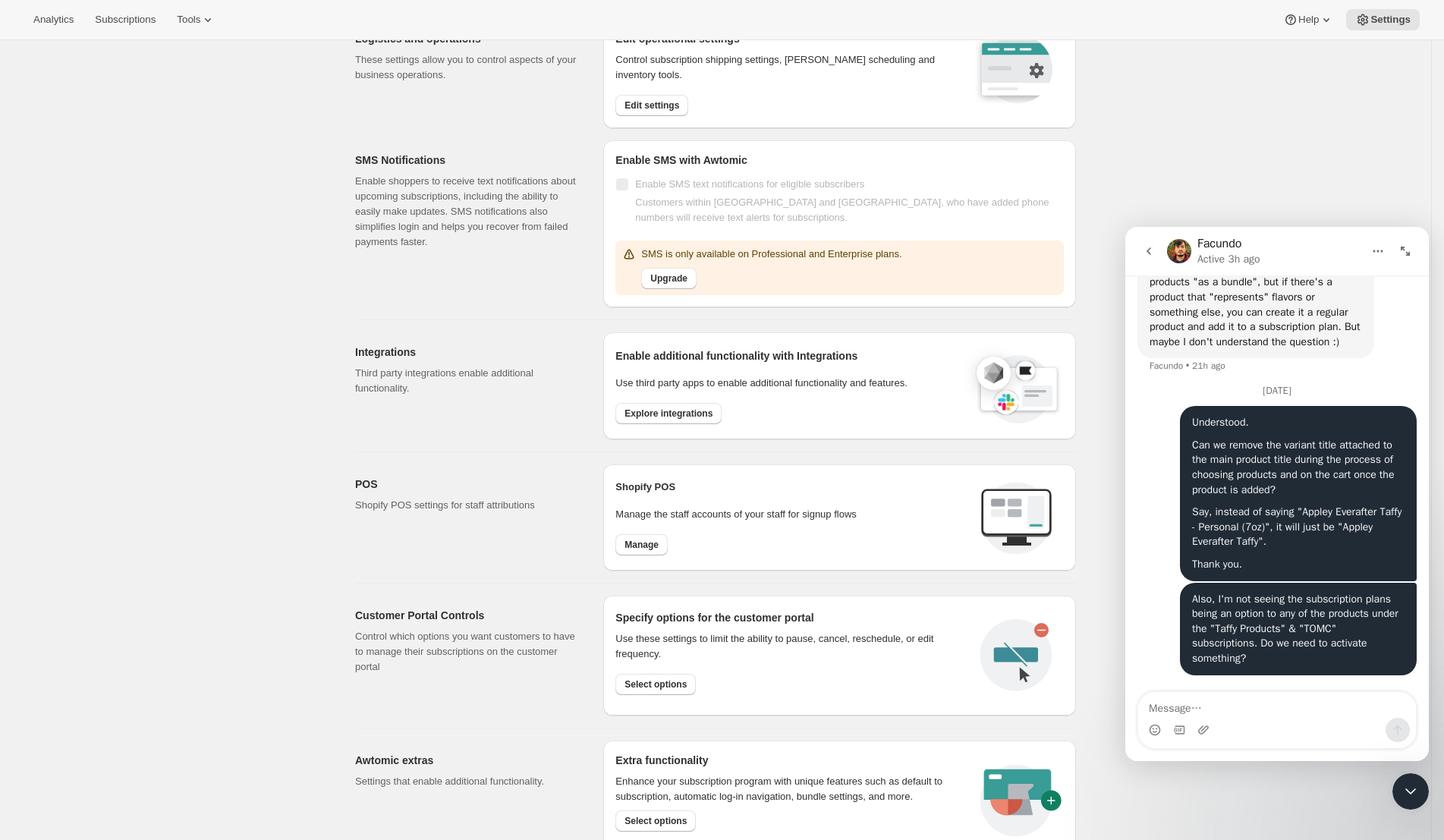 scroll, scrollTop: 364, scrollLeft: 0, axis: vertical 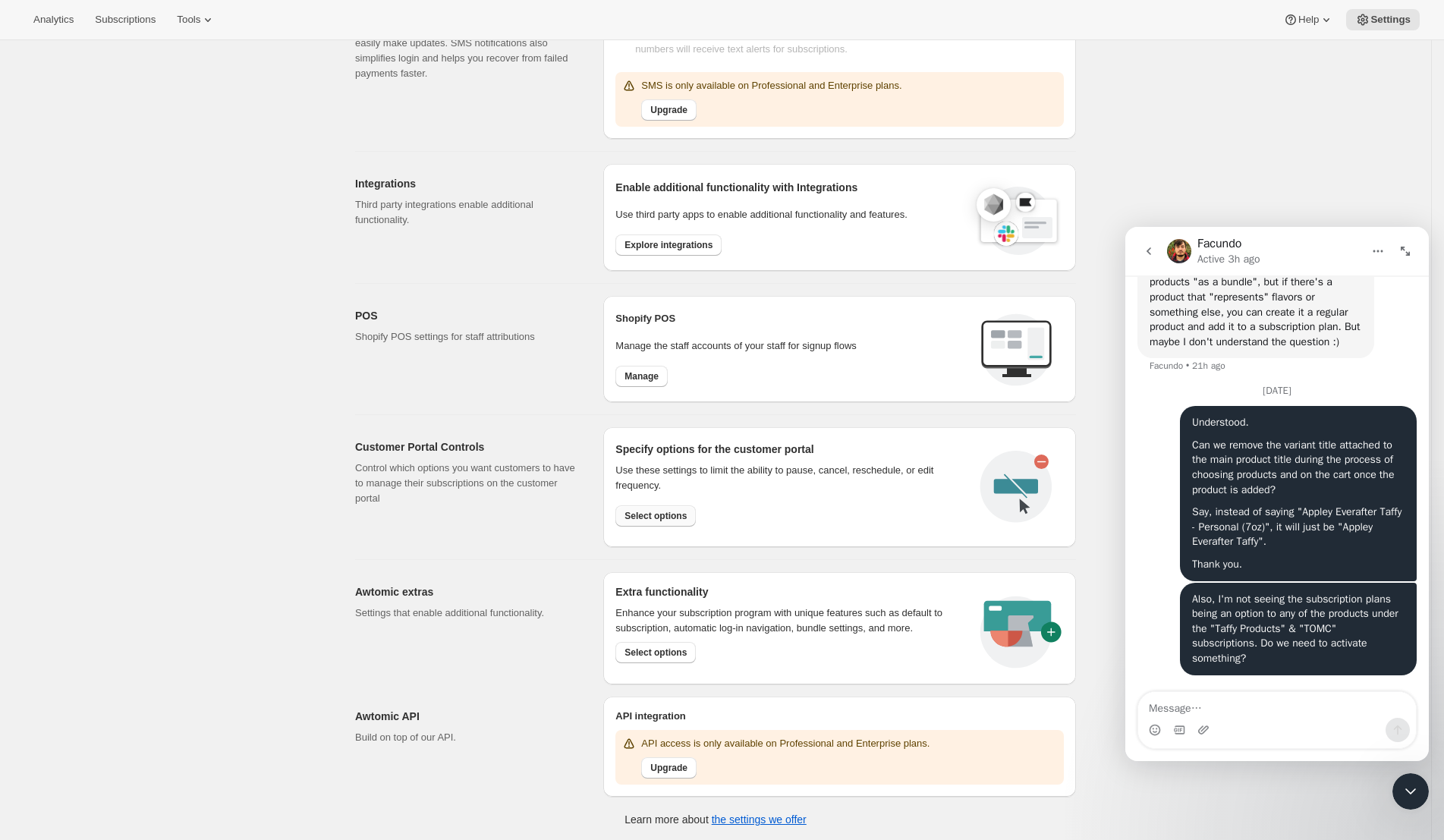 click on "Select options" at bounding box center [656, 516] 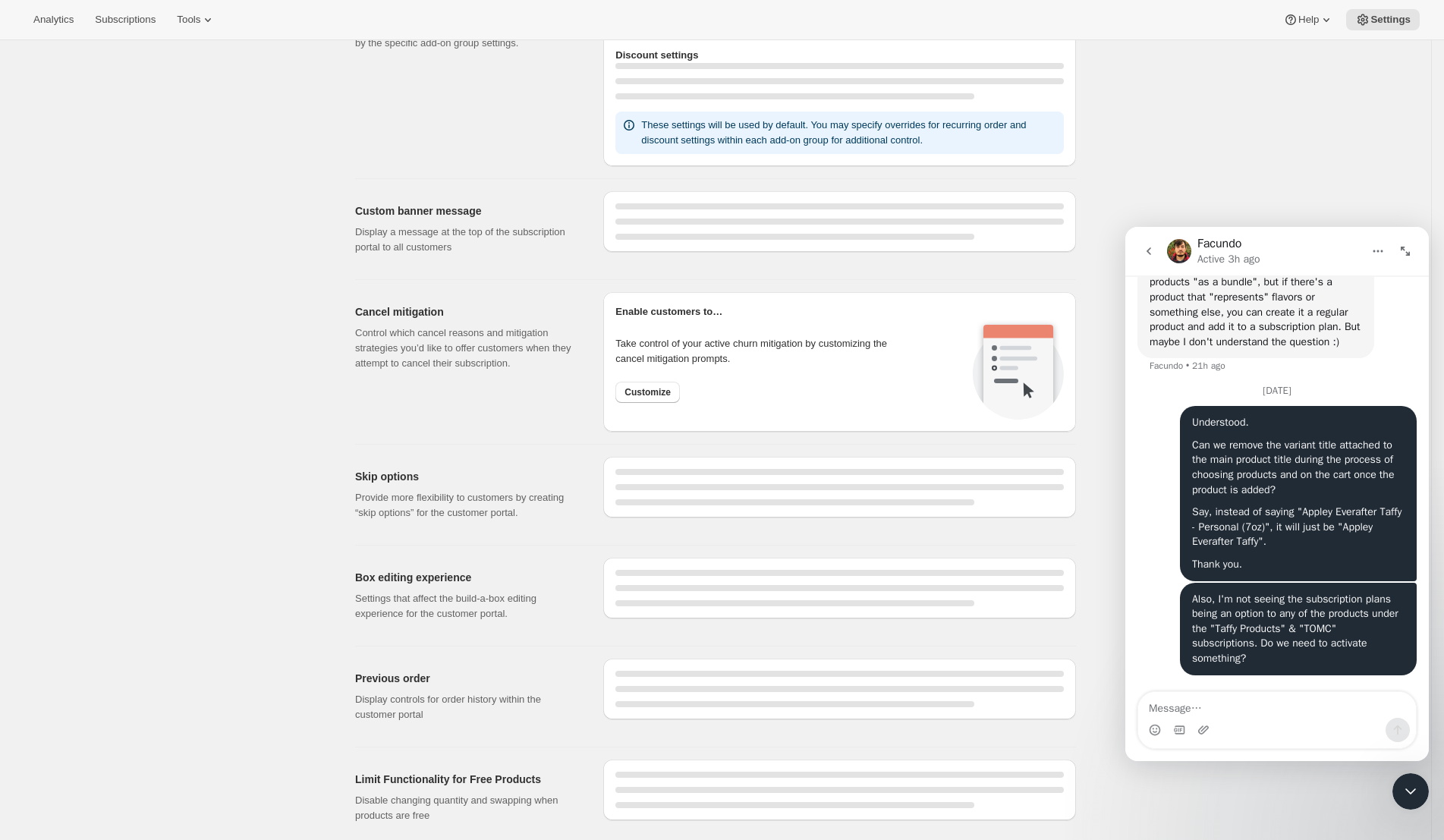 scroll, scrollTop: 0, scrollLeft: 0, axis: both 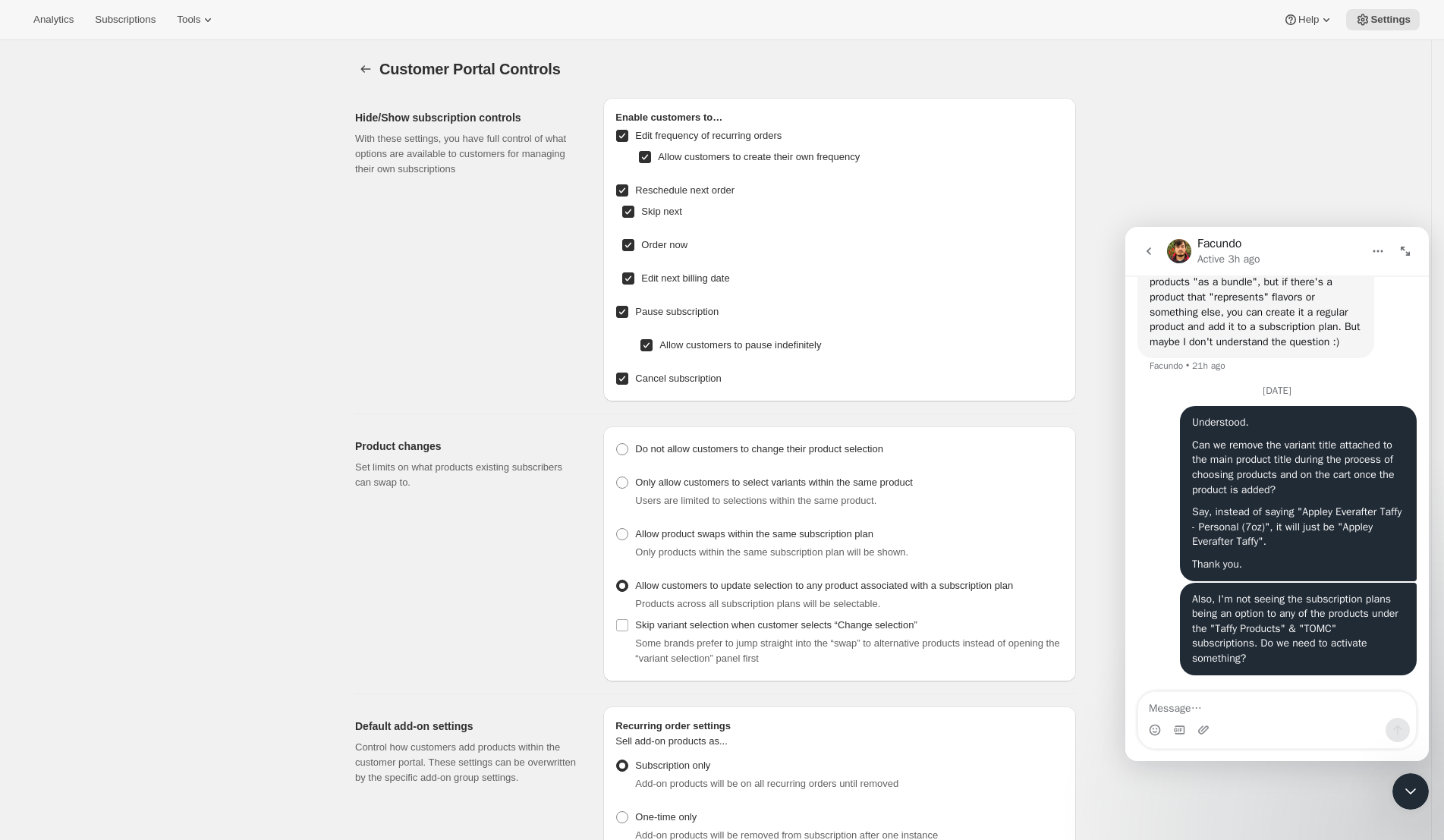 click on "Allow customers to create their own frequency" at bounding box center [759, 156] 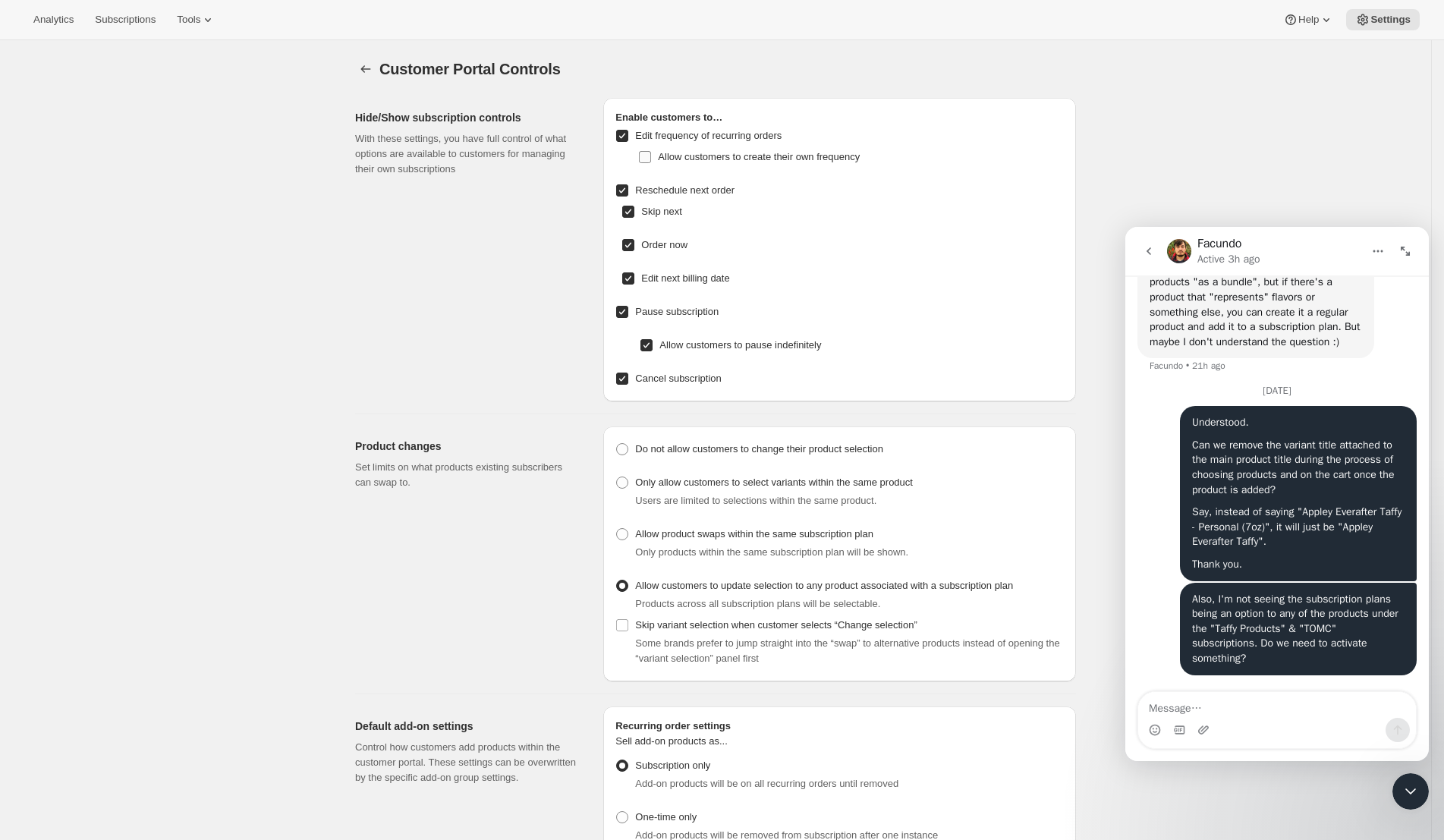 checkbox on "false" 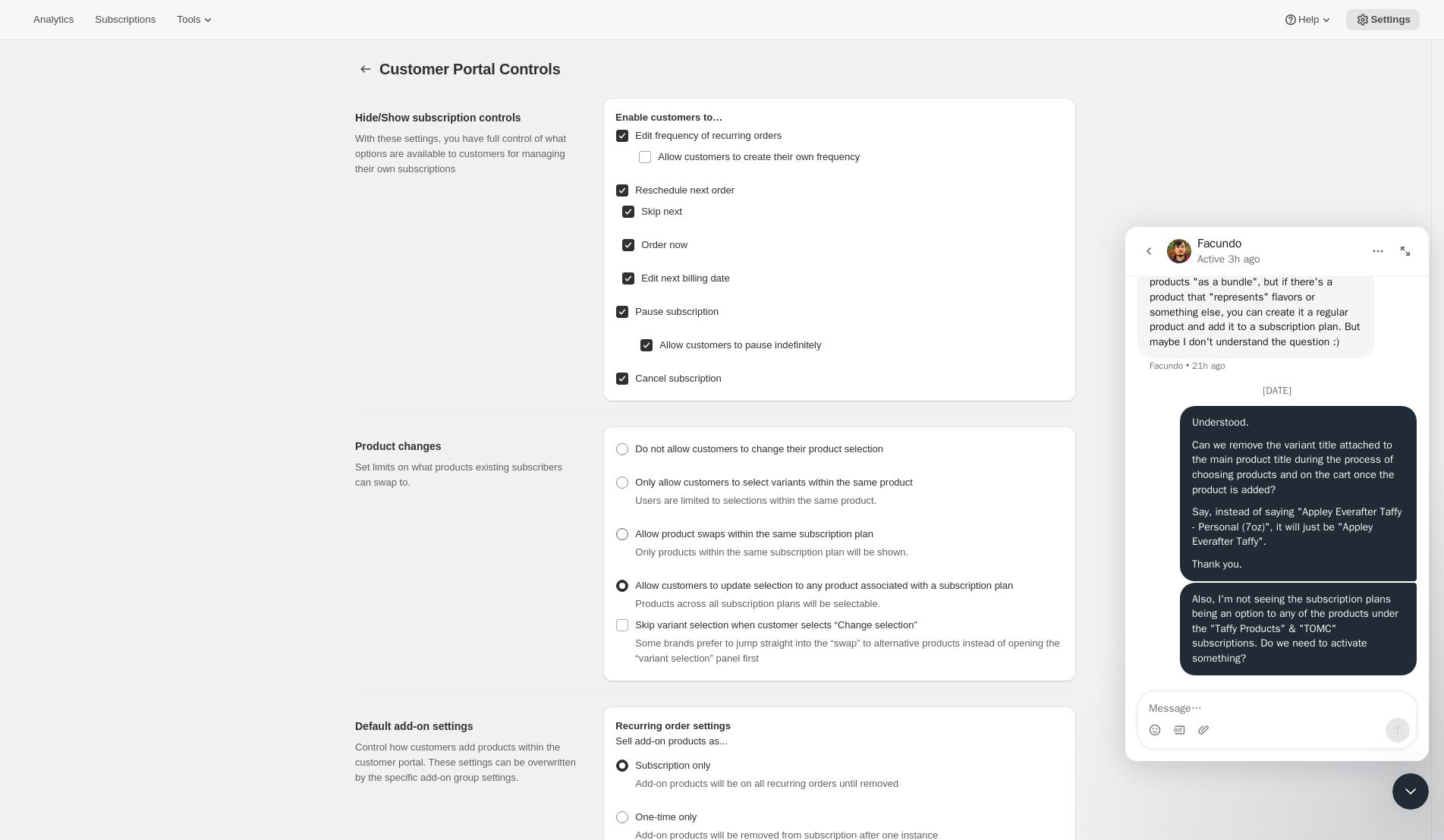 click on "Allow product swaps within the same subscription plan" at bounding box center [754, 533] 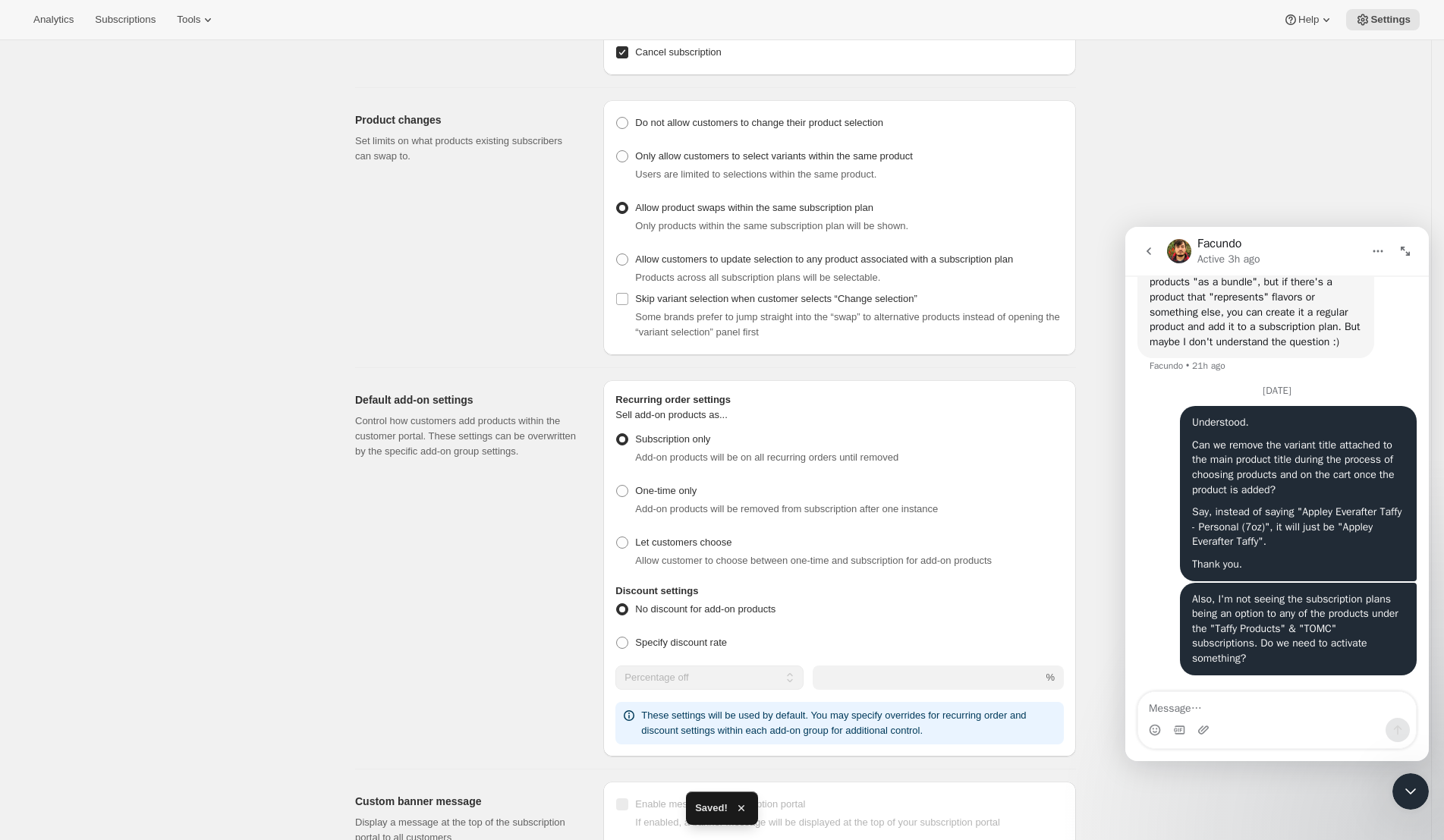 scroll, scrollTop: 385, scrollLeft: 0, axis: vertical 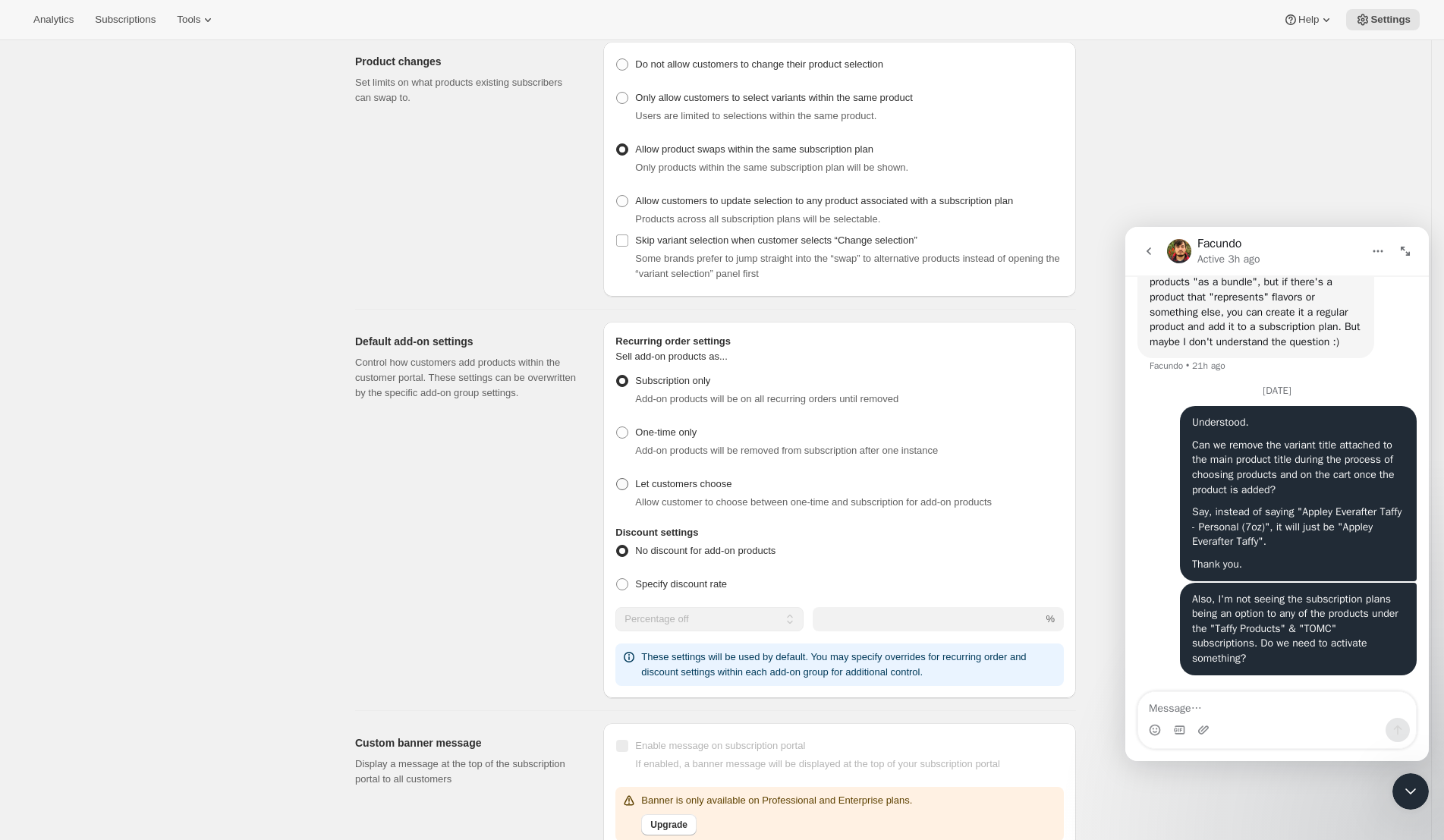 click on "Let customers choose" at bounding box center [683, 483] 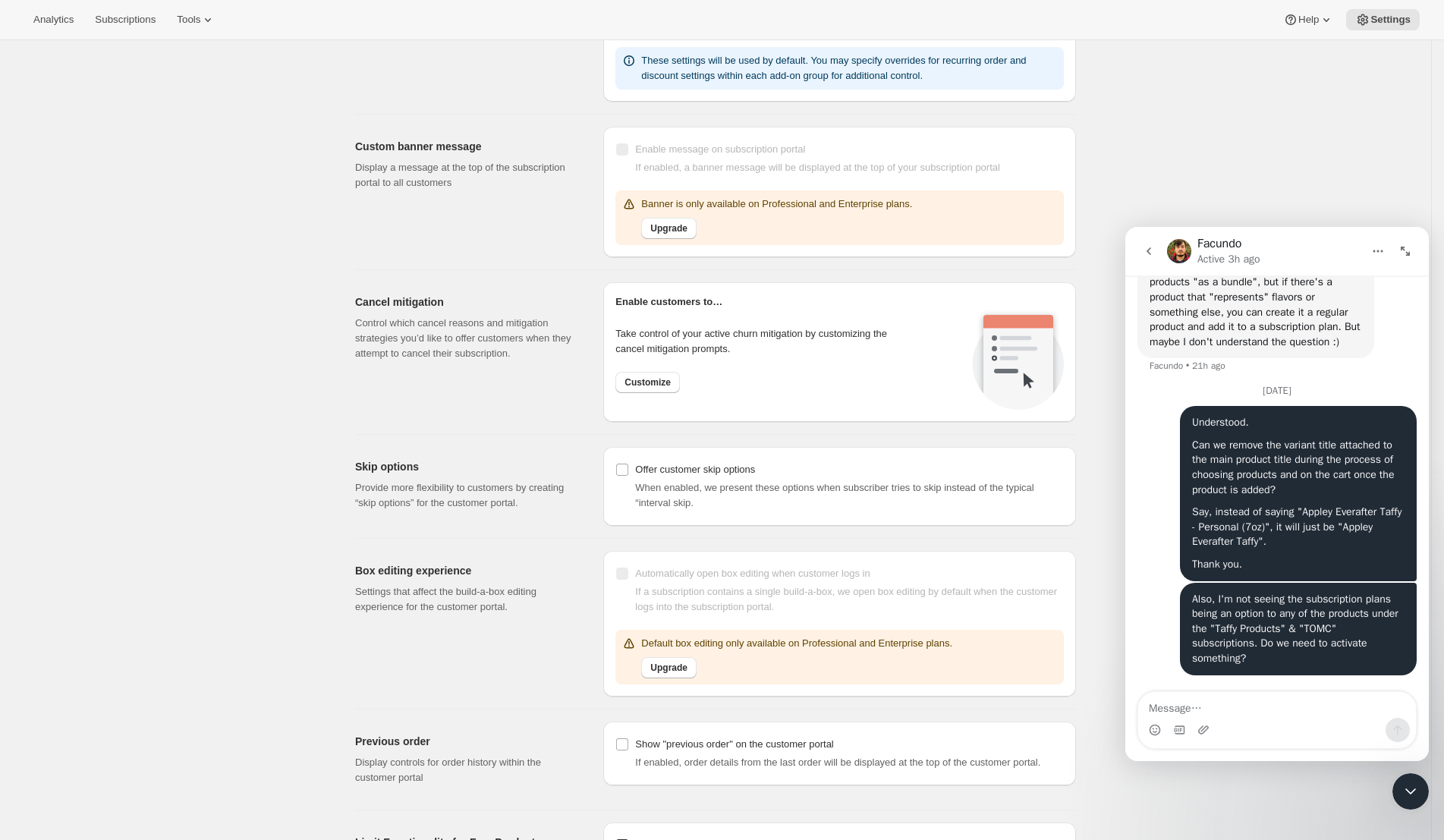 scroll, scrollTop: 1278, scrollLeft: 0, axis: vertical 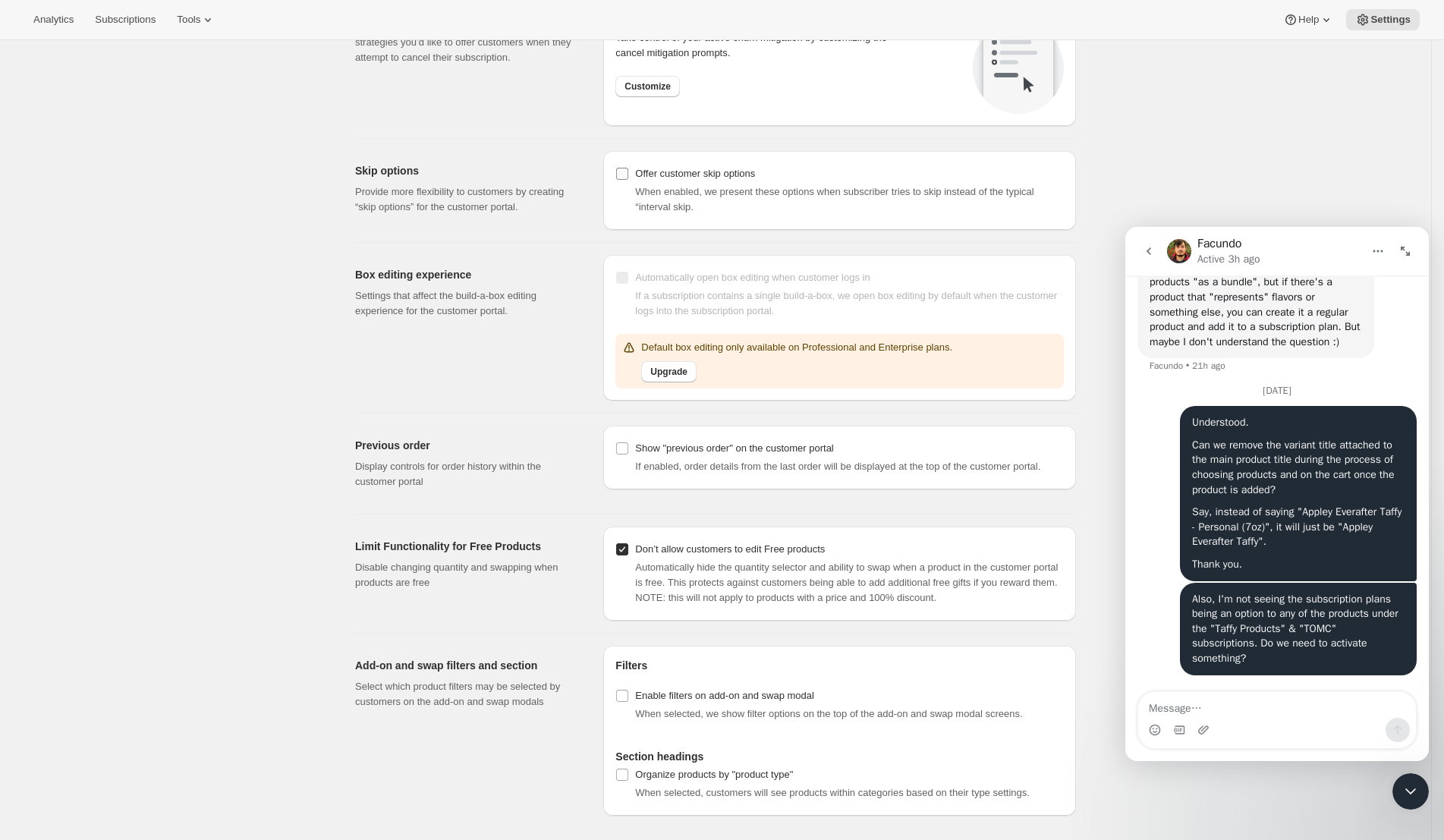 click on "Offer customer skip options" at bounding box center [622, 174] 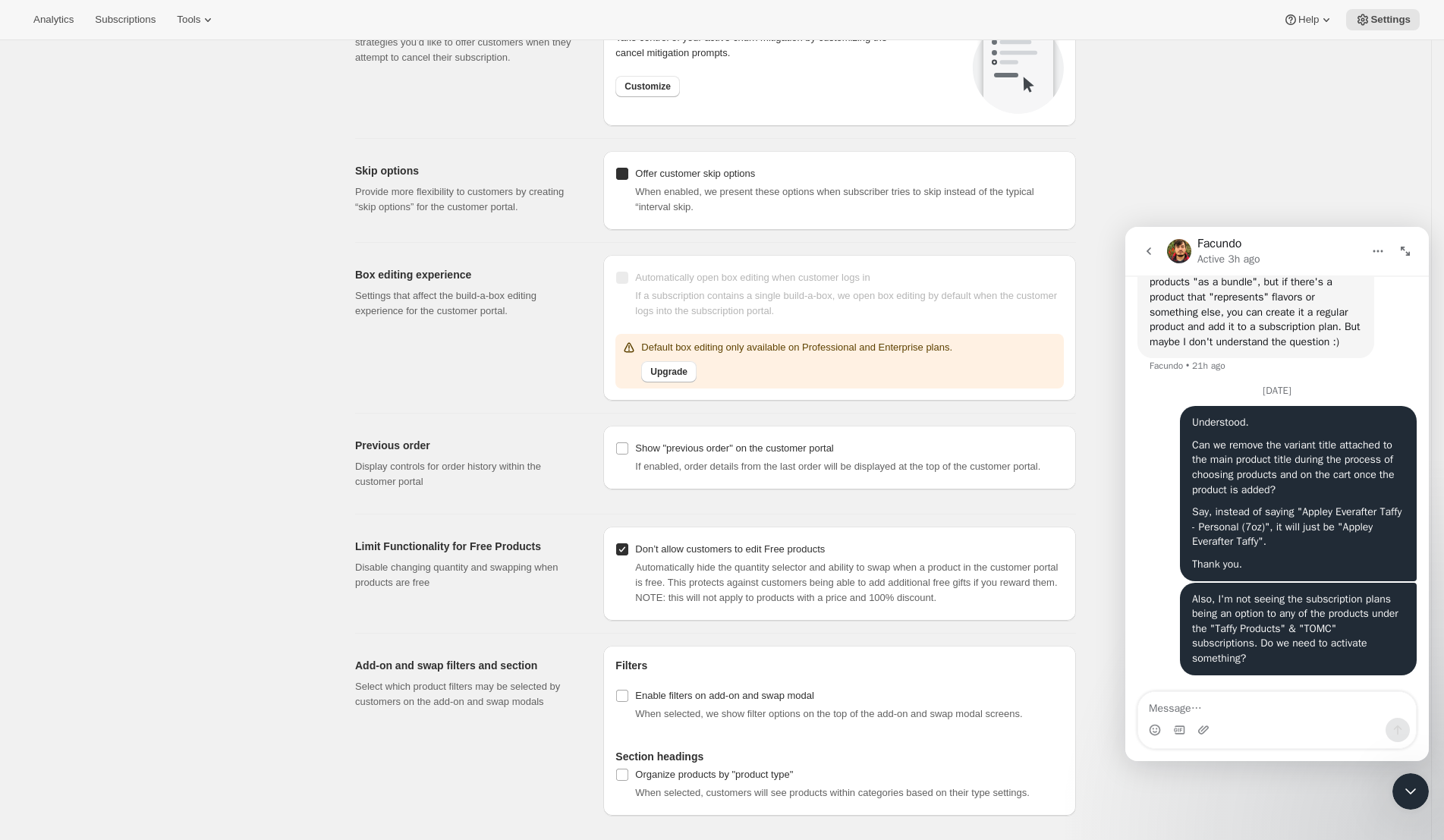 checkbox on "true" 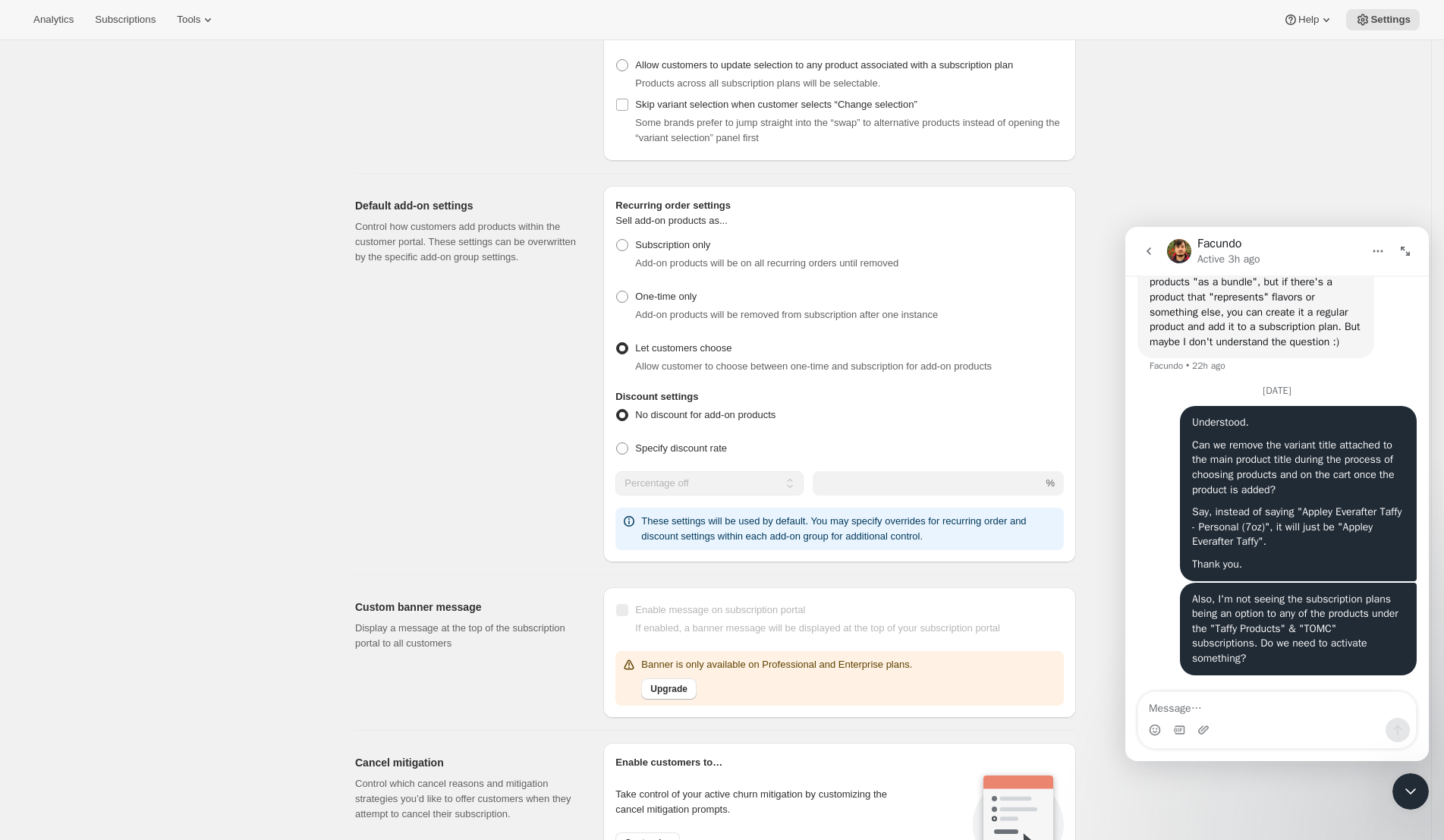 scroll, scrollTop: 0, scrollLeft: 0, axis: both 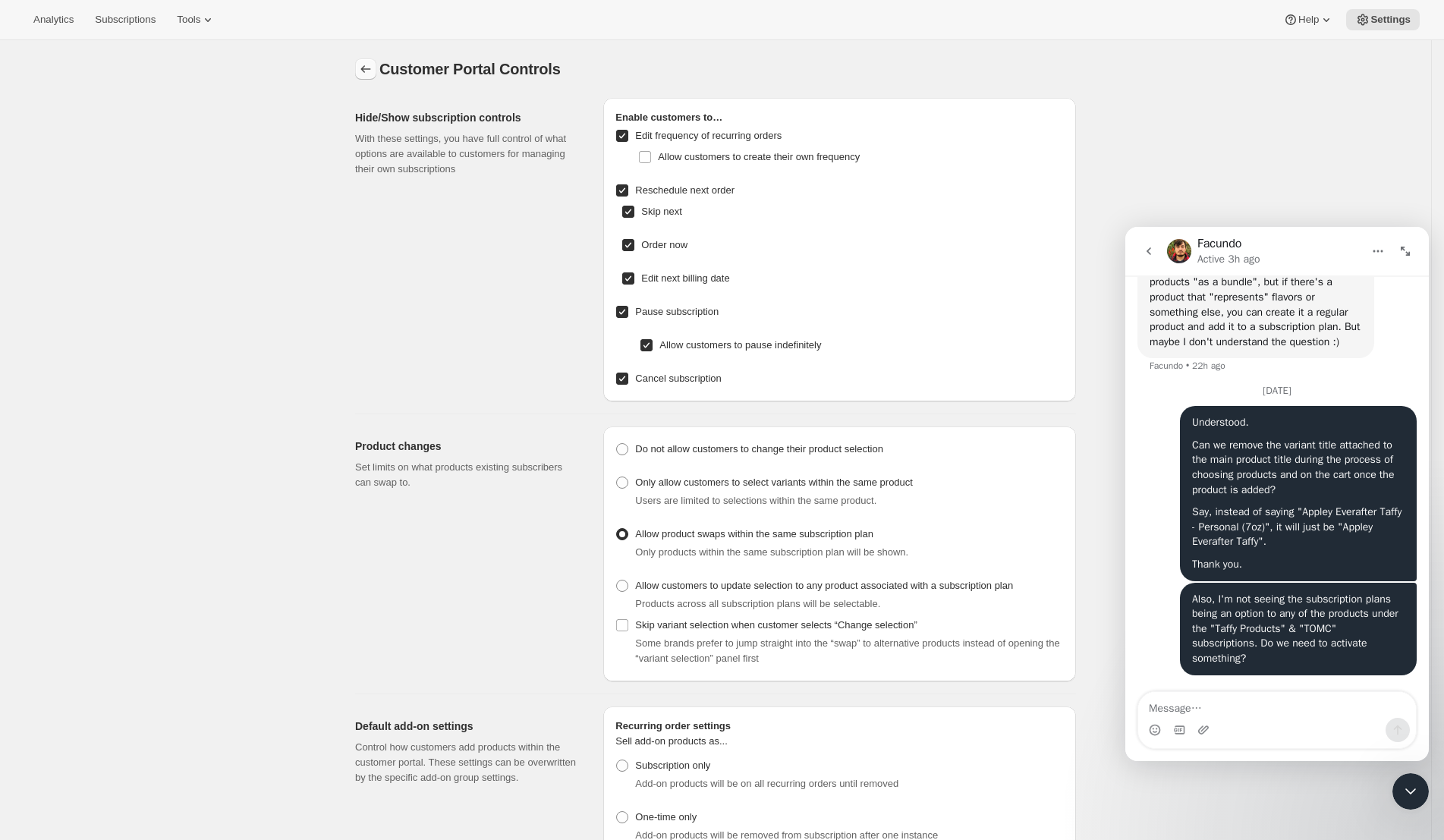 click 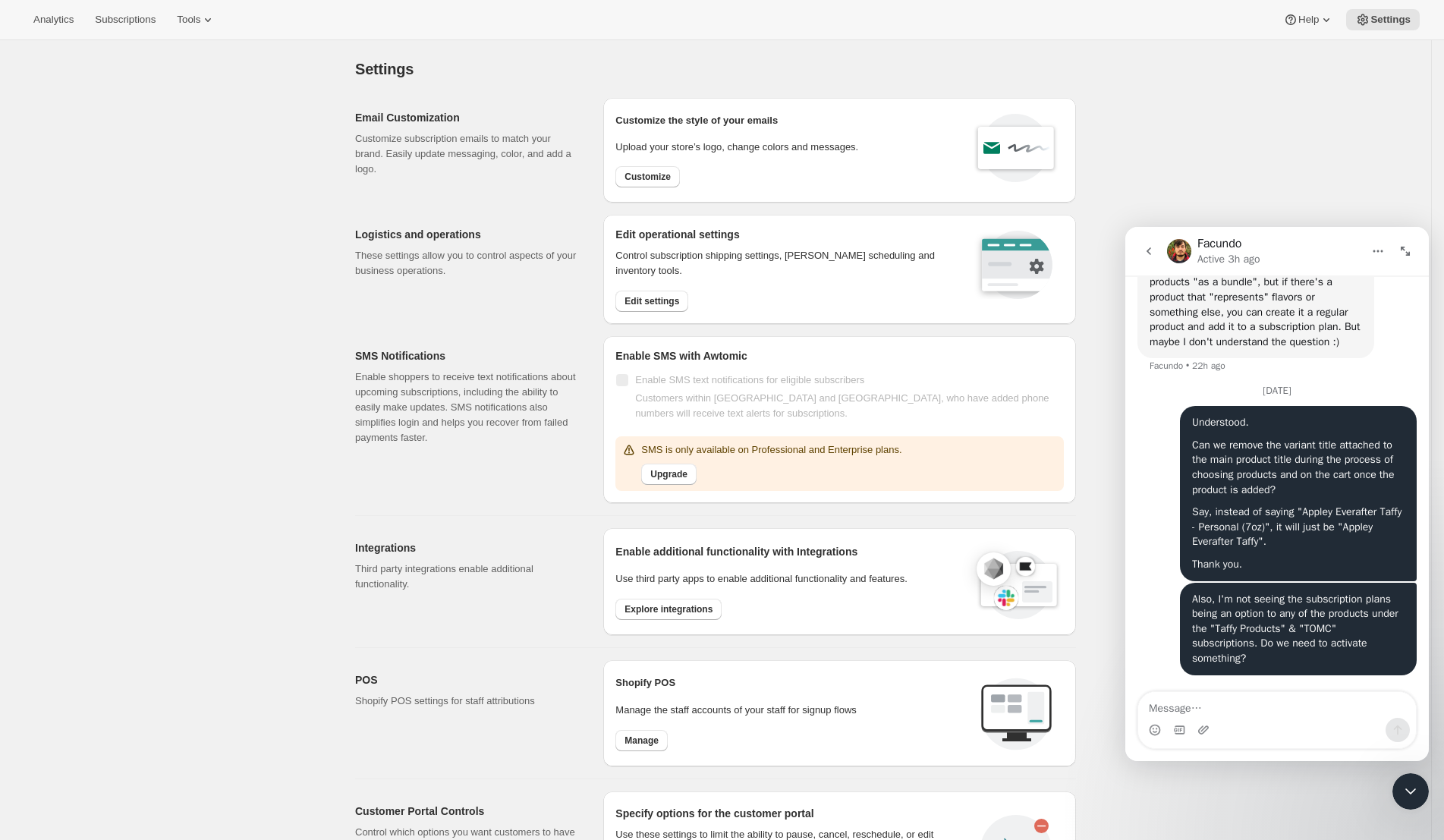 scroll, scrollTop: 364, scrollLeft: 0, axis: vertical 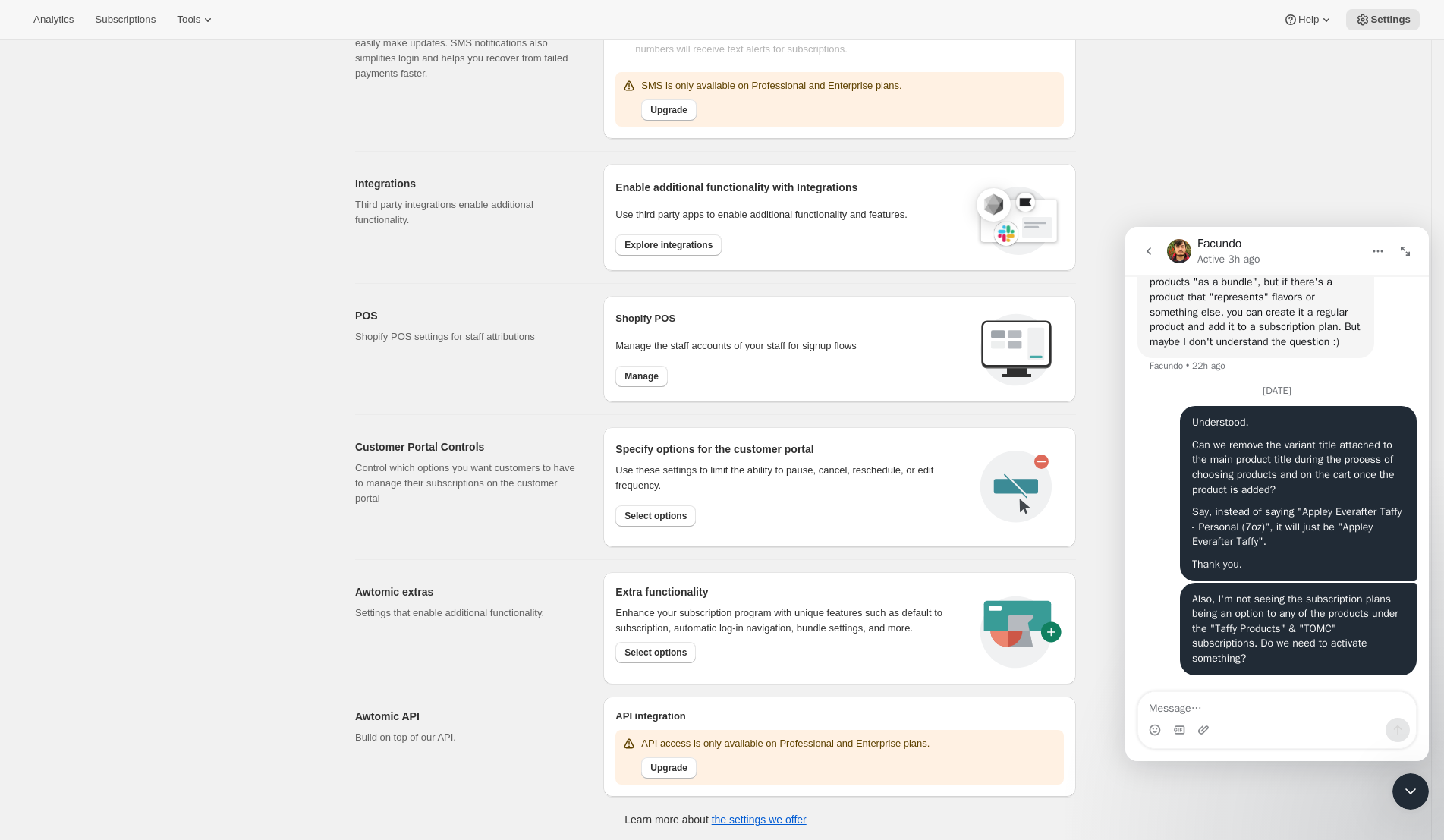 click 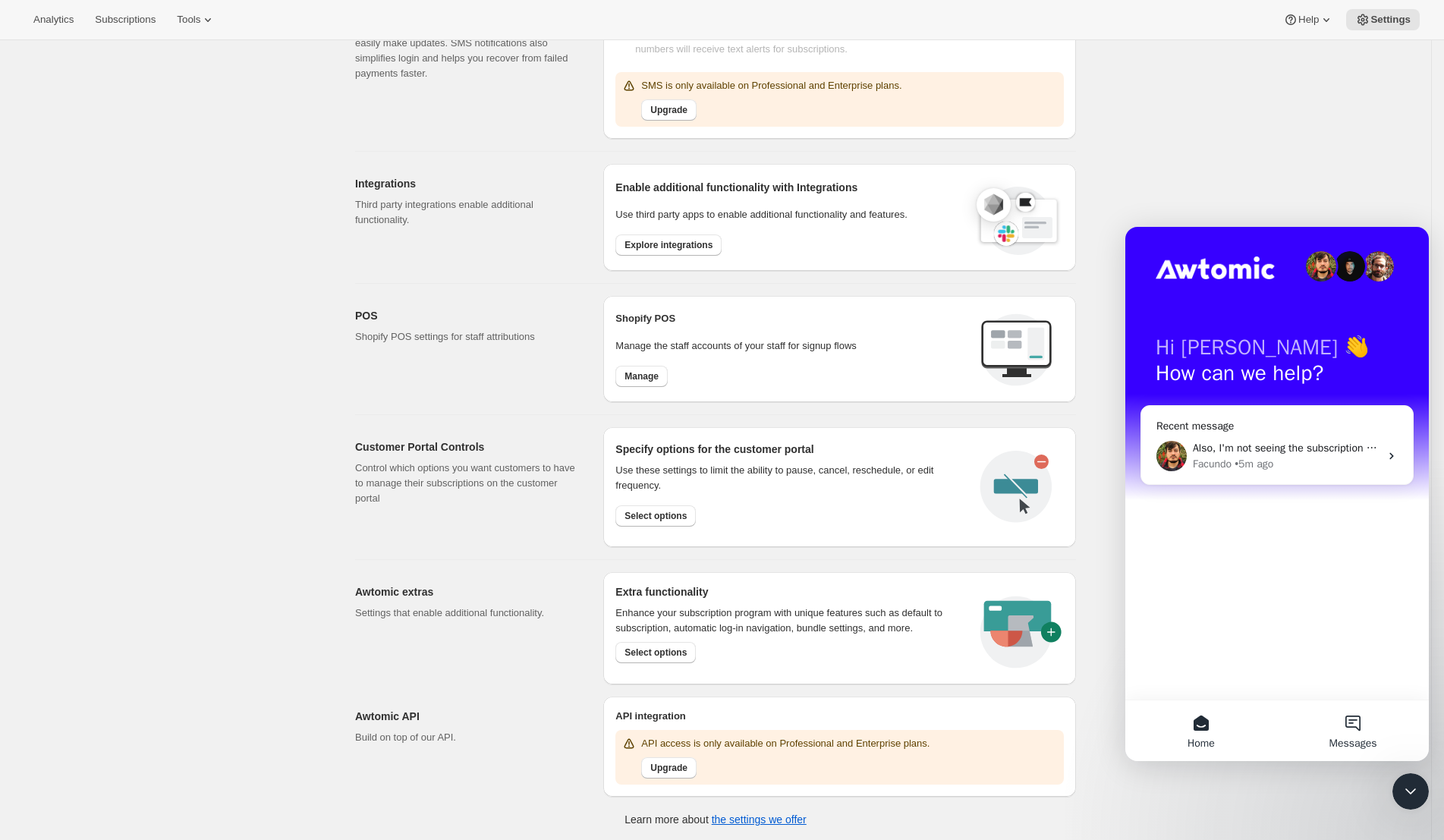 click on "Messages" at bounding box center [1353, 744] 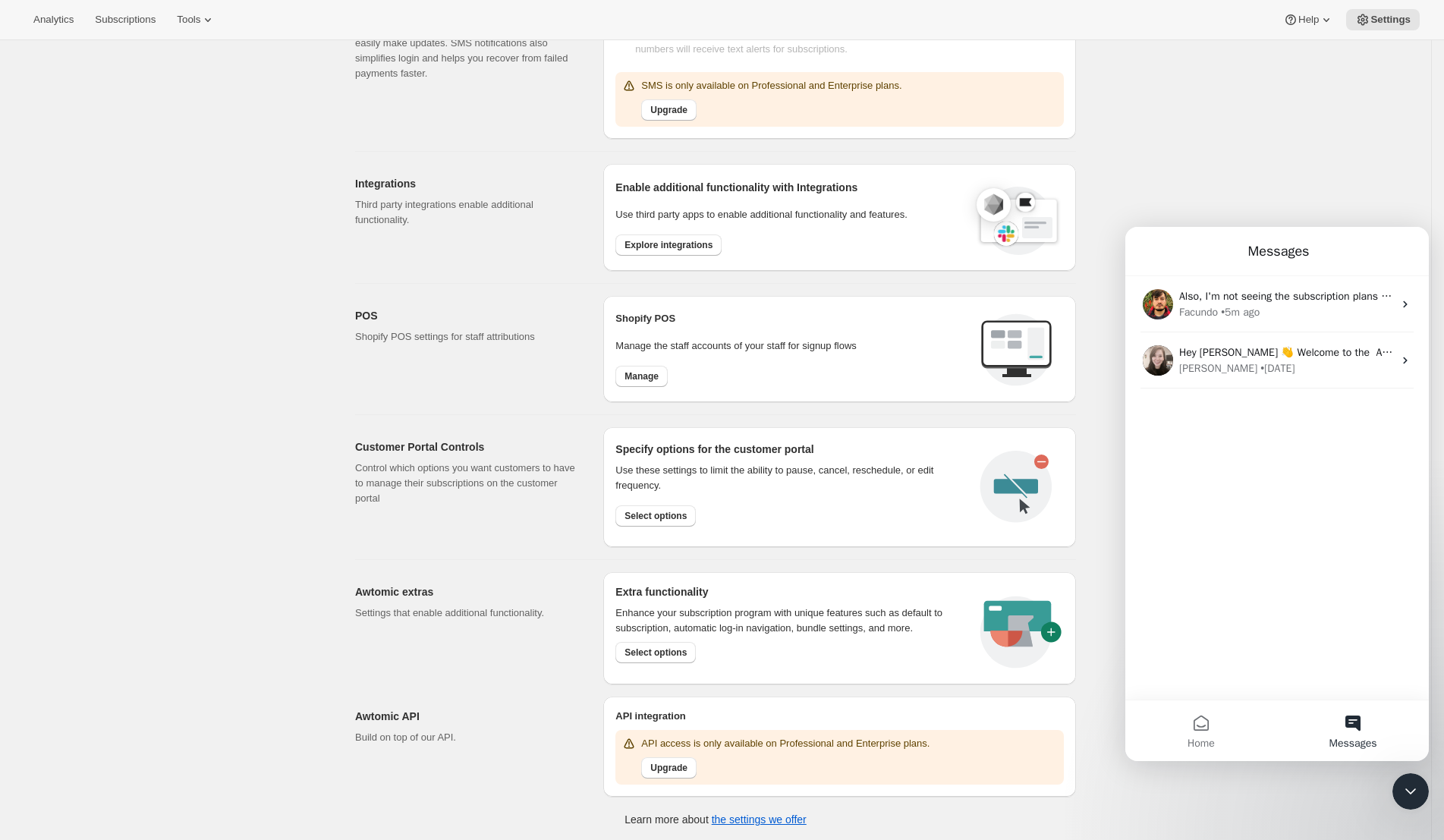 click on "Settings. This page is ready Settings Email Customization Customize subscription emails to match your brand. Easily update messaging, color, and add a logo. Customize the style of your emails Upload your store’s logo, change colors and messages. Customize Logistics and operations These settings allow you to control aspects of your business operations. Edit operational settings Control subscription shipping settings, [PERSON_NAME] scheduling and inventory tools. Edit settings SMS Notifications Enable shoppers to receive text notifications about upcoming subscriptions, including the ability to easily make updates. SMS notifications also simplifies login and helps you recover from failed payments faster. Enable SMS with Awtomic Enable SMS text notifications for eligible subscribers Customers within [GEOGRAPHIC_DATA] and [GEOGRAPHIC_DATA], who have added phone numbers will receive text alerts for subscriptions. SMS is only available on Professional and Enterprise plans. Upgrade Integrations Enable additional functionality with Integrations" at bounding box center (716, 259) 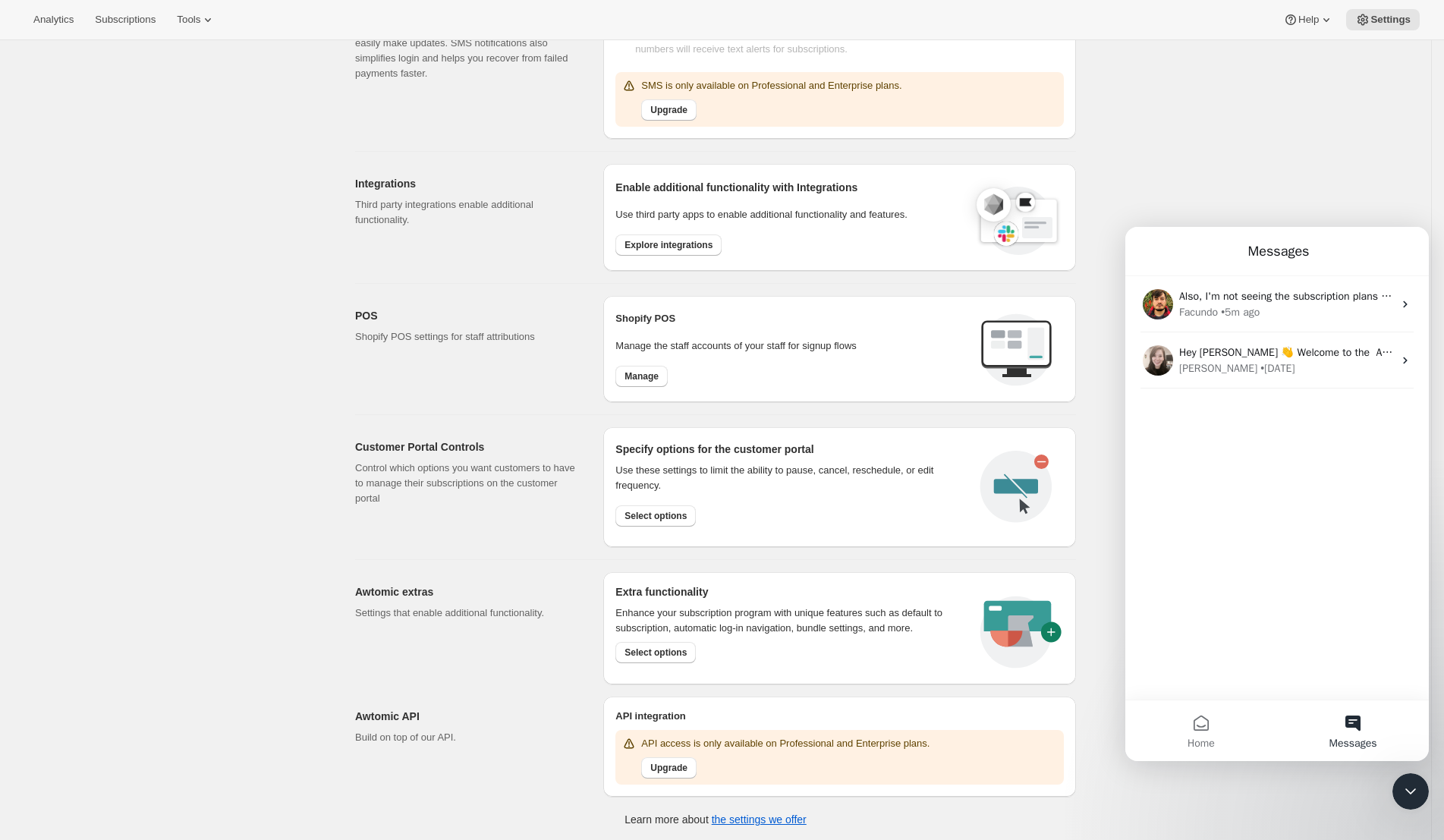 click 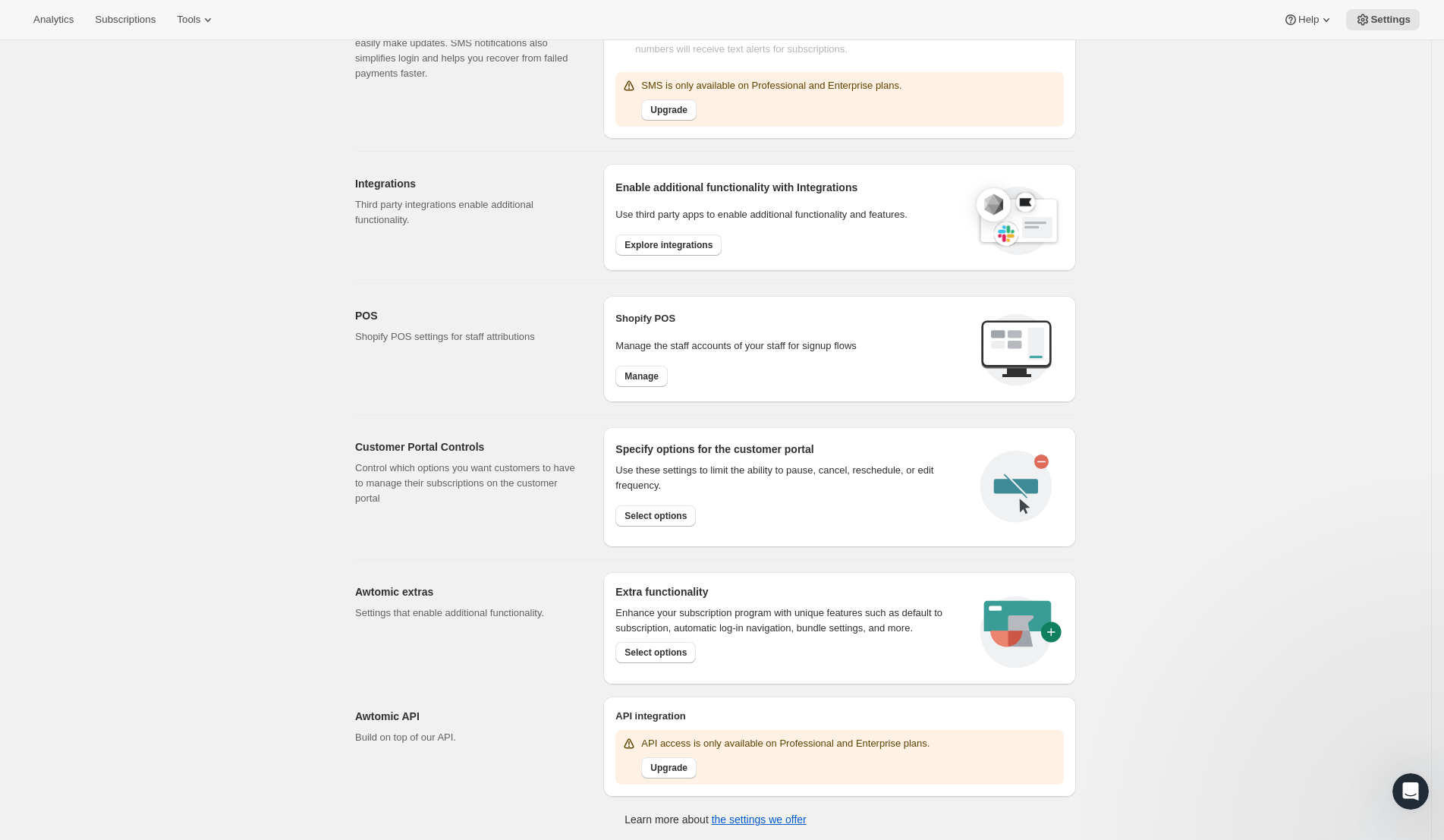 scroll, scrollTop: 0, scrollLeft: 0, axis: both 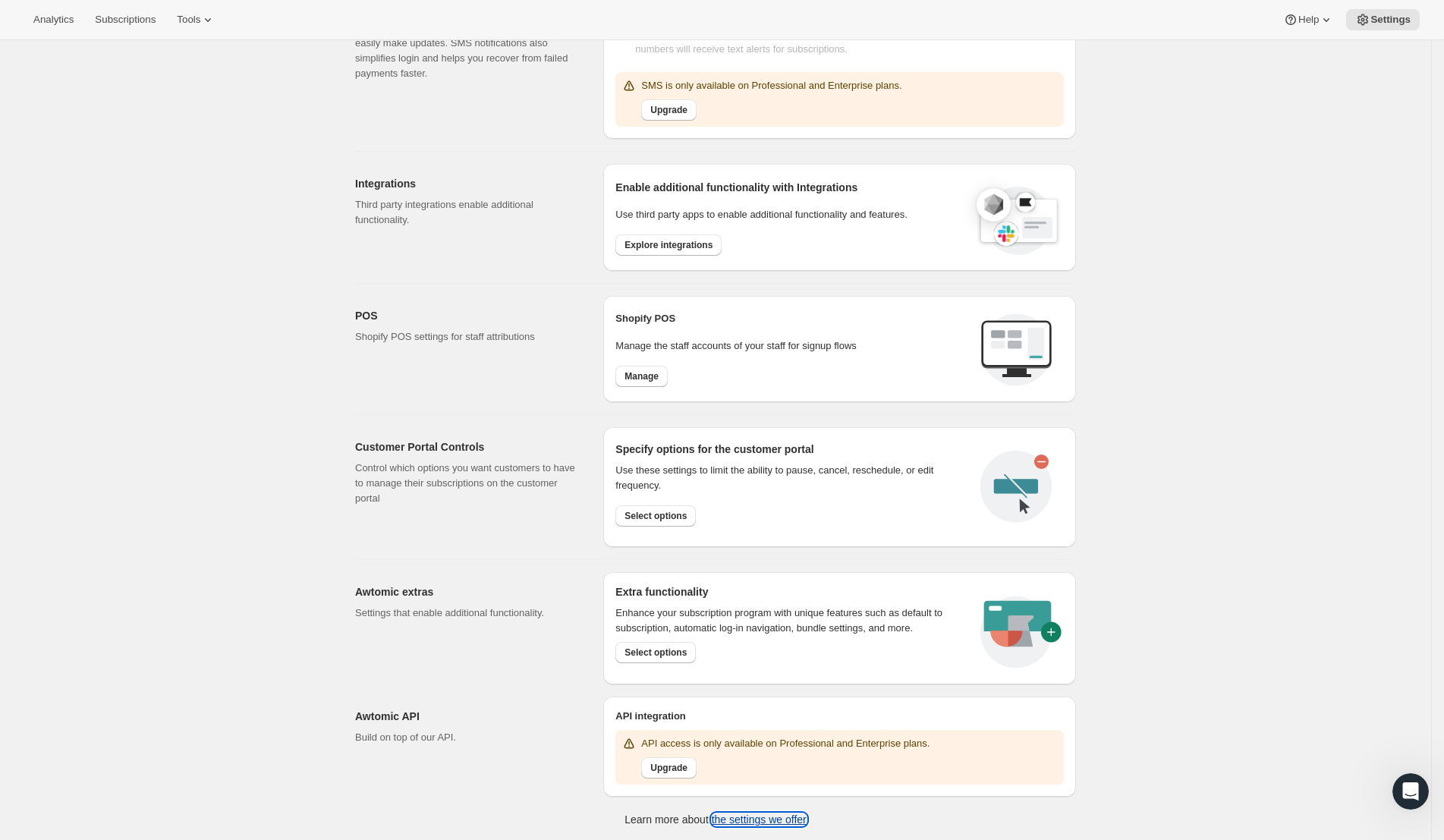 click on "the settings we offer" at bounding box center (759, 820) 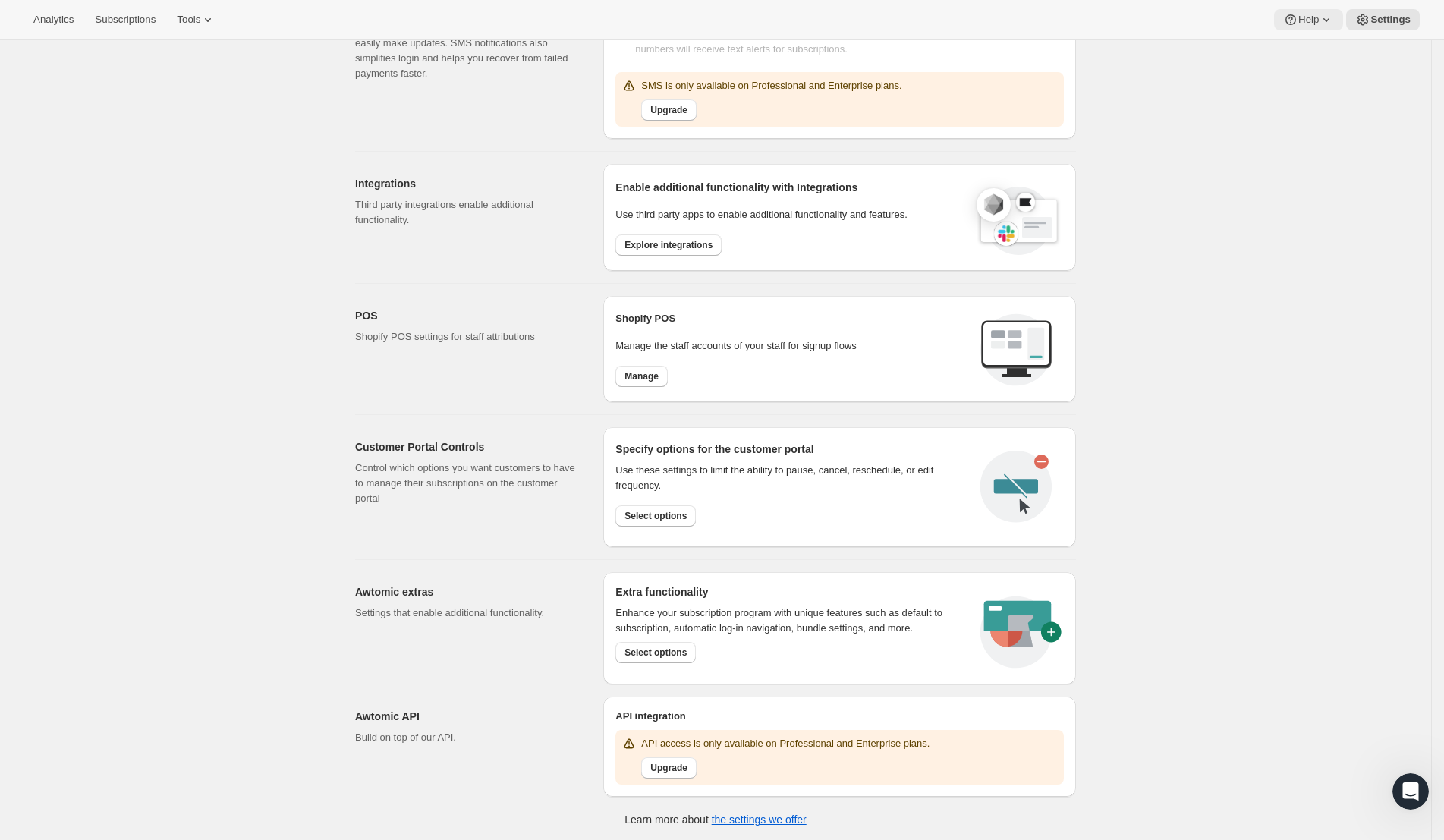 click 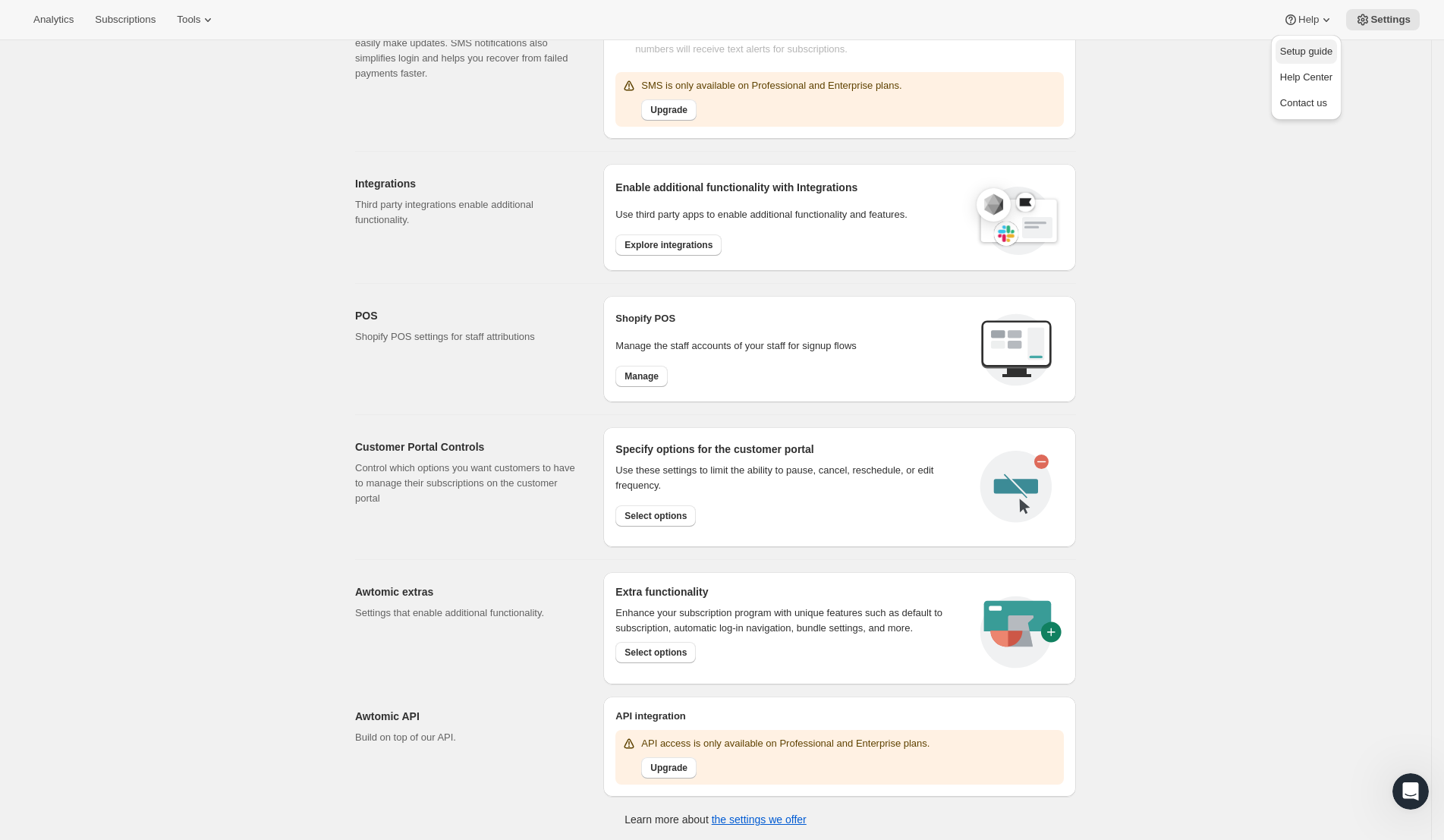click on "Setup guide" at bounding box center [1306, 52] 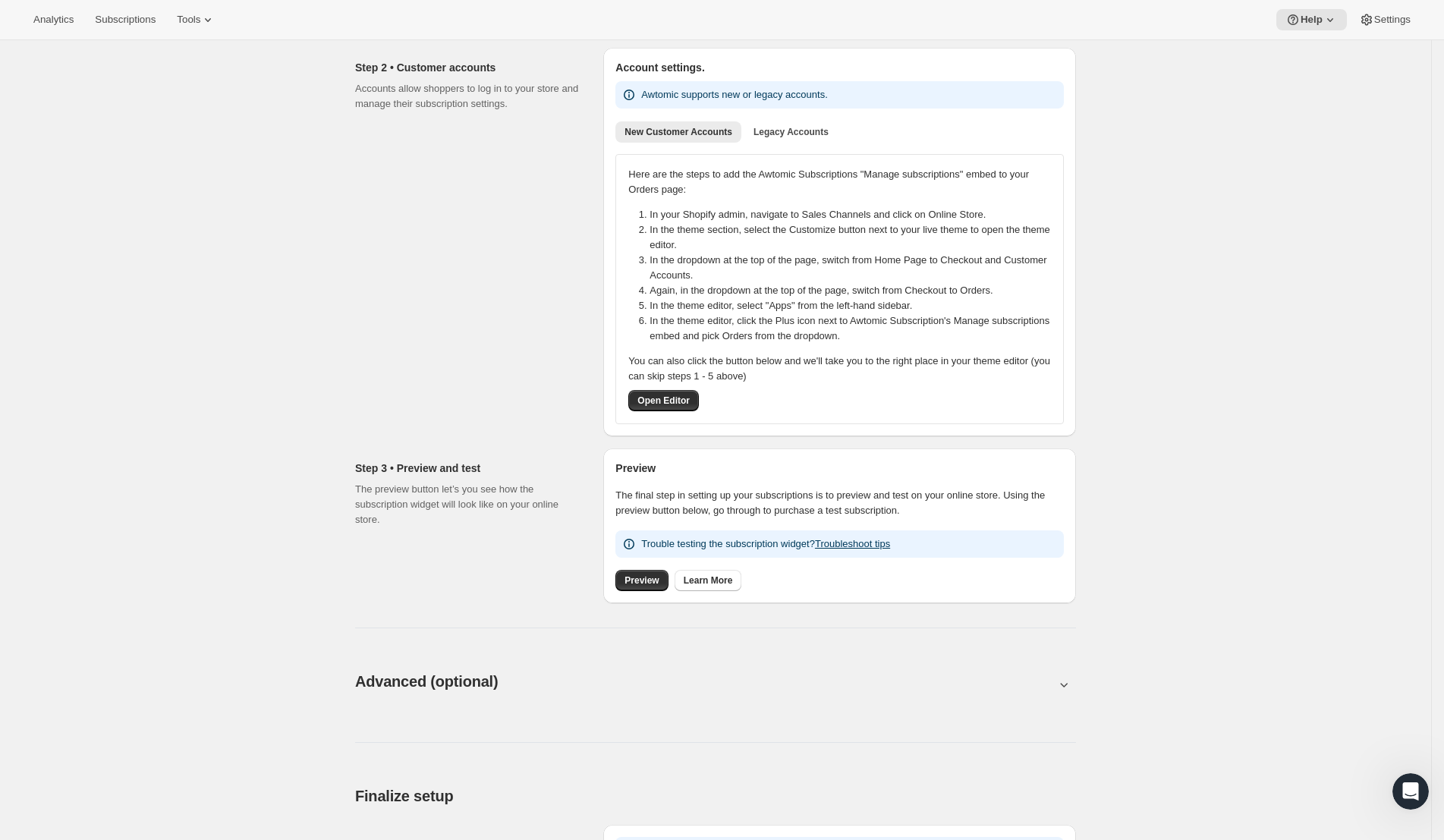 scroll, scrollTop: 362, scrollLeft: 0, axis: vertical 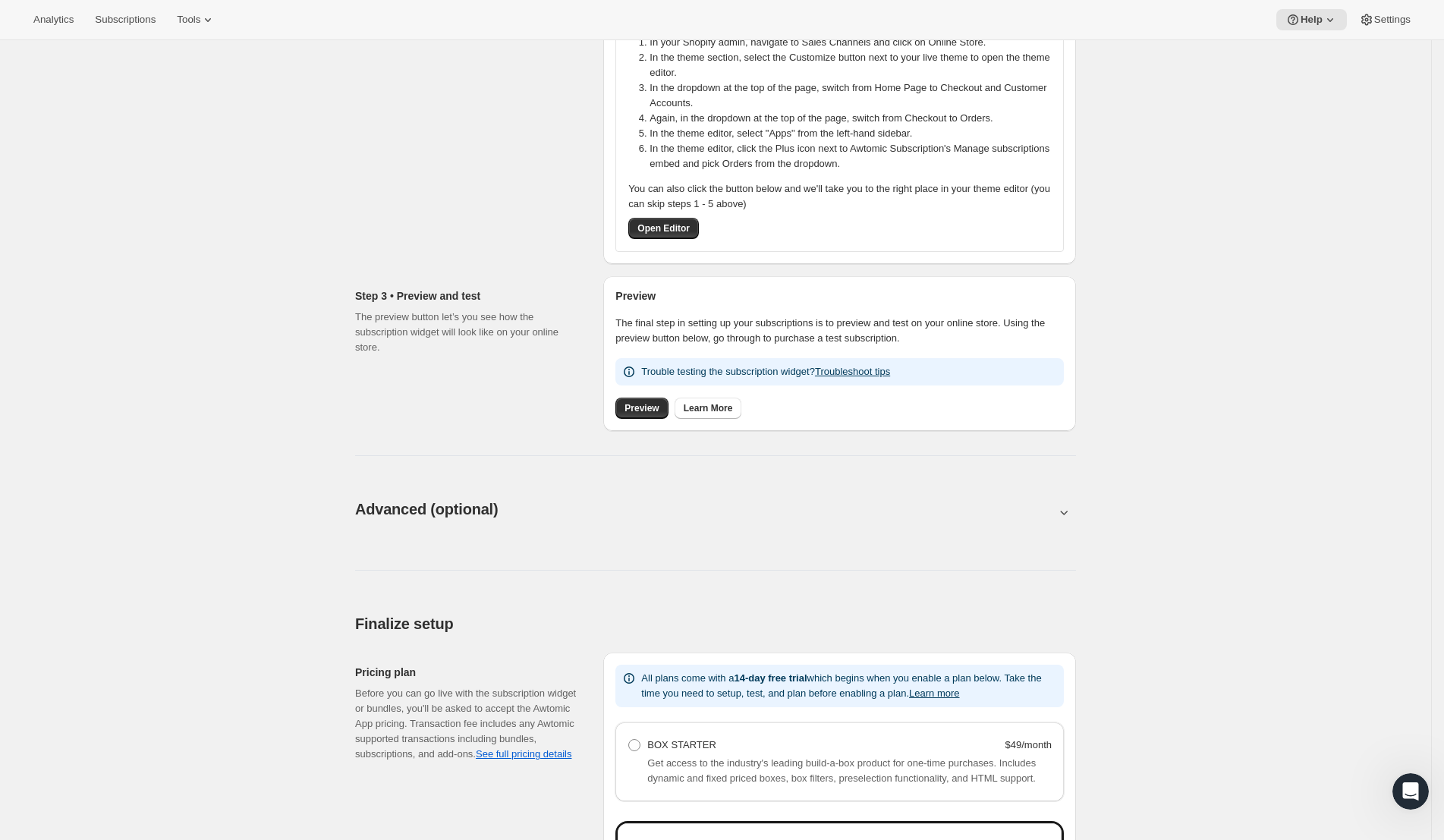 click on "Advanced (optional). This page is ready Advanced (optional)" at bounding box center (716, 509) 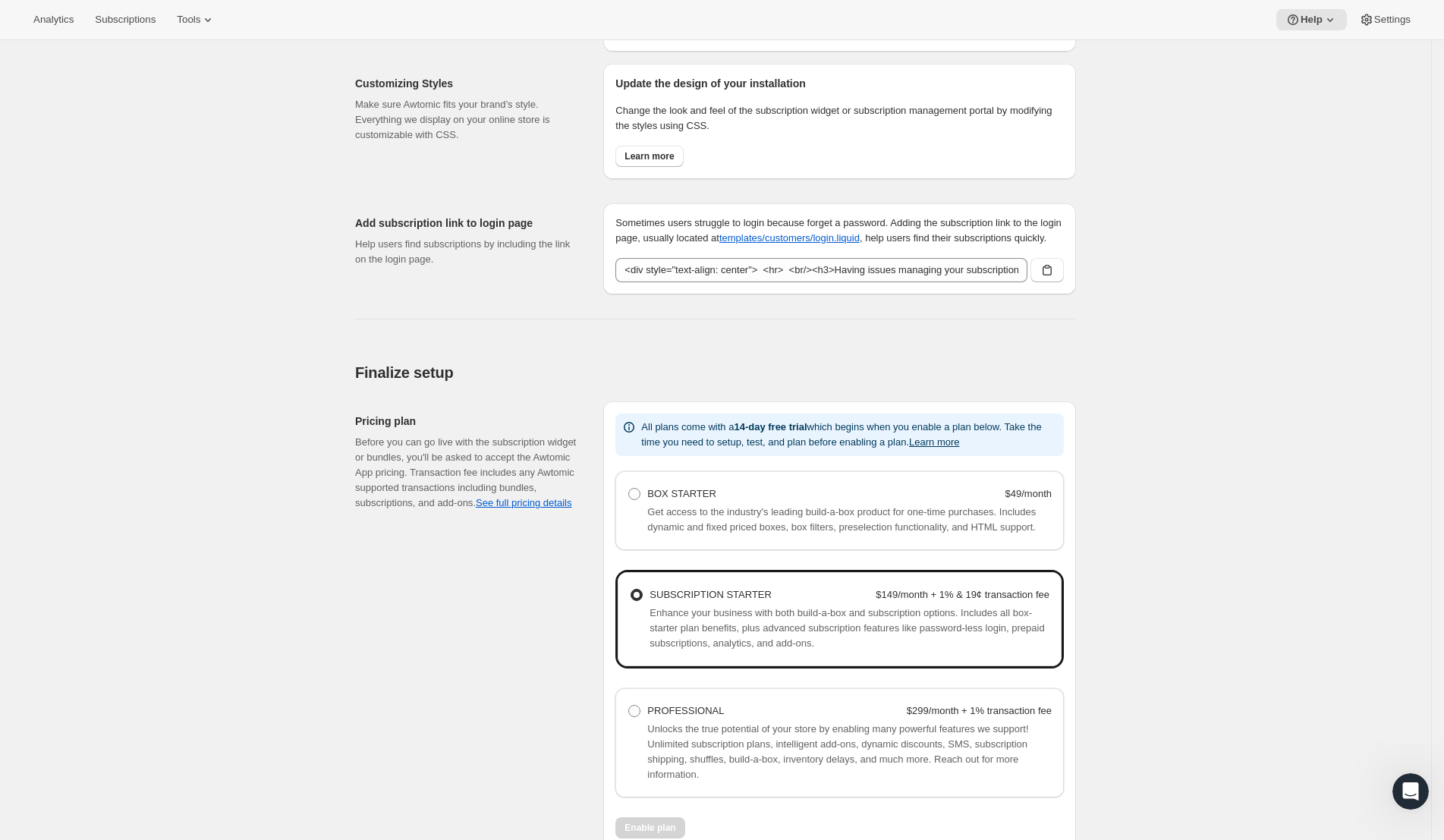 scroll, scrollTop: 1332, scrollLeft: 0, axis: vertical 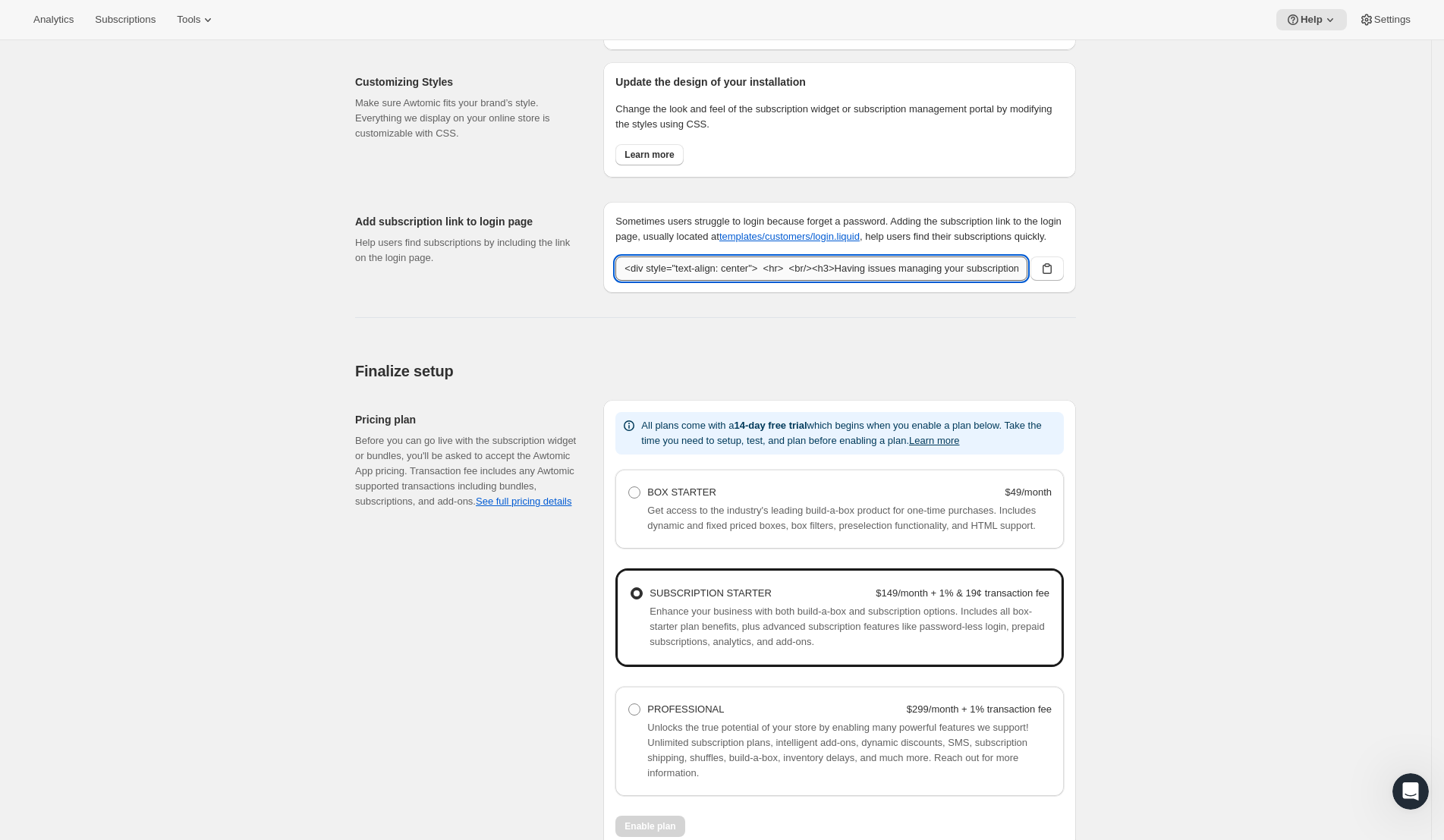 click on "<div style="text-align: center">  <hr>  <br/><h3>Having issues managing your subscription?</h3>  <p><a href="/tools/bundle-subscriptions">Receive a link to access your account</a></p></div>" at bounding box center (821, 269) 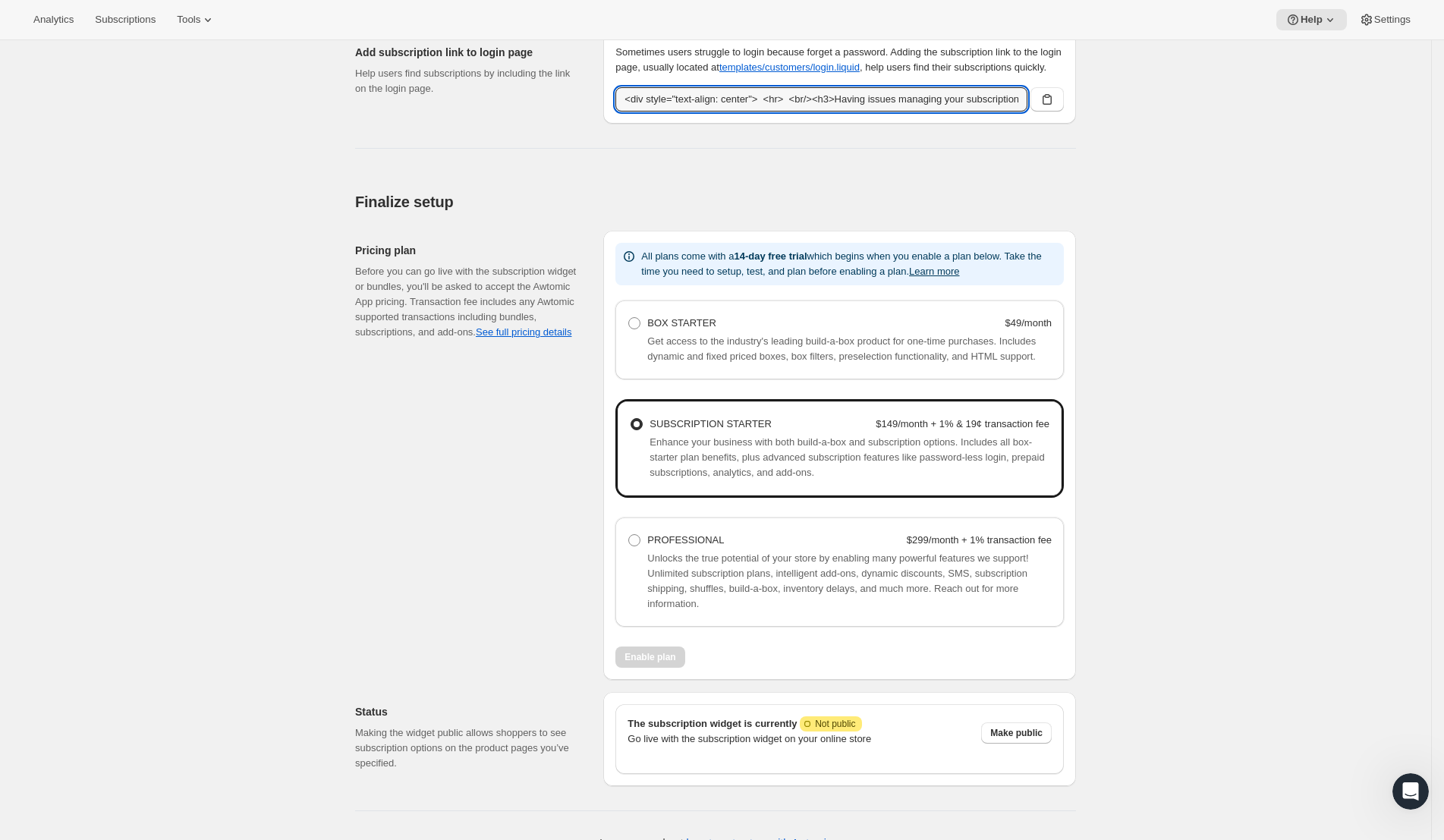 scroll, scrollTop: 1560, scrollLeft: 0, axis: vertical 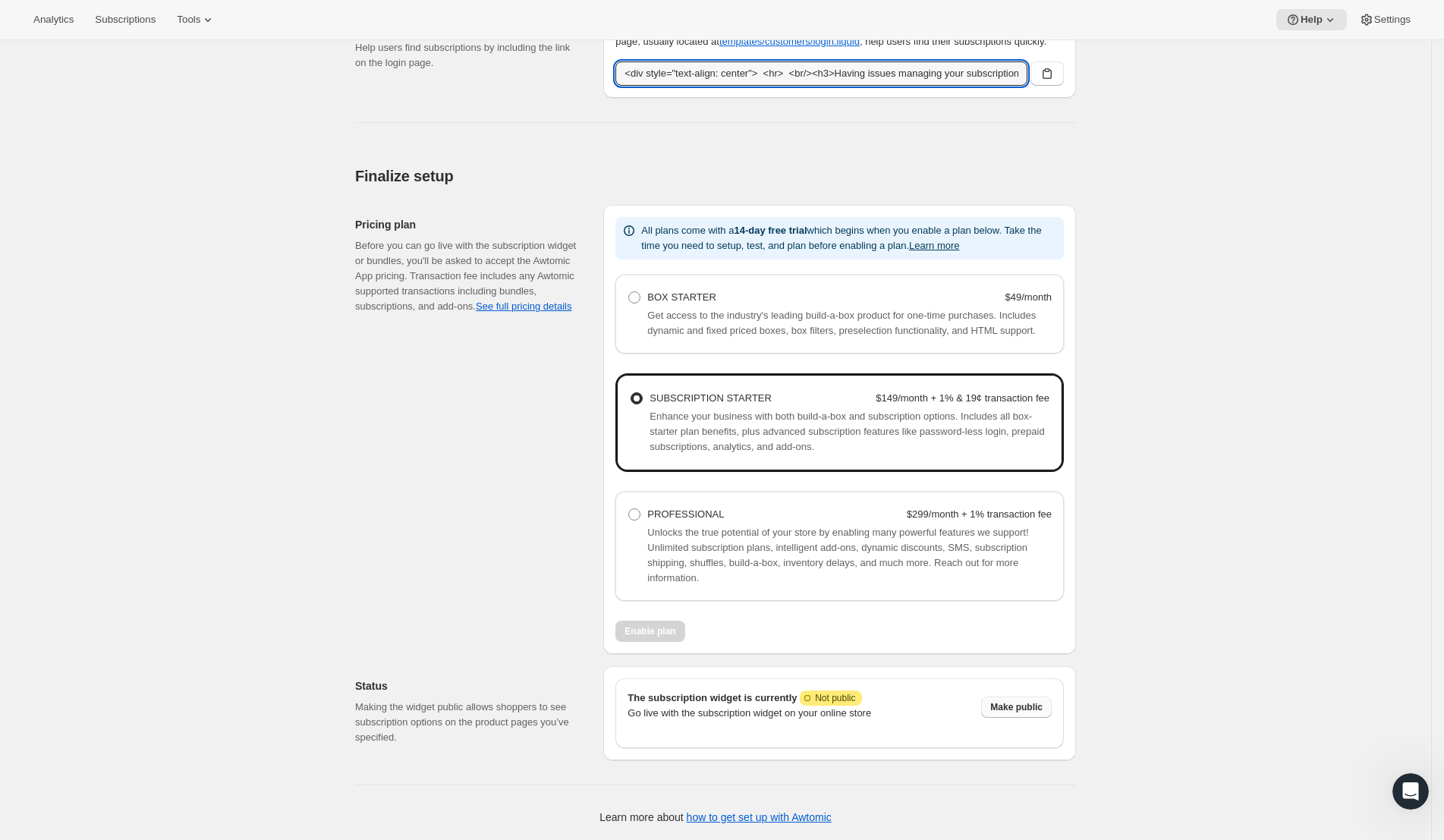 type on "<div style="text-align: center">  <hr>  <br/><h3>Having issues managing your subscription?</h3>  <p><a href="/tools/bundle-subscriptions">Receive a link to access your account</a></p></div>" 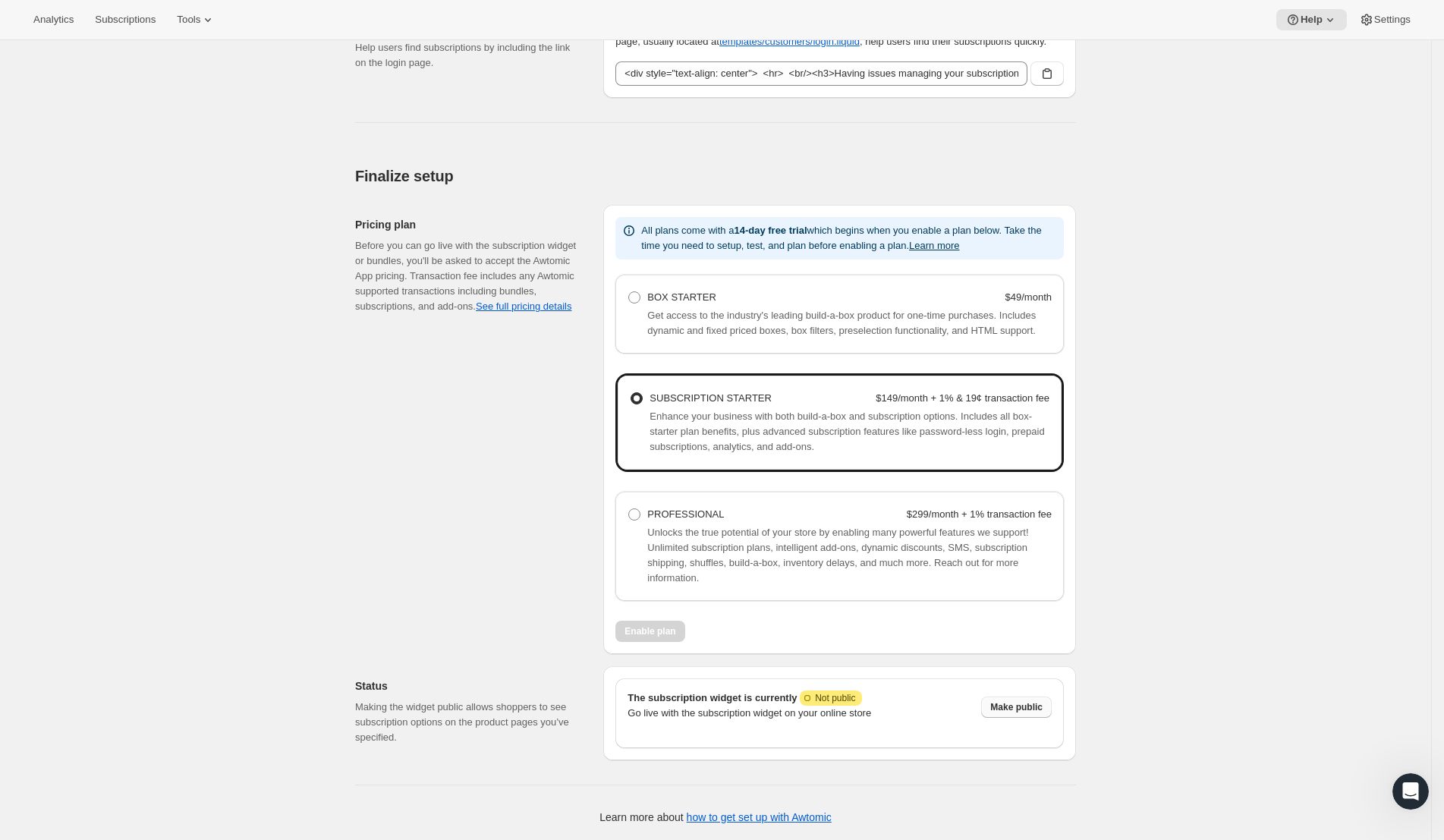 click on "Make public" at bounding box center [1016, 707] 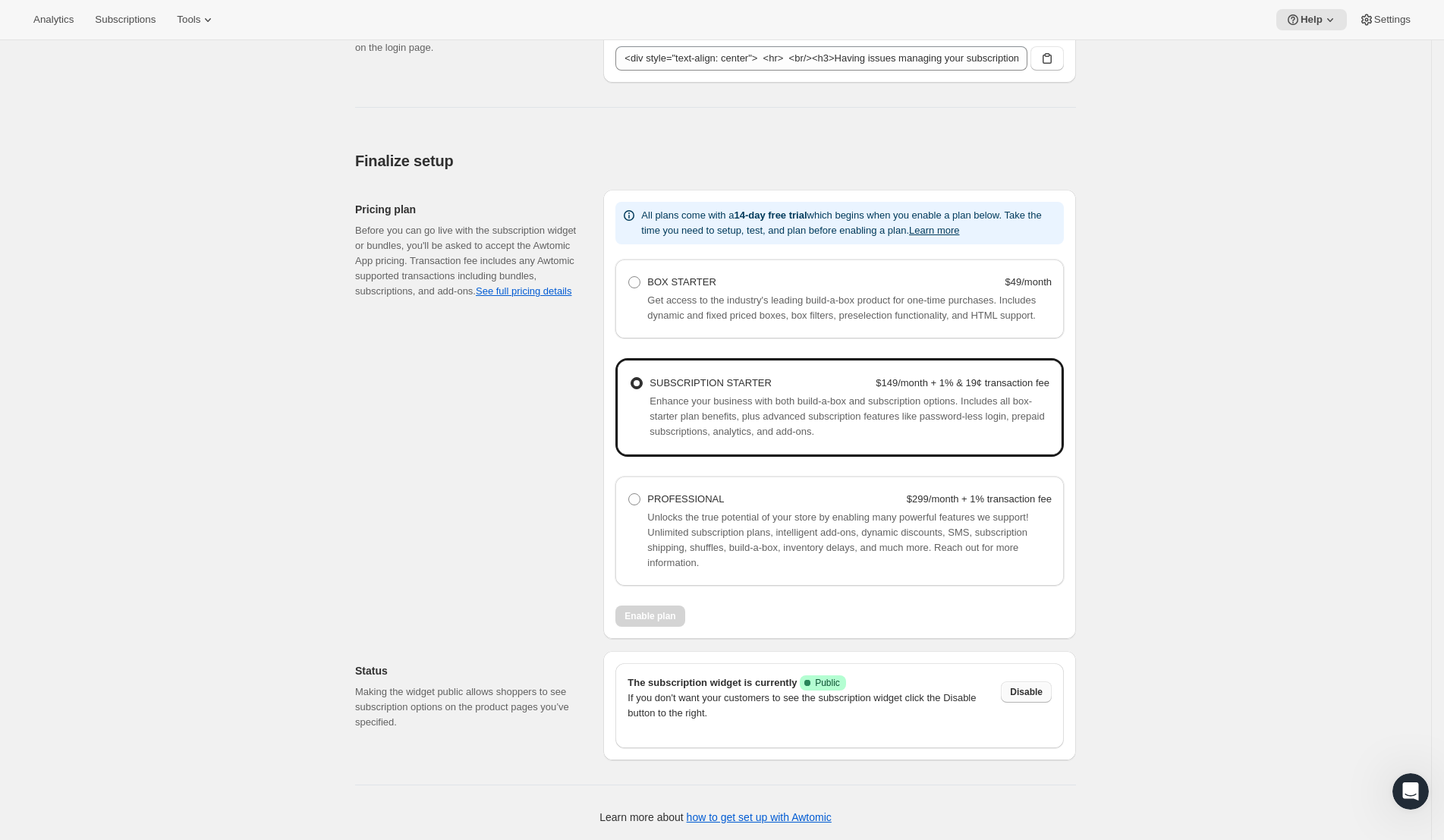 click on "Disable" at bounding box center [1026, 692] 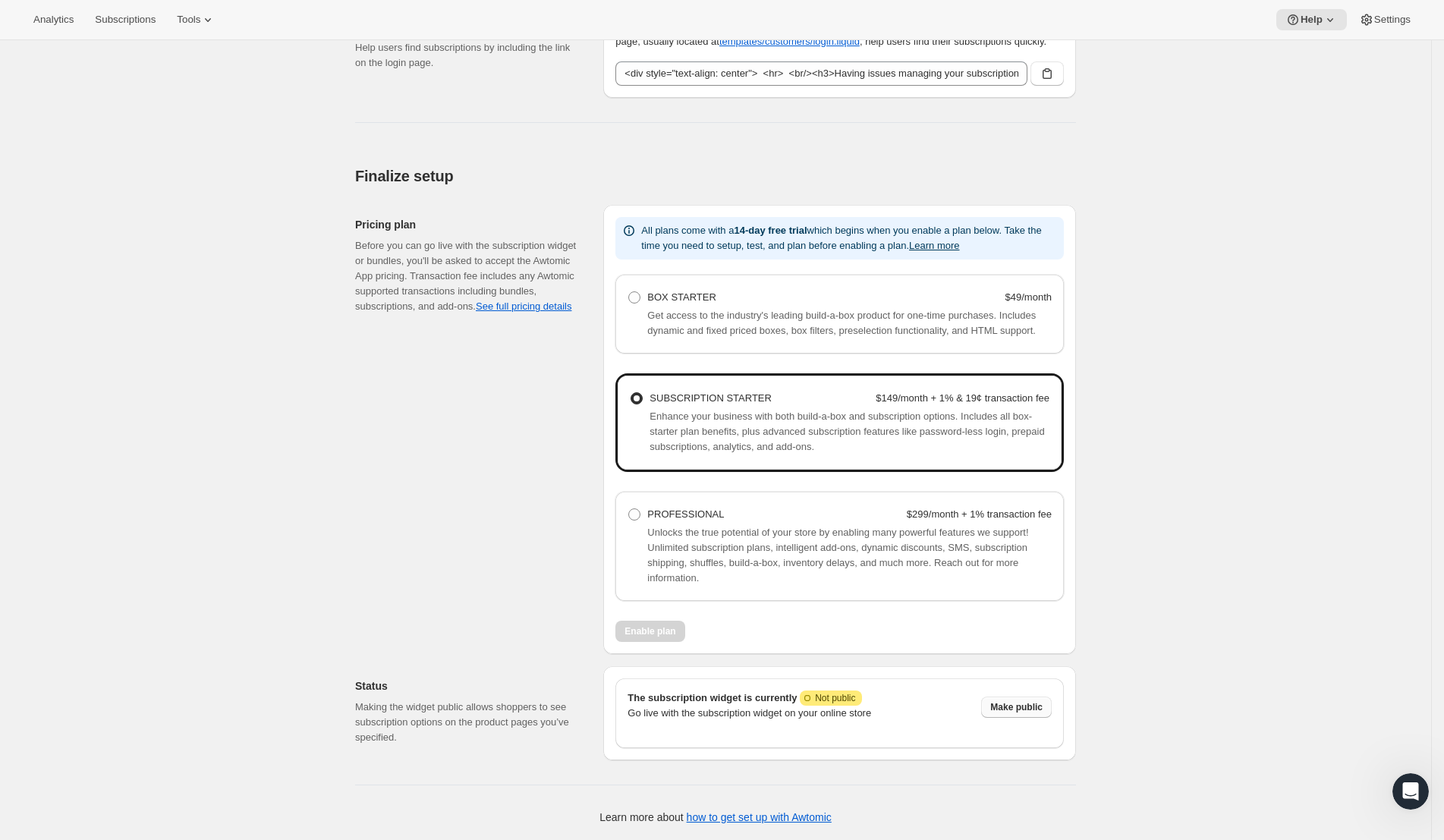 click 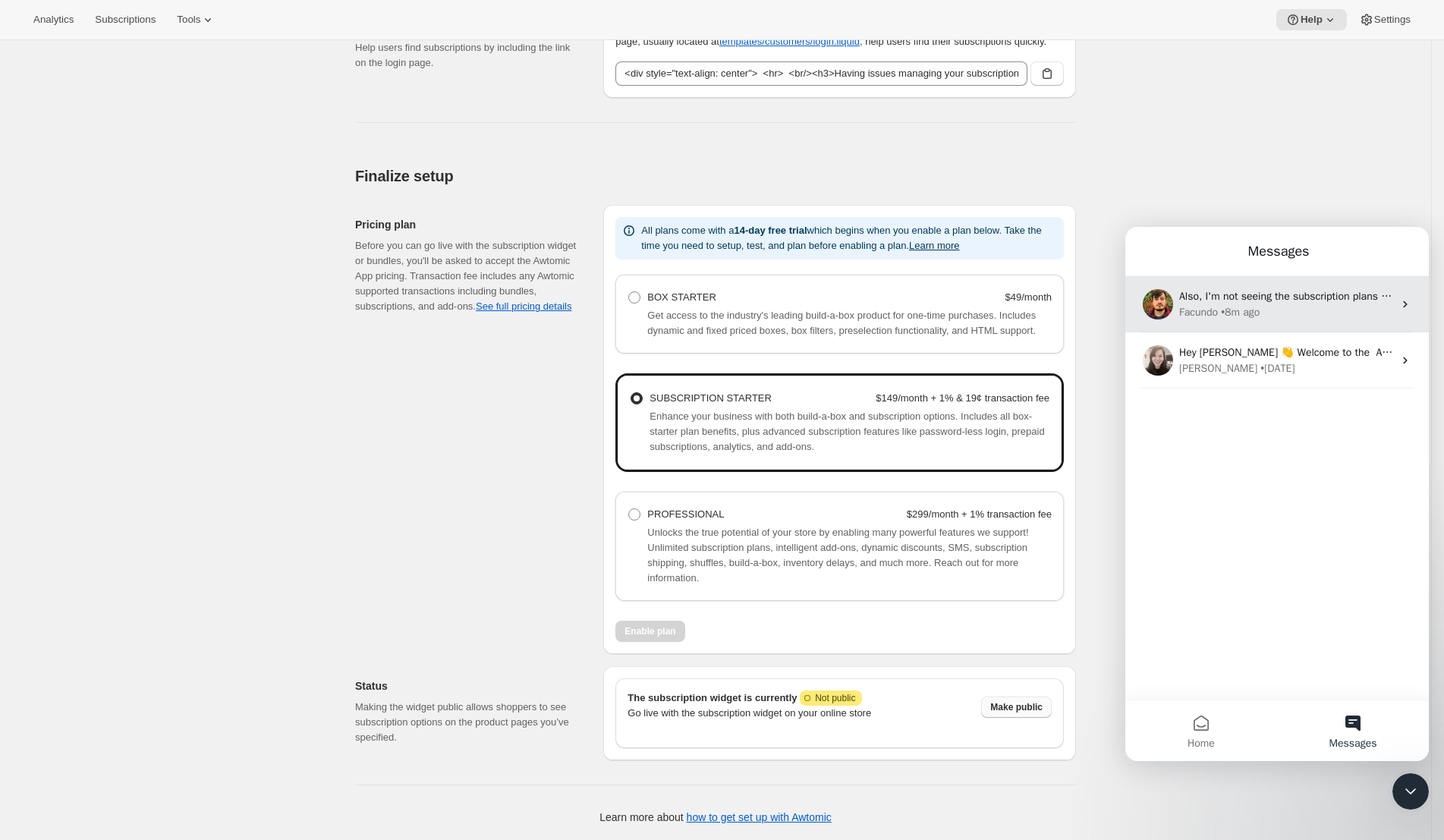 click on "Also, I'm not seeing the subscription plans being an option to any of the products under the "Taffy Products" & "TOMC" subscriptions. Do we need to activate something? Facundo •  8m ago" at bounding box center [1277, 304] 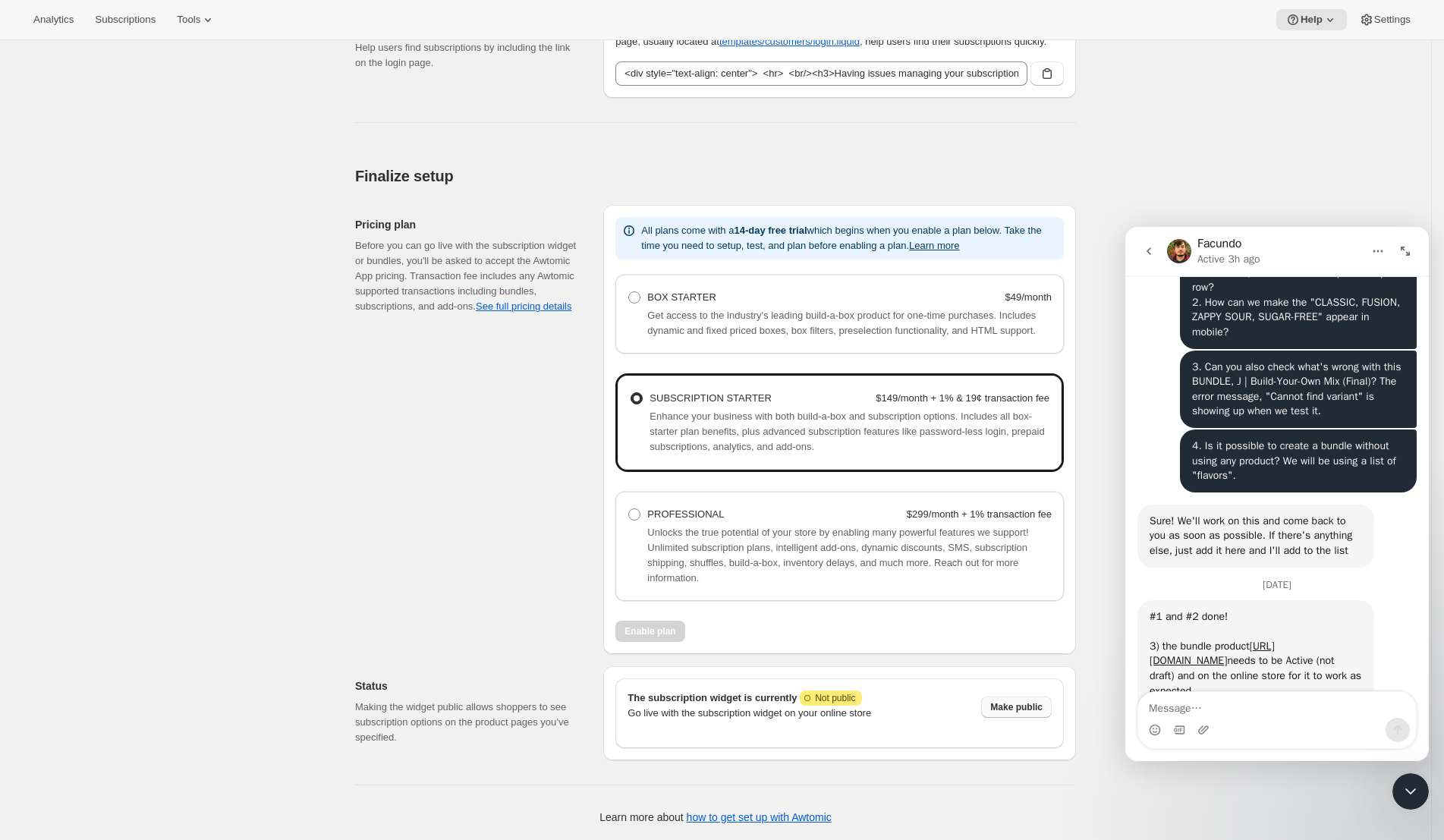 scroll, scrollTop: 4177, scrollLeft: 0, axis: vertical 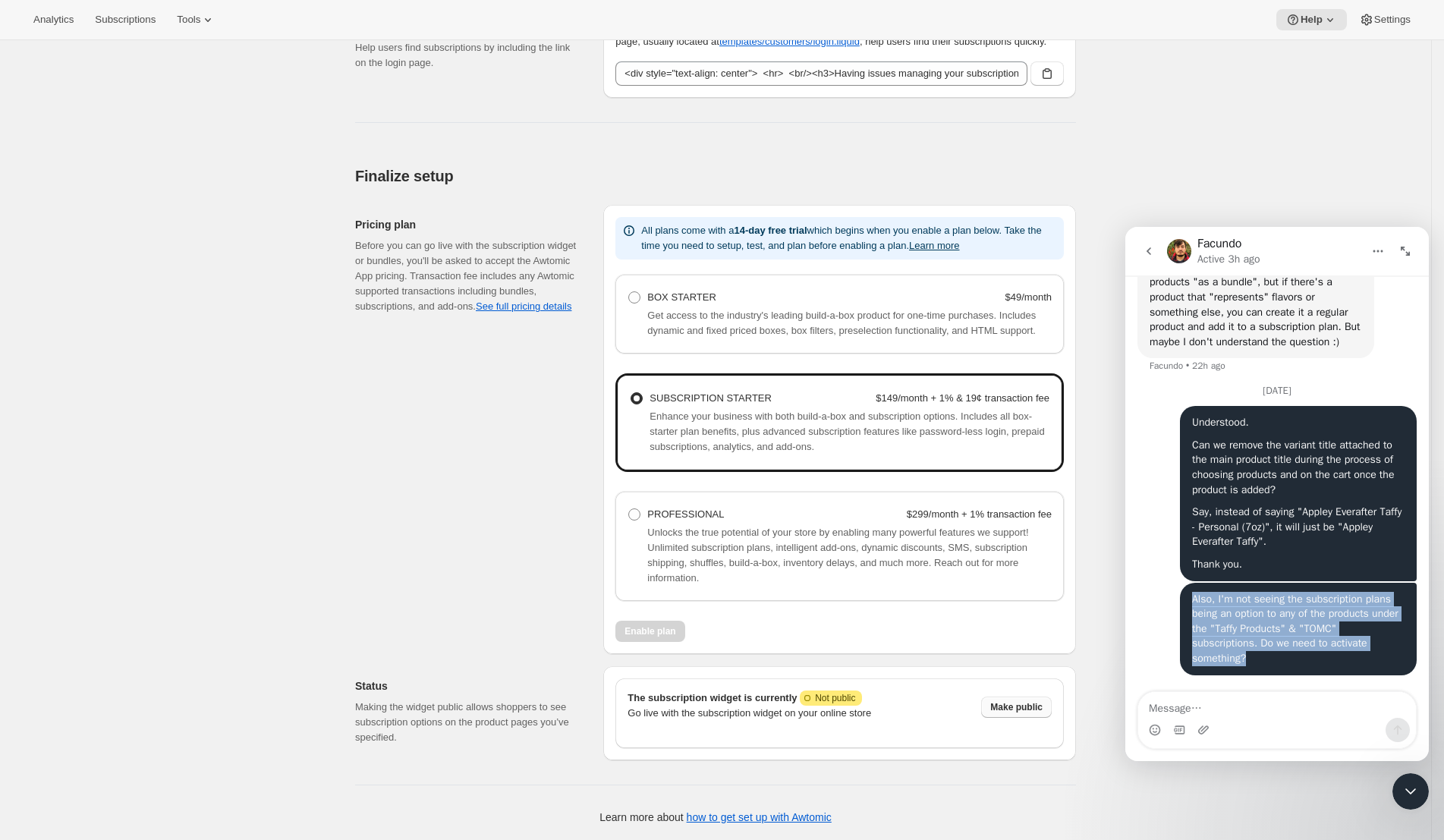 drag, startPoint x: 1268, startPoint y: 665, endPoint x: 1163, endPoint y: 575, distance: 138.29317 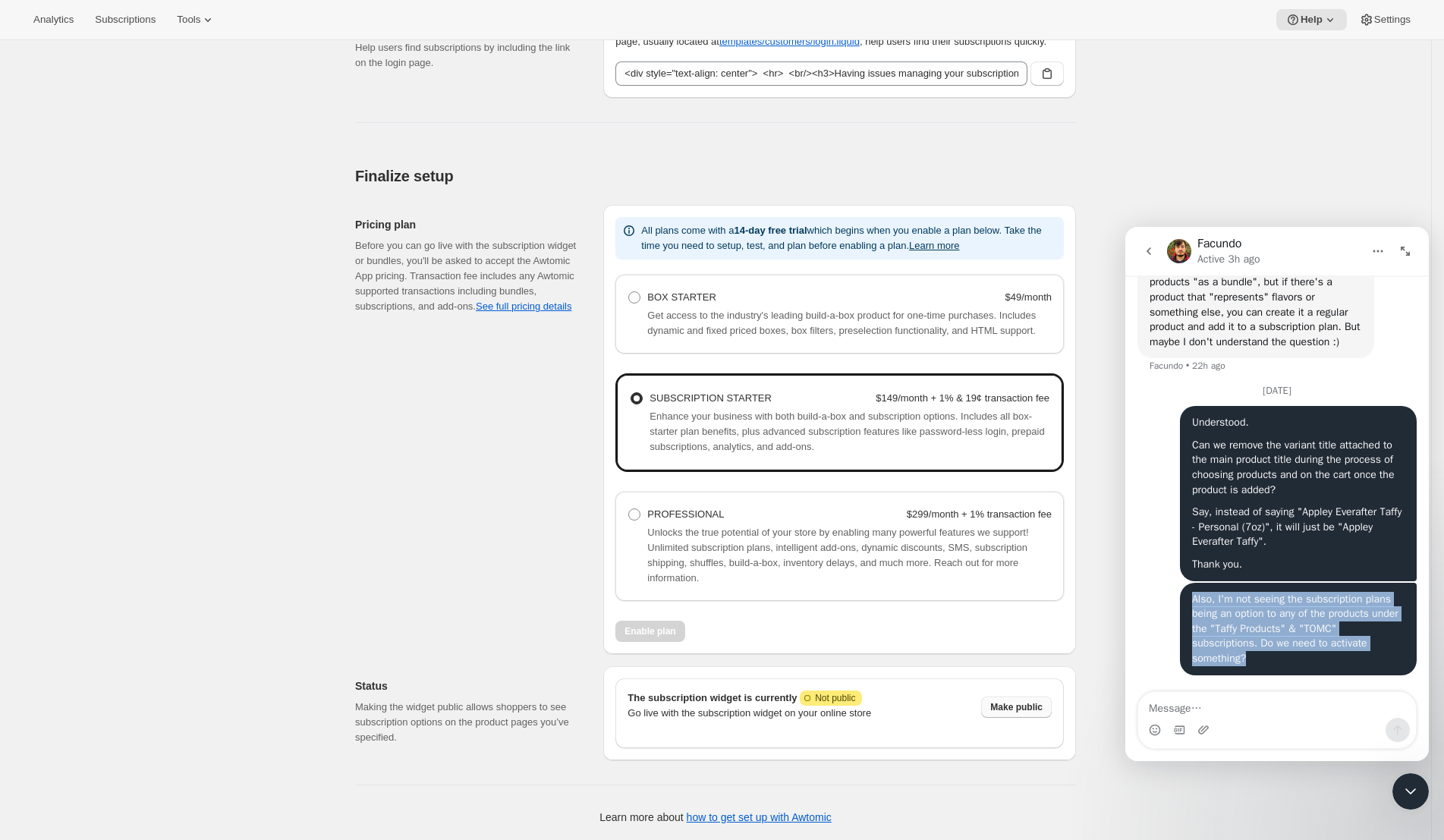 copy on "Jerico    •   39m ago Also, I'm not seeing the subscription plans being an option to any of the products under the "Taffy Products" & "TOMC" subscriptions. Do we need to activate something?" 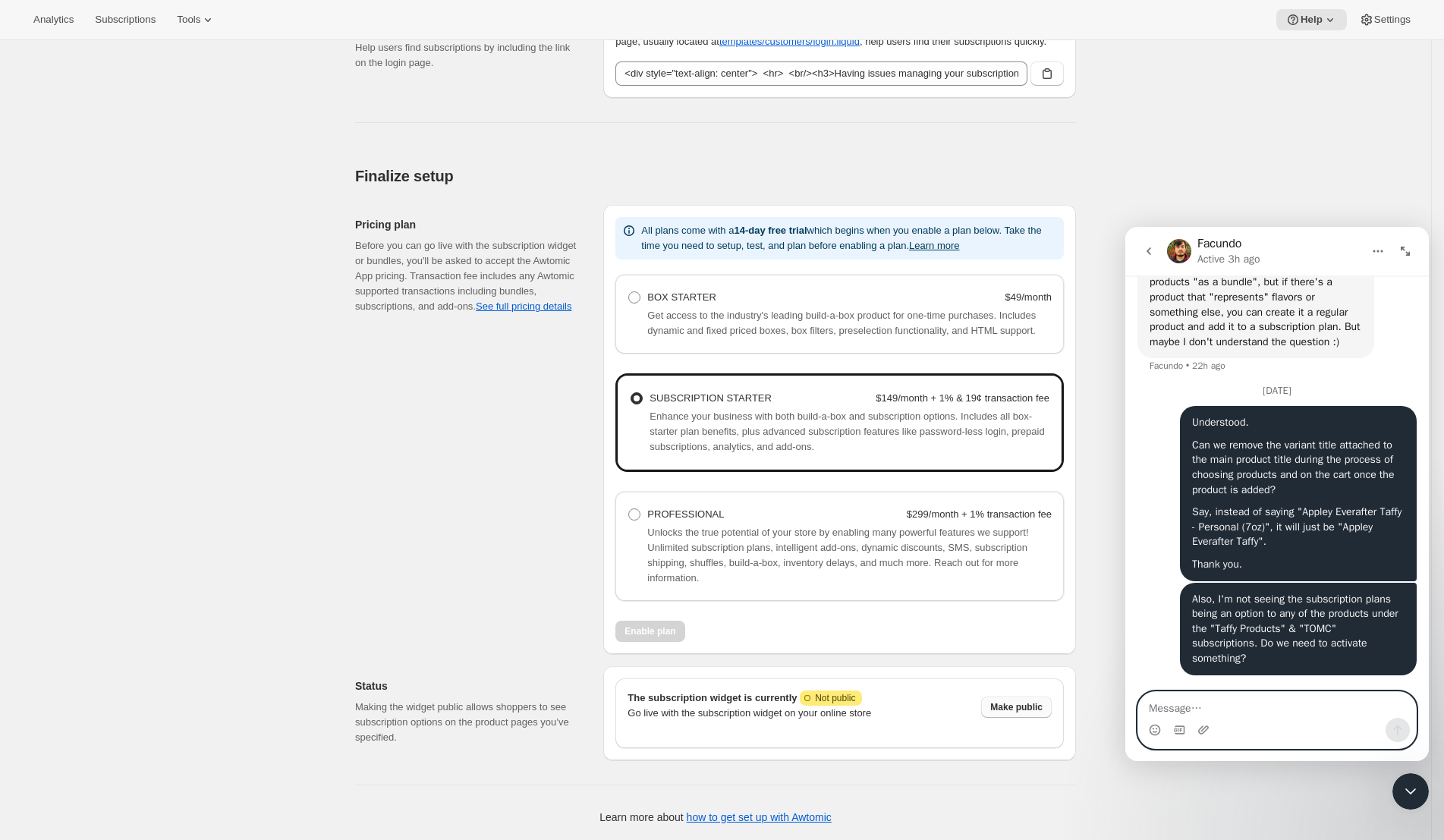 click at bounding box center [1277, 705] 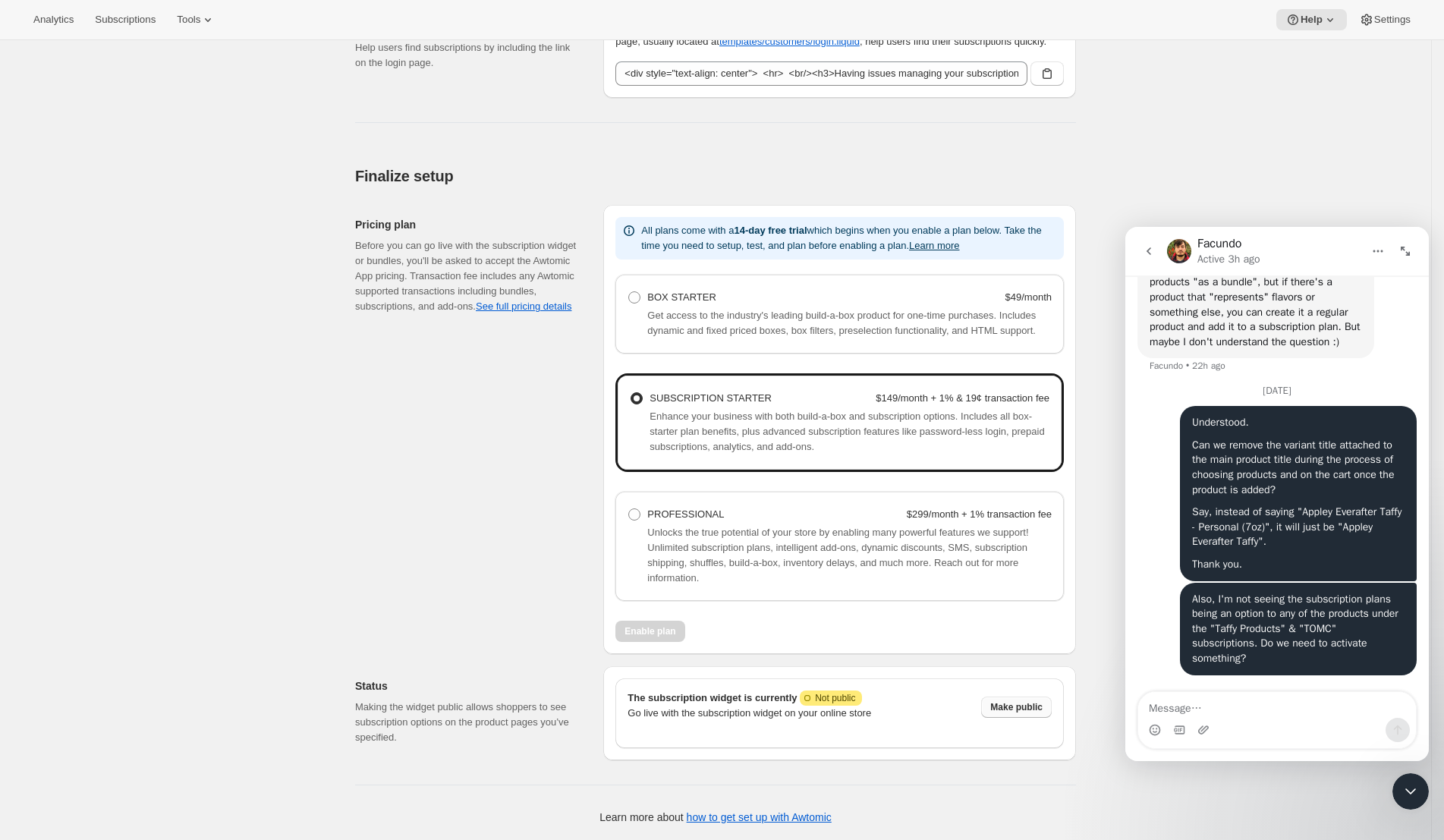 click on "Make public" at bounding box center [1016, 707] 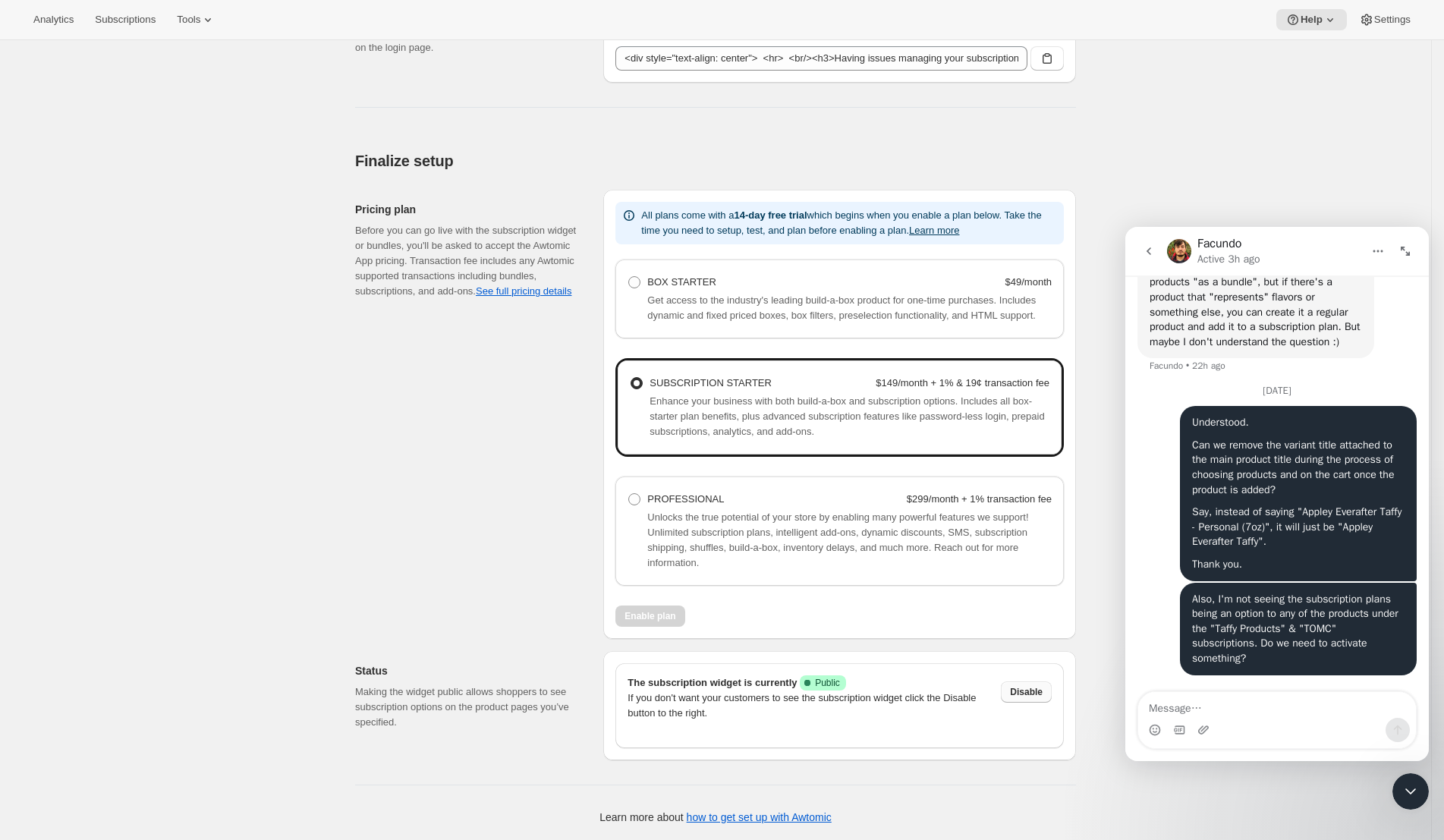 click on "Disable" at bounding box center (1026, 692) 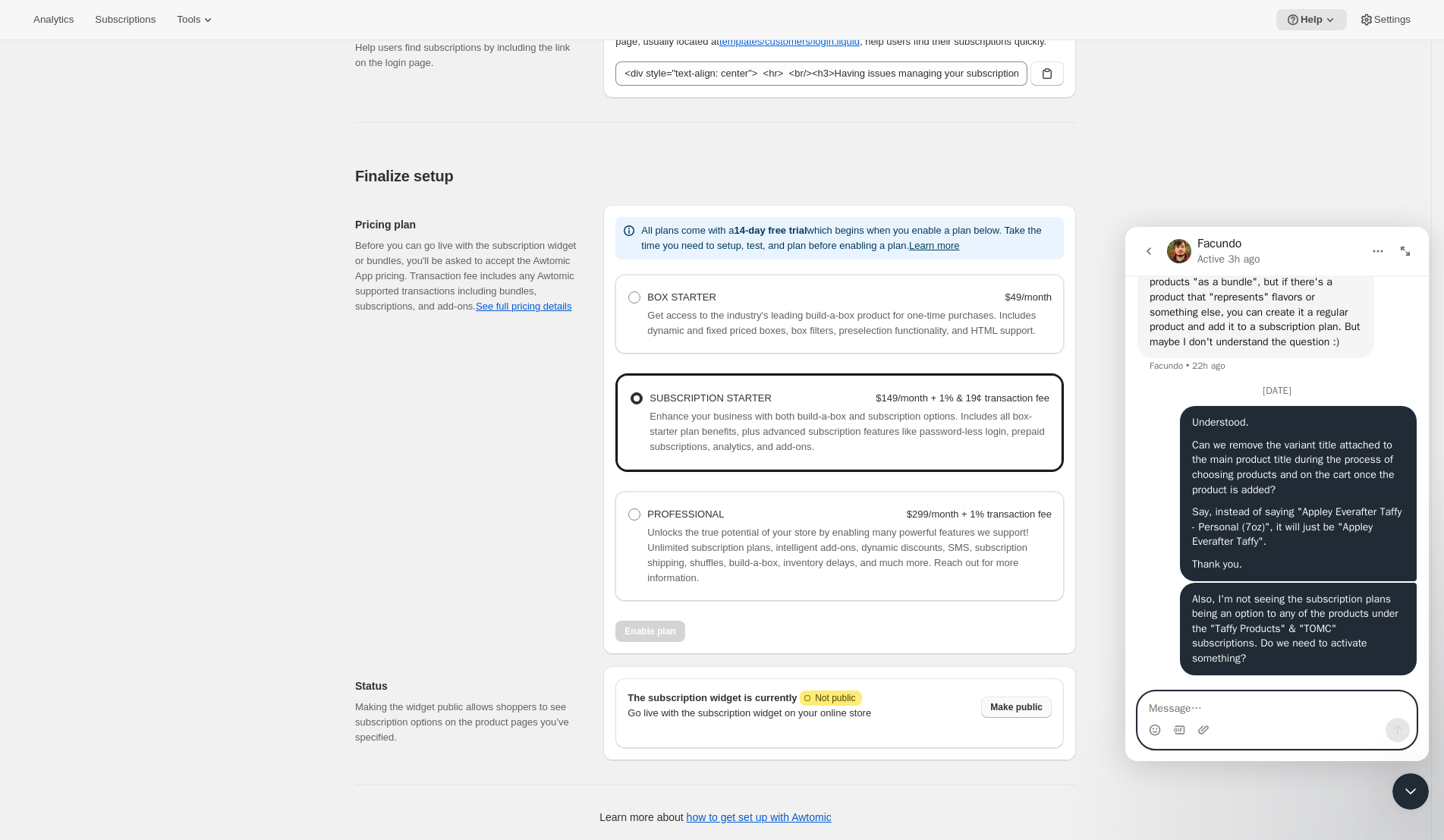 click at bounding box center (1277, 705) 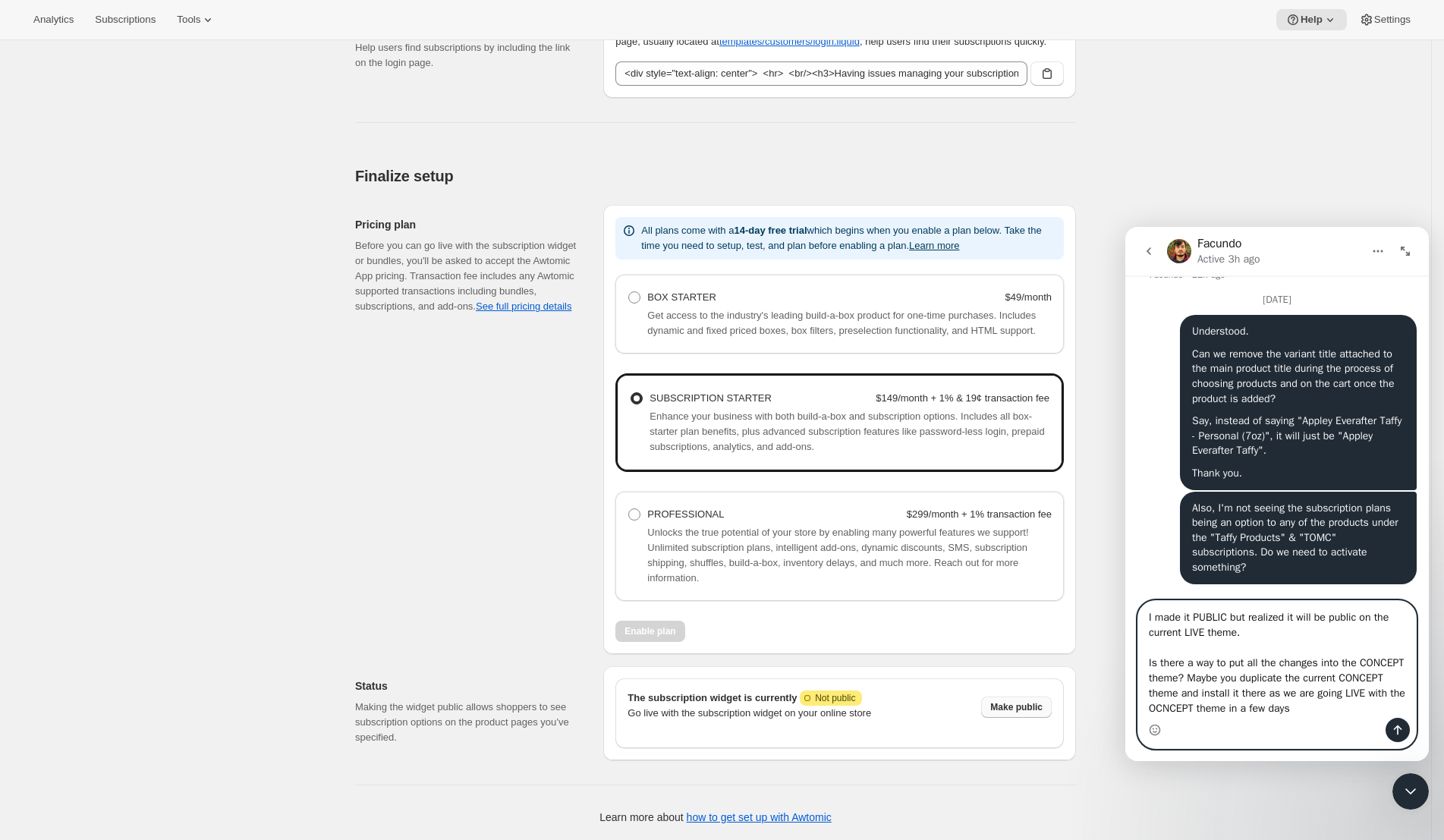 type on "I made it PUBLIC but realized it will be public on the current LIVE theme.
Is there a way to put all the changes into the CONCEPT theme? Maybe you duplicate the current CONCEPT theme and install it there as we are going LIVE with the OCNCEPT theme in a few days." 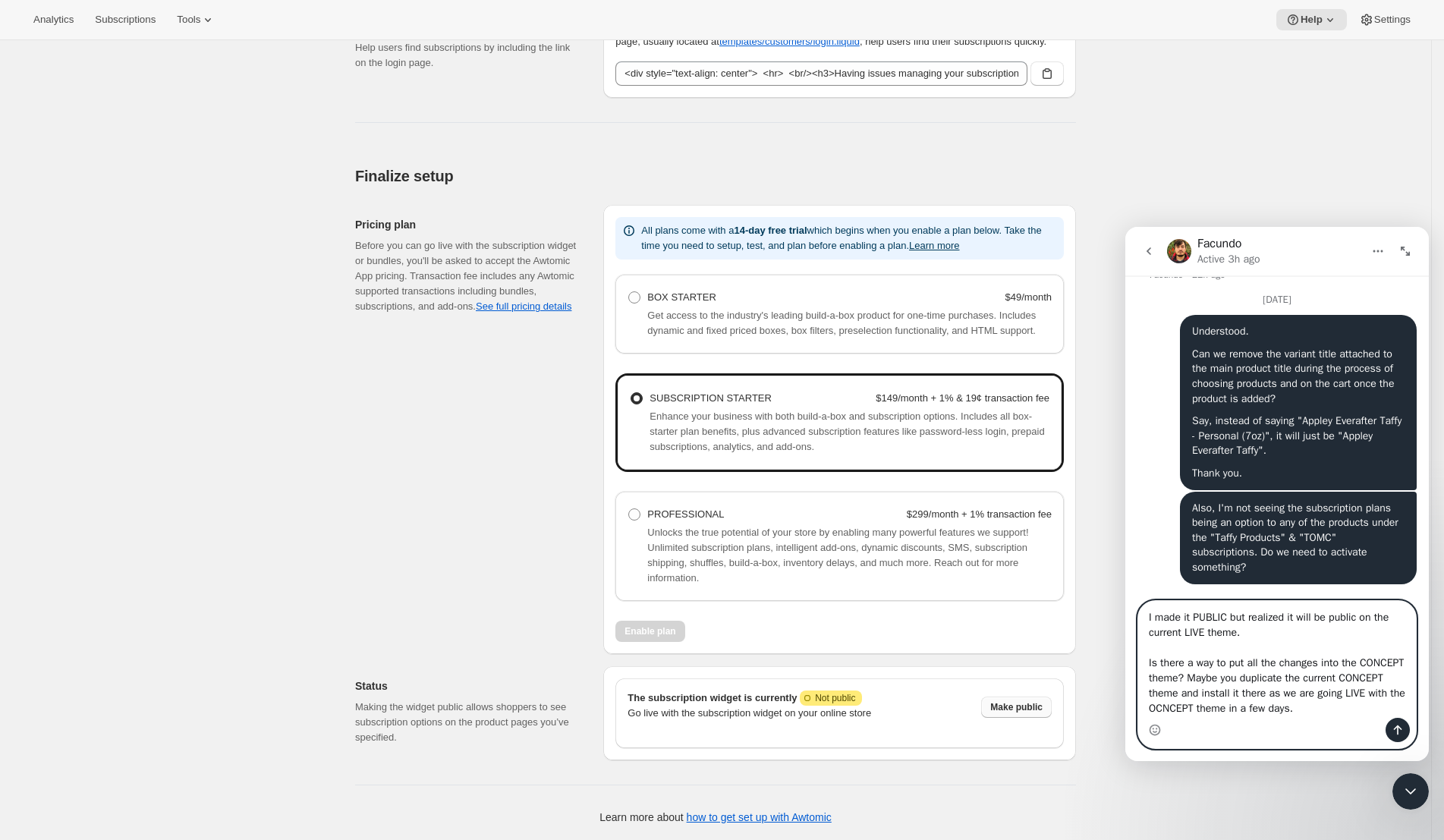 type 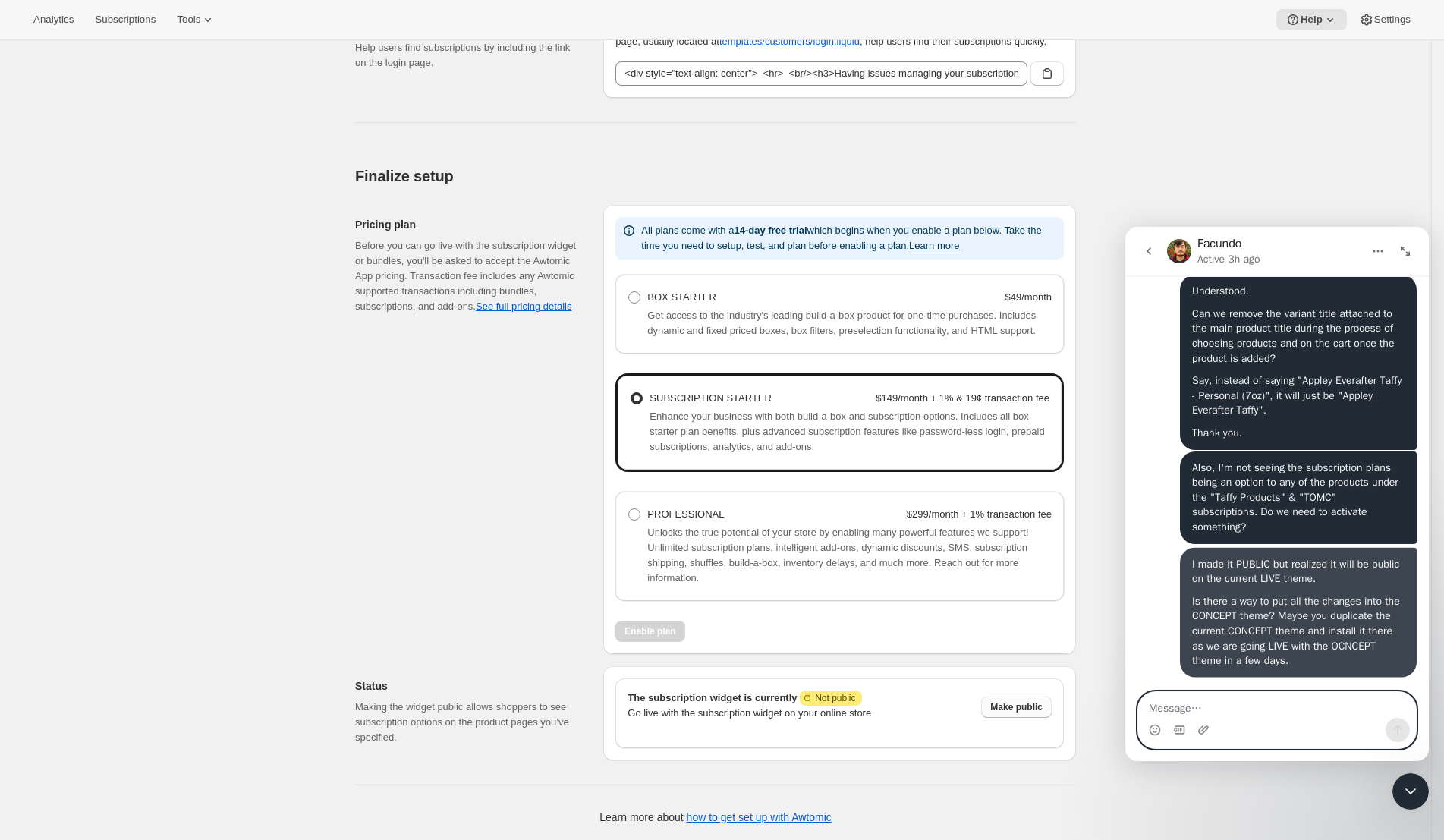 scroll, scrollTop: 4309, scrollLeft: 0, axis: vertical 